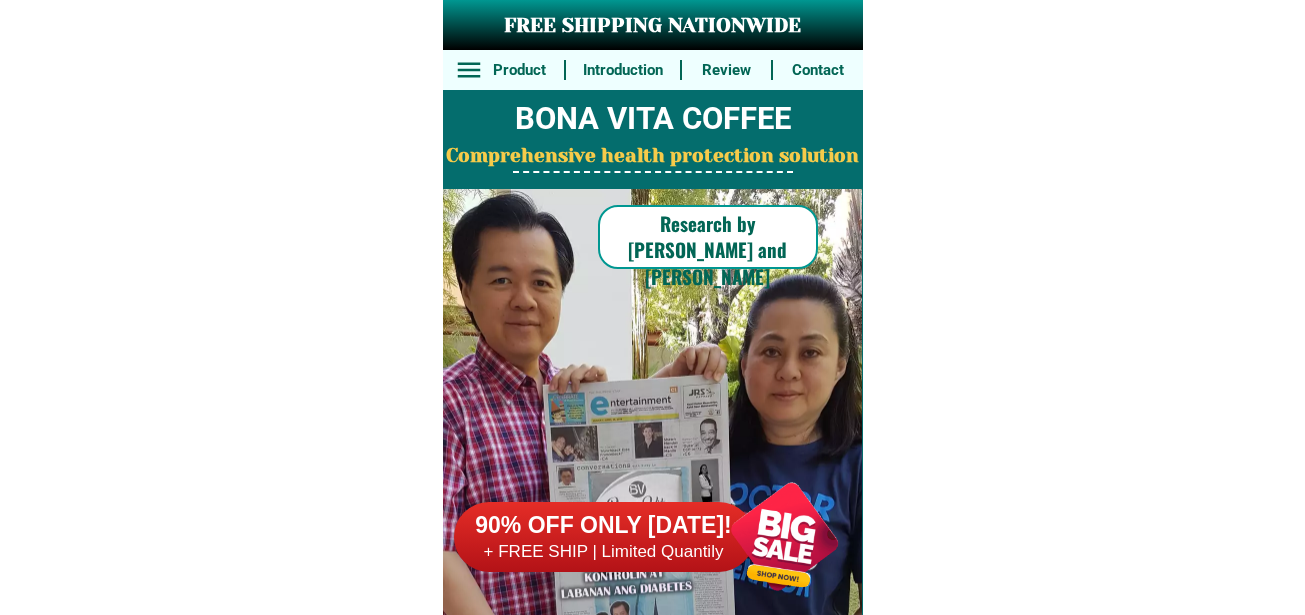 scroll, scrollTop: 0, scrollLeft: 0, axis: both 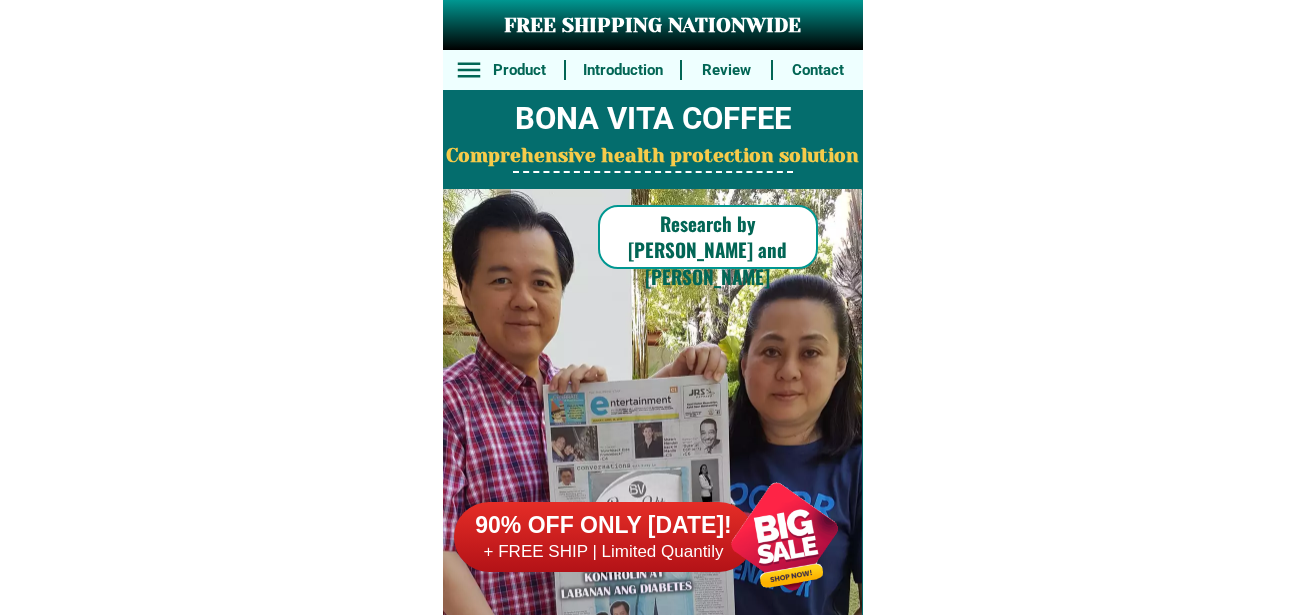 click at bounding box center (784, 536) 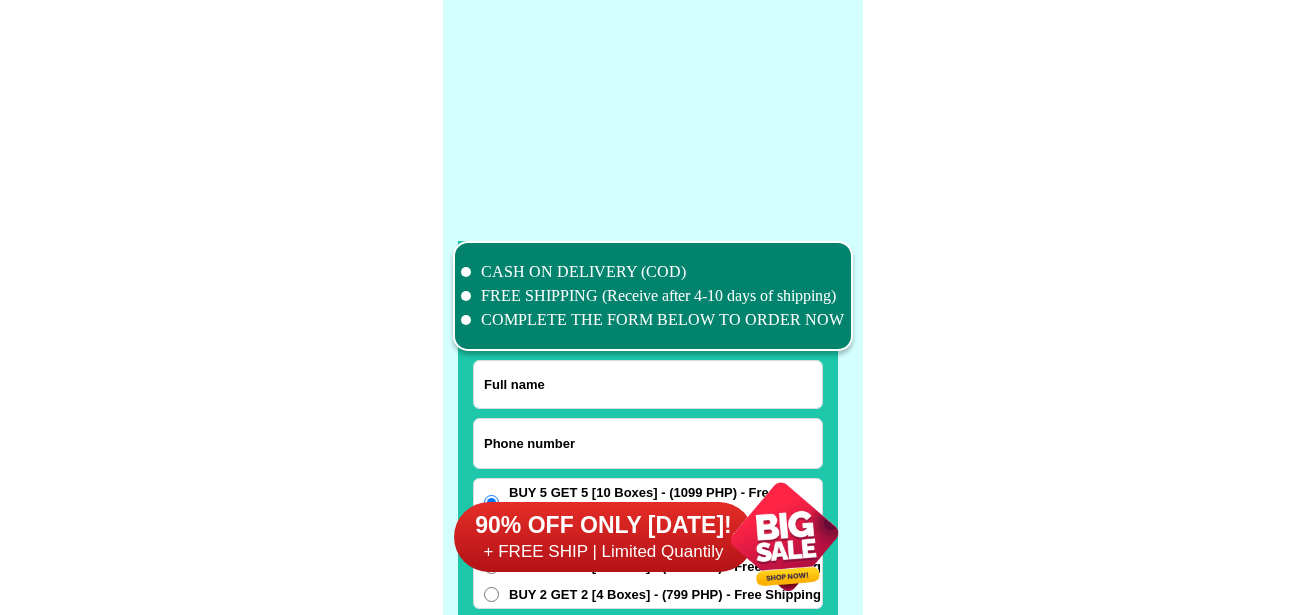 scroll, scrollTop: 15546, scrollLeft: 0, axis: vertical 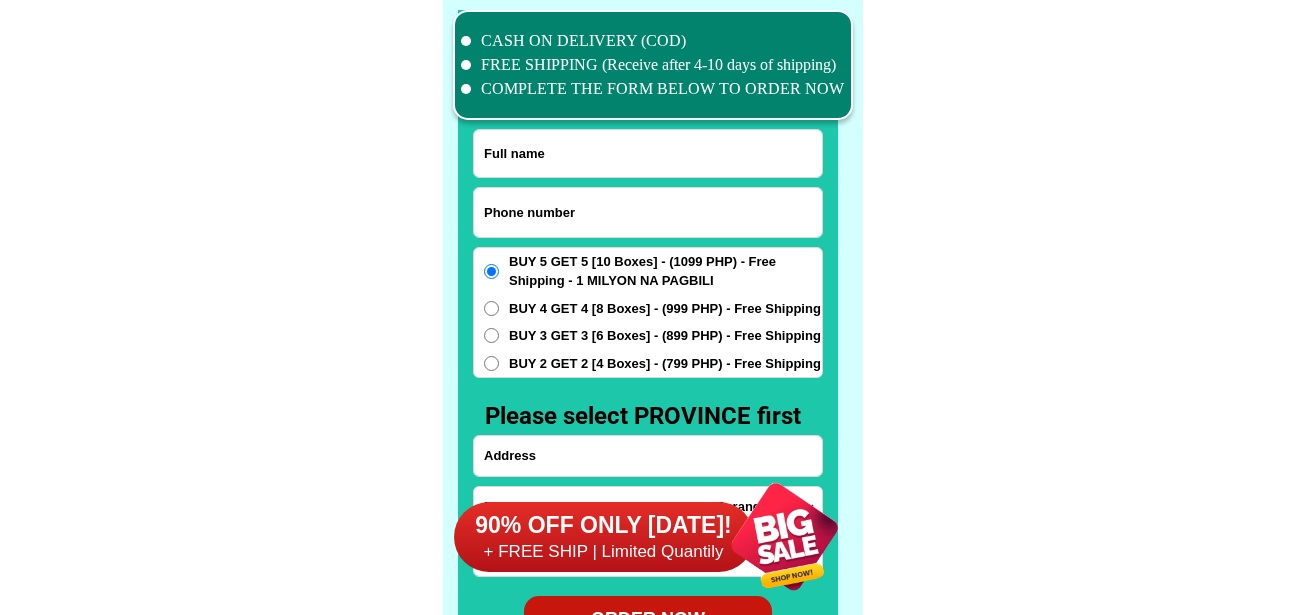 drag, startPoint x: 553, startPoint y: 209, endPoint x: 560, endPoint y: 198, distance: 13.038404 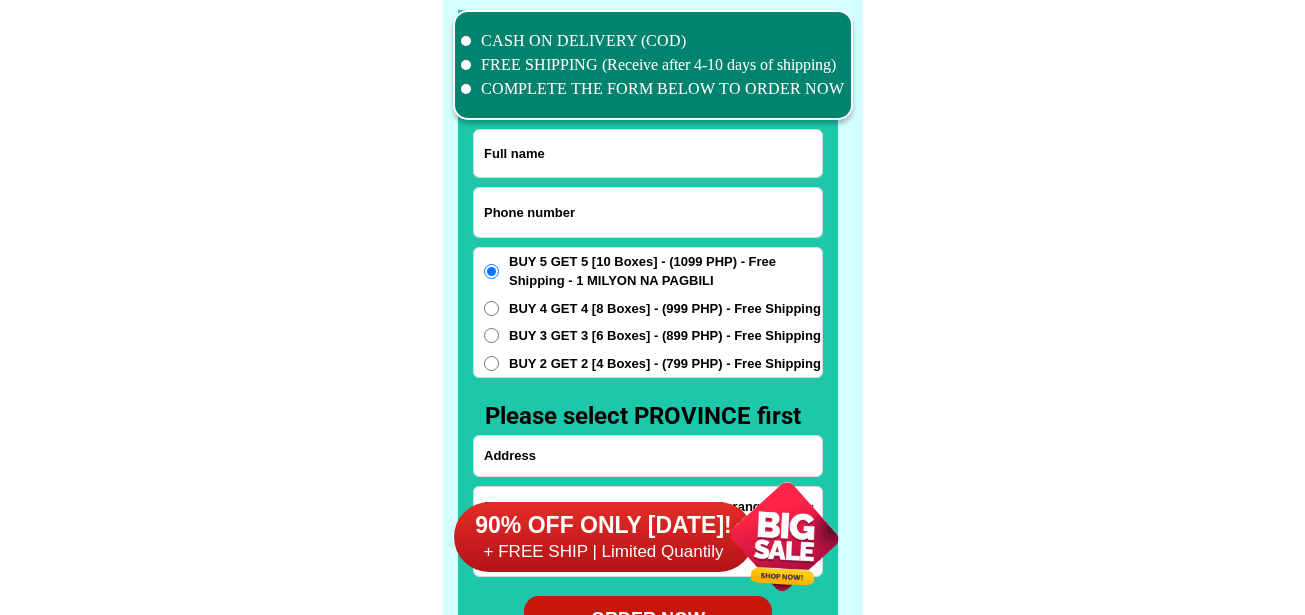 click at bounding box center (648, 212) 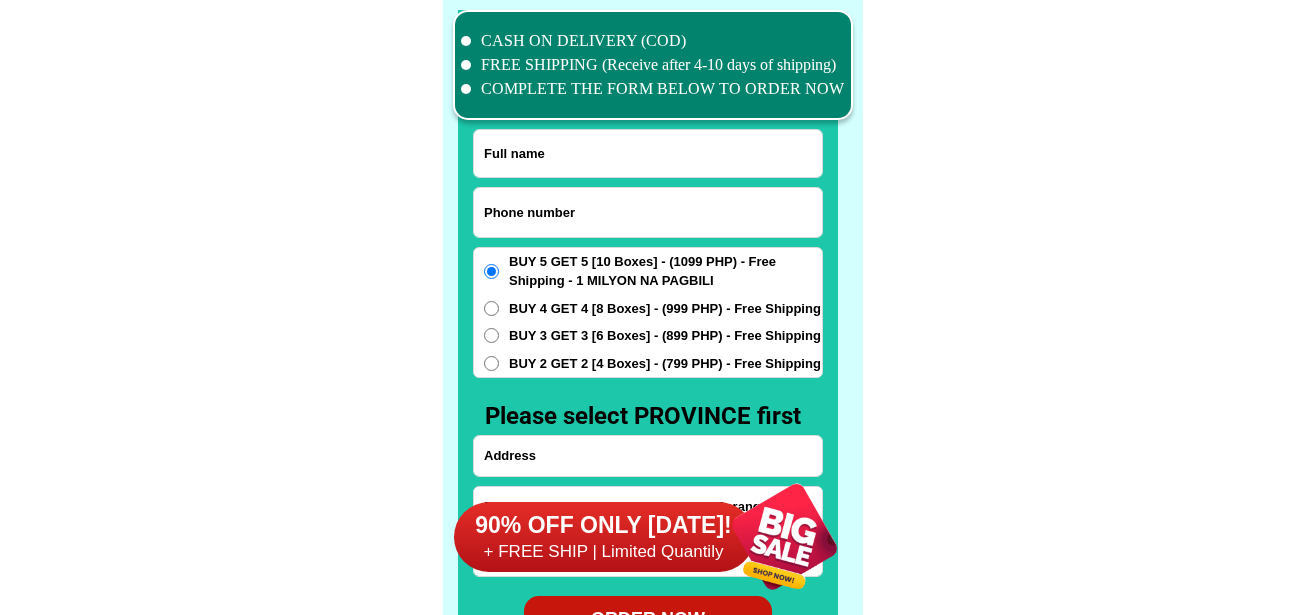 paste on "09854684288" 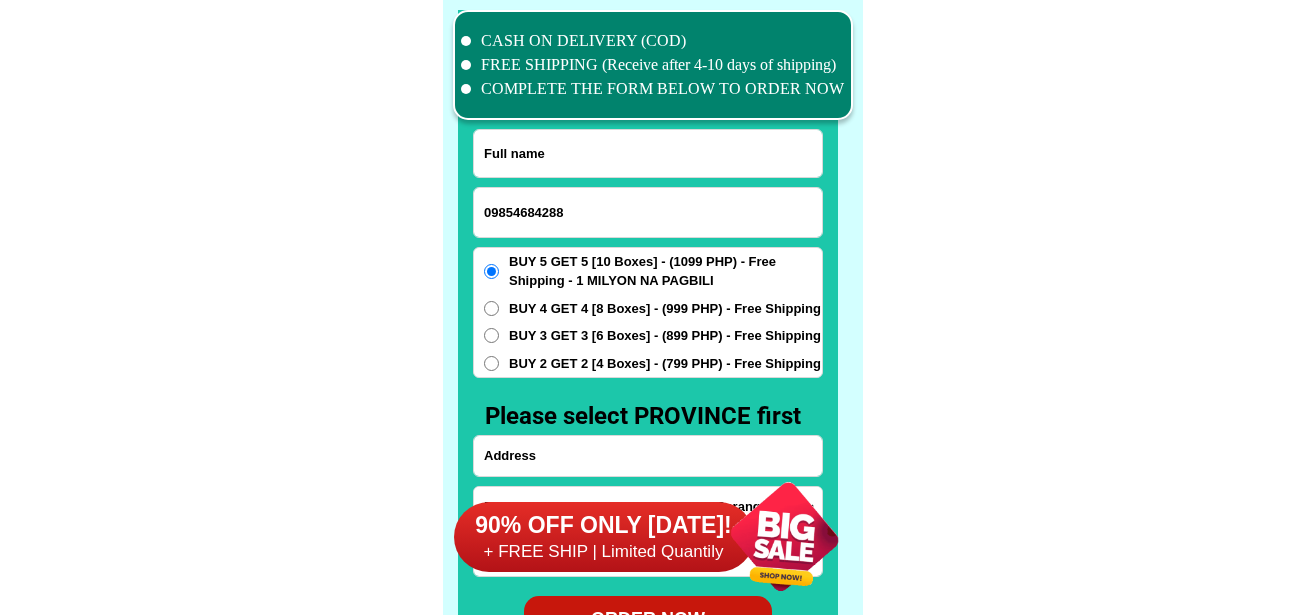 type on "09854684288" 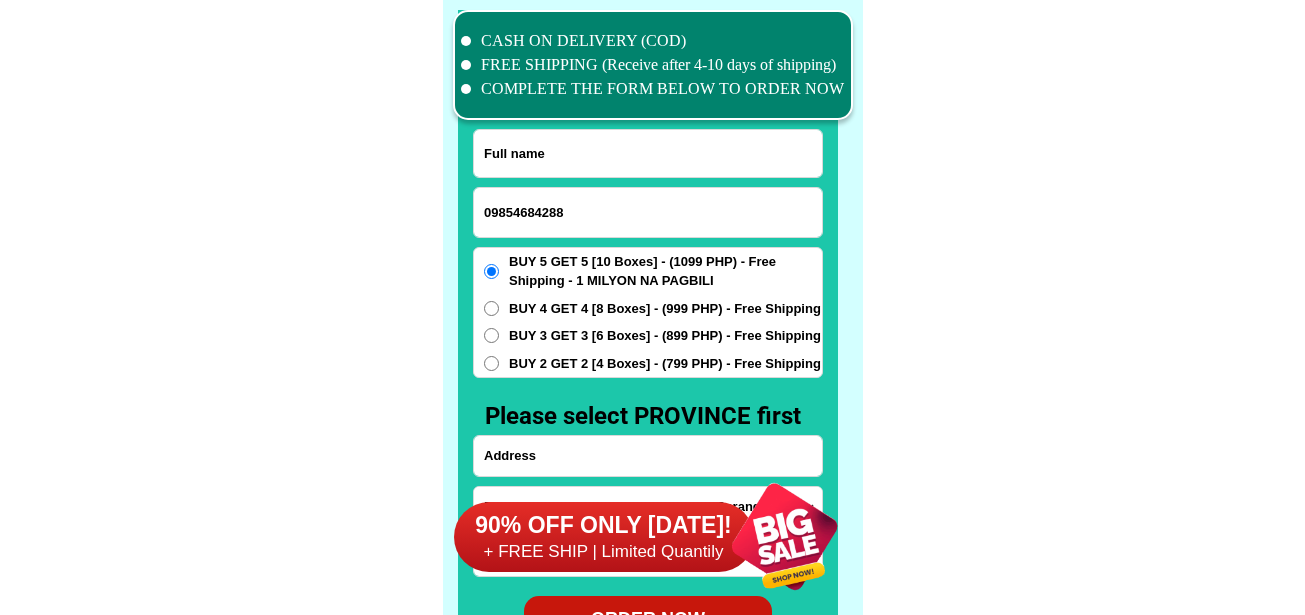 drag, startPoint x: 569, startPoint y: 143, endPoint x: 525, endPoint y: 104, distance: 58.796257 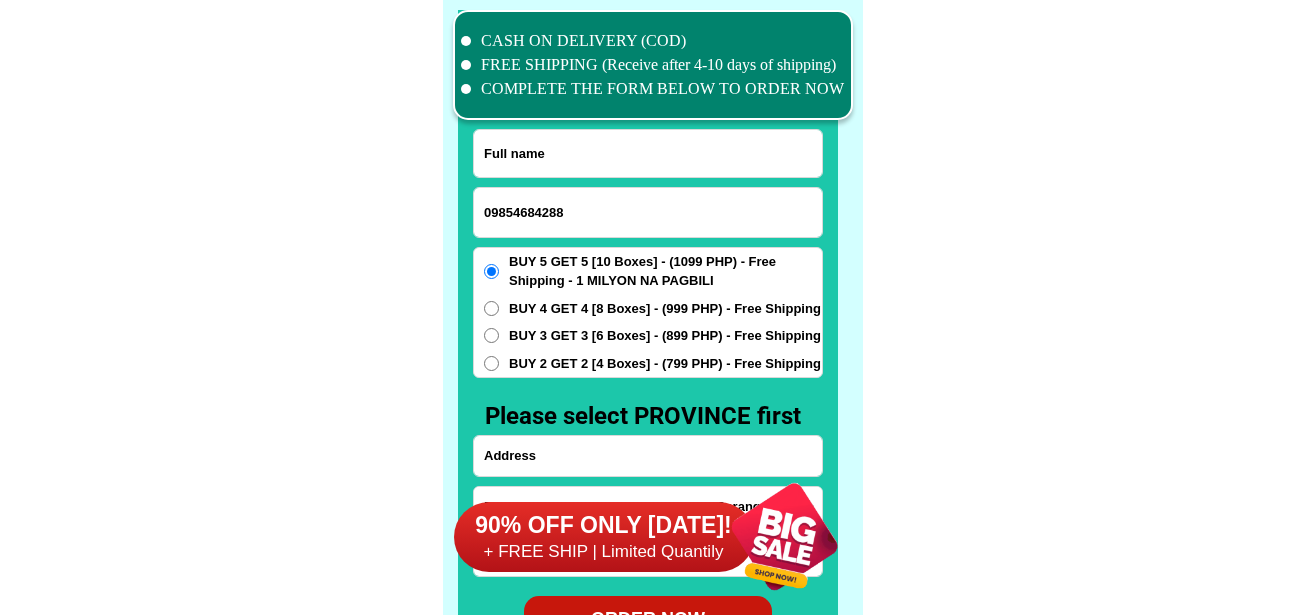 click at bounding box center (648, 153) 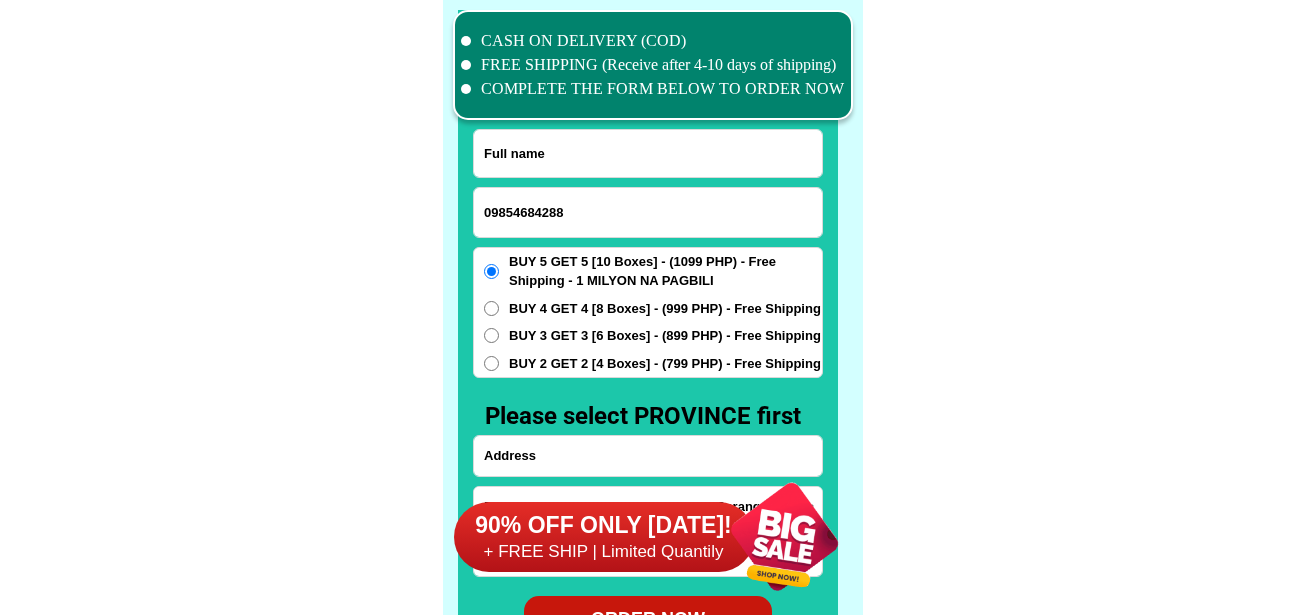 paste on "Danilo saren" 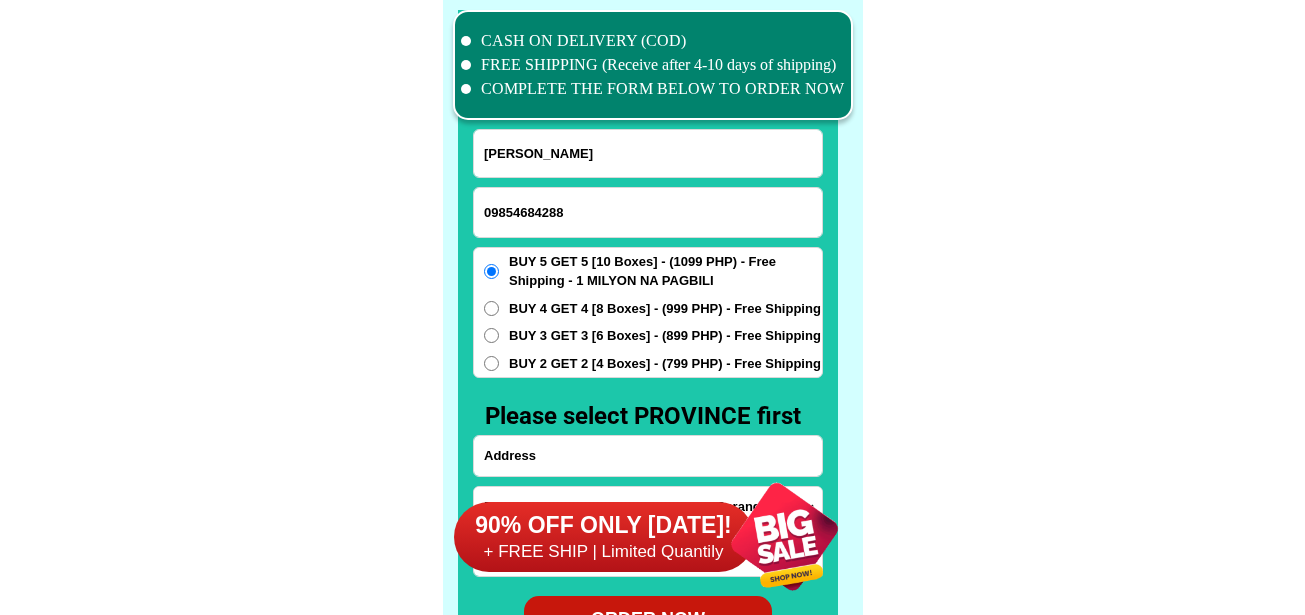 type on "Danilo saren" 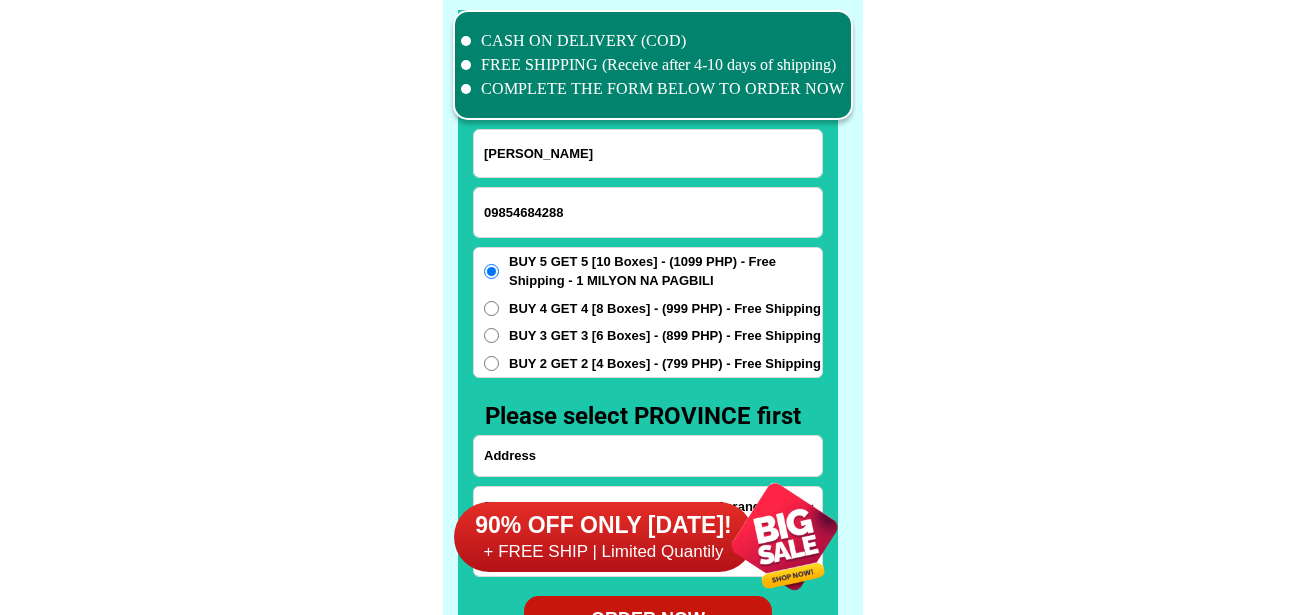 click at bounding box center (648, 456) 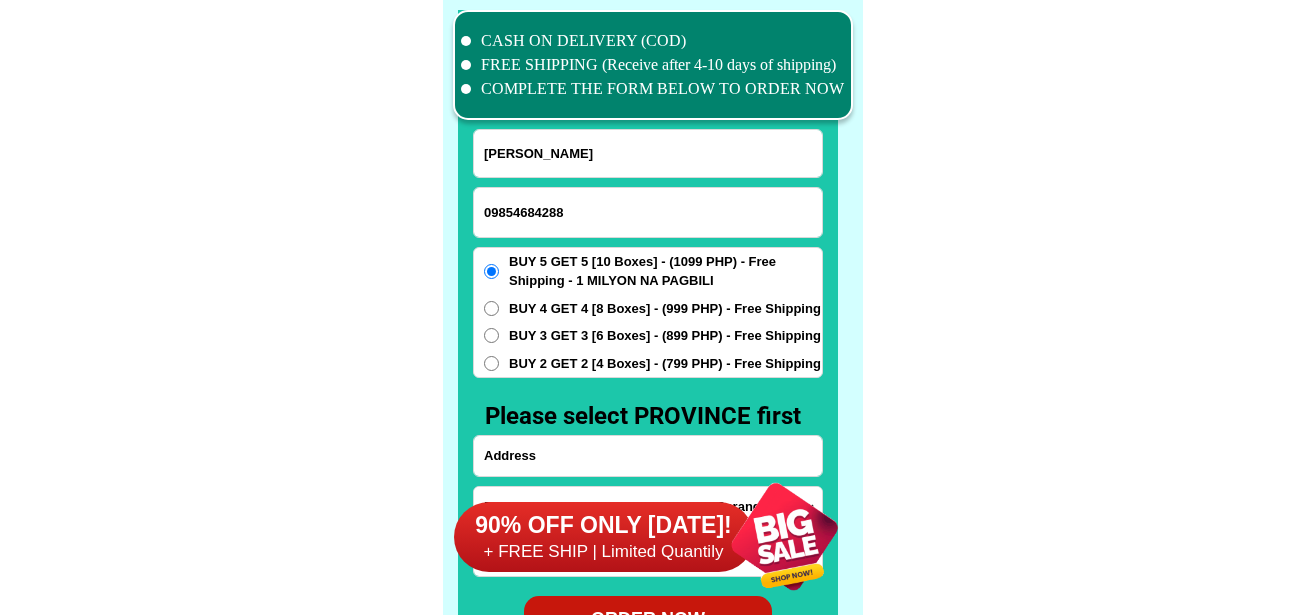 paste on "Balak 5 exitinction baseco port erea manila" 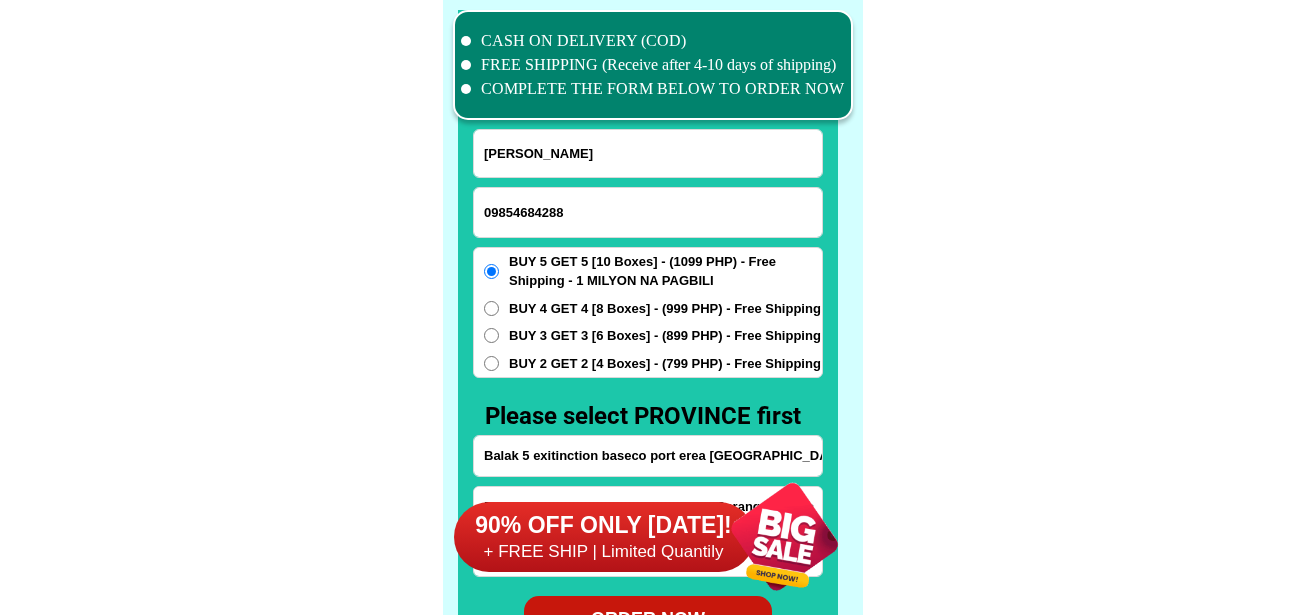 type on "Balak 5 exitinction baseco port erea manila" 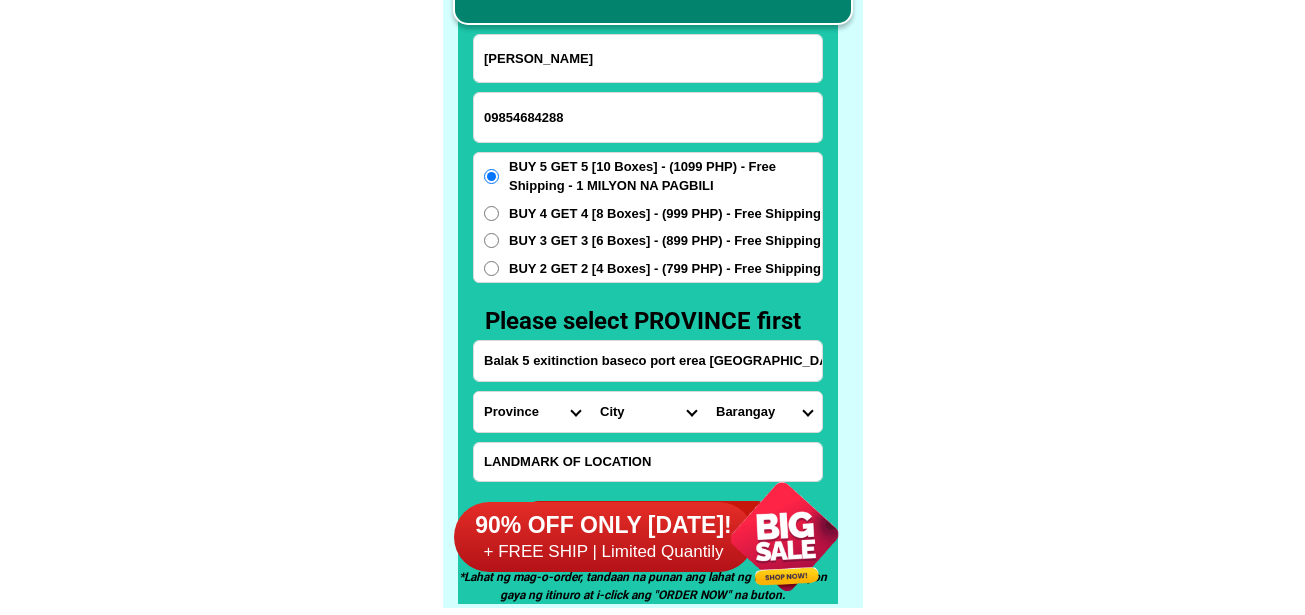 scroll, scrollTop: 15646, scrollLeft: 0, axis: vertical 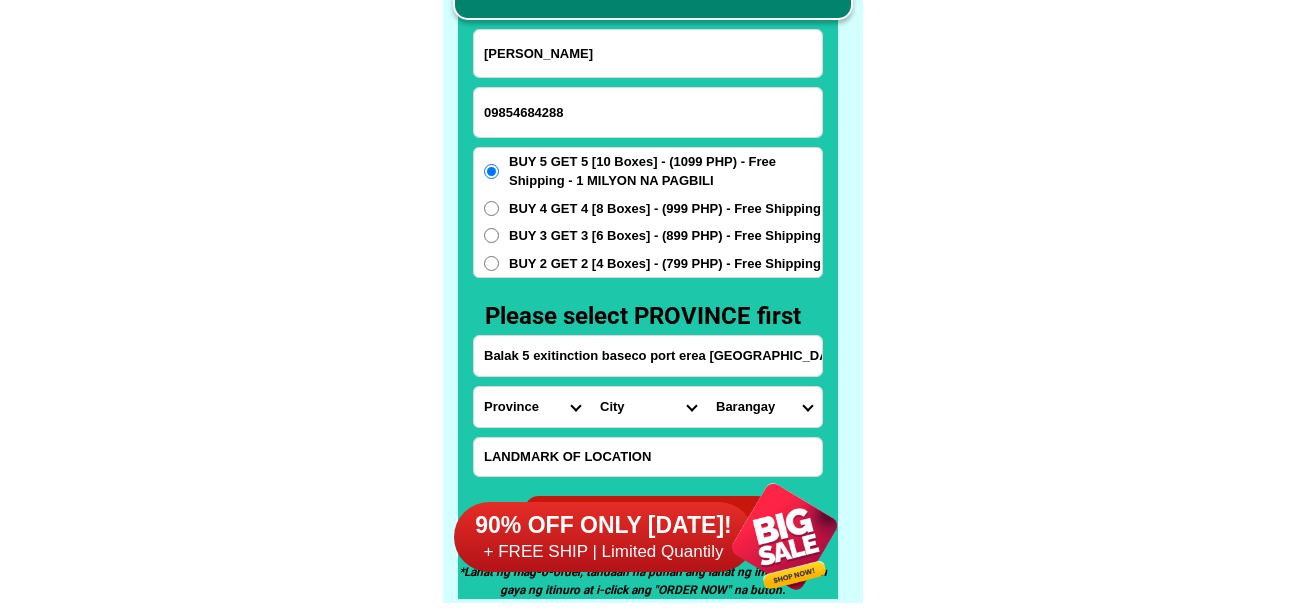 click at bounding box center [648, 457] 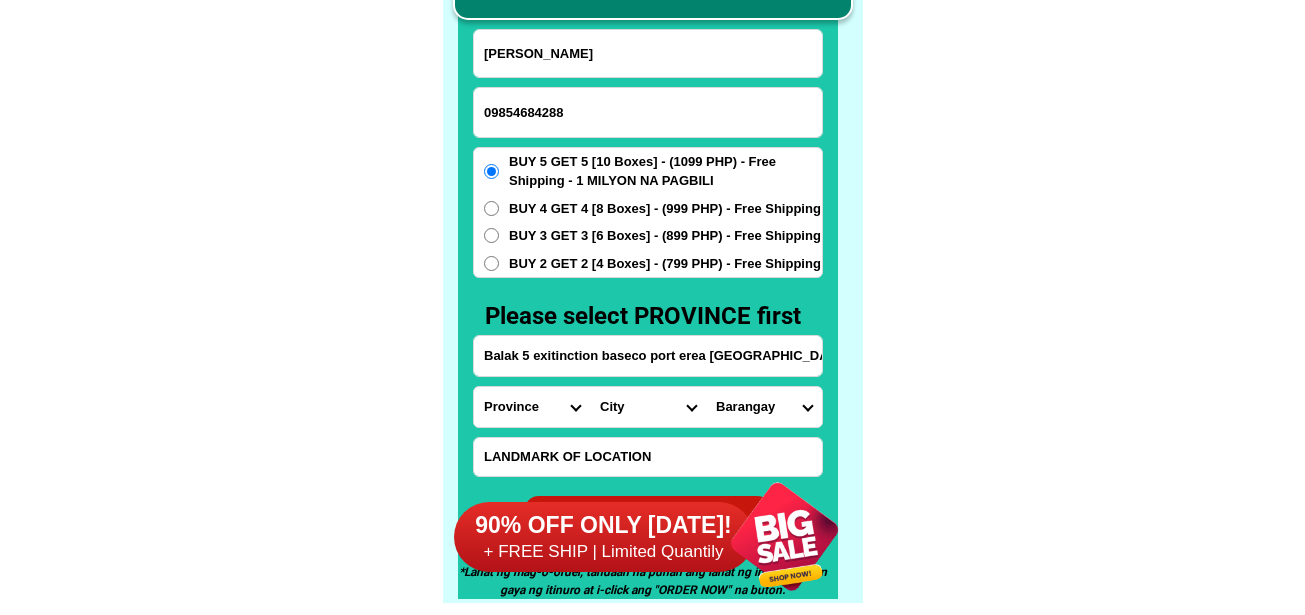 paste on "Lekod ng amadom homkurt" 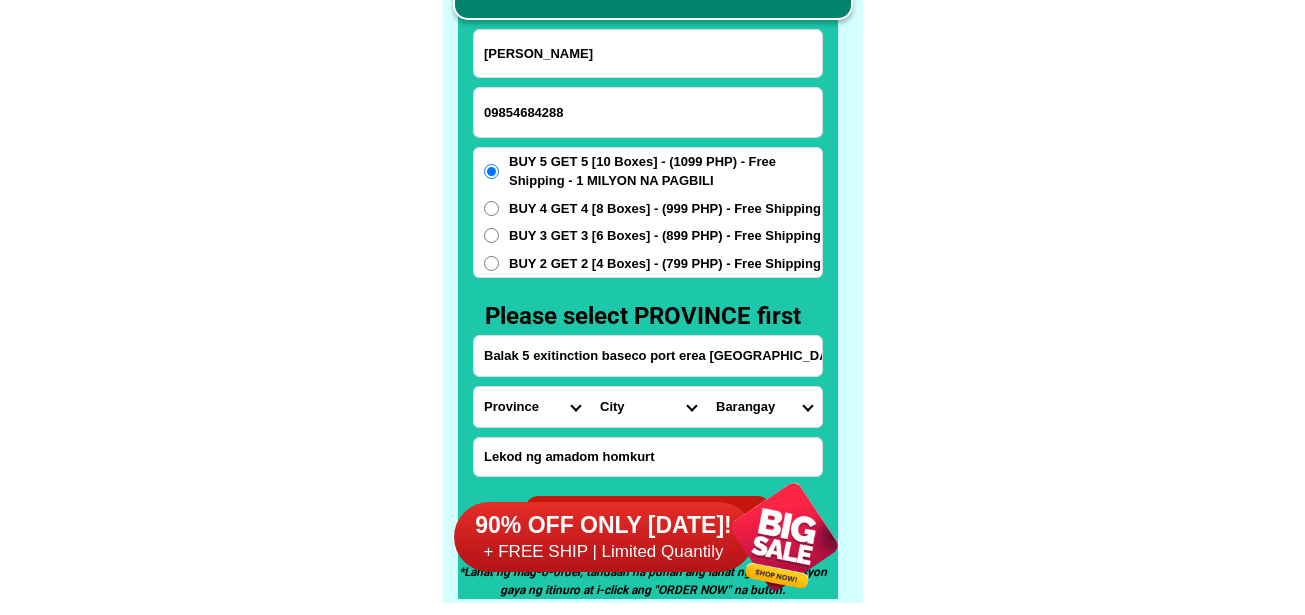 type on "Lekod ng amadom homkurt" 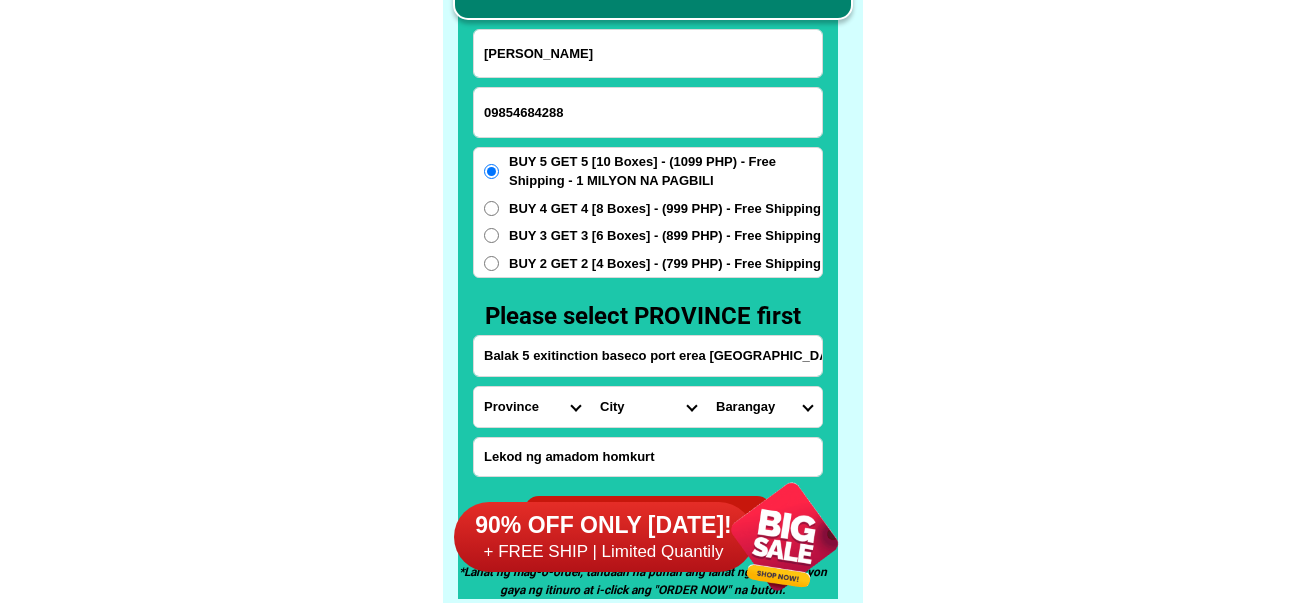 click on "Province [GEOGRAPHIC_DATA] [GEOGRAPHIC_DATA] [GEOGRAPHIC_DATA] [GEOGRAPHIC_DATA] [GEOGRAPHIC_DATA] [GEOGRAPHIC_DATA][PERSON_NAME][GEOGRAPHIC_DATA] [GEOGRAPHIC_DATA] [GEOGRAPHIC_DATA] [GEOGRAPHIC_DATA] [GEOGRAPHIC_DATA] [GEOGRAPHIC_DATA] [GEOGRAPHIC_DATA] [GEOGRAPHIC_DATA] [GEOGRAPHIC_DATA] [GEOGRAPHIC_DATA]-[GEOGRAPHIC_DATA] [GEOGRAPHIC_DATA] [GEOGRAPHIC_DATA] [GEOGRAPHIC_DATA] [GEOGRAPHIC_DATA] [GEOGRAPHIC_DATA] [GEOGRAPHIC_DATA]-de-oro [GEOGRAPHIC_DATA] [GEOGRAPHIC_DATA]-occidental [GEOGRAPHIC_DATA] [GEOGRAPHIC_DATA] Eastern-[GEOGRAPHIC_DATA] [GEOGRAPHIC_DATA] [GEOGRAPHIC_DATA] [GEOGRAPHIC_DATA]-norte [GEOGRAPHIC_DATA]-[GEOGRAPHIC_DATA] [GEOGRAPHIC_DATA] [GEOGRAPHIC_DATA] [GEOGRAPHIC_DATA] [GEOGRAPHIC_DATA] [GEOGRAPHIC_DATA] [GEOGRAPHIC_DATA] [GEOGRAPHIC_DATA] [GEOGRAPHIC_DATA] Metro-[GEOGRAPHIC_DATA] [GEOGRAPHIC_DATA]-[GEOGRAPHIC_DATA]-[GEOGRAPHIC_DATA]-province [GEOGRAPHIC_DATA]-[GEOGRAPHIC_DATA]-oriental [GEOGRAPHIC_DATA] [GEOGRAPHIC_DATA] [GEOGRAPHIC_DATA]-[GEOGRAPHIC_DATA]-[GEOGRAPHIC_DATA] [GEOGRAPHIC_DATA] [GEOGRAPHIC_DATA] [GEOGRAPHIC_DATA] [GEOGRAPHIC_DATA] [GEOGRAPHIC_DATA][PERSON_NAME][GEOGRAPHIC_DATA] [GEOGRAPHIC_DATA] [GEOGRAPHIC_DATA] [GEOGRAPHIC_DATA] [GEOGRAPHIC_DATA] [GEOGRAPHIC_DATA]-[GEOGRAPHIC_DATA]-[GEOGRAPHIC_DATA]-[GEOGRAPHIC_DATA] [GEOGRAPHIC_DATA] [GEOGRAPHIC_DATA]-[GEOGRAPHIC_DATA]-[GEOGRAPHIC_DATA] [GEOGRAPHIC_DATA] [GEOGRAPHIC_DATA] [GEOGRAPHIC_DATA]" at bounding box center (532, 407) 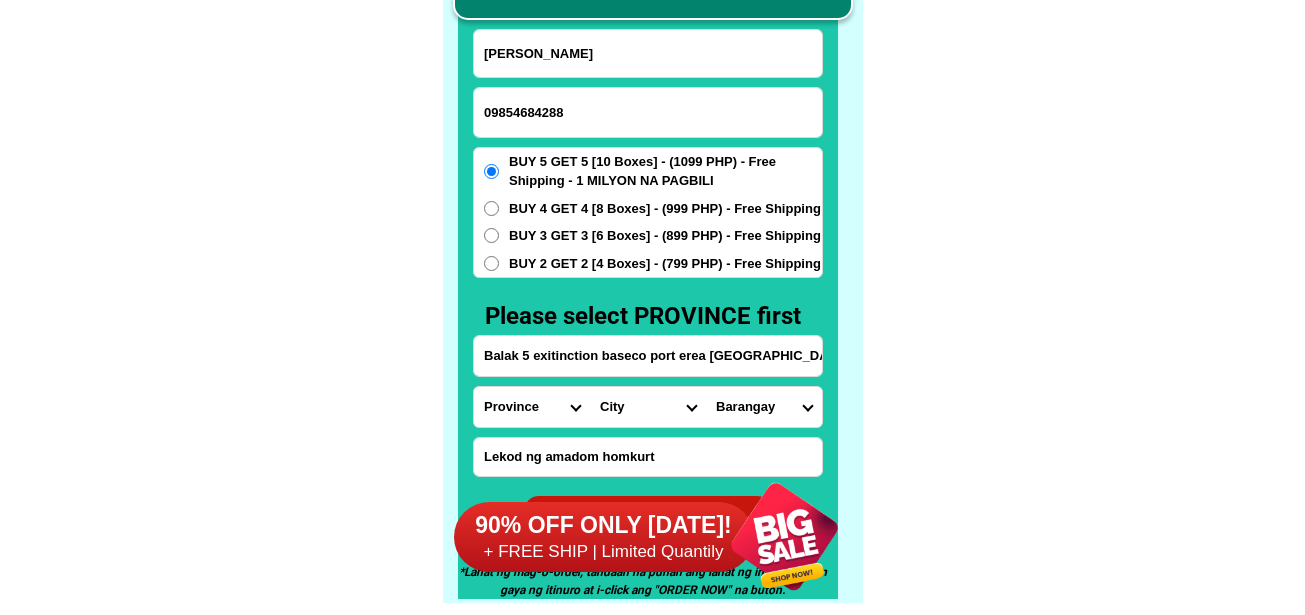 select on "63_219" 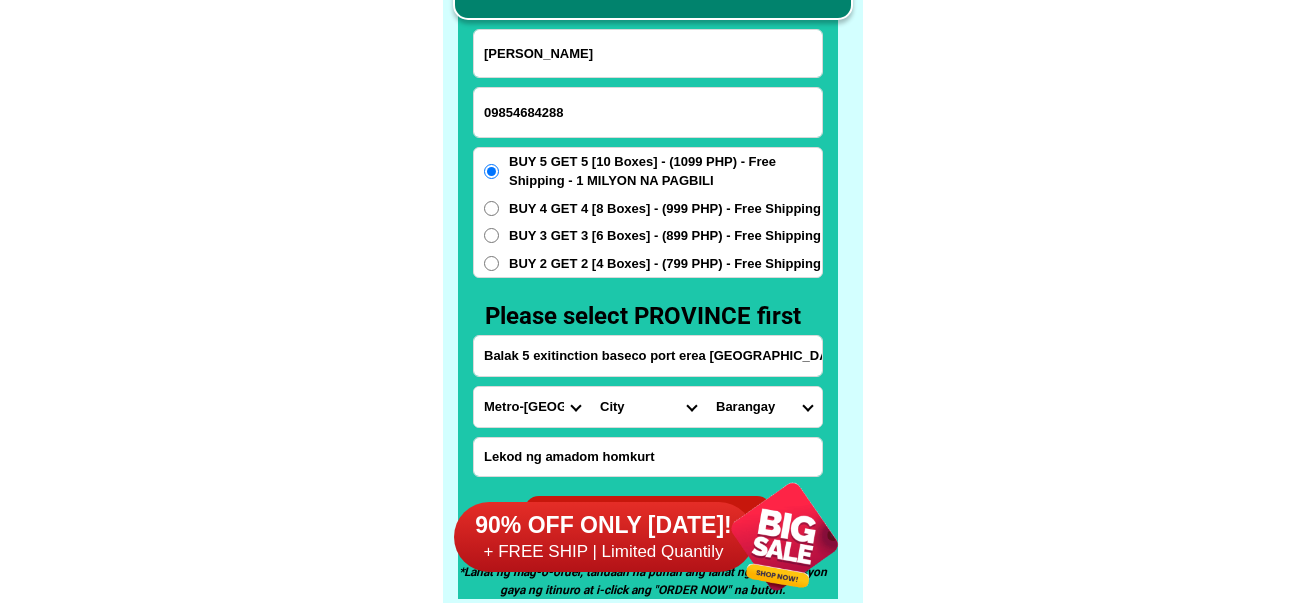 click on "Province [GEOGRAPHIC_DATA] [GEOGRAPHIC_DATA] [GEOGRAPHIC_DATA] [GEOGRAPHIC_DATA] [GEOGRAPHIC_DATA] [GEOGRAPHIC_DATA][PERSON_NAME][GEOGRAPHIC_DATA] [GEOGRAPHIC_DATA] [GEOGRAPHIC_DATA] [GEOGRAPHIC_DATA] [GEOGRAPHIC_DATA] [GEOGRAPHIC_DATA] [GEOGRAPHIC_DATA] [GEOGRAPHIC_DATA] [GEOGRAPHIC_DATA] [GEOGRAPHIC_DATA]-[GEOGRAPHIC_DATA] [GEOGRAPHIC_DATA] [GEOGRAPHIC_DATA] [GEOGRAPHIC_DATA] [GEOGRAPHIC_DATA] [GEOGRAPHIC_DATA] [GEOGRAPHIC_DATA]-de-oro [GEOGRAPHIC_DATA] [GEOGRAPHIC_DATA]-occidental [GEOGRAPHIC_DATA] [GEOGRAPHIC_DATA] Eastern-[GEOGRAPHIC_DATA] [GEOGRAPHIC_DATA] [GEOGRAPHIC_DATA] [GEOGRAPHIC_DATA]-norte [GEOGRAPHIC_DATA]-[GEOGRAPHIC_DATA] [GEOGRAPHIC_DATA] [GEOGRAPHIC_DATA] [GEOGRAPHIC_DATA] [GEOGRAPHIC_DATA] [GEOGRAPHIC_DATA] [GEOGRAPHIC_DATA] [GEOGRAPHIC_DATA] [GEOGRAPHIC_DATA] Metro-[GEOGRAPHIC_DATA] [GEOGRAPHIC_DATA]-[GEOGRAPHIC_DATA]-[GEOGRAPHIC_DATA]-province [GEOGRAPHIC_DATA]-[GEOGRAPHIC_DATA]-oriental [GEOGRAPHIC_DATA] [GEOGRAPHIC_DATA] [GEOGRAPHIC_DATA]-[GEOGRAPHIC_DATA]-[GEOGRAPHIC_DATA] [GEOGRAPHIC_DATA] [GEOGRAPHIC_DATA] [GEOGRAPHIC_DATA] [GEOGRAPHIC_DATA] [GEOGRAPHIC_DATA][PERSON_NAME][GEOGRAPHIC_DATA] [GEOGRAPHIC_DATA] [GEOGRAPHIC_DATA] [GEOGRAPHIC_DATA] [GEOGRAPHIC_DATA] [GEOGRAPHIC_DATA]-[GEOGRAPHIC_DATA]-[GEOGRAPHIC_DATA]-[GEOGRAPHIC_DATA] [GEOGRAPHIC_DATA] [GEOGRAPHIC_DATA]-[GEOGRAPHIC_DATA]-[GEOGRAPHIC_DATA] [GEOGRAPHIC_DATA] [GEOGRAPHIC_DATA] [GEOGRAPHIC_DATA]" at bounding box center [532, 407] 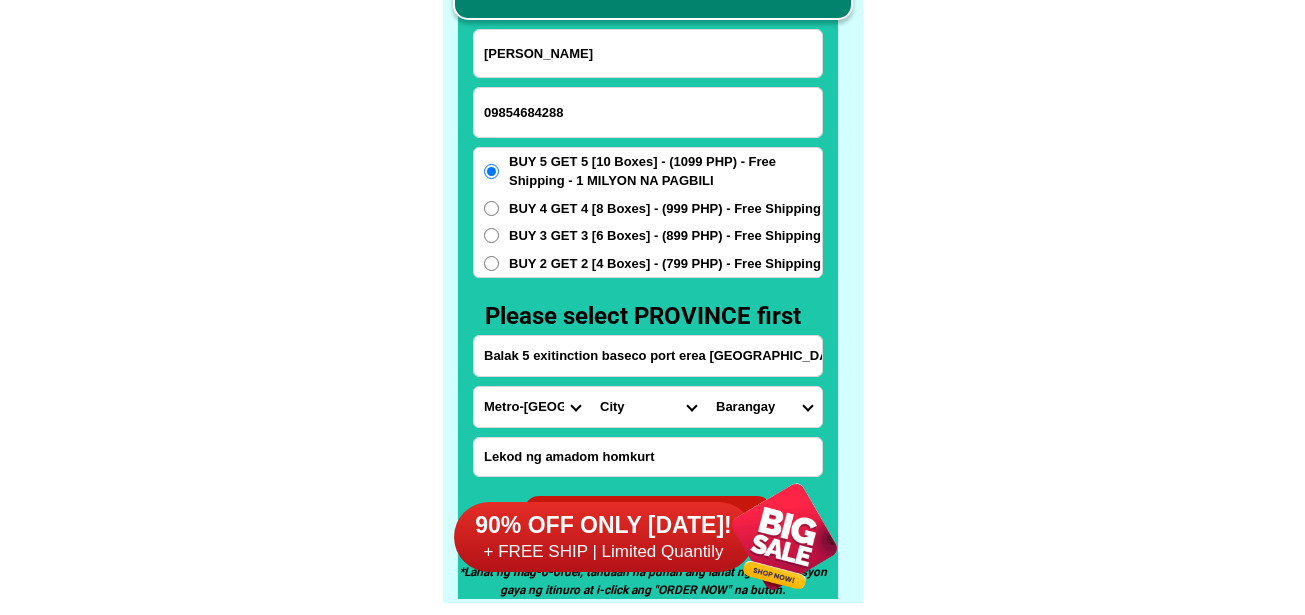 click on "City [GEOGRAPHIC_DATA] [GEOGRAPHIC_DATA] [GEOGRAPHIC_DATA] [GEOGRAPHIC_DATA]-city [GEOGRAPHIC_DATA] [GEOGRAPHIC_DATA] [GEOGRAPHIC_DATA]-[GEOGRAPHIC_DATA]-[GEOGRAPHIC_DATA]-[GEOGRAPHIC_DATA]-[GEOGRAPHIC_DATA]-[PERSON_NAME][GEOGRAPHIC_DATA]-[GEOGRAPHIC_DATA]-[GEOGRAPHIC_DATA][DATE][PERSON_NAME][GEOGRAPHIC_DATA]-[GEOGRAPHIC_DATA]-[GEOGRAPHIC_DATA]-[GEOGRAPHIC_DATA]-[GEOGRAPHIC_DATA][PERSON_NAME]-[GEOGRAPHIC_DATA]-[GEOGRAPHIC_DATA] [GEOGRAPHIC_DATA] [GEOGRAPHIC_DATA]-[GEOGRAPHIC_DATA]-[GEOGRAPHIC_DATA] [GEOGRAPHIC_DATA] [GEOGRAPHIC_DATA] [GEOGRAPHIC_DATA]-area [GEOGRAPHIC_DATA]-city [GEOGRAPHIC_DATA] [GEOGRAPHIC_DATA][PERSON_NAME] [GEOGRAPHIC_DATA][PERSON_NAME] [GEOGRAPHIC_DATA] TONDO I/II TONDO I/II [GEOGRAPHIC_DATA]" at bounding box center (648, 407) 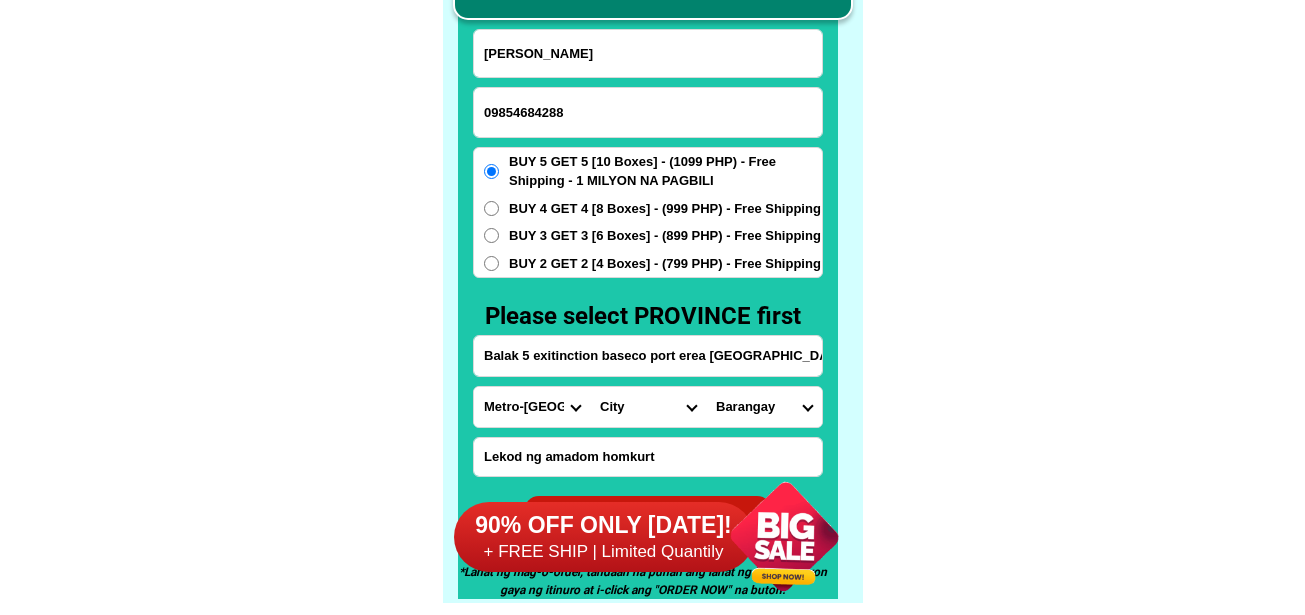 select on "63_219821" 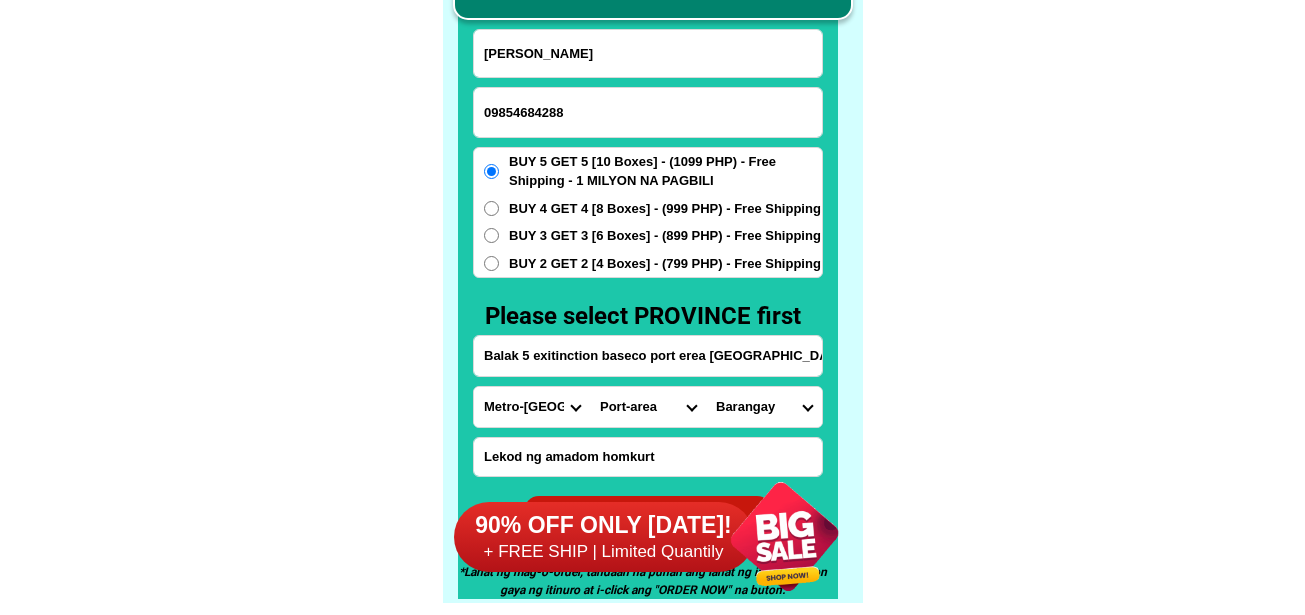 click on "City [GEOGRAPHIC_DATA] [GEOGRAPHIC_DATA] [GEOGRAPHIC_DATA] [GEOGRAPHIC_DATA]-city [GEOGRAPHIC_DATA] [GEOGRAPHIC_DATA] [GEOGRAPHIC_DATA]-[GEOGRAPHIC_DATA]-[GEOGRAPHIC_DATA]-[GEOGRAPHIC_DATA]-[GEOGRAPHIC_DATA]-[PERSON_NAME][GEOGRAPHIC_DATA]-[GEOGRAPHIC_DATA]-[GEOGRAPHIC_DATA][DATE][PERSON_NAME][GEOGRAPHIC_DATA]-[GEOGRAPHIC_DATA]-[GEOGRAPHIC_DATA]-[GEOGRAPHIC_DATA]-[GEOGRAPHIC_DATA][PERSON_NAME]-[GEOGRAPHIC_DATA]-[GEOGRAPHIC_DATA] [GEOGRAPHIC_DATA] [GEOGRAPHIC_DATA]-[GEOGRAPHIC_DATA]-[GEOGRAPHIC_DATA] [GEOGRAPHIC_DATA] [GEOGRAPHIC_DATA] [GEOGRAPHIC_DATA]-area [GEOGRAPHIC_DATA]-city [GEOGRAPHIC_DATA] [GEOGRAPHIC_DATA][PERSON_NAME] [GEOGRAPHIC_DATA][PERSON_NAME] [GEOGRAPHIC_DATA] TONDO I/II TONDO I/II [GEOGRAPHIC_DATA]" at bounding box center [648, 407] 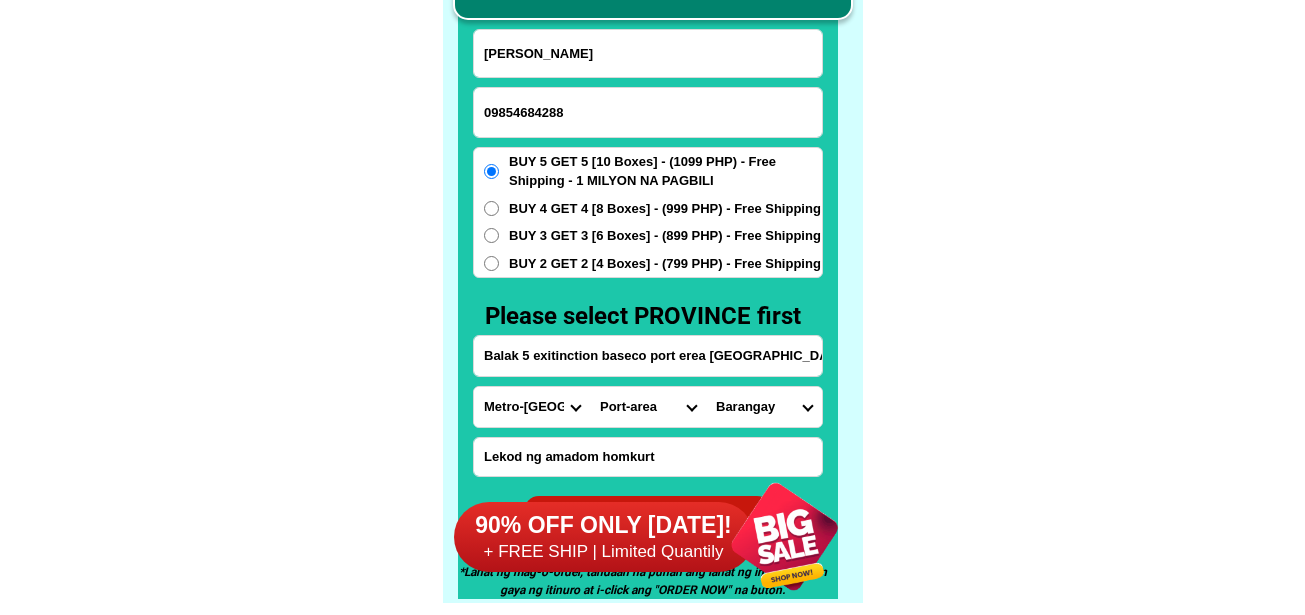 click on "Barangay Barangay 649 Barangay 650 Barangay 651 Barangay 652 Barangay 653" at bounding box center (764, 407) 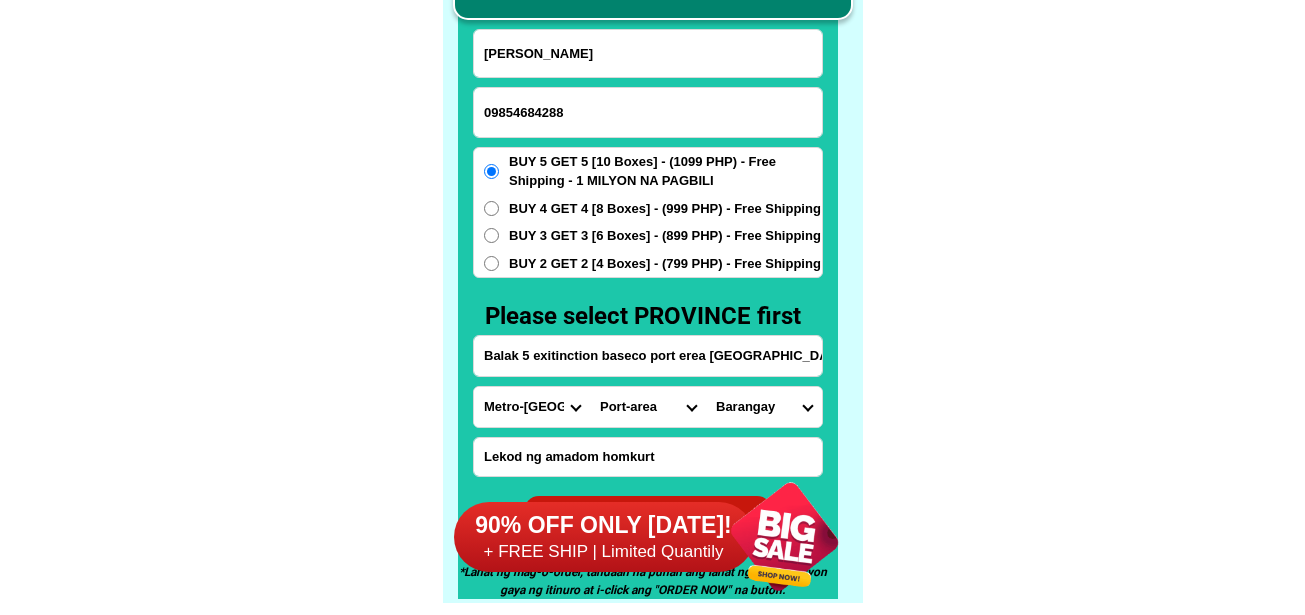 click on "Balak 5 exitinction baseco port erea manila" at bounding box center (648, 356) 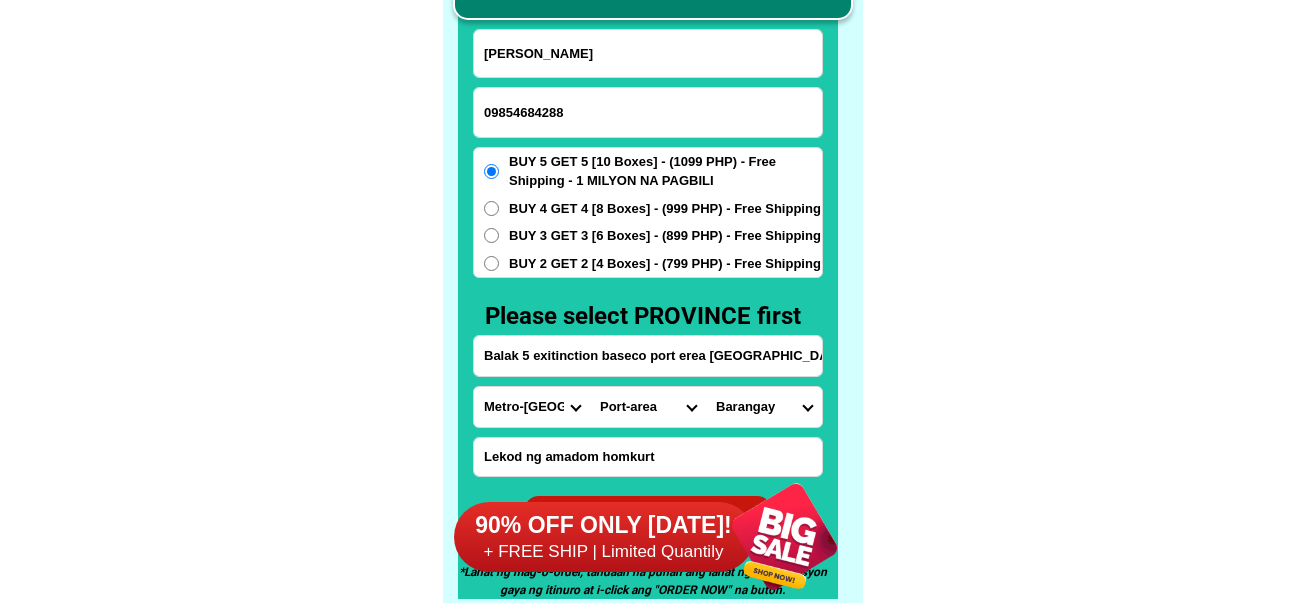 click on "Barangay Barangay 649 Barangay 650 Barangay 651 Barangay 652 Barangay 653" at bounding box center [764, 407] 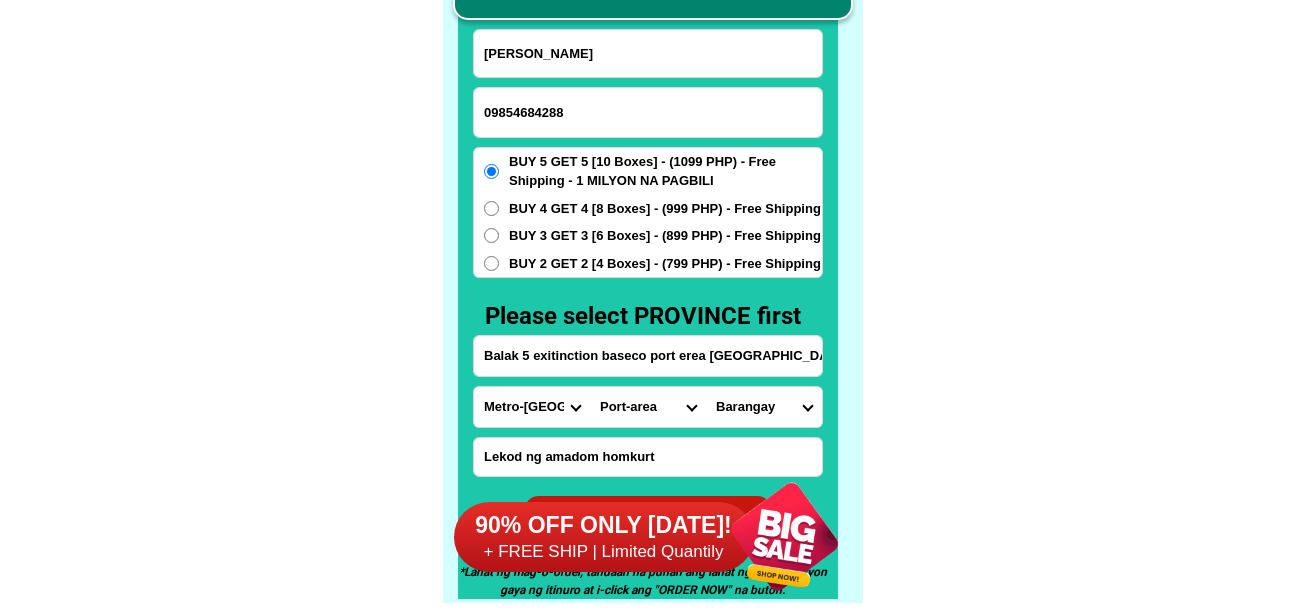 select on "63_2198215146" 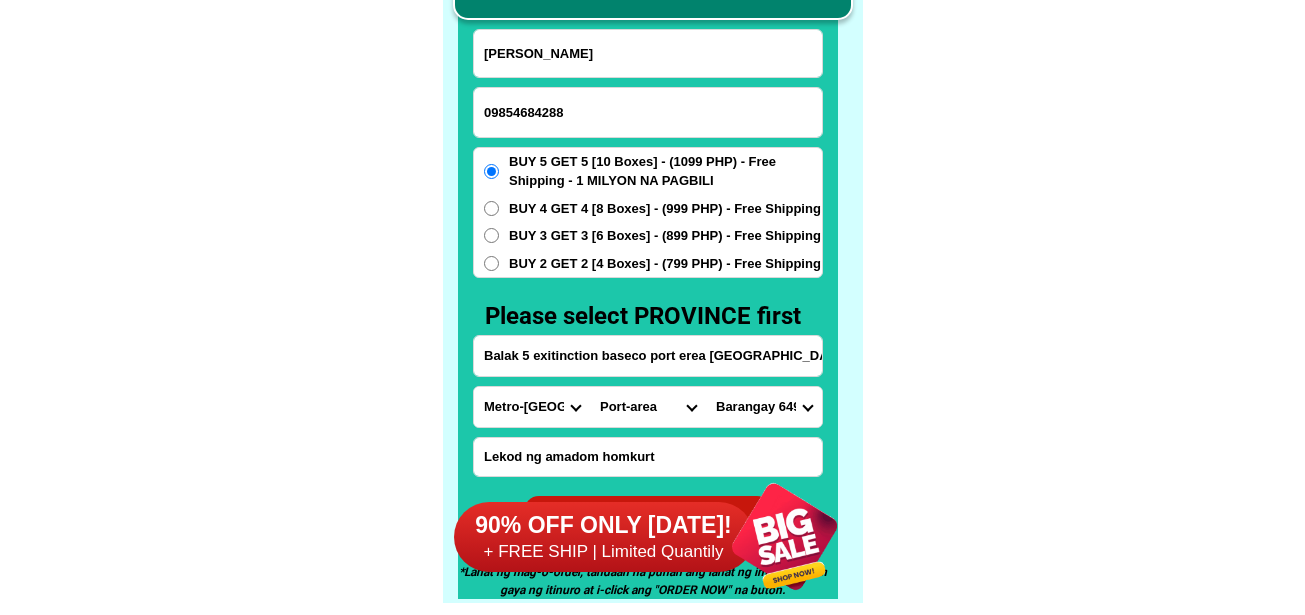 click on "Barangay Barangay 649 Barangay 650 Barangay 651 Barangay 652 Barangay 653" at bounding box center (764, 407) 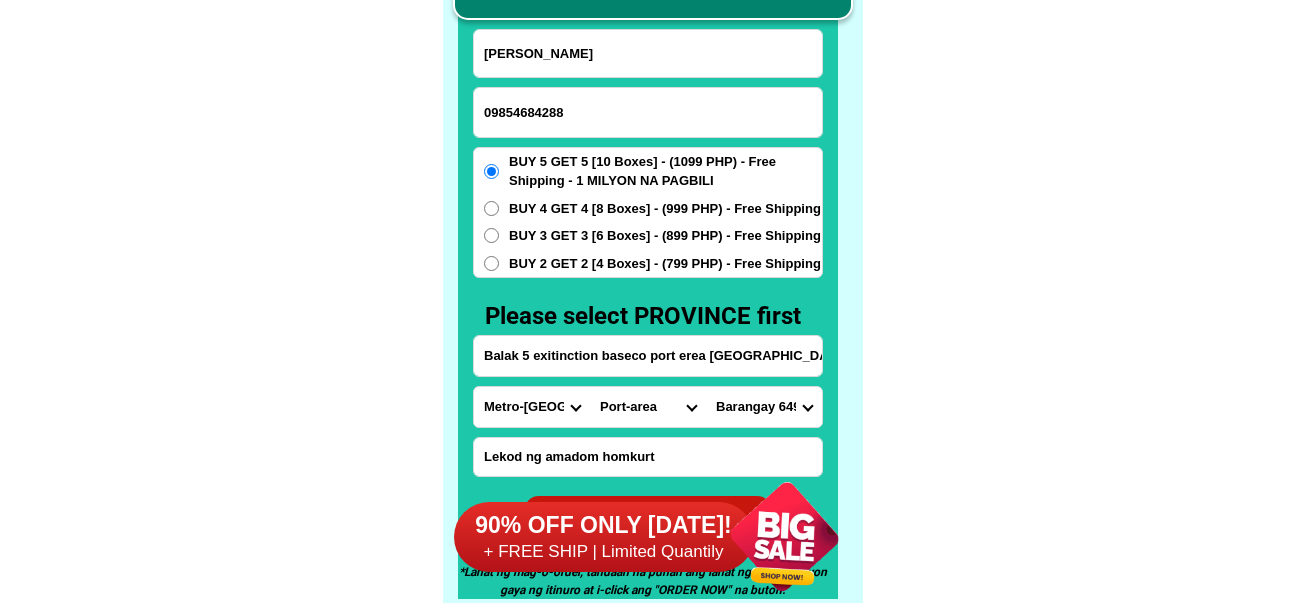 click on "FREE SHIPPING NATIONWIDE Contact Review Introduction Product BONA VITA COFFEE Comprehensive health protection solution
Research by [PERSON_NAME] and [PERSON_NAME] ✅ 𝙰𝚗𝚝𝚒 𝙲𝚊𝚗𝚌𝚎𝚛 ✅ 𝙰𝚗𝚝𝚒 𝚂𝚝𝚛𝚘𝚔𝚎
✅ 𝙰𝚗𝚝𝚒 𝙳𝚒𝚊𝚋𝚎𝚝𝚒𝚌 ✅ 𝙳𝚒𝚊𝚋𝚎𝚝𝚎𝚜 FAKE VS ORIGINAL Noon: nagkaroon ng [MEDICAL_DATA], hindi makalakad ng normal pagkatapos: uminom [PERSON_NAME] dalawang beses sa isang araw, maaaring maglakad nang mag-isa, bawasan ang mga sintomas ng kanser The product has been certified for
safety and effectiveness Prevent and combat signs of [MEDICAL_DATA], [MEDICAL_DATA], and cardiovascular diseases Helps strengthen bones and joints Prevent [MEDICAL_DATA] Reduce excess fat Anti-aging [PERSON_NAME] CAFE WITH HYDROLYZED COLLAGEN Enemy of the cause of disease [PERSON_NAME] Doc Nutrition Department of Philippines General Hospital shared that BONA VITA CAFE sprouts are the panacea in anti - aging and anti-disease. Start After 1 week" at bounding box center (652, -6201) 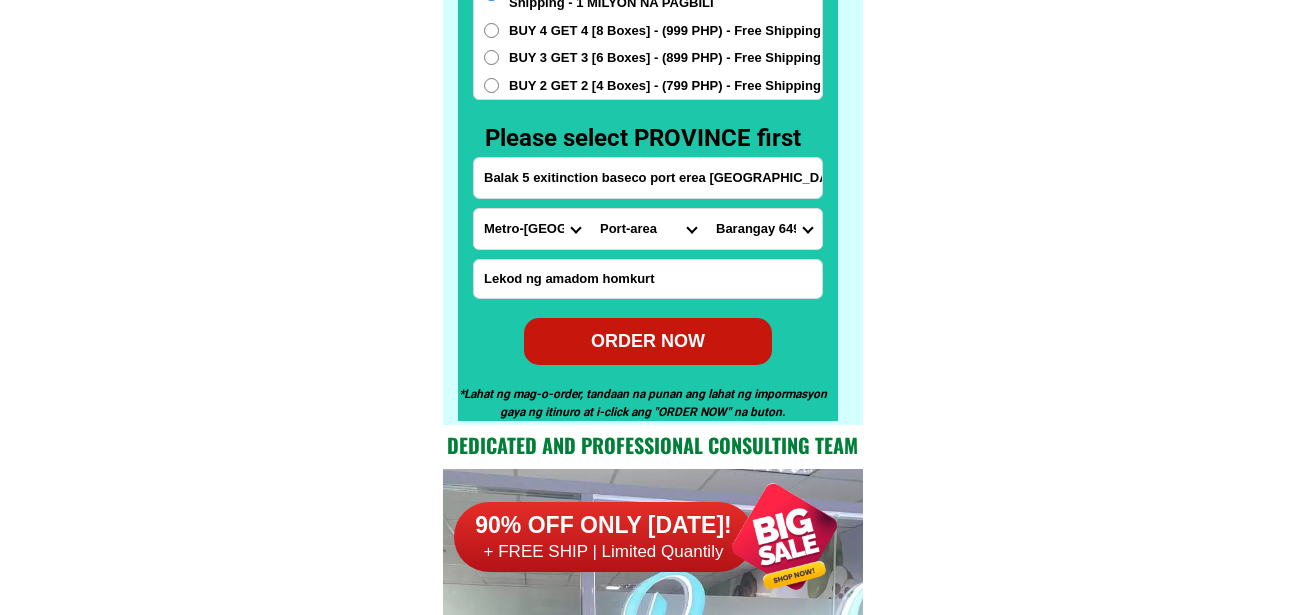 scroll, scrollTop: 15846, scrollLeft: 0, axis: vertical 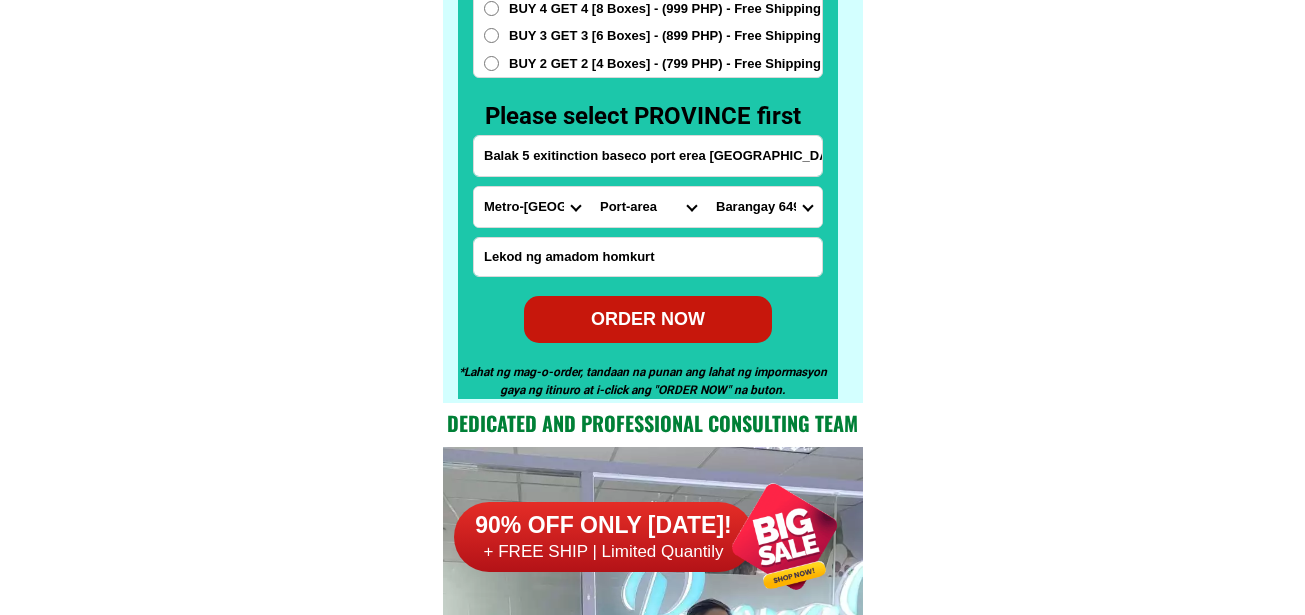 click on "ORDER NOW" at bounding box center [648, 319] 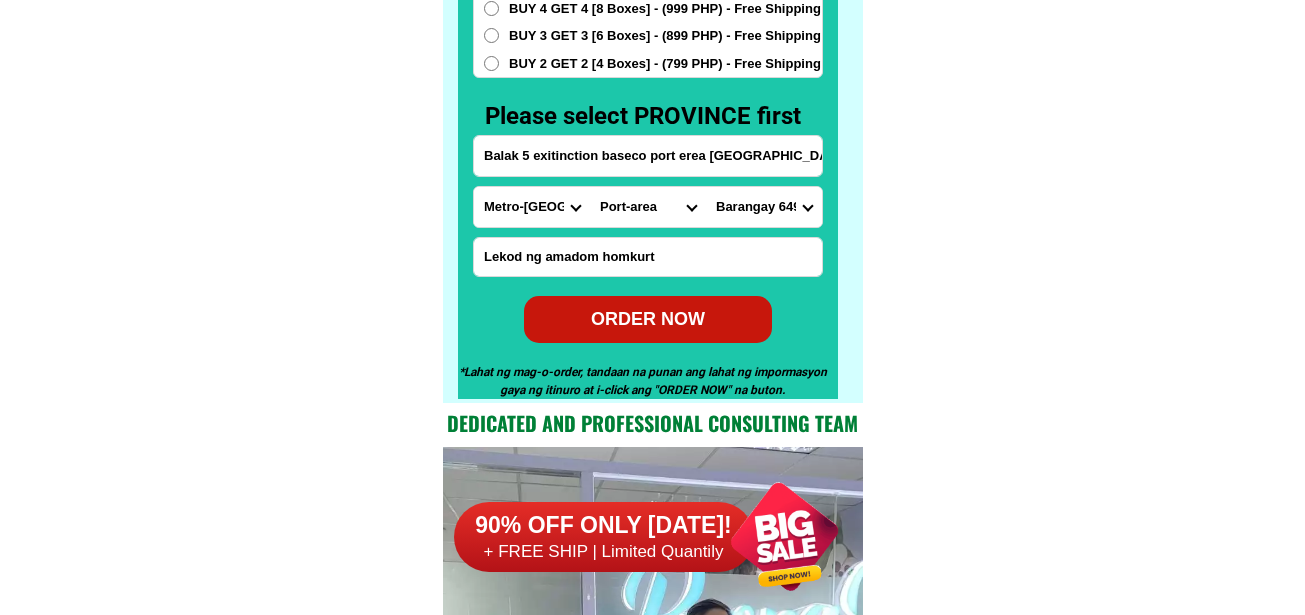 radio on "true" 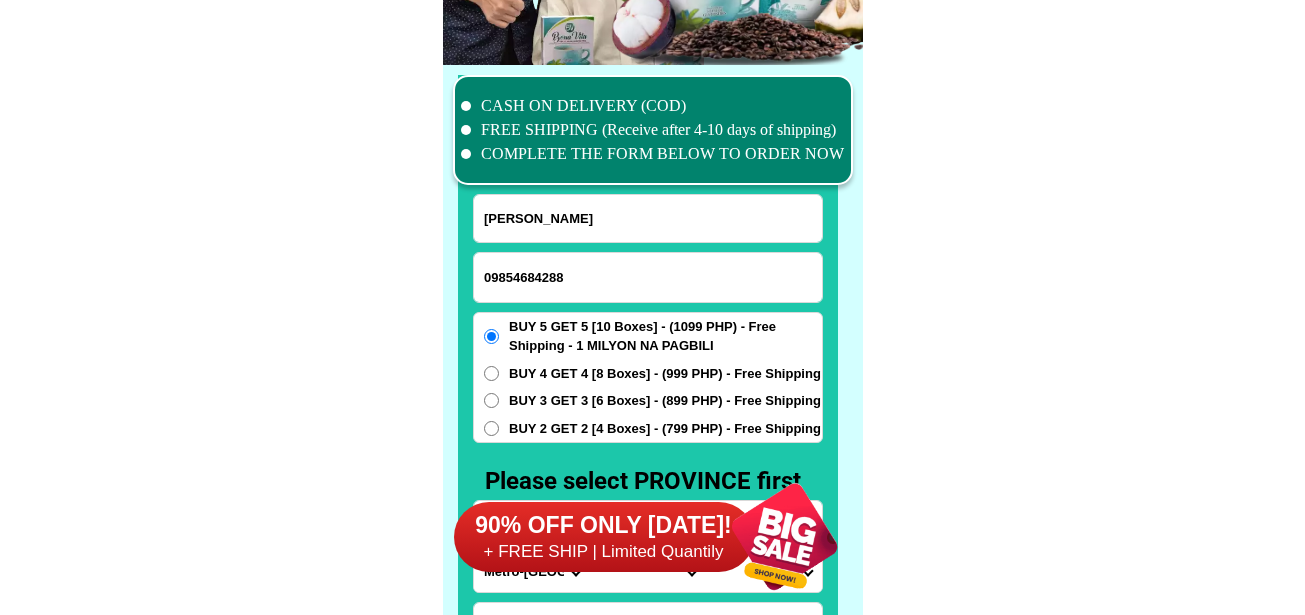 scroll, scrollTop: 15446, scrollLeft: 0, axis: vertical 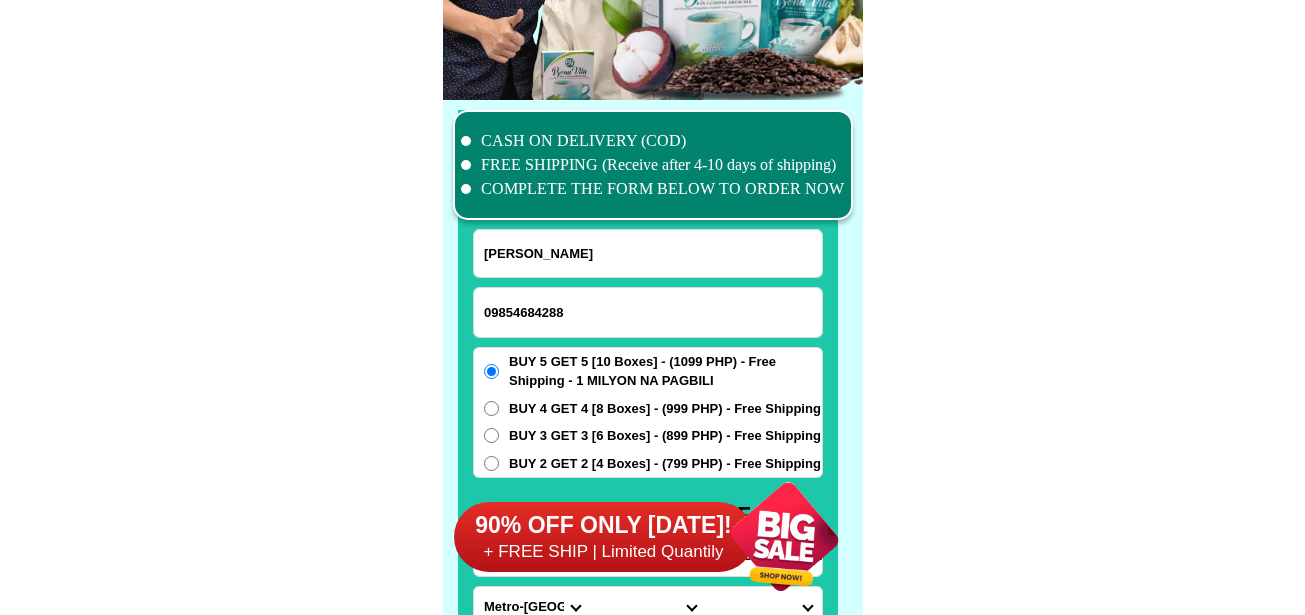 click on "09854684288" at bounding box center (648, 312) 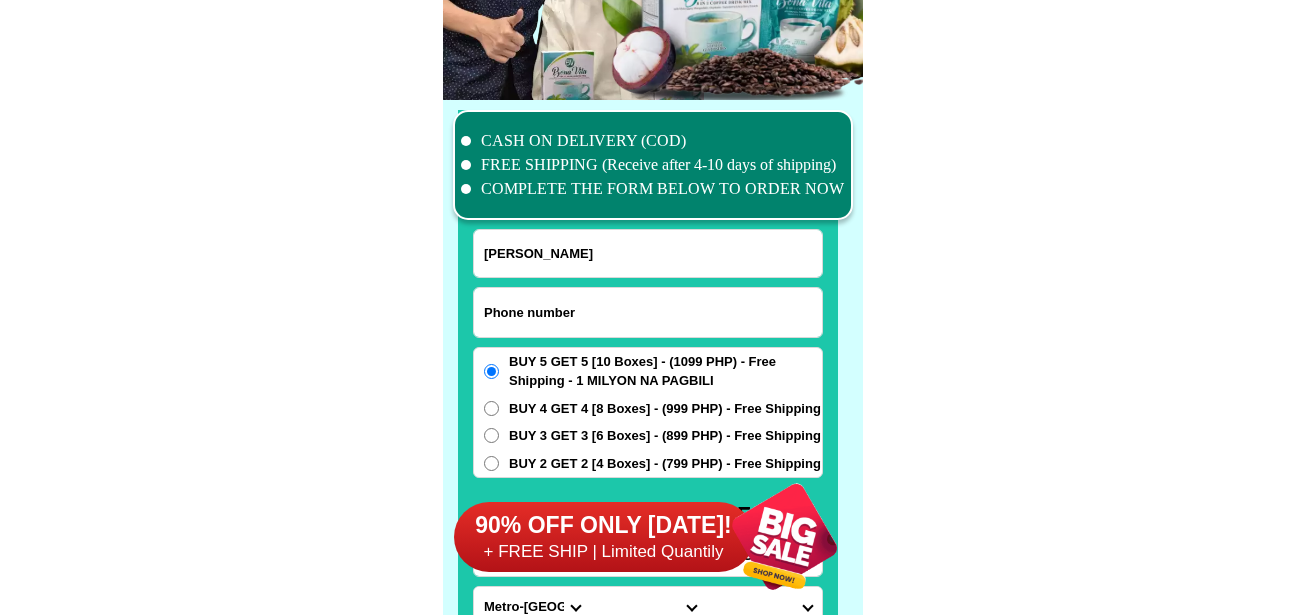 paste on "09086687445" 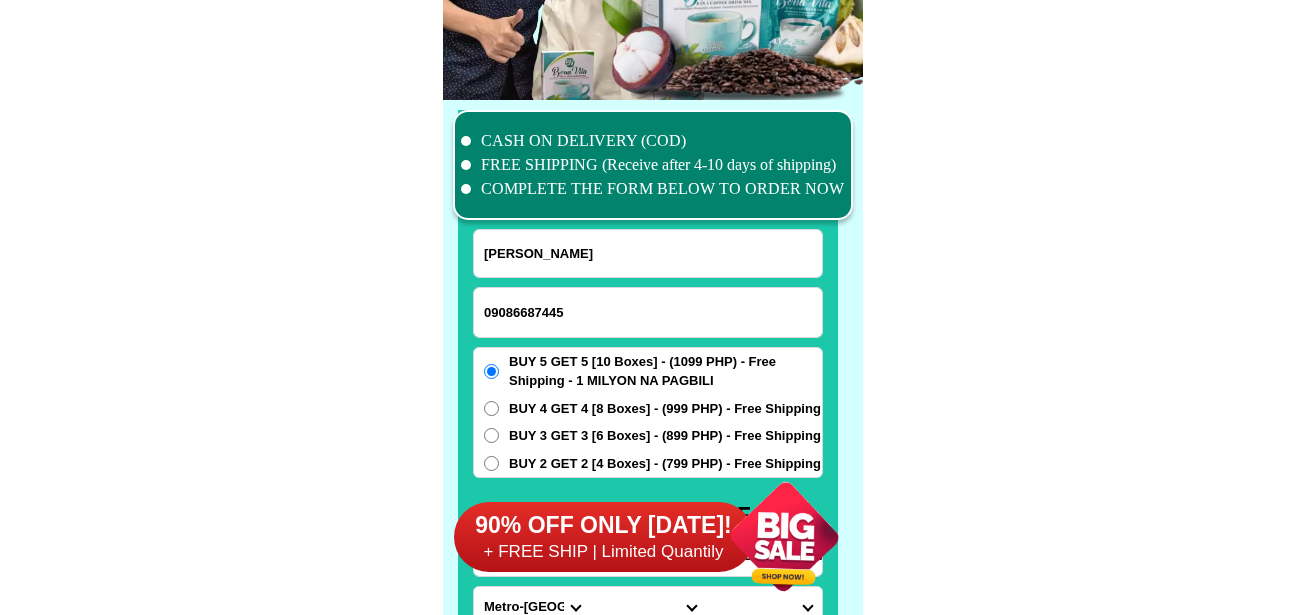 type on "09086687445" 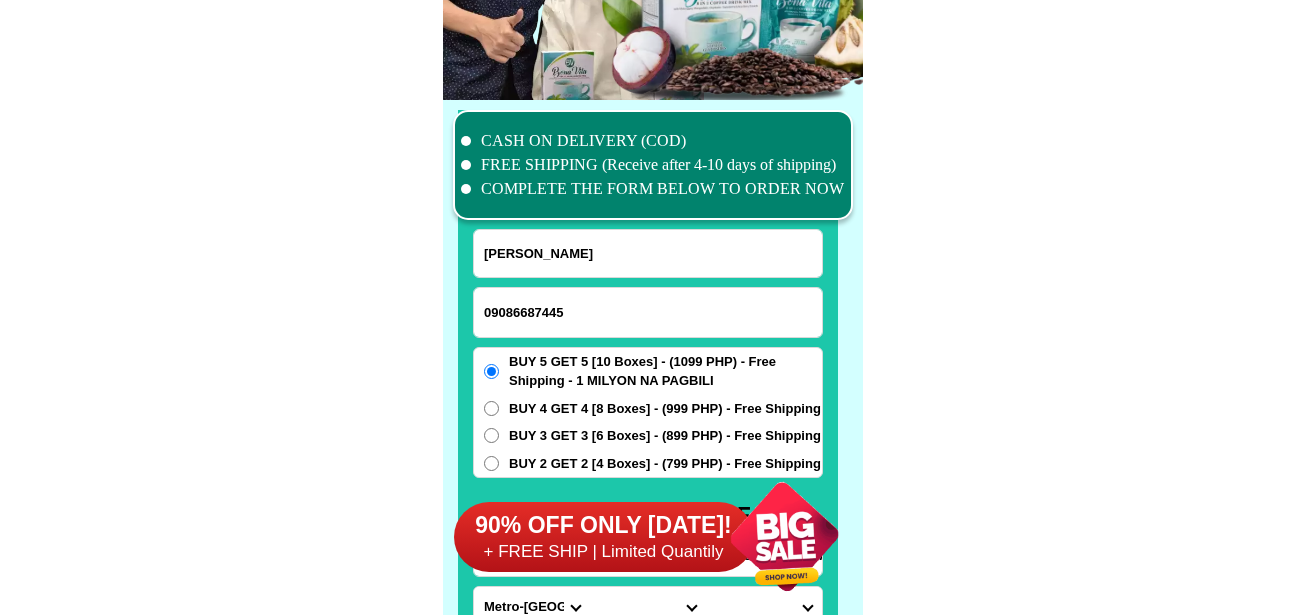 click on "Danilo saren" at bounding box center (648, 253) 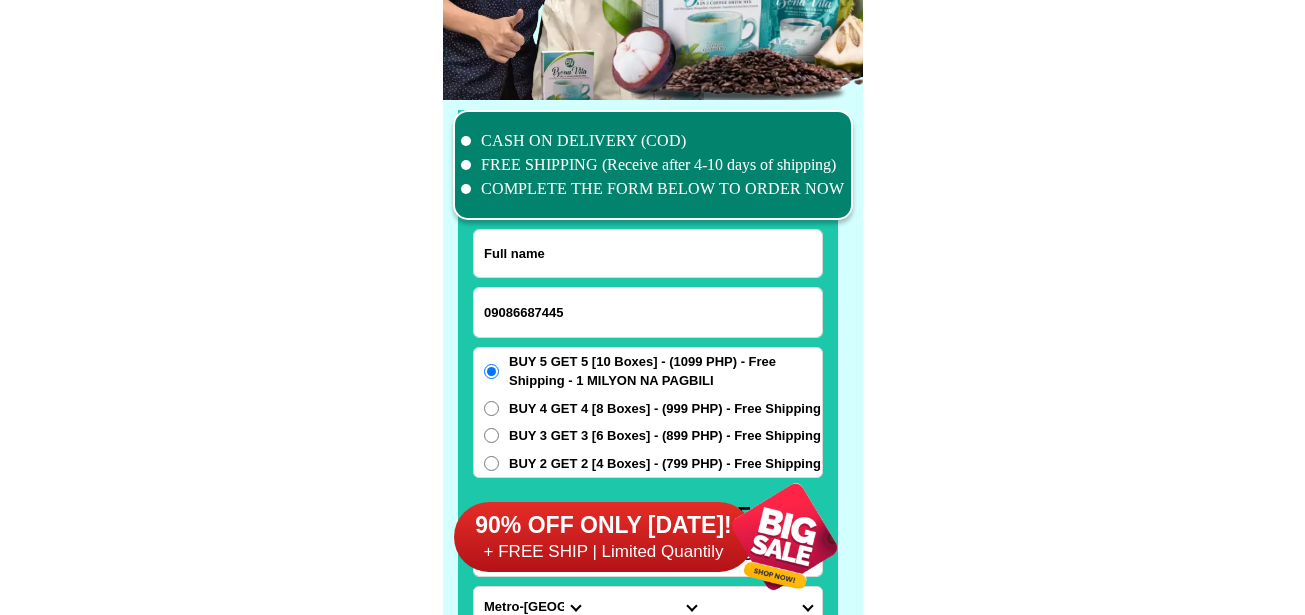 paste on "Erlinda P Gonzales" 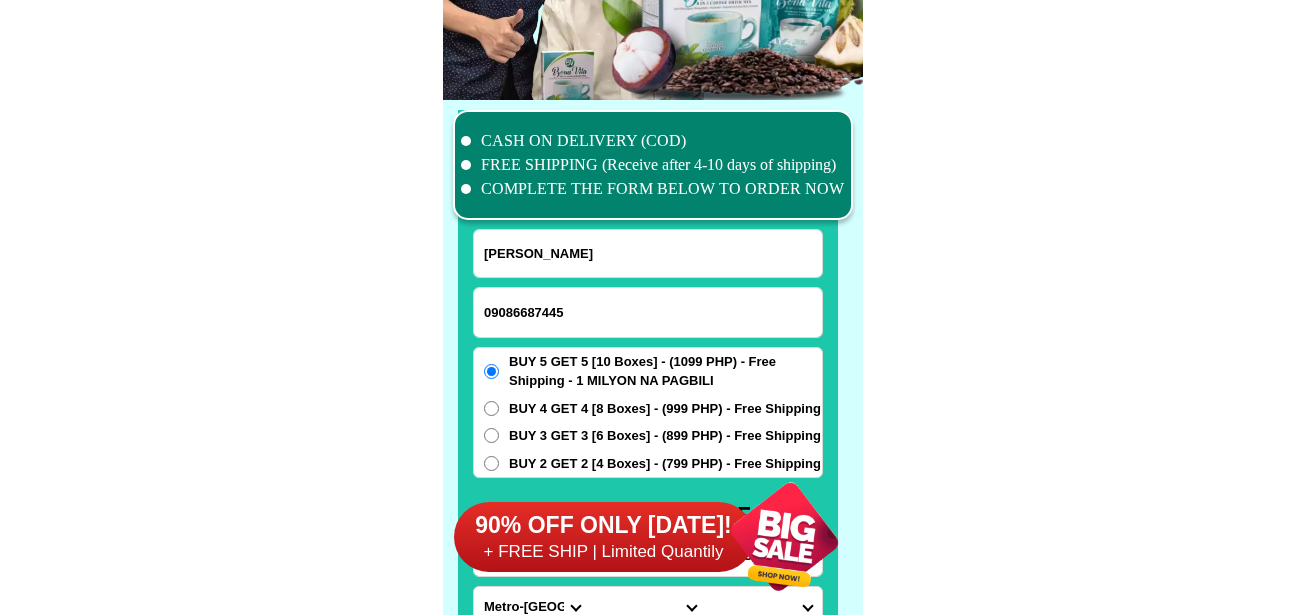 type on "Erlinda P Gonzales" 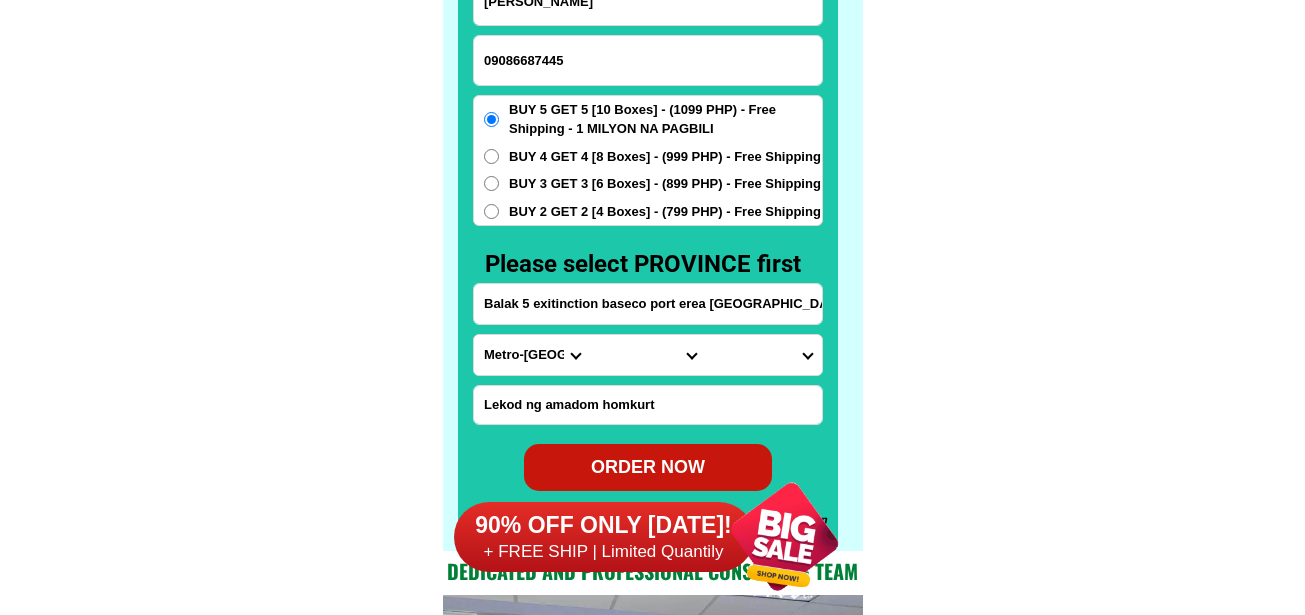 scroll, scrollTop: 15746, scrollLeft: 0, axis: vertical 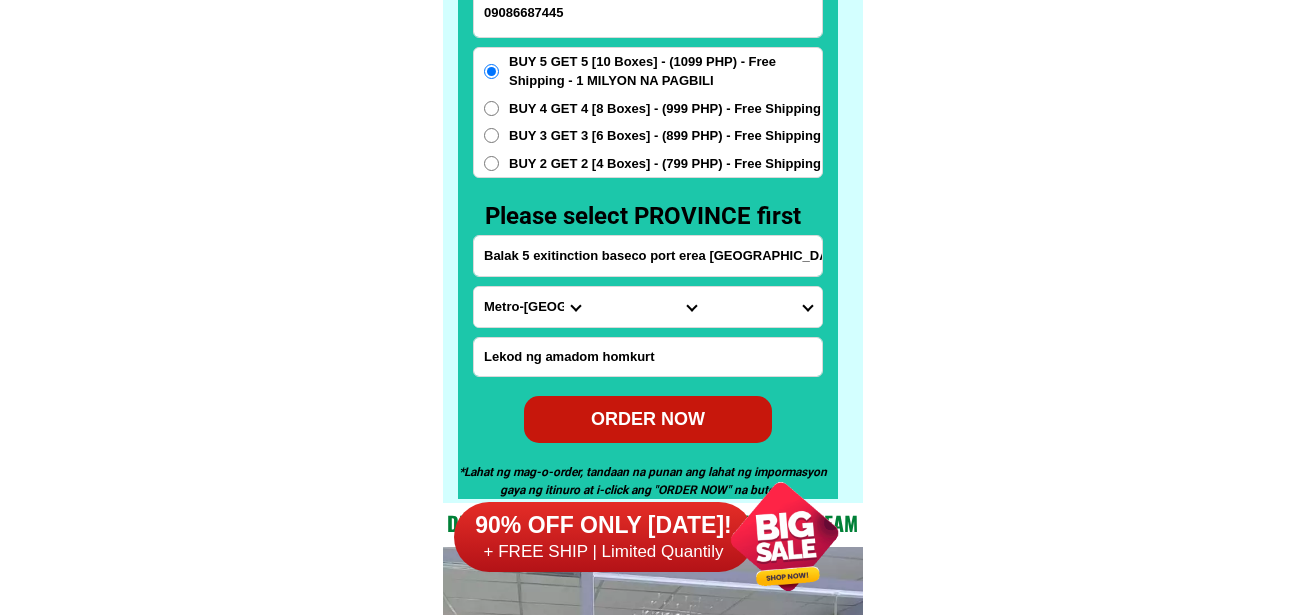 click on "Province [GEOGRAPHIC_DATA] [GEOGRAPHIC_DATA] [GEOGRAPHIC_DATA] [GEOGRAPHIC_DATA] [GEOGRAPHIC_DATA] [GEOGRAPHIC_DATA][PERSON_NAME][GEOGRAPHIC_DATA] [GEOGRAPHIC_DATA] [GEOGRAPHIC_DATA] [GEOGRAPHIC_DATA] [GEOGRAPHIC_DATA] [GEOGRAPHIC_DATA] [GEOGRAPHIC_DATA] [GEOGRAPHIC_DATA] [GEOGRAPHIC_DATA] [GEOGRAPHIC_DATA]-[GEOGRAPHIC_DATA] [GEOGRAPHIC_DATA] [GEOGRAPHIC_DATA] [GEOGRAPHIC_DATA] [GEOGRAPHIC_DATA] [GEOGRAPHIC_DATA] [GEOGRAPHIC_DATA]-de-oro [GEOGRAPHIC_DATA] [GEOGRAPHIC_DATA]-occidental [GEOGRAPHIC_DATA] [GEOGRAPHIC_DATA] Eastern-[GEOGRAPHIC_DATA] [GEOGRAPHIC_DATA] [GEOGRAPHIC_DATA] [GEOGRAPHIC_DATA]-norte [GEOGRAPHIC_DATA]-[GEOGRAPHIC_DATA] [GEOGRAPHIC_DATA] [GEOGRAPHIC_DATA] [GEOGRAPHIC_DATA] [GEOGRAPHIC_DATA] [GEOGRAPHIC_DATA] [GEOGRAPHIC_DATA] [GEOGRAPHIC_DATA] [GEOGRAPHIC_DATA] Metro-[GEOGRAPHIC_DATA] [GEOGRAPHIC_DATA]-[GEOGRAPHIC_DATA]-[GEOGRAPHIC_DATA]-province [GEOGRAPHIC_DATA]-[GEOGRAPHIC_DATA]-oriental [GEOGRAPHIC_DATA] [GEOGRAPHIC_DATA] [GEOGRAPHIC_DATA]-[GEOGRAPHIC_DATA]-[GEOGRAPHIC_DATA] [GEOGRAPHIC_DATA] [GEOGRAPHIC_DATA] [GEOGRAPHIC_DATA] [GEOGRAPHIC_DATA] [GEOGRAPHIC_DATA][PERSON_NAME][GEOGRAPHIC_DATA] [GEOGRAPHIC_DATA] [GEOGRAPHIC_DATA] [GEOGRAPHIC_DATA] [GEOGRAPHIC_DATA] [GEOGRAPHIC_DATA]-[GEOGRAPHIC_DATA]-[GEOGRAPHIC_DATA]-[GEOGRAPHIC_DATA] [GEOGRAPHIC_DATA] [GEOGRAPHIC_DATA]-[GEOGRAPHIC_DATA]-[GEOGRAPHIC_DATA] [GEOGRAPHIC_DATA] [GEOGRAPHIC_DATA] [GEOGRAPHIC_DATA]" at bounding box center (532, 307) 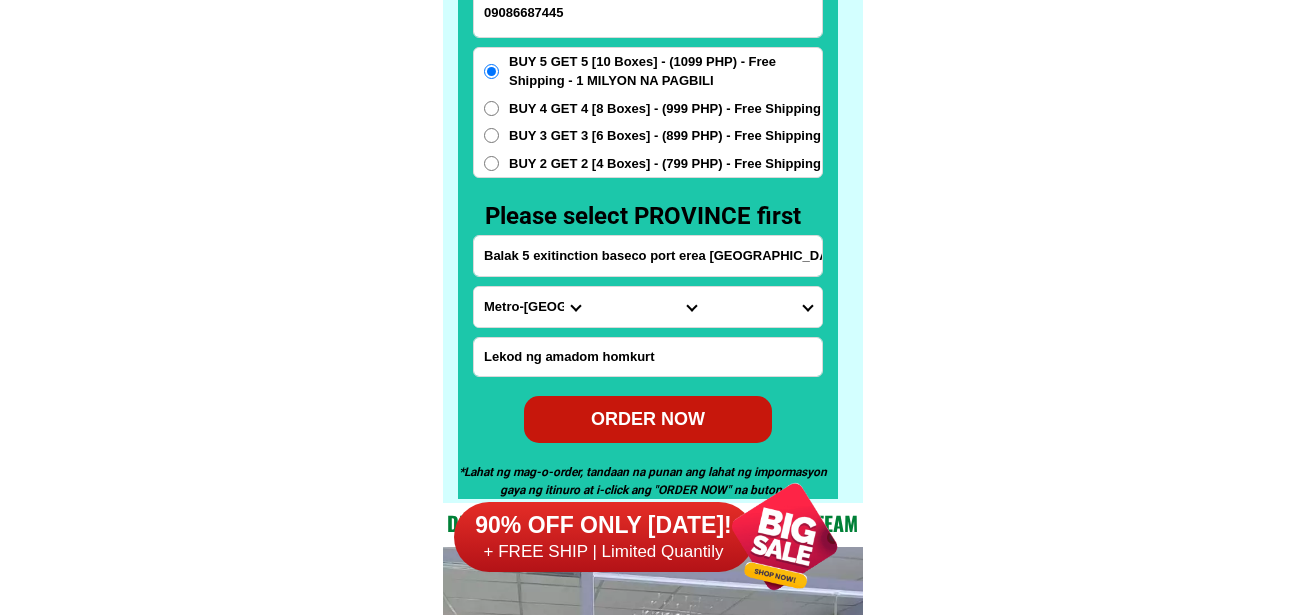 select on "63_219" 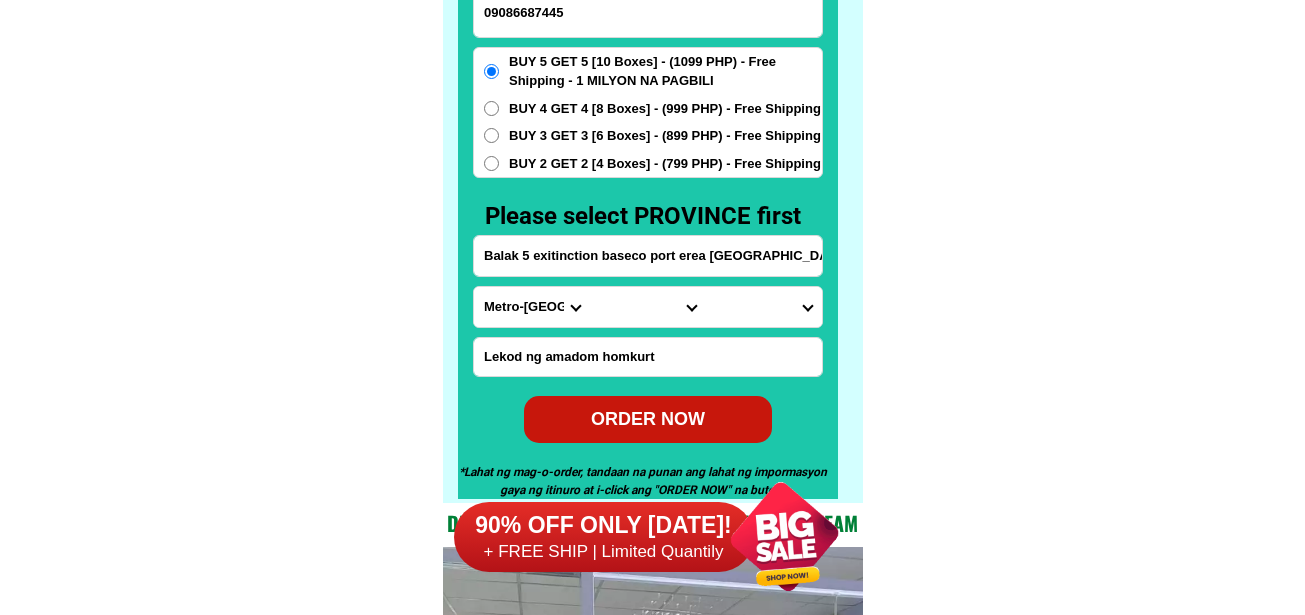 click on "Province [GEOGRAPHIC_DATA] [GEOGRAPHIC_DATA] [GEOGRAPHIC_DATA] [GEOGRAPHIC_DATA] [GEOGRAPHIC_DATA] [GEOGRAPHIC_DATA][PERSON_NAME][GEOGRAPHIC_DATA] [GEOGRAPHIC_DATA] [GEOGRAPHIC_DATA] [GEOGRAPHIC_DATA] [GEOGRAPHIC_DATA] [GEOGRAPHIC_DATA] [GEOGRAPHIC_DATA] [GEOGRAPHIC_DATA] [GEOGRAPHIC_DATA] [GEOGRAPHIC_DATA]-[GEOGRAPHIC_DATA] [GEOGRAPHIC_DATA] [GEOGRAPHIC_DATA] [GEOGRAPHIC_DATA] [GEOGRAPHIC_DATA] [GEOGRAPHIC_DATA] [GEOGRAPHIC_DATA]-de-oro [GEOGRAPHIC_DATA] [GEOGRAPHIC_DATA]-occidental [GEOGRAPHIC_DATA] [GEOGRAPHIC_DATA] Eastern-[GEOGRAPHIC_DATA] [GEOGRAPHIC_DATA] [GEOGRAPHIC_DATA] [GEOGRAPHIC_DATA]-norte [GEOGRAPHIC_DATA]-[GEOGRAPHIC_DATA] [GEOGRAPHIC_DATA] [GEOGRAPHIC_DATA] [GEOGRAPHIC_DATA] [GEOGRAPHIC_DATA] [GEOGRAPHIC_DATA] [GEOGRAPHIC_DATA] [GEOGRAPHIC_DATA] [GEOGRAPHIC_DATA] Metro-[GEOGRAPHIC_DATA] [GEOGRAPHIC_DATA]-[GEOGRAPHIC_DATA]-[GEOGRAPHIC_DATA]-province [GEOGRAPHIC_DATA]-[GEOGRAPHIC_DATA]-oriental [GEOGRAPHIC_DATA] [GEOGRAPHIC_DATA] [GEOGRAPHIC_DATA]-[GEOGRAPHIC_DATA]-[GEOGRAPHIC_DATA] [GEOGRAPHIC_DATA] [GEOGRAPHIC_DATA] [GEOGRAPHIC_DATA] [GEOGRAPHIC_DATA] [GEOGRAPHIC_DATA][PERSON_NAME][GEOGRAPHIC_DATA] [GEOGRAPHIC_DATA] [GEOGRAPHIC_DATA] [GEOGRAPHIC_DATA] [GEOGRAPHIC_DATA] [GEOGRAPHIC_DATA]-[GEOGRAPHIC_DATA]-[GEOGRAPHIC_DATA]-[GEOGRAPHIC_DATA] [GEOGRAPHIC_DATA] [GEOGRAPHIC_DATA]-[GEOGRAPHIC_DATA]-[GEOGRAPHIC_DATA] [GEOGRAPHIC_DATA] [GEOGRAPHIC_DATA] [GEOGRAPHIC_DATA]" at bounding box center (532, 307) 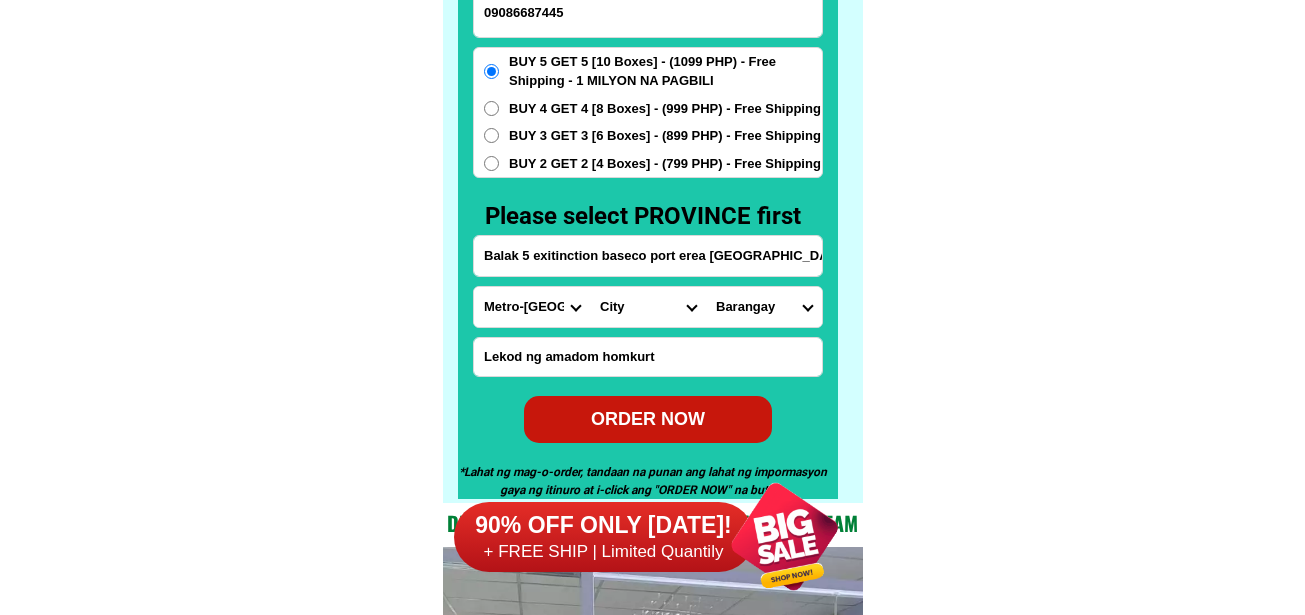 click on "City [GEOGRAPHIC_DATA] [GEOGRAPHIC_DATA] [GEOGRAPHIC_DATA] [GEOGRAPHIC_DATA]-city [GEOGRAPHIC_DATA] [GEOGRAPHIC_DATA] [GEOGRAPHIC_DATA]-[GEOGRAPHIC_DATA]-[GEOGRAPHIC_DATA]-[GEOGRAPHIC_DATA]-[GEOGRAPHIC_DATA]-[PERSON_NAME][GEOGRAPHIC_DATA]-[GEOGRAPHIC_DATA]-[GEOGRAPHIC_DATA][DATE][PERSON_NAME][GEOGRAPHIC_DATA]-[GEOGRAPHIC_DATA]-[GEOGRAPHIC_DATA]-[GEOGRAPHIC_DATA]-[GEOGRAPHIC_DATA][PERSON_NAME]-[GEOGRAPHIC_DATA]-[GEOGRAPHIC_DATA] [GEOGRAPHIC_DATA] [GEOGRAPHIC_DATA]-[GEOGRAPHIC_DATA]-[GEOGRAPHIC_DATA] [GEOGRAPHIC_DATA] [GEOGRAPHIC_DATA] [GEOGRAPHIC_DATA]-area [GEOGRAPHIC_DATA]-city [GEOGRAPHIC_DATA] [GEOGRAPHIC_DATA][PERSON_NAME] [GEOGRAPHIC_DATA][PERSON_NAME] [GEOGRAPHIC_DATA] TONDO I/II TONDO I/II [GEOGRAPHIC_DATA]" at bounding box center (648, 307) 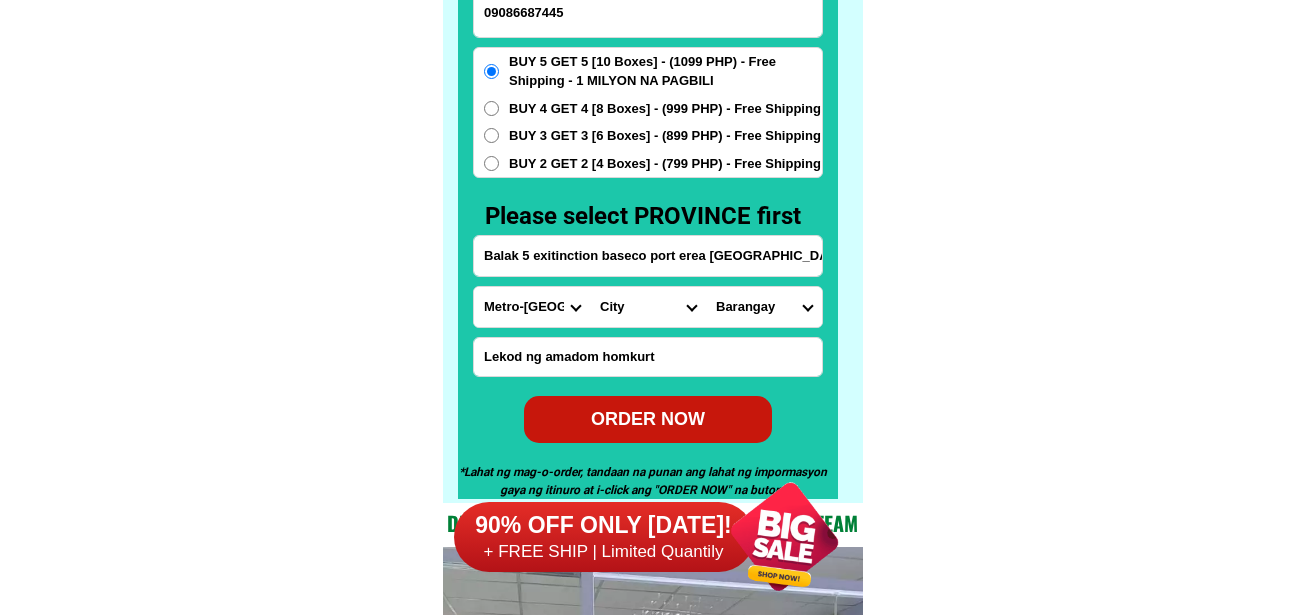 select on "63_2194070" 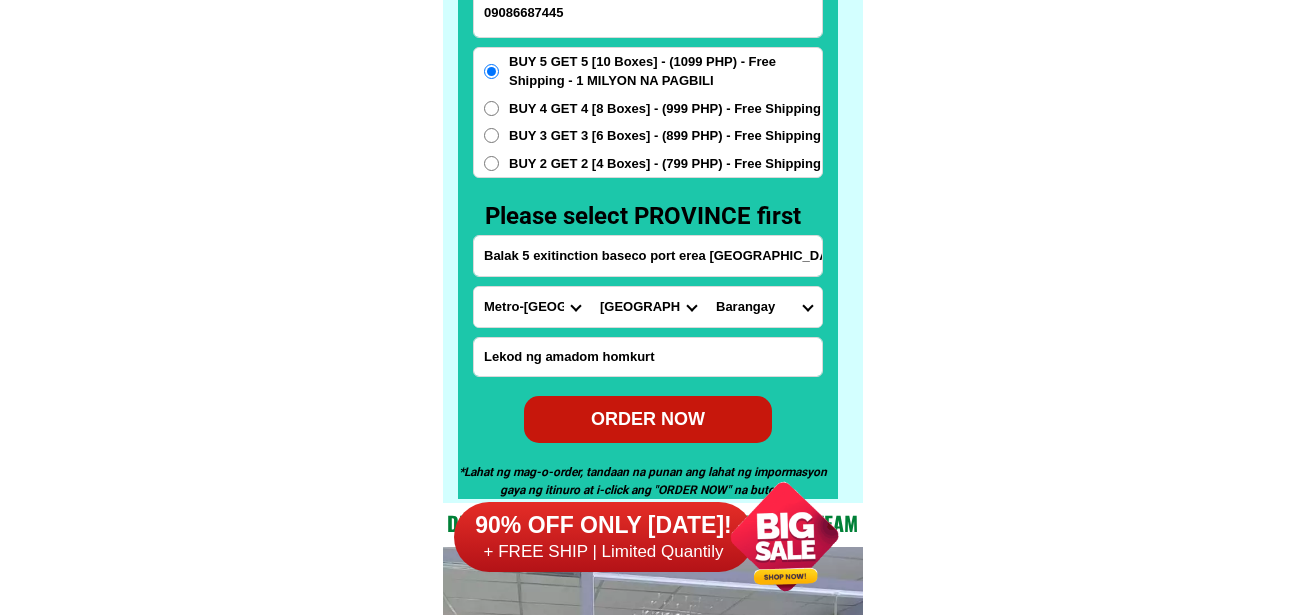 click on "City [GEOGRAPHIC_DATA] [GEOGRAPHIC_DATA] [GEOGRAPHIC_DATA] [GEOGRAPHIC_DATA]-city [GEOGRAPHIC_DATA] [GEOGRAPHIC_DATA] [GEOGRAPHIC_DATA]-[GEOGRAPHIC_DATA]-[GEOGRAPHIC_DATA]-[GEOGRAPHIC_DATA]-[GEOGRAPHIC_DATA]-[PERSON_NAME][GEOGRAPHIC_DATA]-[GEOGRAPHIC_DATA]-[GEOGRAPHIC_DATA][DATE][PERSON_NAME][GEOGRAPHIC_DATA]-[GEOGRAPHIC_DATA]-[GEOGRAPHIC_DATA]-[GEOGRAPHIC_DATA]-[GEOGRAPHIC_DATA][PERSON_NAME]-[GEOGRAPHIC_DATA]-[GEOGRAPHIC_DATA] [GEOGRAPHIC_DATA] [GEOGRAPHIC_DATA]-[GEOGRAPHIC_DATA]-[GEOGRAPHIC_DATA] [GEOGRAPHIC_DATA] [GEOGRAPHIC_DATA] [GEOGRAPHIC_DATA]-area [GEOGRAPHIC_DATA]-city [GEOGRAPHIC_DATA] [GEOGRAPHIC_DATA][PERSON_NAME] [GEOGRAPHIC_DATA][PERSON_NAME] [GEOGRAPHIC_DATA] TONDO I/II TONDO I/II [GEOGRAPHIC_DATA]" at bounding box center (648, 307) 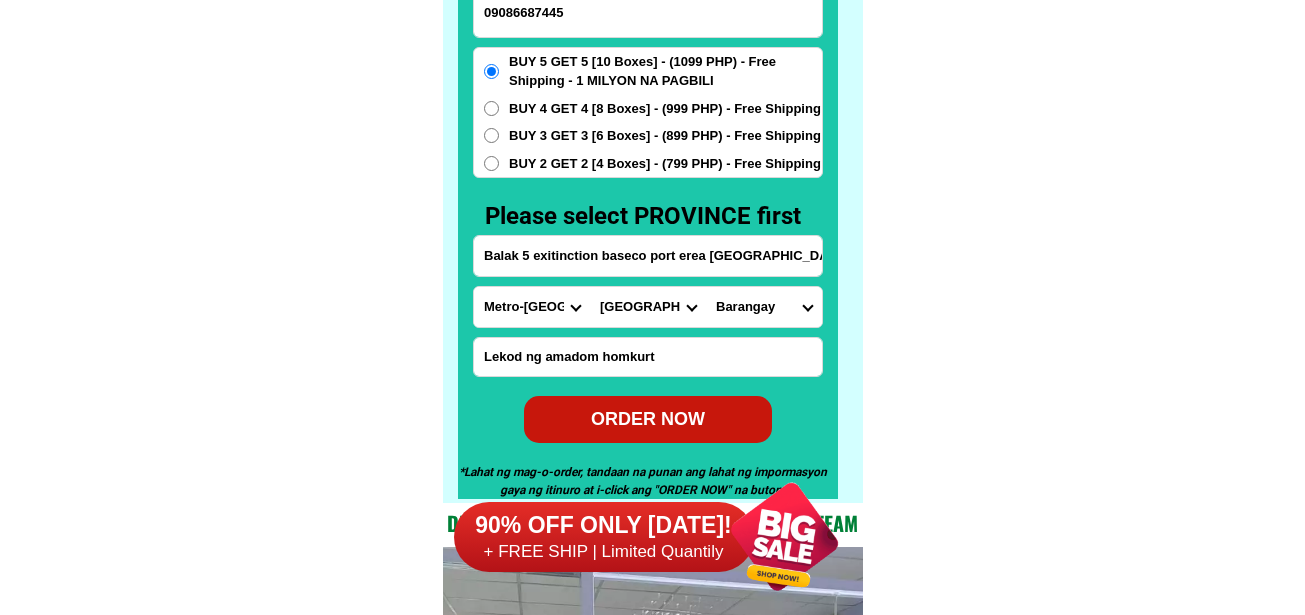 click on "Barangay Alicia Amihan Apolonio samson Aurora Baesa Bagbag Bago bantay Bagong lipunan ng crame Bagong pag-asa Bagong silangan Bagumbayan Bagumbuhay Bahay toro Balingasa Balintawak Balong bato Batasan hills Bayanihan Blue ridge a Blue ridge b Botocan Bungad Camp aguinaldo Capitol hills/park Capri Central Claro Commonwealth Cubao Culiat Damar Damayan Damayang lagi Damong maliit Del monte Diliman Dioquino zobel Don manuel Dona aurora Dona faustina subd Dona imelda Dona josefa Duyan-duyan E. rodriguez East kamias Escopa i Escopa ii Escopa iii Escopa iv Fairview Greater lagro Gulod Holy spirit Horseshoe Immaculate concepcion Kaligayahan Kalusugan Kamuning Katipunan Kaunlaran Kristong hari Krus na ligas La loma Laging handa Libis Lourdes Loyola heights Maharlika Malaya Mangga Manresa Mariana Mariblo Marilag Masagana Masambong Matandang balara Milagrosa N.s. amoranto (gintong silahis) Nagkaisang nayon Nayong kanluran New era (constitution hills) North fairview Novaliches Novaliches proper Obrero Old capitol site" at bounding box center [764, 307] 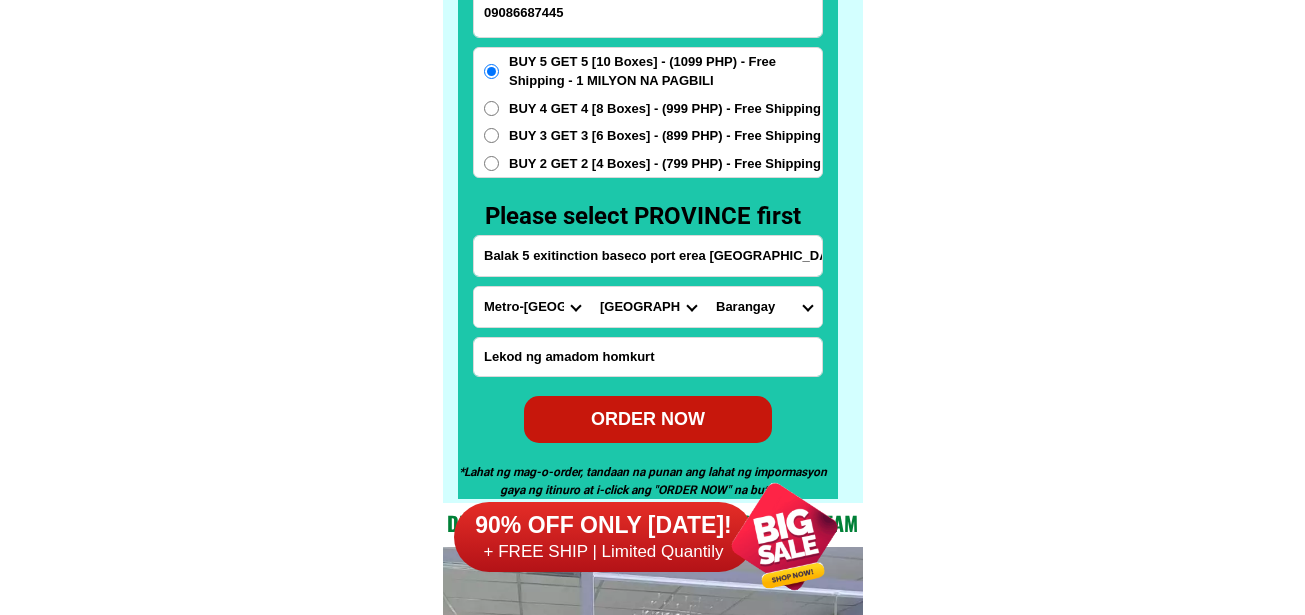 select on "63_21940706473" 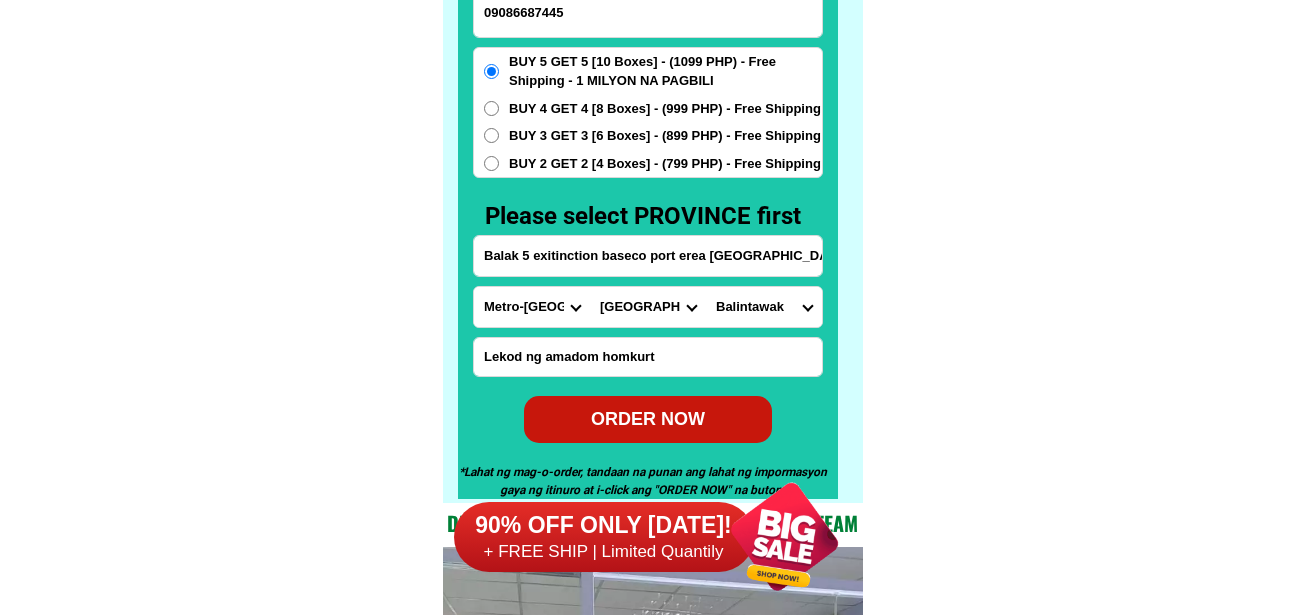 click on "Barangay Alicia Amihan Apolonio samson Aurora Baesa Bagbag Bago bantay Bagong lipunan ng crame Bagong pag-asa Bagong silangan Bagumbayan Bagumbuhay Bahay toro Balingasa Balintawak Balong bato Batasan hills Bayanihan Blue ridge a Blue ridge b Botocan Bungad Camp aguinaldo Capitol hills/park Capri Central Claro Commonwealth Cubao Culiat Damar Damayan Damayang lagi Damong maliit Del monte Diliman Dioquino zobel Don manuel Dona aurora Dona faustina subd Dona imelda Dona josefa Duyan-duyan E. rodriguez East kamias Escopa i Escopa ii Escopa iii Escopa iv Fairview Greater lagro Gulod Holy spirit Horseshoe Immaculate concepcion Kaligayahan Kalusugan Kamuning Katipunan Kaunlaran Kristong hari Krus na ligas La loma Laging handa Libis Lourdes Loyola heights Maharlika Malaya Mangga Manresa Mariana Mariblo Marilag Masagana Masambong Matandang balara Milagrosa N.s. amoranto (gintong silahis) Nagkaisang nayon Nayong kanluran New era (constitution hills) North fairview Novaliches Novaliches proper Obrero Old capitol site" at bounding box center (764, 307) 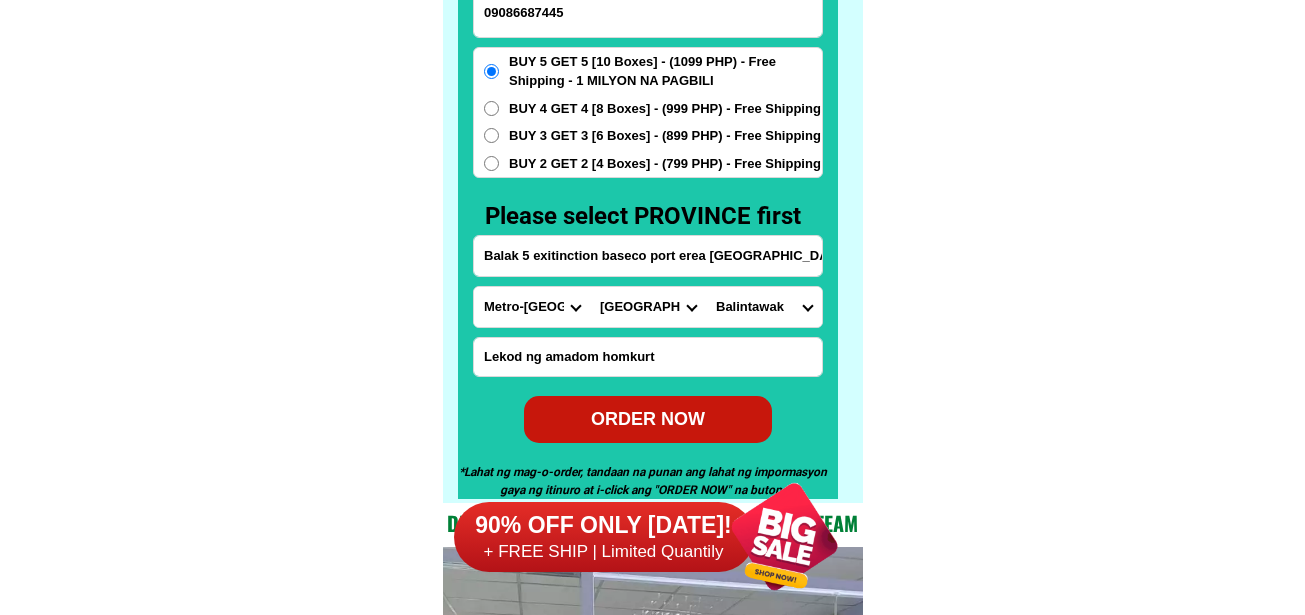 click on "Balak 5 exitinction baseco port erea manila" at bounding box center [648, 256] 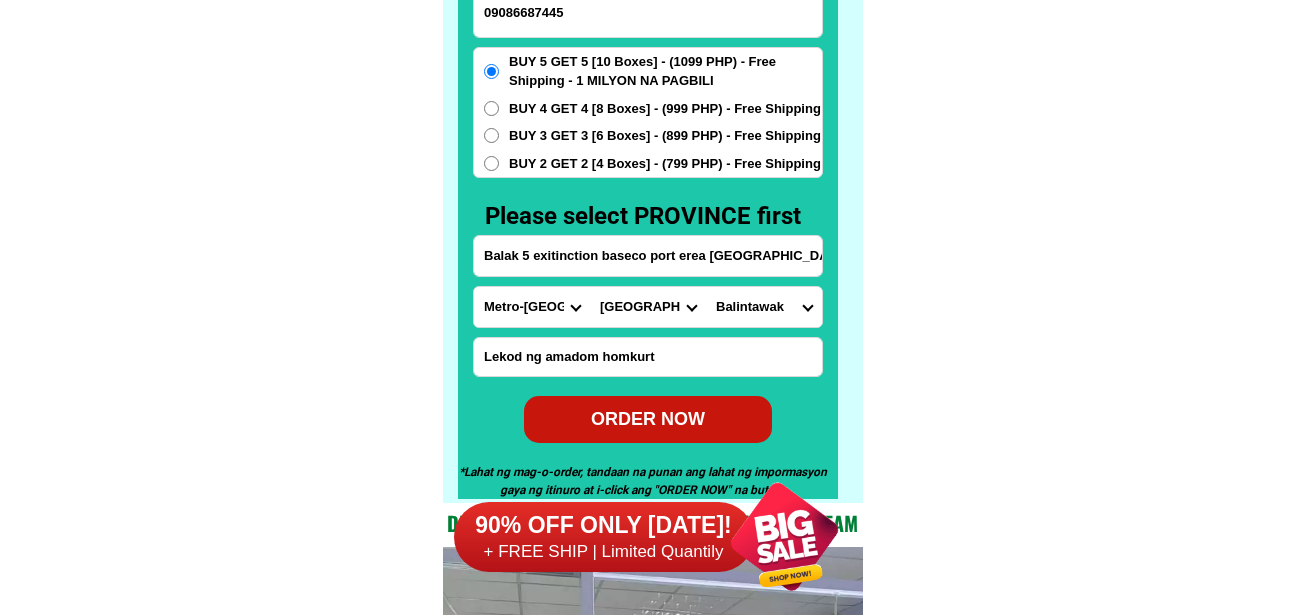 type on "tm" 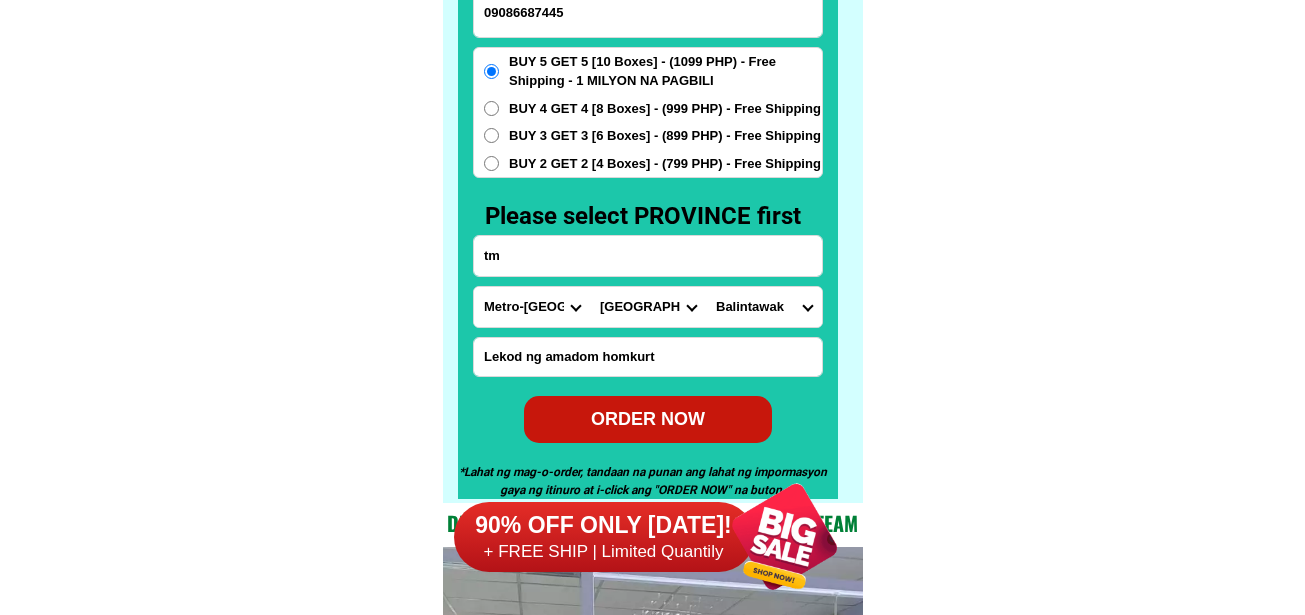 click on "ORDER NOW" at bounding box center [648, 419] 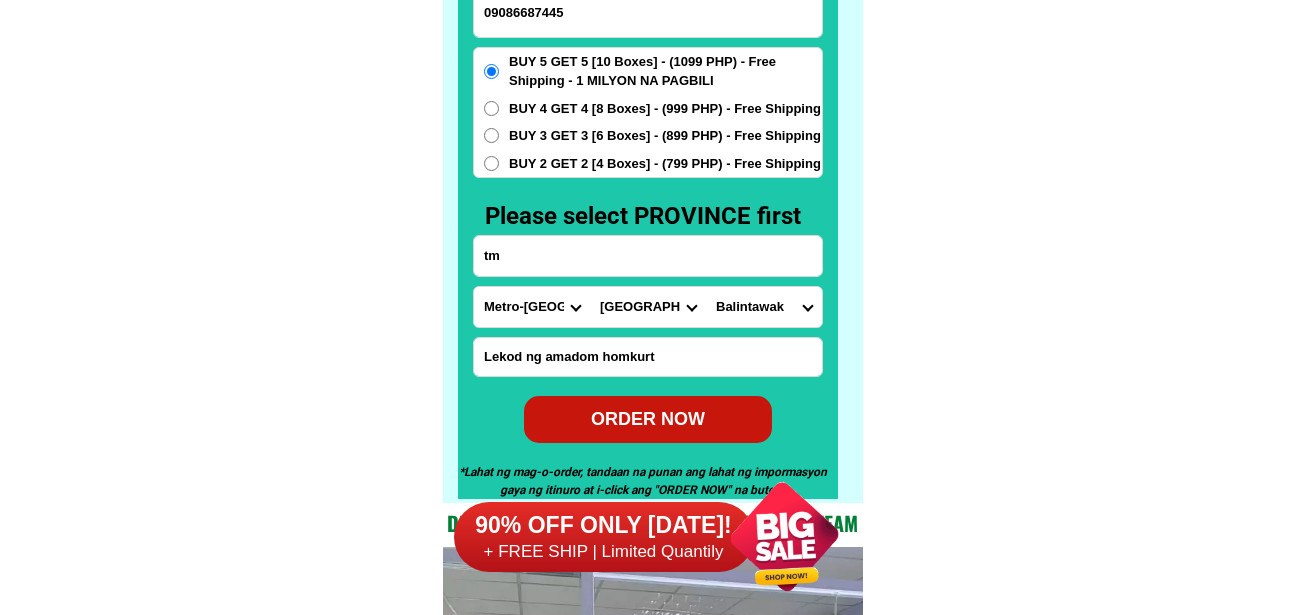 type 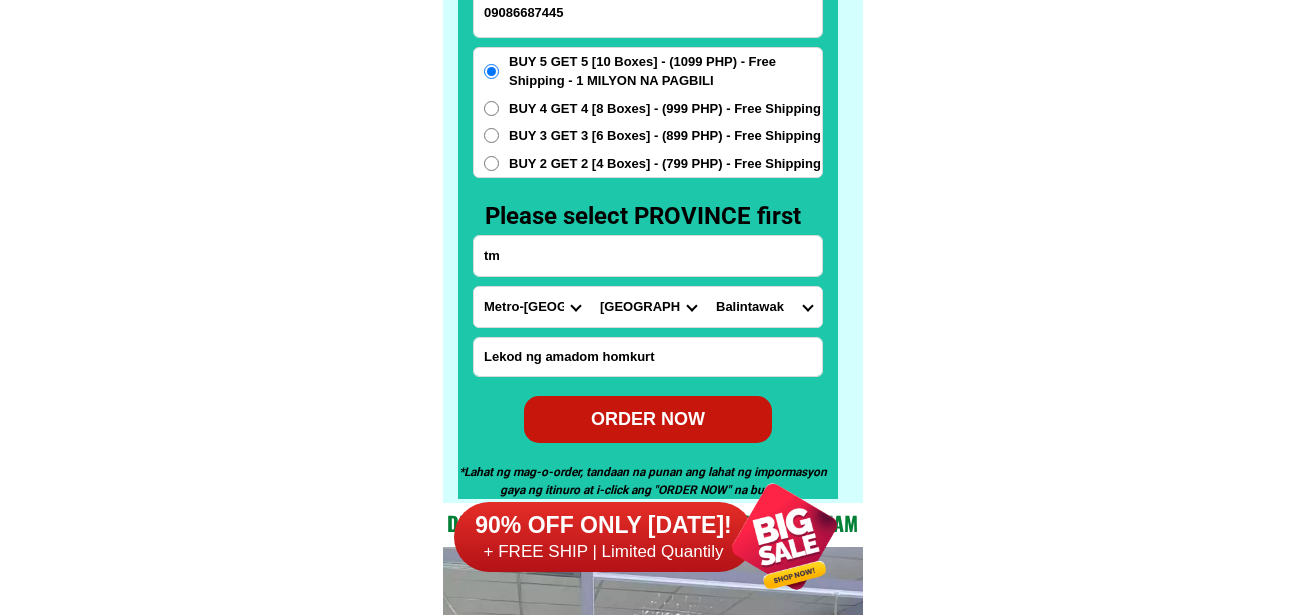radio on "true" 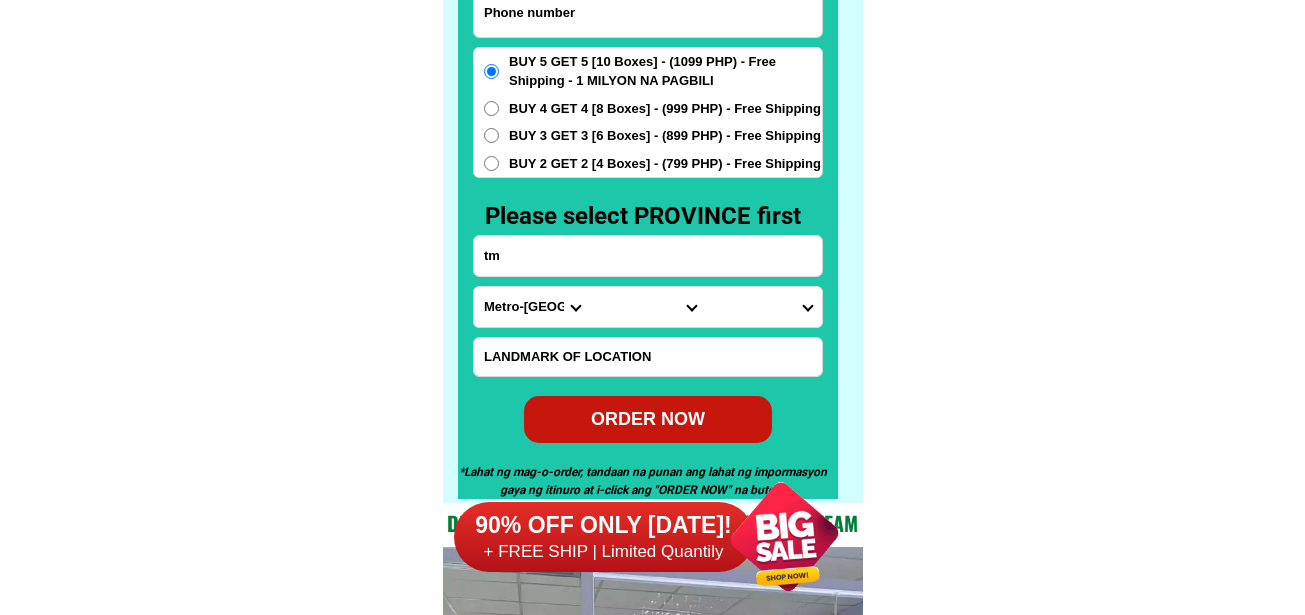 click at bounding box center [648, 12] 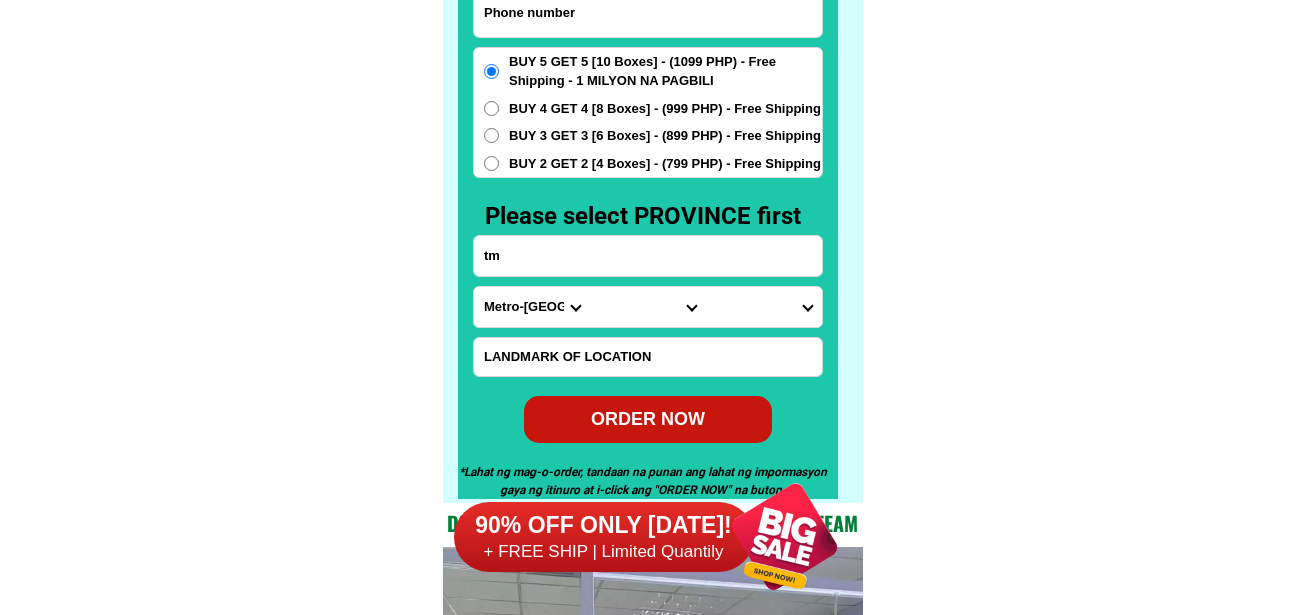 paste on "09165976393" 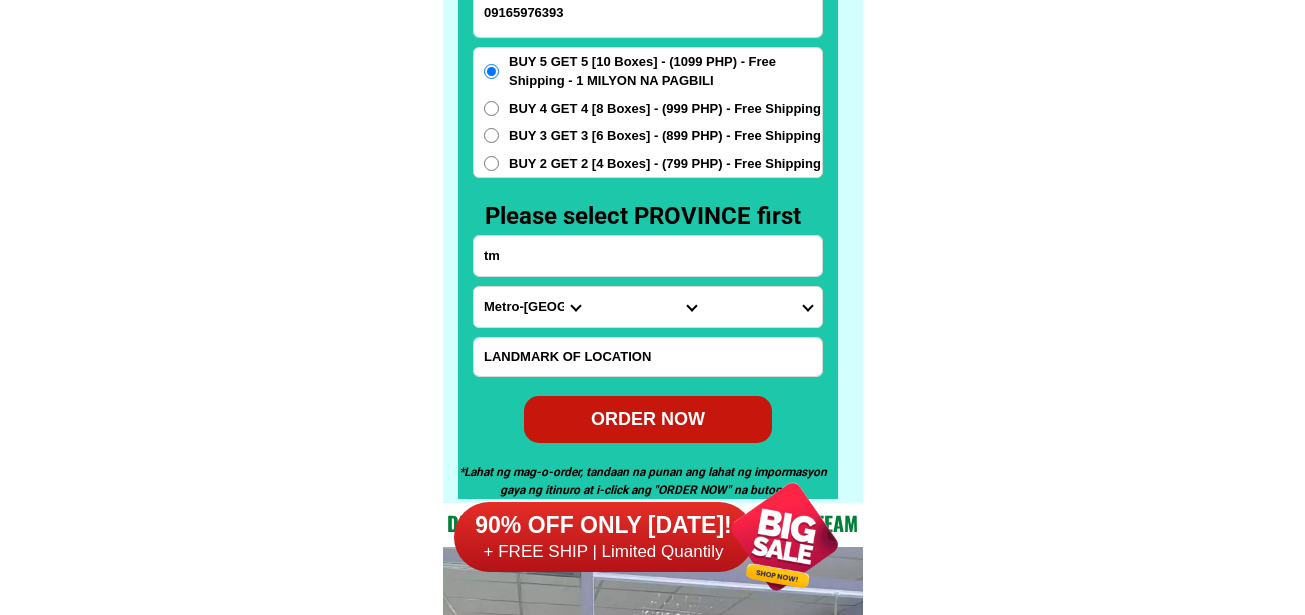 type on "09165976393" 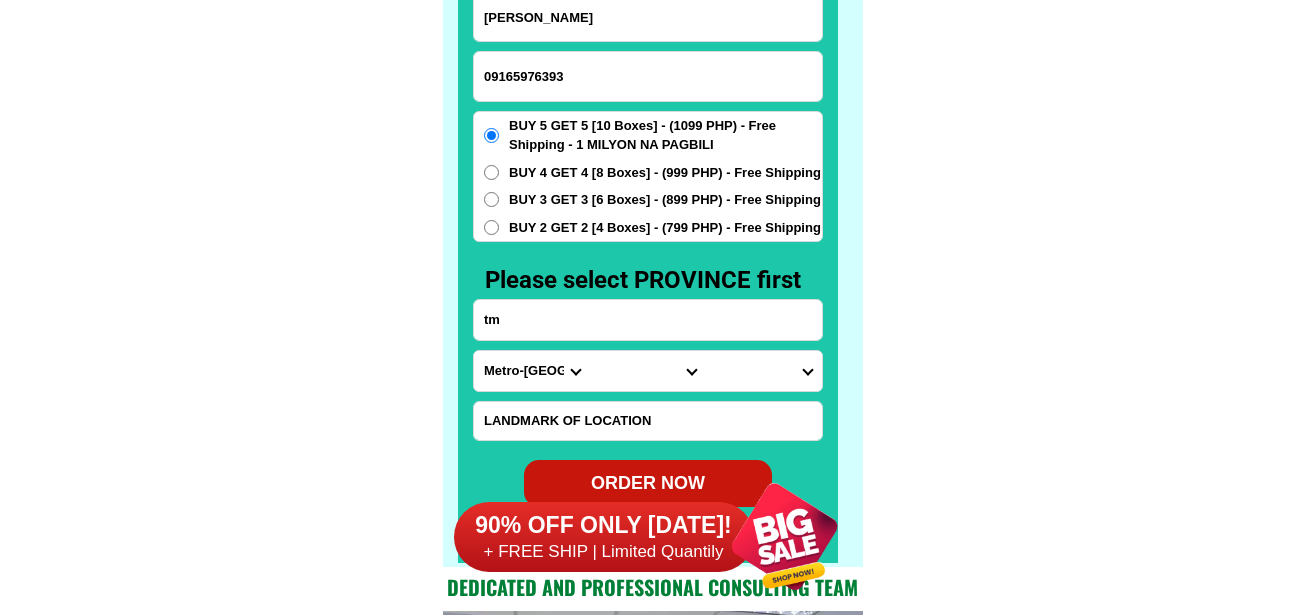 scroll, scrollTop: 15646, scrollLeft: 0, axis: vertical 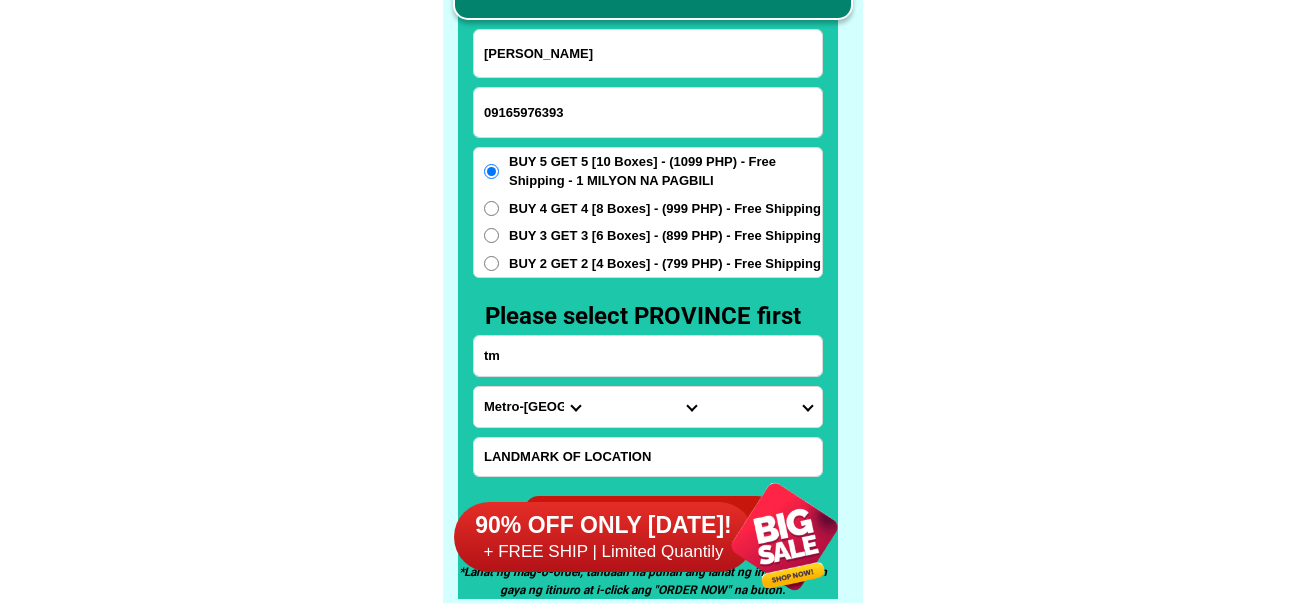click on "Erlinda P Gonzales" at bounding box center (648, 53) 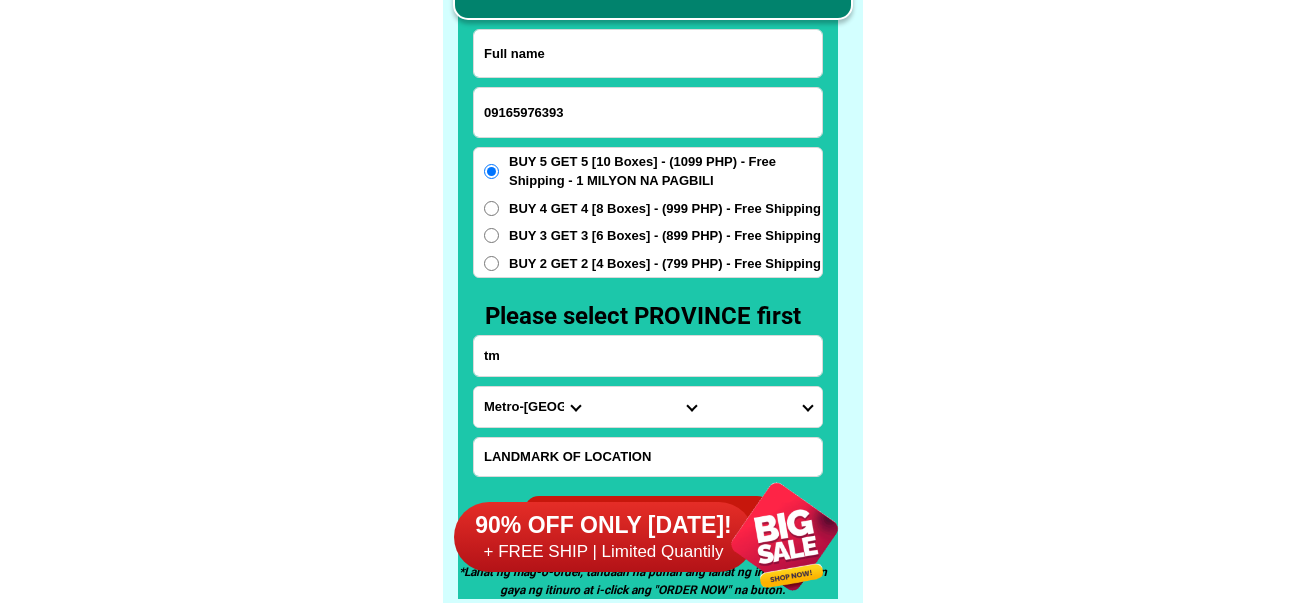 paste on "tina geslani" 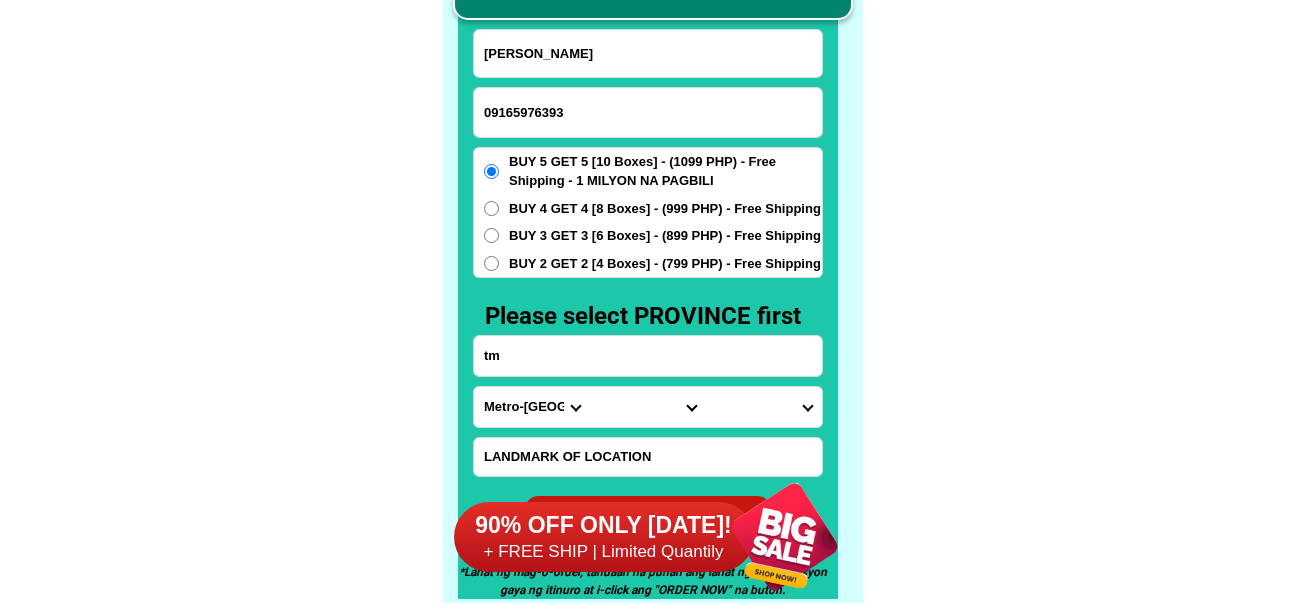 type on "tina geslani" 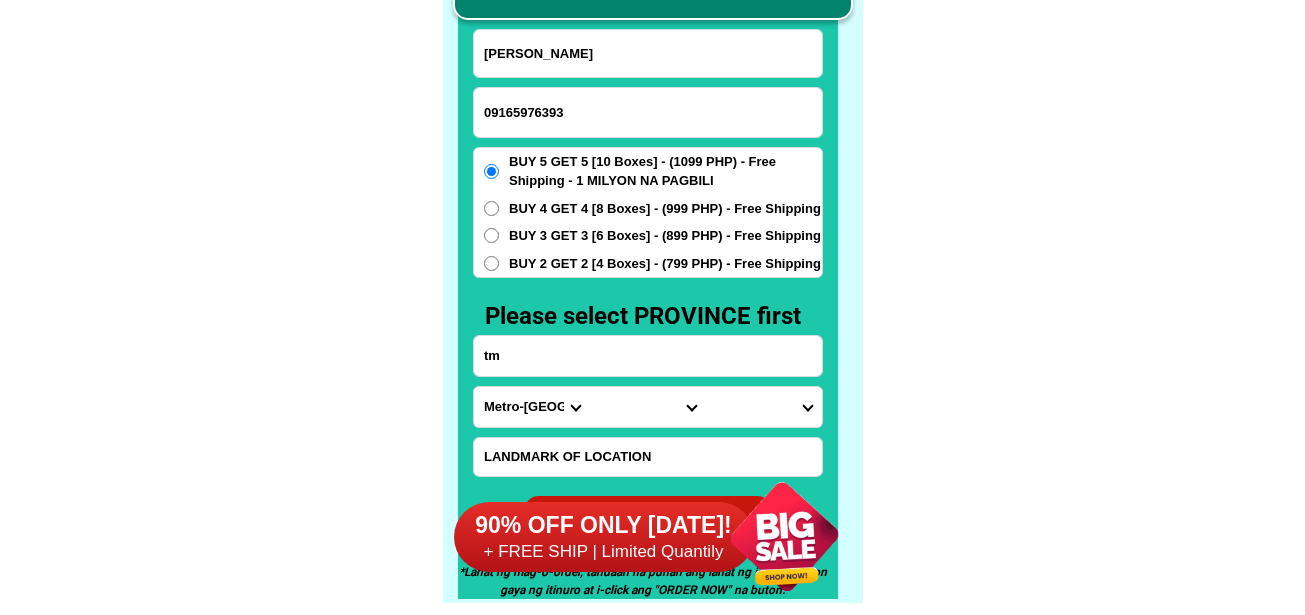 click on "Province [GEOGRAPHIC_DATA] [GEOGRAPHIC_DATA] [GEOGRAPHIC_DATA] [GEOGRAPHIC_DATA] [GEOGRAPHIC_DATA] [GEOGRAPHIC_DATA][PERSON_NAME][GEOGRAPHIC_DATA] [GEOGRAPHIC_DATA] [GEOGRAPHIC_DATA] [GEOGRAPHIC_DATA] [GEOGRAPHIC_DATA] [GEOGRAPHIC_DATA] [GEOGRAPHIC_DATA] [GEOGRAPHIC_DATA] [GEOGRAPHIC_DATA] [GEOGRAPHIC_DATA]-[GEOGRAPHIC_DATA] [GEOGRAPHIC_DATA] [GEOGRAPHIC_DATA] [GEOGRAPHIC_DATA] [GEOGRAPHIC_DATA] [GEOGRAPHIC_DATA] [GEOGRAPHIC_DATA]-de-oro [GEOGRAPHIC_DATA] [GEOGRAPHIC_DATA]-occidental [GEOGRAPHIC_DATA] [GEOGRAPHIC_DATA] Eastern-[GEOGRAPHIC_DATA] [GEOGRAPHIC_DATA] [GEOGRAPHIC_DATA] [GEOGRAPHIC_DATA]-norte [GEOGRAPHIC_DATA]-[GEOGRAPHIC_DATA] [GEOGRAPHIC_DATA] [GEOGRAPHIC_DATA] [GEOGRAPHIC_DATA] [GEOGRAPHIC_DATA] [GEOGRAPHIC_DATA] [GEOGRAPHIC_DATA] [GEOGRAPHIC_DATA] [GEOGRAPHIC_DATA] Metro-[GEOGRAPHIC_DATA] [GEOGRAPHIC_DATA]-[GEOGRAPHIC_DATA]-[GEOGRAPHIC_DATA]-province [GEOGRAPHIC_DATA]-[GEOGRAPHIC_DATA]-oriental [GEOGRAPHIC_DATA] [GEOGRAPHIC_DATA] [GEOGRAPHIC_DATA]-[GEOGRAPHIC_DATA]-[GEOGRAPHIC_DATA] [GEOGRAPHIC_DATA] [GEOGRAPHIC_DATA] [GEOGRAPHIC_DATA] [GEOGRAPHIC_DATA] [GEOGRAPHIC_DATA][PERSON_NAME][GEOGRAPHIC_DATA] [GEOGRAPHIC_DATA] [GEOGRAPHIC_DATA] [GEOGRAPHIC_DATA] [GEOGRAPHIC_DATA] [GEOGRAPHIC_DATA]-[GEOGRAPHIC_DATA]-[GEOGRAPHIC_DATA]-[GEOGRAPHIC_DATA] [GEOGRAPHIC_DATA] [GEOGRAPHIC_DATA]-[GEOGRAPHIC_DATA]-[GEOGRAPHIC_DATA] [GEOGRAPHIC_DATA] [GEOGRAPHIC_DATA] [GEOGRAPHIC_DATA]" at bounding box center [532, 407] 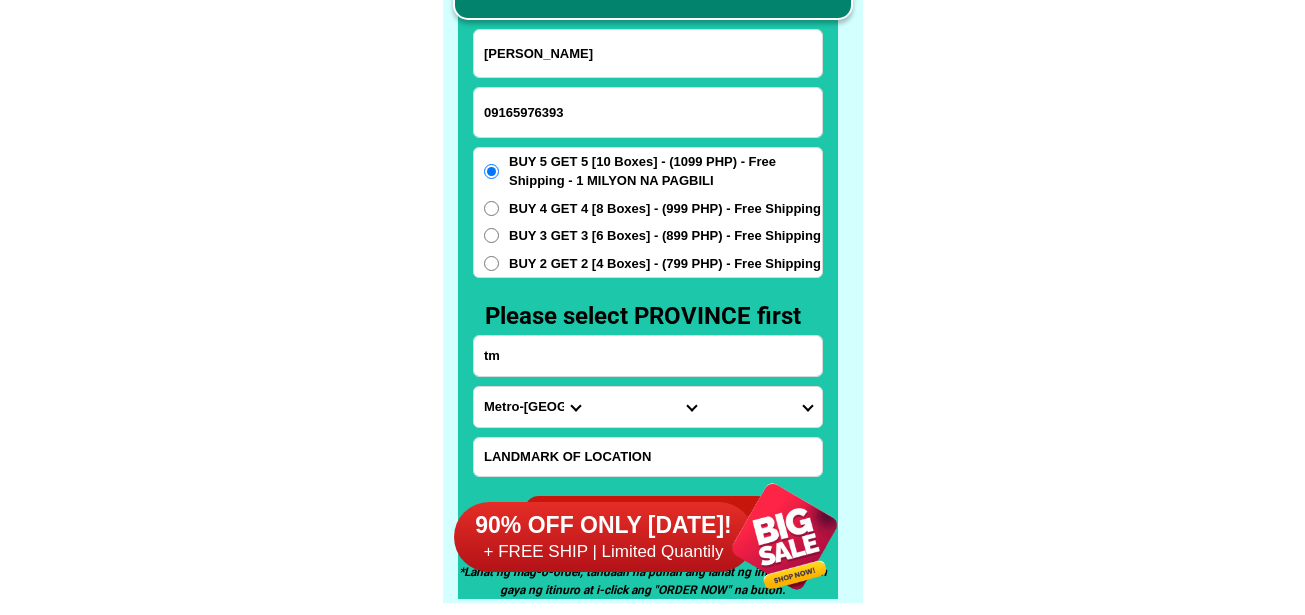 select on "63_247" 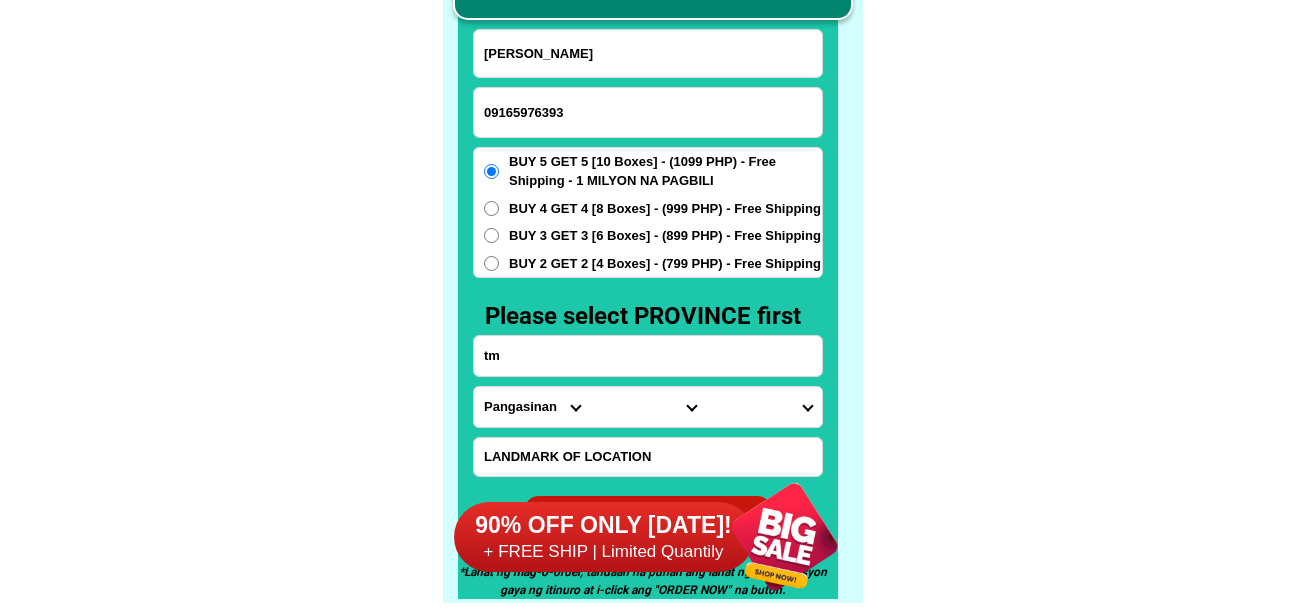 click on "Province [GEOGRAPHIC_DATA] [GEOGRAPHIC_DATA] [GEOGRAPHIC_DATA] [GEOGRAPHIC_DATA] [GEOGRAPHIC_DATA] [GEOGRAPHIC_DATA][PERSON_NAME][GEOGRAPHIC_DATA] [GEOGRAPHIC_DATA] [GEOGRAPHIC_DATA] [GEOGRAPHIC_DATA] [GEOGRAPHIC_DATA] [GEOGRAPHIC_DATA] [GEOGRAPHIC_DATA] [GEOGRAPHIC_DATA] [GEOGRAPHIC_DATA] [GEOGRAPHIC_DATA]-[GEOGRAPHIC_DATA] [GEOGRAPHIC_DATA] [GEOGRAPHIC_DATA] [GEOGRAPHIC_DATA] [GEOGRAPHIC_DATA] [GEOGRAPHIC_DATA] [GEOGRAPHIC_DATA]-de-oro [GEOGRAPHIC_DATA] [GEOGRAPHIC_DATA]-occidental [GEOGRAPHIC_DATA] [GEOGRAPHIC_DATA] Eastern-[GEOGRAPHIC_DATA] [GEOGRAPHIC_DATA] [GEOGRAPHIC_DATA] [GEOGRAPHIC_DATA]-norte [GEOGRAPHIC_DATA]-[GEOGRAPHIC_DATA] [GEOGRAPHIC_DATA] [GEOGRAPHIC_DATA] [GEOGRAPHIC_DATA] [GEOGRAPHIC_DATA] [GEOGRAPHIC_DATA] [GEOGRAPHIC_DATA] [GEOGRAPHIC_DATA] [GEOGRAPHIC_DATA] Metro-[GEOGRAPHIC_DATA] [GEOGRAPHIC_DATA]-[GEOGRAPHIC_DATA]-[GEOGRAPHIC_DATA]-province [GEOGRAPHIC_DATA]-[GEOGRAPHIC_DATA]-oriental [GEOGRAPHIC_DATA] [GEOGRAPHIC_DATA] [GEOGRAPHIC_DATA]-[GEOGRAPHIC_DATA]-[GEOGRAPHIC_DATA] [GEOGRAPHIC_DATA] [GEOGRAPHIC_DATA] [GEOGRAPHIC_DATA] [GEOGRAPHIC_DATA] [GEOGRAPHIC_DATA][PERSON_NAME][GEOGRAPHIC_DATA] [GEOGRAPHIC_DATA] [GEOGRAPHIC_DATA] [GEOGRAPHIC_DATA] [GEOGRAPHIC_DATA] [GEOGRAPHIC_DATA]-[GEOGRAPHIC_DATA]-[GEOGRAPHIC_DATA]-[GEOGRAPHIC_DATA] [GEOGRAPHIC_DATA] [GEOGRAPHIC_DATA]-[GEOGRAPHIC_DATA]-[GEOGRAPHIC_DATA] [GEOGRAPHIC_DATA] [GEOGRAPHIC_DATA] [GEOGRAPHIC_DATA]" at bounding box center [532, 407] 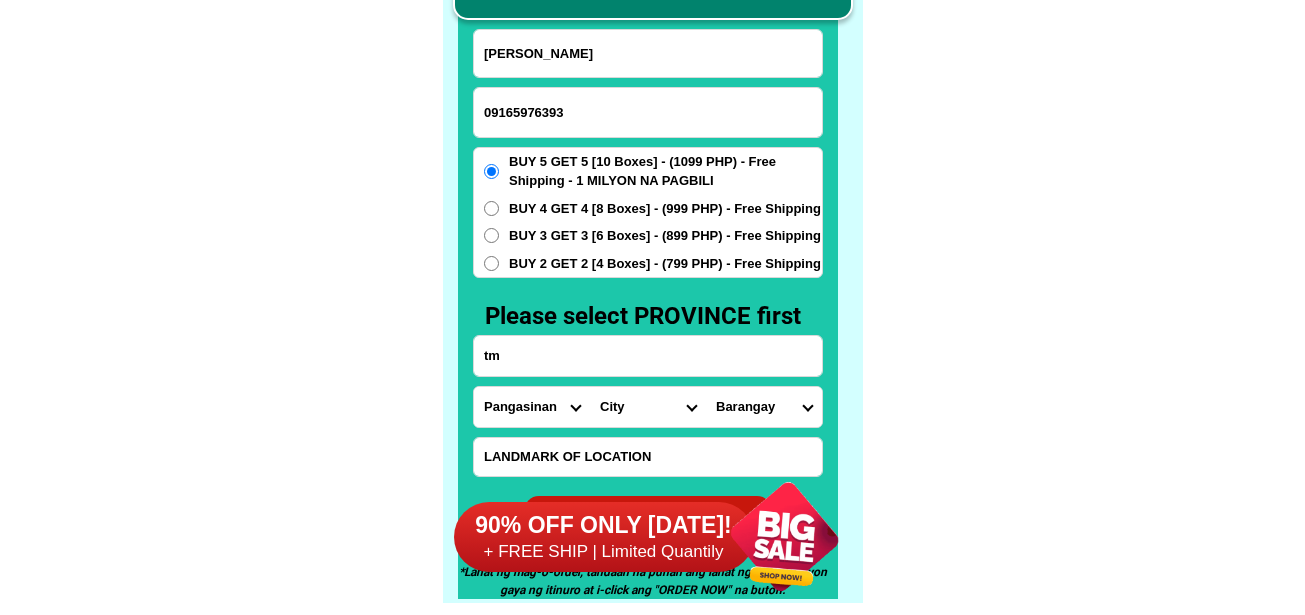 drag, startPoint x: 515, startPoint y: 414, endPoint x: 353, endPoint y: 427, distance: 162.52077 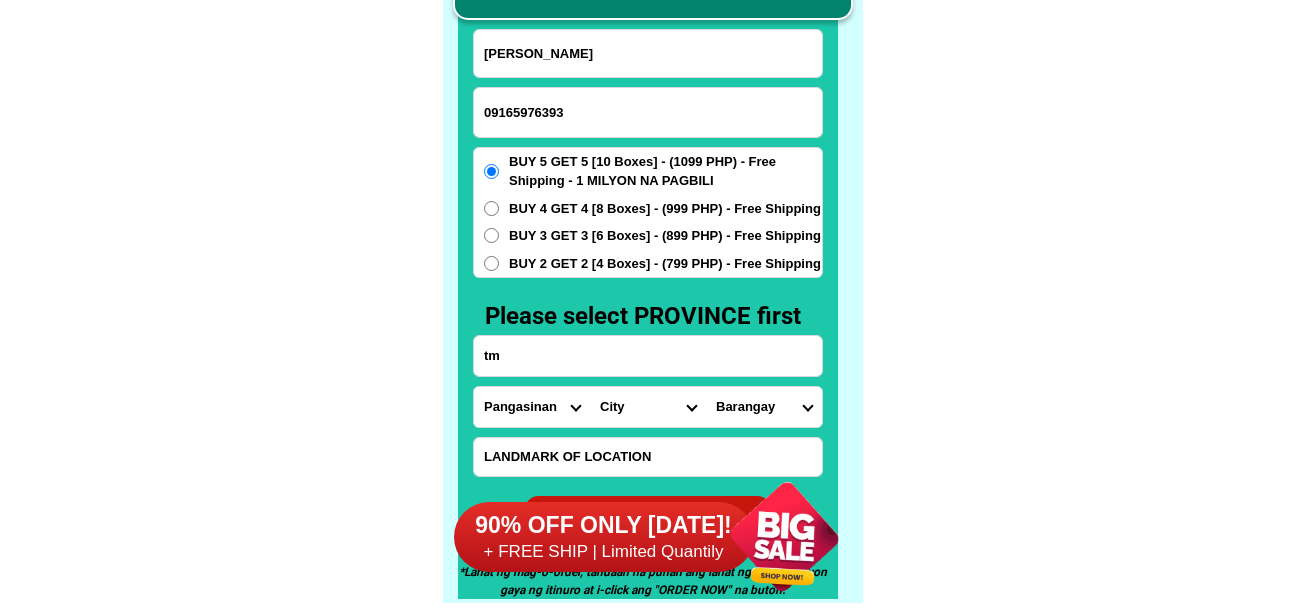click on "FREE SHIPPING NATIONWIDE Contact Review Introduction Product BONA VITA COFFEE Comprehensive health protection solution
Research by [PERSON_NAME] and [PERSON_NAME] ✅ 𝙰𝚗𝚝𝚒 𝙲𝚊𝚗𝚌𝚎𝚛 ✅ 𝙰𝚗𝚝𝚒 𝚂𝚝𝚛𝚘𝚔𝚎
✅ 𝙰𝚗𝚝𝚒 𝙳𝚒𝚊𝚋𝚎𝚝𝚒𝚌 ✅ 𝙳𝚒𝚊𝚋𝚎𝚝𝚎𝚜 FAKE VS ORIGINAL Noon: nagkaroon ng [MEDICAL_DATA], hindi makalakad ng normal pagkatapos: uminom [PERSON_NAME] dalawang beses sa isang araw, maaaring maglakad nang mag-isa, bawasan ang mga sintomas ng kanser The product has been certified for
safety and effectiveness Prevent and combat signs of [MEDICAL_DATA], [MEDICAL_DATA], and cardiovascular diseases Helps strengthen bones and joints Prevent [MEDICAL_DATA] Reduce excess fat Anti-aging [PERSON_NAME] CAFE WITH HYDROLYZED COLLAGEN Enemy of the cause of disease [PERSON_NAME] Doc Nutrition Department of Philippines General Hospital shared that BONA VITA CAFE sprouts are the panacea in anti - aging and anti-disease. Start After 1 week" at bounding box center [652, -6201] 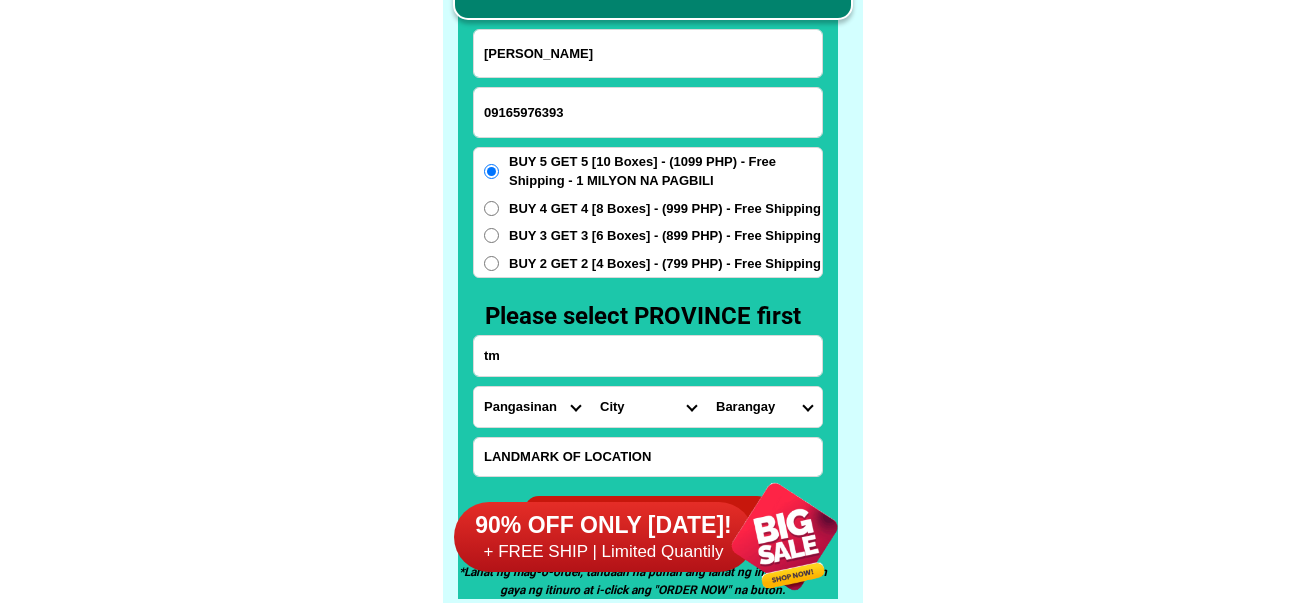 click on "City [GEOGRAPHIC_DATA] [PERSON_NAME][GEOGRAPHIC_DATA]-city [GEOGRAPHIC_DATA] [GEOGRAPHIC_DATA] [GEOGRAPHIC_DATA][PERSON_NAME][GEOGRAPHIC_DATA] [GEOGRAPHIC_DATA] [GEOGRAPHIC_DATA] [GEOGRAPHIC_DATA] [GEOGRAPHIC_DATA] [GEOGRAPHIC_DATA] [GEOGRAPHIC_DATA]-city [GEOGRAPHIC_DATA] [GEOGRAPHIC_DATA] [GEOGRAPHIC_DATA] [GEOGRAPHIC_DATA] [GEOGRAPHIC_DATA] [GEOGRAPHIC_DATA] [GEOGRAPHIC_DATA] [GEOGRAPHIC_DATA] [PERSON_NAME] [GEOGRAPHIC_DATA]-[PERSON_NAME] [GEOGRAPHIC_DATA]-[GEOGRAPHIC_DATA] [GEOGRAPHIC_DATA]-[GEOGRAPHIC_DATA] [GEOGRAPHIC_DATA]-[GEOGRAPHIC_DATA] [GEOGRAPHIC_DATA]-[GEOGRAPHIC_DATA] [GEOGRAPHIC_DATA]-[GEOGRAPHIC_DATA]-city [GEOGRAPHIC_DATA]-[GEOGRAPHIC_DATA] [GEOGRAPHIC_DATA]-[GEOGRAPHIC_DATA][PERSON_NAME] [GEOGRAPHIC_DATA]-[GEOGRAPHIC_DATA] [GEOGRAPHIC_DATA]-[GEOGRAPHIC_DATA]-[GEOGRAPHIC_DATA] [GEOGRAPHIC_DATA]-[GEOGRAPHIC_DATA][PERSON_NAME] [GEOGRAPHIC_DATA]-[GEOGRAPHIC_DATA][PERSON_NAME] [GEOGRAPHIC_DATA]-[PERSON_NAME] [GEOGRAPHIC_DATA]-[GEOGRAPHIC_DATA] [GEOGRAPHIC_DATA][PERSON_NAME] [GEOGRAPHIC_DATA] Sual Tayug Umingan [GEOGRAPHIC_DATA] [GEOGRAPHIC_DATA]-city Villasis" at bounding box center (648, 407) 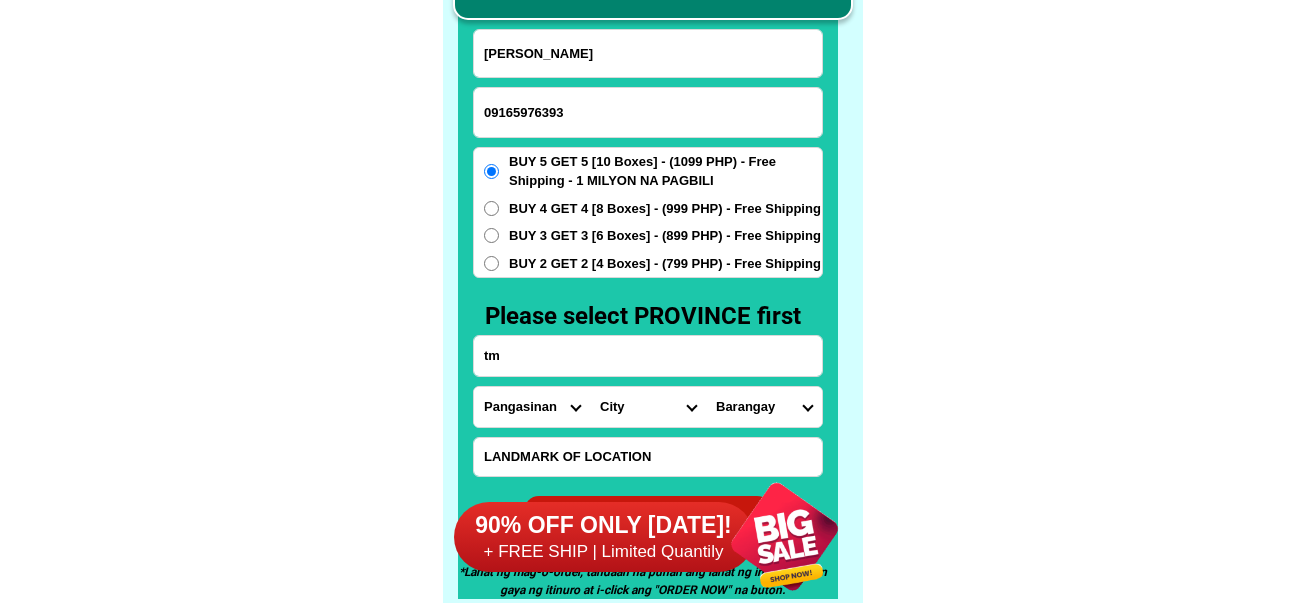 select on "63_2472208" 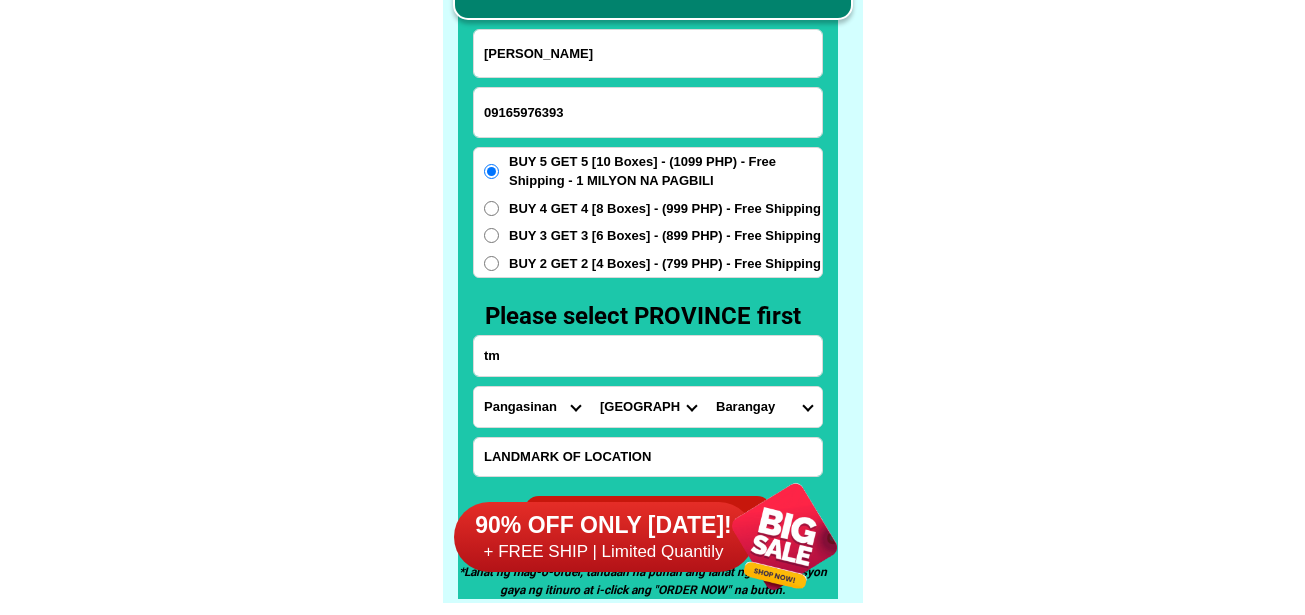 click on "City [GEOGRAPHIC_DATA] [PERSON_NAME][GEOGRAPHIC_DATA]-city [GEOGRAPHIC_DATA] [GEOGRAPHIC_DATA] [GEOGRAPHIC_DATA][PERSON_NAME][GEOGRAPHIC_DATA] [GEOGRAPHIC_DATA] [GEOGRAPHIC_DATA] [GEOGRAPHIC_DATA] [GEOGRAPHIC_DATA] [GEOGRAPHIC_DATA] [GEOGRAPHIC_DATA]-city [GEOGRAPHIC_DATA] [GEOGRAPHIC_DATA] [GEOGRAPHIC_DATA] [GEOGRAPHIC_DATA] [GEOGRAPHIC_DATA] [GEOGRAPHIC_DATA] [GEOGRAPHIC_DATA] [GEOGRAPHIC_DATA] [PERSON_NAME] [GEOGRAPHIC_DATA]-[PERSON_NAME] [GEOGRAPHIC_DATA]-[GEOGRAPHIC_DATA] [GEOGRAPHIC_DATA]-[GEOGRAPHIC_DATA] [GEOGRAPHIC_DATA]-[GEOGRAPHIC_DATA] [GEOGRAPHIC_DATA]-[GEOGRAPHIC_DATA] [GEOGRAPHIC_DATA]-[GEOGRAPHIC_DATA]-city [GEOGRAPHIC_DATA]-[GEOGRAPHIC_DATA] [GEOGRAPHIC_DATA]-[GEOGRAPHIC_DATA][PERSON_NAME] [GEOGRAPHIC_DATA]-[GEOGRAPHIC_DATA] [GEOGRAPHIC_DATA]-[GEOGRAPHIC_DATA]-[GEOGRAPHIC_DATA] [GEOGRAPHIC_DATA]-[GEOGRAPHIC_DATA][PERSON_NAME] [GEOGRAPHIC_DATA]-[GEOGRAPHIC_DATA][PERSON_NAME] [GEOGRAPHIC_DATA]-[PERSON_NAME] [GEOGRAPHIC_DATA]-[GEOGRAPHIC_DATA] [GEOGRAPHIC_DATA][PERSON_NAME] [GEOGRAPHIC_DATA] Sual Tayug Umingan [GEOGRAPHIC_DATA] [GEOGRAPHIC_DATA]-city Villasis" at bounding box center [648, 407] 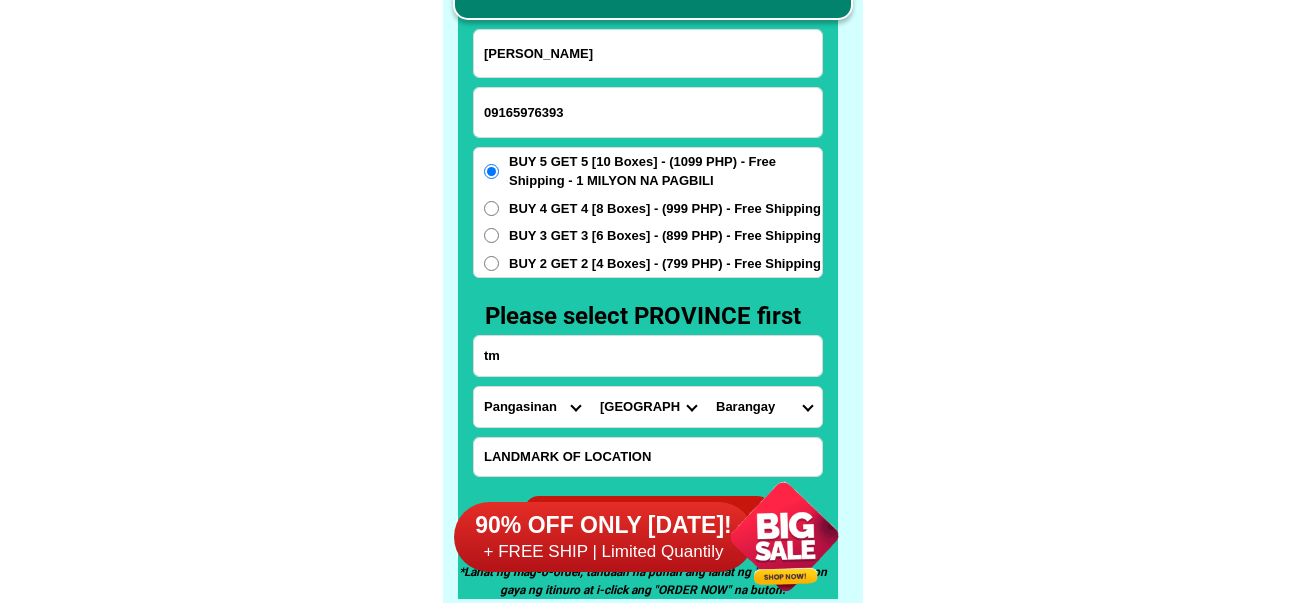 drag, startPoint x: 778, startPoint y: 408, endPoint x: 771, endPoint y: 391, distance: 18.384777 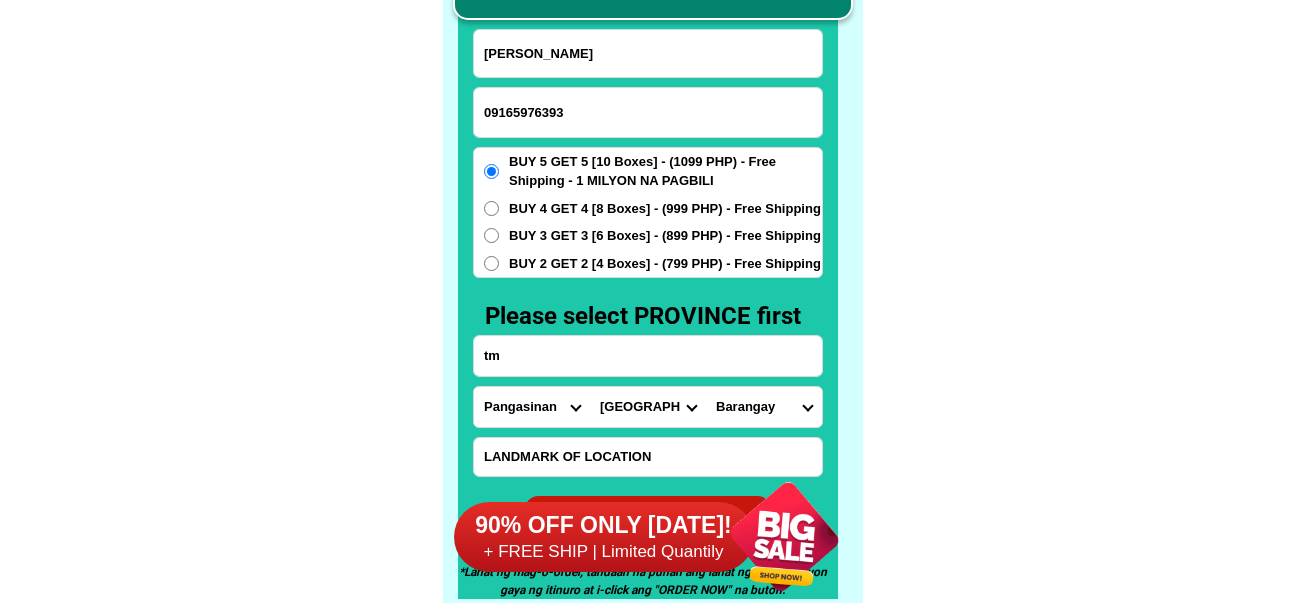 click on "Barangay Abanon Agdao Anando Ano Antipangol Aponit Bacnar Balaya Balayong Baldog Balite sur Balococ Bani Bega Bocboc Bogaoan Bolingit Bolosan Bonifacio (pob.) Buenglat Bugallon-posadas street (pob.) Burgos padlan (pob.) Cacaritan Caingal Calobaoan Calomboyan Caoayan-kiling Capataan Cobol Coliling Cruz Doyong Gamata Guelew Ilang Inerangan Isla Libas Lilimasan Longos Lucban (pob.) M. soriano Mabalbalino Mabini (pob.) Magtaking Malacanang Maliwara Mamarlao Manzon Matagdem Mestizo norte Naguilayan Nilentap Padilla-gomez Pagal Paitan-panoypoy Palaming Palaris (pob.) Palospos Pangalangan Pangoloan Pangpang Parayao Payapa Payar Perez boulevard (pob.) Pnr station site Polo Quezon boulevard (pob.) Quintong Rizal (pob.) Roxas boulevard (pob.) Salinap San juan San pedro-taloy Sapinit Supo Talang Tamayo Tandang sora Tandoc Tarece Tarectec Tayambani Tebag Turac" at bounding box center [764, 407] 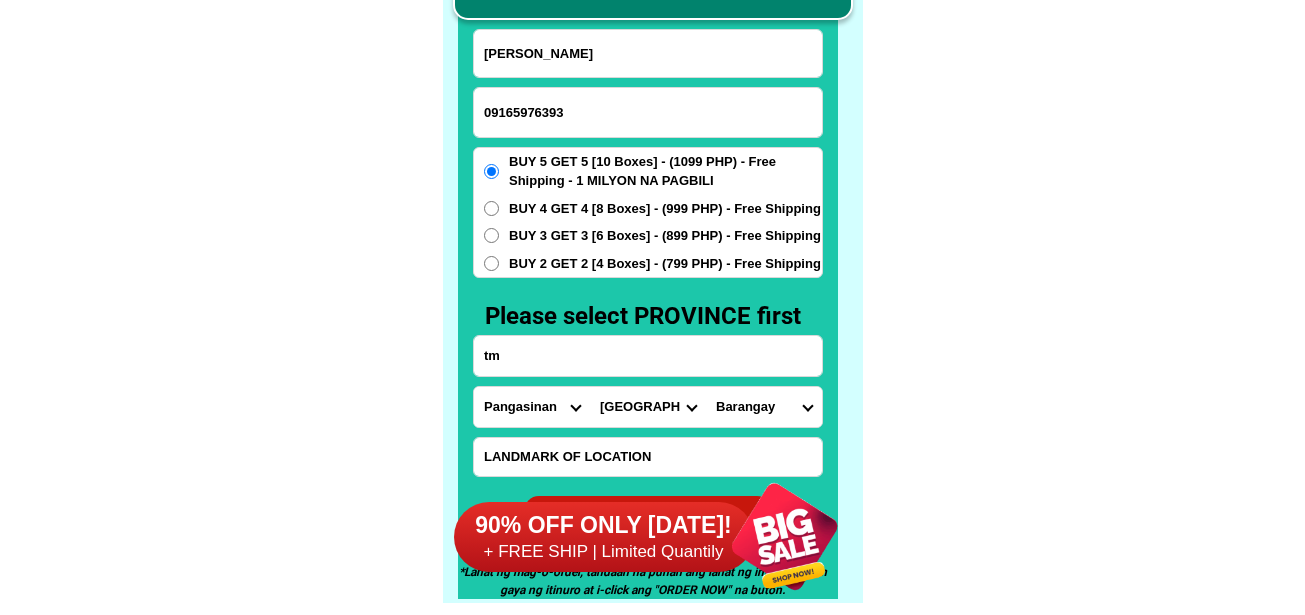 select on "63_2472208191" 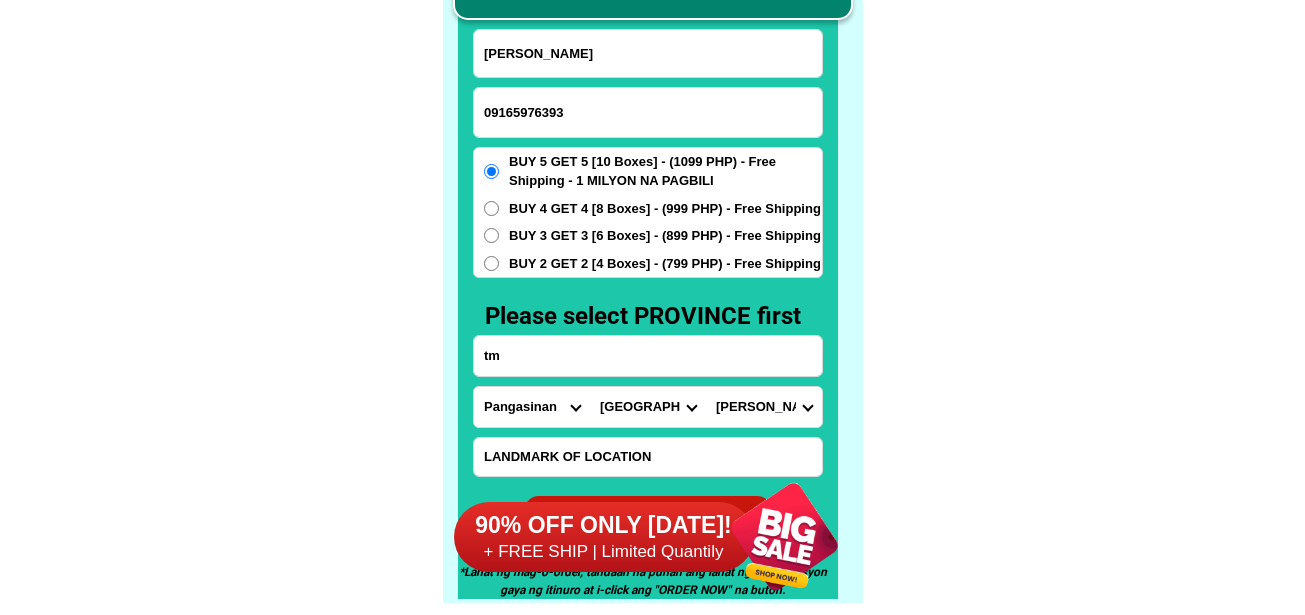click on "Barangay Abanon Agdao Anando Ano Antipangol Aponit Bacnar Balaya Balayong Baldog Balite sur Balococ Bani Bega Bocboc Bogaoan Bolingit Bolosan Bonifacio (pob.) Buenglat Bugallon-posadas street (pob.) Burgos padlan (pob.) Cacaritan Caingal Calobaoan Calomboyan Caoayan-kiling Capataan Cobol Coliling Cruz Doyong Gamata Guelew Ilang Inerangan Isla Libas Lilimasan Longos Lucban (pob.) M. soriano Mabalbalino Mabini (pob.) Magtaking Malacanang Maliwara Mamarlao Manzon Matagdem Mestizo norte Naguilayan Nilentap Padilla-gomez Pagal Paitan-panoypoy Palaming Palaris (pob.) Palospos Pangalangan Pangoloan Pangpang Parayao Payapa Payar Perez boulevard (pob.) Pnr station site Polo Quezon boulevard (pob.) Quintong Rizal (pob.) Roxas boulevard (pob.) Salinap San juan San pedro-taloy Sapinit Supo Talang Tamayo Tandang sora Tandoc Tarece Tarectec Tayambani Tebag Turac" at bounding box center [764, 407] 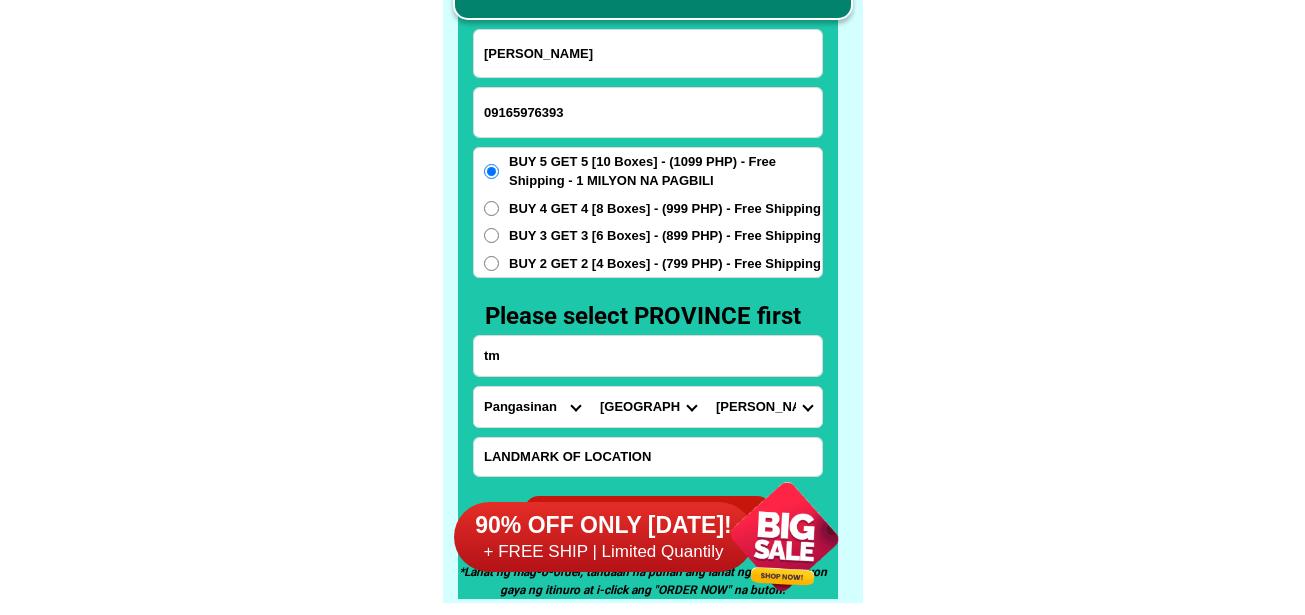 click on "tm" at bounding box center [648, 356] 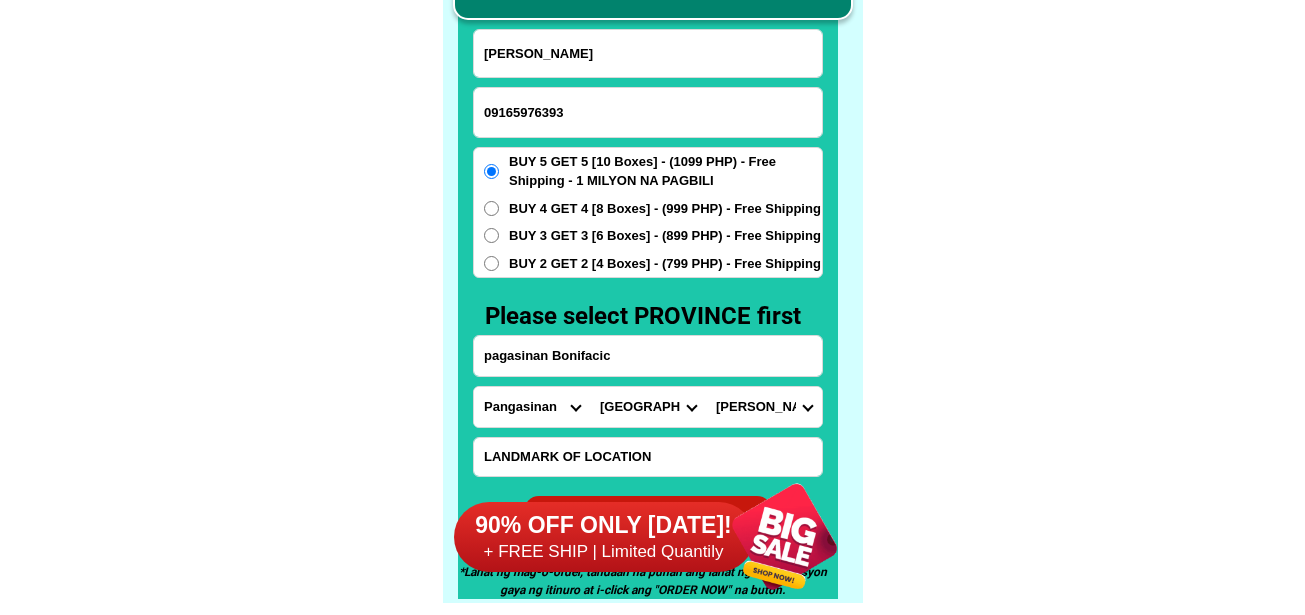 scroll, scrollTop: 15746, scrollLeft: 0, axis: vertical 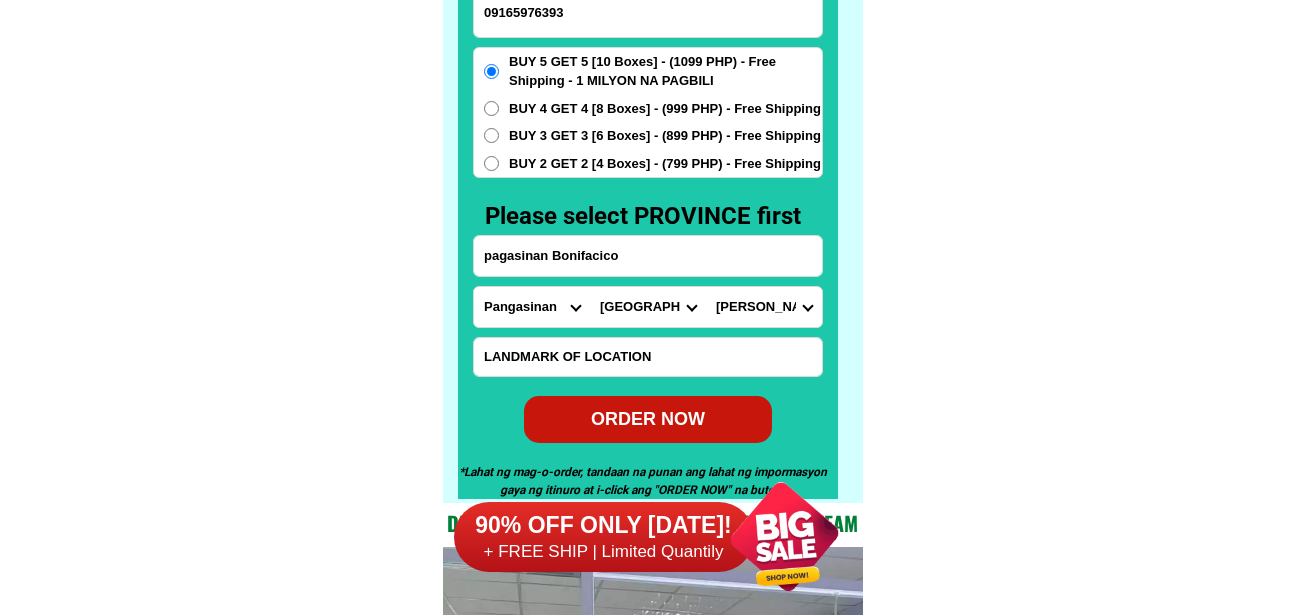 click on "pagasinan Bonifacico" at bounding box center [648, 256] 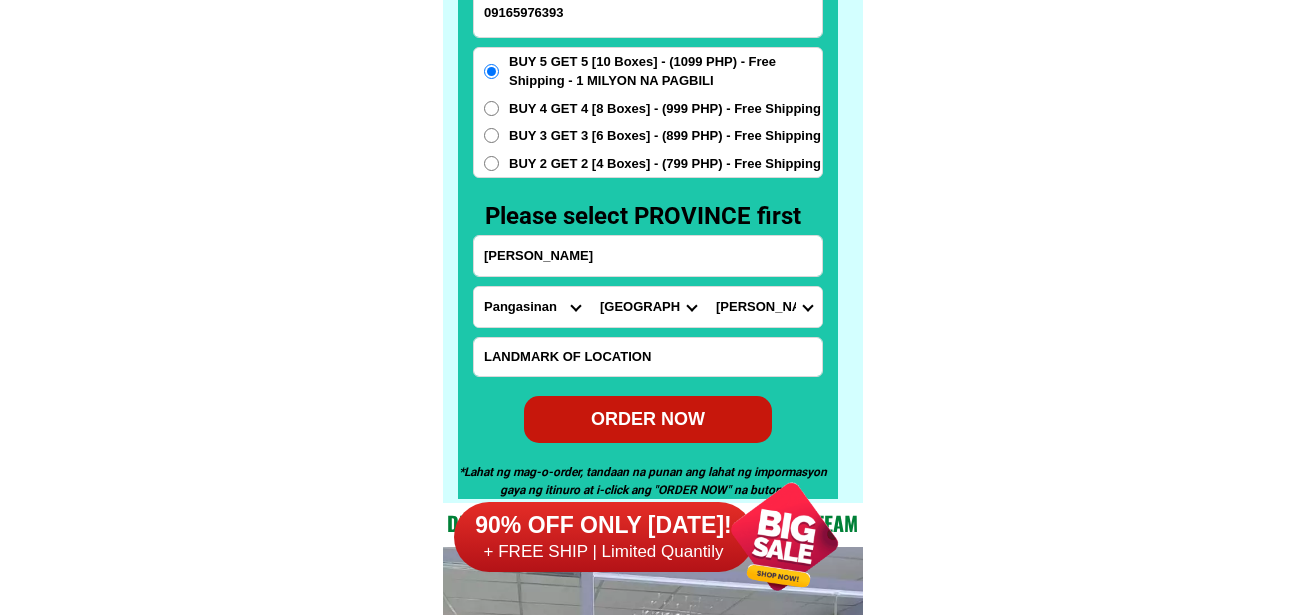 type on "pagasinan Bonifacio" 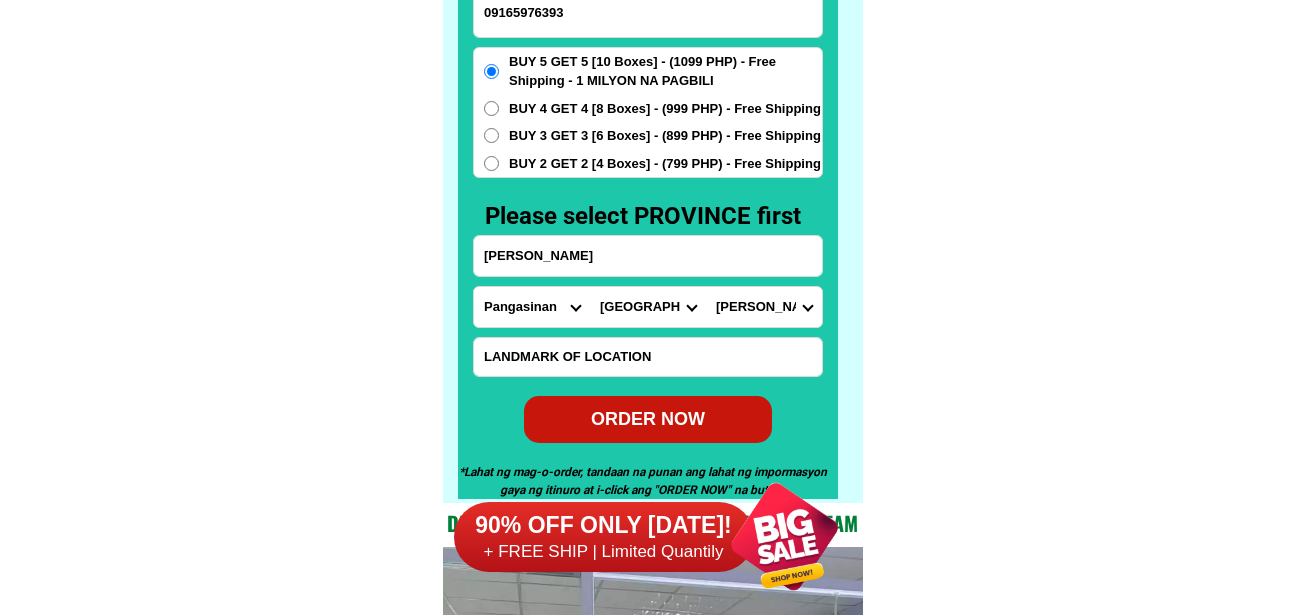 drag, startPoint x: 639, startPoint y: 423, endPoint x: 694, endPoint y: 434, distance: 56.089214 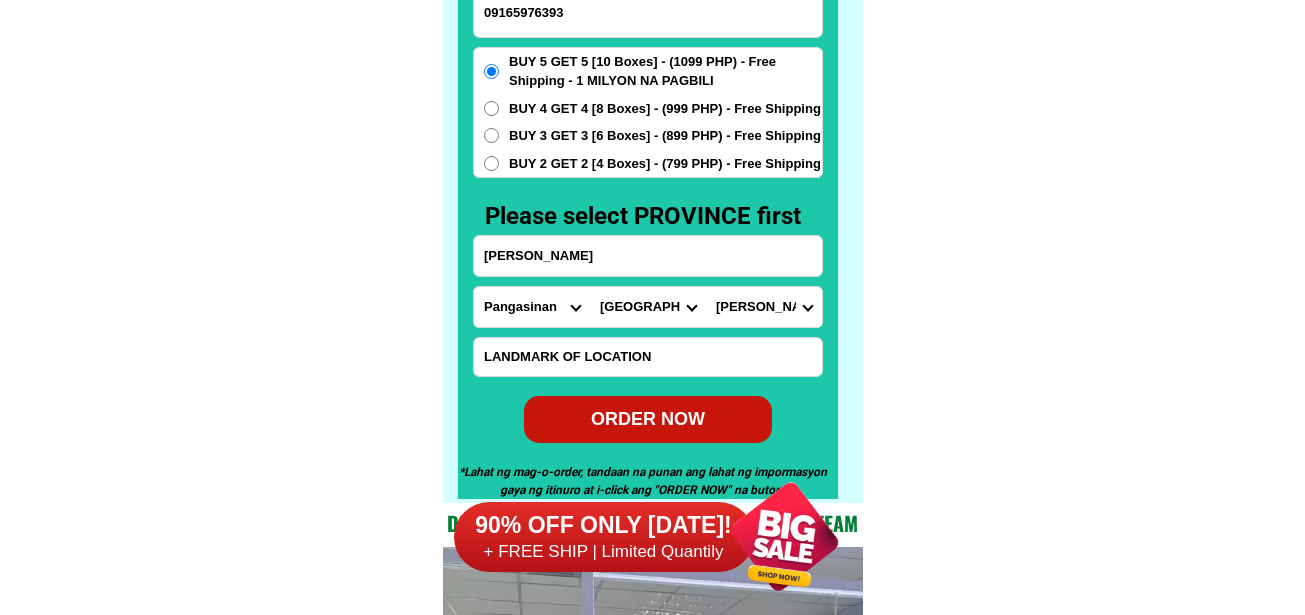 click on "ORDER NOW" at bounding box center [648, 419] 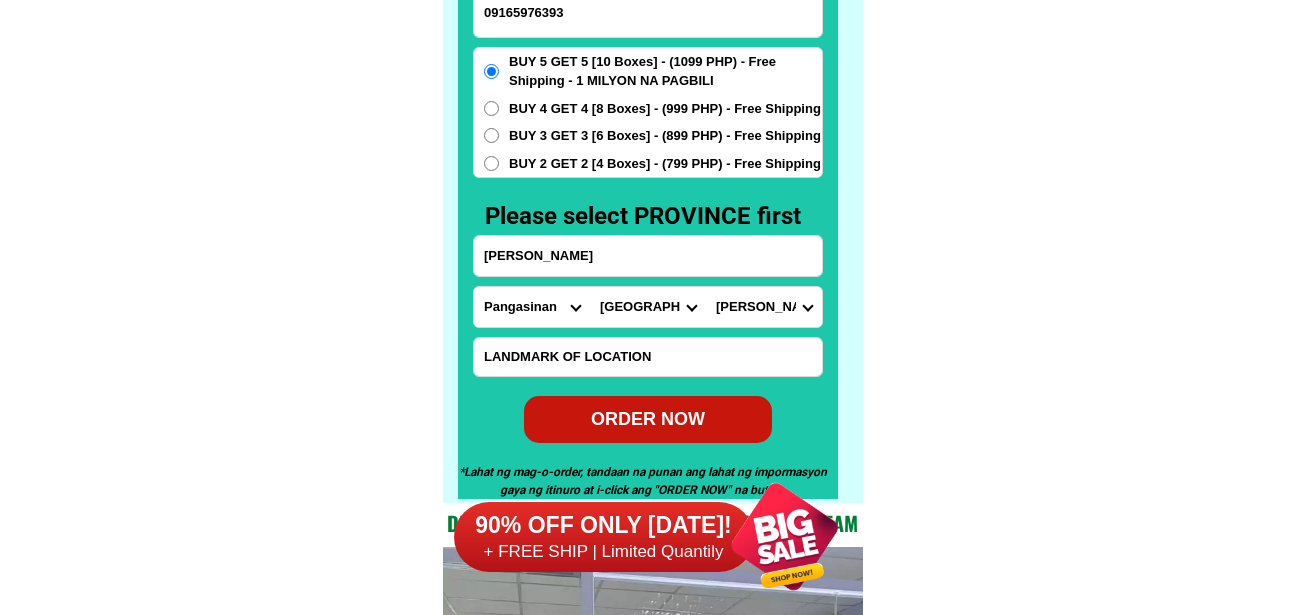 radio on "true" 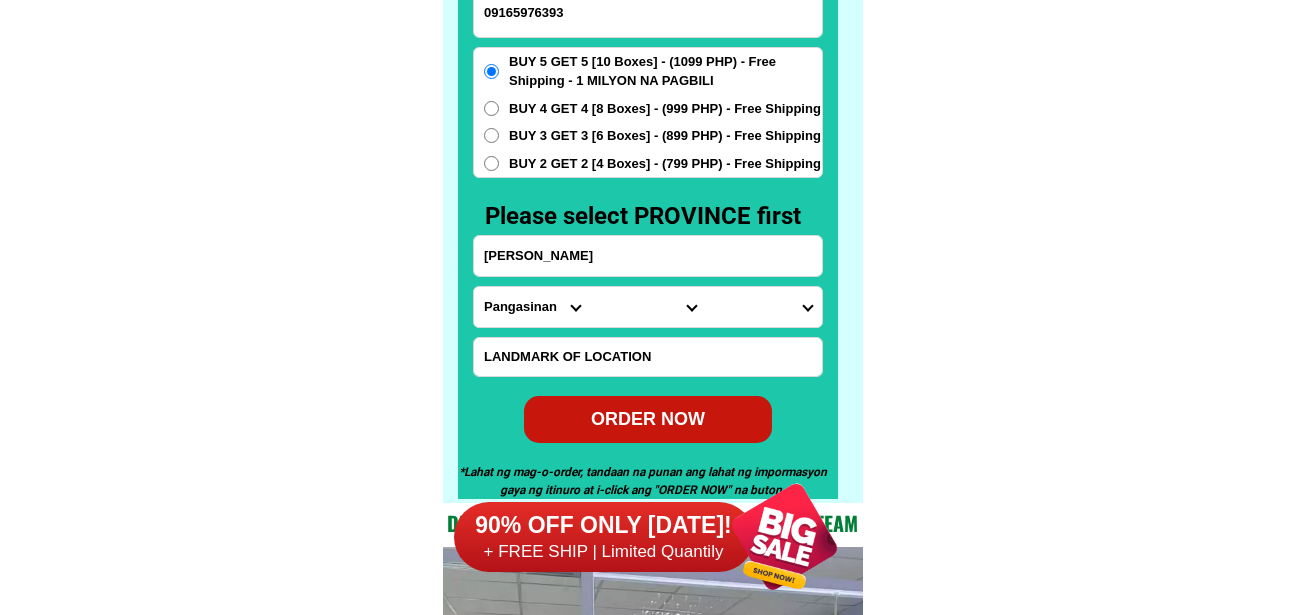 drag, startPoint x: 668, startPoint y: 28, endPoint x: 636, endPoint y: 11, distance: 36.23534 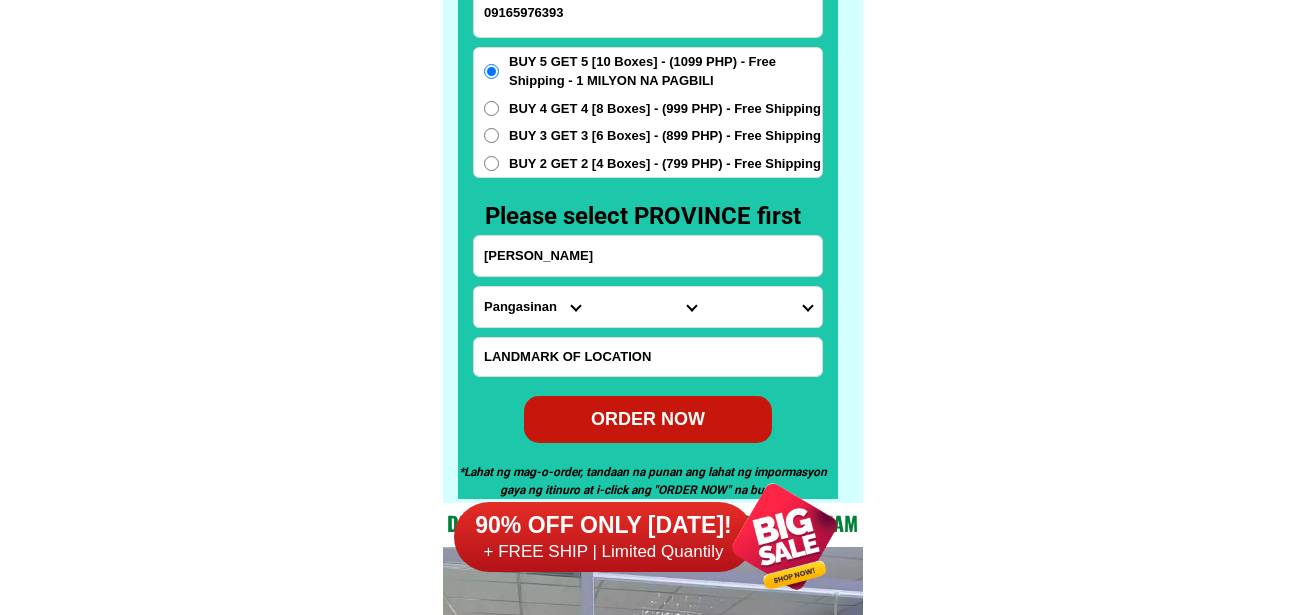 click on "09165976393" at bounding box center (648, 12) 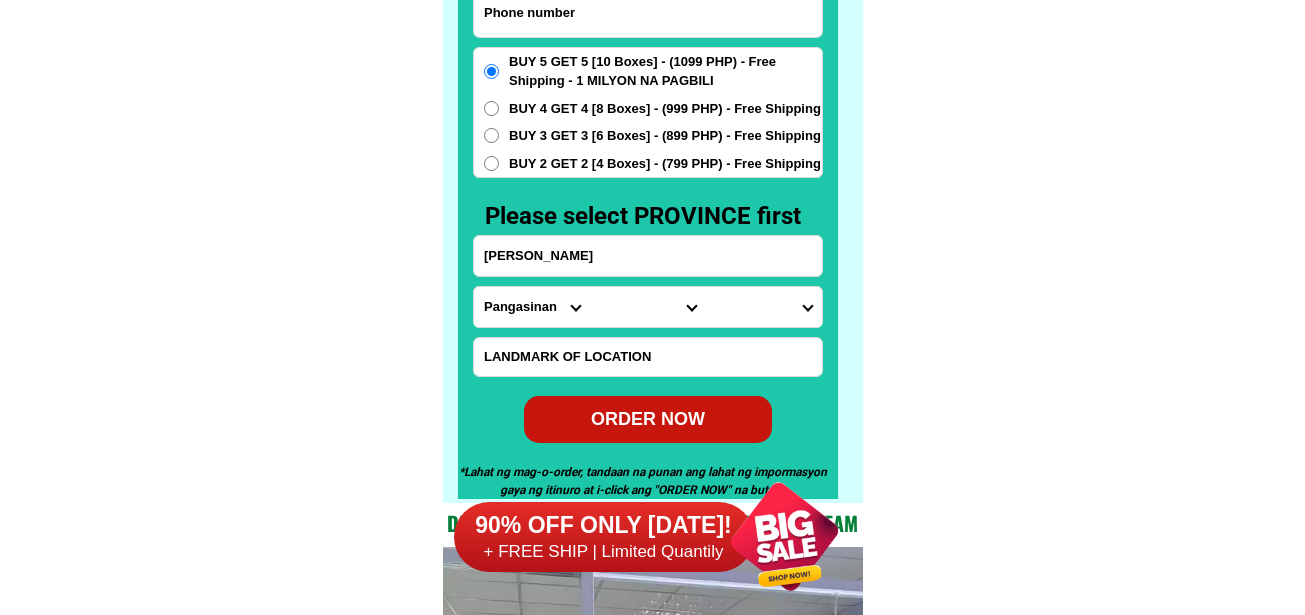 paste on "09182783350" 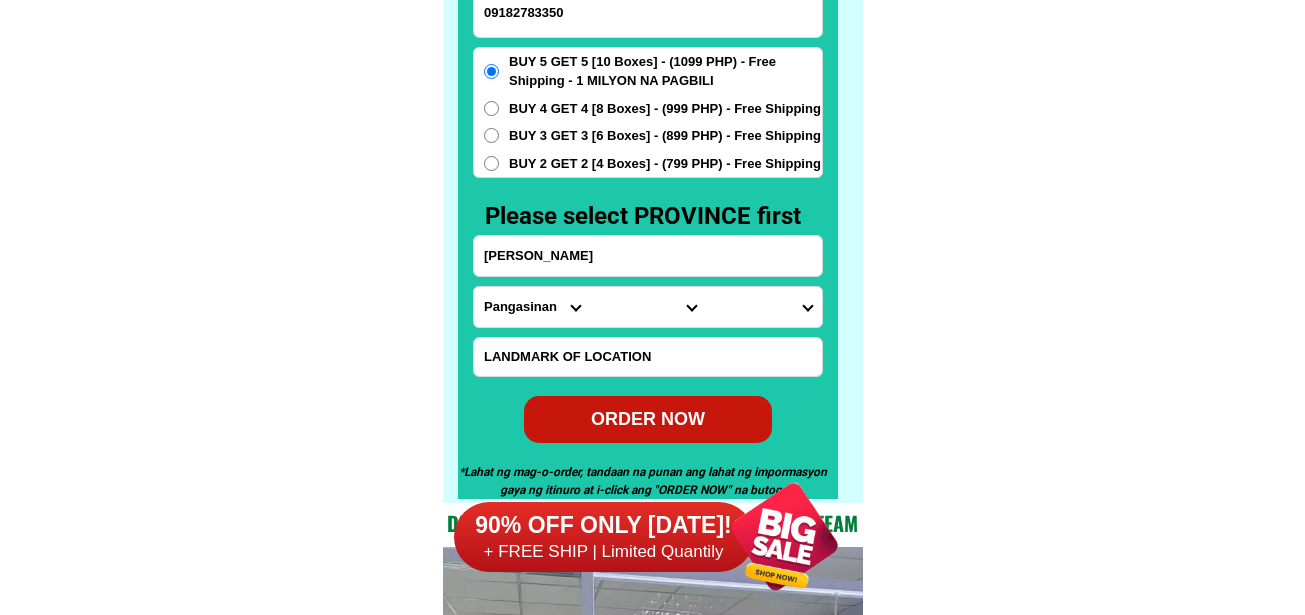 type on "09182783350" 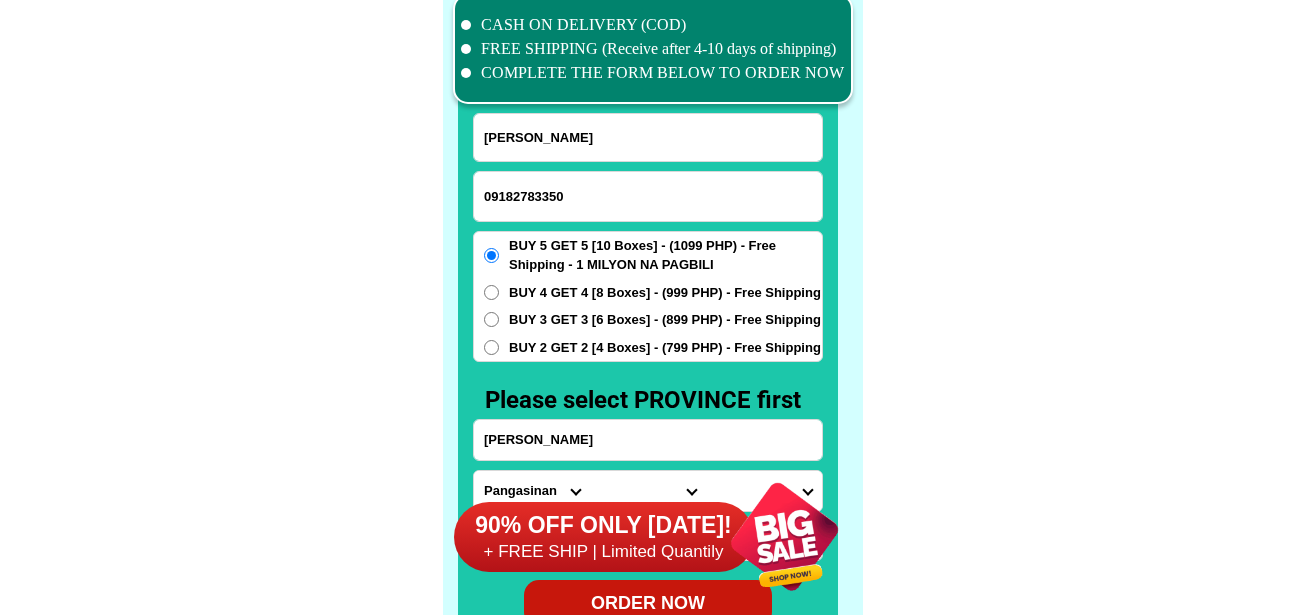 scroll, scrollTop: 15546, scrollLeft: 0, axis: vertical 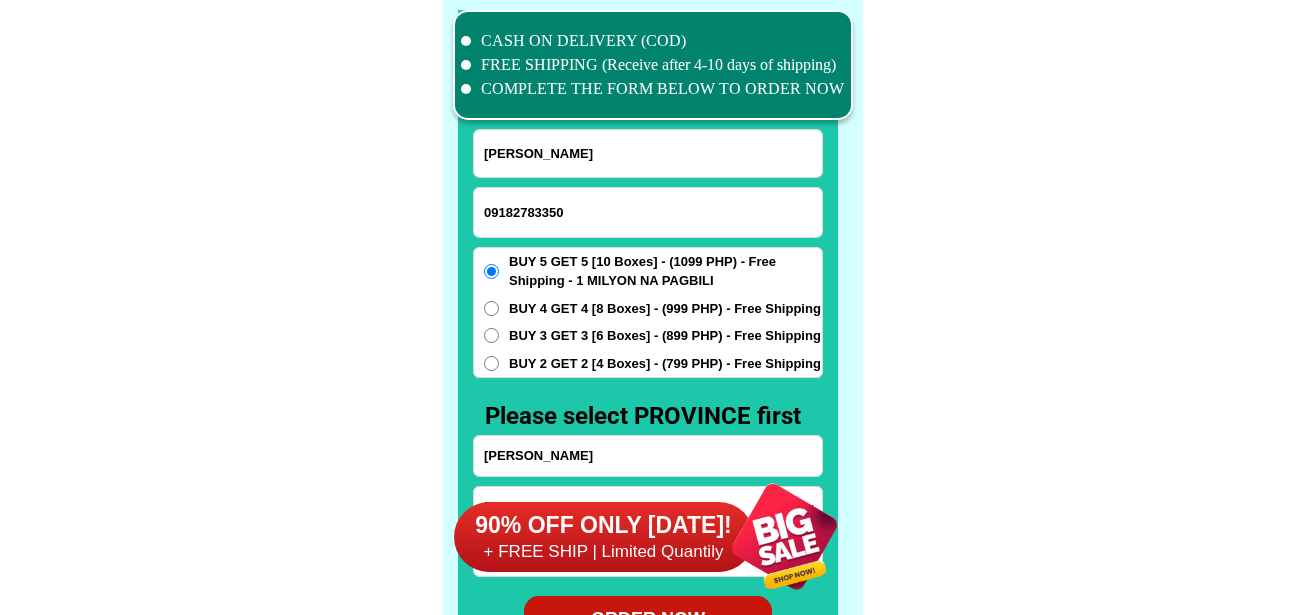 click on "tina geslani" at bounding box center [648, 153] 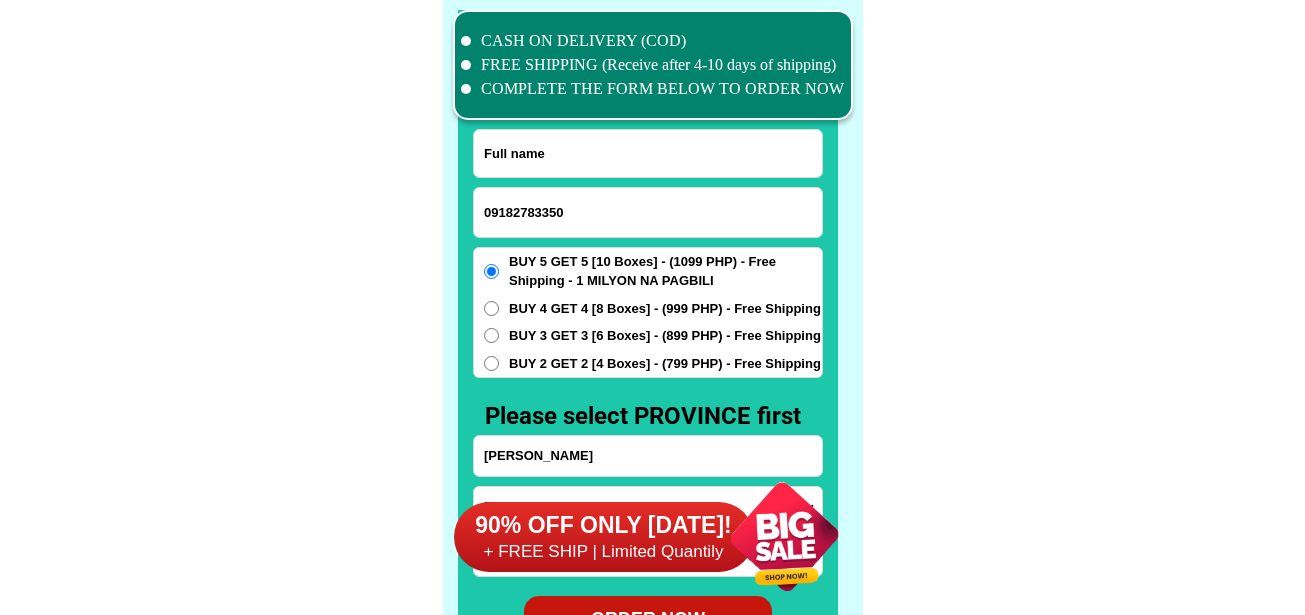 paste on "Mercedes piamonte" 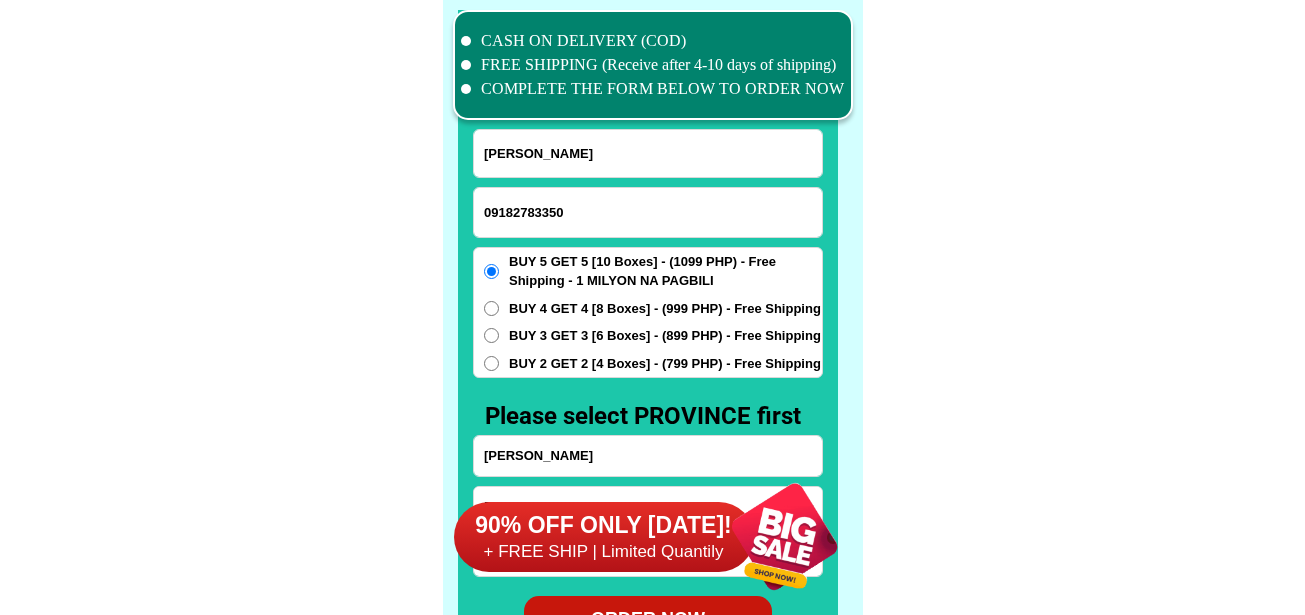 type on "Mercedes piamonte" 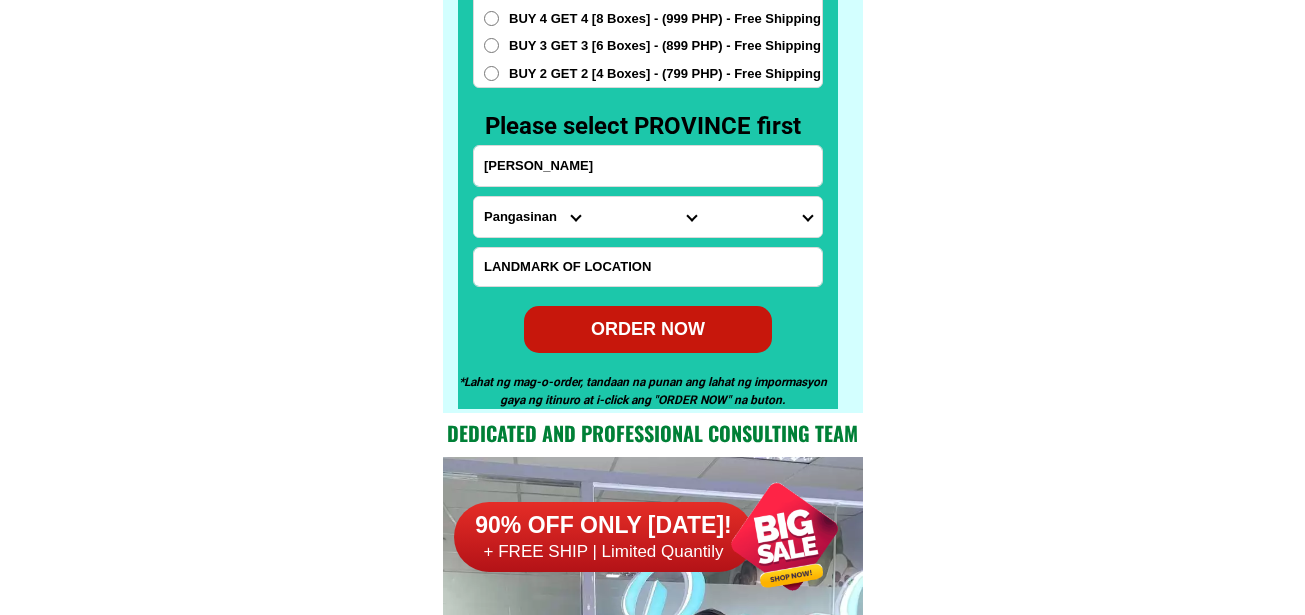 scroll, scrollTop: 15846, scrollLeft: 0, axis: vertical 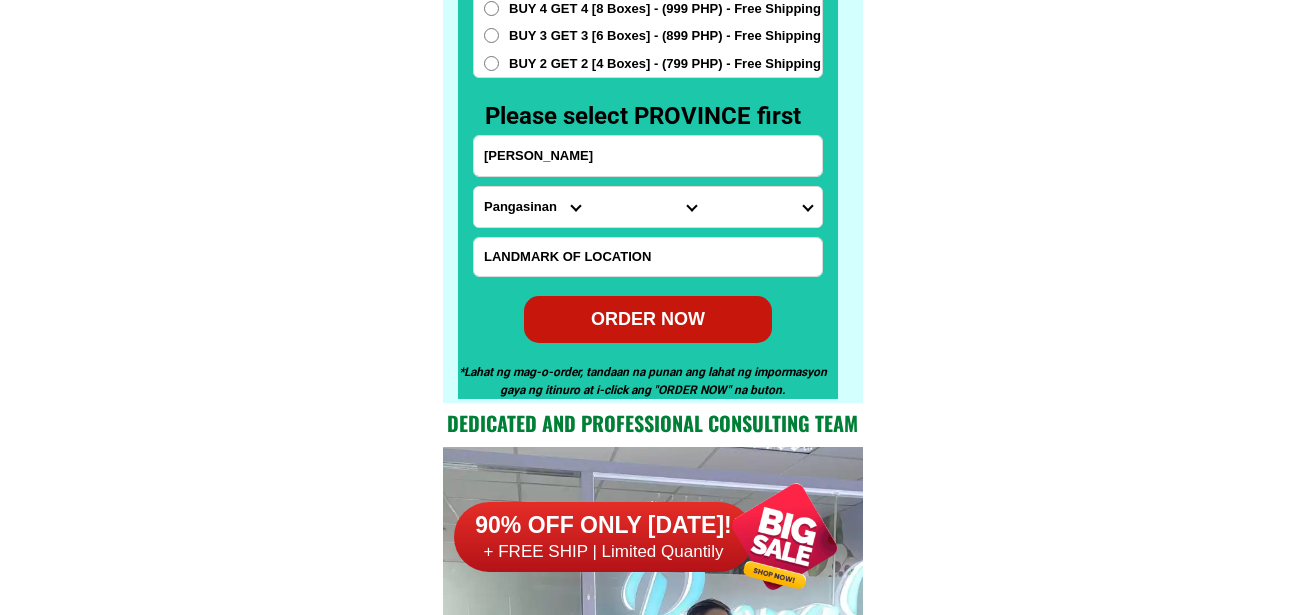 drag, startPoint x: 638, startPoint y: 163, endPoint x: 641, endPoint y: 150, distance: 13.341664 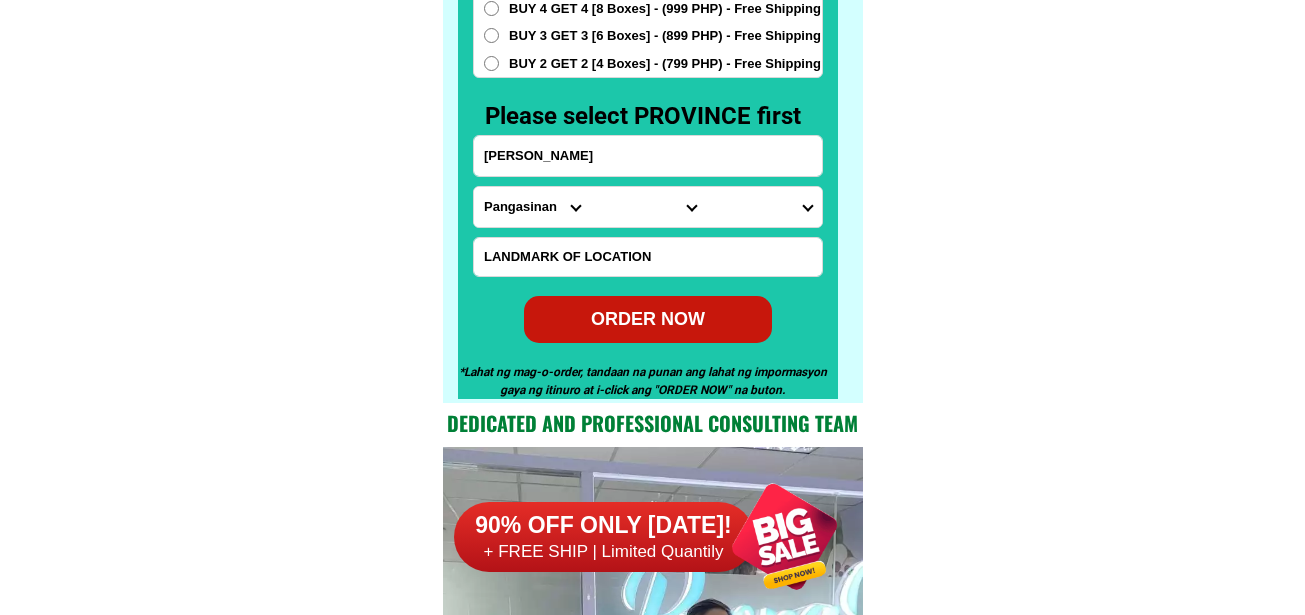 click on "pagasinan Bonifacio" at bounding box center (648, 156) 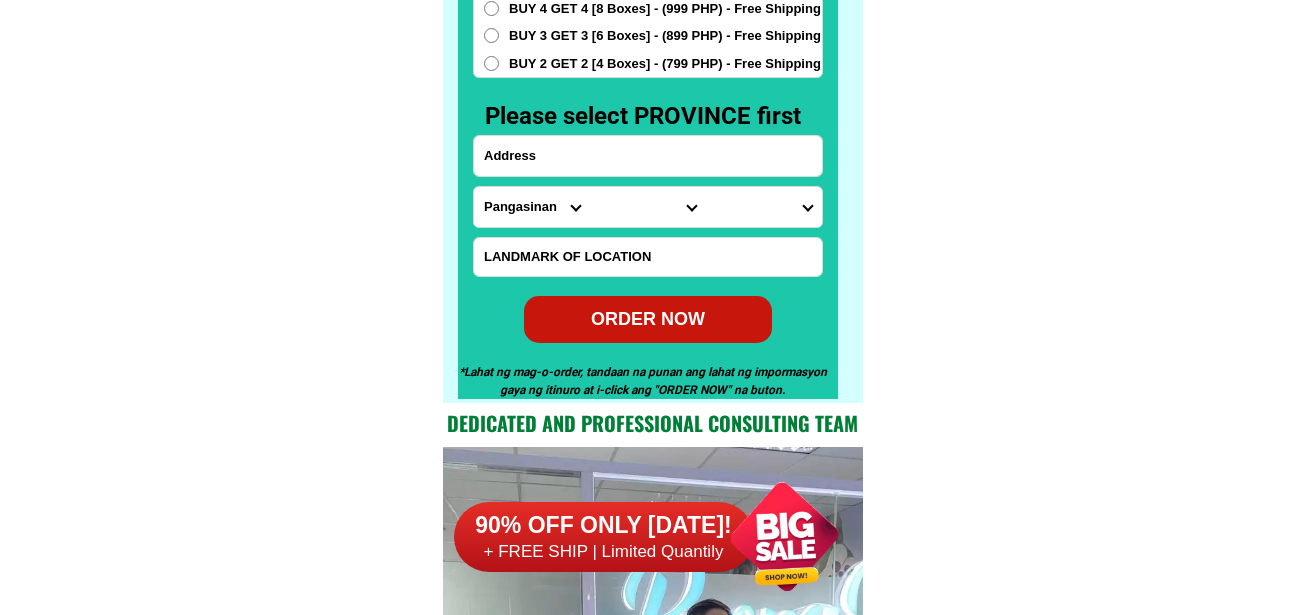 paste on "Blk 6 Lot 3 sticra village" 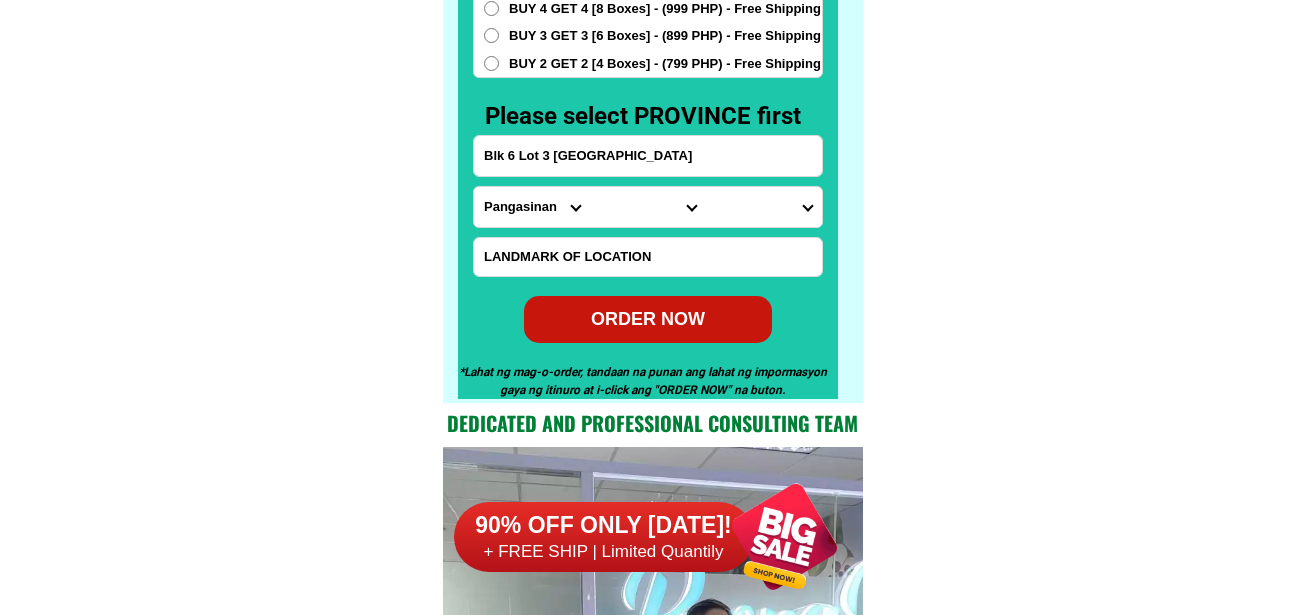 type on "Blk 6 Lot 3 sticra village" 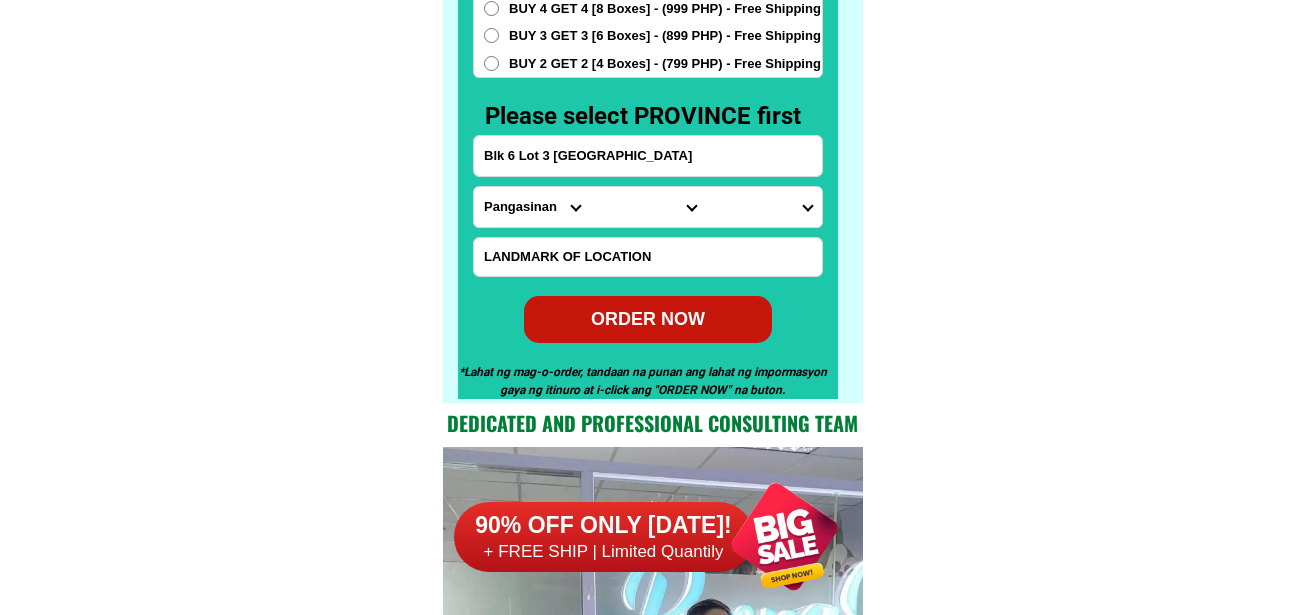 click on "Province [GEOGRAPHIC_DATA] [GEOGRAPHIC_DATA] [GEOGRAPHIC_DATA] [GEOGRAPHIC_DATA] [GEOGRAPHIC_DATA] [GEOGRAPHIC_DATA][PERSON_NAME][GEOGRAPHIC_DATA] [GEOGRAPHIC_DATA] [GEOGRAPHIC_DATA] [GEOGRAPHIC_DATA] [GEOGRAPHIC_DATA] [GEOGRAPHIC_DATA] [GEOGRAPHIC_DATA] [GEOGRAPHIC_DATA] [GEOGRAPHIC_DATA] [GEOGRAPHIC_DATA]-[GEOGRAPHIC_DATA] [GEOGRAPHIC_DATA] [GEOGRAPHIC_DATA] [GEOGRAPHIC_DATA] [GEOGRAPHIC_DATA] [GEOGRAPHIC_DATA] [GEOGRAPHIC_DATA]-de-oro [GEOGRAPHIC_DATA] [GEOGRAPHIC_DATA]-occidental [GEOGRAPHIC_DATA] [GEOGRAPHIC_DATA] Eastern-[GEOGRAPHIC_DATA] [GEOGRAPHIC_DATA] [GEOGRAPHIC_DATA] [GEOGRAPHIC_DATA]-norte [GEOGRAPHIC_DATA]-[GEOGRAPHIC_DATA] [GEOGRAPHIC_DATA] [GEOGRAPHIC_DATA] [GEOGRAPHIC_DATA] [GEOGRAPHIC_DATA] [GEOGRAPHIC_DATA] [GEOGRAPHIC_DATA] [GEOGRAPHIC_DATA] [GEOGRAPHIC_DATA] Metro-[GEOGRAPHIC_DATA] [GEOGRAPHIC_DATA]-[GEOGRAPHIC_DATA]-[GEOGRAPHIC_DATA]-province [GEOGRAPHIC_DATA]-[GEOGRAPHIC_DATA]-oriental [GEOGRAPHIC_DATA] [GEOGRAPHIC_DATA] [GEOGRAPHIC_DATA]-[GEOGRAPHIC_DATA]-[GEOGRAPHIC_DATA] [GEOGRAPHIC_DATA] [GEOGRAPHIC_DATA] [GEOGRAPHIC_DATA] [GEOGRAPHIC_DATA] [GEOGRAPHIC_DATA][PERSON_NAME][GEOGRAPHIC_DATA] [GEOGRAPHIC_DATA] [GEOGRAPHIC_DATA] [GEOGRAPHIC_DATA] [GEOGRAPHIC_DATA] [GEOGRAPHIC_DATA]-[GEOGRAPHIC_DATA]-[GEOGRAPHIC_DATA]-[GEOGRAPHIC_DATA] [GEOGRAPHIC_DATA] [GEOGRAPHIC_DATA]-[GEOGRAPHIC_DATA]-[GEOGRAPHIC_DATA] [GEOGRAPHIC_DATA] [GEOGRAPHIC_DATA] [GEOGRAPHIC_DATA]" at bounding box center [532, 207] 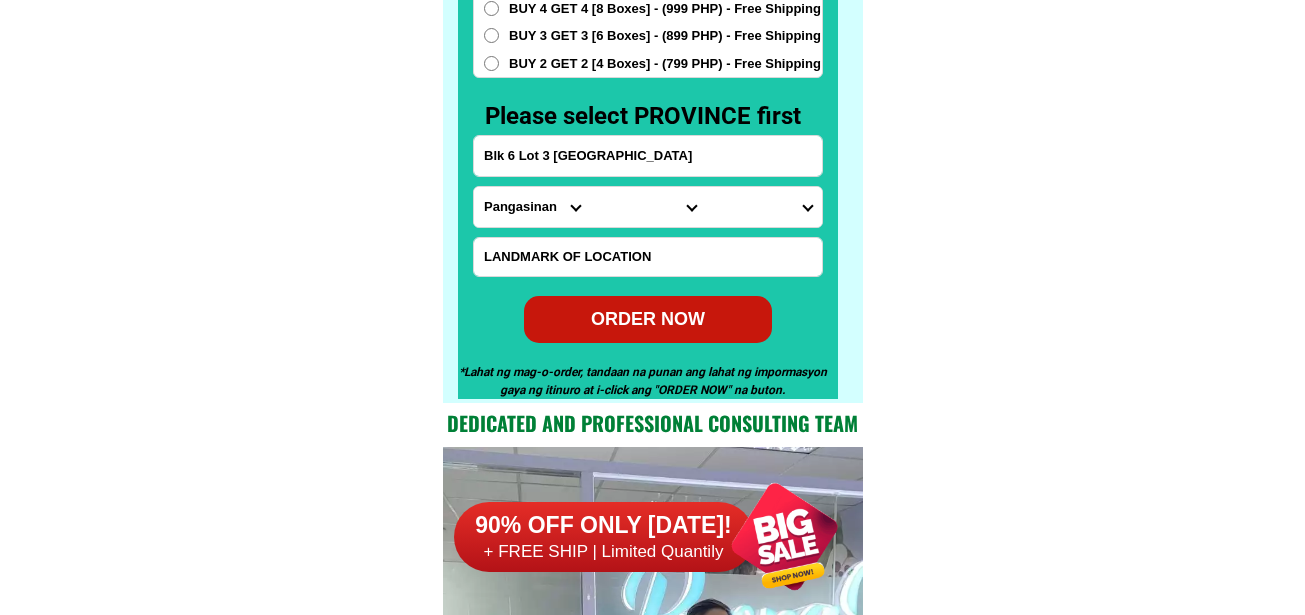 select on "63_219" 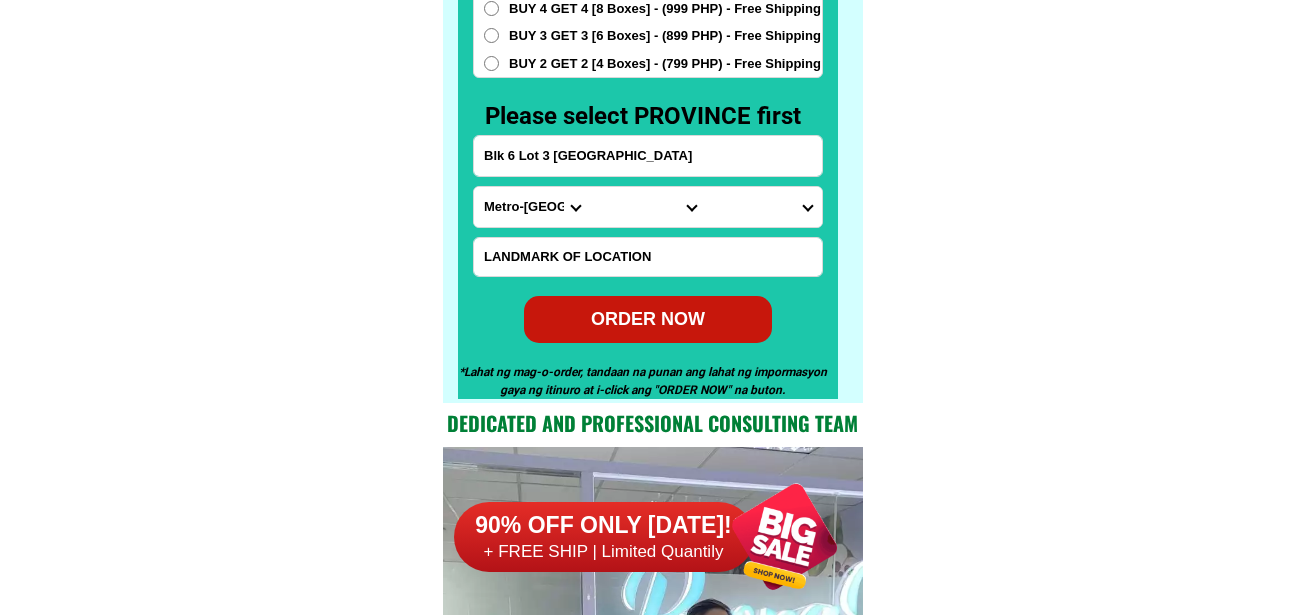 click on "Province [GEOGRAPHIC_DATA] [GEOGRAPHIC_DATA] [GEOGRAPHIC_DATA] [GEOGRAPHIC_DATA] [GEOGRAPHIC_DATA] [GEOGRAPHIC_DATA][PERSON_NAME][GEOGRAPHIC_DATA] [GEOGRAPHIC_DATA] [GEOGRAPHIC_DATA] [GEOGRAPHIC_DATA] [GEOGRAPHIC_DATA] [GEOGRAPHIC_DATA] [GEOGRAPHIC_DATA] [GEOGRAPHIC_DATA] [GEOGRAPHIC_DATA] [GEOGRAPHIC_DATA]-[GEOGRAPHIC_DATA] [GEOGRAPHIC_DATA] [GEOGRAPHIC_DATA] [GEOGRAPHIC_DATA] [GEOGRAPHIC_DATA] [GEOGRAPHIC_DATA] [GEOGRAPHIC_DATA]-de-oro [GEOGRAPHIC_DATA] [GEOGRAPHIC_DATA]-occidental [GEOGRAPHIC_DATA] [GEOGRAPHIC_DATA] Eastern-[GEOGRAPHIC_DATA] [GEOGRAPHIC_DATA] [GEOGRAPHIC_DATA] [GEOGRAPHIC_DATA]-norte [GEOGRAPHIC_DATA]-[GEOGRAPHIC_DATA] [GEOGRAPHIC_DATA] [GEOGRAPHIC_DATA] [GEOGRAPHIC_DATA] [GEOGRAPHIC_DATA] [GEOGRAPHIC_DATA] [GEOGRAPHIC_DATA] [GEOGRAPHIC_DATA] [GEOGRAPHIC_DATA] Metro-[GEOGRAPHIC_DATA] [GEOGRAPHIC_DATA]-[GEOGRAPHIC_DATA]-[GEOGRAPHIC_DATA]-province [GEOGRAPHIC_DATA]-[GEOGRAPHIC_DATA]-oriental [GEOGRAPHIC_DATA] [GEOGRAPHIC_DATA] [GEOGRAPHIC_DATA]-[GEOGRAPHIC_DATA]-[GEOGRAPHIC_DATA] [GEOGRAPHIC_DATA] [GEOGRAPHIC_DATA] [GEOGRAPHIC_DATA] [GEOGRAPHIC_DATA] [GEOGRAPHIC_DATA][PERSON_NAME][GEOGRAPHIC_DATA] [GEOGRAPHIC_DATA] [GEOGRAPHIC_DATA] [GEOGRAPHIC_DATA] [GEOGRAPHIC_DATA] [GEOGRAPHIC_DATA]-[GEOGRAPHIC_DATA]-[GEOGRAPHIC_DATA]-[GEOGRAPHIC_DATA] [GEOGRAPHIC_DATA] [GEOGRAPHIC_DATA]-[GEOGRAPHIC_DATA]-[GEOGRAPHIC_DATA] [GEOGRAPHIC_DATA] [GEOGRAPHIC_DATA] [GEOGRAPHIC_DATA]" at bounding box center (532, 207) 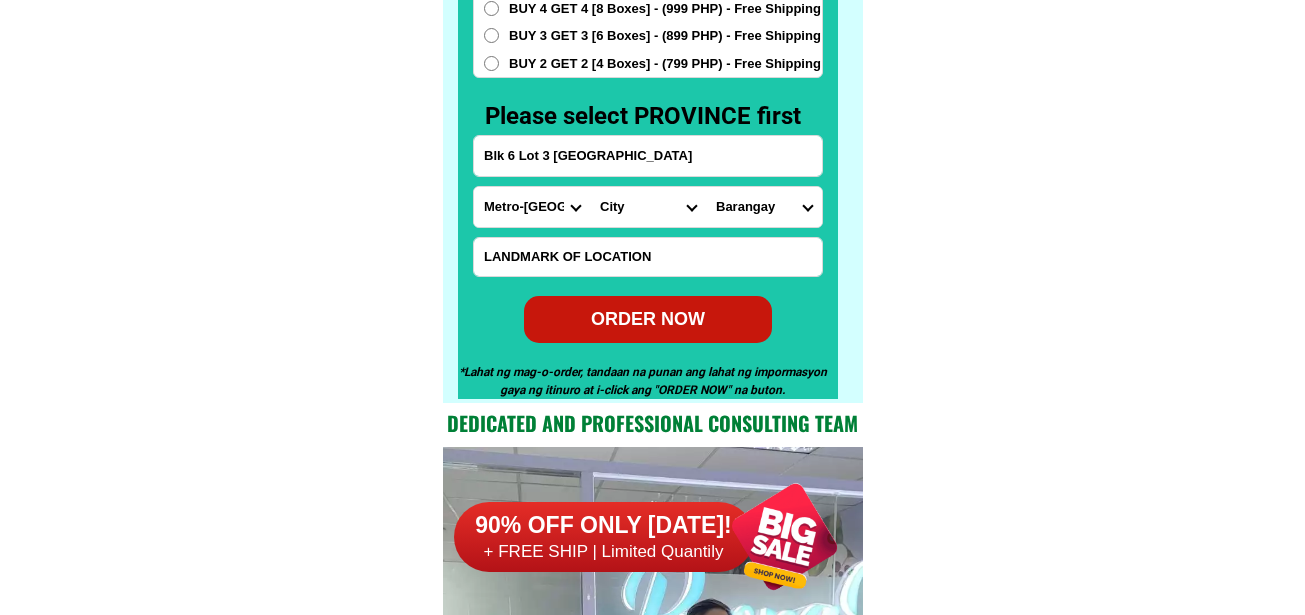 click on "City [GEOGRAPHIC_DATA] [GEOGRAPHIC_DATA] [GEOGRAPHIC_DATA] [GEOGRAPHIC_DATA]-city [GEOGRAPHIC_DATA] [GEOGRAPHIC_DATA] [GEOGRAPHIC_DATA]-[GEOGRAPHIC_DATA]-[GEOGRAPHIC_DATA]-[GEOGRAPHIC_DATA]-[GEOGRAPHIC_DATA]-[PERSON_NAME][GEOGRAPHIC_DATA]-[GEOGRAPHIC_DATA]-[GEOGRAPHIC_DATA][DATE][PERSON_NAME][GEOGRAPHIC_DATA]-[GEOGRAPHIC_DATA]-[GEOGRAPHIC_DATA]-[GEOGRAPHIC_DATA]-[GEOGRAPHIC_DATA][PERSON_NAME]-[GEOGRAPHIC_DATA]-[GEOGRAPHIC_DATA] [GEOGRAPHIC_DATA] [GEOGRAPHIC_DATA]-[GEOGRAPHIC_DATA]-[GEOGRAPHIC_DATA] [GEOGRAPHIC_DATA] [GEOGRAPHIC_DATA] [GEOGRAPHIC_DATA]-area [GEOGRAPHIC_DATA]-city [GEOGRAPHIC_DATA] [GEOGRAPHIC_DATA][PERSON_NAME] [GEOGRAPHIC_DATA][PERSON_NAME] [GEOGRAPHIC_DATA] TONDO I/II TONDO I/II [GEOGRAPHIC_DATA]" at bounding box center (648, 207) 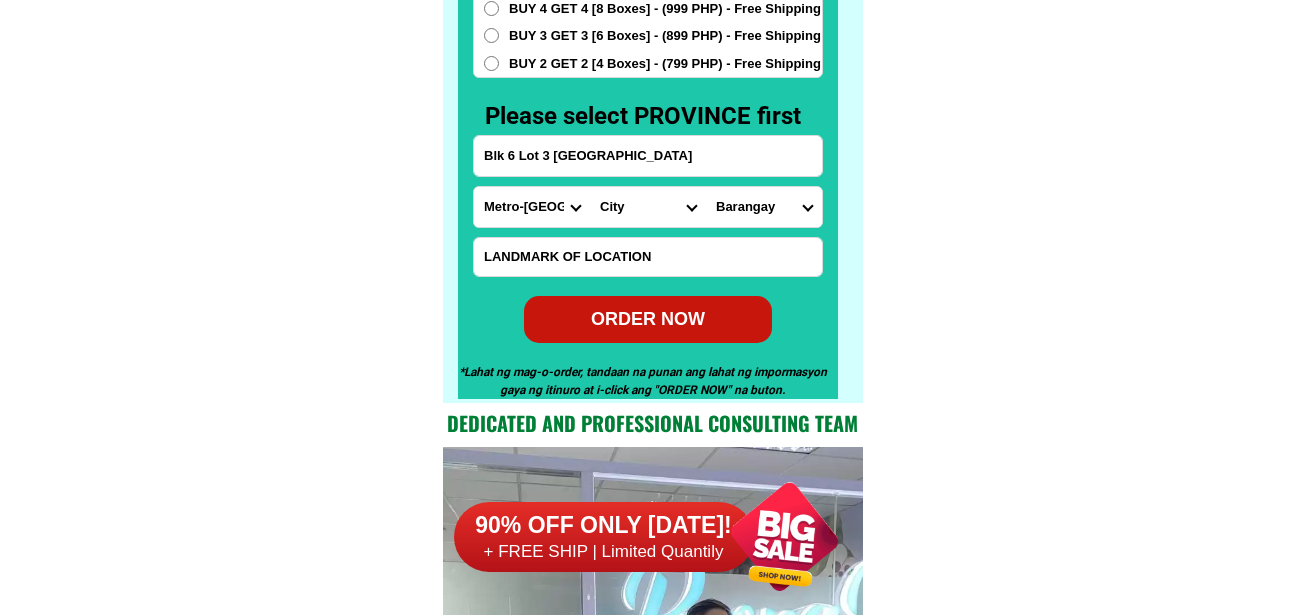 select on "63_2191611" 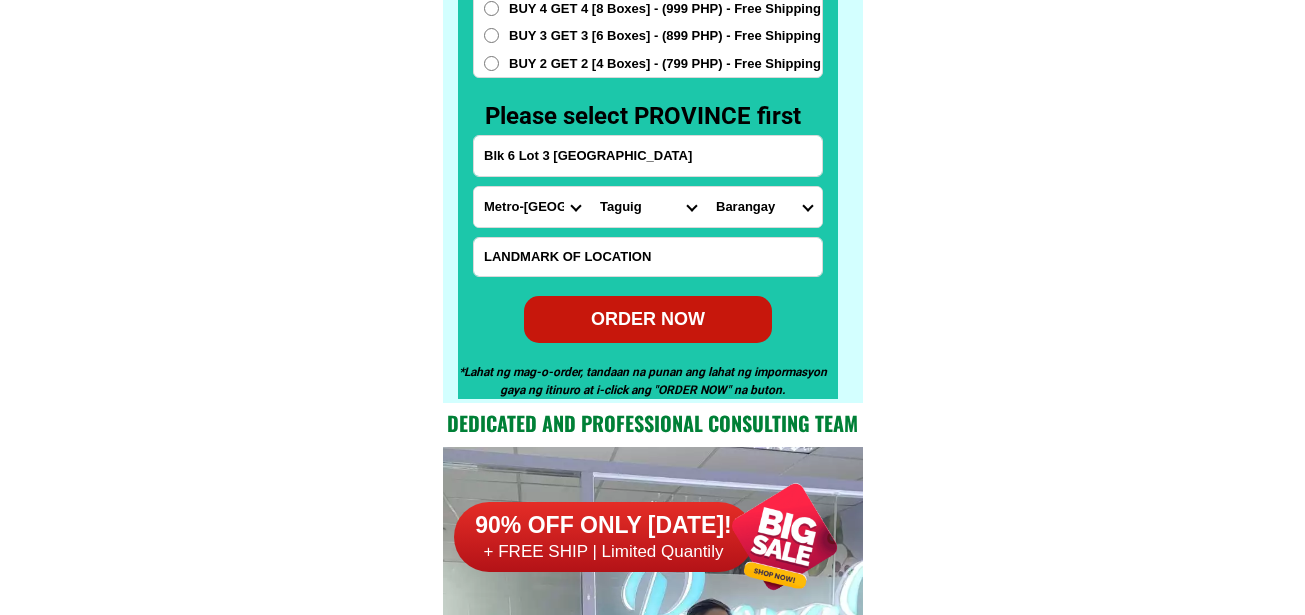 click on "City [GEOGRAPHIC_DATA] [GEOGRAPHIC_DATA] [GEOGRAPHIC_DATA] [GEOGRAPHIC_DATA]-city [GEOGRAPHIC_DATA] [GEOGRAPHIC_DATA] [GEOGRAPHIC_DATA]-[GEOGRAPHIC_DATA]-[GEOGRAPHIC_DATA]-[GEOGRAPHIC_DATA]-[GEOGRAPHIC_DATA]-[PERSON_NAME][GEOGRAPHIC_DATA]-[GEOGRAPHIC_DATA]-[GEOGRAPHIC_DATA][DATE][PERSON_NAME][GEOGRAPHIC_DATA]-[GEOGRAPHIC_DATA]-[GEOGRAPHIC_DATA]-[GEOGRAPHIC_DATA]-[GEOGRAPHIC_DATA][PERSON_NAME]-[GEOGRAPHIC_DATA]-[GEOGRAPHIC_DATA] [GEOGRAPHIC_DATA] [GEOGRAPHIC_DATA]-[GEOGRAPHIC_DATA]-[GEOGRAPHIC_DATA] [GEOGRAPHIC_DATA] [GEOGRAPHIC_DATA] [GEOGRAPHIC_DATA]-area [GEOGRAPHIC_DATA]-city [GEOGRAPHIC_DATA] [GEOGRAPHIC_DATA][PERSON_NAME] [GEOGRAPHIC_DATA][PERSON_NAME] [GEOGRAPHIC_DATA] TONDO I/II TONDO I/II [GEOGRAPHIC_DATA]" at bounding box center [648, 207] 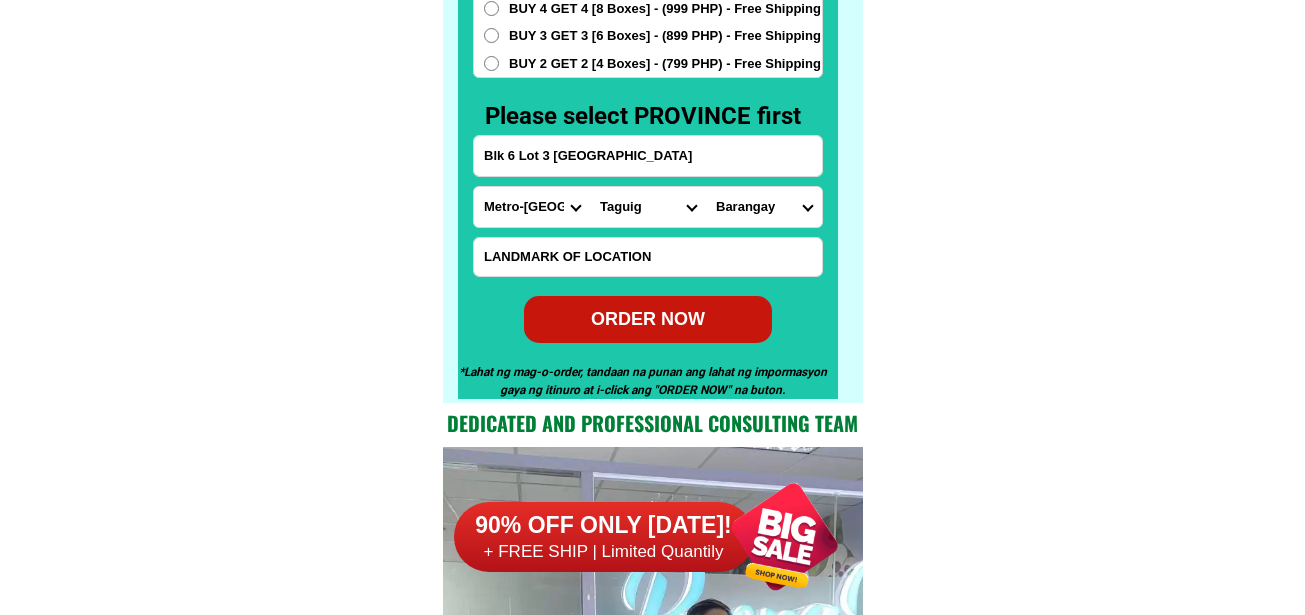 click on "Barangay Bagumbayan Bambang Calzada Central bicutan Central signal village Fort bonifacio Hagonoy Ibayo-tipas Katuparan Ligid-tipas Lower bicutan Maharlika village Mmdc Napindan New lower bicutan North daan hari North signal village Palingon Pinagsama San miguel Santa ana South daang hari South signal village Tanyag Tuktukan Upper bicutan Ususan Wawa Western bicutan" at bounding box center [764, 207] 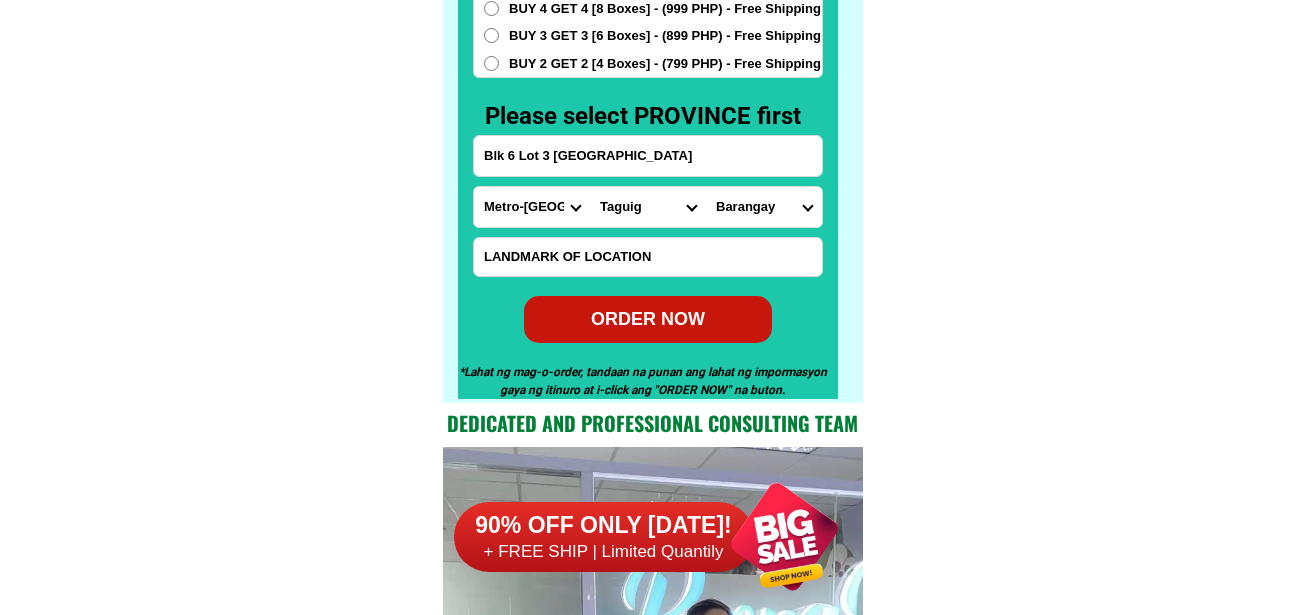 select on "63_21916112706" 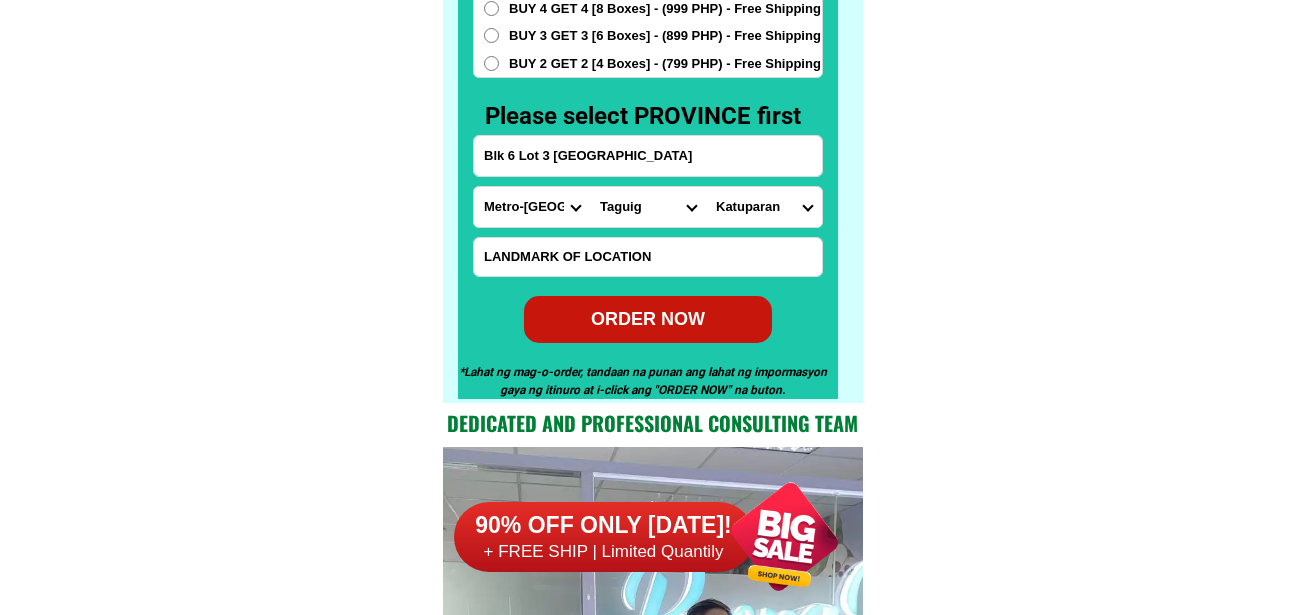 click on "Barangay Bagumbayan Bambang Calzada Central bicutan Central signal village Fort bonifacio Hagonoy Ibayo-tipas Katuparan Ligid-tipas Lower bicutan Maharlika village Mmdc Napindan New lower bicutan North daan hari North signal village Palingon Pinagsama San miguel Santa ana South daang hari South signal village Tanyag Tuktukan Upper bicutan Ususan Wawa Western bicutan" at bounding box center (764, 207) 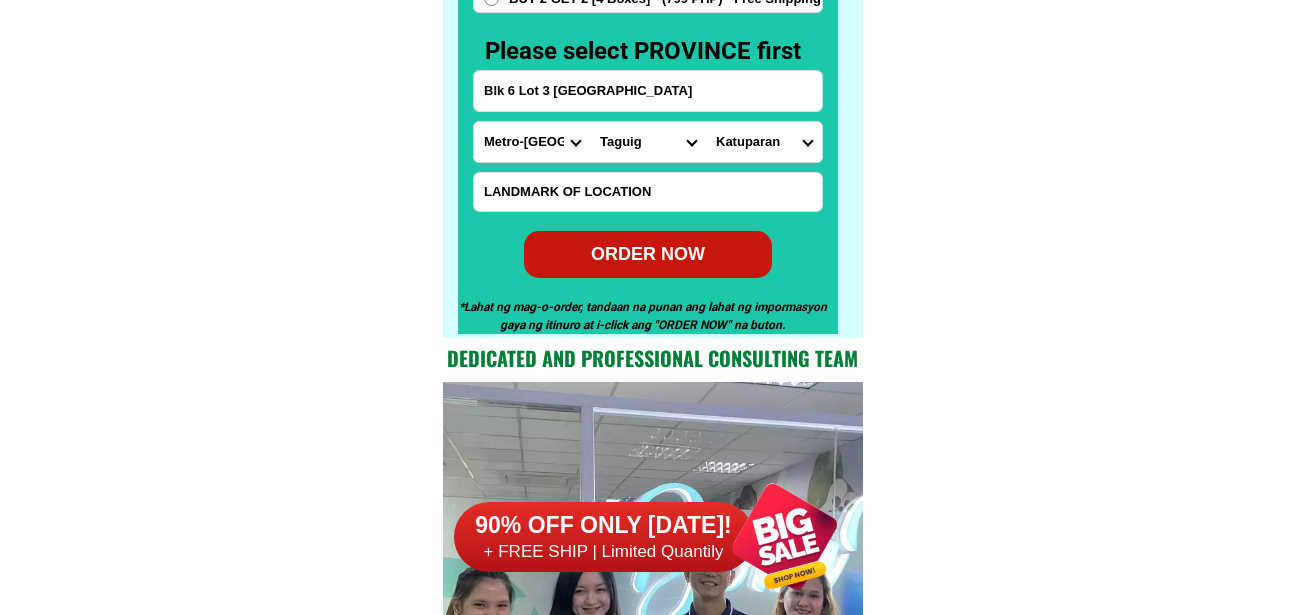 scroll, scrollTop: 15946, scrollLeft: 0, axis: vertical 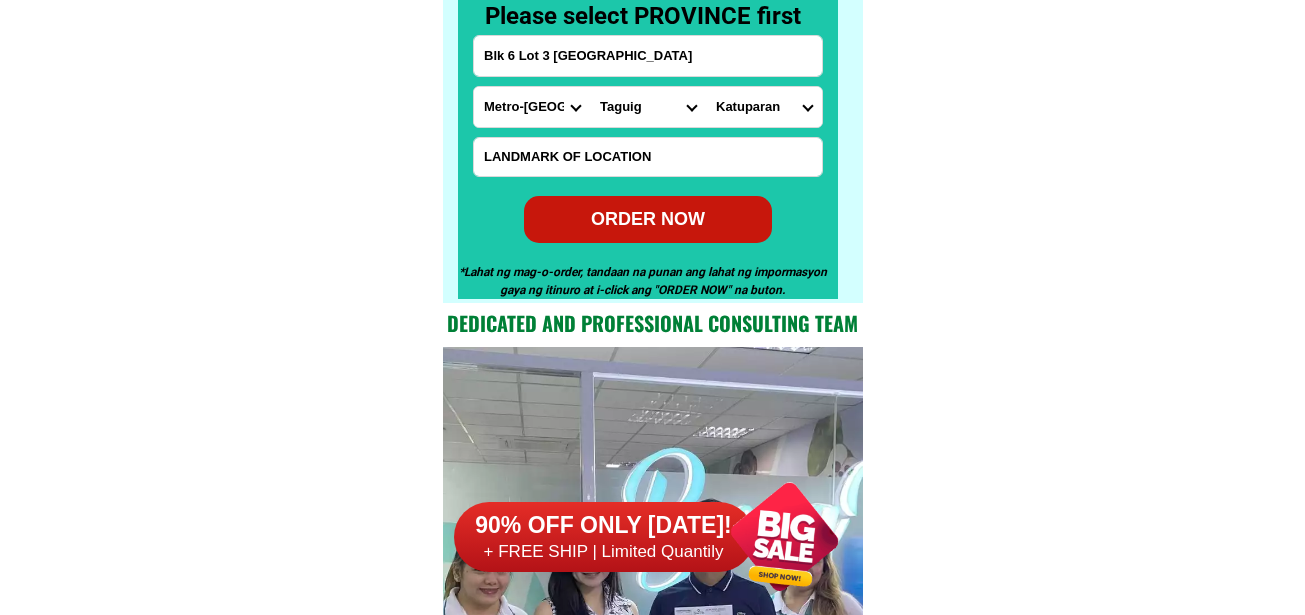 click at bounding box center (648, 157) 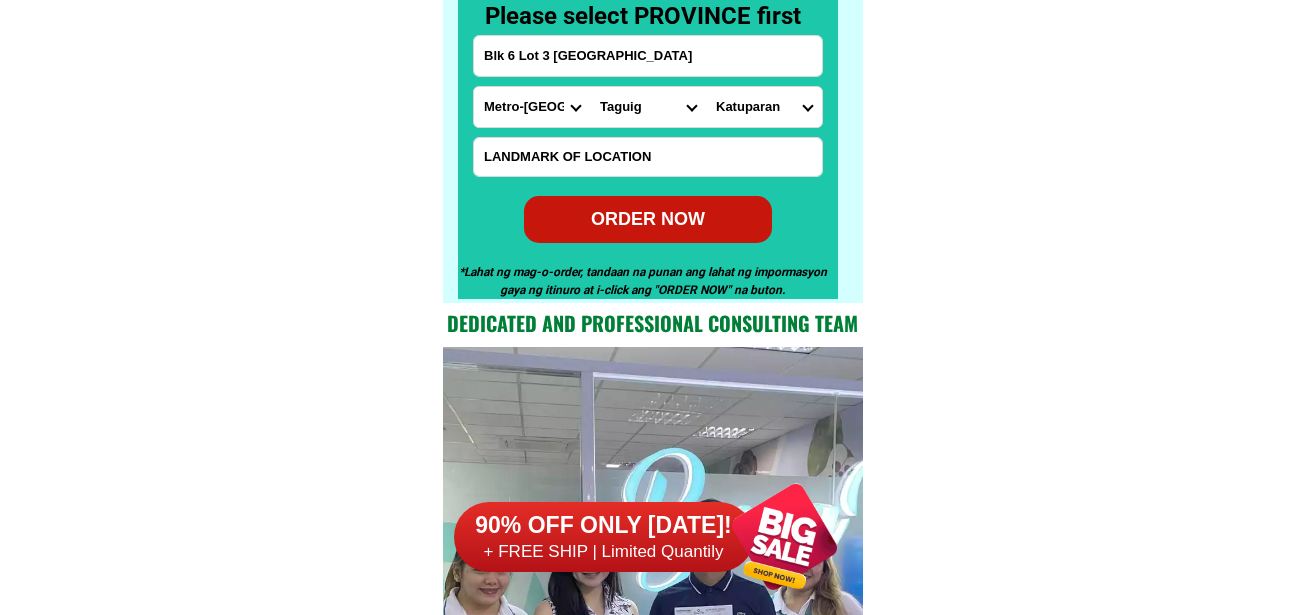 paste on "Katuparan daycare center" 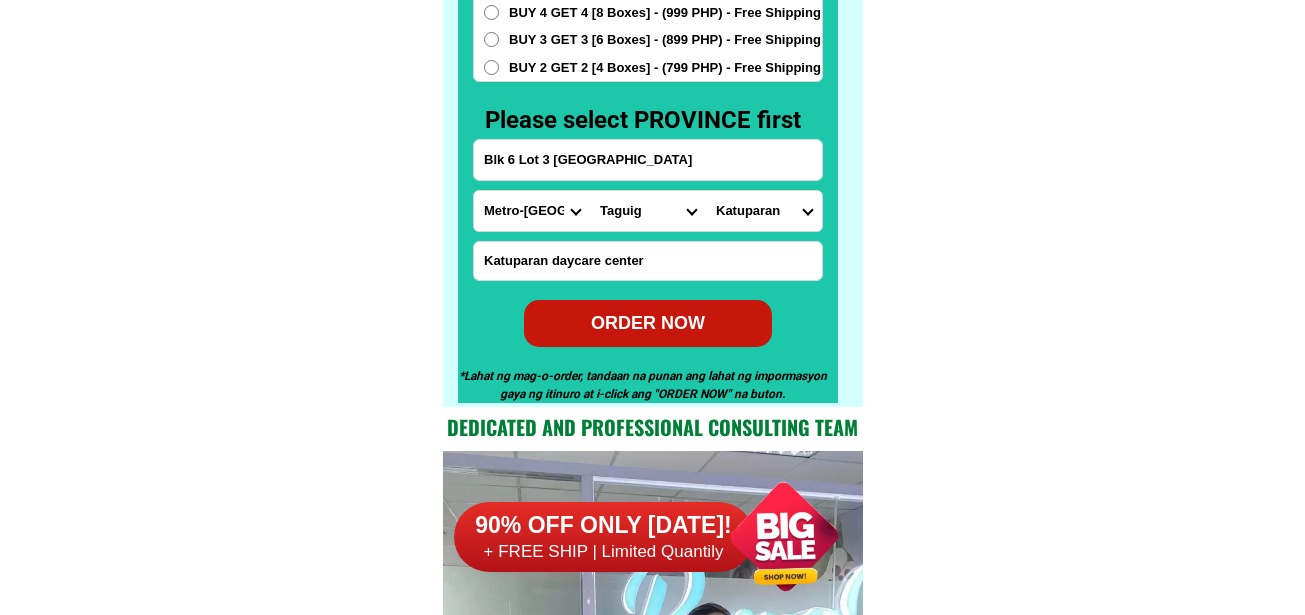 scroll, scrollTop: 15846, scrollLeft: 0, axis: vertical 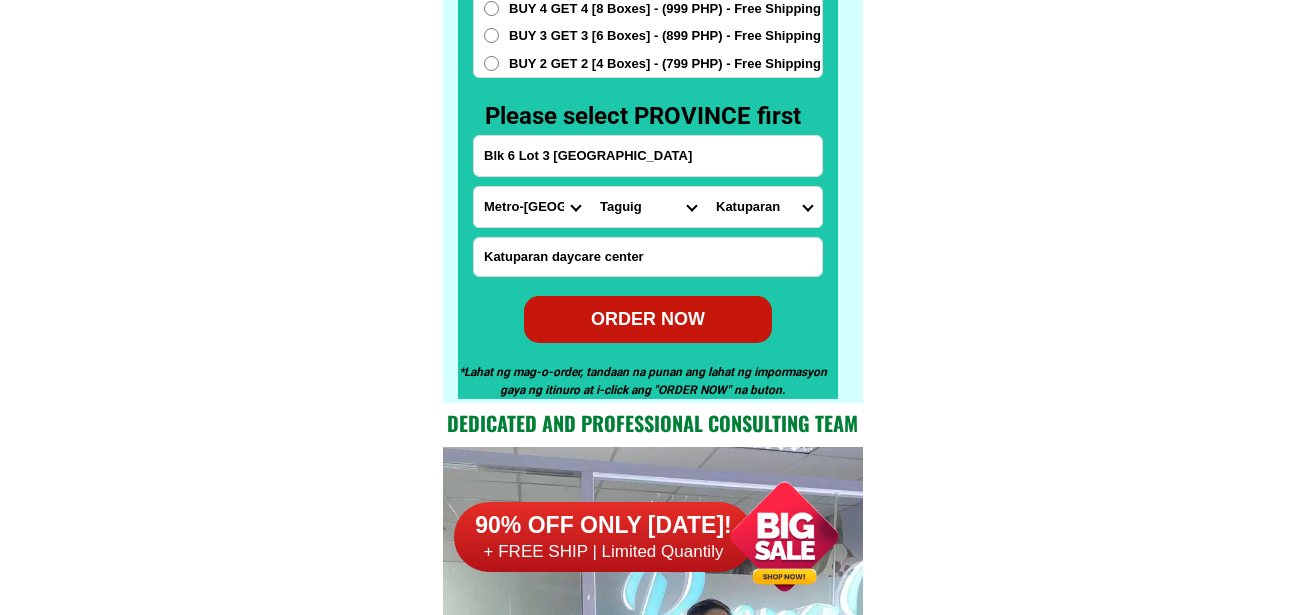 type on "Katuparan daycare center" 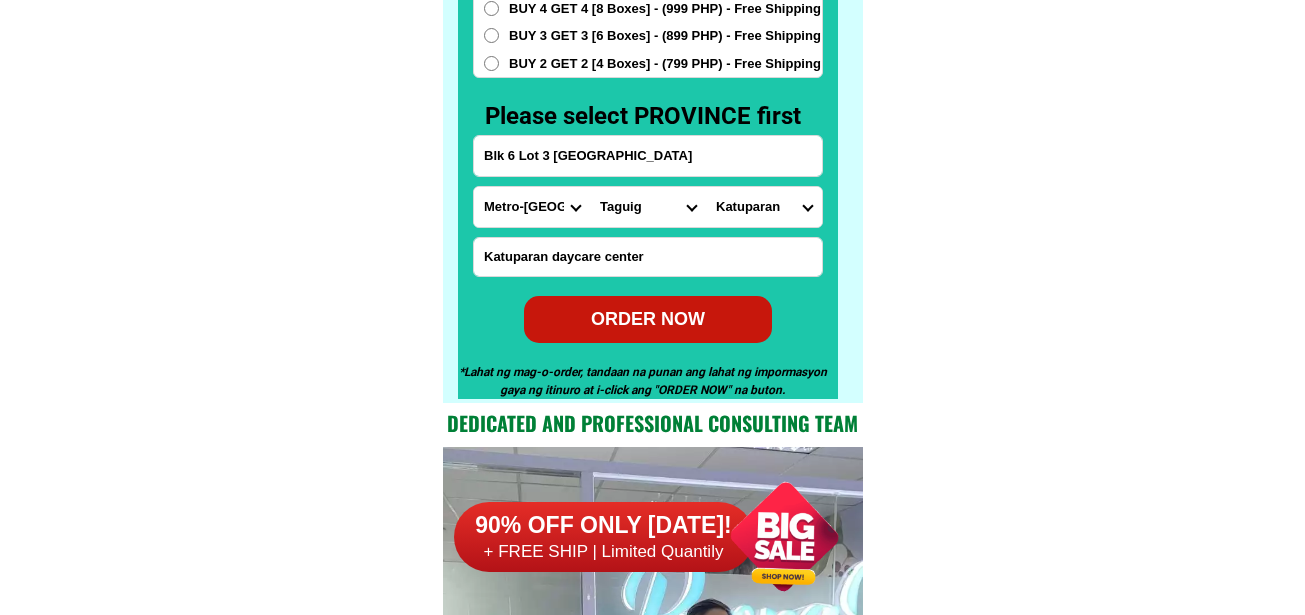 click on "ORDER NOW" at bounding box center [648, 319] 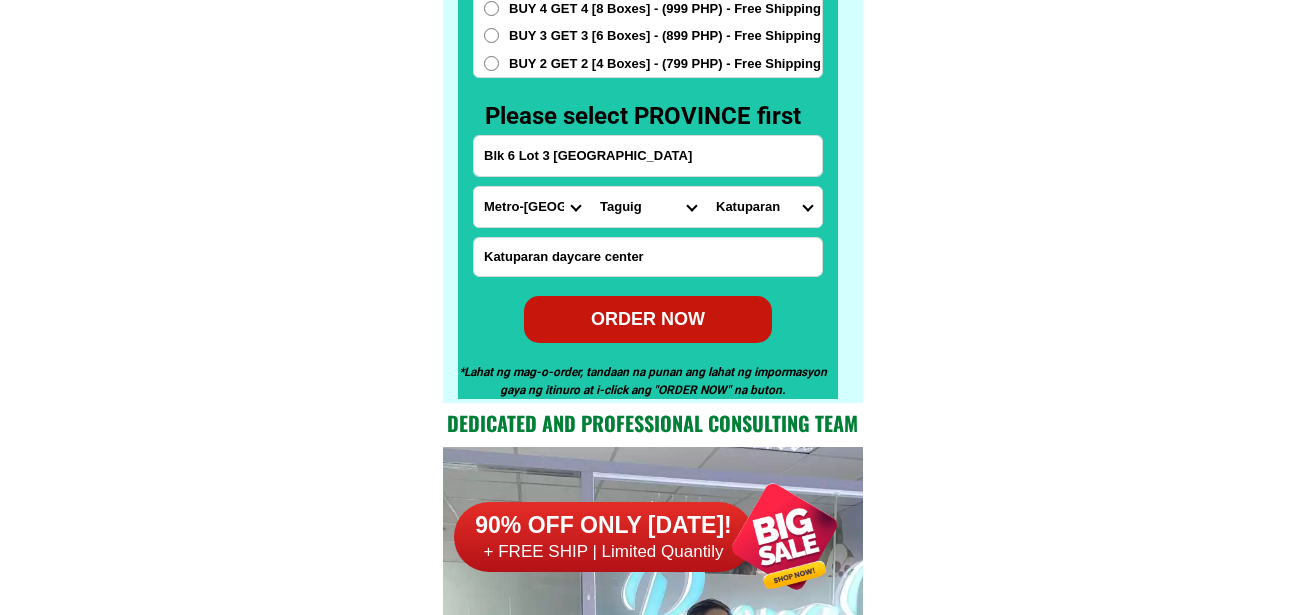 radio on "true" 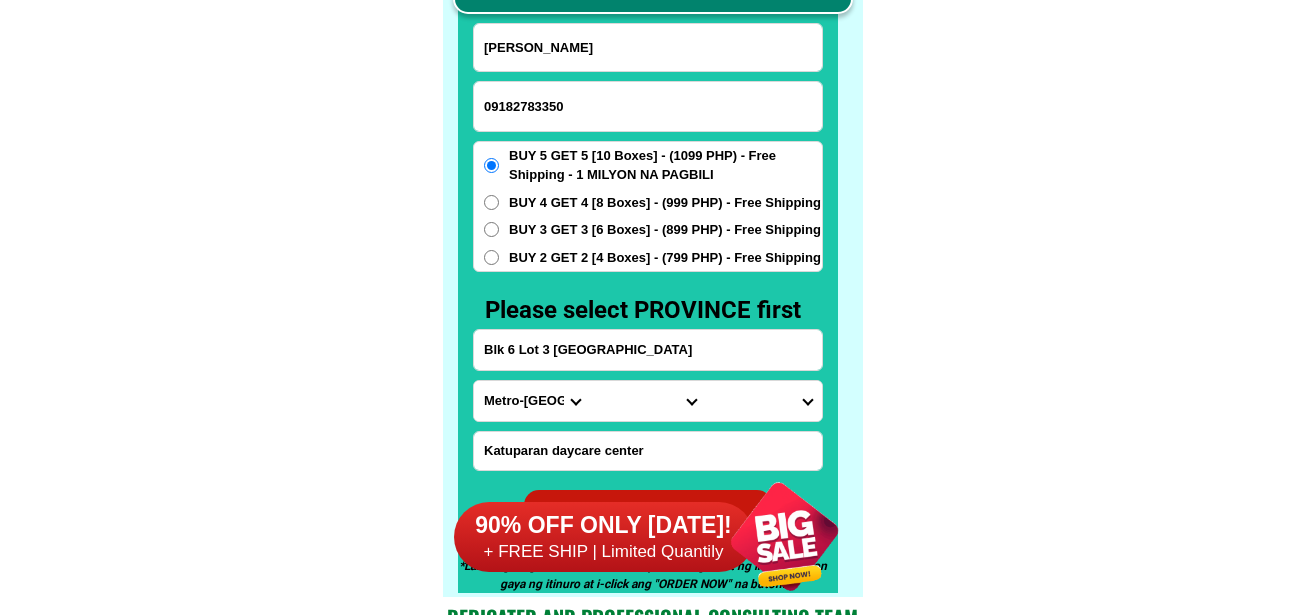scroll, scrollTop: 15646, scrollLeft: 0, axis: vertical 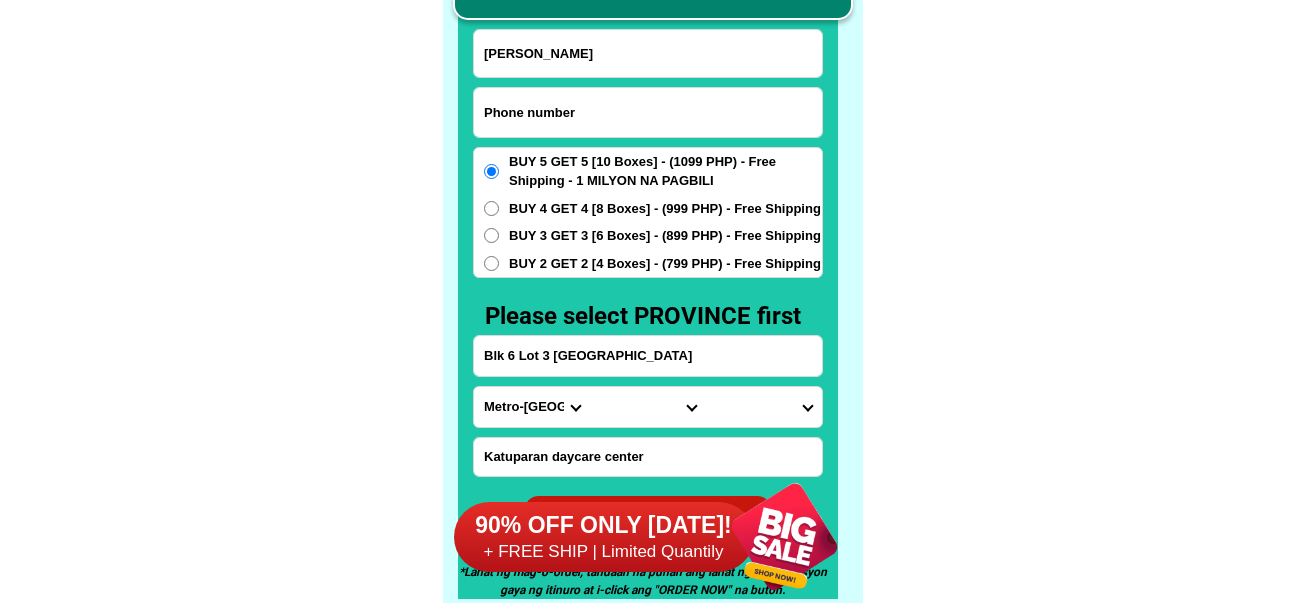 click at bounding box center (648, 112) 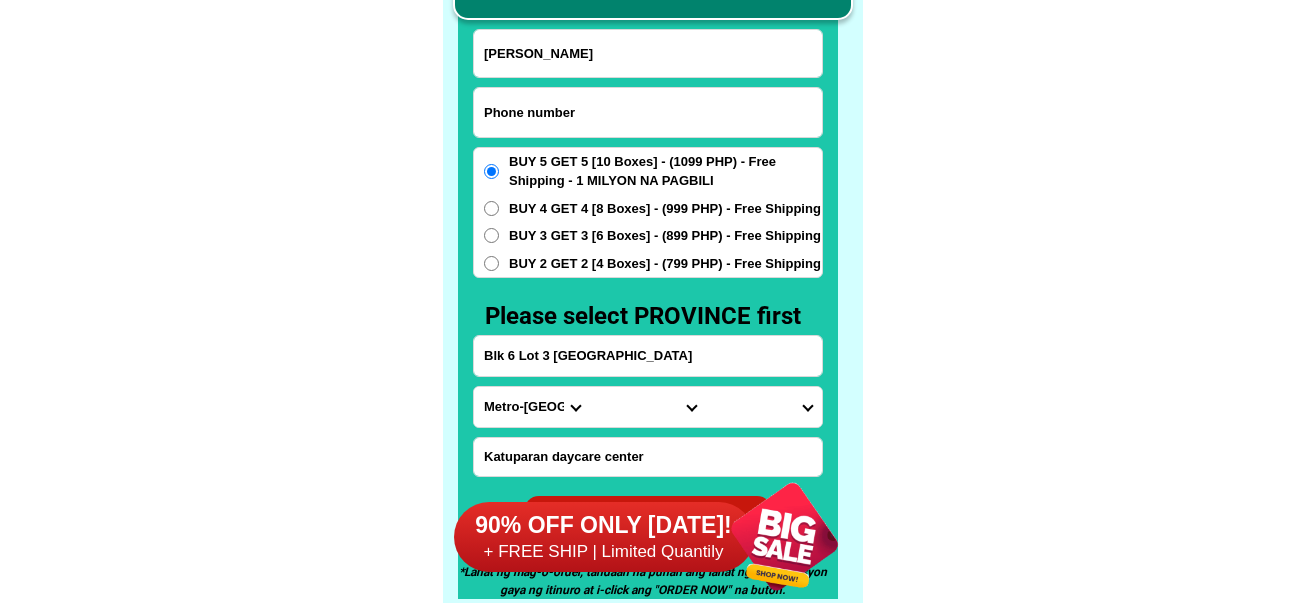 paste on "09260472593" 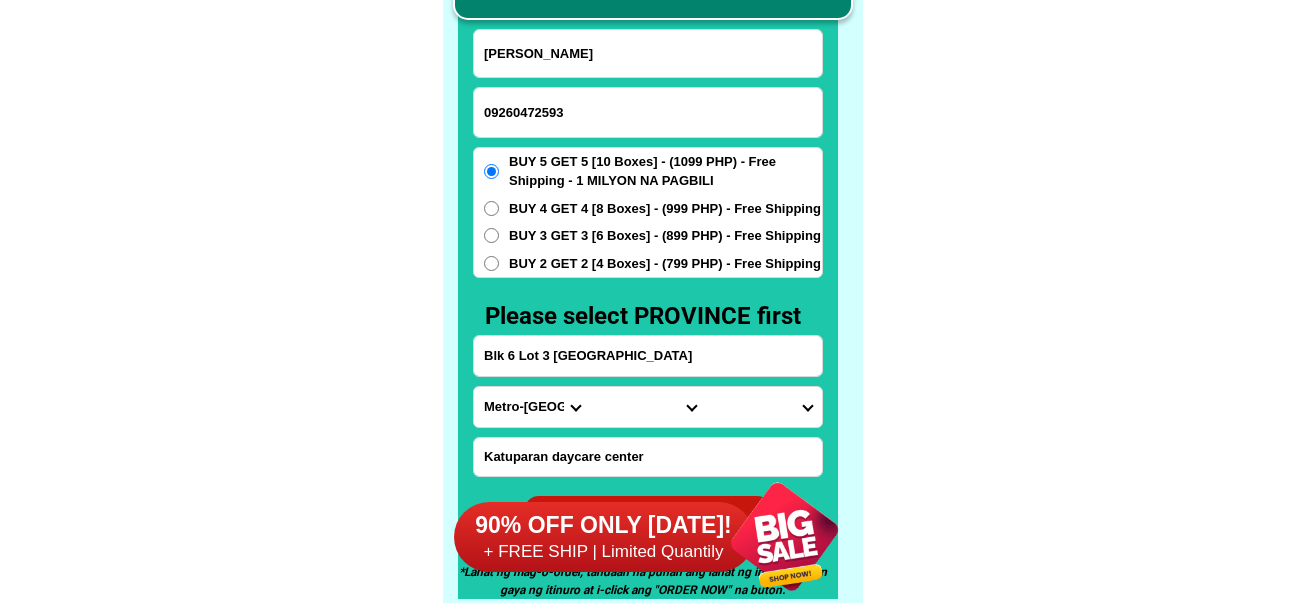 type on "09260472593" 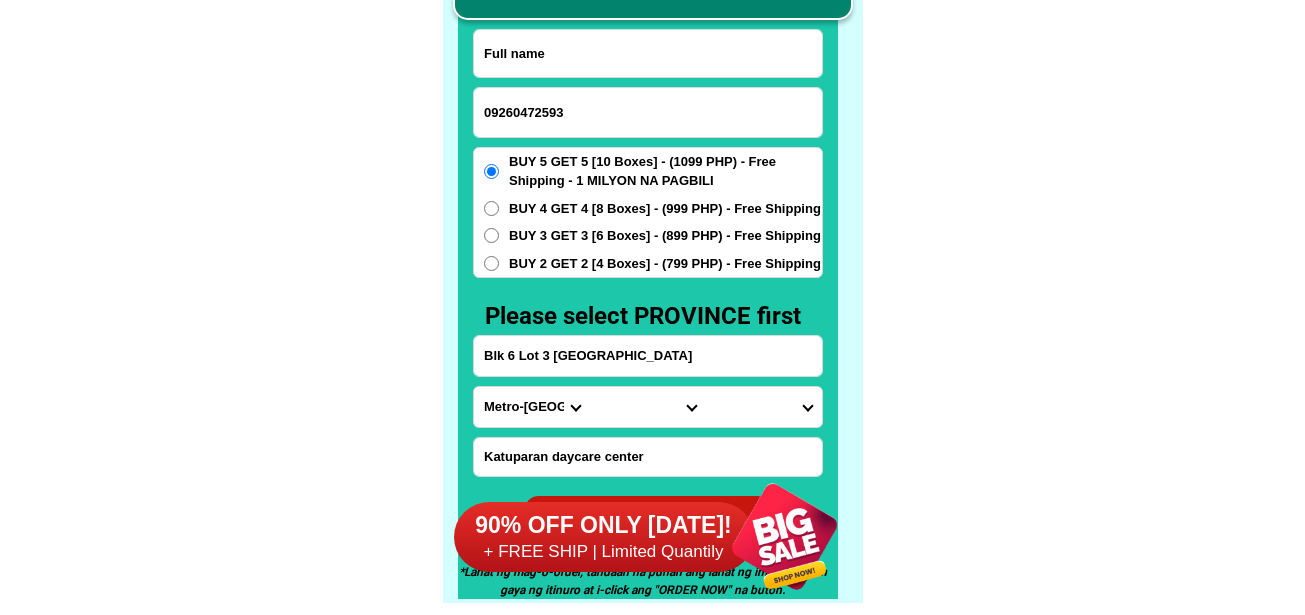 click at bounding box center [648, 53] 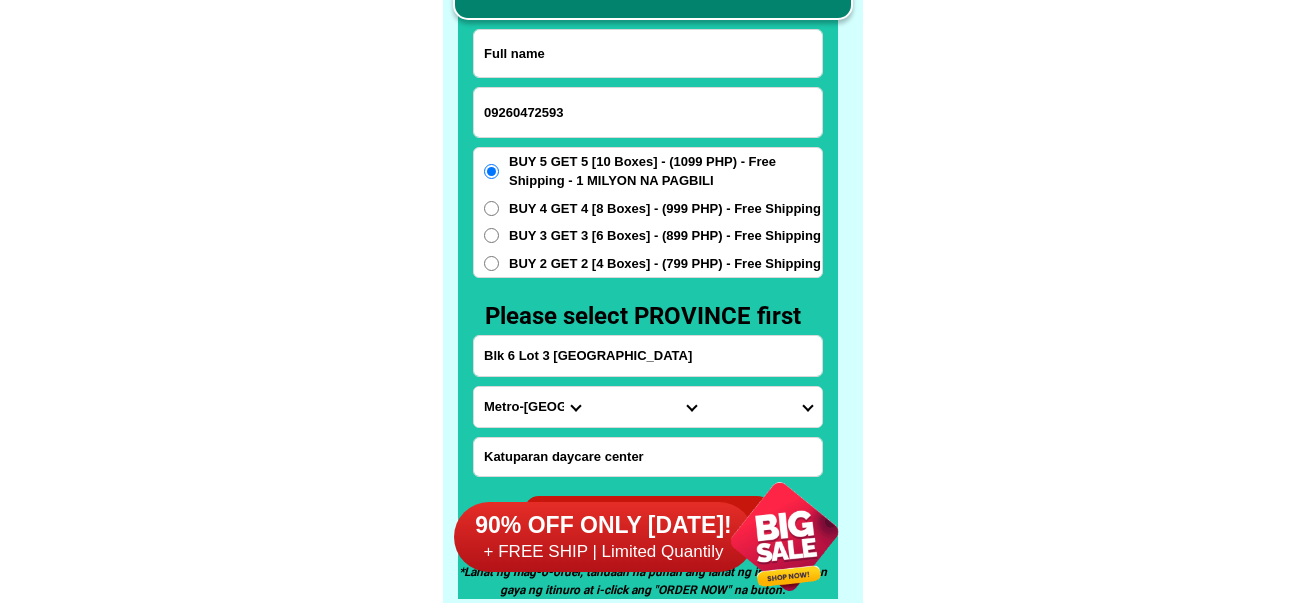 paste on "Marites enarsao" 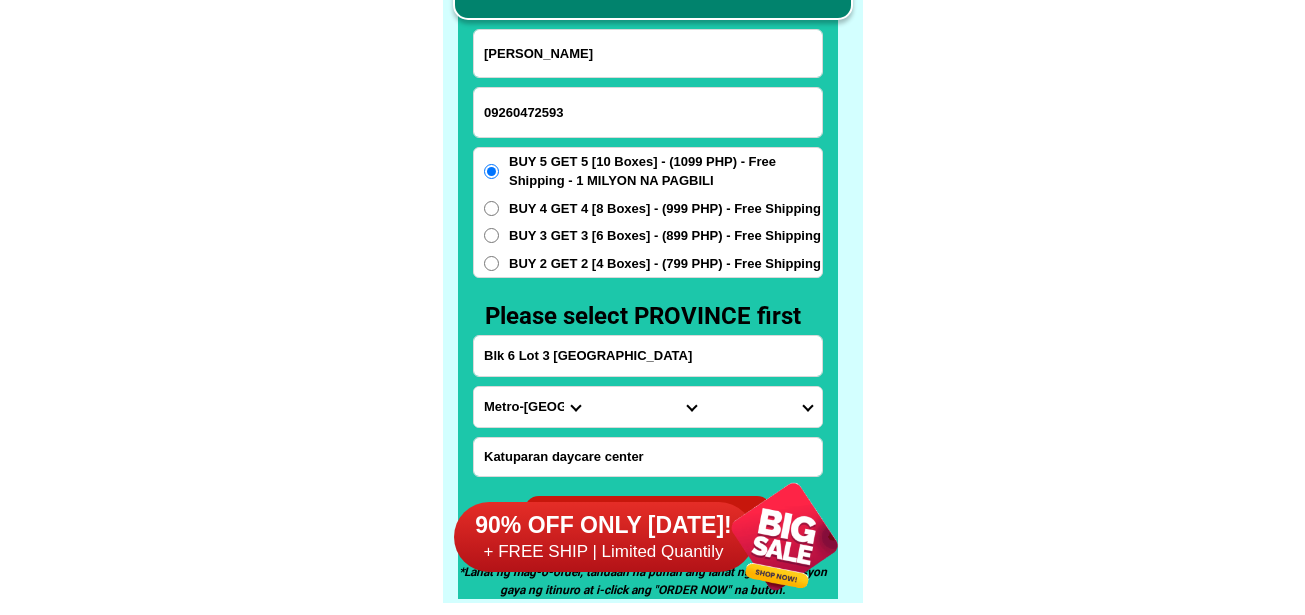 type on "Marites enarsao" 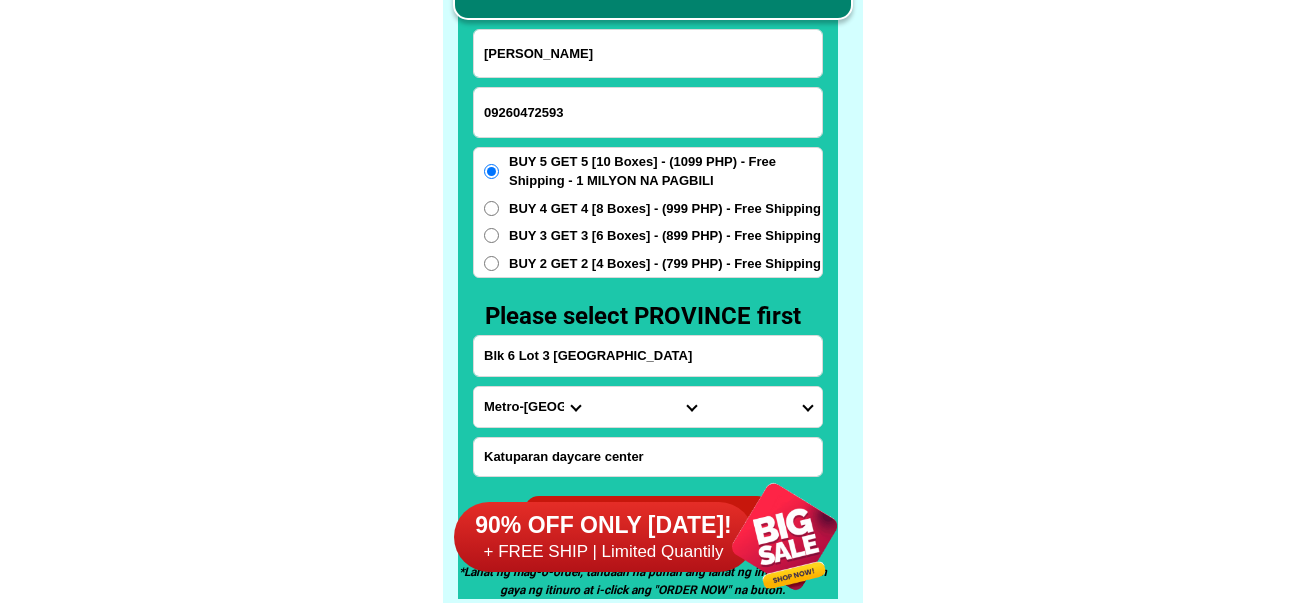 click on "Blk 6 Lot 3 sticra village" at bounding box center [648, 356] 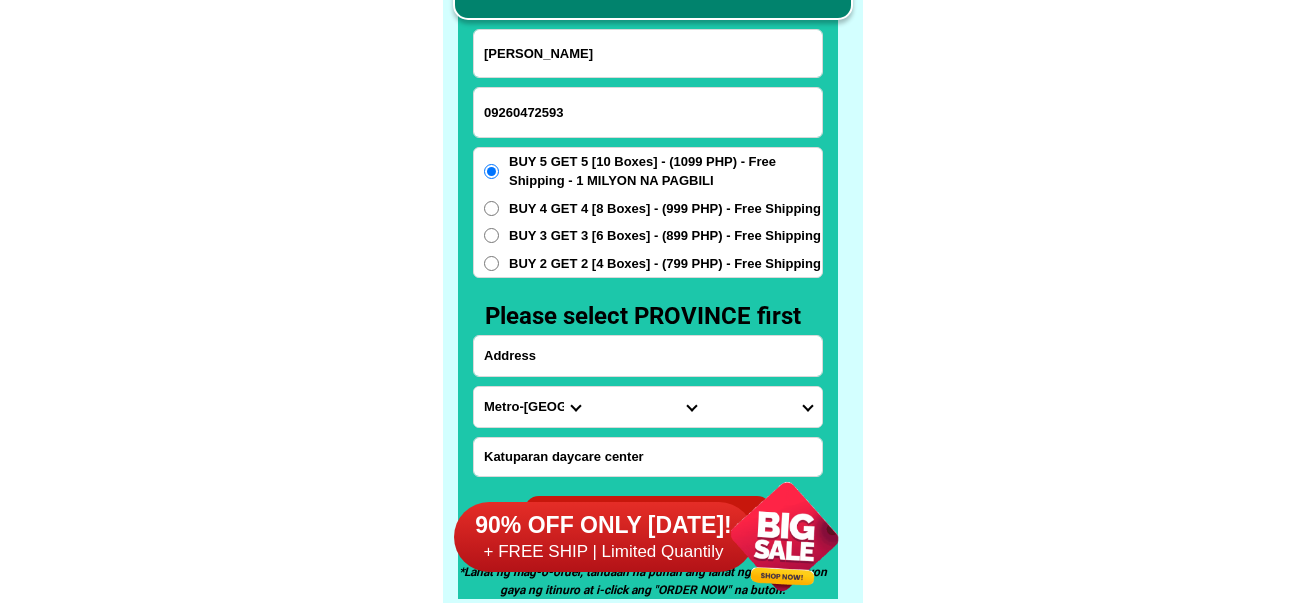 paste on "Brgy. Tabiac, igbaras,iloilo city" 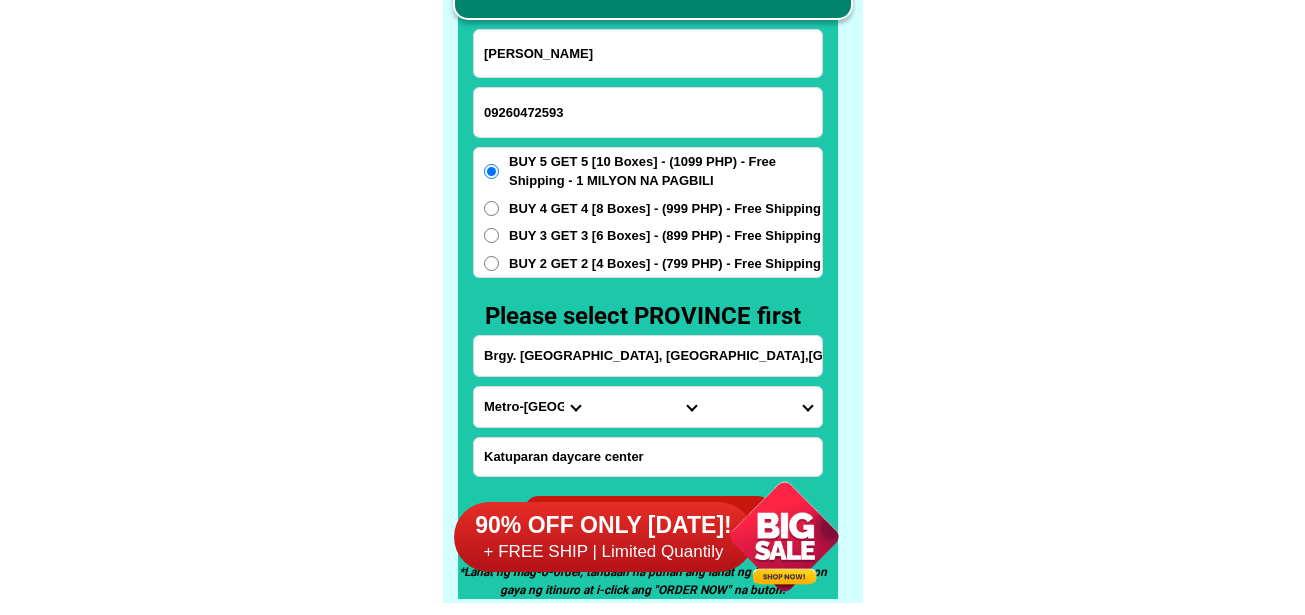 type on "Brgy. Tabiac, igbaras,iloilo city" 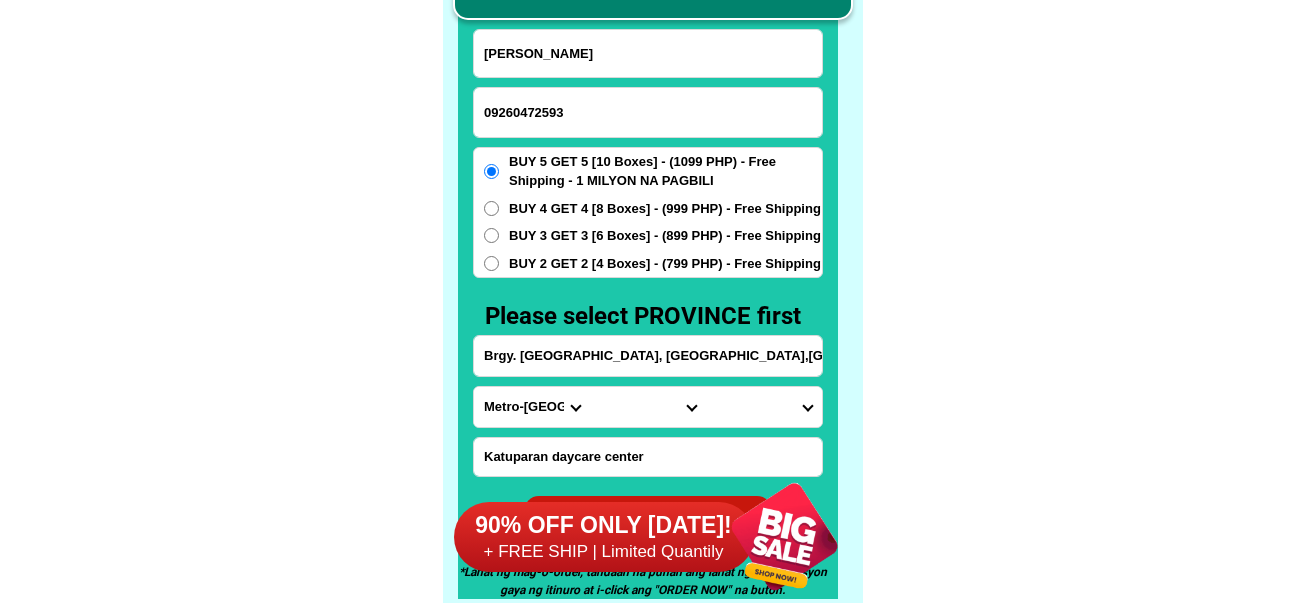 click on "Province [GEOGRAPHIC_DATA] [GEOGRAPHIC_DATA] [GEOGRAPHIC_DATA] [GEOGRAPHIC_DATA] [GEOGRAPHIC_DATA] [GEOGRAPHIC_DATA][PERSON_NAME][GEOGRAPHIC_DATA] [GEOGRAPHIC_DATA] [GEOGRAPHIC_DATA] [GEOGRAPHIC_DATA] [GEOGRAPHIC_DATA] [GEOGRAPHIC_DATA] [GEOGRAPHIC_DATA] [GEOGRAPHIC_DATA] [GEOGRAPHIC_DATA] [GEOGRAPHIC_DATA]-[GEOGRAPHIC_DATA] [GEOGRAPHIC_DATA] [GEOGRAPHIC_DATA] [GEOGRAPHIC_DATA] [GEOGRAPHIC_DATA] [GEOGRAPHIC_DATA] [GEOGRAPHIC_DATA]-de-oro [GEOGRAPHIC_DATA] [GEOGRAPHIC_DATA]-occidental [GEOGRAPHIC_DATA] [GEOGRAPHIC_DATA] Eastern-[GEOGRAPHIC_DATA] [GEOGRAPHIC_DATA] [GEOGRAPHIC_DATA] [GEOGRAPHIC_DATA]-norte [GEOGRAPHIC_DATA]-[GEOGRAPHIC_DATA] [GEOGRAPHIC_DATA] [GEOGRAPHIC_DATA] [GEOGRAPHIC_DATA] [GEOGRAPHIC_DATA] [GEOGRAPHIC_DATA] [GEOGRAPHIC_DATA] [GEOGRAPHIC_DATA] [GEOGRAPHIC_DATA] Metro-[GEOGRAPHIC_DATA] [GEOGRAPHIC_DATA]-[GEOGRAPHIC_DATA]-[GEOGRAPHIC_DATA]-province [GEOGRAPHIC_DATA]-[GEOGRAPHIC_DATA]-oriental [GEOGRAPHIC_DATA] [GEOGRAPHIC_DATA] [GEOGRAPHIC_DATA]-[GEOGRAPHIC_DATA]-[GEOGRAPHIC_DATA] [GEOGRAPHIC_DATA] [GEOGRAPHIC_DATA] [GEOGRAPHIC_DATA] [GEOGRAPHIC_DATA] [GEOGRAPHIC_DATA][PERSON_NAME][GEOGRAPHIC_DATA] [GEOGRAPHIC_DATA] [GEOGRAPHIC_DATA] [GEOGRAPHIC_DATA] [GEOGRAPHIC_DATA] [GEOGRAPHIC_DATA]-[GEOGRAPHIC_DATA]-[GEOGRAPHIC_DATA]-[GEOGRAPHIC_DATA] [GEOGRAPHIC_DATA] [GEOGRAPHIC_DATA]-[GEOGRAPHIC_DATA]-[GEOGRAPHIC_DATA] [GEOGRAPHIC_DATA] [GEOGRAPHIC_DATA] [GEOGRAPHIC_DATA]" at bounding box center [532, 407] 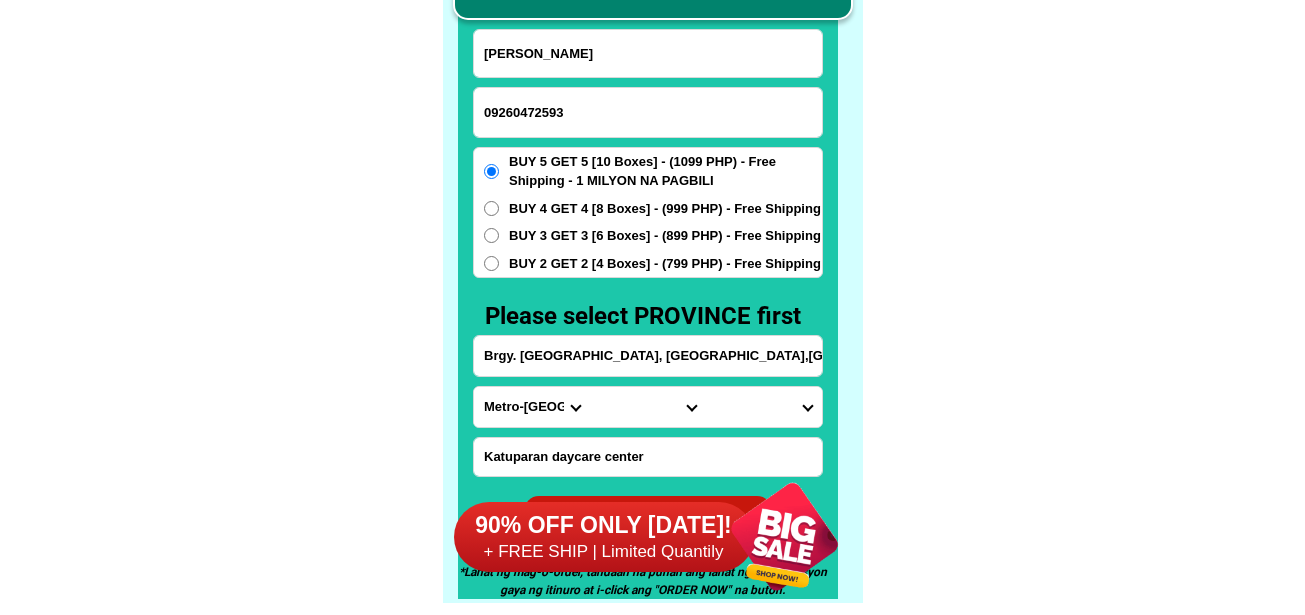 select on "63_151" 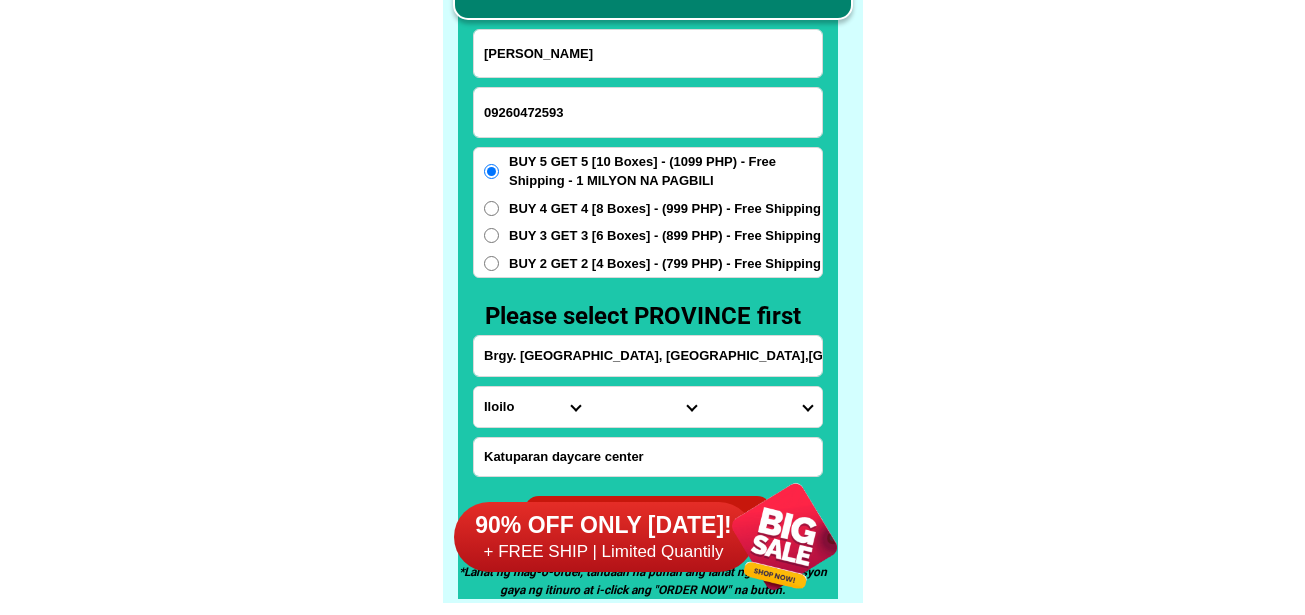 click on "Province [GEOGRAPHIC_DATA] [GEOGRAPHIC_DATA] [GEOGRAPHIC_DATA] [GEOGRAPHIC_DATA] [GEOGRAPHIC_DATA] [GEOGRAPHIC_DATA][PERSON_NAME][GEOGRAPHIC_DATA] [GEOGRAPHIC_DATA] [GEOGRAPHIC_DATA] [GEOGRAPHIC_DATA] [GEOGRAPHIC_DATA] [GEOGRAPHIC_DATA] [GEOGRAPHIC_DATA] [GEOGRAPHIC_DATA] [GEOGRAPHIC_DATA] [GEOGRAPHIC_DATA]-[GEOGRAPHIC_DATA] [GEOGRAPHIC_DATA] [GEOGRAPHIC_DATA] [GEOGRAPHIC_DATA] [GEOGRAPHIC_DATA] [GEOGRAPHIC_DATA] [GEOGRAPHIC_DATA]-de-oro [GEOGRAPHIC_DATA] [GEOGRAPHIC_DATA]-occidental [GEOGRAPHIC_DATA] [GEOGRAPHIC_DATA] Eastern-[GEOGRAPHIC_DATA] [GEOGRAPHIC_DATA] [GEOGRAPHIC_DATA] [GEOGRAPHIC_DATA]-norte [GEOGRAPHIC_DATA]-[GEOGRAPHIC_DATA] [GEOGRAPHIC_DATA] [GEOGRAPHIC_DATA] [GEOGRAPHIC_DATA] [GEOGRAPHIC_DATA] [GEOGRAPHIC_DATA] [GEOGRAPHIC_DATA] [GEOGRAPHIC_DATA] [GEOGRAPHIC_DATA] Metro-[GEOGRAPHIC_DATA] [GEOGRAPHIC_DATA]-[GEOGRAPHIC_DATA]-[GEOGRAPHIC_DATA]-province [GEOGRAPHIC_DATA]-[GEOGRAPHIC_DATA]-oriental [GEOGRAPHIC_DATA] [GEOGRAPHIC_DATA] [GEOGRAPHIC_DATA]-[GEOGRAPHIC_DATA]-[GEOGRAPHIC_DATA] [GEOGRAPHIC_DATA] [GEOGRAPHIC_DATA] [GEOGRAPHIC_DATA] [GEOGRAPHIC_DATA] [GEOGRAPHIC_DATA][PERSON_NAME][GEOGRAPHIC_DATA] [GEOGRAPHIC_DATA] [GEOGRAPHIC_DATA] [GEOGRAPHIC_DATA] [GEOGRAPHIC_DATA] [GEOGRAPHIC_DATA]-[GEOGRAPHIC_DATA]-[GEOGRAPHIC_DATA]-[GEOGRAPHIC_DATA] [GEOGRAPHIC_DATA] [GEOGRAPHIC_DATA]-[GEOGRAPHIC_DATA]-[GEOGRAPHIC_DATA] [GEOGRAPHIC_DATA] [GEOGRAPHIC_DATA] [GEOGRAPHIC_DATA]" at bounding box center (532, 407) 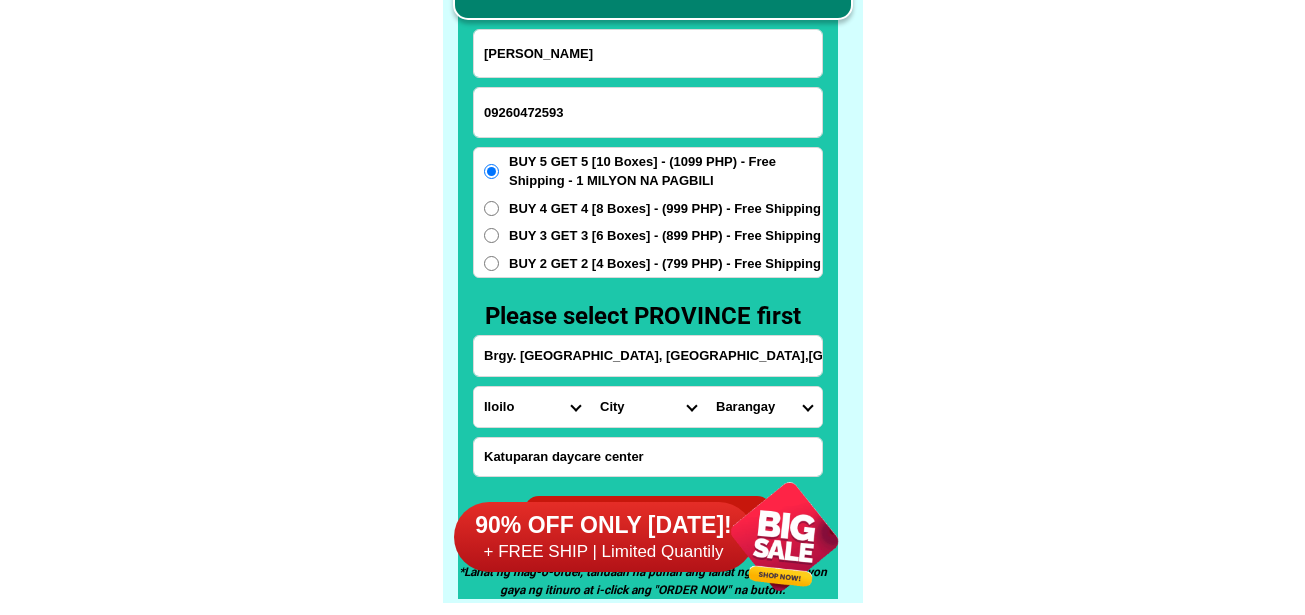 click on "City Ajuy Alimodian Anilao Badiangan Balasan Banate Barotac-nuevo Barotac-viejo Batad Bingawan Calinog Carles Dingle Duenas Dumangas Estancia Guimbal Igbaras Iloilo-cabatuan Iloilo-city Iloilo-concepcion Iloilo-lemery Iloilo-maasin Iloilo-san-enrique Iloilo-san-miguel Iloilo-san-rafael Iloilo-santa-barbara Janiuay Lambunao Leganes Leon Miagao Mina New-lucena Oton Passi-city Pavia Pototan San-dionisio San-joaquin Sara Tigbauan Tubungan Zarraga" at bounding box center (648, 407) 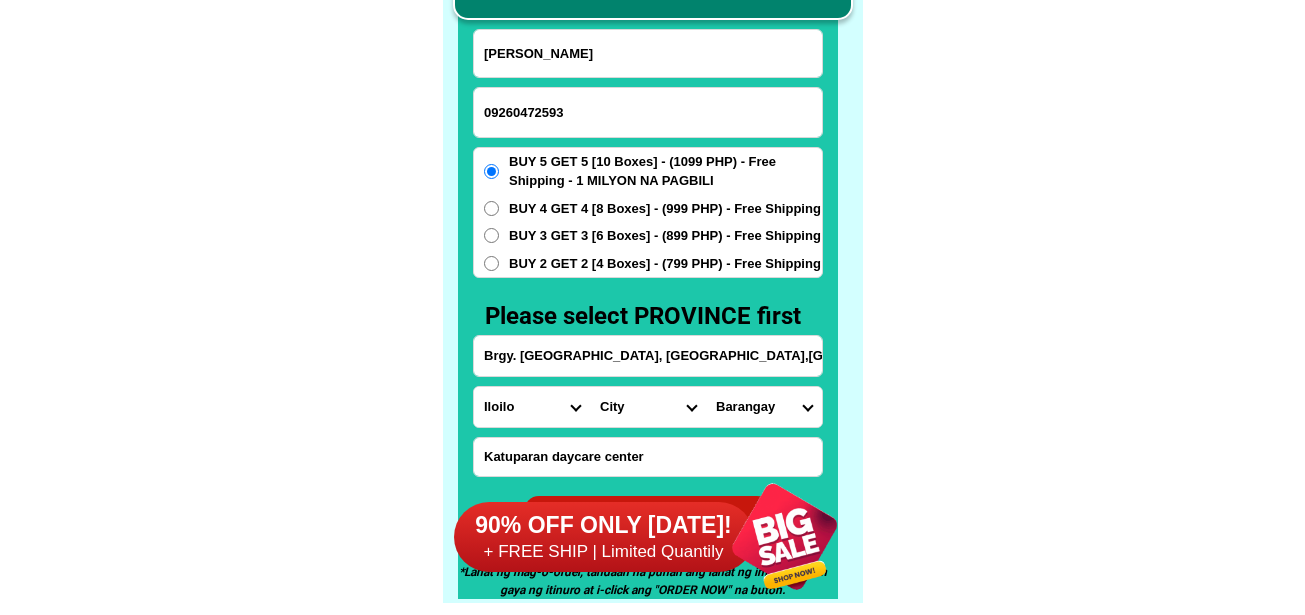 click on "City Ajuy Alimodian Anilao Badiangan Balasan Banate Barotac-nuevo Barotac-viejo Batad Bingawan Calinog Carles Dingle Duenas Dumangas Estancia Guimbal Igbaras Iloilo-cabatuan Iloilo-city Iloilo-concepcion Iloilo-lemery Iloilo-maasin Iloilo-san-enrique Iloilo-san-miguel Iloilo-san-rafael Iloilo-santa-barbara Janiuay Lambunao Leganes Leon Miagao Mina New-lucena Oton Passi-city Pavia Pototan San-dionisio San-joaquin Sara Tigbauan Tubungan Zarraga" at bounding box center [648, 407] 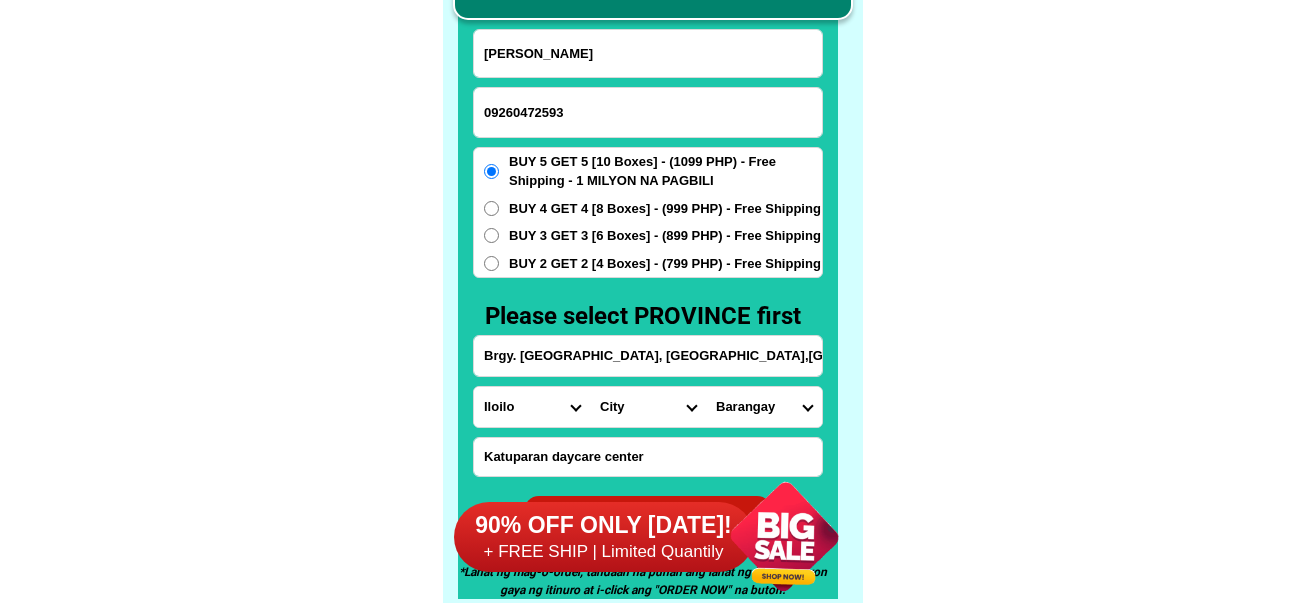 click on "City Ajuy Alimodian Anilao Badiangan Balasan Banate Barotac-nuevo Barotac-viejo Batad Bingawan Calinog Carles Dingle Duenas Dumangas Estancia Guimbal Igbaras Iloilo-cabatuan Iloilo-city Iloilo-concepcion Iloilo-lemery Iloilo-maasin Iloilo-san-enrique Iloilo-san-miguel Iloilo-san-rafael Iloilo-santa-barbara Janiuay Lambunao Leganes Leon Miagao Mina New-lucena Oton Passi-city Pavia Pototan San-dionisio San-joaquin Sara Tigbauan Tubungan Zarraga" at bounding box center [648, 407] 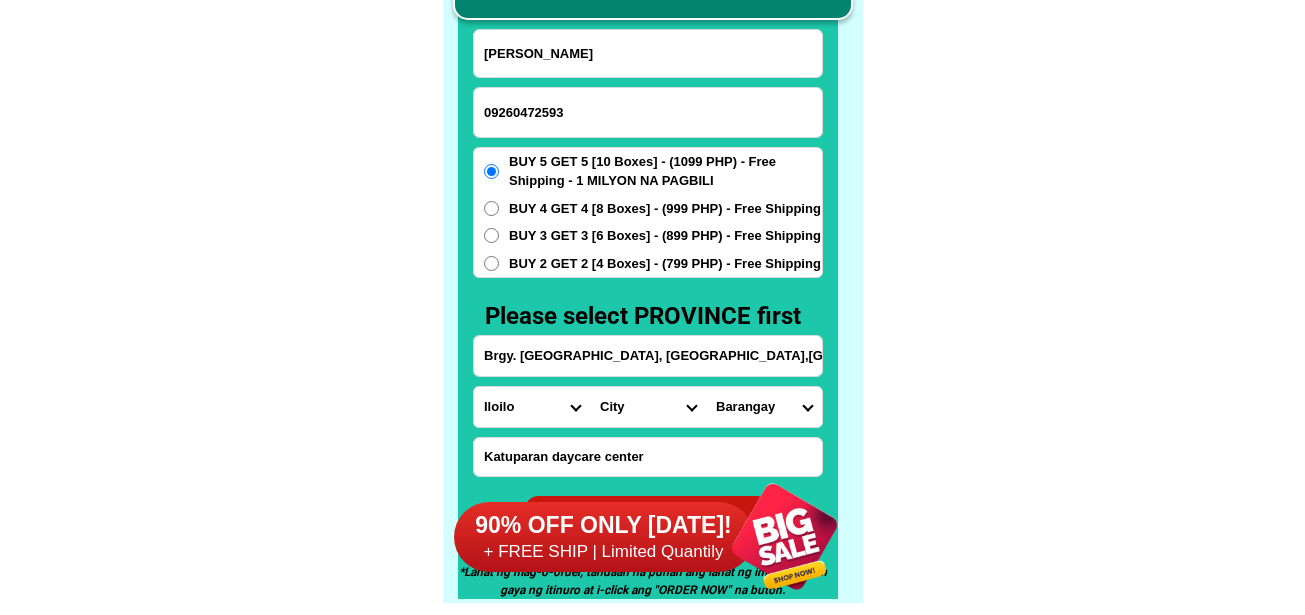 select on "63_1519432" 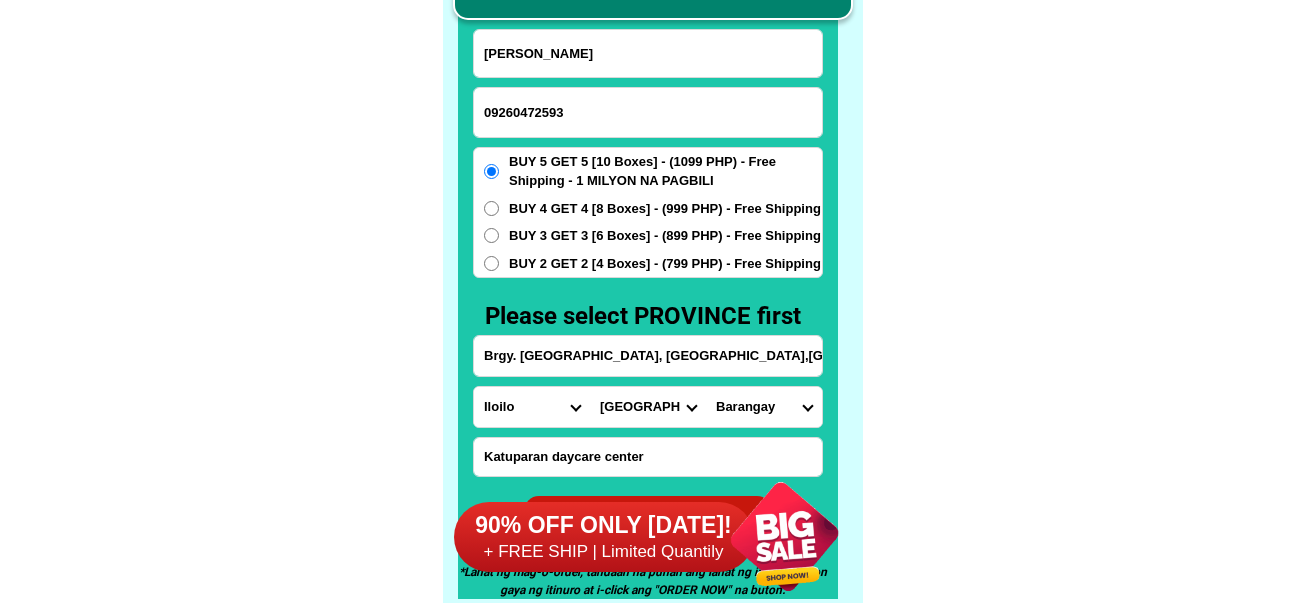 click on "City Ajuy Alimodian Anilao Badiangan Balasan Banate Barotac-nuevo Barotac-viejo Batad Bingawan Calinog Carles Dingle Duenas Dumangas Estancia Guimbal Igbaras Iloilo-cabatuan Iloilo-city Iloilo-concepcion Iloilo-lemery Iloilo-maasin Iloilo-san-enrique Iloilo-san-miguel Iloilo-san-rafael Iloilo-santa-barbara Janiuay Lambunao Leganes Leon Miagao Mina New-lucena Oton Passi-city Pavia Pototan San-dionisio San-joaquin Sara Tigbauan Tubungan Zarraga" at bounding box center (648, 407) 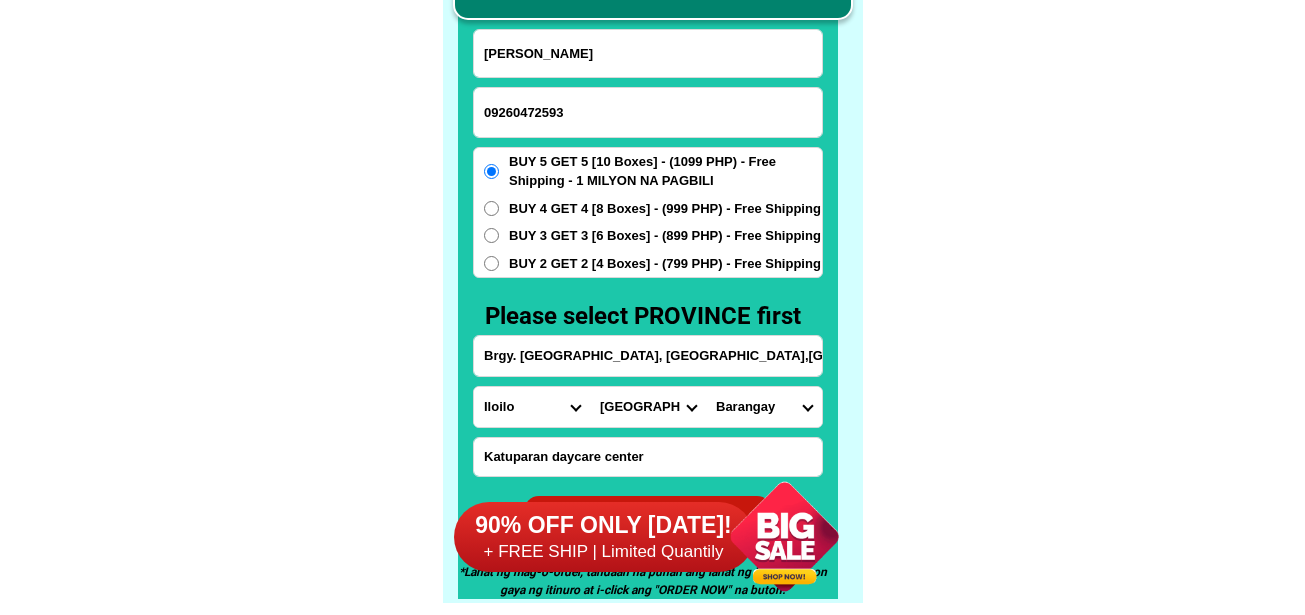 click on "Barangay Abeto mirasol taft south (quirino abeto) Aguinaldo Airport (tabucan airport) Alalasan lapuz Arguelles Arsenal aduana Bakhaw Balabago Balantang Baldoza Bantud Banuyao Baybay tanza Benedicto (jaro) Bito-on Bolilao Bonifacio (arevalo) Bonifacio tanza Buhang Buhang taft north Buntatala Burgos-mabini-plaza Caingin Calahunan Calaparan Calubihan Calumpang Camalig Cochero Compania Concepcion-montes Cuartero Cubay Danao Delgado-jalandoni-bagumbayan Democracia Desamparados Divinagracia Don esteban-lapuz Dulonan Dungon Dungon a Dungon b East baluarte East timawa Edganzon El 98 castilla (claudio lopez) Fajardo Flores General hughes-montes Gloria Gustilo Guzman-jesena Habog-habog salvacion Hibao-an norte Hibao-an sur Hinactacan Hipodromo Inday Infante Ingore Jalandoni estate-lapuz Jalandoni-wilson Javellana Jereos Kahirupan Kasingkasing Katilingban Kauswagan Laguda Lanit Lapuz norte Lapuz sur Legaspi dela rama Liberation Libertad Libertad santa isabel Libertad-lapuz Loboc-lapuz Lopez jaena (jaro) Lopez jaena sur" at bounding box center [764, 407] 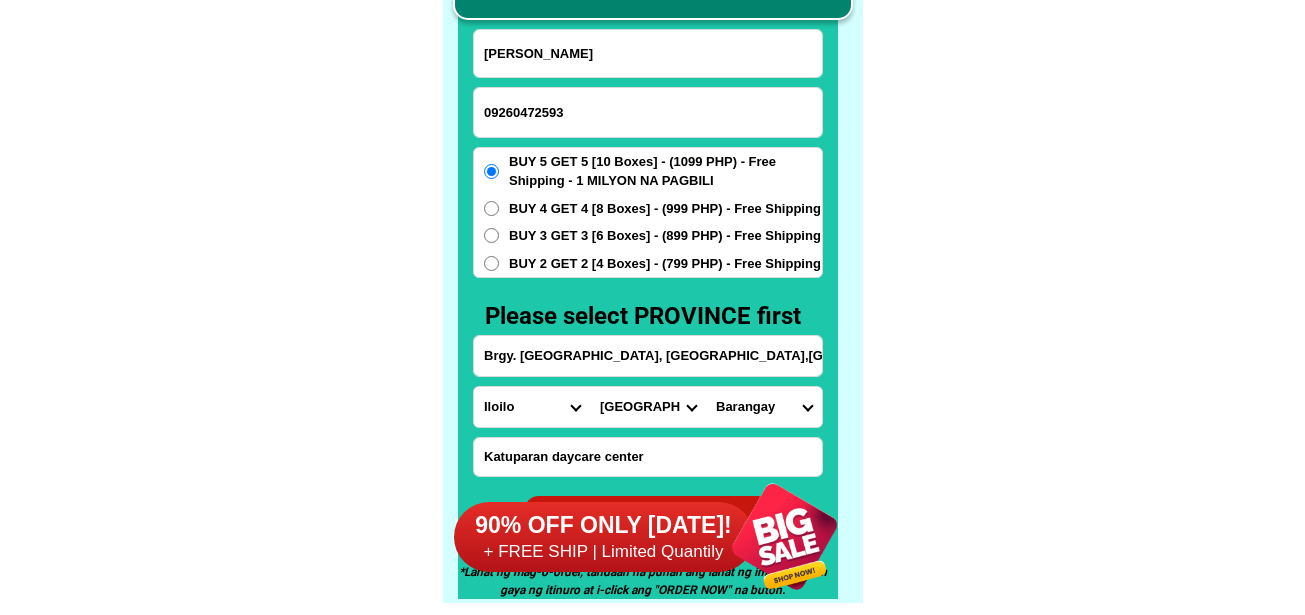 select on "63_151943220714" 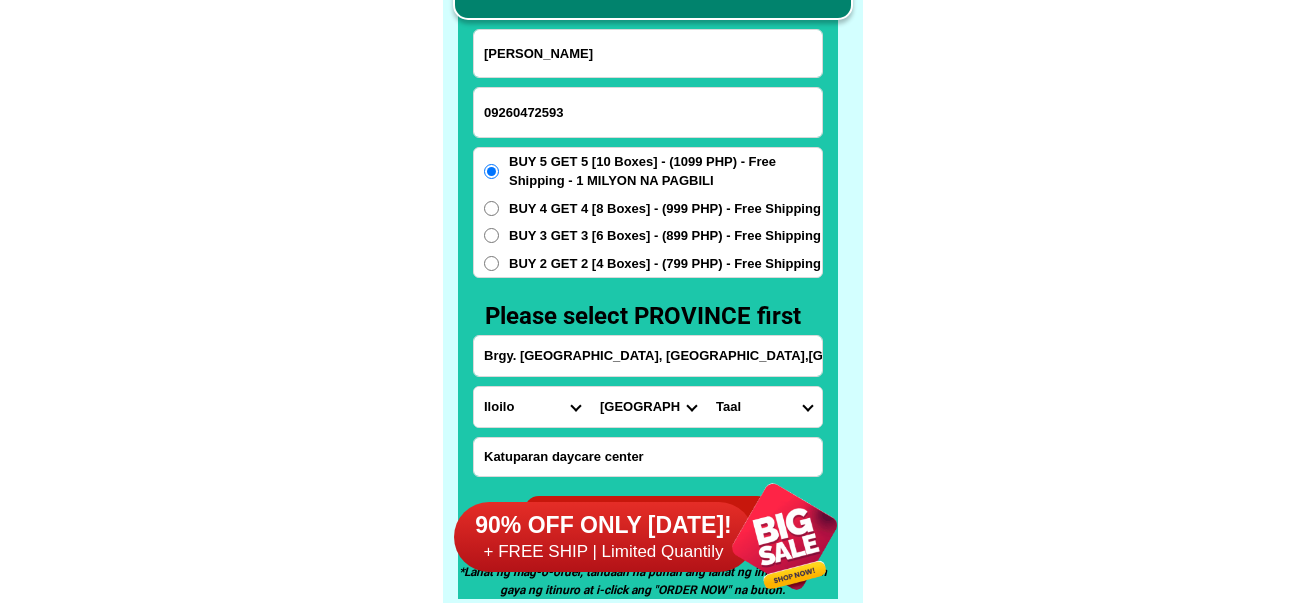 click on "Brgy. Tabiac, igbaras,iloilo city" at bounding box center (648, 356) 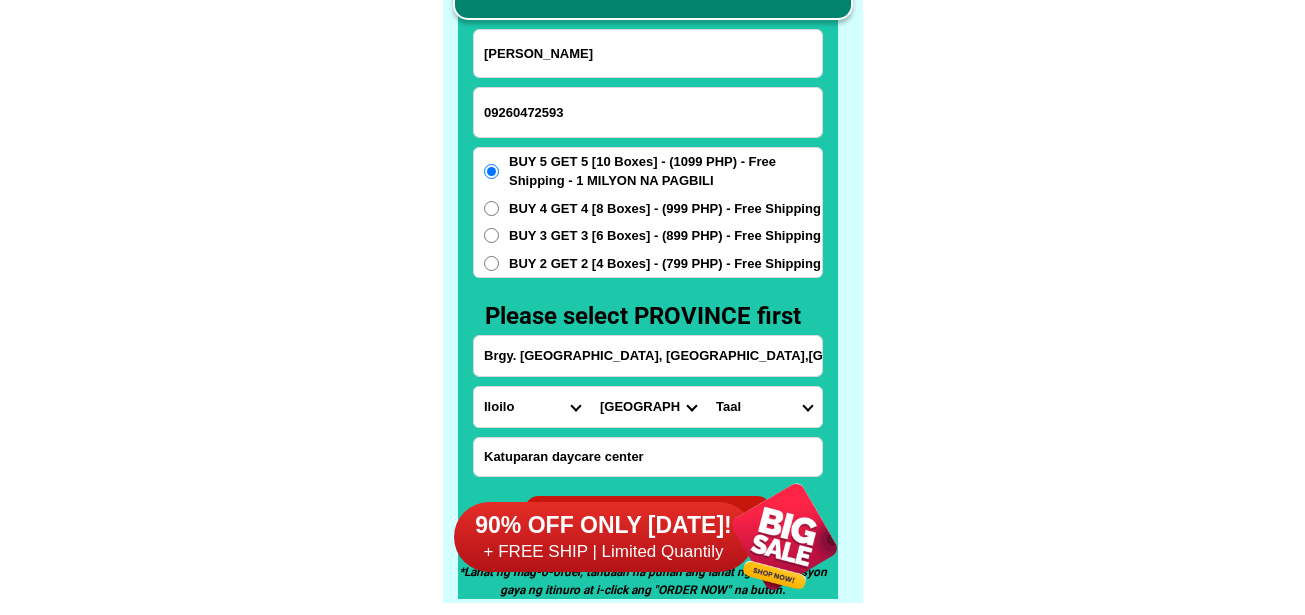click on "City Ajuy Alimodian Anilao Badiangan Balasan Banate Barotac-nuevo Barotac-viejo Batad Bingawan Calinog Carles Dingle Duenas Dumangas Estancia Guimbal Igbaras Iloilo-cabatuan Iloilo-city Iloilo-concepcion Iloilo-lemery Iloilo-maasin Iloilo-san-enrique Iloilo-san-miguel Iloilo-san-rafael Iloilo-santa-barbara Janiuay Lambunao Leganes Leon Miagao Mina New-lucena Oton Passi-city Pavia Pototan San-dionisio San-joaquin Sara Tigbauan Tubungan Zarraga" at bounding box center (648, 407) 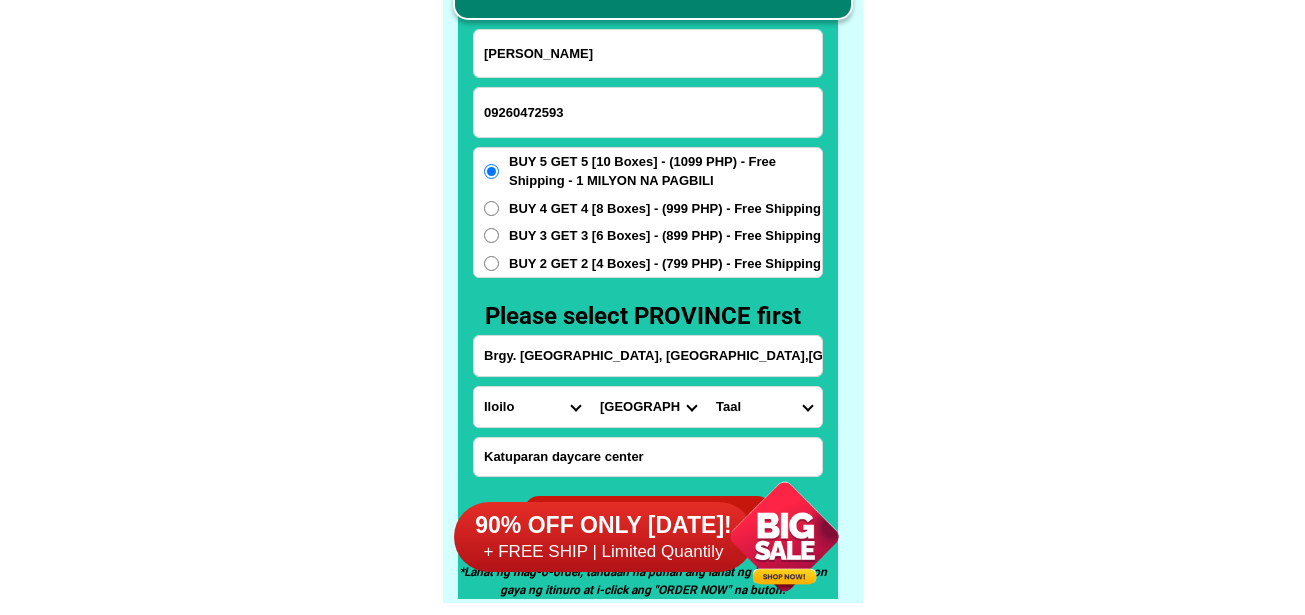 select on "63_1513493" 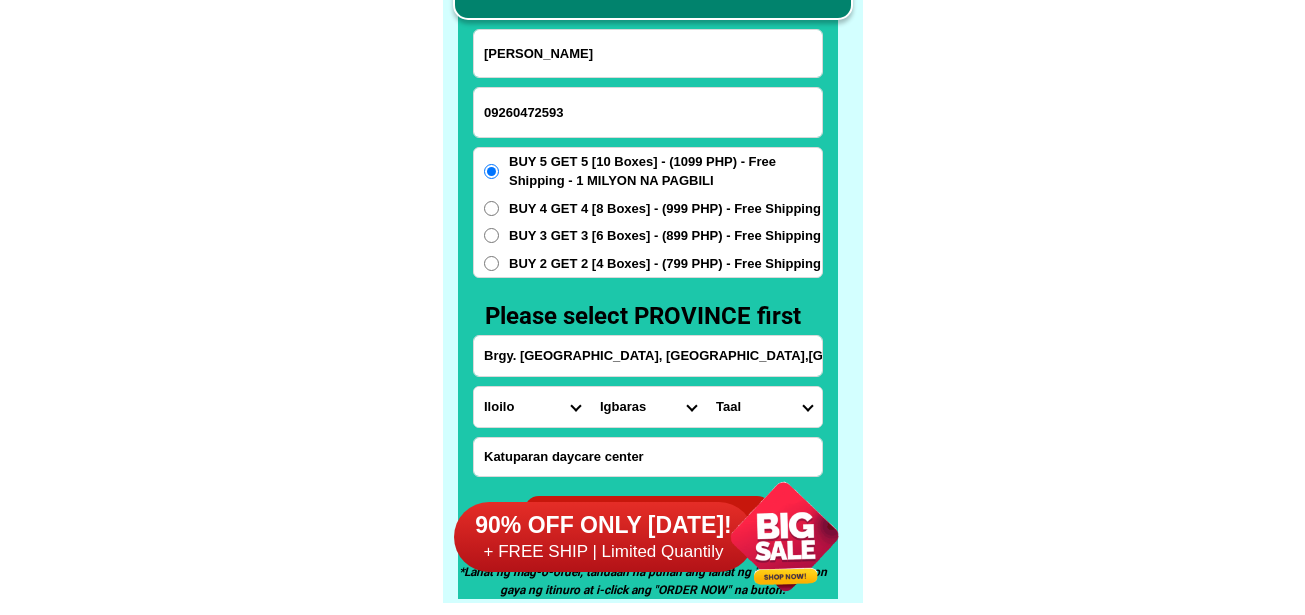 click on "City Ajuy Alimodian Anilao Badiangan Balasan Banate Barotac-nuevo Barotac-viejo Batad Bingawan Calinog Carles Dingle Duenas Dumangas Estancia Guimbal Igbaras Iloilo-cabatuan Iloilo-city Iloilo-concepcion Iloilo-lemery Iloilo-maasin Iloilo-san-enrique Iloilo-san-miguel Iloilo-san-rafael Iloilo-santa-barbara Janiuay Lambunao Leganes Leon Miagao Mina New-lucena Oton Passi-city Pavia Pototan San-dionisio San-joaquin Sara Tigbauan Tubungan Zarraga" at bounding box center (648, 407) 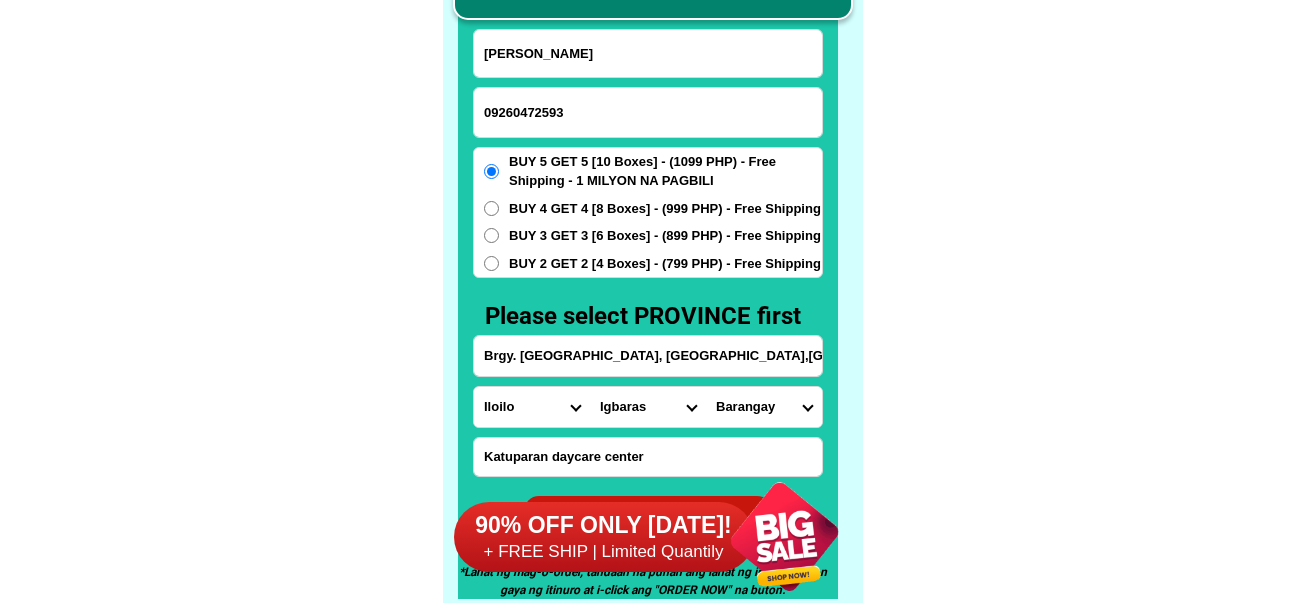 click on "Barangay Alameda Amorogtong Anilawan Bagacay Bagacayan Bagay Balibagan Barangay 1 poblacion Barangay 2 poblacion Barangay 3 poblacion Barangay 4 poblacion Barangay 5 poblacion Barangay 6 poblacion Barasan Binanua-an Boclod Buenavista Buga Bugnay Calampitao Cale Catiringan Corucuan Igcabugao Igpigus Igtalongon Indaluyon Jovellar Kinagdan Lab-on Lacay dol-dol Lumangan Lutungan Mantangon Mulangan Pasong Passi Pinaopawan Riro-an San ambrosio Santa barbara Signe Tabiac Talayatay Taytay Tigbanaba" at bounding box center (764, 407) 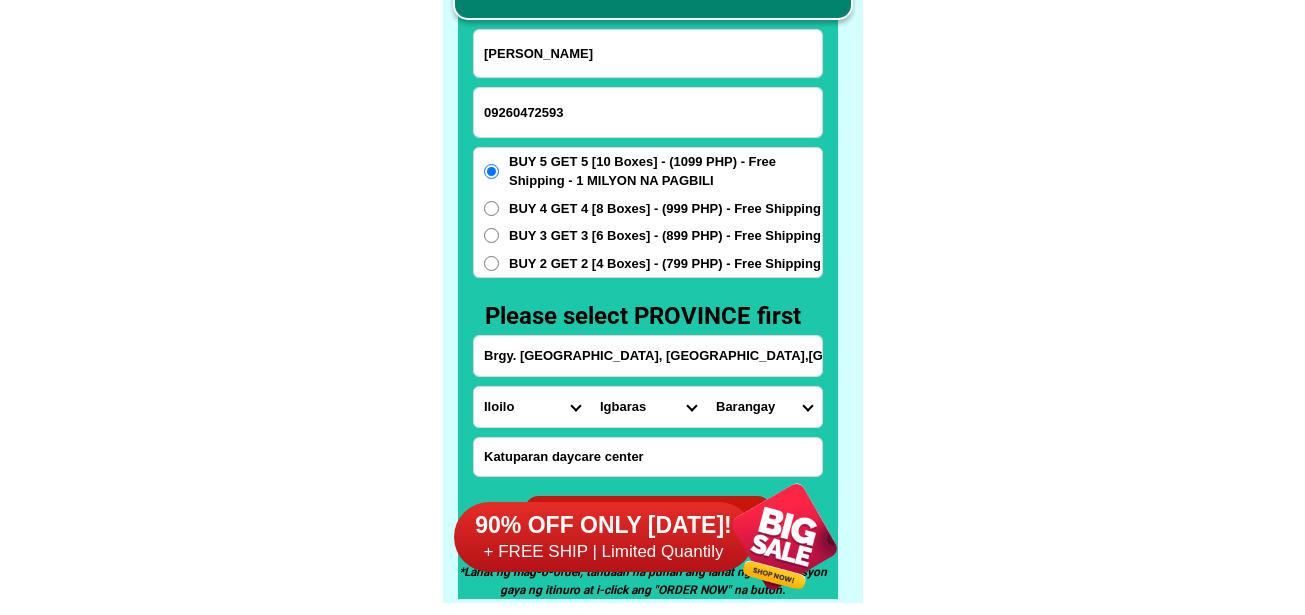 select on "63_151349322633" 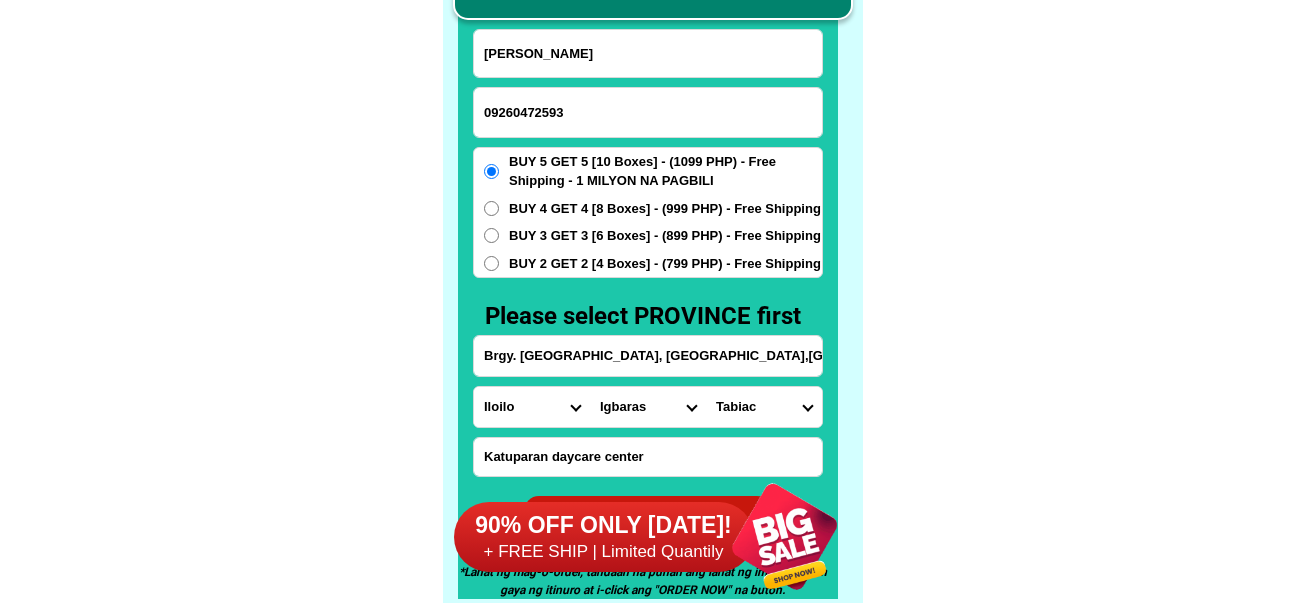 click on "Barangay Alameda Amorogtong Anilawan Bagacay Bagacayan Bagay Balibagan Barangay 1 poblacion Barangay 2 poblacion Barangay 3 poblacion Barangay 4 poblacion Barangay 5 poblacion Barangay 6 poblacion Barasan Binanua-an Boclod Buenavista Buga Bugnay Calampitao Cale Catiringan Corucuan Igcabugao Igpigus Igtalongon Indaluyon Jovellar Kinagdan Lab-on Lacay dol-dol Lumangan Lutungan Mantangon Mulangan Pasong Passi Pinaopawan Riro-an San ambrosio Santa barbara Signe Tabiac Talayatay Taytay Tigbanaba" at bounding box center (764, 407) 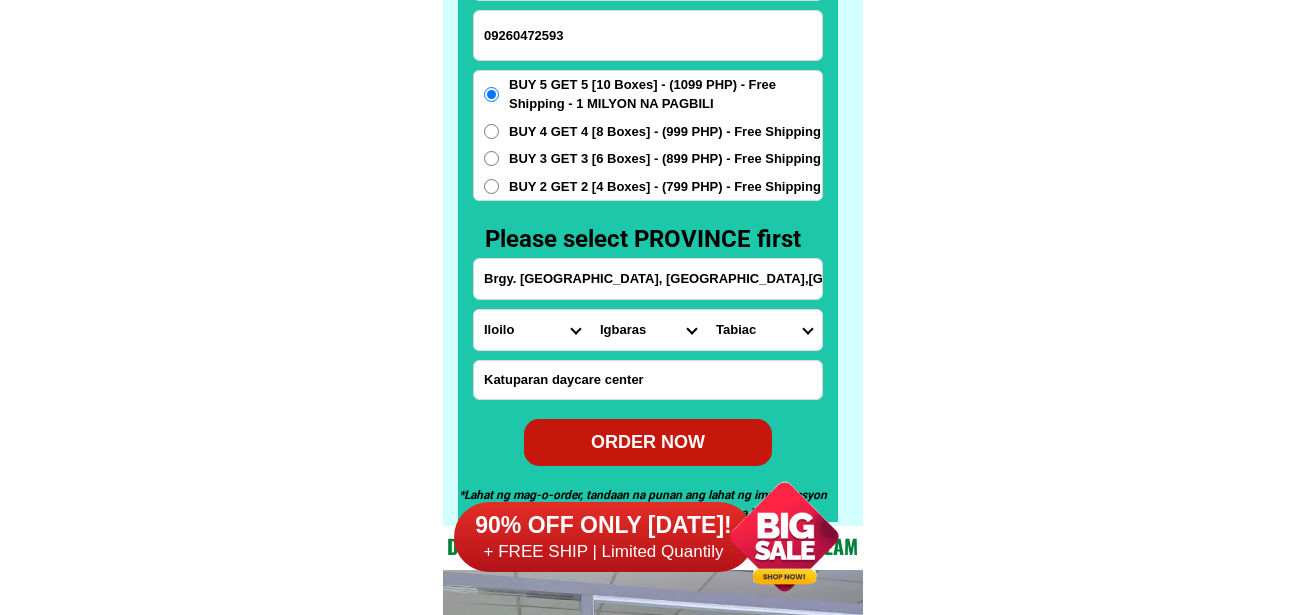scroll, scrollTop: 15746, scrollLeft: 0, axis: vertical 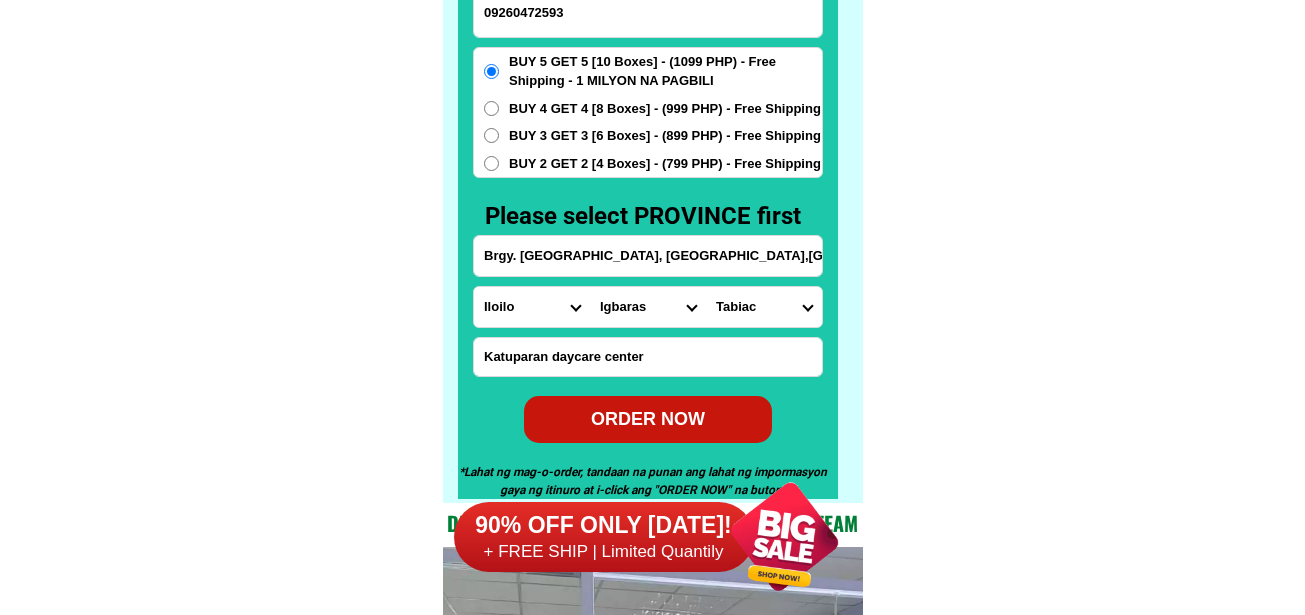 click on "ORDER NOW" at bounding box center (648, 419) 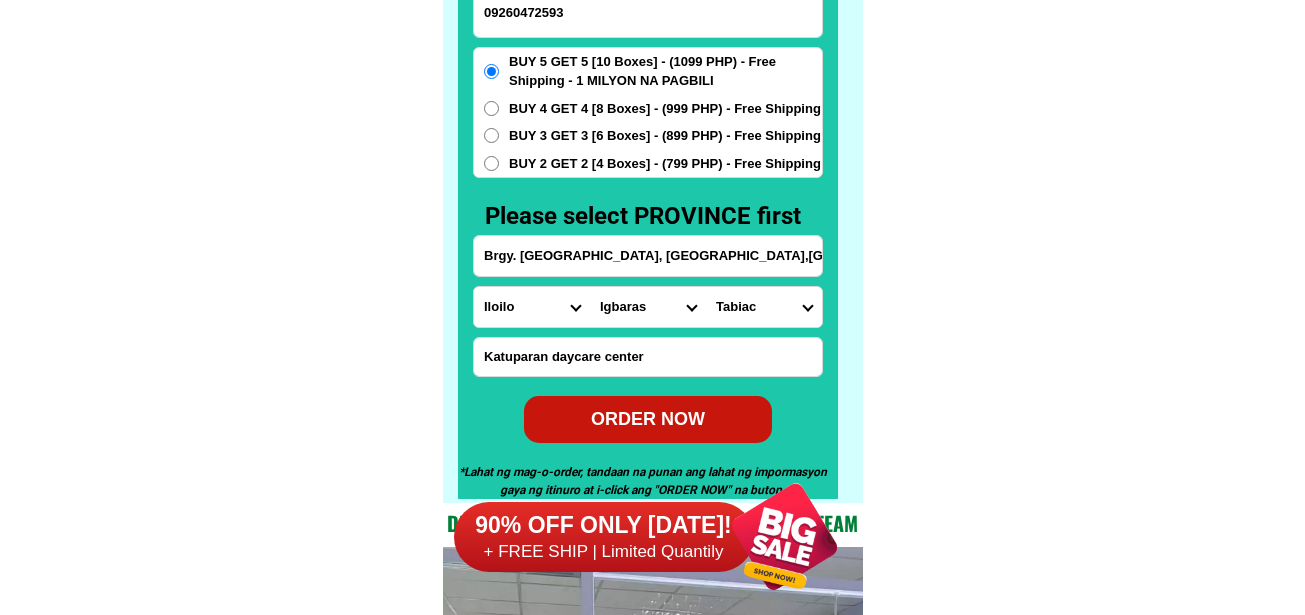 type 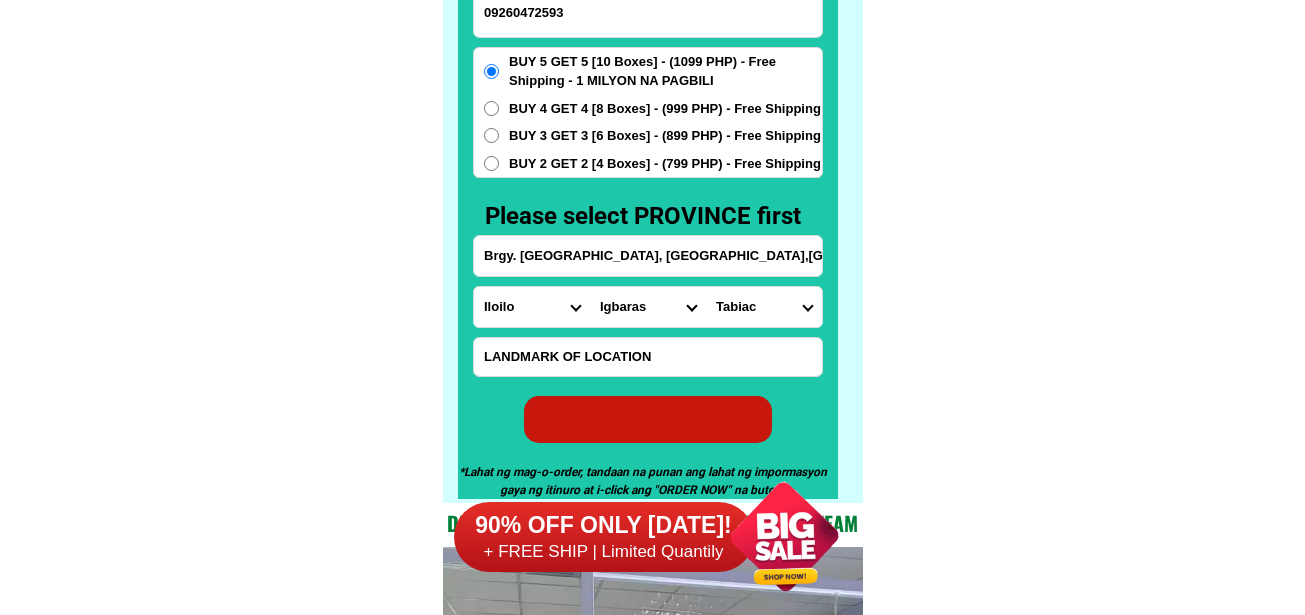 click on "ORDER NOW" at bounding box center (648, 419) 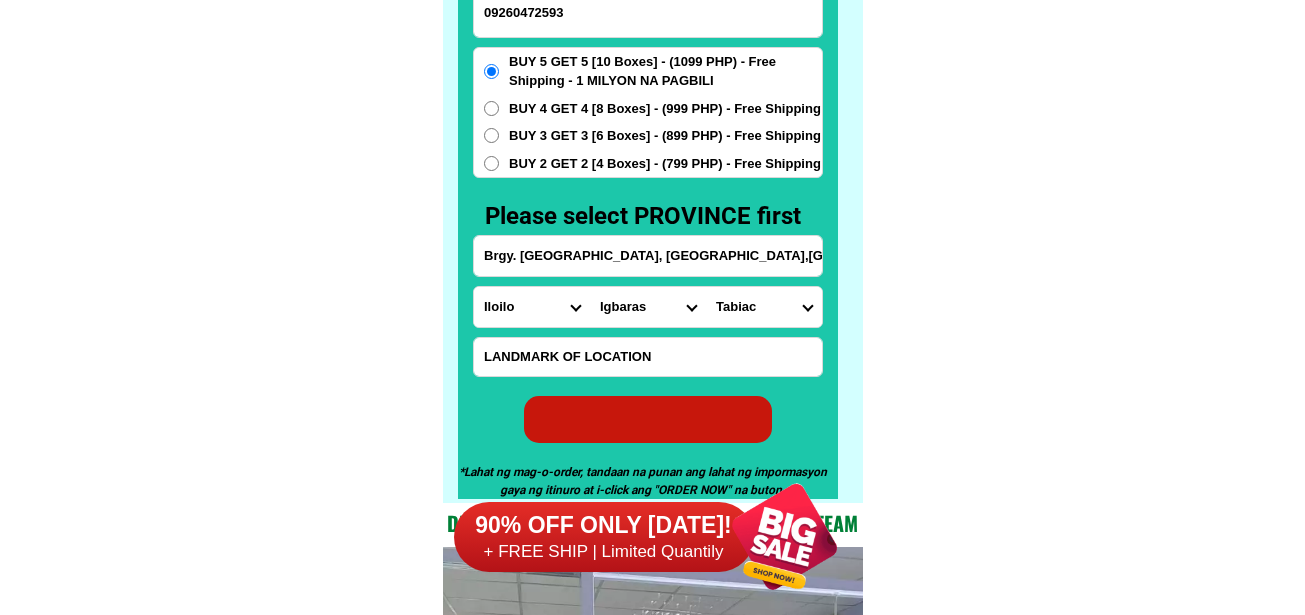 radio on "true" 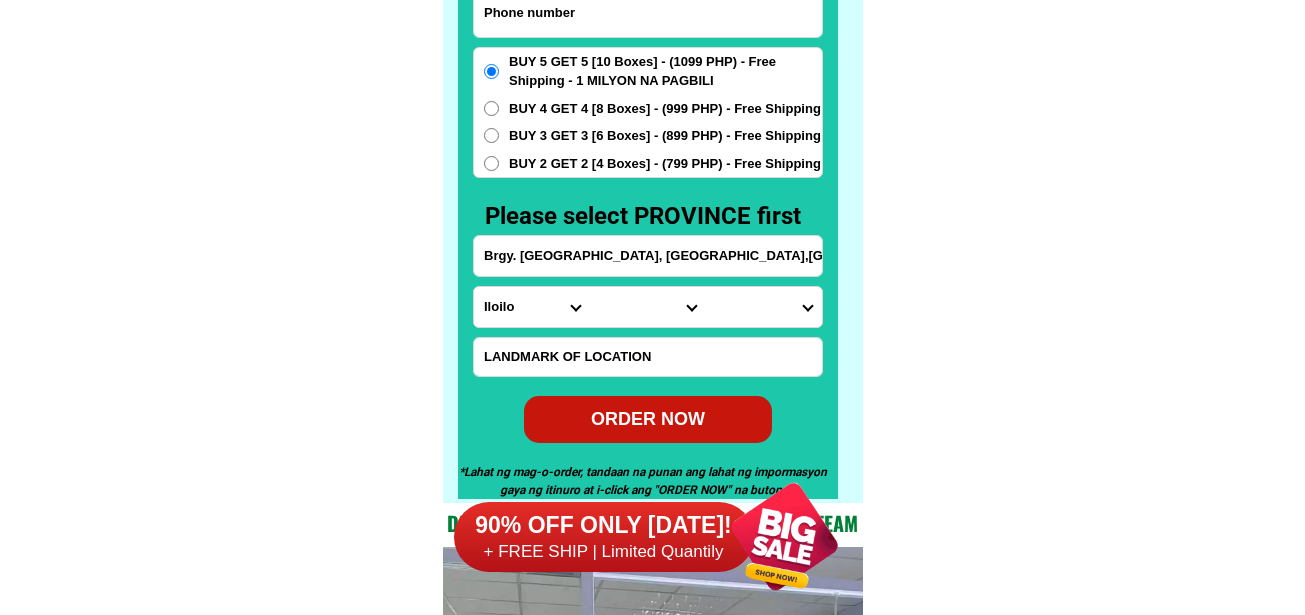 click at bounding box center (648, 12) 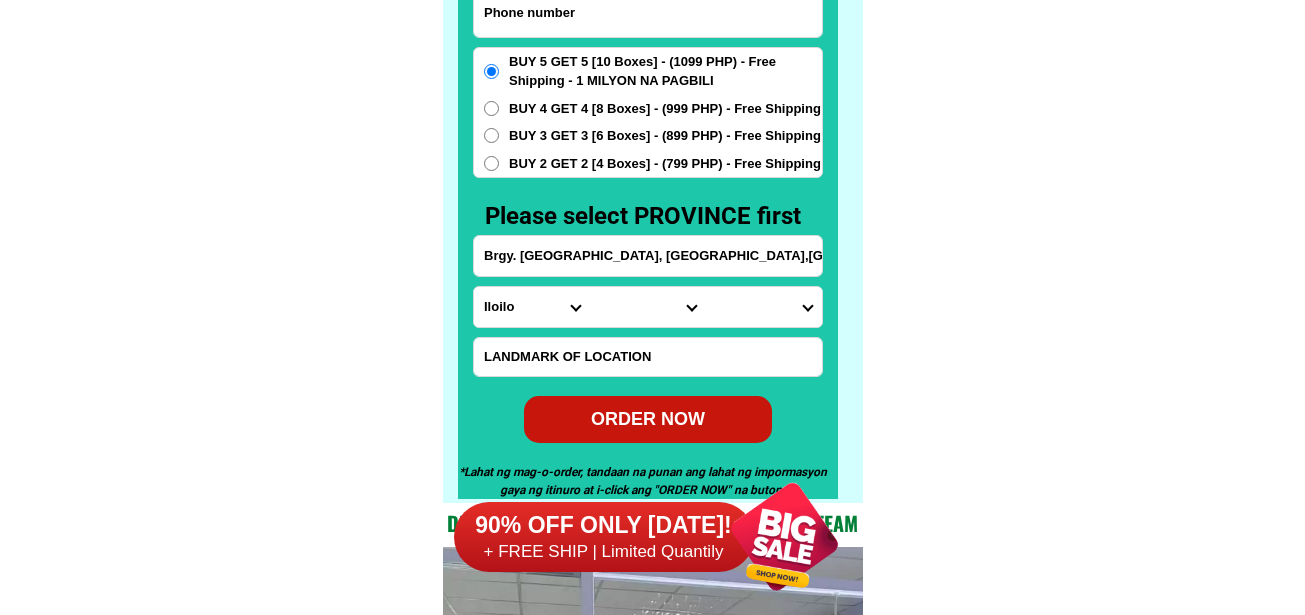 paste on "09167905728" 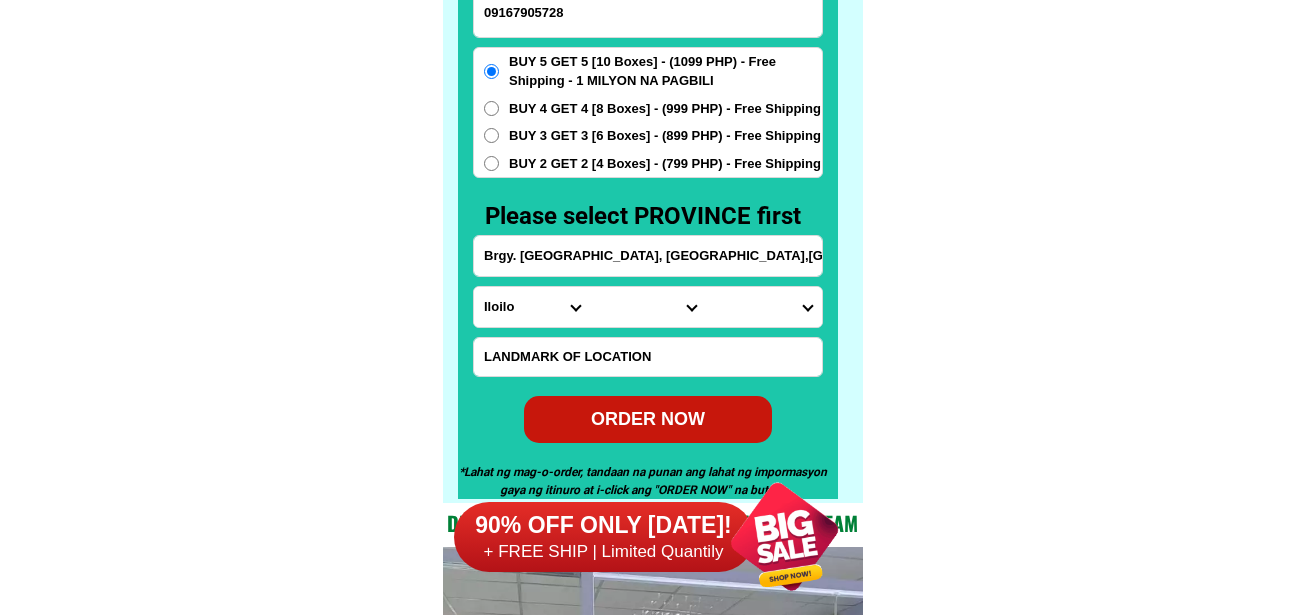 type on "09167905728" 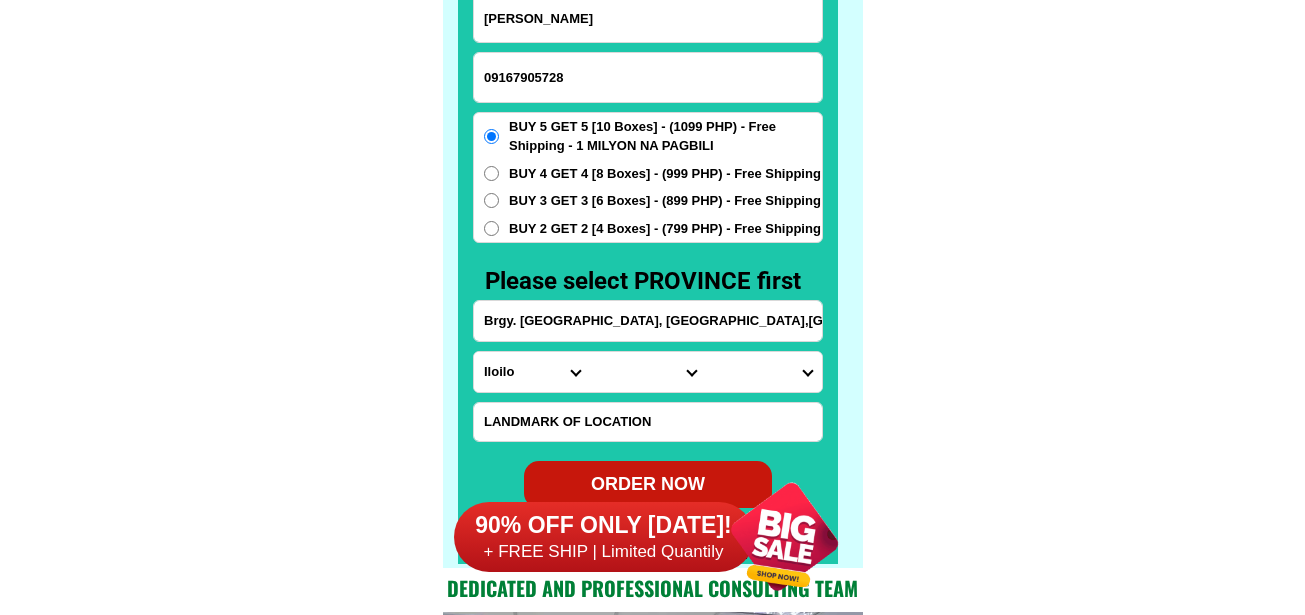 scroll, scrollTop: 15646, scrollLeft: 0, axis: vertical 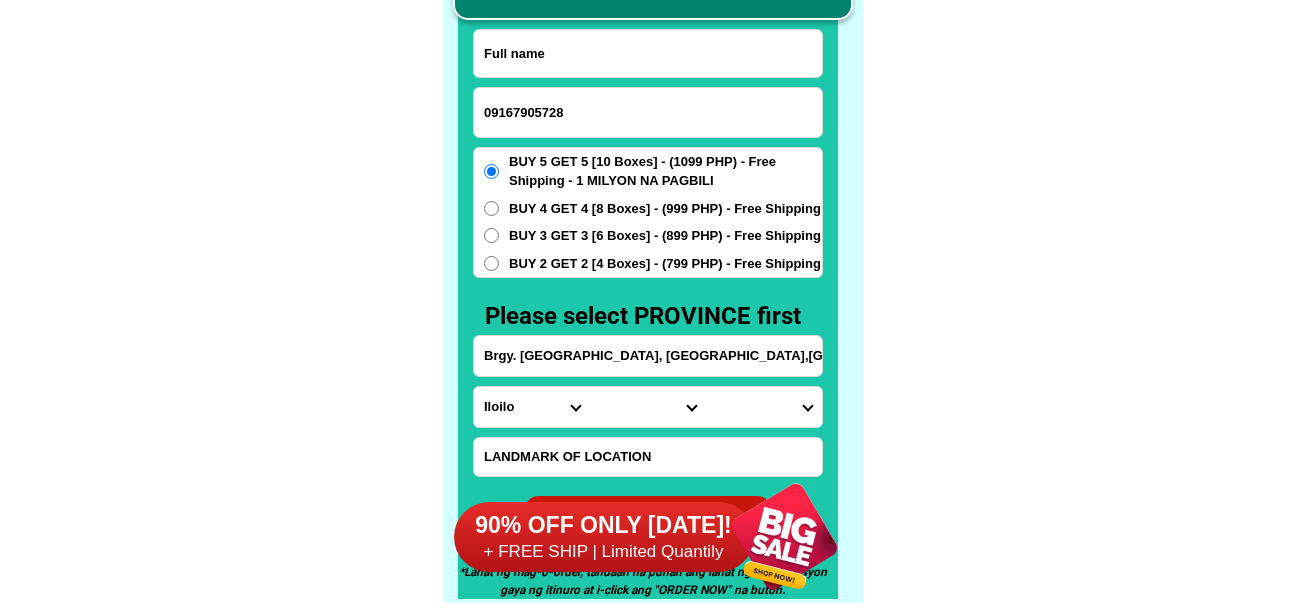 click at bounding box center (648, 53) 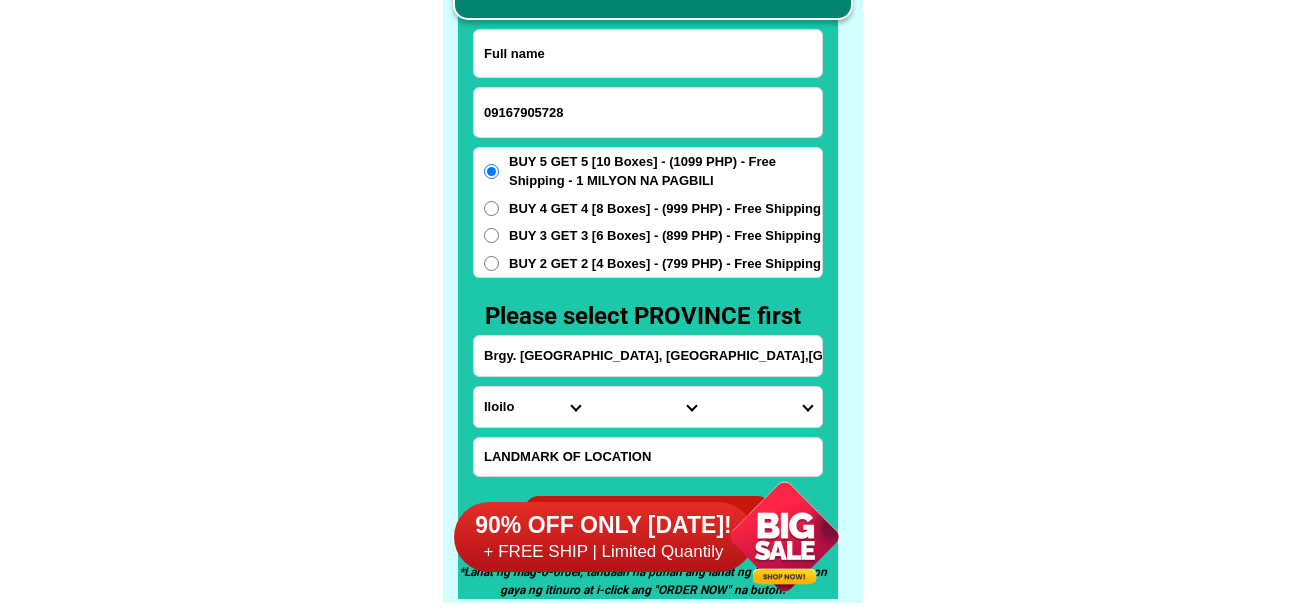 paste on "Buenalyn panaguiton" 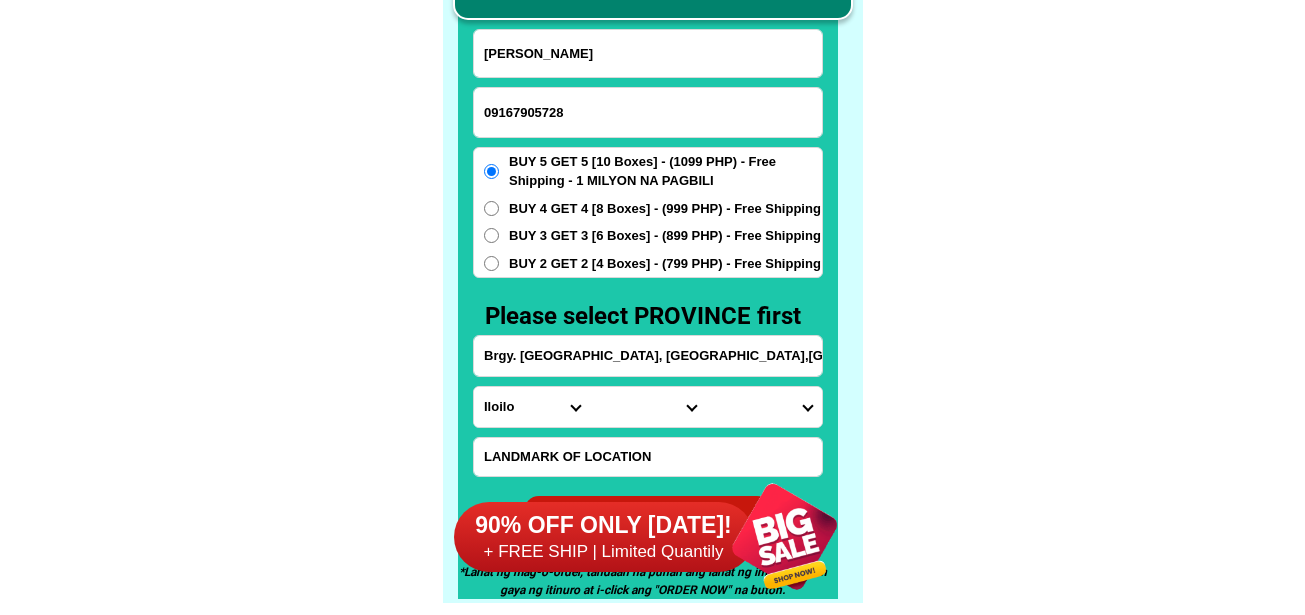 type on "Buenalyn panaguiton" 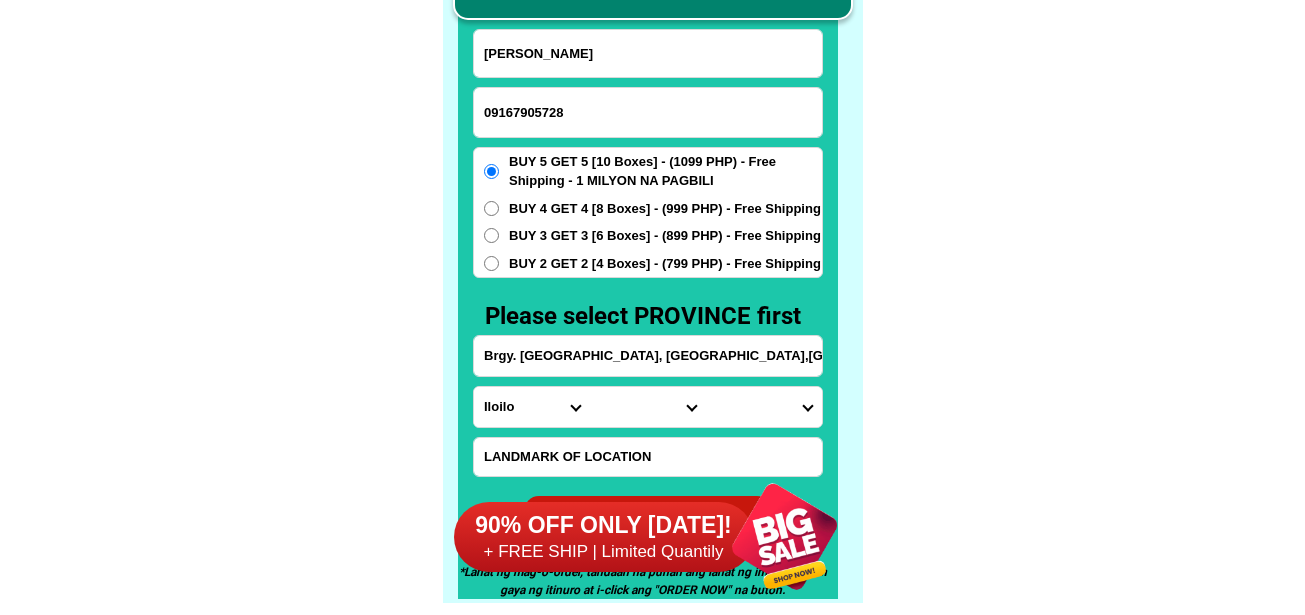 click on "Province [GEOGRAPHIC_DATA] [GEOGRAPHIC_DATA] [GEOGRAPHIC_DATA] [GEOGRAPHIC_DATA] [GEOGRAPHIC_DATA] [GEOGRAPHIC_DATA][PERSON_NAME][GEOGRAPHIC_DATA] [GEOGRAPHIC_DATA] [GEOGRAPHIC_DATA] [GEOGRAPHIC_DATA] [GEOGRAPHIC_DATA] [GEOGRAPHIC_DATA] [GEOGRAPHIC_DATA] [GEOGRAPHIC_DATA] [GEOGRAPHIC_DATA] [GEOGRAPHIC_DATA]-[GEOGRAPHIC_DATA] [GEOGRAPHIC_DATA] [GEOGRAPHIC_DATA] [GEOGRAPHIC_DATA] [GEOGRAPHIC_DATA] [GEOGRAPHIC_DATA] [GEOGRAPHIC_DATA]-de-oro [GEOGRAPHIC_DATA] [GEOGRAPHIC_DATA]-occidental [GEOGRAPHIC_DATA] [GEOGRAPHIC_DATA] Eastern-[GEOGRAPHIC_DATA] [GEOGRAPHIC_DATA] [GEOGRAPHIC_DATA] [GEOGRAPHIC_DATA]-norte [GEOGRAPHIC_DATA]-[GEOGRAPHIC_DATA] [GEOGRAPHIC_DATA] [GEOGRAPHIC_DATA] [GEOGRAPHIC_DATA] [GEOGRAPHIC_DATA] [GEOGRAPHIC_DATA] [GEOGRAPHIC_DATA] [GEOGRAPHIC_DATA] [GEOGRAPHIC_DATA] Metro-[GEOGRAPHIC_DATA] [GEOGRAPHIC_DATA]-[GEOGRAPHIC_DATA]-[GEOGRAPHIC_DATA]-province [GEOGRAPHIC_DATA]-[GEOGRAPHIC_DATA]-oriental [GEOGRAPHIC_DATA] [GEOGRAPHIC_DATA] [GEOGRAPHIC_DATA]-[GEOGRAPHIC_DATA]-[GEOGRAPHIC_DATA] [GEOGRAPHIC_DATA] [GEOGRAPHIC_DATA] [GEOGRAPHIC_DATA] [GEOGRAPHIC_DATA] [GEOGRAPHIC_DATA][PERSON_NAME][GEOGRAPHIC_DATA] [GEOGRAPHIC_DATA] [GEOGRAPHIC_DATA] [GEOGRAPHIC_DATA] [GEOGRAPHIC_DATA] [GEOGRAPHIC_DATA]-[GEOGRAPHIC_DATA]-[GEOGRAPHIC_DATA]-[GEOGRAPHIC_DATA] [GEOGRAPHIC_DATA] [GEOGRAPHIC_DATA]-[GEOGRAPHIC_DATA]-[GEOGRAPHIC_DATA] [GEOGRAPHIC_DATA] [GEOGRAPHIC_DATA] [GEOGRAPHIC_DATA]" at bounding box center (532, 407) 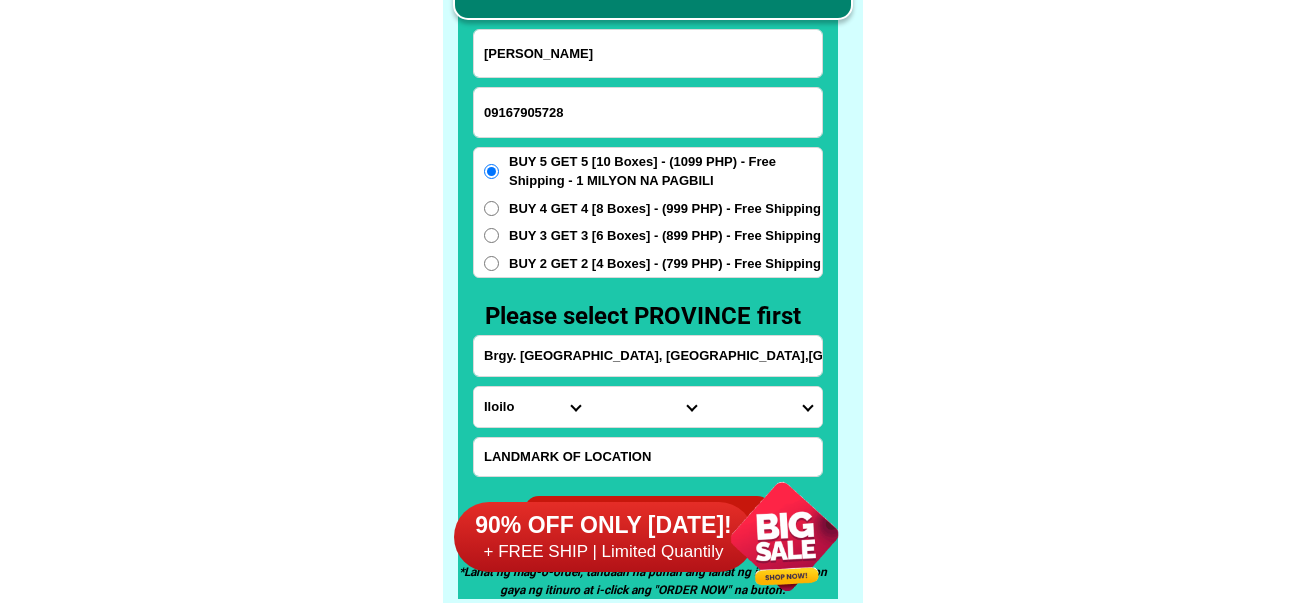 select on "63_278" 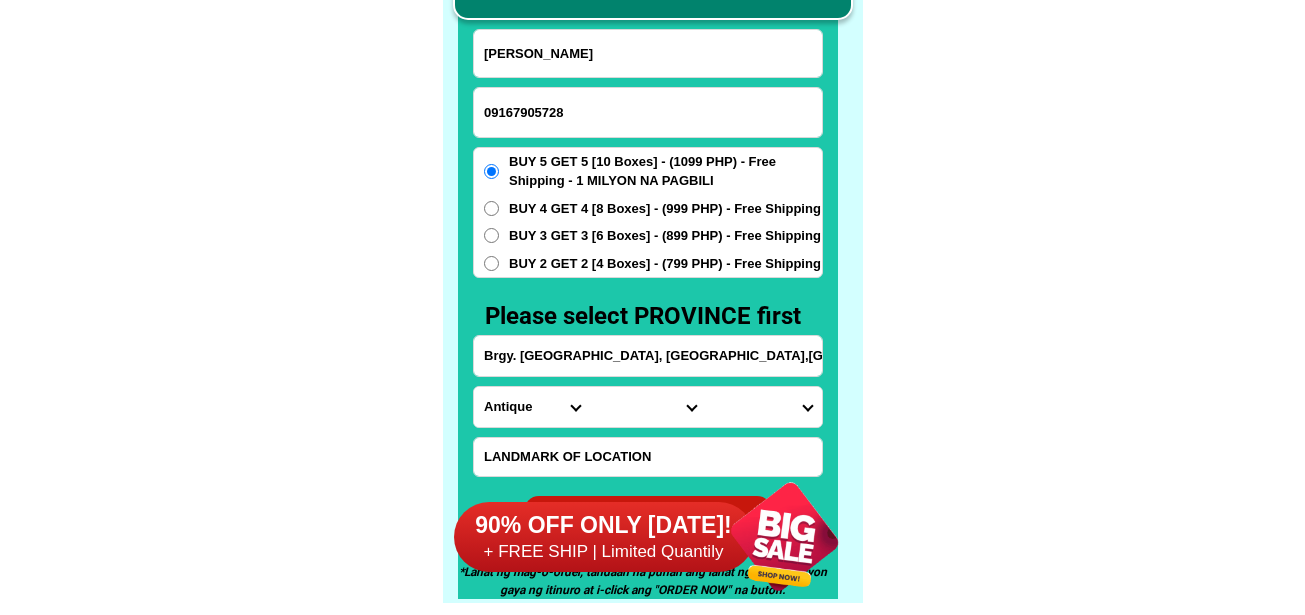 click on "Province [GEOGRAPHIC_DATA] [GEOGRAPHIC_DATA] [GEOGRAPHIC_DATA] [GEOGRAPHIC_DATA] [GEOGRAPHIC_DATA] [GEOGRAPHIC_DATA][PERSON_NAME][GEOGRAPHIC_DATA] [GEOGRAPHIC_DATA] [GEOGRAPHIC_DATA] [GEOGRAPHIC_DATA] [GEOGRAPHIC_DATA] [GEOGRAPHIC_DATA] [GEOGRAPHIC_DATA] [GEOGRAPHIC_DATA] [GEOGRAPHIC_DATA] [GEOGRAPHIC_DATA]-[GEOGRAPHIC_DATA] [GEOGRAPHIC_DATA] [GEOGRAPHIC_DATA] [GEOGRAPHIC_DATA] [GEOGRAPHIC_DATA] [GEOGRAPHIC_DATA] [GEOGRAPHIC_DATA]-de-oro [GEOGRAPHIC_DATA] [GEOGRAPHIC_DATA]-occidental [GEOGRAPHIC_DATA] [GEOGRAPHIC_DATA] Eastern-[GEOGRAPHIC_DATA] [GEOGRAPHIC_DATA] [GEOGRAPHIC_DATA] [GEOGRAPHIC_DATA]-norte [GEOGRAPHIC_DATA]-[GEOGRAPHIC_DATA] [GEOGRAPHIC_DATA] [GEOGRAPHIC_DATA] [GEOGRAPHIC_DATA] [GEOGRAPHIC_DATA] [GEOGRAPHIC_DATA] [GEOGRAPHIC_DATA] [GEOGRAPHIC_DATA] [GEOGRAPHIC_DATA] Metro-[GEOGRAPHIC_DATA] [GEOGRAPHIC_DATA]-[GEOGRAPHIC_DATA]-[GEOGRAPHIC_DATA]-province [GEOGRAPHIC_DATA]-[GEOGRAPHIC_DATA]-oriental [GEOGRAPHIC_DATA] [GEOGRAPHIC_DATA] [GEOGRAPHIC_DATA]-[GEOGRAPHIC_DATA]-[GEOGRAPHIC_DATA] [GEOGRAPHIC_DATA] [GEOGRAPHIC_DATA] [GEOGRAPHIC_DATA] [GEOGRAPHIC_DATA] [GEOGRAPHIC_DATA][PERSON_NAME][GEOGRAPHIC_DATA] [GEOGRAPHIC_DATA] [GEOGRAPHIC_DATA] [GEOGRAPHIC_DATA] [GEOGRAPHIC_DATA] [GEOGRAPHIC_DATA]-[GEOGRAPHIC_DATA]-[GEOGRAPHIC_DATA]-[GEOGRAPHIC_DATA] [GEOGRAPHIC_DATA] [GEOGRAPHIC_DATA]-[GEOGRAPHIC_DATA]-[GEOGRAPHIC_DATA] [GEOGRAPHIC_DATA] [GEOGRAPHIC_DATA] [GEOGRAPHIC_DATA]" at bounding box center [532, 407] 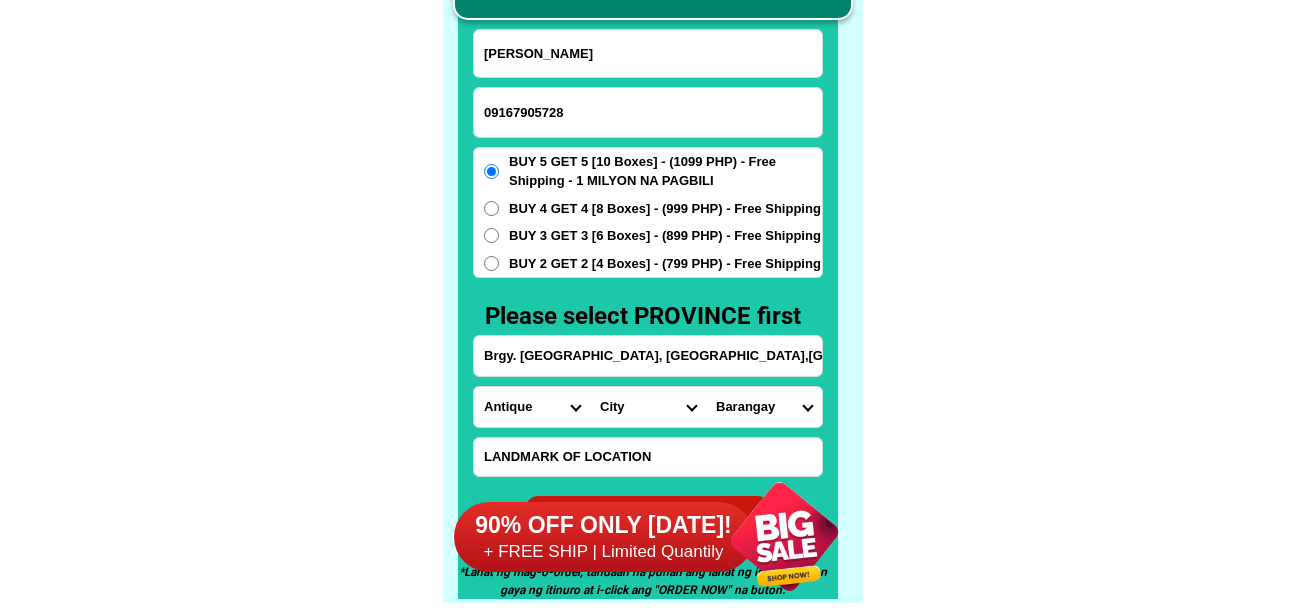 click on "Brgy. Tabiac, igbaras,iloilo city" at bounding box center (648, 356) 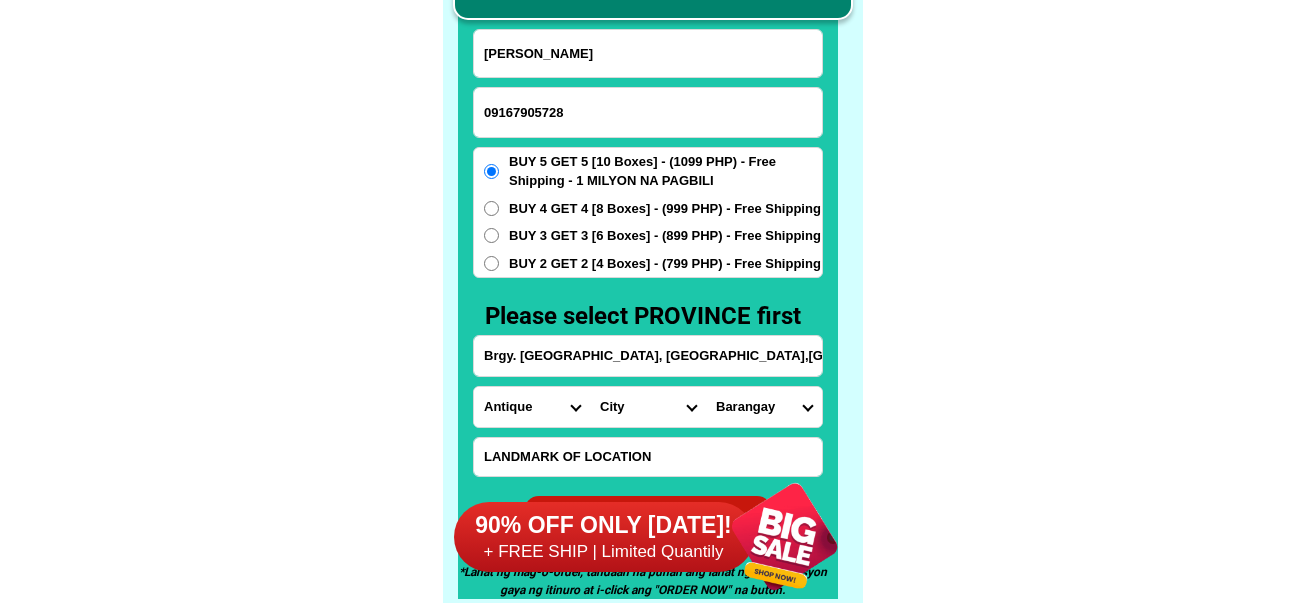 click on "Brgy. Tabiac, igbaras,iloilo city" at bounding box center [648, 356] 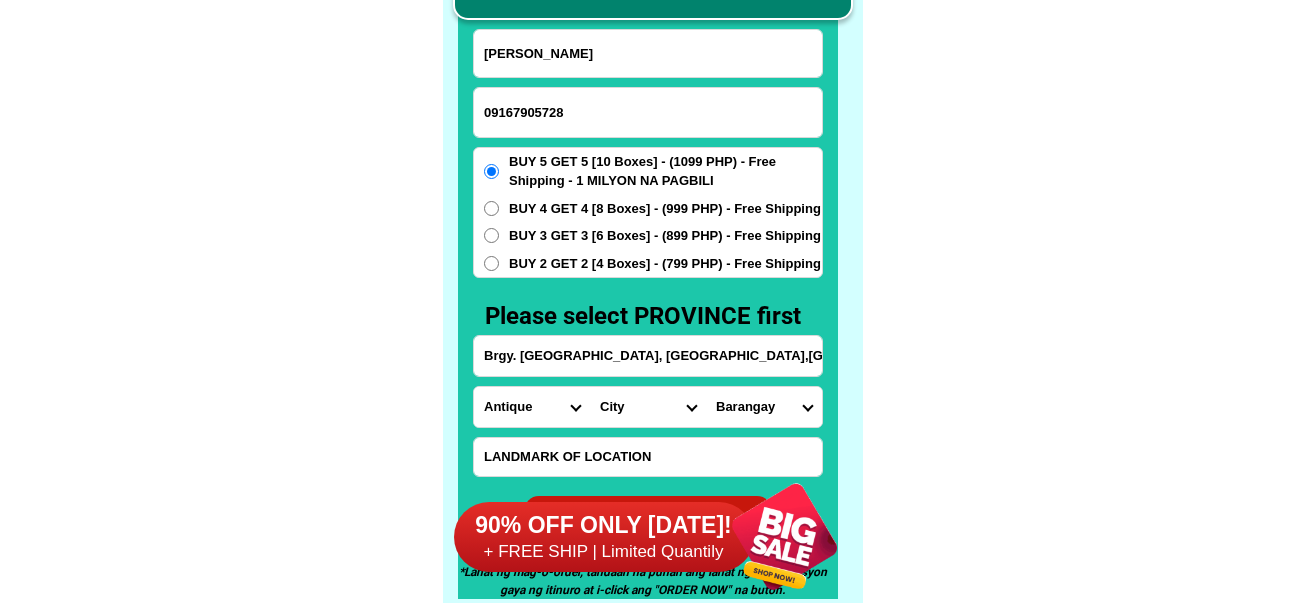 click on "Please select PROVINCE first" at bounding box center (653, 316) 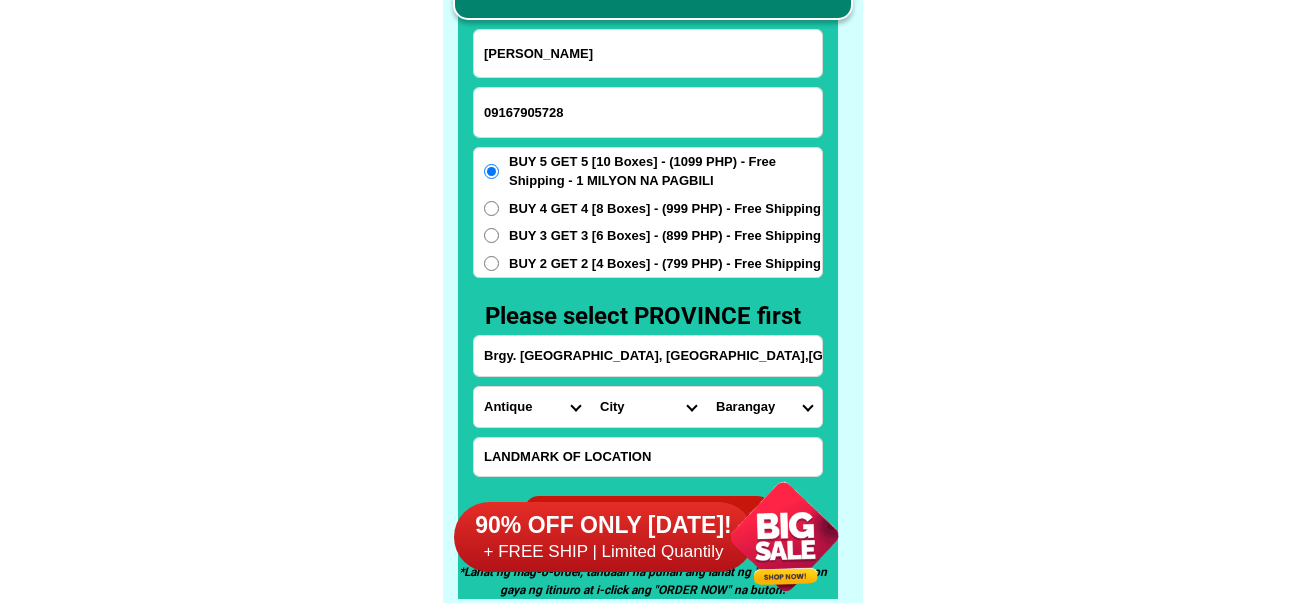 click on "FREE SHIPPING NATIONWIDE Contact Review Introduction Product BONA VITA COFFEE Comprehensive health protection solution
Research by [PERSON_NAME] and [PERSON_NAME] ✅ 𝙰𝚗𝚝𝚒 𝙲𝚊𝚗𝚌𝚎𝚛 ✅ 𝙰𝚗𝚝𝚒 𝚂𝚝𝚛𝚘𝚔𝚎
✅ 𝙰𝚗𝚝𝚒 𝙳𝚒𝚊𝚋𝚎𝚝𝚒𝚌 ✅ 𝙳𝚒𝚊𝚋𝚎𝚝𝚎𝚜 FAKE VS ORIGINAL Noon: nagkaroon ng [MEDICAL_DATA], hindi makalakad ng normal pagkatapos: uminom [PERSON_NAME] dalawang beses sa isang araw, maaaring maglakad nang mag-isa, bawasan ang mga sintomas ng kanser The product has been certified for
safety and effectiveness Prevent and combat signs of [MEDICAL_DATA], [MEDICAL_DATA], and cardiovascular diseases Helps strengthen bones and joints Prevent [MEDICAL_DATA] Reduce excess fat Anti-aging [PERSON_NAME] CAFE WITH HYDROLYZED COLLAGEN Enemy of the cause of disease [PERSON_NAME] Doc Nutrition Department of Philippines General Hospital shared that BONA VITA CAFE sprouts are the panacea in anti - aging and anti-disease. Start After 1 week" at bounding box center [652, -6201] 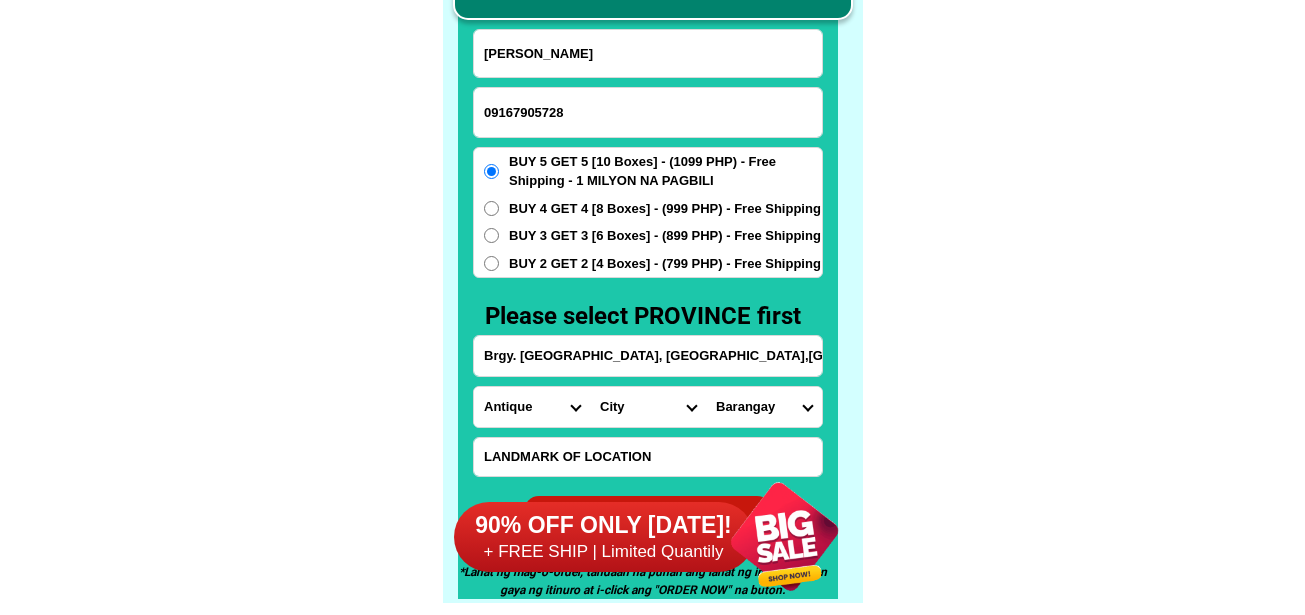 click on "City Anini-y Antique-libertad Antique-san-jose Antique-san-remigio Barbaza Belison Bugasong Caluya Culasi Hamtic Laua-an Pandan Patnongon Sebaste Sibalom Tibiao Tobias-fornier Valderrama" at bounding box center (648, 407) 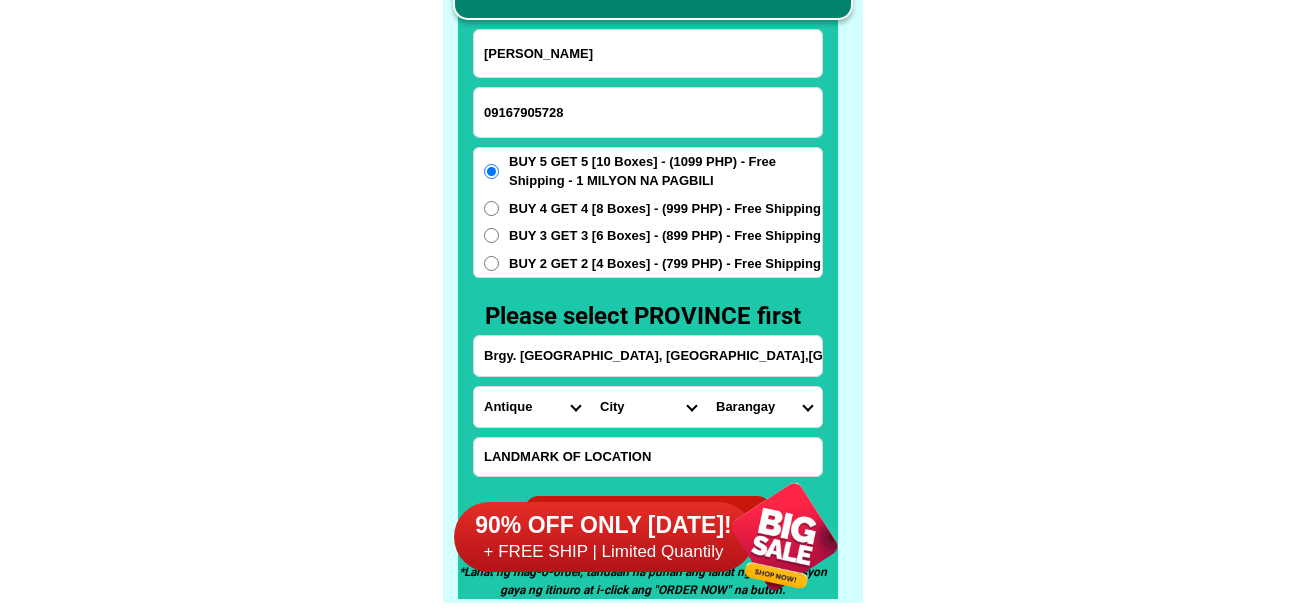 select on "63_2788519" 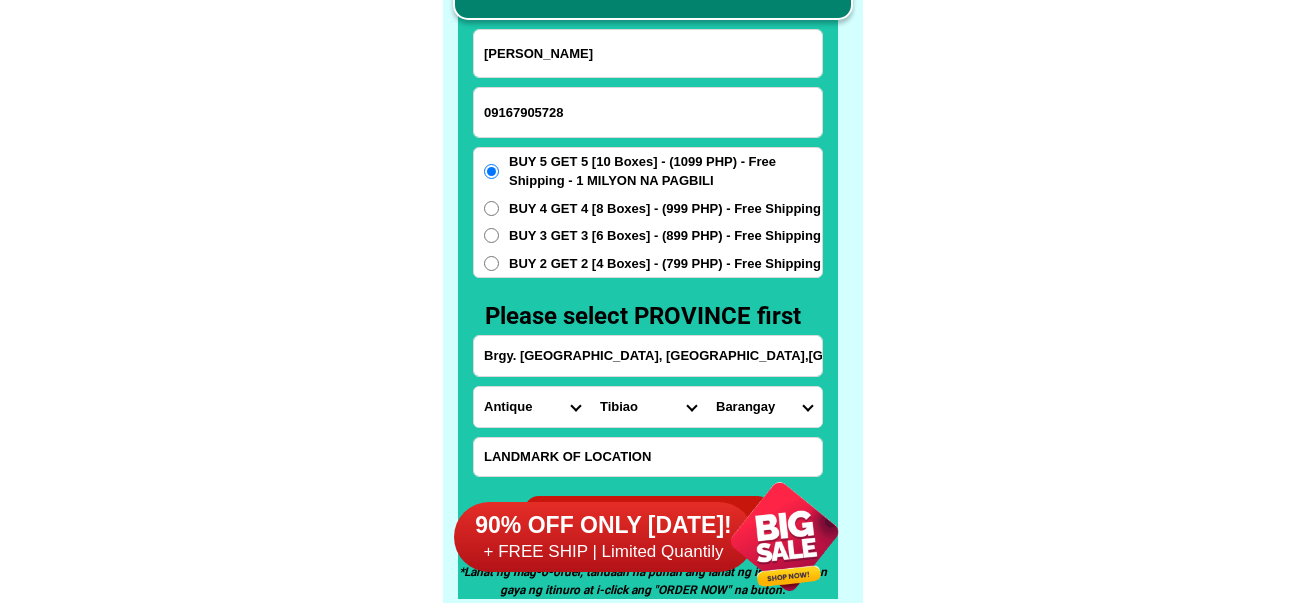 click on "City Anini-y Antique-libertad Antique-san-jose Antique-san-remigio Barbaza Belison Bugasong Caluya Culasi Hamtic Laua-an Pandan Patnongon Sebaste Sibalom Tibiao Tobias-fornier Valderrama" at bounding box center [648, 407] 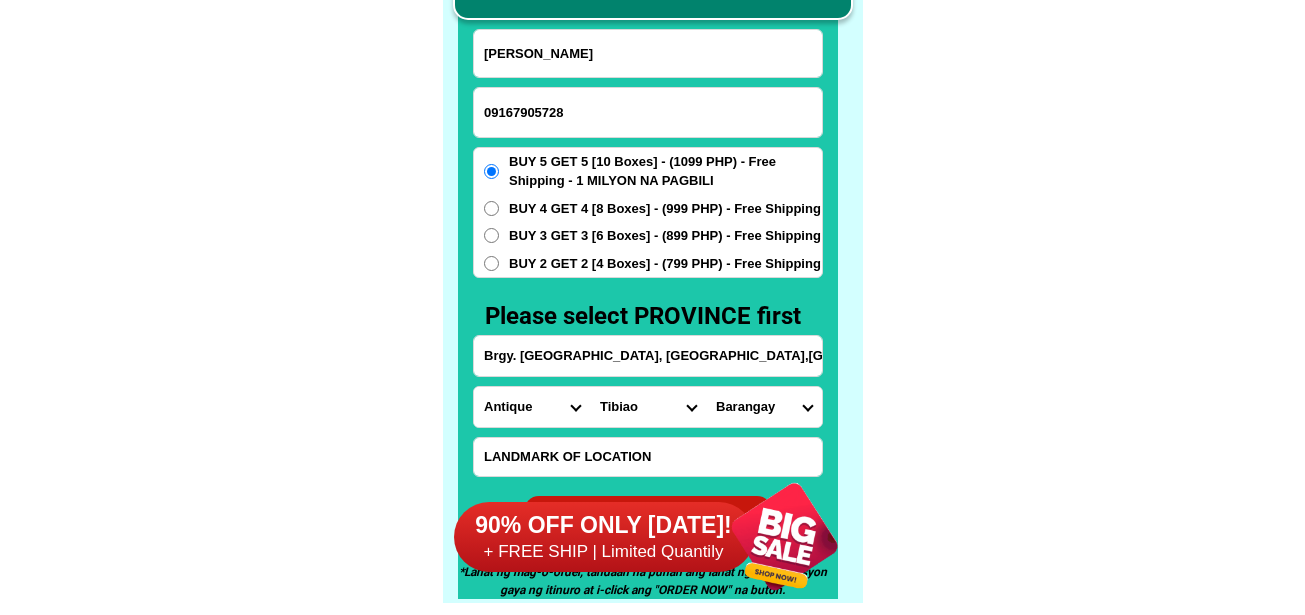 drag, startPoint x: 756, startPoint y: 381, endPoint x: 771, endPoint y: 409, distance: 31.764761 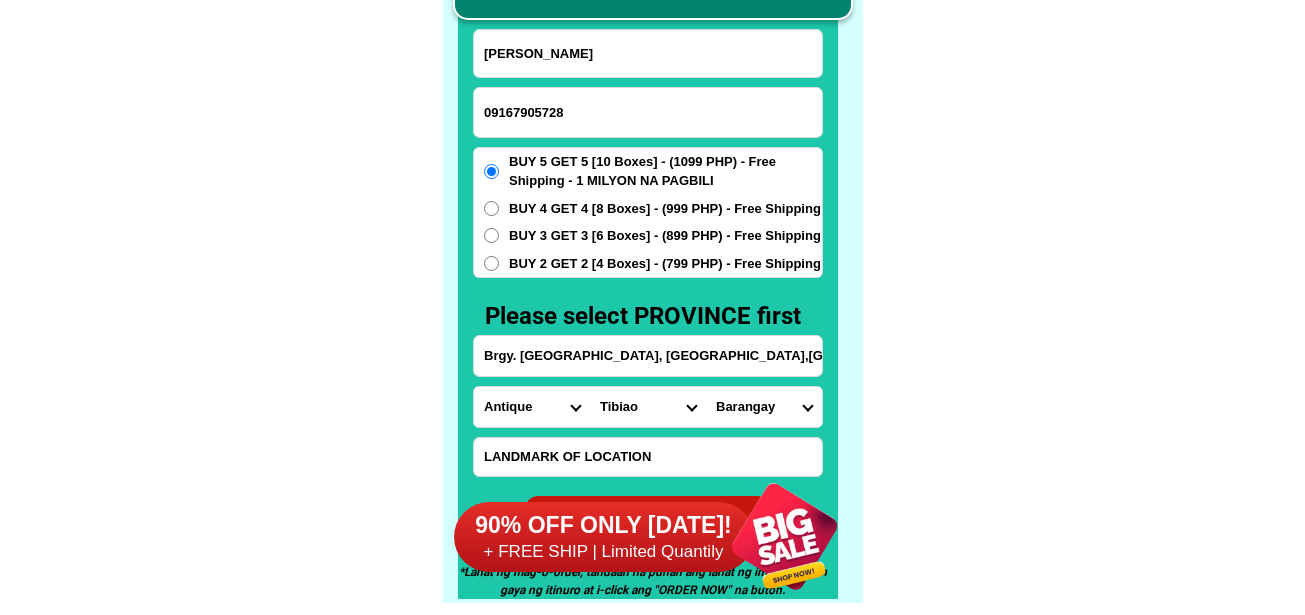 click on "Buenalyn panaguiton 09167905728 ORDER NOW Brgy. Tabiac, igbaras,iloilo city Province Abra Agusan-del-norte Agusan-del-sur Aklan Albay Antique Apayao Aurora Basilan Bataan Batanes Batangas Benguet Biliran Bohol Bukidnon Bulacan Cagayan Camarines-norte Camarines-sur Camiguin Capiz Catanduanes Cavite Cebu Cotabato Davao-de-oro Davao-del-norte Davao-del-sur Davao-occidental Davao-oriental Dinagat-islands Eastern-samar Guimaras Ifugao Ilocos-norte Ilocos-sur Iloilo Isabela Kalinga La-union Laguna Lanao-del-norte Lanao-del-sur Leyte Maguindanao Marinduque Masbate Metro-manila Misamis-occidental Misamis-oriental Mountain-province Negros-occidental Negros-oriental Northern-samar Nueva-ecija Nueva-vizcaya Occidental-mindoro Oriental-mindoro Palawan Pampanga Pangasinan Quezon Quirino Rizal Romblon Sarangani Siquijor Sorsogon South-cotabato Southern-leyte Sultan-kudarat Sulu Surigao-del-norte Surigao-del-sur Tarlac Tawi-tawi Western-samar Zambales Zamboanga-del-norte Zamboanga-del-sur Zamboanga-sibugay City Anini-y Amar" at bounding box center [648, 286] 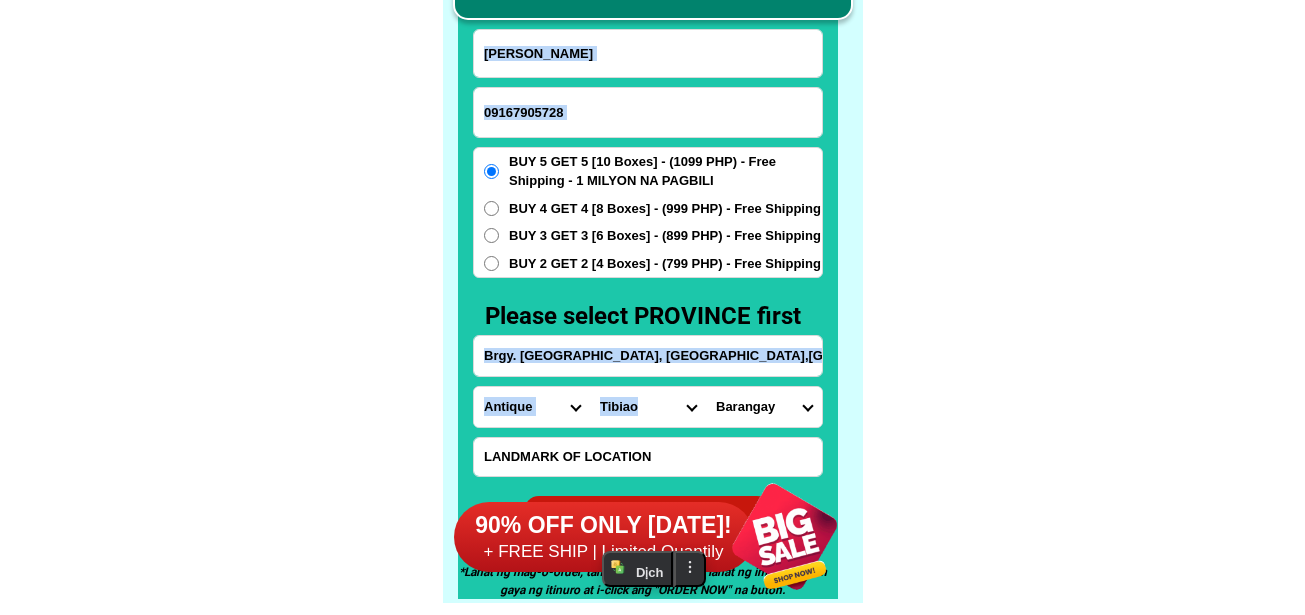 click on "Barangay Alegre Amar Bandoja (lupa-an) Castillo Esparagoza Importante La paz Malabor Martinez Natividad Pitac Poblacion Salazar San francisco norte San francisco sur San isidro Santa ana Santa justa Santo rosario Tigbaboy Tuno" at bounding box center (764, 407) 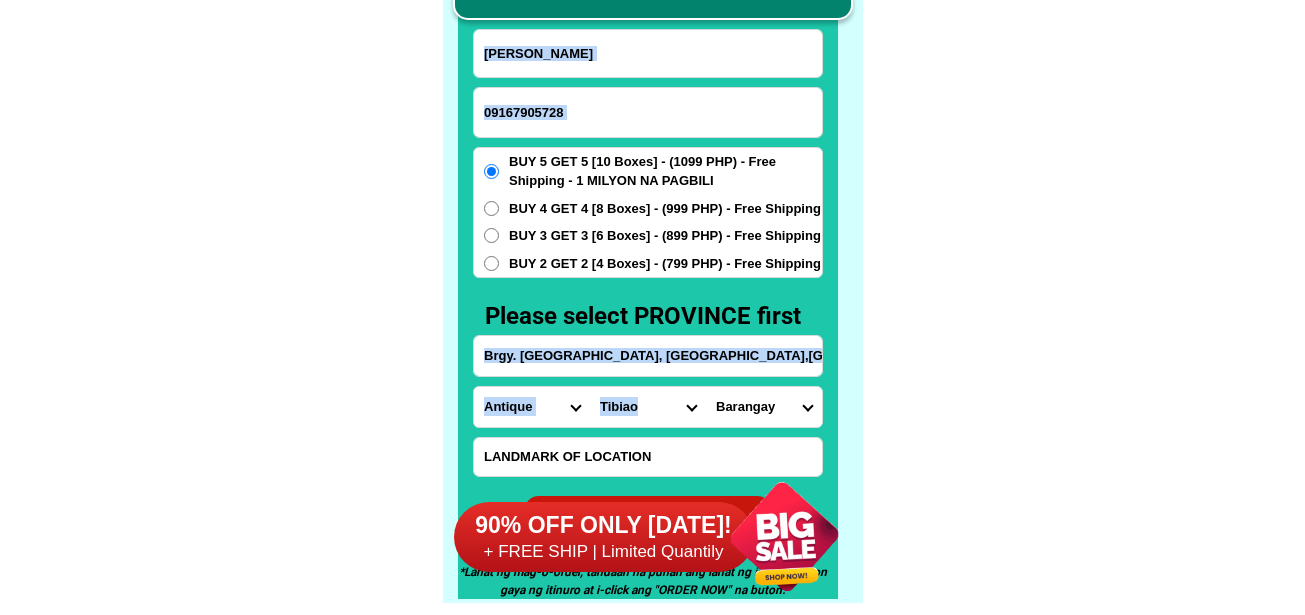 select on "63_27885199518" 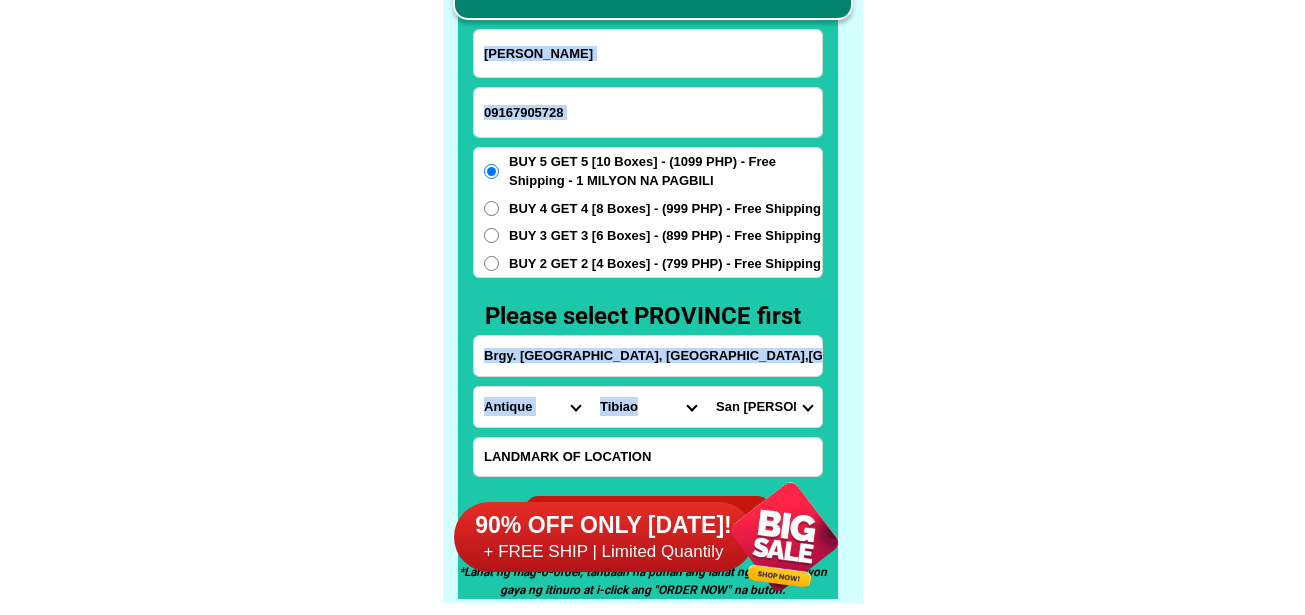 click on "Barangay Alegre Amar Bandoja (lupa-an) Castillo Esparagoza Importante La paz Malabor Martinez Natividad Pitac Poblacion Salazar San francisco norte San francisco sur San isidro Santa ana Santa justa Santo rosario Tigbaboy Tuno" at bounding box center [764, 407] 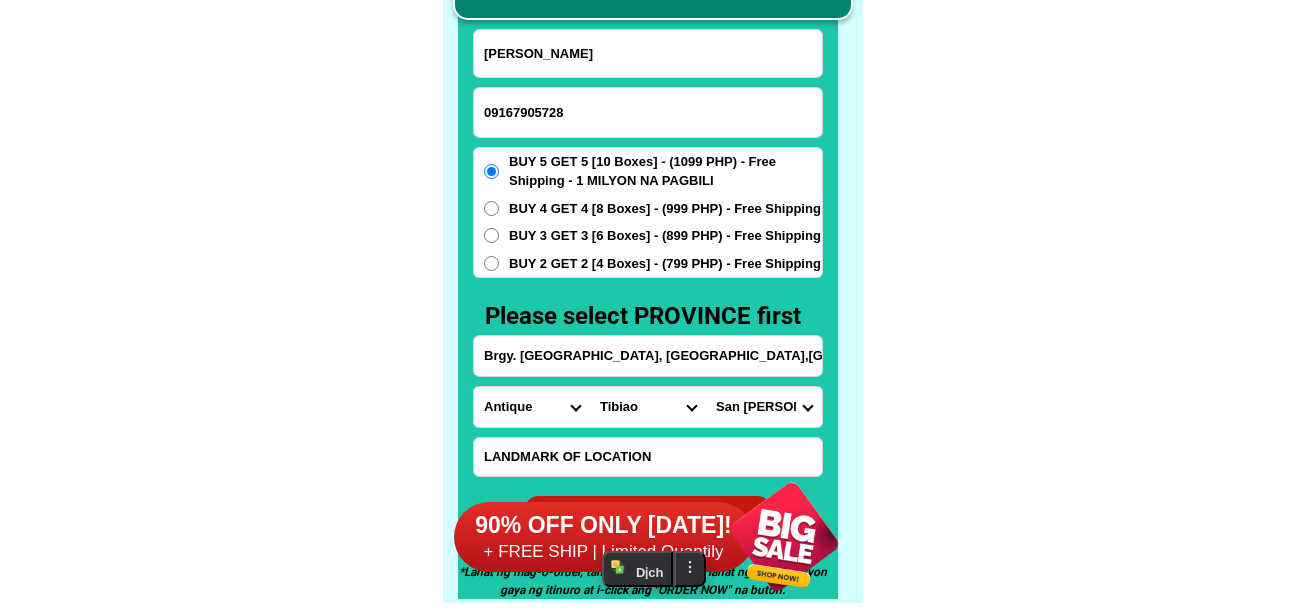 click on "FREE SHIPPING NATIONWIDE Contact Review Introduction Product BONA VITA COFFEE Comprehensive health protection solution
Research by [PERSON_NAME] and [PERSON_NAME] ✅ 𝙰𝚗𝚝𝚒 𝙲𝚊𝚗𝚌𝚎𝚛 ✅ 𝙰𝚗𝚝𝚒 𝚂𝚝𝚛𝚘𝚔𝚎
✅ 𝙰𝚗𝚝𝚒 𝙳𝚒𝚊𝚋𝚎𝚝𝚒𝚌 ✅ 𝙳𝚒𝚊𝚋𝚎𝚝𝚎𝚜 FAKE VS ORIGINAL Noon: nagkaroon ng [MEDICAL_DATA], hindi makalakad ng normal pagkatapos: uminom [PERSON_NAME] dalawang beses sa isang araw, maaaring maglakad nang mag-isa, bawasan ang mga sintomas ng kanser The product has been certified for
safety and effectiveness Prevent and combat signs of [MEDICAL_DATA], [MEDICAL_DATA], and cardiovascular diseases Helps strengthen bones and joints Prevent [MEDICAL_DATA] Reduce excess fat Anti-aging [PERSON_NAME] CAFE WITH HYDROLYZED COLLAGEN Enemy of the cause of disease [PERSON_NAME] Doc Nutrition Department of Philippines General Hospital shared that BONA VITA CAFE sprouts are the panacea in anti - aging and anti-disease. Start After 1 week" at bounding box center (652, -6201) 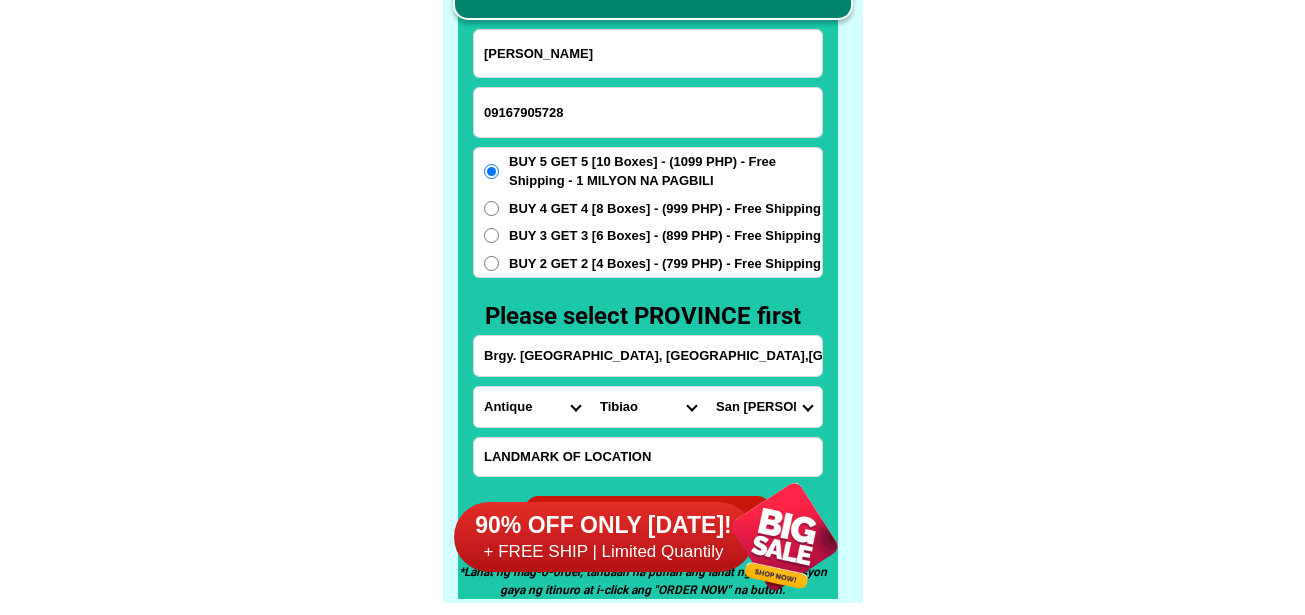 click on "Brgy. Tabiac, igbaras,iloilo city" at bounding box center [648, 356] 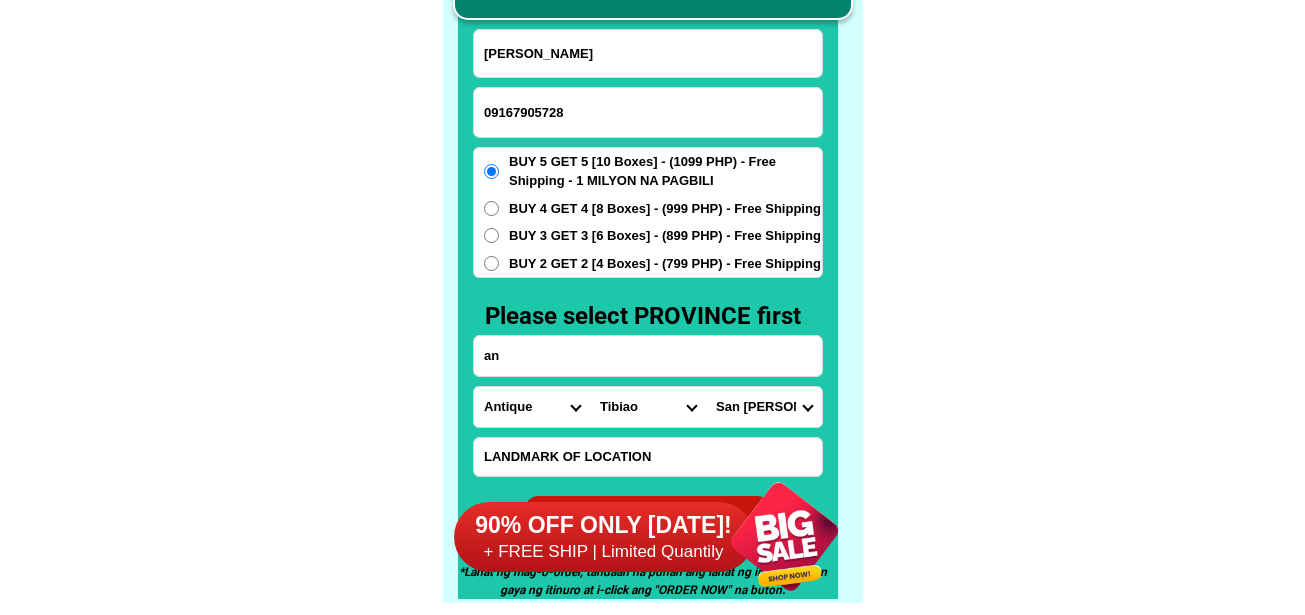 type on "a" 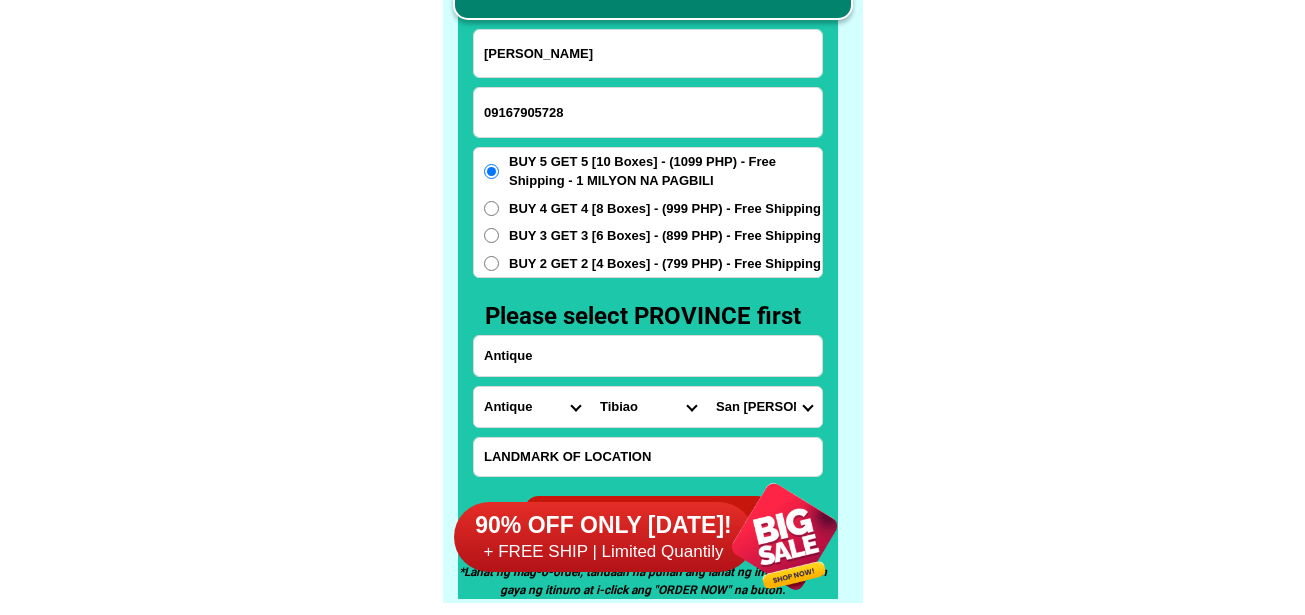type on "Antique culas Centro poblacion" 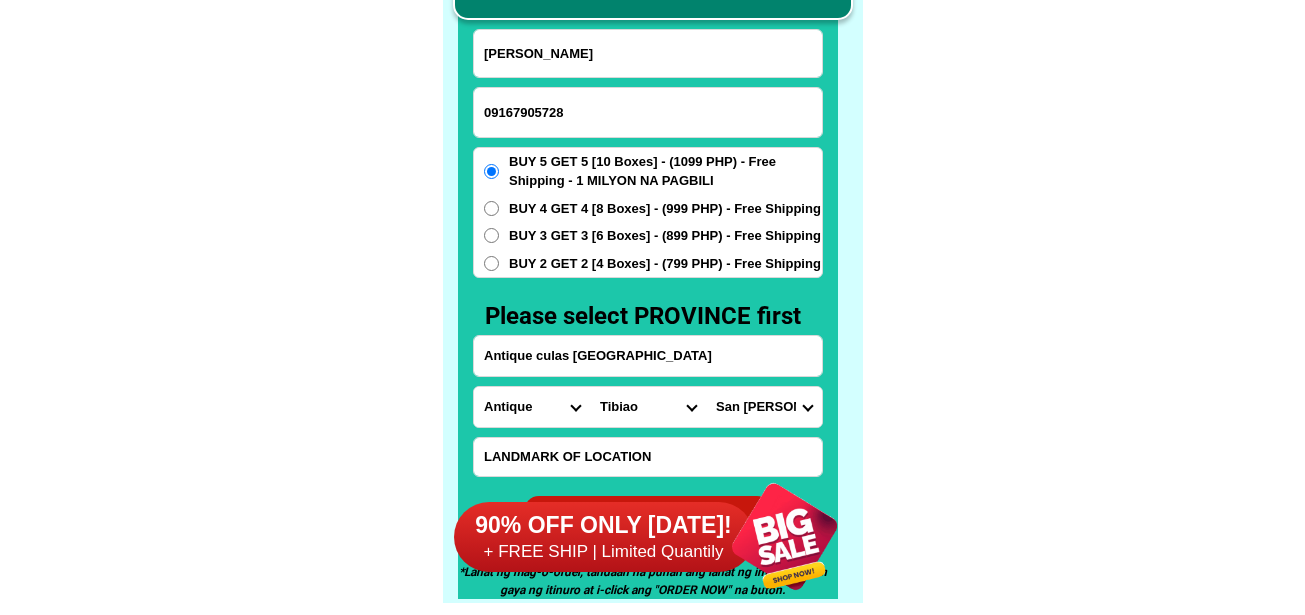 click on "City Anini-y Antique-libertad Antique-san-jose Antique-san-remigio Barbaza Belison Bugasong Caluya Culasi Hamtic Laua-an Pandan Patnongon Sebaste Sibalom Tibiao Tobias-fornier Valderrama" at bounding box center [648, 407] 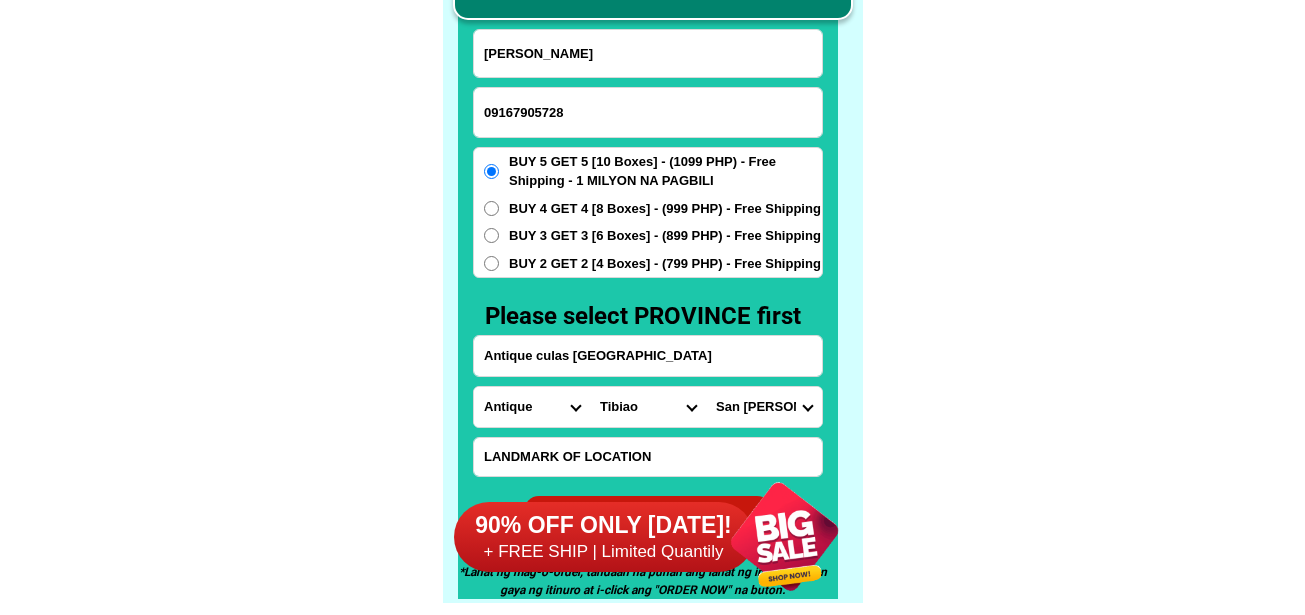 select on "63_2789528" 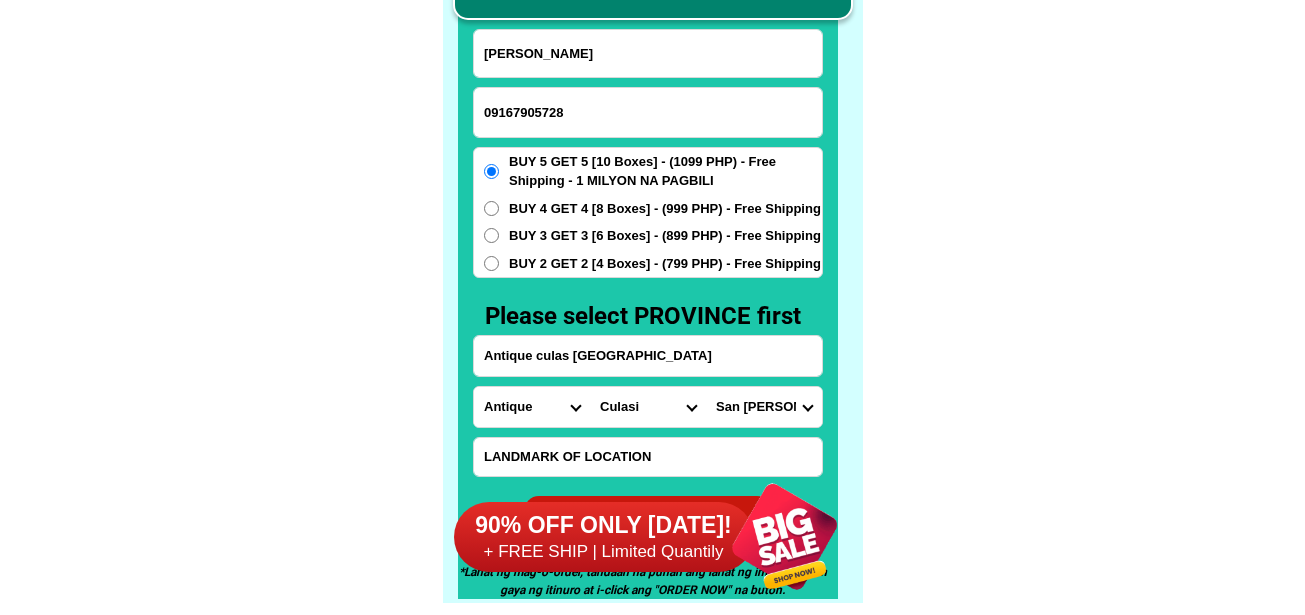 click on "City Anini-y Antique-libertad Antique-san-jose Antique-san-remigio Barbaza Belison Bugasong Caluya Culasi Hamtic Laua-an Pandan Patnongon Sebaste Sibalom Tibiao Tobias-fornier Valderrama" at bounding box center (648, 407) 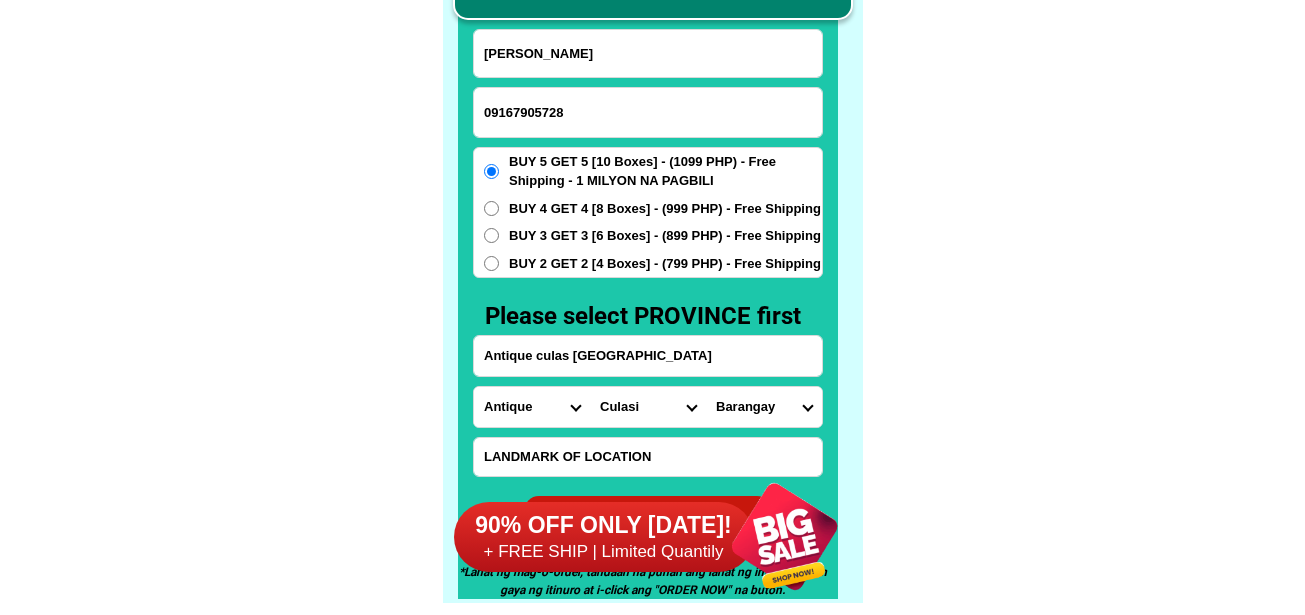 click on "Barangay Alojipan Bagacay Balac-balac Batbatan island Batonan norte Batonan sur Bita Bitadton norte Bitadton sur Buenavista Buhi Camancijan Caridad Carit-an Centro norte (pob.) Centro poblacion Centro sur (pob.) Condes Esperanza Fe Flores Jalandoni Janlagasi Lamputong Lipata Magsaysay (balua) Malacanang Malalison island Maniguin Naba Osorio Paningayan Salde San antonio San gregorio San juan San luis San pascual San vicente Simbola Tigbobolo Tinabusan Tomao Valderama" at bounding box center [764, 407] 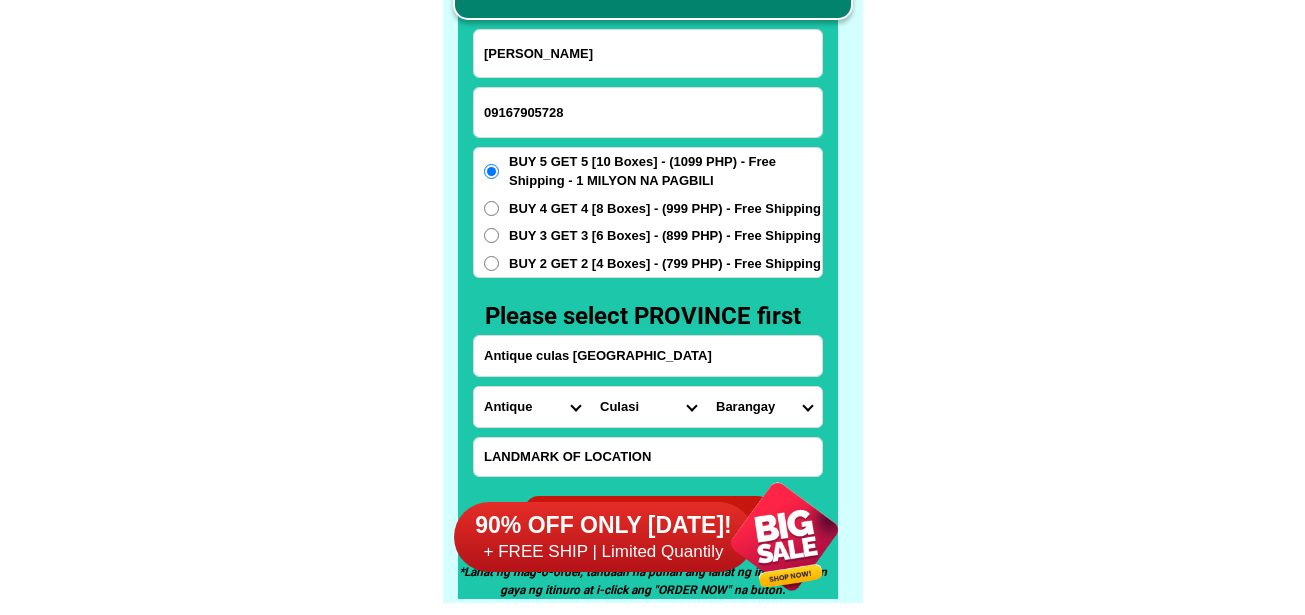 select on "63_27895285168" 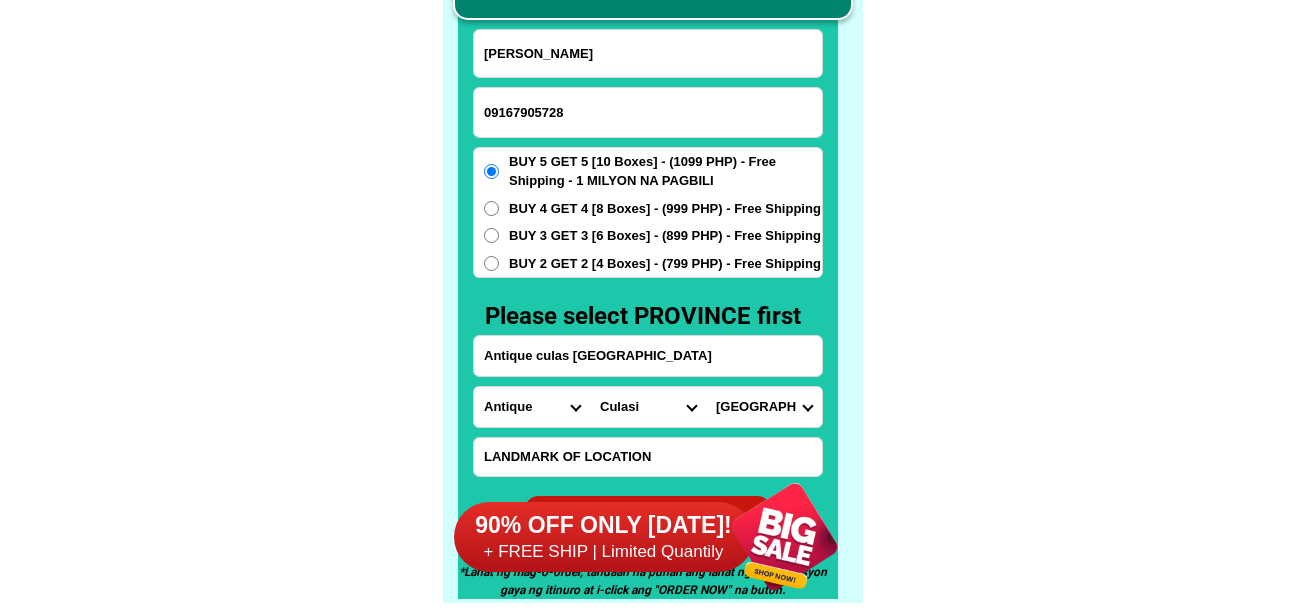 click on "Barangay Alojipan Bagacay Balac-balac Batbatan island Batonan norte Batonan sur Bita Bitadton norte Bitadton sur Buenavista Buhi Camancijan Caridad Carit-an Centro norte (pob.) Centro poblacion Centro sur (pob.) Condes Esperanza Fe Flores Jalandoni Janlagasi Lamputong Lipata Magsaysay (balua) Malacanang Malalison island Maniguin Naba Osorio Paningayan Salde San antonio San gregorio San juan San luis San pascual San vicente Simbola Tigbobolo Tinabusan Tomao Valderama" at bounding box center [764, 407] 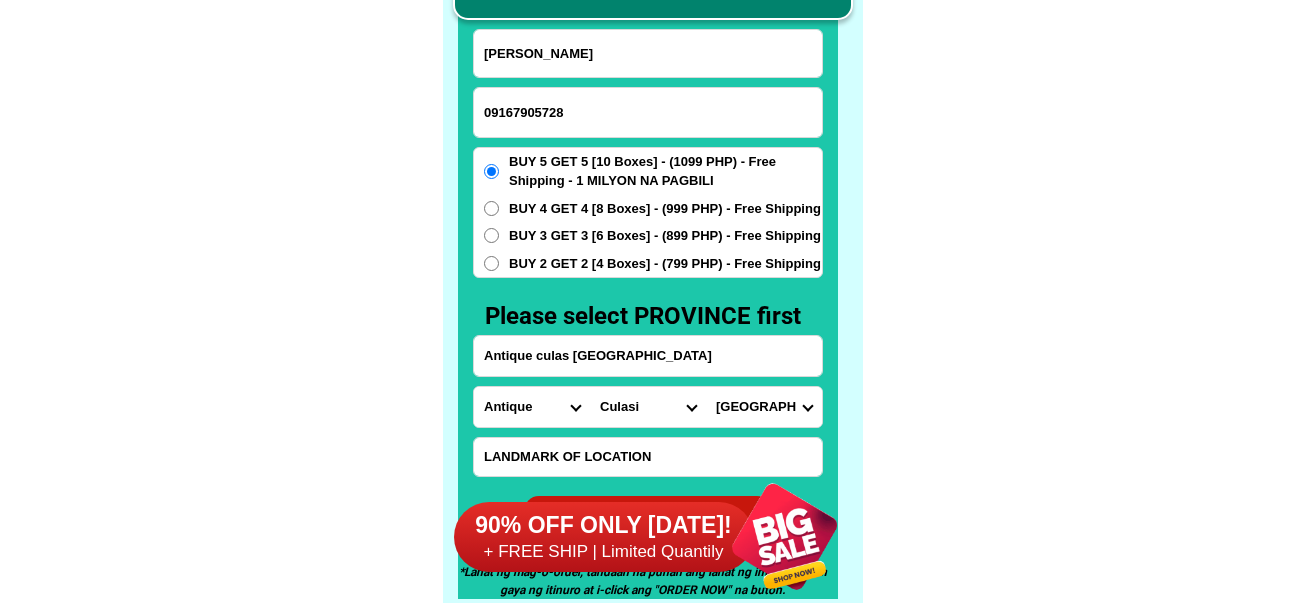 drag, startPoint x: 944, startPoint y: 322, endPoint x: 786, endPoint y: 392, distance: 172.81204 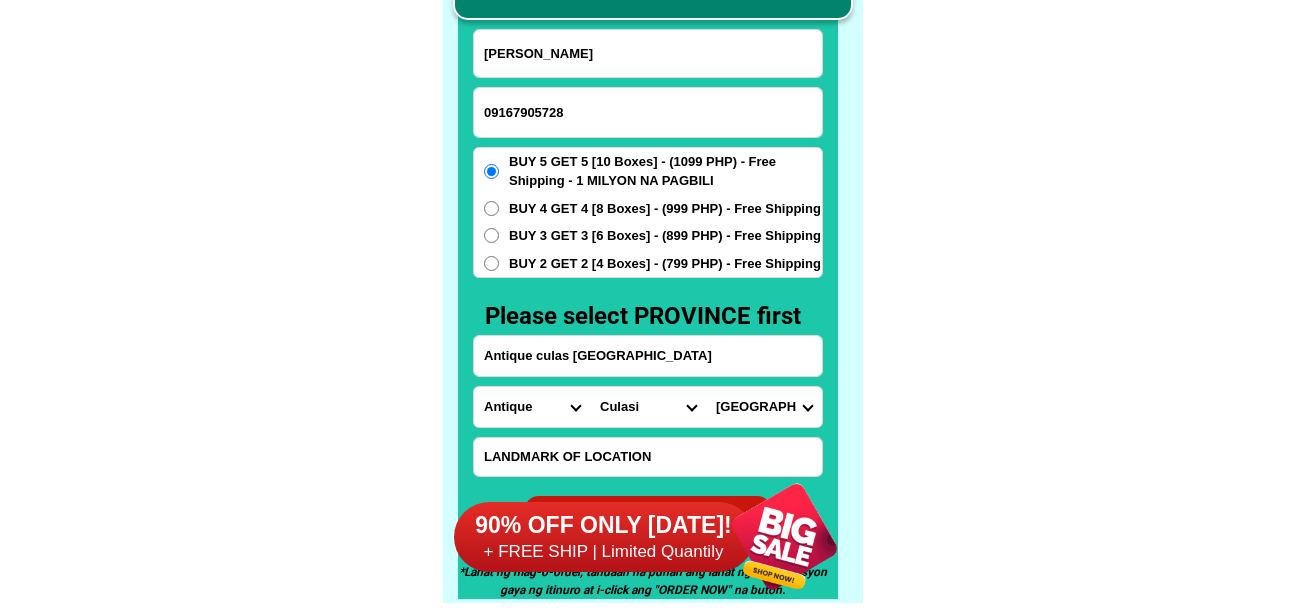 click on "FREE SHIPPING NATIONWIDE Contact Review Introduction Product BONA VITA COFFEE Comprehensive health protection solution
Research by [PERSON_NAME] and [PERSON_NAME] ✅ 𝙰𝚗𝚝𝚒 𝙲𝚊𝚗𝚌𝚎𝚛 ✅ 𝙰𝚗𝚝𝚒 𝚂𝚝𝚛𝚘𝚔𝚎
✅ 𝙰𝚗𝚝𝚒 𝙳𝚒𝚊𝚋𝚎𝚝𝚒𝚌 ✅ 𝙳𝚒𝚊𝚋𝚎𝚝𝚎𝚜 FAKE VS ORIGINAL Noon: nagkaroon ng [MEDICAL_DATA], hindi makalakad ng normal pagkatapos: uminom [PERSON_NAME] dalawang beses sa isang araw, maaaring maglakad nang mag-isa, bawasan ang mga sintomas ng kanser The product has been certified for
safety and effectiveness Prevent and combat signs of [MEDICAL_DATA], [MEDICAL_DATA], and cardiovascular diseases Helps strengthen bones and joints Prevent [MEDICAL_DATA] Reduce excess fat Anti-aging [PERSON_NAME] CAFE WITH HYDROLYZED COLLAGEN Enemy of the cause of disease [PERSON_NAME] Doc Nutrition Department of Philippines General Hospital shared that BONA VITA CAFE sprouts are the panacea in anti - aging and anti-disease. Start After 1 week" at bounding box center (652, -6201) 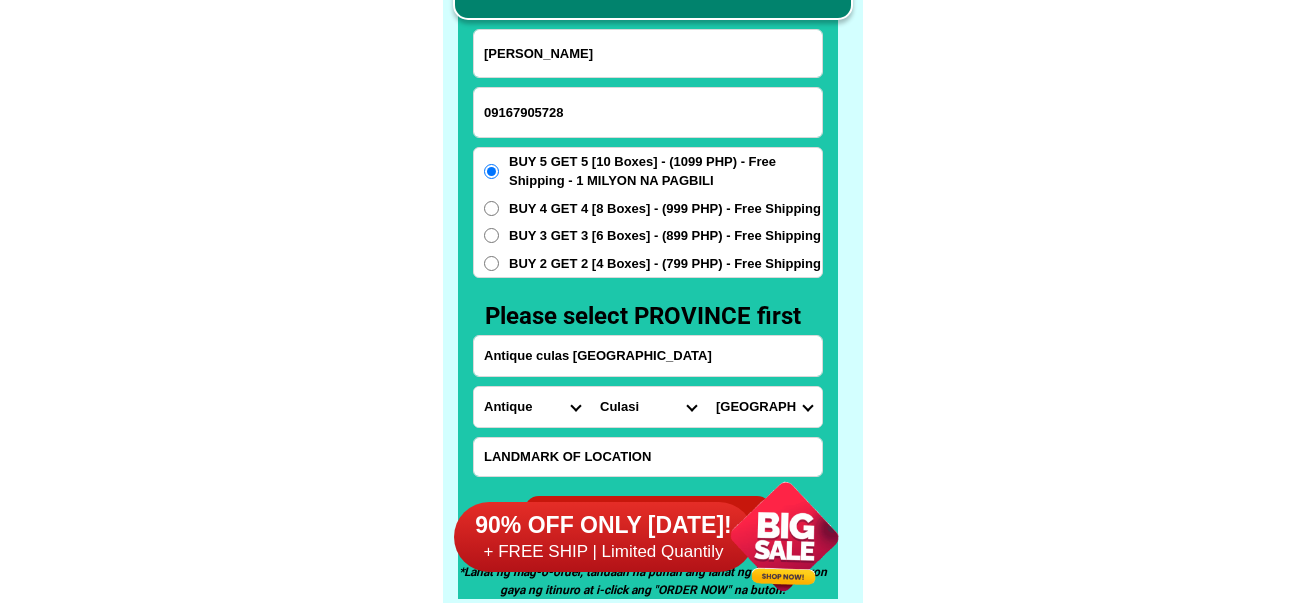 scroll, scrollTop: 15746, scrollLeft: 0, axis: vertical 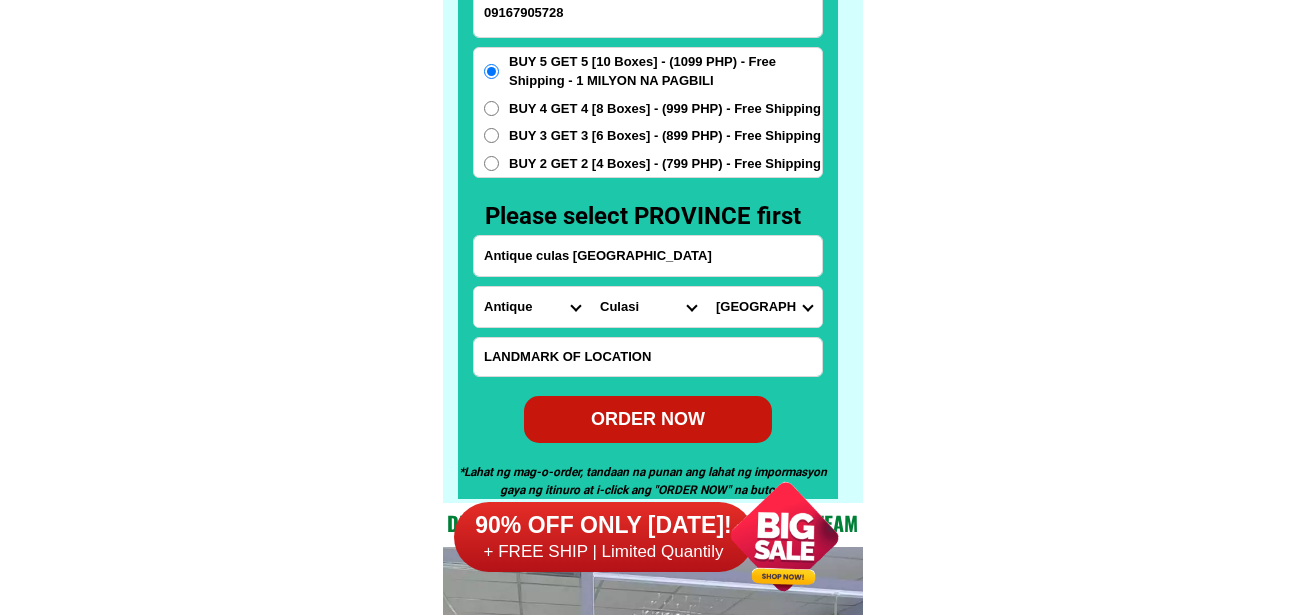 click on "Buenalyn panaguiton 09167905728 ORDER NOW Antique culas Centro poblacion Province Abra Agusan-del-norte Agusan-del-sur Aklan Albay Antique Apayao Aurora Basilan Bataan Batanes Batangas Benguet Biliran Bohol Bukidnon Bulacan Cagayan Camarines-norte Camarines-sur Camiguin Capiz Catanduanes Cavite Cebu Cotabato Davao-de-oro Davao-del-norte Davao-del-sur Davao-occidental Davao-oriental Dinagat-islands Eastern-samar Guimaras Ifugao Ilocos-norte Ilocos-sur Iloilo Isabela Kalinga La-union Laguna Lanao-del-norte Lanao-del-sur Leyte Maguindanao Marinduque Masbate Metro-manila Misamis-occidental Misamis-oriental Mountain-province Negros-occidental Negros-oriental Northern-samar Nueva-ecija Nueva-vizcaya Occidental-mindoro Oriental-mindoro Palawan Pampanga Pangasinan Quezon Quirino Rizal Romblon Sarangani Siquijor Sorsogon South-cotabato Southern-leyte Sultan-kudarat Sulu Surigao-del-norte Surigao-del-sur Tarlac Tawi-tawi Western-samar Zambales Zamboanga-del-norte Zamboanga-del-sur Zamboanga-sibugay City Anini-y Barbaza" at bounding box center (648, 186) 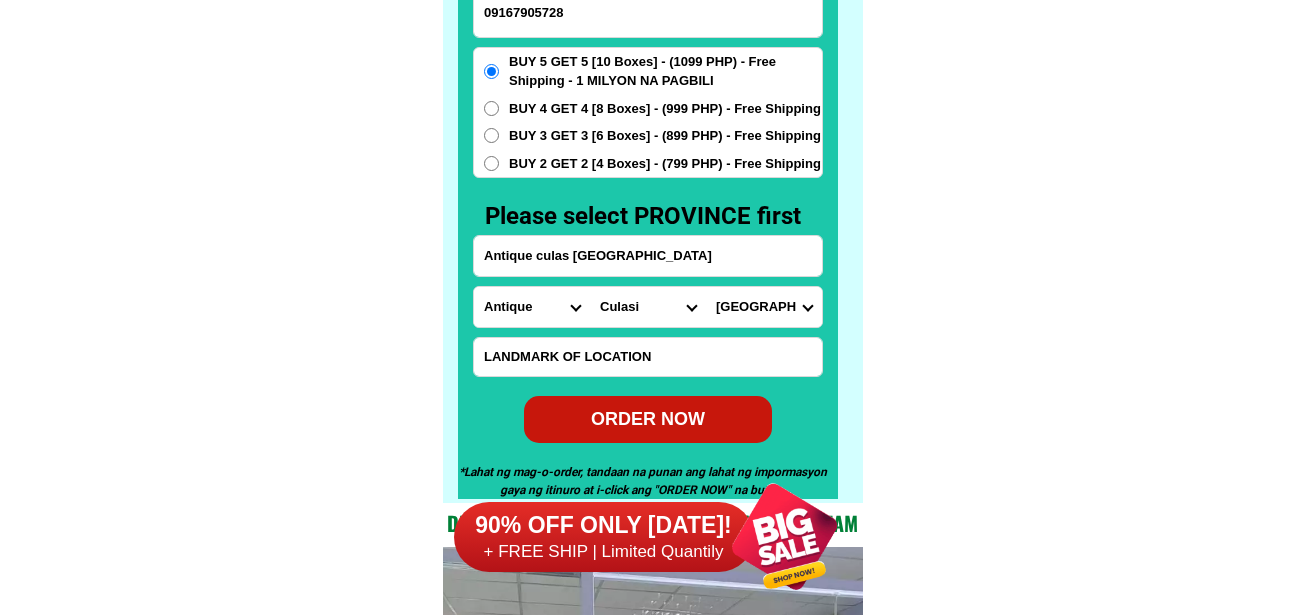 click on "ORDER NOW" at bounding box center [648, 419] 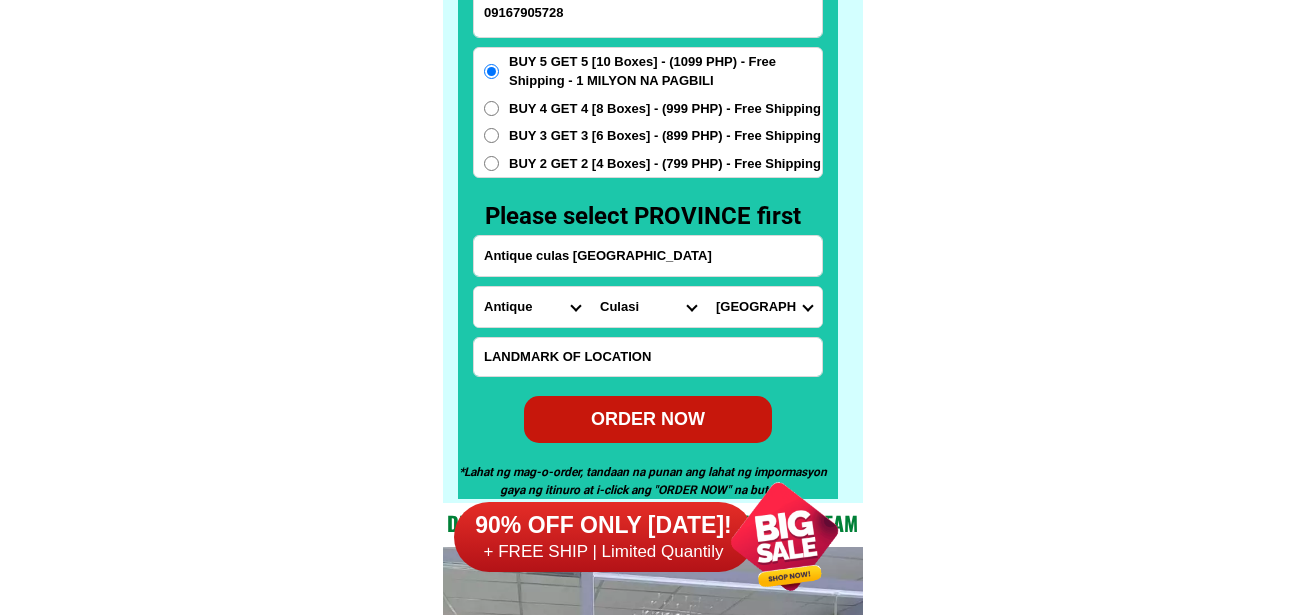 radio on "true" 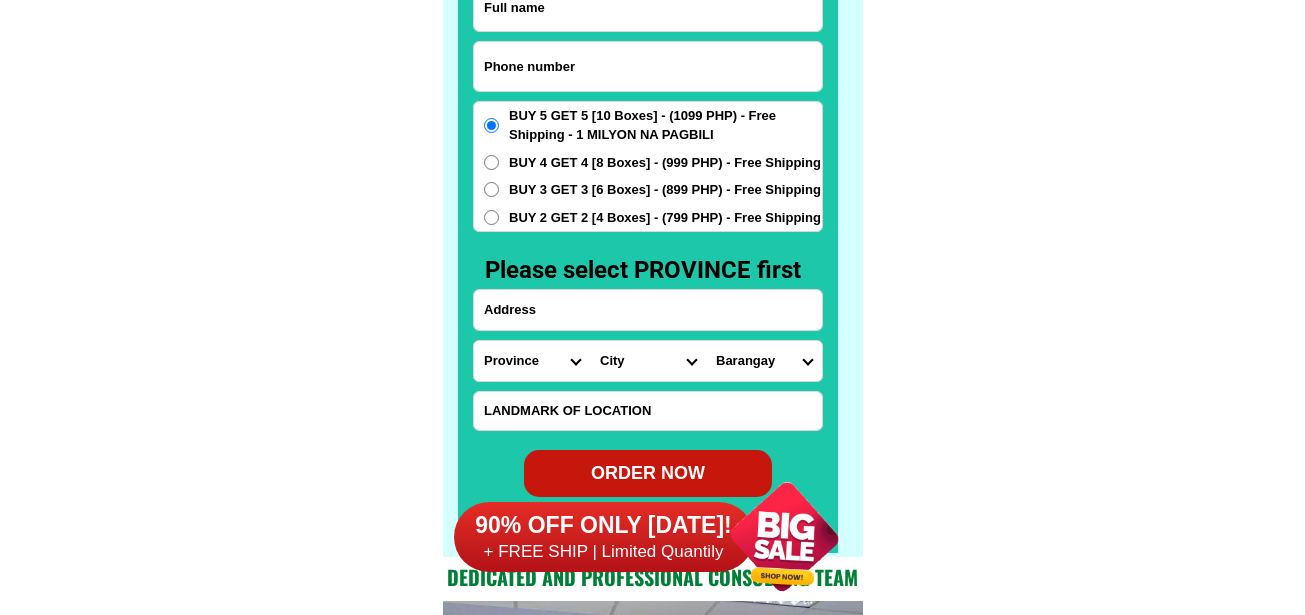 scroll, scrollTop: 15646, scrollLeft: 0, axis: vertical 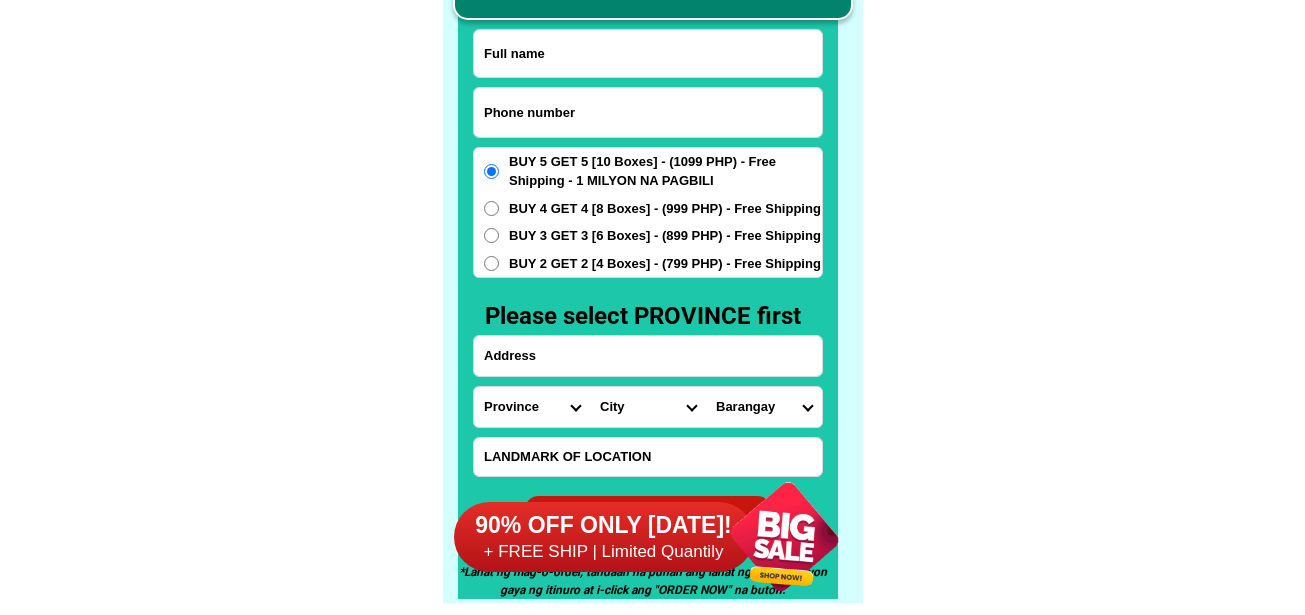click at bounding box center (648, 112) 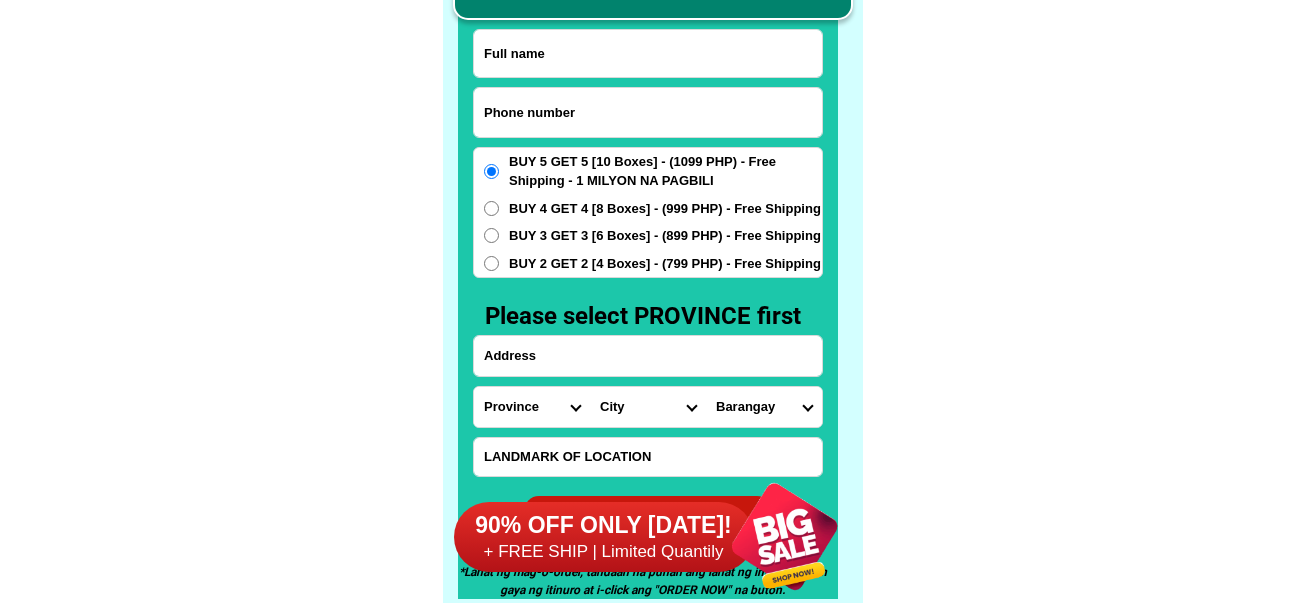paste on "09194349087" 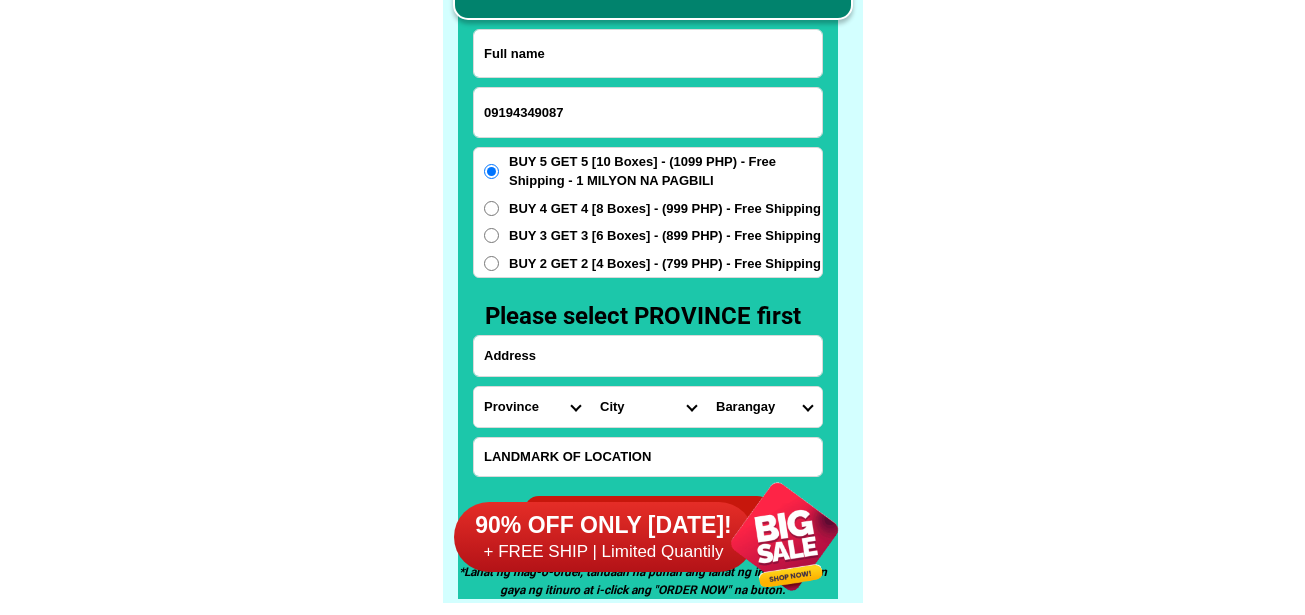 type on "09194349087" 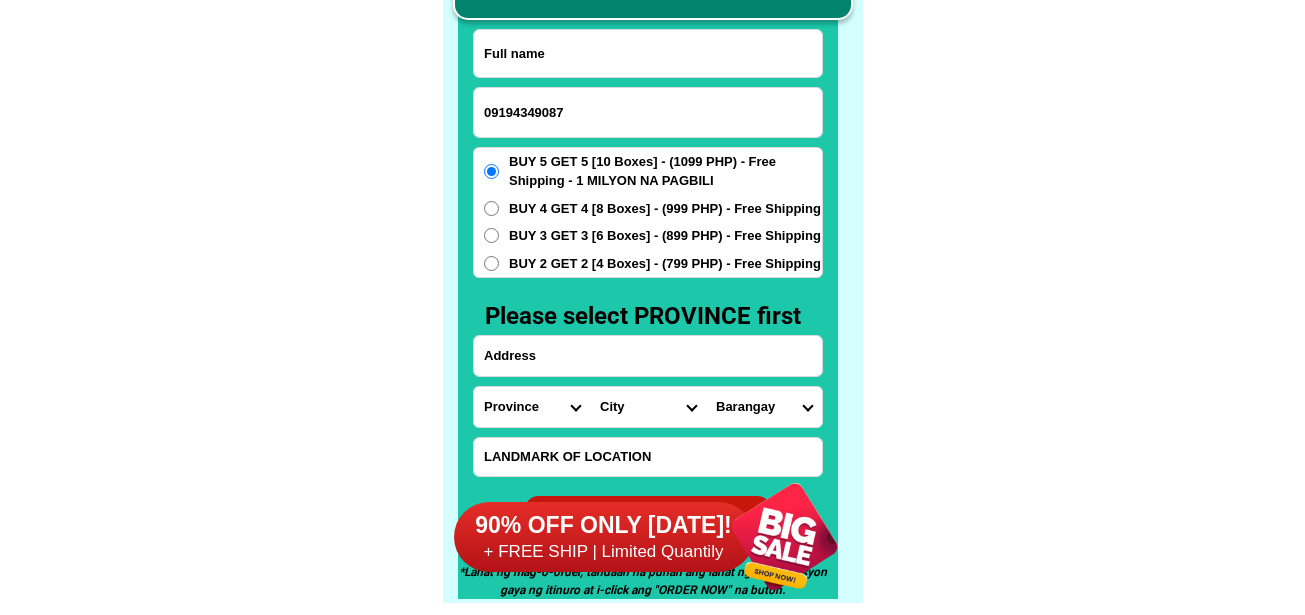 click at bounding box center (648, 53) 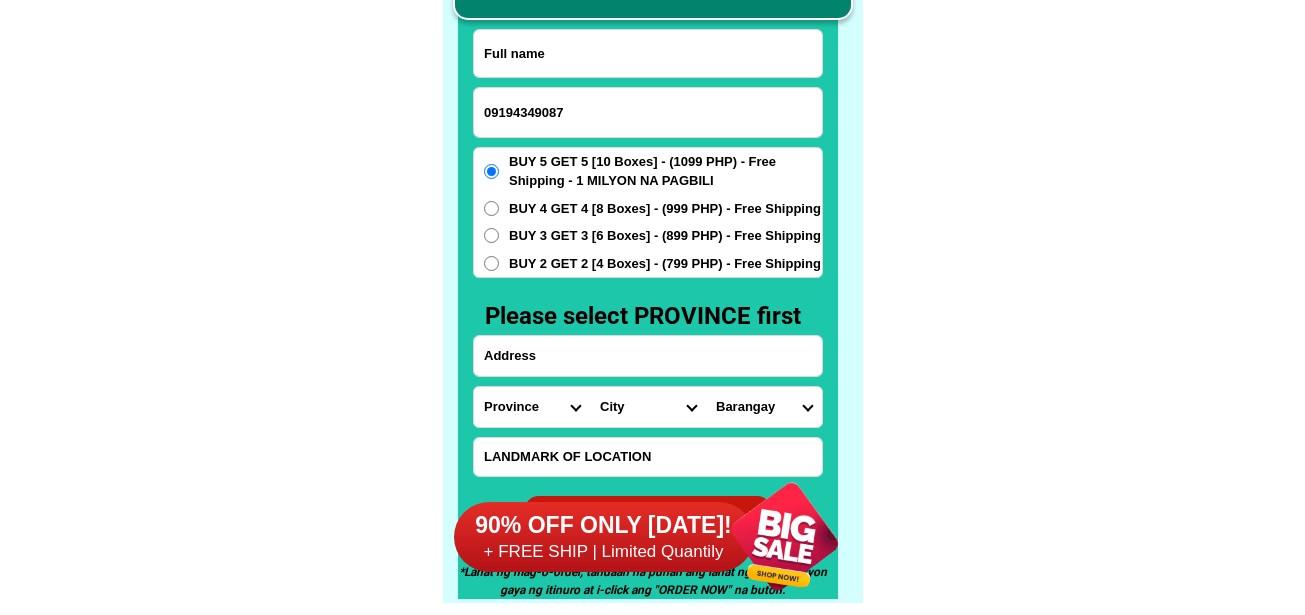 paste on ""[DATE][PERSON_NAME]" 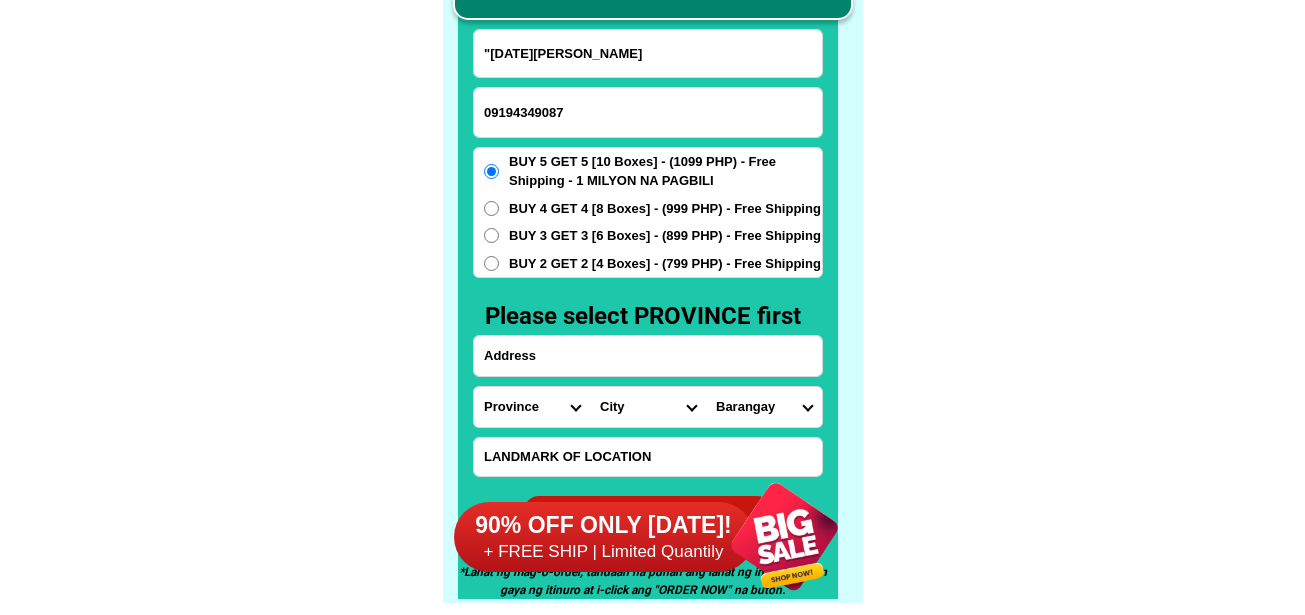drag, startPoint x: 488, startPoint y: 51, endPoint x: 439, endPoint y: 60, distance: 49.819675 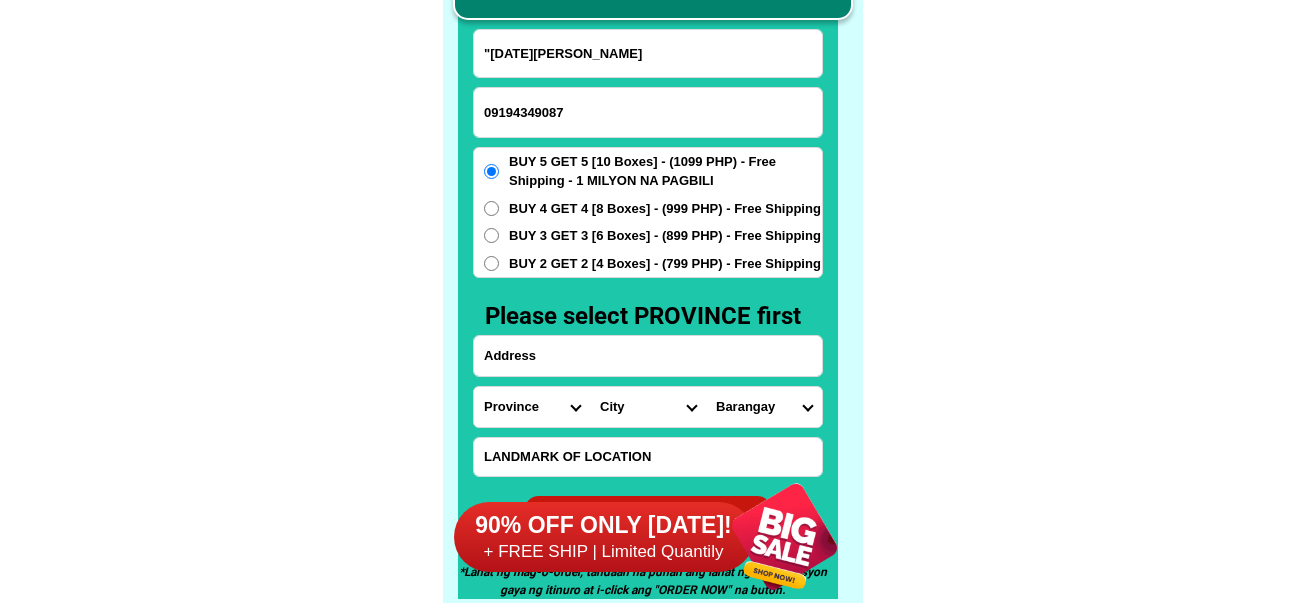click on "FREE SHIPPING NATIONWIDE Contact Review Introduction Product BONA VITA COFFEE Comprehensive health protection solution
Research by [PERSON_NAME] and [PERSON_NAME] ✅ 𝙰𝚗𝚝𝚒 𝙲𝚊𝚗𝚌𝚎𝚛 ✅ 𝙰𝚗𝚝𝚒 𝚂𝚝𝚛𝚘𝚔𝚎
✅ 𝙰𝚗𝚝𝚒 𝙳𝚒𝚊𝚋𝚎𝚝𝚒𝚌 ✅ 𝙳𝚒𝚊𝚋𝚎𝚝𝚎𝚜 FAKE VS ORIGINAL Noon: nagkaroon ng [MEDICAL_DATA], hindi makalakad ng normal pagkatapos: uminom [PERSON_NAME] dalawang beses sa isang araw, maaaring maglakad nang mag-isa, bawasan ang mga sintomas ng kanser The product has been certified for
safety and effectiveness Prevent and combat signs of [MEDICAL_DATA], [MEDICAL_DATA], and cardiovascular diseases Helps strengthen bones and joints Prevent [MEDICAL_DATA] Reduce excess fat Anti-aging [PERSON_NAME] CAFE WITH HYDROLYZED COLLAGEN Enemy of the cause of disease [PERSON_NAME] Doc Nutrition Department of Philippines General Hospital shared that BONA VITA CAFE sprouts are the panacea in anti - aging and anti-disease. Start After 1 week" at bounding box center (652, -6201) 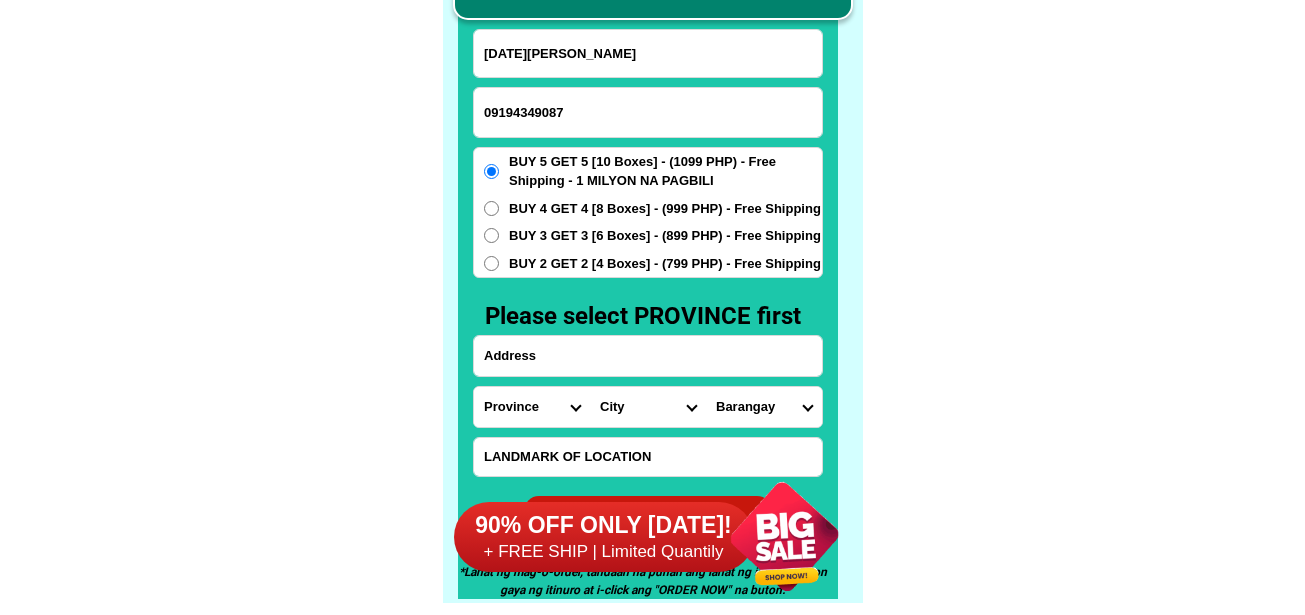 type on "[DATE][PERSON_NAME]" 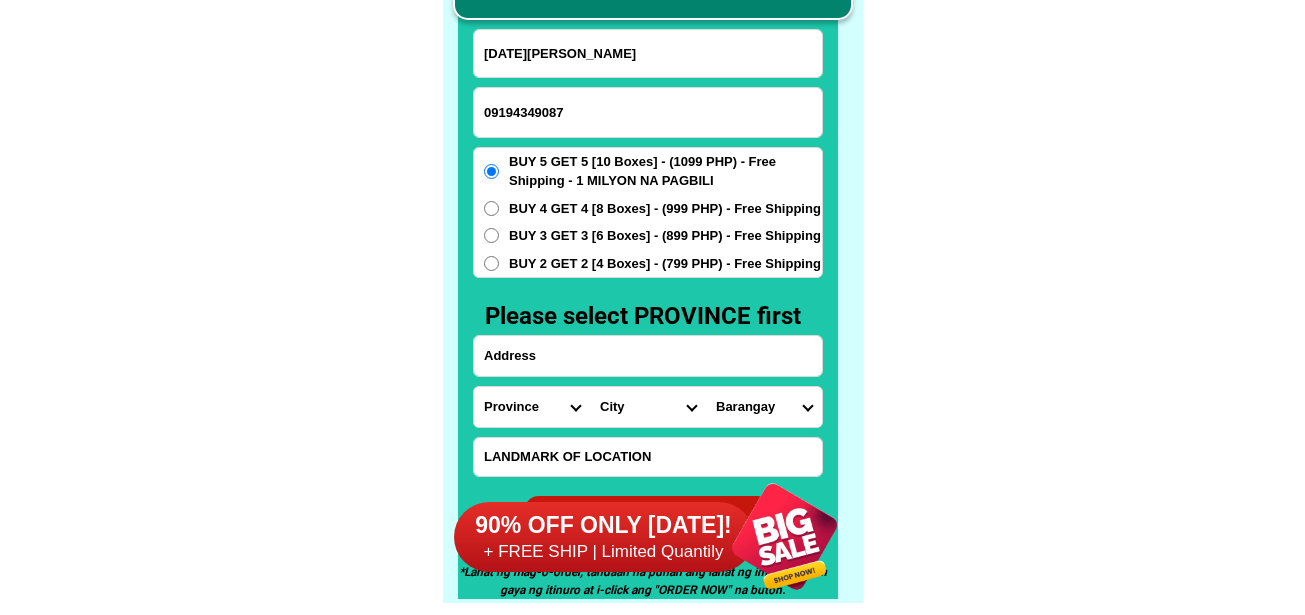 click at bounding box center [648, 356] 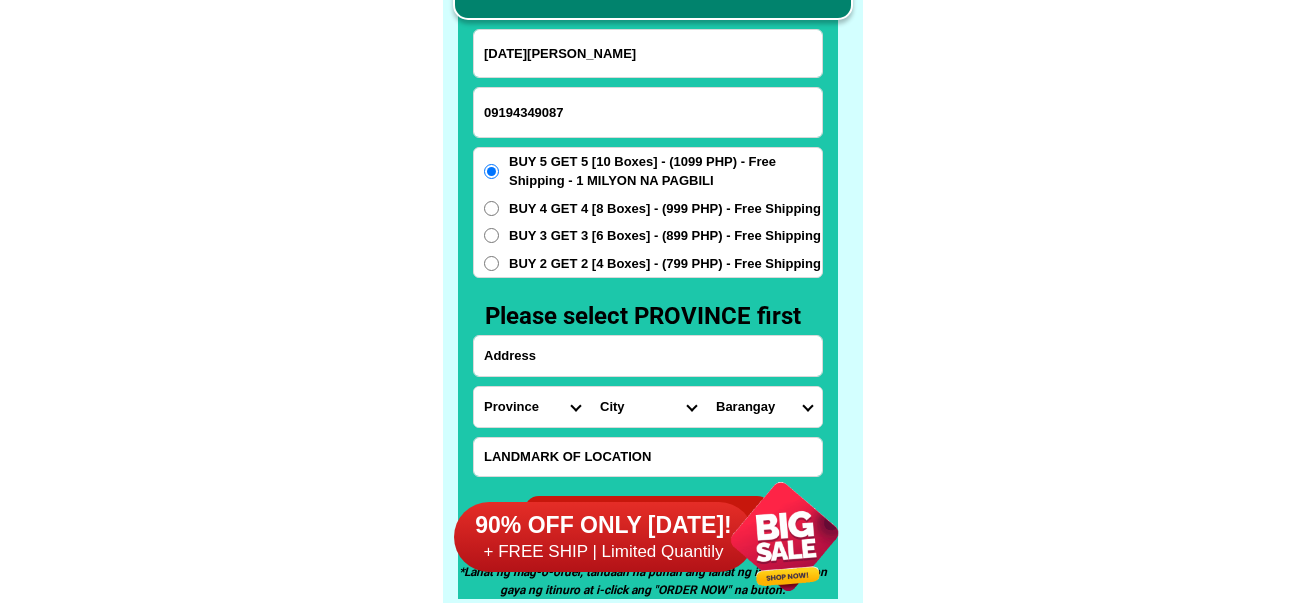 paste on "Blk9C [STREET_ADDRESS]" 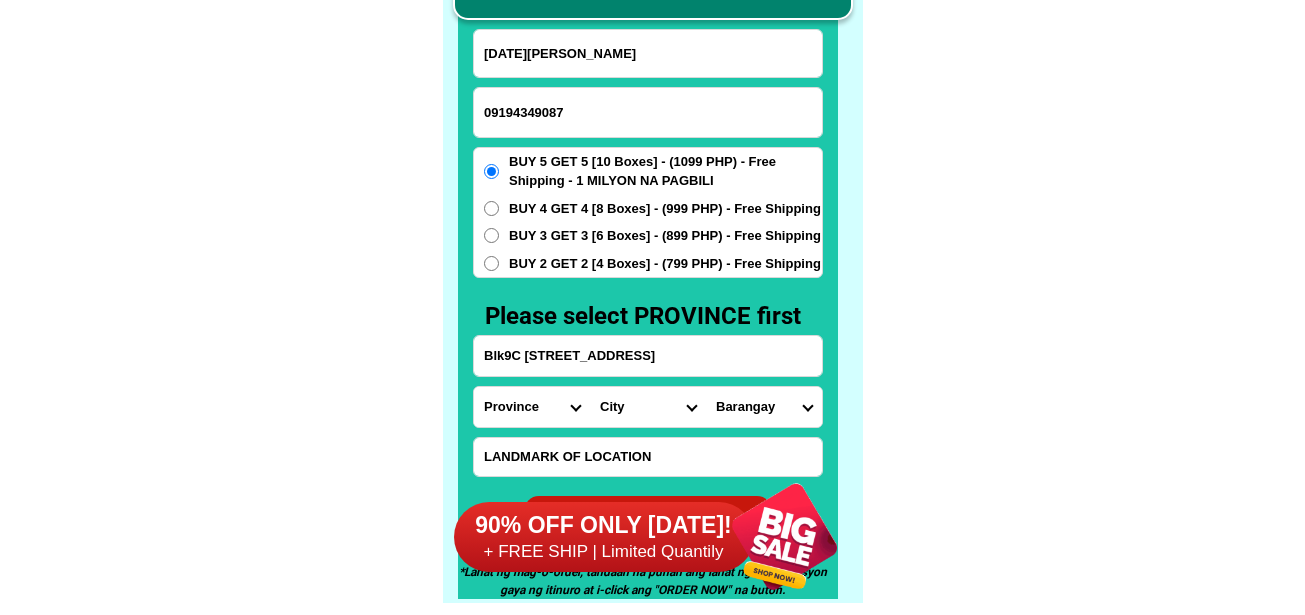 scroll, scrollTop: 0, scrollLeft: 69, axis: horizontal 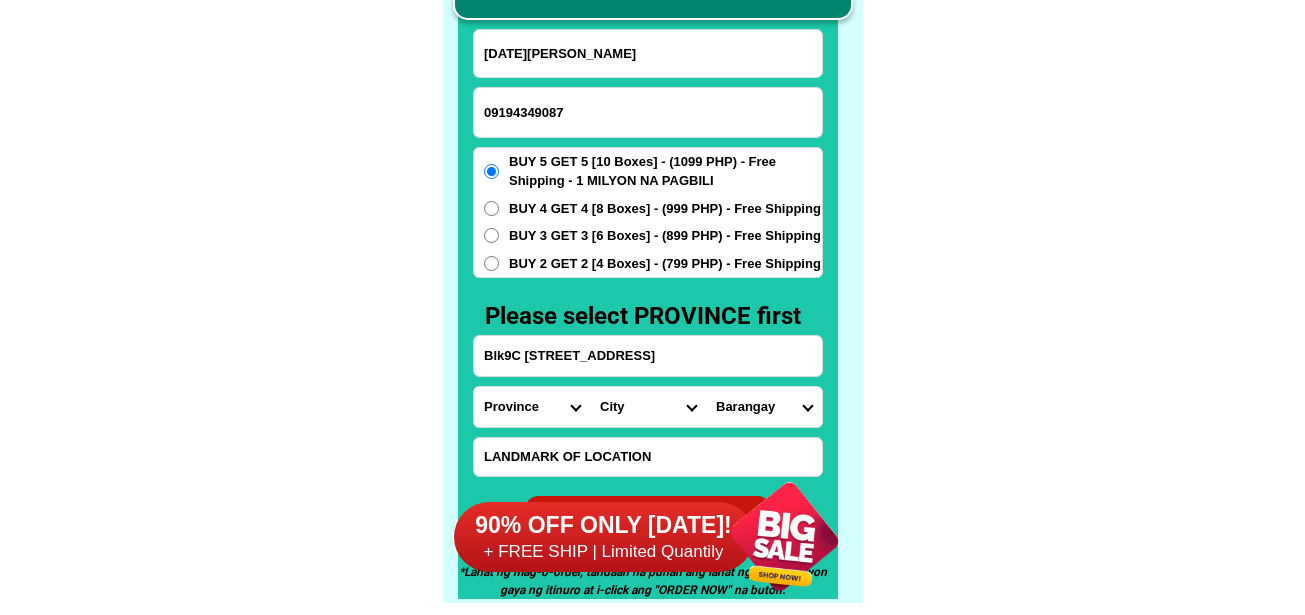 type on "Blk9C [STREET_ADDRESS]" 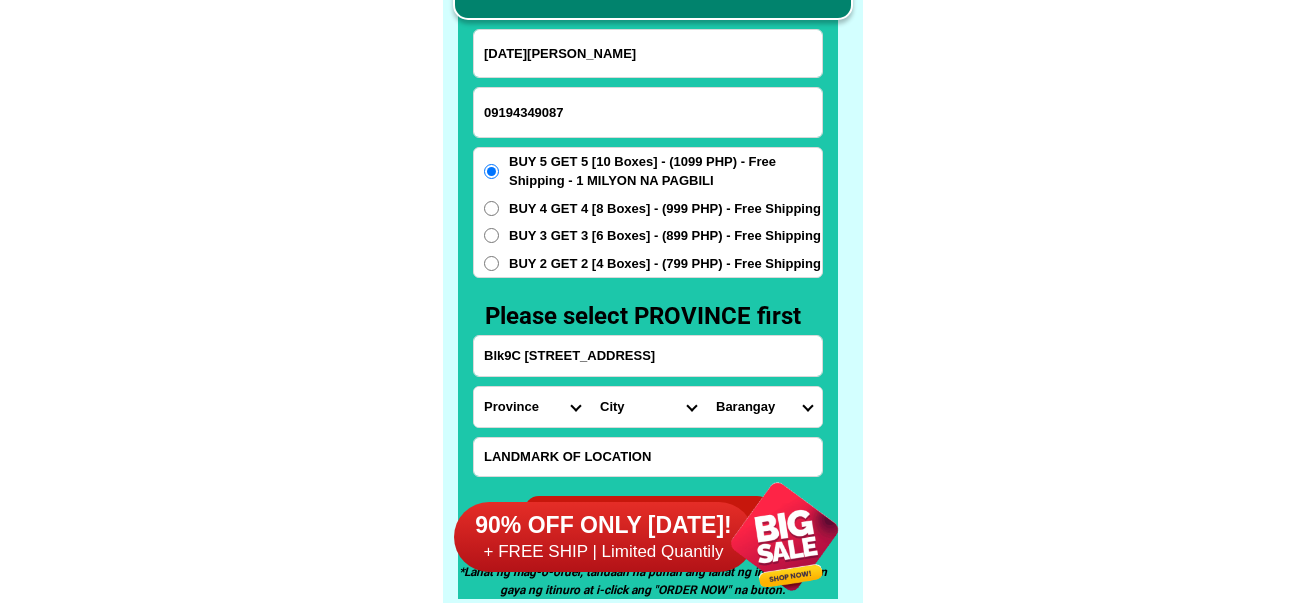 scroll, scrollTop: 0, scrollLeft: 0, axis: both 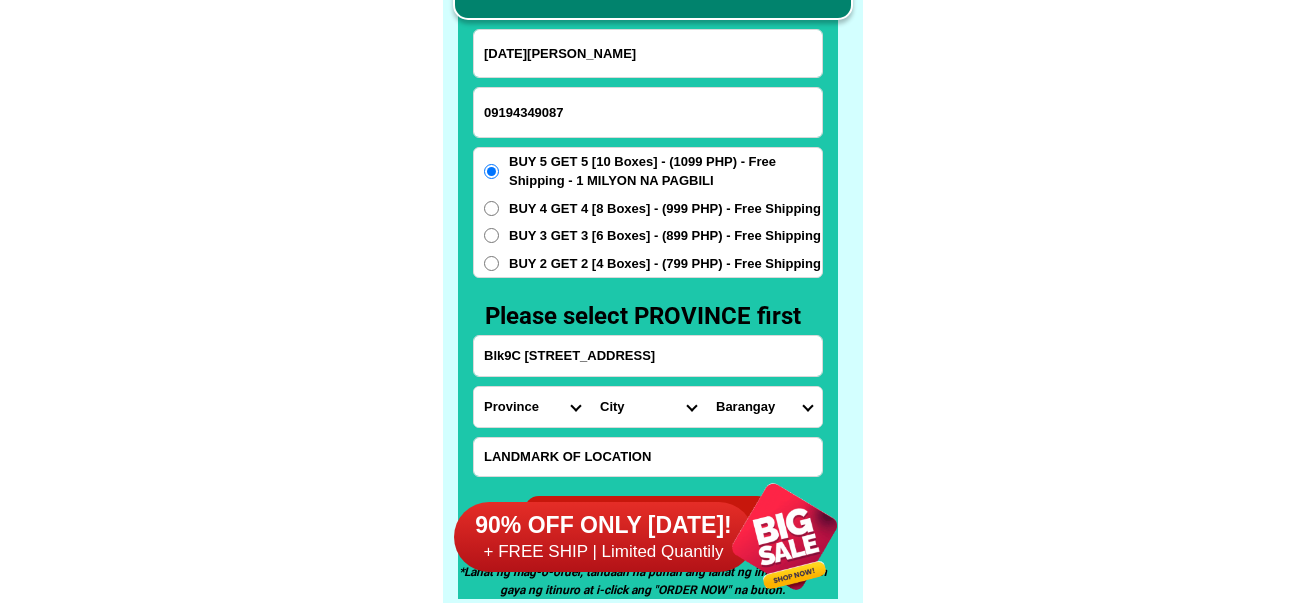 click on "Province [GEOGRAPHIC_DATA] [GEOGRAPHIC_DATA] [GEOGRAPHIC_DATA] [GEOGRAPHIC_DATA] [GEOGRAPHIC_DATA] [GEOGRAPHIC_DATA][PERSON_NAME][GEOGRAPHIC_DATA] [GEOGRAPHIC_DATA] [GEOGRAPHIC_DATA] [GEOGRAPHIC_DATA] [GEOGRAPHIC_DATA] [GEOGRAPHIC_DATA] [GEOGRAPHIC_DATA] [GEOGRAPHIC_DATA] [GEOGRAPHIC_DATA] [GEOGRAPHIC_DATA]-[GEOGRAPHIC_DATA] [GEOGRAPHIC_DATA] [GEOGRAPHIC_DATA] [GEOGRAPHIC_DATA] [GEOGRAPHIC_DATA] [GEOGRAPHIC_DATA] [GEOGRAPHIC_DATA]-de-oro [GEOGRAPHIC_DATA] [GEOGRAPHIC_DATA]-occidental [GEOGRAPHIC_DATA] [GEOGRAPHIC_DATA] Eastern-[GEOGRAPHIC_DATA] [GEOGRAPHIC_DATA] [GEOGRAPHIC_DATA] [GEOGRAPHIC_DATA]-norte [GEOGRAPHIC_DATA]-[GEOGRAPHIC_DATA] [GEOGRAPHIC_DATA] [GEOGRAPHIC_DATA] [GEOGRAPHIC_DATA] [GEOGRAPHIC_DATA] [GEOGRAPHIC_DATA] [GEOGRAPHIC_DATA] [GEOGRAPHIC_DATA] [GEOGRAPHIC_DATA] Metro-[GEOGRAPHIC_DATA] [GEOGRAPHIC_DATA]-[GEOGRAPHIC_DATA]-[GEOGRAPHIC_DATA]-province [GEOGRAPHIC_DATA]-[GEOGRAPHIC_DATA]-oriental [GEOGRAPHIC_DATA] [GEOGRAPHIC_DATA] [GEOGRAPHIC_DATA]-[GEOGRAPHIC_DATA]-[GEOGRAPHIC_DATA] [GEOGRAPHIC_DATA] [GEOGRAPHIC_DATA] [GEOGRAPHIC_DATA] [GEOGRAPHIC_DATA] [GEOGRAPHIC_DATA][PERSON_NAME][GEOGRAPHIC_DATA] [GEOGRAPHIC_DATA] [GEOGRAPHIC_DATA] [GEOGRAPHIC_DATA] [GEOGRAPHIC_DATA] [GEOGRAPHIC_DATA]-[GEOGRAPHIC_DATA]-[GEOGRAPHIC_DATA]-[GEOGRAPHIC_DATA] [GEOGRAPHIC_DATA] [GEOGRAPHIC_DATA]-[GEOGRAPHIC_DATA]-[GEOGRAPHIC_DATA] [GEOGRAPHIC_DATA] [GEOGRAPHIC_DATA] [GEOGRAPHIC_DATA]" at bounding box center [532, 407] 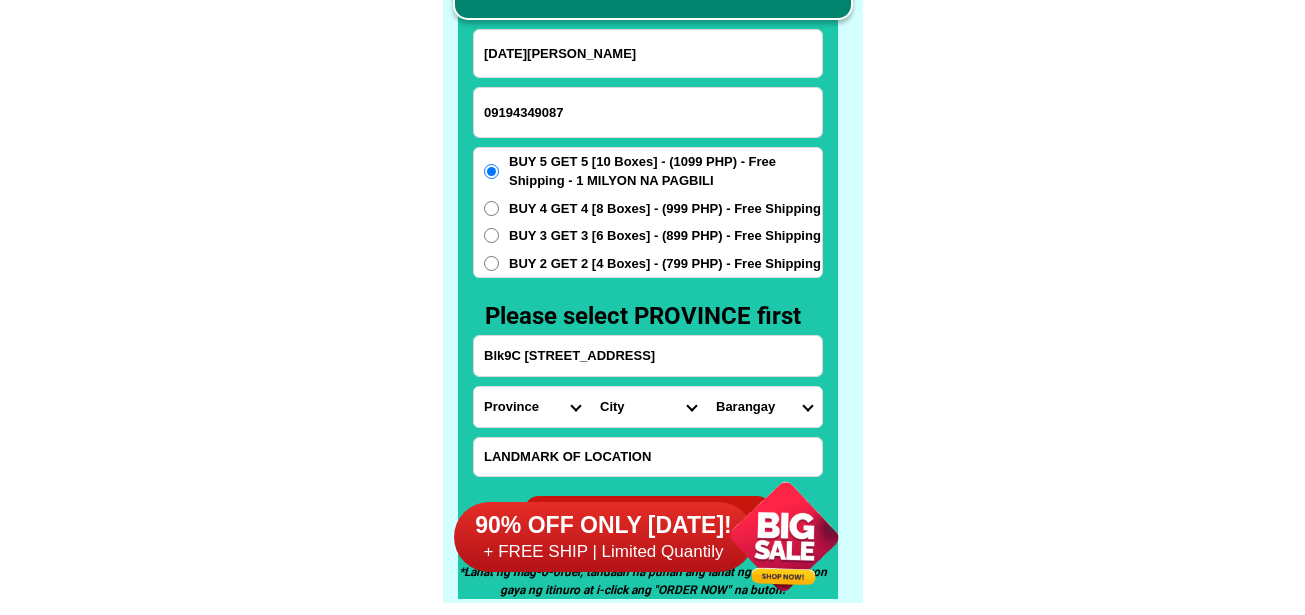 select on "63_219" 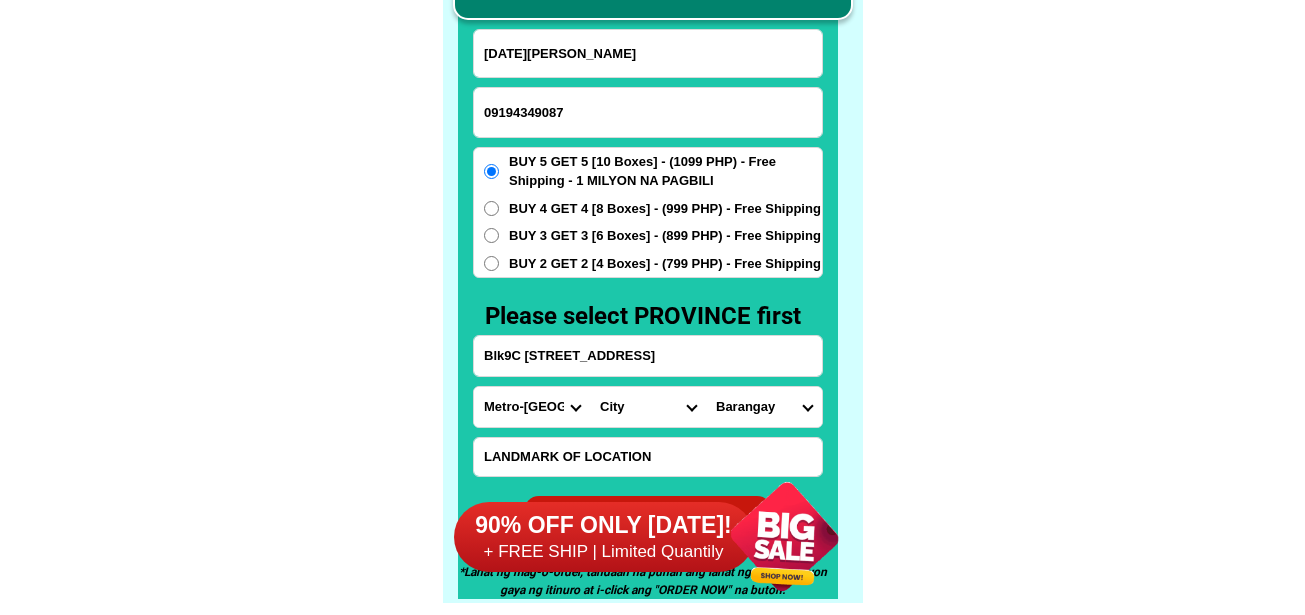 click on "Province [GEOGRAPHIC_DATA] [GEOGRAPHIC_DATA] [GEOGRAPHIC_DATA] [GEOGRAPHIC_DATA] [GEOGRAPHIC_DATA] [GEOGRAPHIC_DATA][PERSON_NAME][GEOGRAPHIC_DATA] [GEOGRAPHIC_DATA] [GEOGRAPHIC_DATA] [GEOGRAPHIC_DATA] [GEOGRAPHIC_DATA] [GEOGRAPHIC_DATA] [GEOGRAPHIC_DATA] [GEOGRAPHIC_DATA] [GEOGRAPHIC_DATA] [GEOGRAPHIC_DATA]-[GEOGRAPHIC_DATA] [GEOGRAPHIC_DATA] [GEOGRAPHIC_DATA] [GEOGRAPHIC_DATA] [GEOGRAPHIC_DATA] [GEOGRAPHIC_DATA] [GEOGRAPHIC_DATA]-de-oro [GEOGRAPHIC_DATA] [GEOGRAPHIC_DATA]-occidental [GEOGRAPHIC_DATA] [GEOGRAPHIC_DATA] Eastern-[GEOGRAPHIC_DATA] [GEOGRAPHIC_DATA] [GEOGRAPHIC_DATA] [GEOGRAPHIC_DATA]-norte [GEOGRAPHIC_DATA]-[GEOGRAPHIC_DATA] [GEOGRAPHIC_DATA] [GEOGRAPHIC_DATA] [GEOGRAPHIC_DATA] [GEOGRAPHIC_DATA] [GEOGRAPHIC_DATA] [GEOGRAPHIC_DATA] [GEOGRAPHIC_DATA] [GEOGRAPHIC_DATA] Metro-[GEOGRAPHIC_DATA] [GEOGRAPHIC_DATA]-[GEOGRAPHIC_DATA]-[GEOGRAPHIC_DATA]-province [GEOGRAPHIC_DATA]-[GEOGRAPHIC_DATA]-oriental [GEOGRAPHIC_DATA] [GEOGRAPHIC_DATA] [GEOGRAPHIC_DATA]-[GEOGRAPHIC_DATA]-[GEOGRAPHIC_DATA] [GEOGRAPHIC_DATA] [GEOGRAPHIC_DATA] [GEOGRAPHIC_DATA] [GEOGRAPHIC_DATA] [GEOGRAPHIC_DATA][PERSON_NAME][GEOGRAPHIC_DATA] [GEOGRAPHIC_DATA] [GEOGRAPHIC_DATA] [GEOGRAPHIC_DATA] [GEOGRAPHIC_DATA] [GEOGRAPHIC_DATA]-[GEOGRAPHIC_DATA]-[GEOGRAPHIC_DATA]-[GEOGRAPHIC_DATA] [GEOGRAPHIC_DATA] [GEOGRAPHIC_DATA]-[GEOGRAPHIC_DATA]-[GEOGRAPHIC_DATA] [GEOGRAPHIC_DATA] [GEOGRAPHIC_DATA] [GEOGRAPHIC_DATA]" at bounding box center [532, 407] 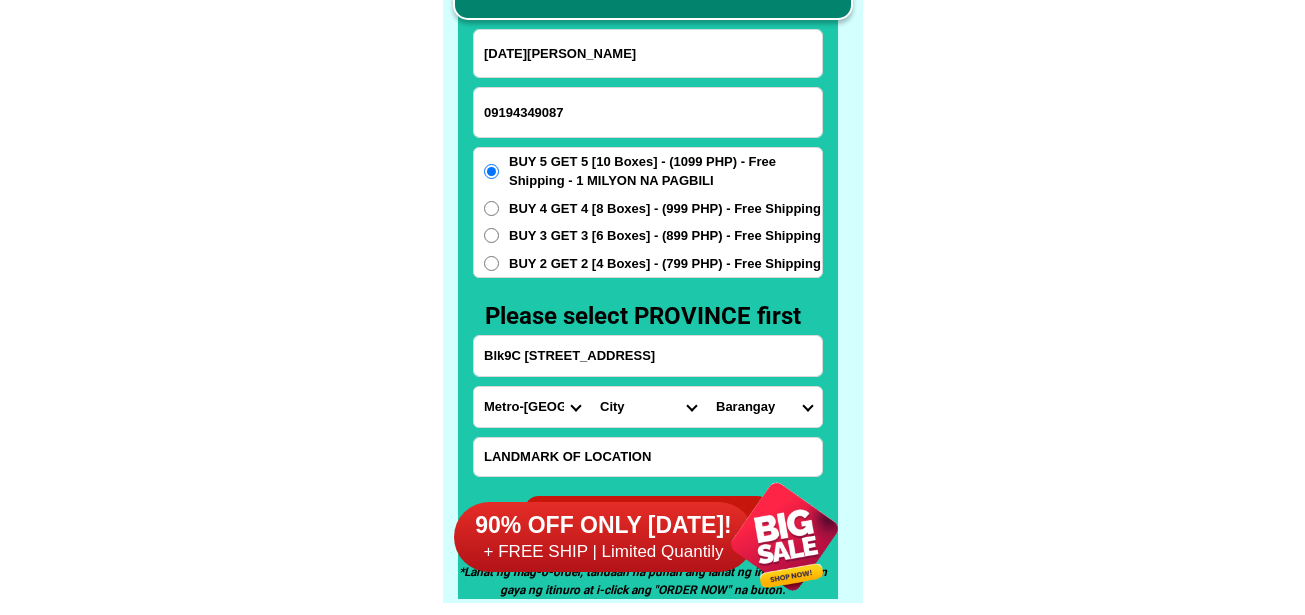 click on "City [GEOGRAPHIC_DATA] [GEOGRAPHIC_DATA] [GEOGRAPHIC_DATA] [GEOGRAPHIC_DATA]-city [GEOGRAPHIC_DATA] [GEOGRAPHIC_DATA] [GEOGRAPHIC_DATA]-[GEOGRAPHIC_DATA]-[GEOGRAPHIC_DATA]-[GEOGRAPHIC_DATA]-[GEOGRAPHIC_DATA]-[PERSON_NAME][GEOGRAPHIC_DATA]-[GEOGRAPHIC_DATA]-[GEOGRAPHIC_DATA][DATE][PERSON_NAME][GEOGRAPHIC_DATA]-[GEOGRAPHIC_DATA]-[GEOGRAPHIC_DATA]-[GEOGRAPHIC_DATA]-[GEOGRAPHIC_DATA][PERSON_NAME]-[GEOGRAPHIC_DATA]-[GEOGRAPHIC_DATA] [GEOGRAPHIC_DATA] [GEOGRAPHIC_DATA]-[GEOGRAPHIC_DATA]-[GEOGRAPHIC_DATA] [GEOGRAPHIC_DATA] [GEOGRAPHIC_DATA] [GEOGRAPHIC_DATA]-area [GEOGRAPHIC_DATA]-city [GEOGRAPHIC_DATA] [GEOGRAPHIC_DATA][PERSON_NAME] [GEOGRAPHIC_DATA][PERSON_NAME] [GEOGRAPHIC_DATA] TONDO I/II TONDO I/II [GEOGRAPHIC_DATA]" at bounding box center [648, 407] 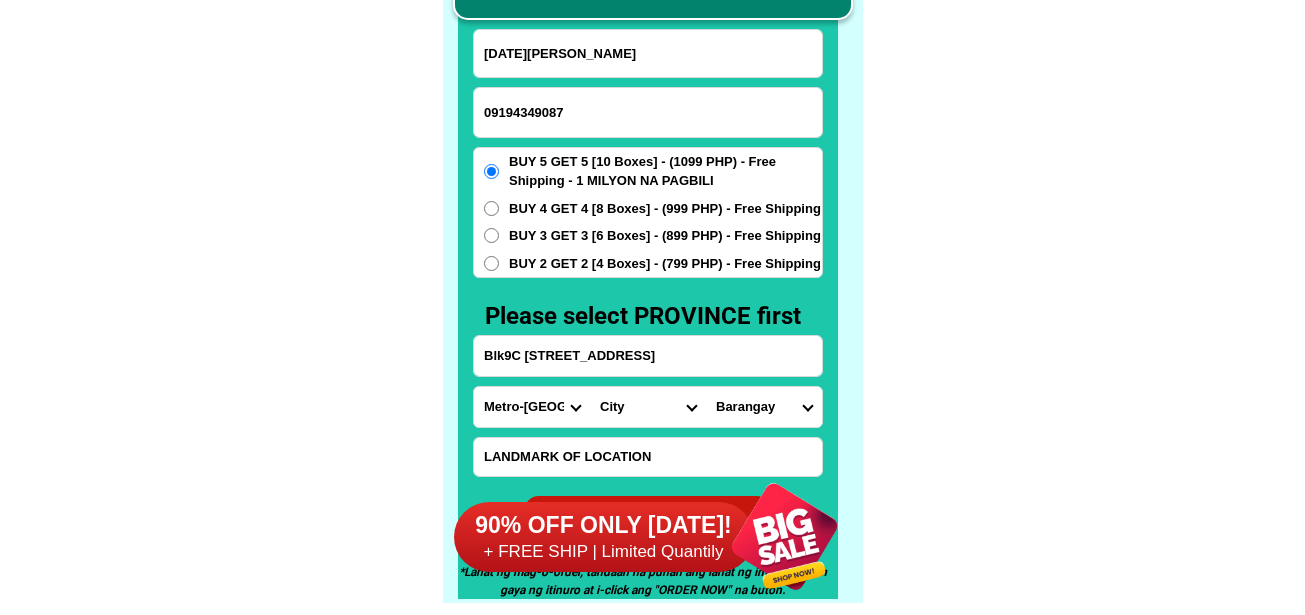select on "63_2197749" 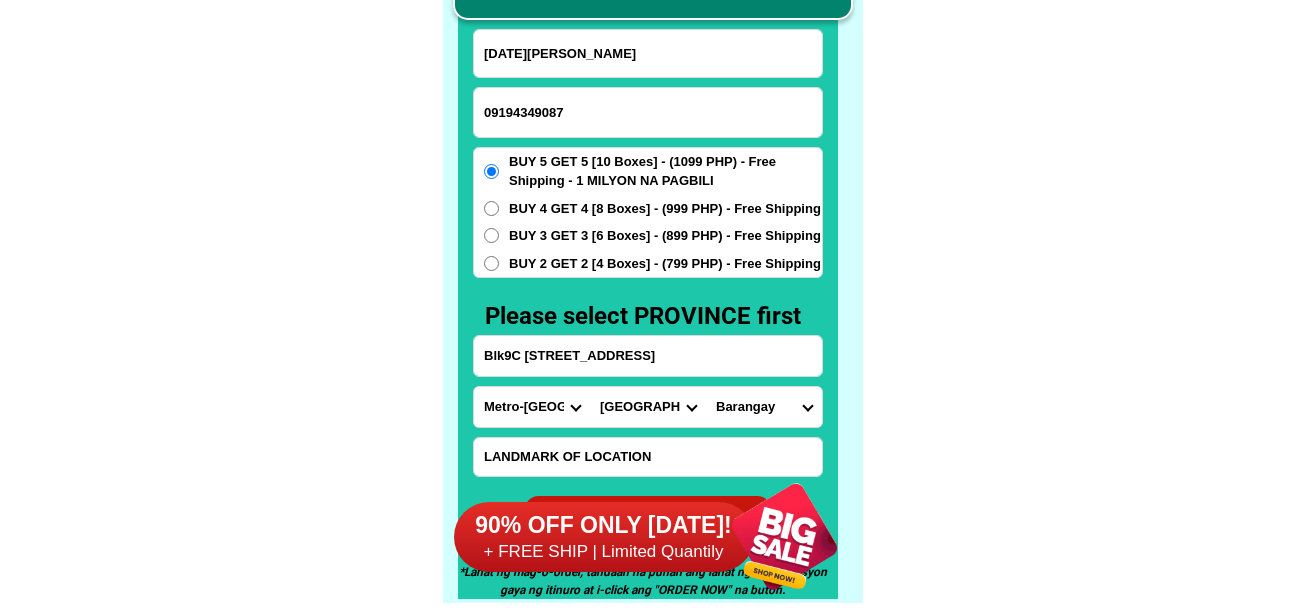 click on "City [GEOGRAPHIC_DATA] [GEOGRAPHIC_DATA] [GEOGRAPHIC_DATA] [GEOGRAPHIC_DATA]-city [GEOGRAPHIC_DATA] [GEOGRAPHIC_DATA] [GEOGRAPHIC_DATA]-[GEOGRAPHIC_DATA]-[GEOGRAPHIC_DATA]-[GEOGRAPHIC_DATA]-[GEOGRAPHIC_DATA]-[PERSON_NAME][GEOGRAPHIC_DATA]-[GEOGRAPHIC_DATA]-[GEOGRAPHIC_DATA][DATE][PERSON_NAME][GEOGRAPHIC_DATA]-[GEOGRAPHIC_DATA]-[GEOGRAPHIC_DATA]-[GEOGRAPHIC_DATA]-[GEOGRAPHIC_DATA][PERSON_NAME]-[GEOGRAPHIC_DATA]-[GEOGRAPHIC_DATA] [GEOGRAPHIC_DATA] [GEOGRAPHIC_DATA]-[GEOGRAPHIC_DATA]-[GEOGRAPHIC_DATA] [GEOGRAPHIC_DATA] [GEOGRAPHIC_DATA] [GEOGRAPHIC_DATA]-area [GEOGRAPHIC_DATA]-city [GEOGRAPHIC_DATA] [GEOGRAPHIC_DATA][PERSON_NAME] [GEOGRAPHIC_DATA][PERSON_NAME] [GEOGRAPHIC_DATA] TONDO I/II TONDO I/II [GEOGRAPHIC_DATA]" at bounding box center (648, 407) 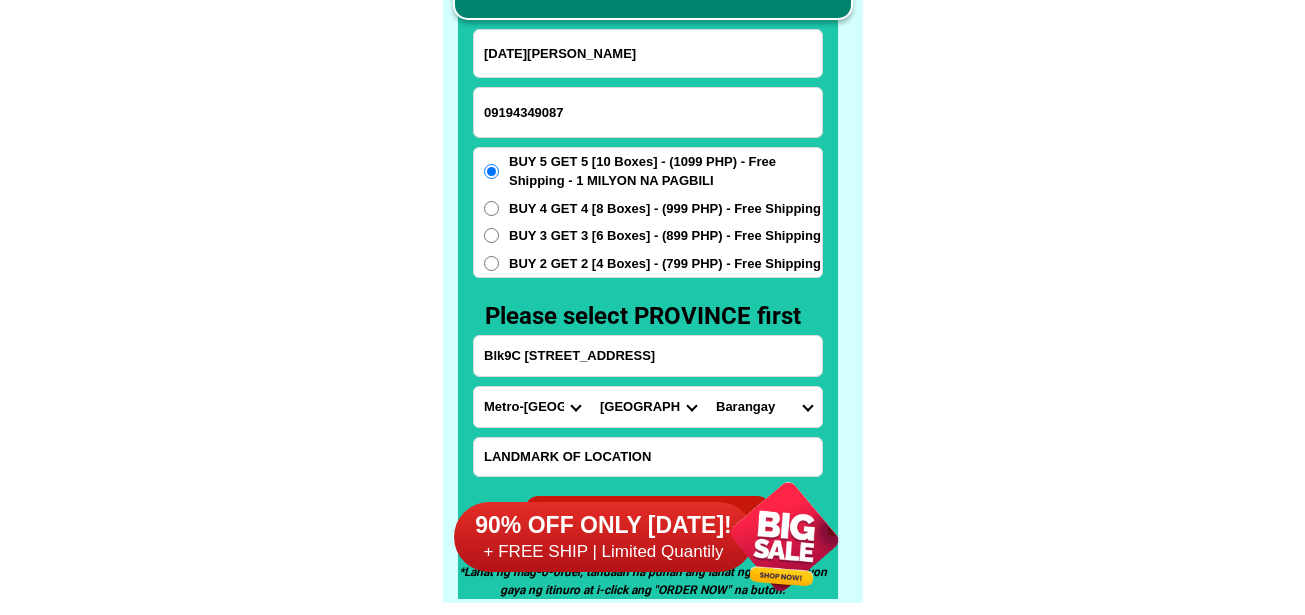 click on "Barangay Acacia Baritan Bayan-bayanan Catmon [PERSON_NAME] Dampalit [PERSON_NAME] Hulong duhat Ibaba Longos Maysilo Muzon Niugan Panghulo Potrero San [PERSON_NAME] Santolan [GEOGRAPHIC_DATA] Tinajeros [PERSON_NAME]" at bounding box center [764, 407] 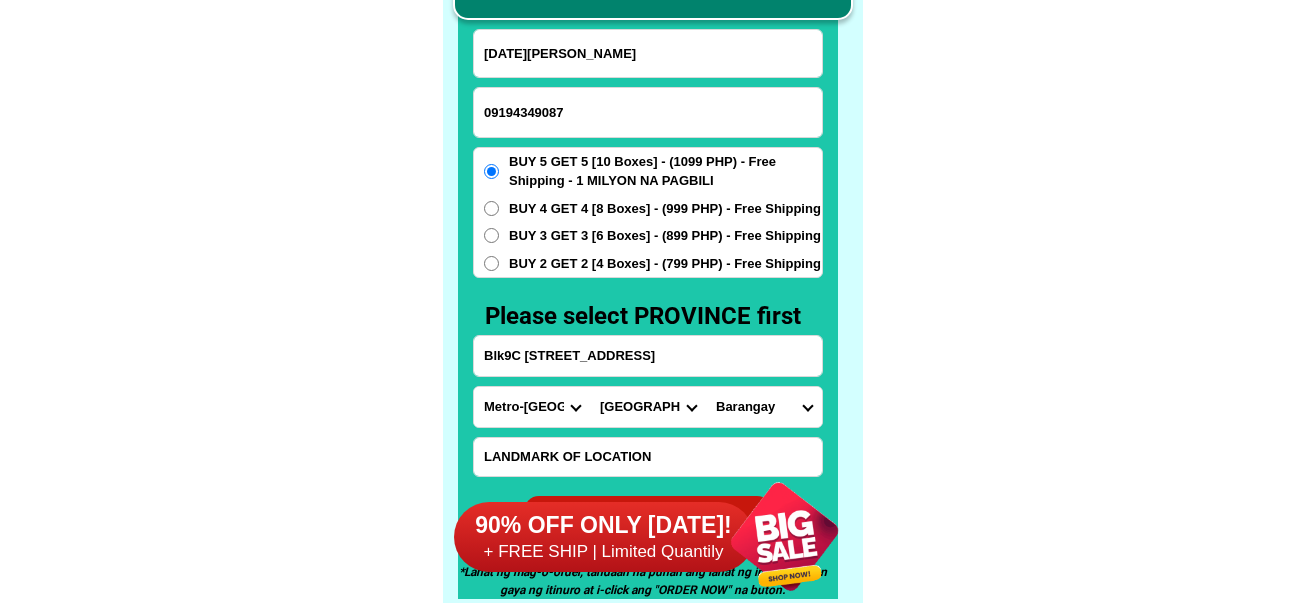 drag, startPoint x: 1066, startPoint y: 220, endPoint x: 1059, endPoint y: 202, distance: 19.313208 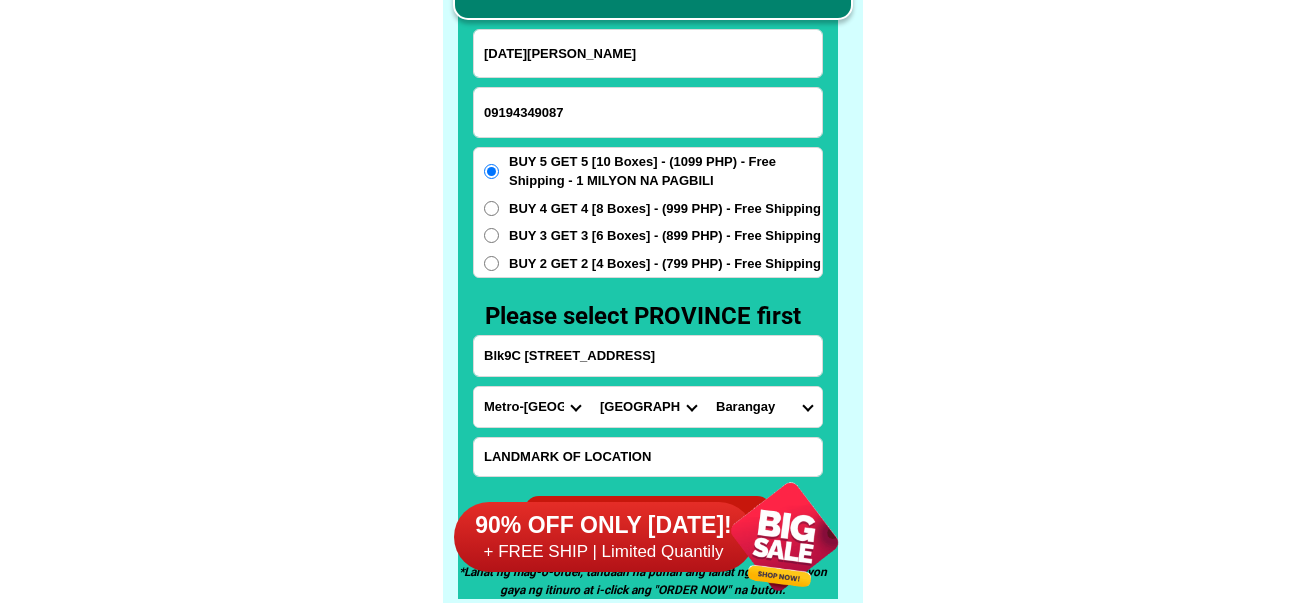 click on "FREE SHIPPING NATIONWIDE Contact Review Introduction Product BONA VITA COFFEE Comprehensive health protection solution
Research by [PERSON_NAME] and [PERSON_NAME] ✅ 𝙰𝚗𝚝𝚒 𝙲𝚊𝚗𝚌𝚎𝚛 ✅ 𝙰𝚗𝚝𝚒 𝚂𝚝𝚛𝚘𝚔𝚎
✅ 𝙰𝚗𝚝𝚒 𝙳𝚒𝚊𝚋𝚎𝚝𝚒𝚌 ✅ 𝙳𝚒𝚊𝚋𝚎𝚝𝚎𝚜 FAKE VS ORIGINAL Noon: nagkaroon ng [MEDICAL_DATA], hindi makalakad ng normal pagkatapos: uminom [PERSON_NAME] dalawang beses sa isang araw, maaaring maglakad nang mag-isa, bawasan ang mga sintomas ng kanser The product has been certified for
safety and effectiveness Prevent and combat signs of [MEDICAL_DATA], [MEDICAL_DATA], and cardiovascular diseases Helps strengthen bones and joints Prevent [MEDICAL_DATA] Reduce excess fat Anti-aging [PERSON_NAME] CAFE WITH HYDROLYZED COLLAGEN Enemy of the cause of disease [PERSON_NAME] Doc Nutrition Department of Philippines General Hospital shared that BONA VITA CAFE sprouts are the panacea in anti - aging and anti-disease. Start After 1 week" at bounding box center (652, -6201) 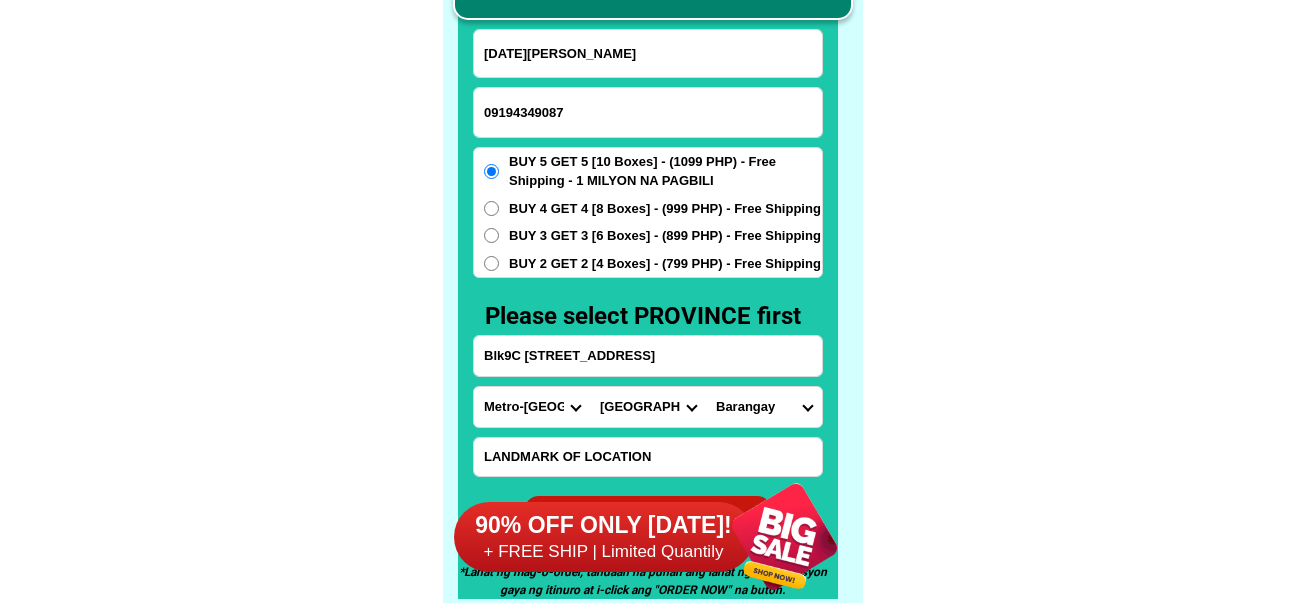 click on "Barangay Acacia Baritan Bayan-bayanan Catmon [PERSON_NAME] Dampalit [PERSON_NAME] Hulong duhat Ibaba Longos Maysilo Muzon Niugan Panghulo Potrero San [PERSON_NAME] Santolan [GEOGRAPHIC_DATA] Tinajeros [PERSON_NAME]" at bounding box center (764, 407) 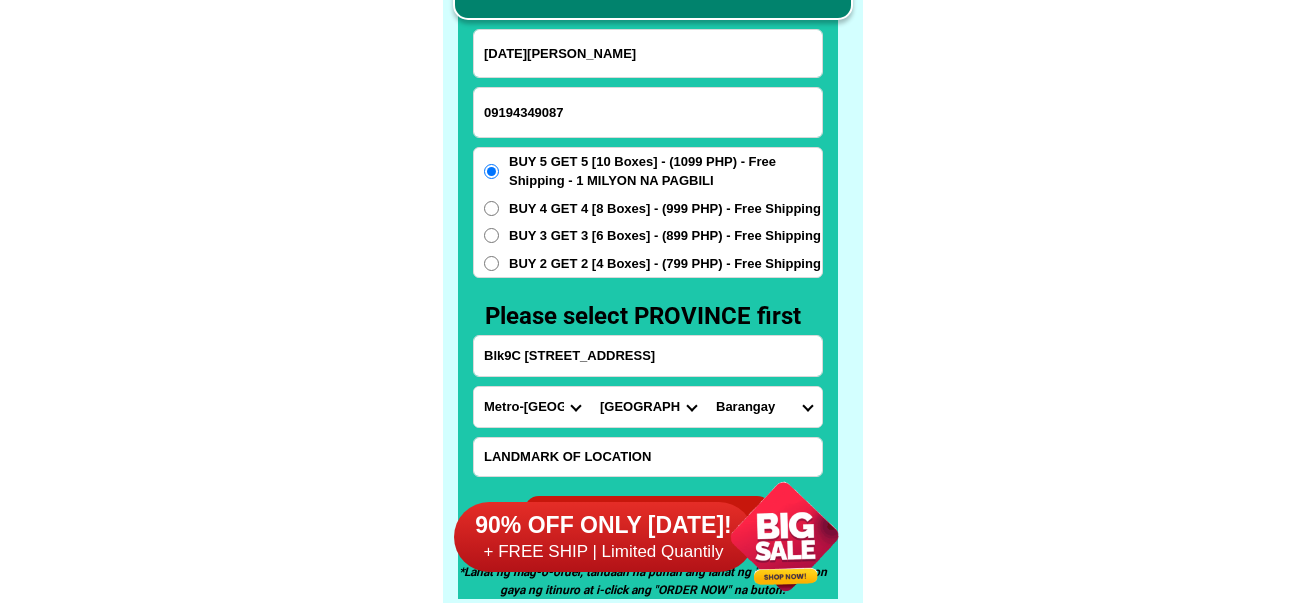 select on "63_21977497321" 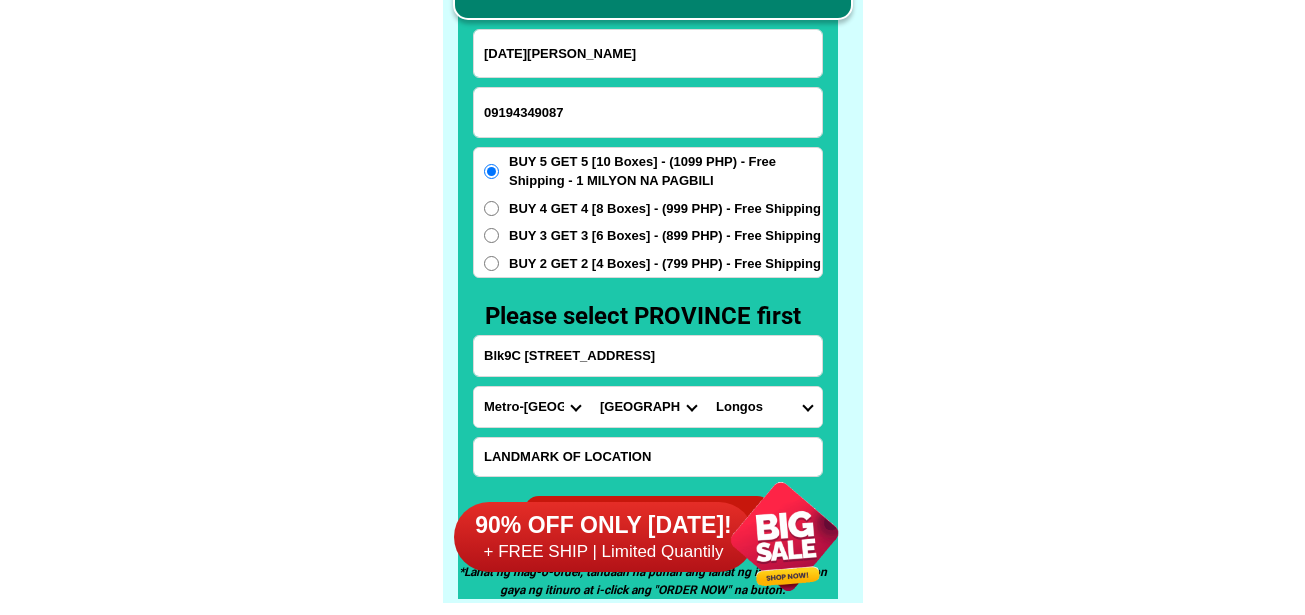 click on "Barangay Acacia Baritan Bayan-bayanan Catmon [PERSON_NAME] Dampalit [PERSON_NAME] Hulong duhat Ibaba Longos Maysilo Muzon Niugan Panghulo Potrero San [PERSON_NAME] Santolan [GEOGRAPHIC_DATA] Tinajeros [PERSON_NAME]" at bounding box center (764, 407) 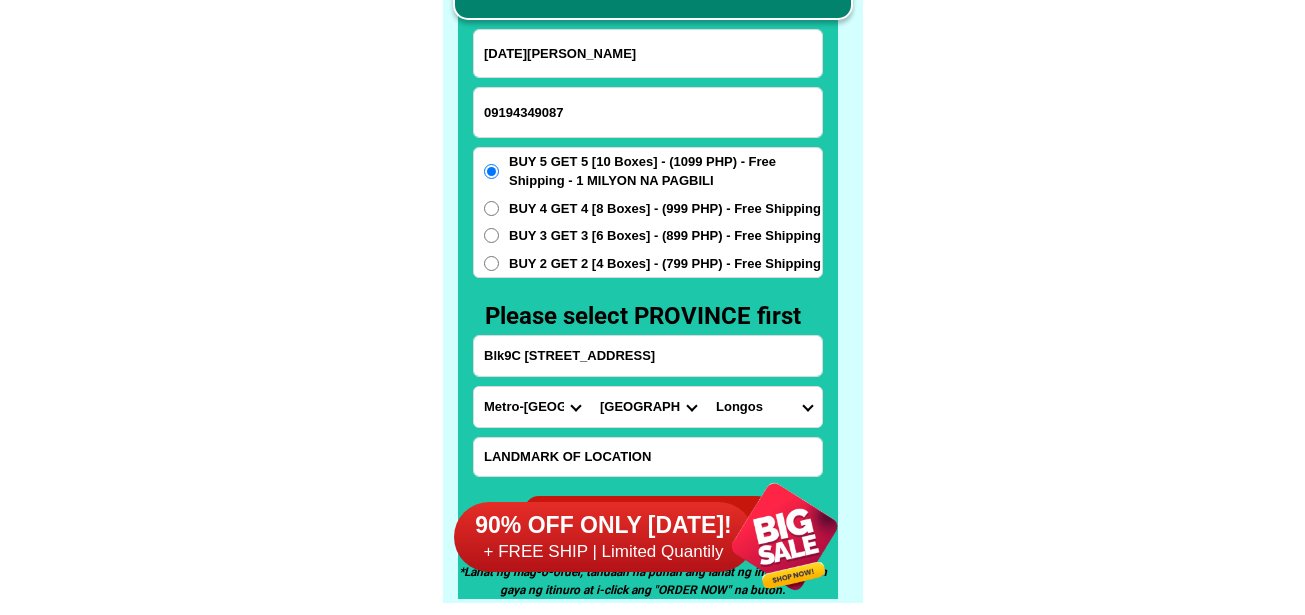click on "BUY 2 GET 2 [4 Boxes] - (799 PHP) - Free Shipping" at bounding box center (665, 264) 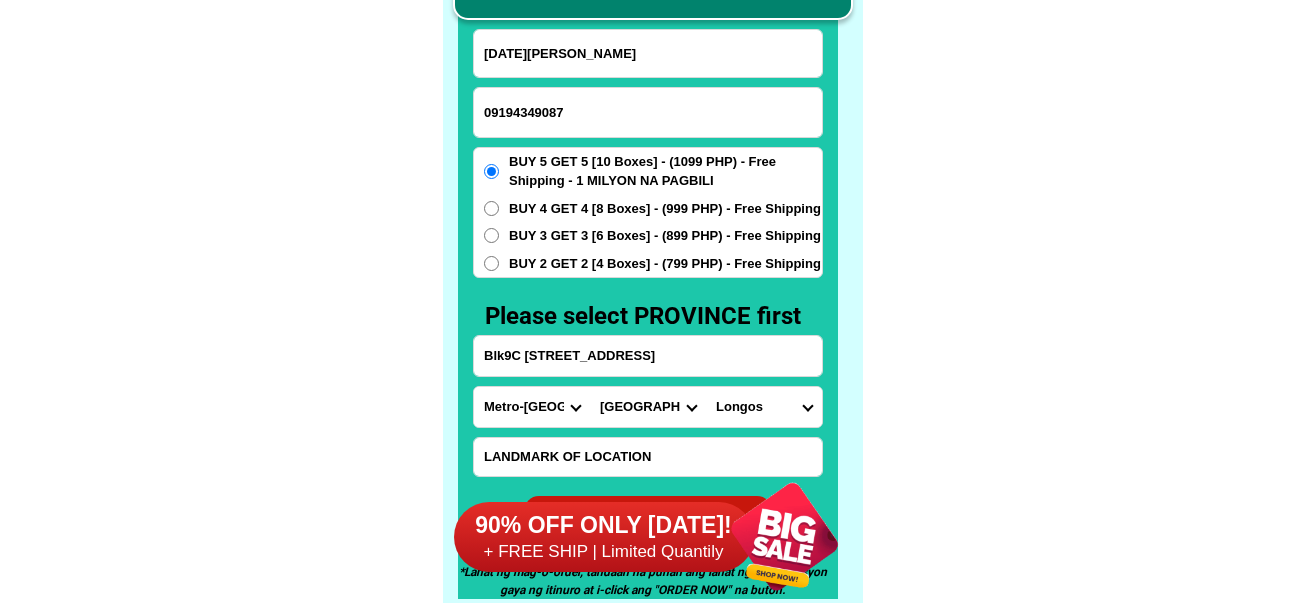 click on "BUY 2 GET 2 [4 Boxes] - (799 PHP) - Free Shipping" at bounding box center (491, 263) 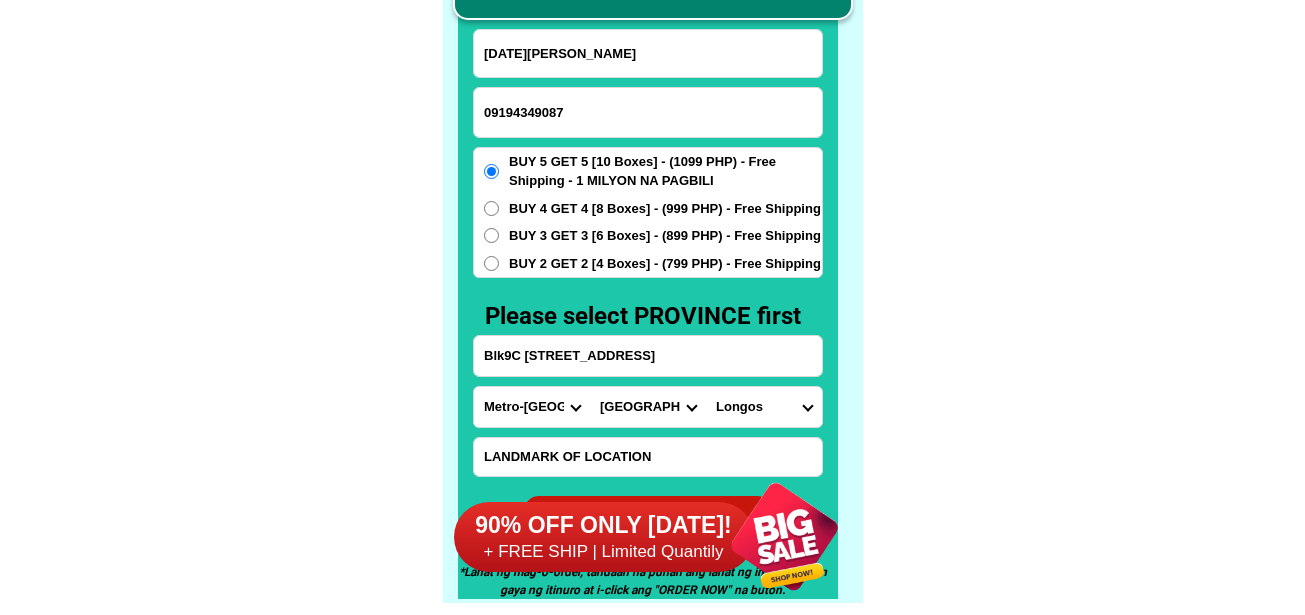 radio on "true" 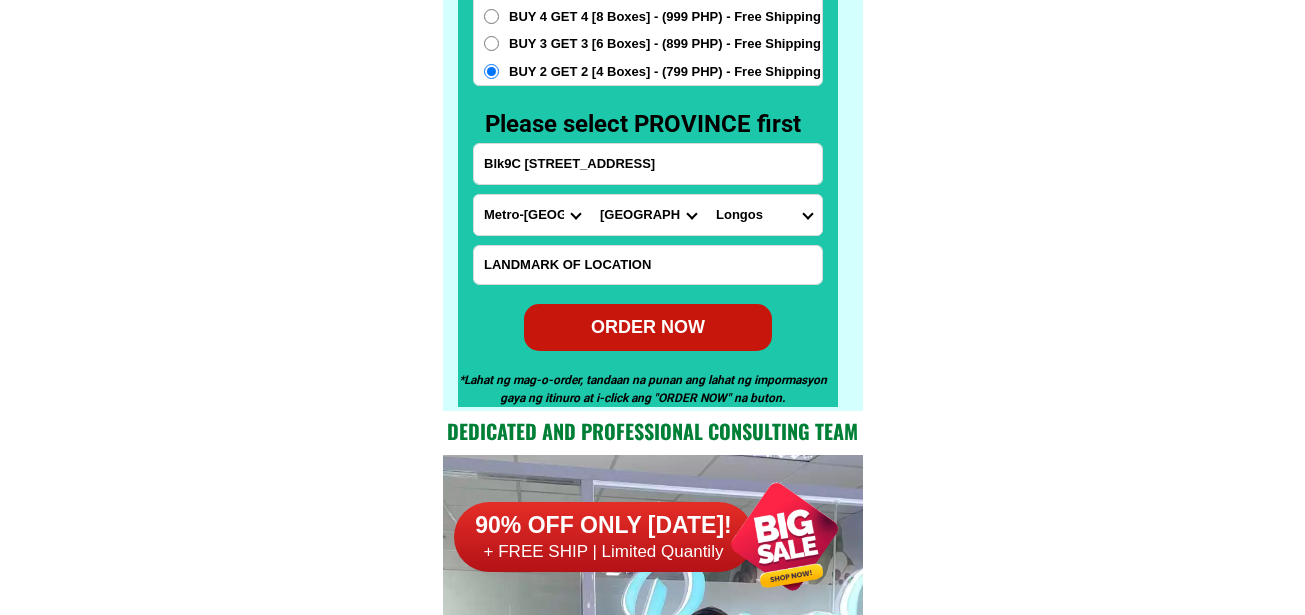 scroll, scrollTop: 15846, scrollLeft: 0, axis: vertical 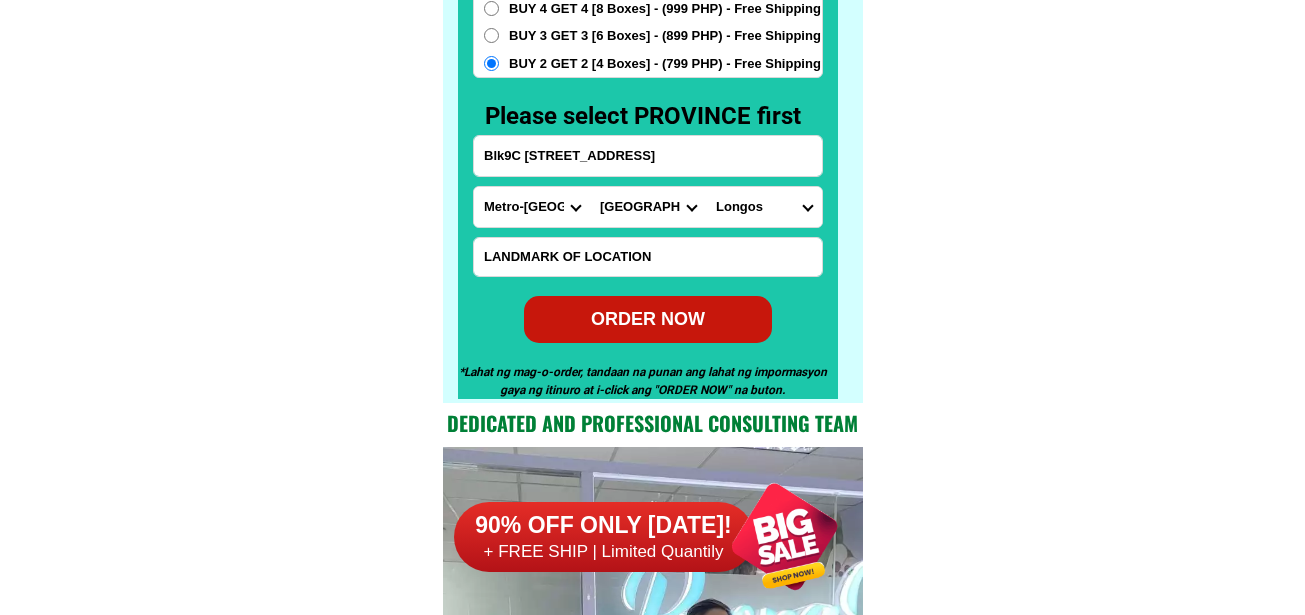 click at bounding box center [648, 257] 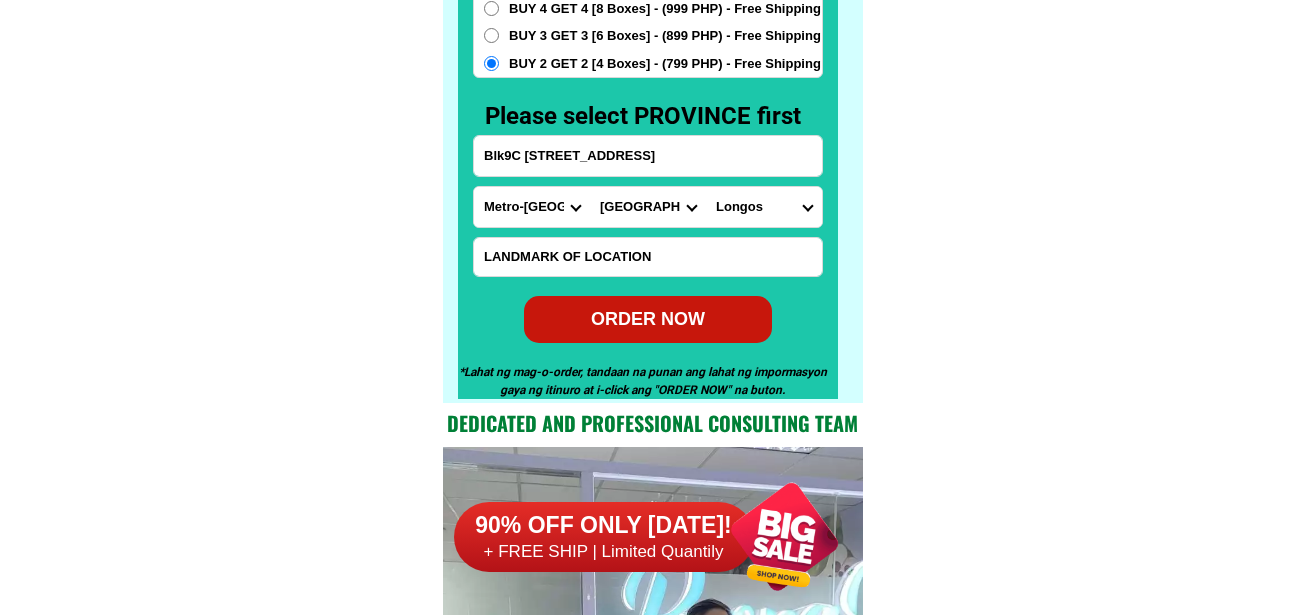 paste on "Barangay Longos" 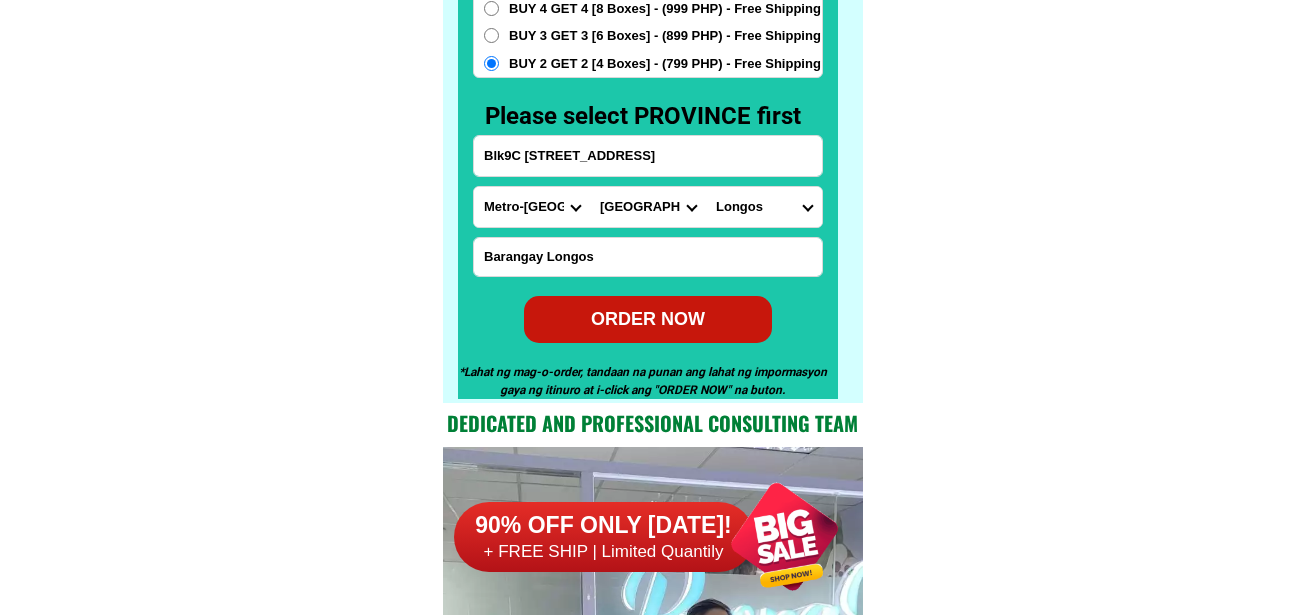 type on "Barangay Longos" 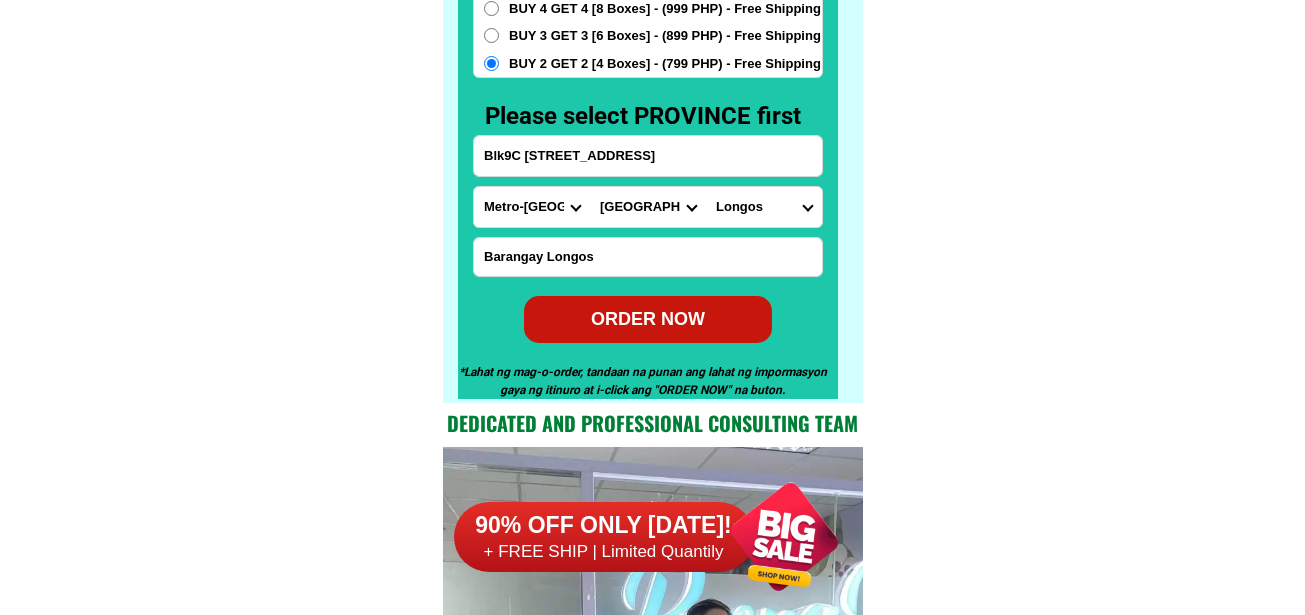 click on "ORDER NOW" at bounding box center [648, 319] 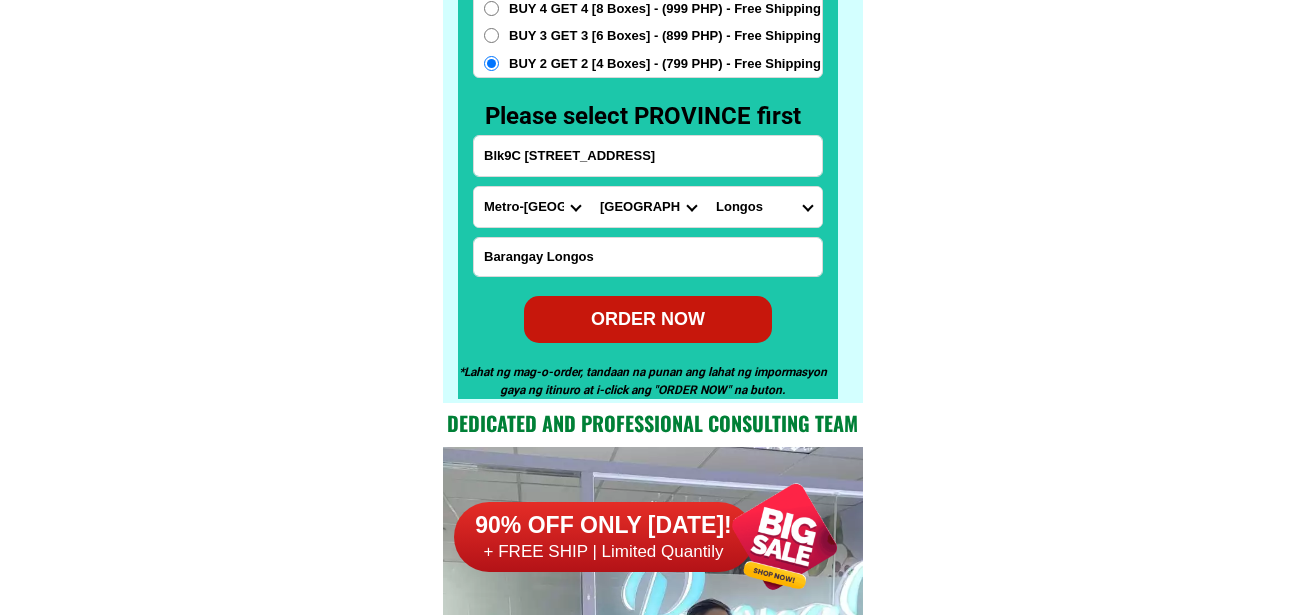 type on "Blk9C [STREET_ADDRESS]" 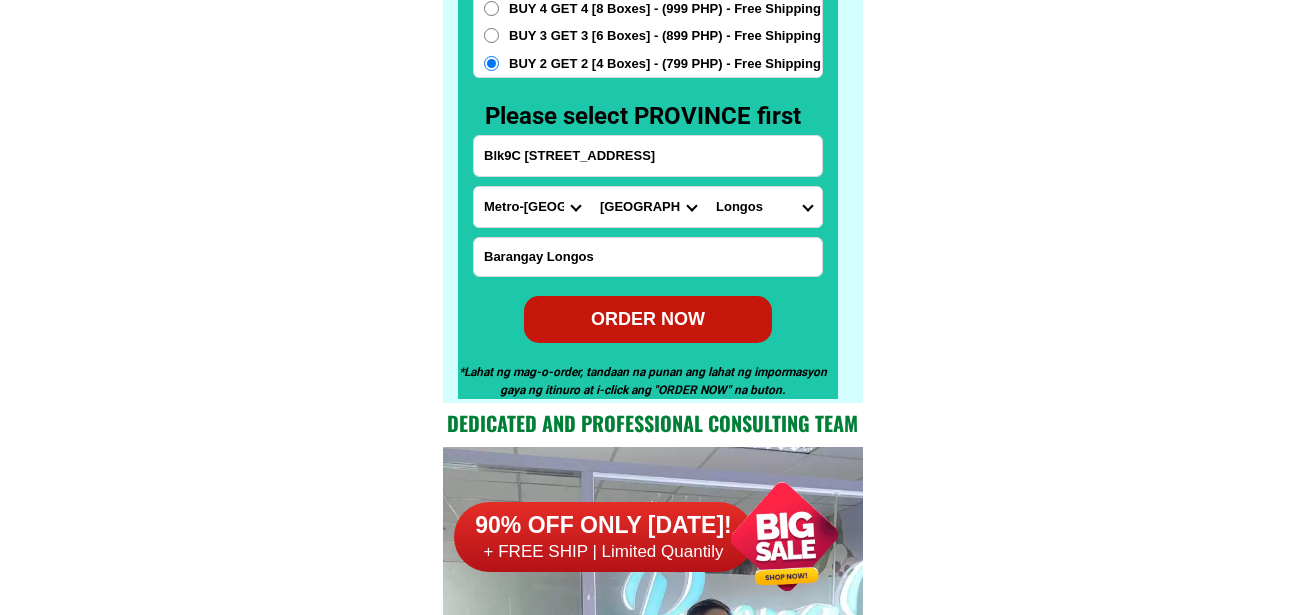 radio on "true" 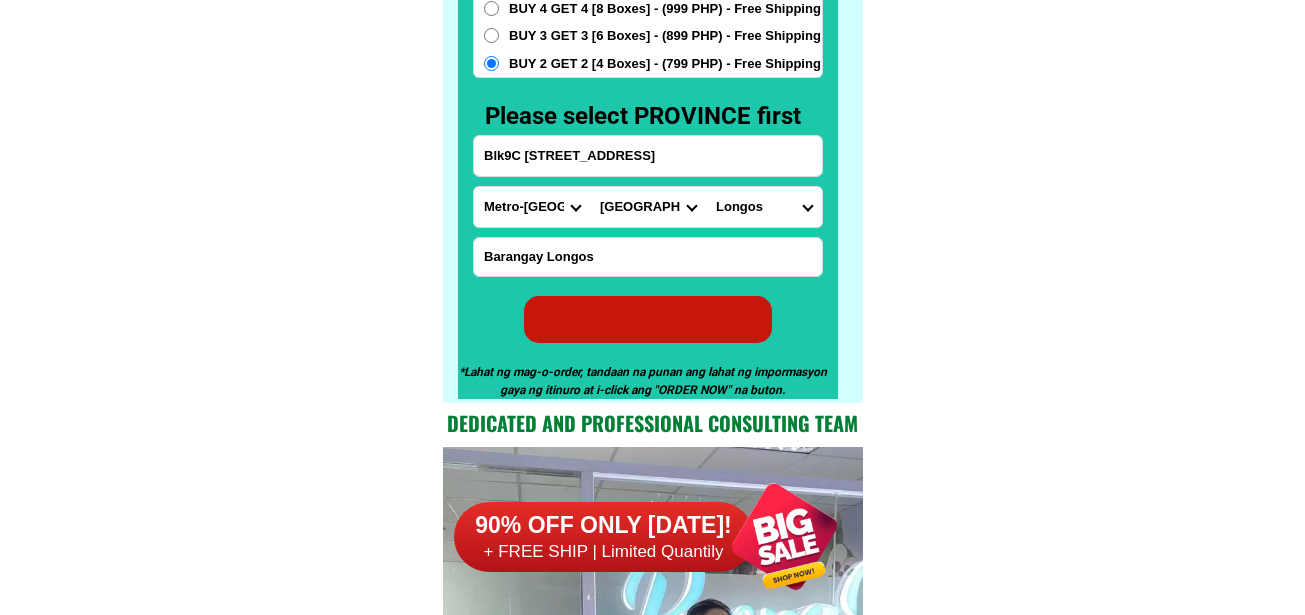 radio on "true" 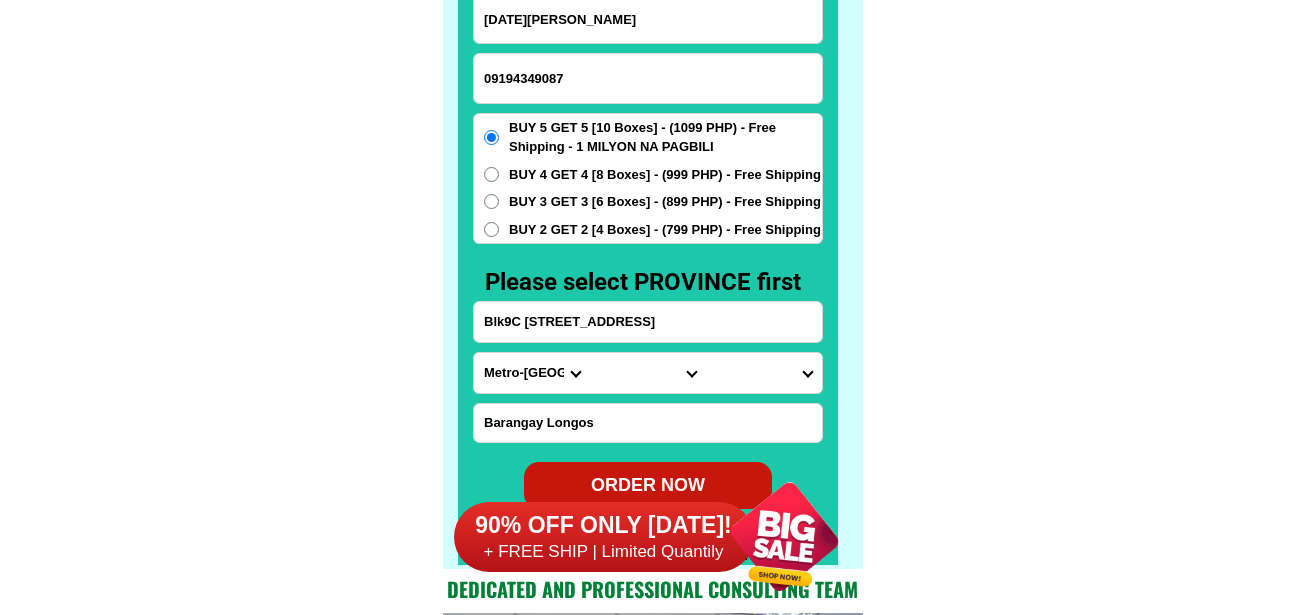 scroll, scrollTop: 15646, scrollLeft: 0, axis: vertical 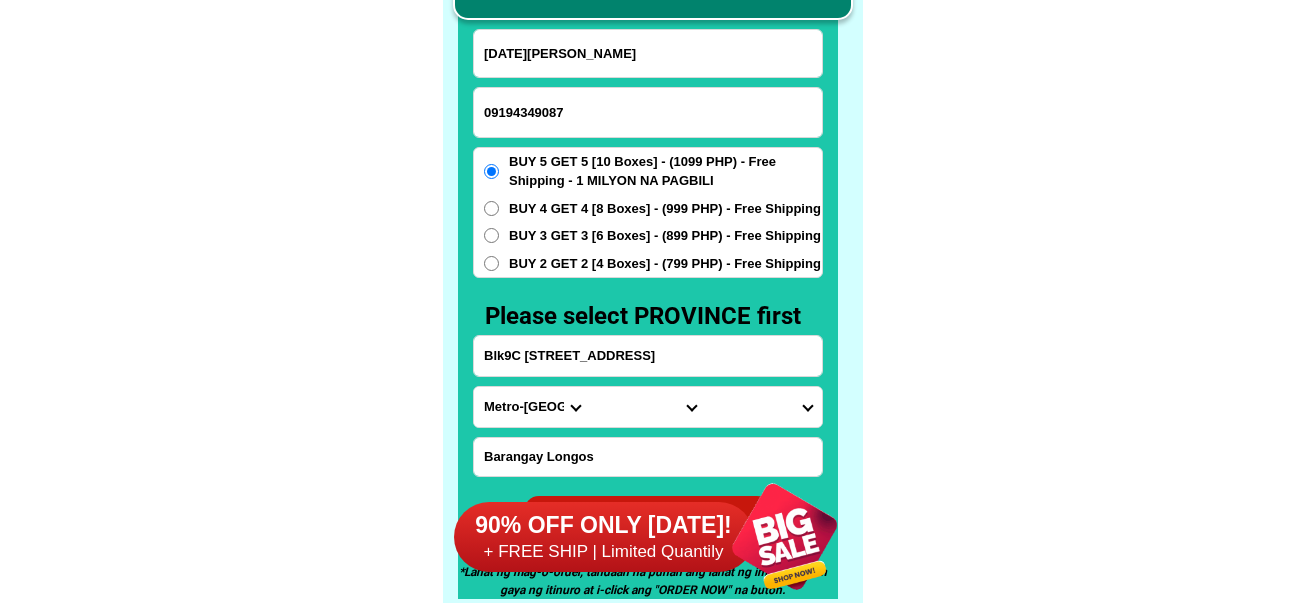 drag, startPoint x: 601, startPoint y: 100, endPoint x: 576, endPoint y: 84, distance: 29.681644 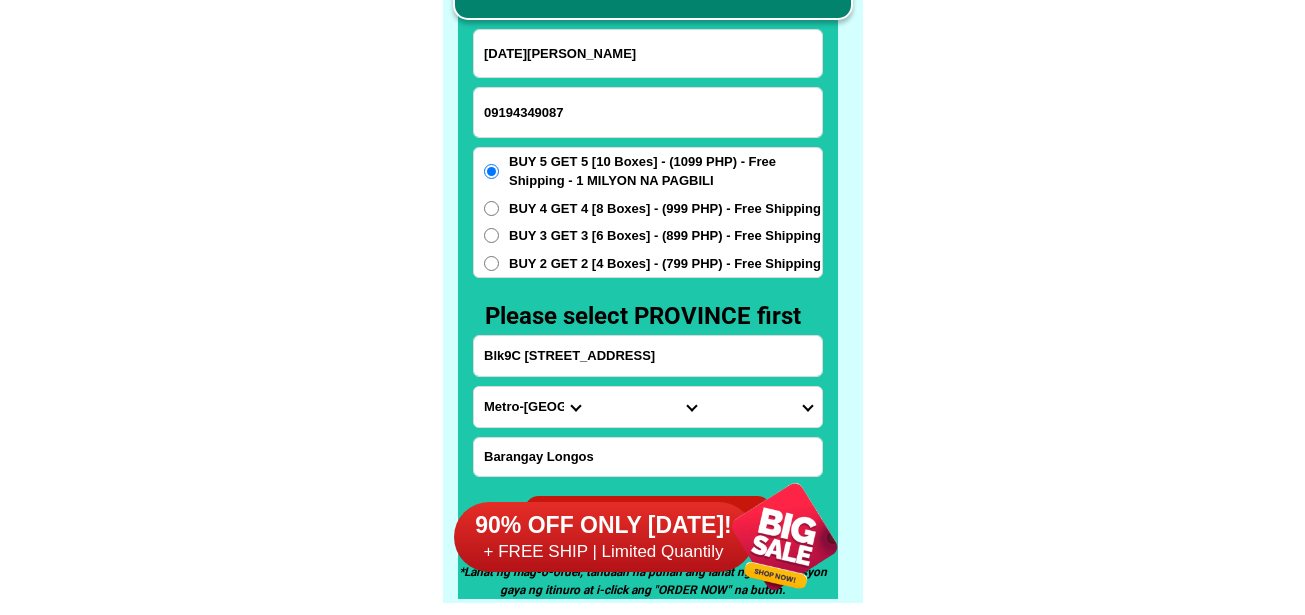 click on "09194349087" at bounding box center (648, 112) 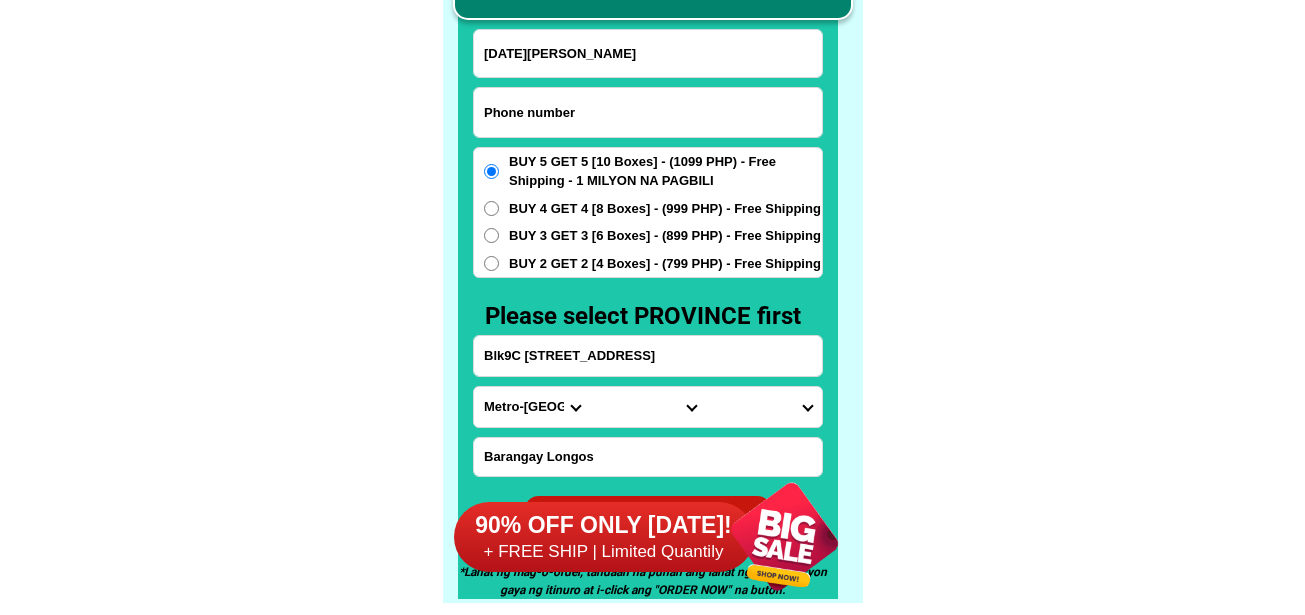 paste on "09398723101" 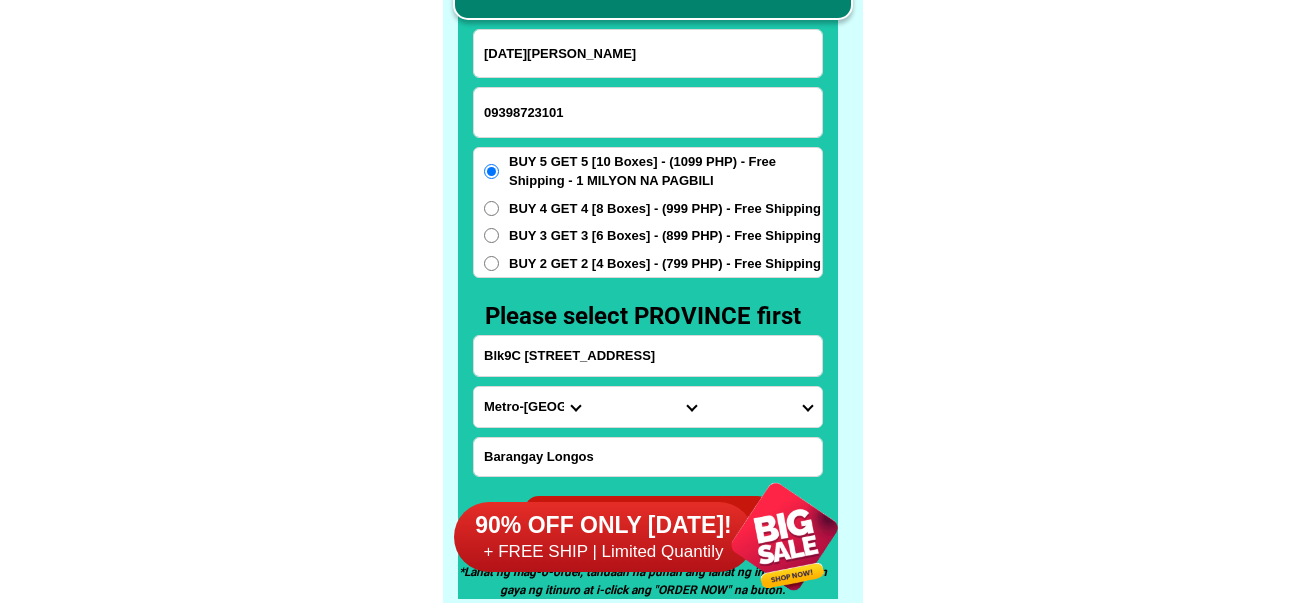 type on "09398723101" 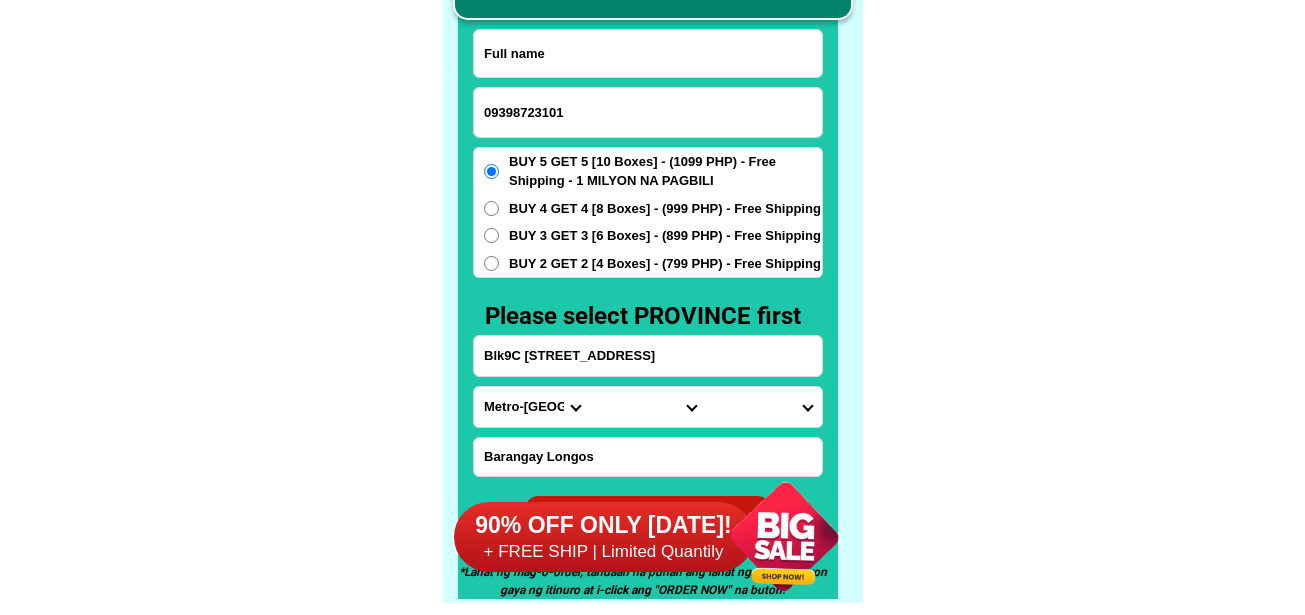 drag, startPoint x: 547, startPoint y: 63, endPoint x: 504, endPoint y: 10, distance: 68.24954 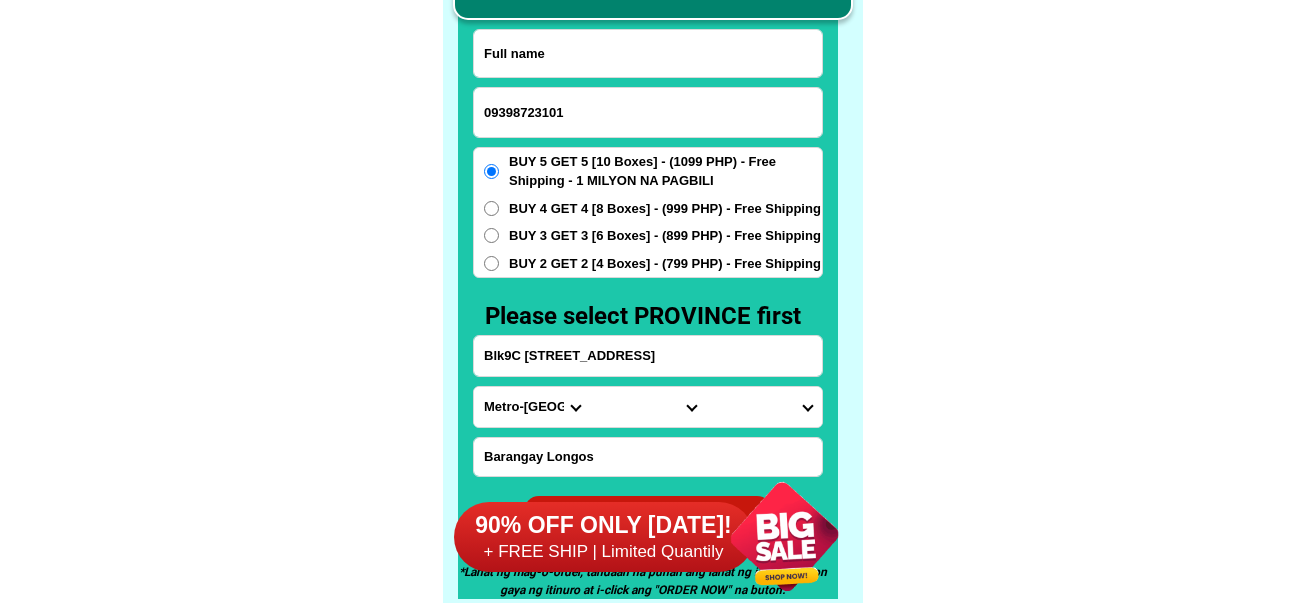 click at bounding box center [648, 53] 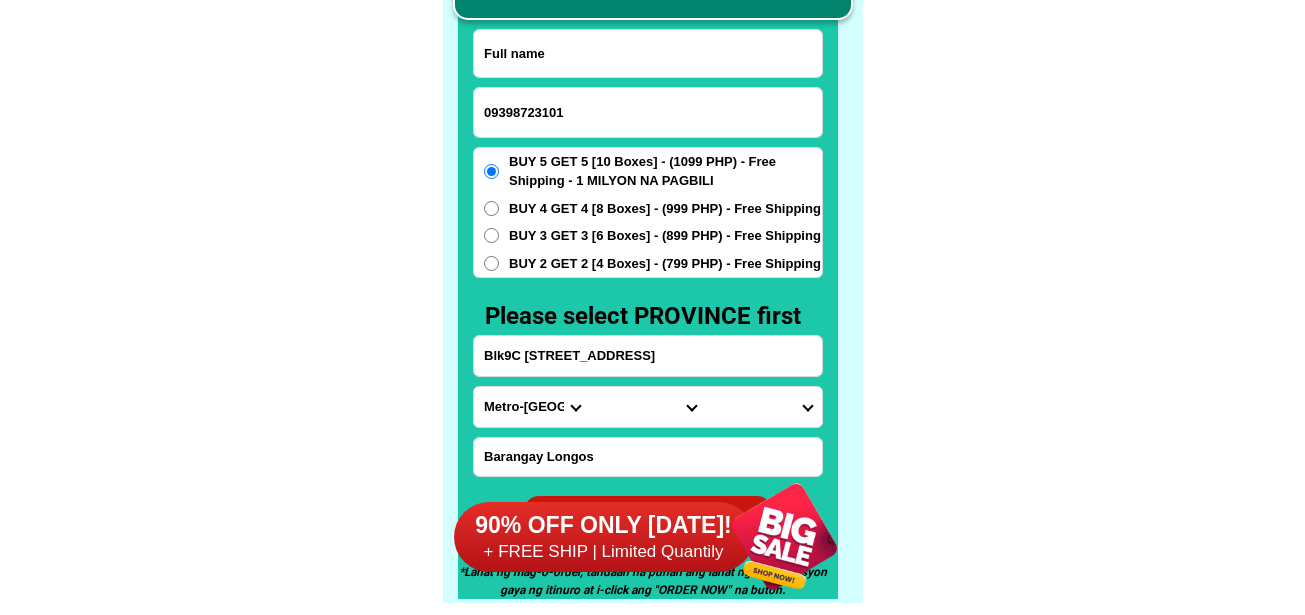 paste on "[PERSON_NAME]" 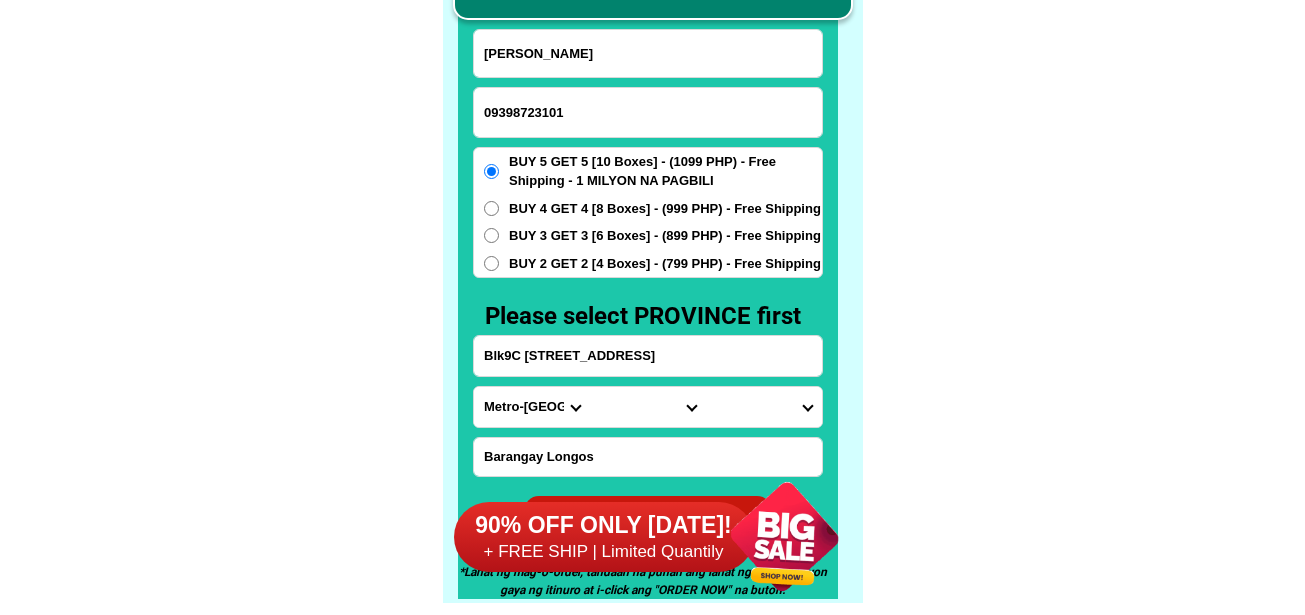 type on "[PERSON_NAME]" 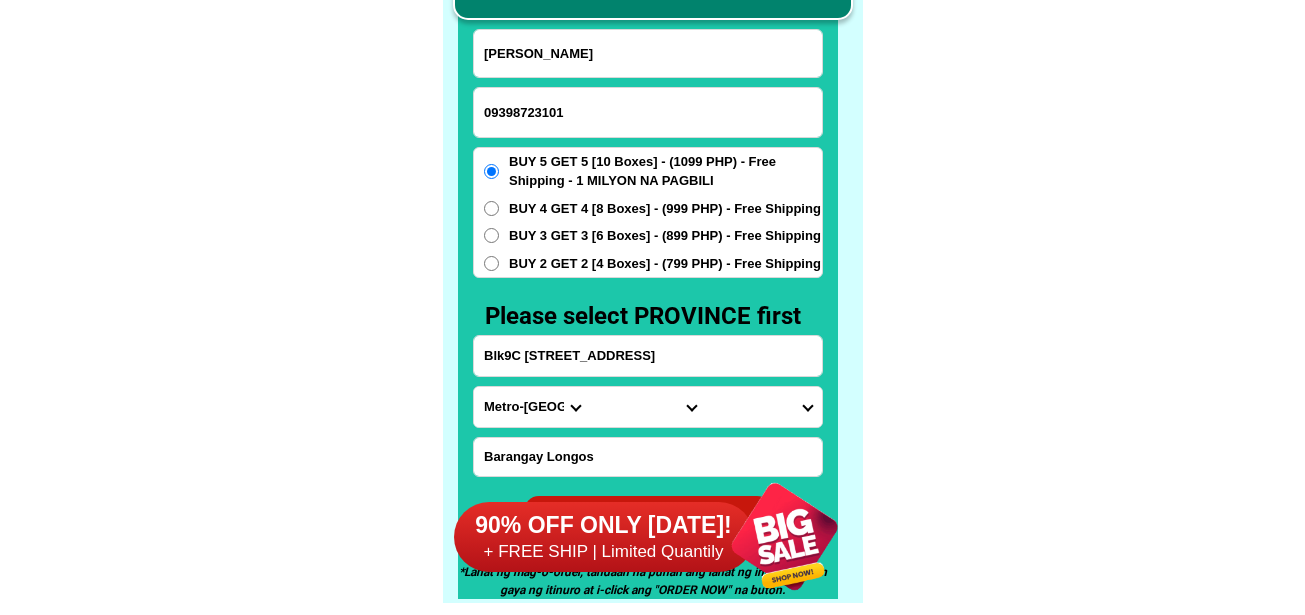 click on "Province [GEOGRAPHIC_DATA] [GEOGRAPHIC_DATA] [GEOGRAPHIC_DATA] [GEOGRAPHIC_DATA] [GEOGRAPHIC_DATA] [GEOGRAPHIC_DATA][PERSON_NAME][GEOGRAPHIC_DATA] [GEOGRAPHIC_DATA] [GEOGRAPHIC_DATA] [GEOGRAPHIC_DATA] [GEOGRAPHIC_DATA] [GEOGRAPHIC_DATA] [GEOGRAPHIC_DATA] [GEOGRAPHIC_DATA] [GEOGRAPHIC_DATA] [GEOGRAPHIC_DATA]-[GEOGRAPHIC_DATA] [GEOGRAPHIC_DATA] [GEOGRAPHIC_DATA] [GEOGRAPHIC_DATA] [GEOGRAPHIC_DATA] [GEOGRAPHIC_DATA] [GEOGRAPHIC_DATA]-de-oro [GEOGRAPHIC_DATA] [GEOGRAPHIC_DATA]-occidental [GEOGRAPHIC_DATA] [GEOGRAPHIC_DATA] Eastern-[GEOGRAPHIC_DATA] [GEOGRAPHIC_DATA] [GEOGRAPHIC_DATA] [GEOGRAPHIC_DATA]-norte [GEOGRAPHIC_DATA]-[GEOGRAPHIC_DATA] [GEOGRAPHIC_DATA] [GEOGRAPHIC_DATA] [GEOGRAPHIC_DATA] [GEOGRAPHIC_DATA] [GEOGRAPHIC_DATA] [GEOGRAPHIC_DATA] [GEOGRAPHIC_DATA] [GEOGRAPHIC_DATA] Metro-[GEOGRAPHIC_DATA] [GEOGRAPHIC_DATA]-[GEOGRAPHIC_DATA]-[GEOGRAPHIC_DATA]-province [GEOGRAPHIC_DATA]-[GEOGRAPHIC_DATA]-oriental [GEOGRAPHIC_DATA] [GEOGRAPHIC_DATA] [GEOGRAPHIC_DATA]-[GEOGRAPHIC_DATA]-[GEOGRAPHIC_DATA] [GEOGRAPHIC_DATA] [GEOGRAPHIC_DATA] [GEOGRAPHIC_DATA] [GEOGRAPHIC_DATA] [GEOGRAPHIC_DATA][PERSON_NAME][GEOGRAPHIC_DATA] [GEOGRAPHIC_DATA] [GEOGRAPHIC_DATA] [GEOGRAPHIC_DATA] [GEOGRAPHIC_DATA] [GEOGRAPHIC_DATA]-[GEOGRAPHIC_DATA]-[GEOGRAPHIC_DATA]-[GEOGRAPHIC_DATA] [GEOGRAPHIC_DATA] [GEOGRAPHIC_DATA]-[GEOGRAPHIC_DATA]-[GEOGRAPHIC_DATA] [GEOGRAPHIC_DATA] [GEOGRAPHIC_DATA] [GEOGRAPHIC_DATA]" at bounding box center [532, 407] 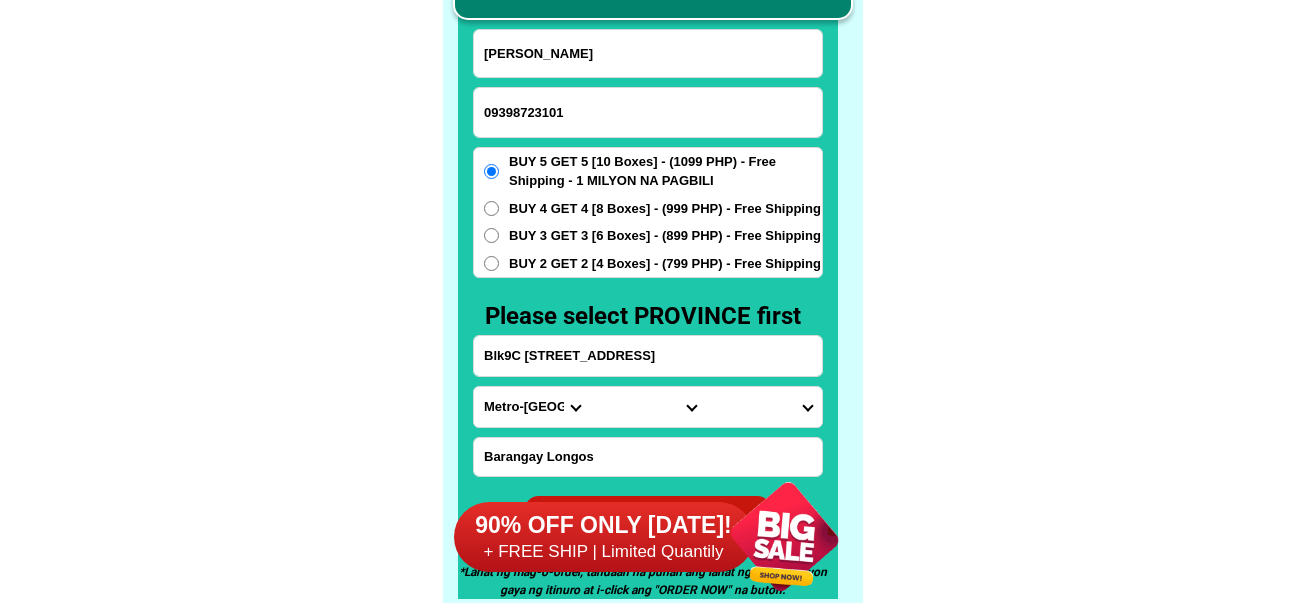 select on "63_386" 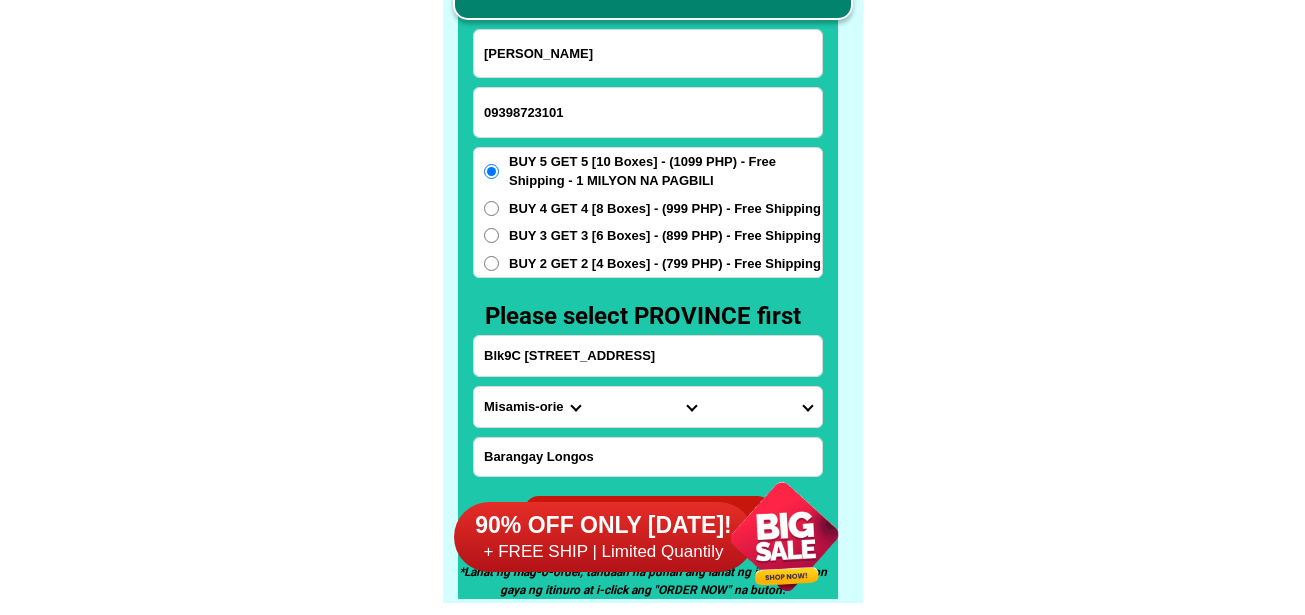 click on "Province [GEOGRAPHIC_DATA] [GEOGRAPHIC_DATA] [GEOGRAPHIC_DATA] [GEOGRAPHIC_DATA] [GEOGRAPHIC_DATA] [GEOGRAPHIC_DATA][PERSON_NAME][GEOGRAPHIC_DATA] [GEOGRAPHIC_DATA] [GEOGRAPHIC_DATA] [GEOGRAPHIC_DATA] [GEOGRAPHIC_DATA] [GEOGRAPHIC_DATA] [GEOGRAPHIC_DATA] [GEOGRAPHIC_DATA] [GEOGRAPHIC_DATA] [GEOGRAPHIC_DATA]-[GEOGRAPHIC_DATA] [GEOGRAPHIC_DATA] [GEOGRAPHIC_DATA] [GEOGRAPHIC_DATA] [GEOGRAPHIC_DATA] [GEOGRAPHIC_DATA] [GEOGRAPHIC_DATA]-de-oro [GEOGRAPHIC_DATA] [GEOGRAPHIC_DATA]-occidental [GEOGRAPHIC_DATA] [GEOGRAPHIC_DATA] Eastern-[GEOGRAPHIC_DATA] [GEOGRAPHIC_DATA] [GEOGRAPHIC_DATA] [GEOGRAPHIC_DATA]-norte [GEOGRAPHIC_DATA]-[GEOGRAPHIC_DATA] [GEOGRAPHIC_DATA] [GEOGRAPHIC_DATA] [GEOGRAPHIC_DATA] [GEOGRAPHIC_DATA] [GEOGRAPHIC_DATA] [GEOGRAPHIC_DATA] [GEOGRAPHIC_DATA] [GEOGRAPHIC_DATA] Metro-[GEOGRAPHIC_DATA] [GEOGRAPHIC_DATA]-[GEOGRAPHIC_DATA]-[GEOGRAPHIC_DATA]-province [GEOGRAPHIC_DATA]-[GEOGRAPHIC_DATA]-oriental [GEOGRAPHIC_DATA] [GEOGRAPHIC_DATA] [GEOGRAPHIC_DATA]-[GEOGRAPHIC_DATA]-[GEOGRAPHIC_DATA] [GEOGRAPHIC_DATA] [GEOGRAPHIC_DATA] [GEOGRAPHIC_DATA] [GEOGRAPHIC_DATA] [GEOGRAPHIC_DATA][PERSON_NAME][GEOGRAPHIC_DATA] [GEOGRAPHIC_DATA] [GEOGRAPHIC_DATA] [GEOGRAPHIC_DATA] [GEOGRAPHIC_DATA] [GEOGRAPHIC_DATA]-[GEOGRAPHIC_DATA]-[GEOGRAPHIC_DATA]-[GEOGRAPHIC_DATA] [GEOGRAPHIC_DATA] [GEOGRAPHIC_DATA]-[GEOGRAPHIC_DATA]-[GEOGRAPHIC_DATA] [GEOGRAPHIC_DATA] [GEOGRAPHIC_DATA] [GEOGRAPHIC_DATA]" at bounding box center [532, 407] 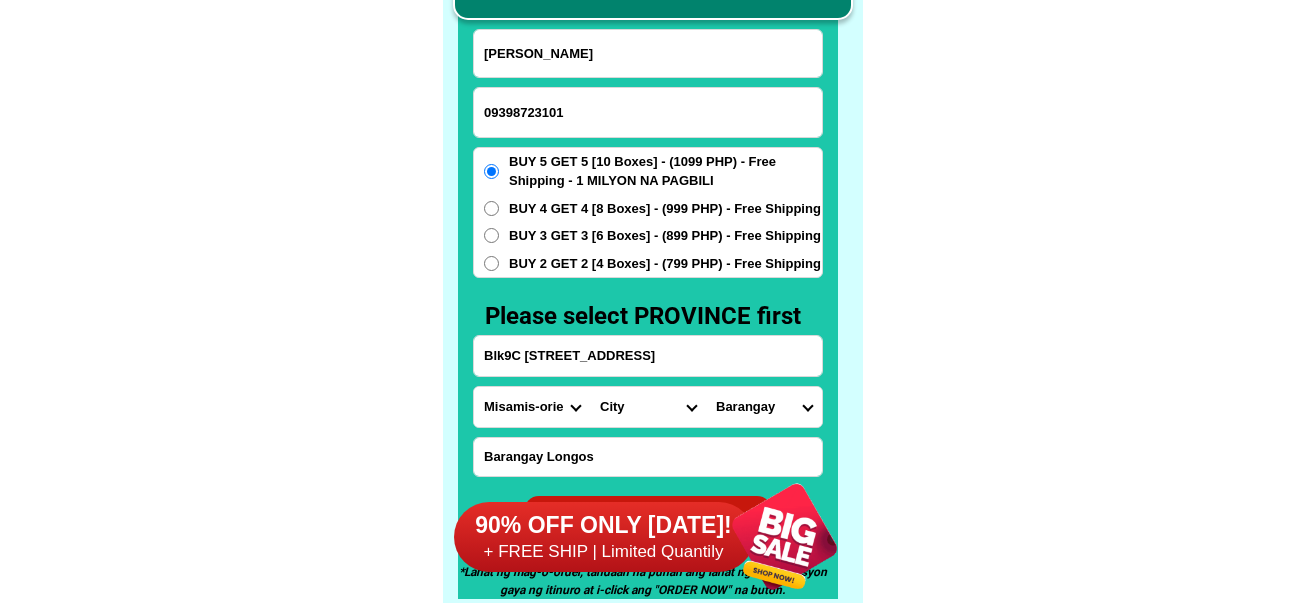 drag, startPoint x: 604, startPoint y: 407, endPoint x: 617, endPoint y: 404, distance: 13.341664 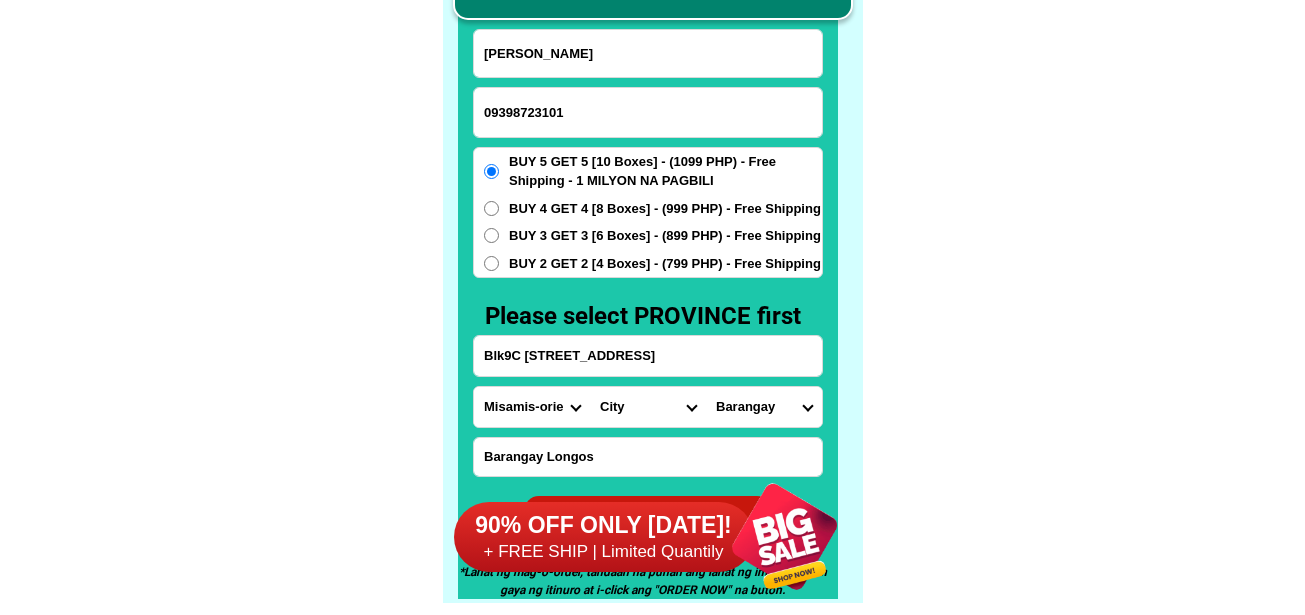 click on "City Alubijid [GEOGRAPHIC_DATA] [GEOGRAPHIC_DATA] [GEOGRAPHIC_DATA] [GEOGRAPHIC_DATA]-[GEOGRAPHIC_DATA]-[GEOGRAPHIC_DATA] [GEOGRAPHIC_DATA]-city [GEOGRAPHIC_DATA]-city [GEOGRAPHIC_DATA] [GEOGRAPHIC_DATA] [GEOGRAPHIC_DATA] Kinoguitan Lagonglong [GEOGRAPHIC_DATA] [GEOGRAPHIC_DATA] [GEOGRAPHIC_DATA] [PERSON_NAME][GEOGRAPHIC_DATA]-oriental-[PERSON_NAME] [GEOGRAPHIC_DATA]-oriental-[GEOGRAPHIC_DATA] [GEOGRAPHIC_DATA]-[GEOGRAPHIC_DATA] [GEOGRAPHIC_DATA]-oriental-tagoloan [GEOGRAPHIC_DATA] Opol [PERSON_NAME] [GEOGRAPHIC_DATA] [GEOGRAPHIC_DATA] [PERSON_NAME]" at bounding box center (648, 407) 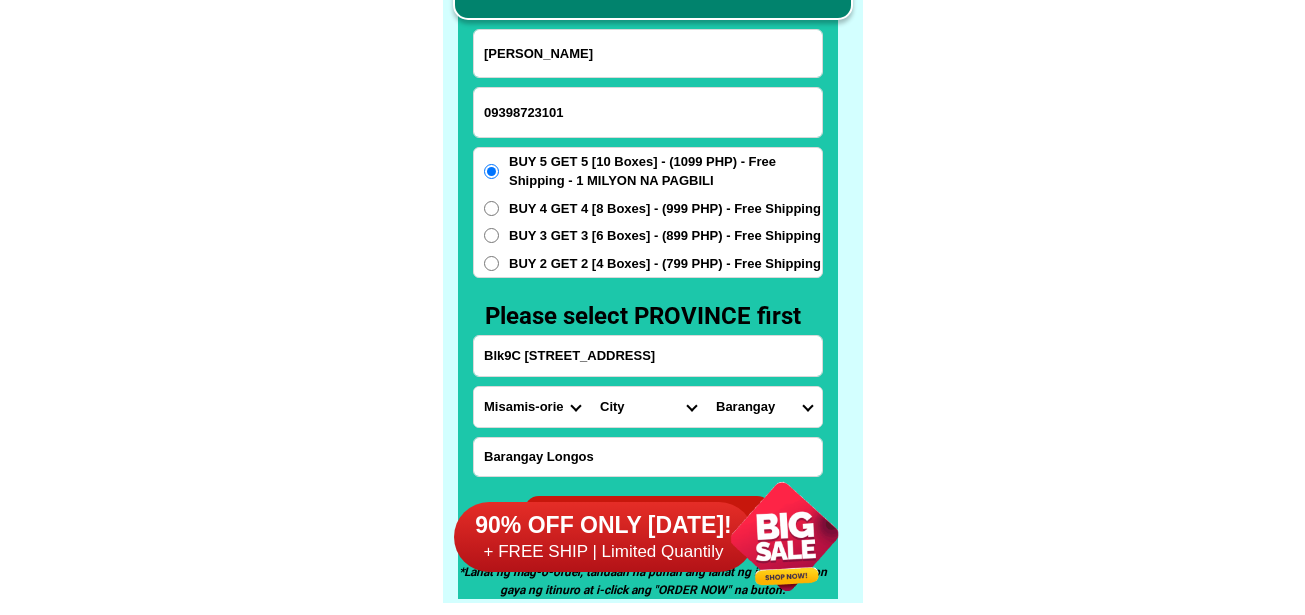select on "63_386807" 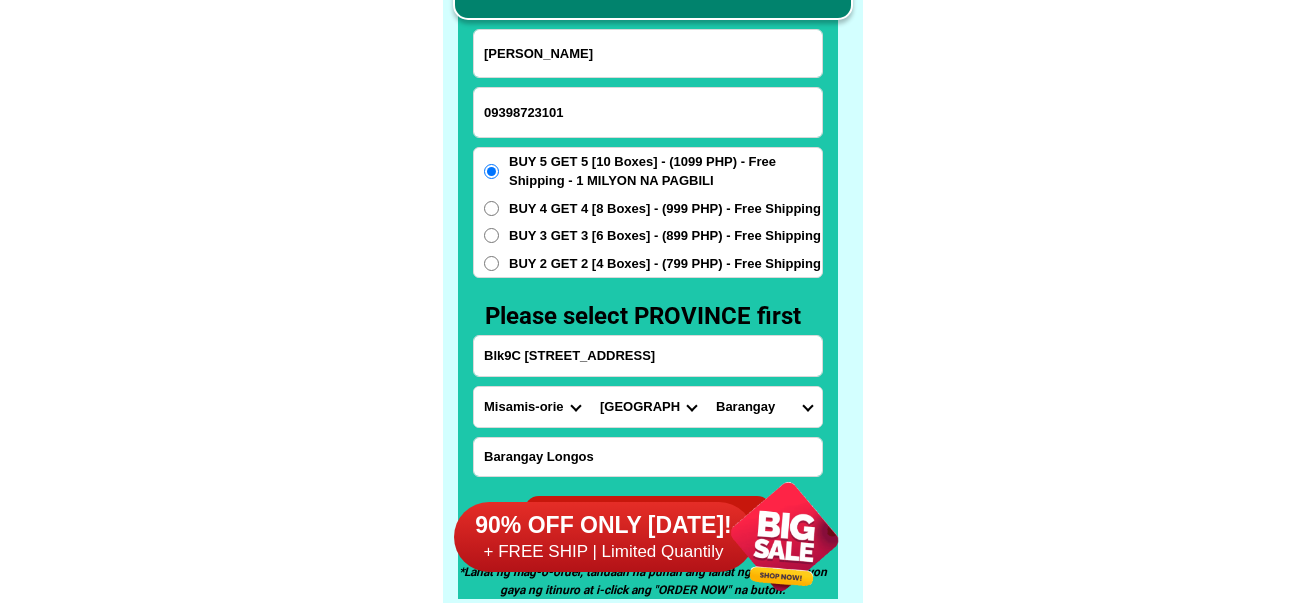 click on "City Alubijid [GEOGRAPHIC_DATA] [GEOGRAPHIC_DATA] [GEOGRAPHIC_DATA] [GEOGRAPHIC_DATA]-[GEOGRAPHIC_DATA]-[GEOGRAPHIC_DATA] [GEOGRAPHIC_DATA]-city [GEOGRAPHIC_DATA]-city [GEOGRAPHIC_DATA] [GEOGRAPHIC_DATA] [GEOGRAPHIC_DATA] Kinoguitan Lagonglong [GEOGRAPHIC_DATA] [GEOGRAPHIC_DATA] [GEOGRAPHIC_DATA] [PERSON_NAME][GEOGRAPHIC_DATA]-oriental-[PERSON_NAME] [GEOGRAPHIC_DATA]-oriental-[GEOGRAPHIC_DATA] [GEOGRAPHIC_DATA]-[GEOGRAPHIC_DATA] [GEOGRAPHIC_DATA]-oriental-tagoloan [GEOGRAPHIC_DATA] Opol [PERSON_NAME] [GEOGRAPHIC_DATA] [GEOGRAPHIC_DATA] [PERSON_NAME]" at bounding box center [648, 407] 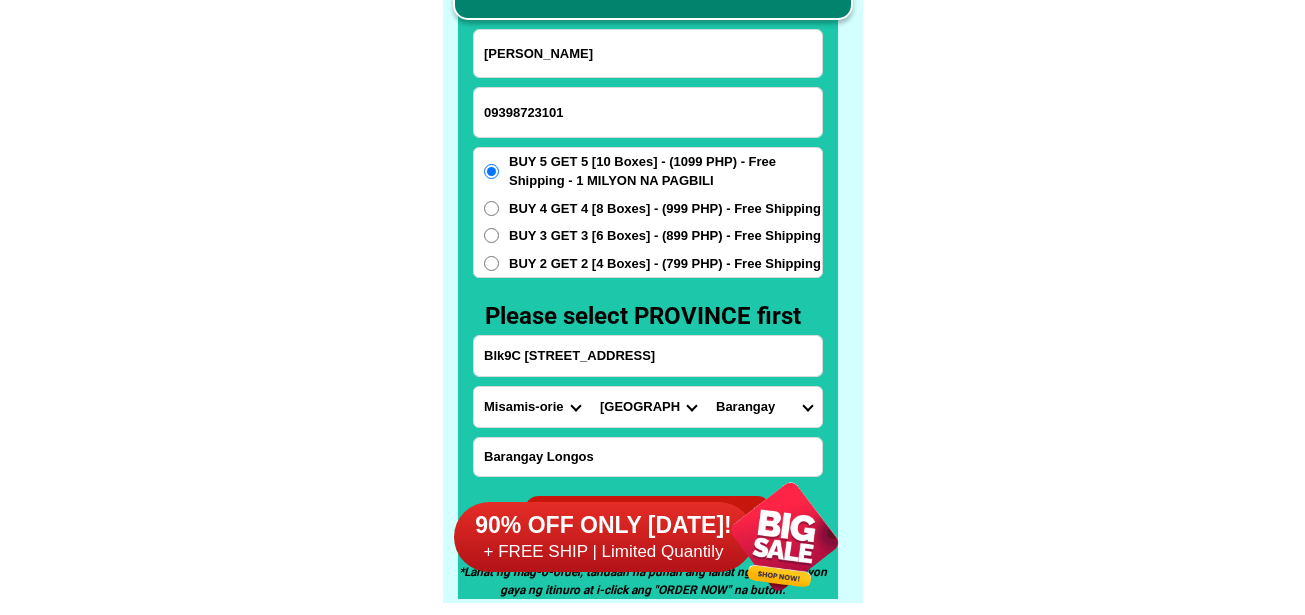click on "[PERSON_NAME] 09398723101 ORDER NOW Blk9C Lot14 [GEOGRAPHIC_DATA] Area3 [GEOGRAPHIC_DATA] [GEOGRAPHIC_DATA] [GEOGRAPHIC_DATA] [GEOGRAPHIC_DATA] [GEOGRAPHIC_DATA] [GEOGRAPHIC_DATA] [GEOGRAPHIC_DATA][PERSON_NAME][GEOGRAPHIC_DATA] [GEOGRAPHIC_DATA] [GEOGRAPHIC_DATA] [GEOGRAPHIC_DATA] [GEOGRAPHIC_DATA] [GEOGRAPHIC_DATA] [GEOGRAPHIC_DATA] [GEOGRAPHIC_DATA] [GEOGRAPHIC_DATA] [GEOGRAPHIC_DATA]-[GEOGRAPHIC_DATA] [GEOGRAPHIC_DATA] [GEOGRAPHIC_DATA] [GEOGRAPHIC_DATA] [GEOGRAPHIC_DATA] [GEOGRAPHIC_DATA] [GEOGRAPHIC_DATA] [GEOGRAPHIC_DATA]-de-oro [GEOGRAPHIC_DATA] [GEOGRAPHIC_DATA] [GEOGRAPHIC_DATA] [GEOGRAPHIC_DATA] [GEOGRAPHIC_DATA] Eastern-[GEOGRAPHIC_DATA] [GEOGRAPHIC_DATA] [GEOGRAPHIC_DATA] [GEOGRAPHIC_DATA]-[GEOGRAPHIC_DATA] [GEOGRAPHIC_DATA]-sur [GEOGRAPHIC_DATA] [GEOGRAPHIC_DATA] [GEOGRAPHIC_DATA] [GEOGRAPHIC_DATA] [GEOGRAPHIC_DATA] [GEOGRAPHIC_DATA] [GEOGRAPHIC_DATA] [GEOGRAPHIC_DATA] [GEOGRAPHIC_DATA]-[GEOGRAPHIC_DATA] [GEOGRAPHIC_DATA]-occidental [GEOGRAPHIC_DATA]-[GEOGRAPHIC_DATA]-province [GEOGRAPHIC_DATA]-occidental [GEOGRAPHIC_DATA]-oriental [GEOGRAPHIC_DATA] [GEOGRAPHIC_DATA] [GEOGRAPHIC_DATA]-[GEOGRAPHIC_DATA]-[GEOGRAPHIC_DATA] [GEOGRAPHIC_DATA] [GEOGRAPHIC_DATA] [GEOGRAPHIC_DATA] [GEOGRAPHIC_DATA] [GEOGRAPHIC_DATA][PERSON_NAME][GEOGRAPHIC_DATA] [GEOGRAPHIC_DATA] [GEOGRAPHIC_DATA] [GEOGRAPHIC_DATA] [GEOGRAPHIC_DATA] [GEOGRAPHIC_DATA]-[GEOGRAPHIC_DATA] Southern-[GEOGRAPHIC_DATA]-[GEOGRAPHIC_DATA] [GEOGRAPHIC_DATA] [GEOGRAPHIC_DATA] [GEOGRAPHIC_DATA]-[GEOGRAPHIC_DATA]-[GEOGRAPHIC_DATA] [GEOGRAPHIC_DATA] [GEOGRAPHIC_DATA] [GEOGRAPHIC_DATA]" at bounding box center (648, 286) 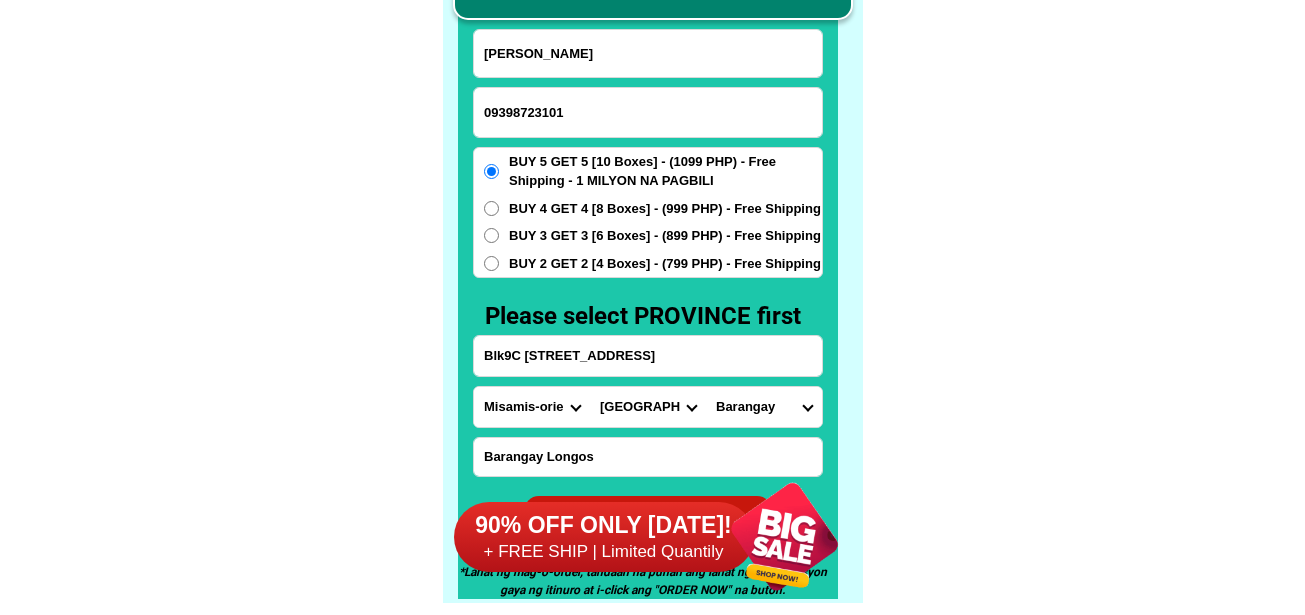 click on "FREE SHIPPING NATIONWIDE Contact Review Introduction Product BONA VITA COFFEE Comprehensive health protection solution
Research by [PERSON_NAME] and [PERSON_NAME] ✅ 𝙰𝚗𝚝𝚒 𝙲𝚊𝚗𝚌𝚎𝚛 ✅ 𝙰𝚗𝚝𝚒 𝚂𝚝𝚛𝚘𝚔𝚎
✅ 𝙰𝚗𝚝𝚒 𝙳𝚒𝚊𝚋𝚎𝚝𝚒𝚌 ✅ 𝙳𝚒𝚊𝚋𝚎𝚝𝚎𝚜 FAKE VS ORIGINAL Noon: nagkaroon ng [MEDICAL_DATA], hindi makalakad ng normal pagkatapos: uminom [PERSON_NAME] dalawang beses sa isang araw, maaaring maglakad nang mag-isa, bawasan ang mga sintomas ng kanser The product has been certified for
safety and effectiveness Prevent and combat signs of [MEDICAL_DATA], [MEDICAL_DATA], and cardiovascular diseases Helps strengthen bones and joints Prevent [MEDICAL_DATA] Reduce excess fat Anti-aging [PERSON_NAME] CAFE WITH HYDROLYZED COLLAGEN Enemy of the cause of disease [PERSON_NAME] Doc Nutrition Department of Philippines General Hospital shared that BONA VITA CAFE sprouts are the panacea in anti - aging and anti-disease. Start After 1 week" at bounding box center (652, -6201) 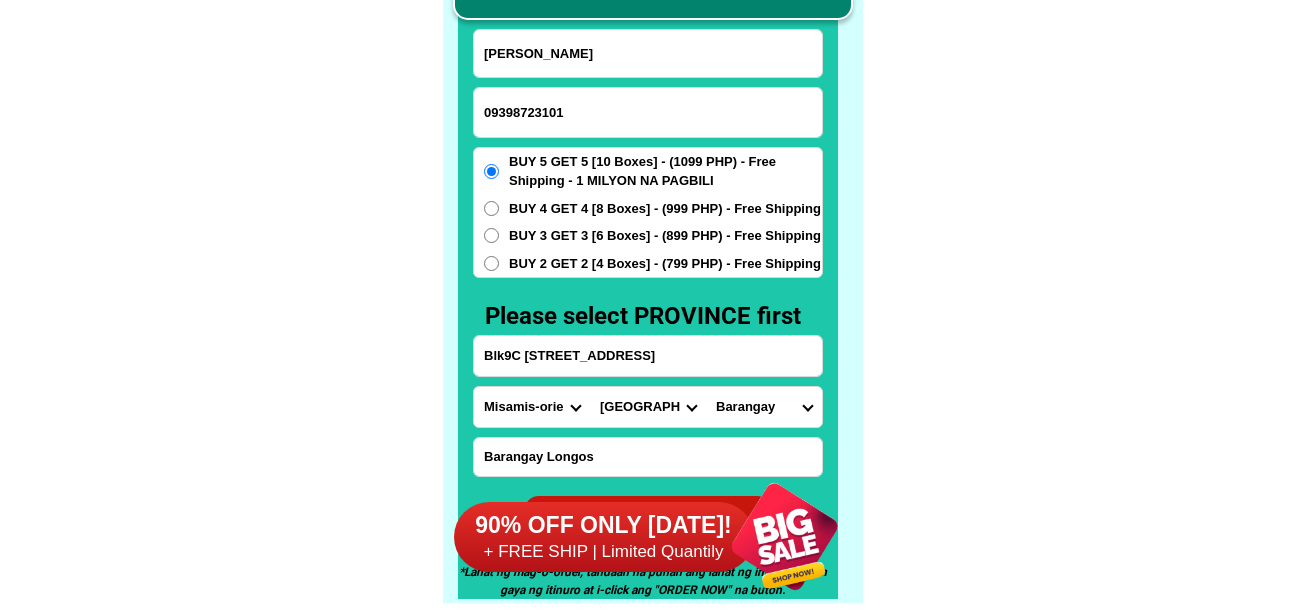 drag, startPoint x: 777, startPoint y: 412, endPoint x: 792, endPoint y: 405, distance: 16.552946 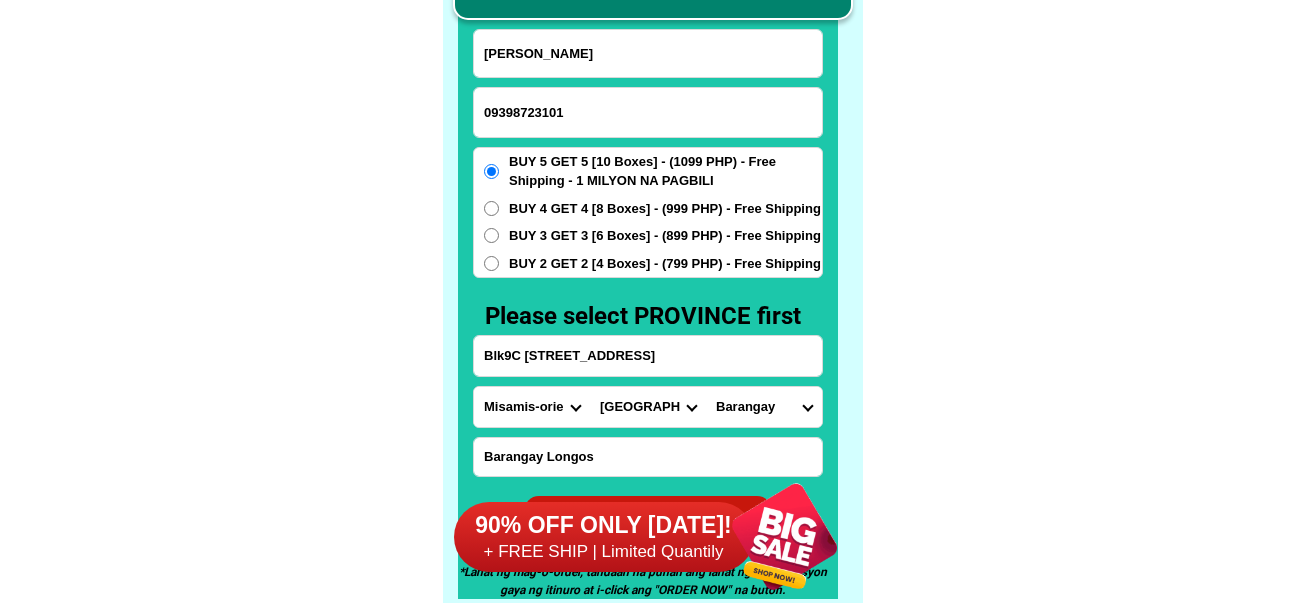 click on "Barangay Agusan Baikingon [GEOGRAPHIC_DATA] Balulang Barangay 1 (pob.) Barangay 10 (pob.) Barangay 11 (pob.) Barangay 12 (pob.) Barangay 13 (pob.) Barangay 14 (pob.) Barangay 15 (pob.) Barangay 16 (pob.) Barangay 17 (pob.) Barangay 18 (pob.) Barangay 19 (pob.) Barangay 2 (pob.) Barangay 20 (pob.) Barangay 21 (pob.) Barangay 22 (pob.) Barangay 23 (pob.) Barangay 24 (pob.) Barangay 25 (pob.) Barangay 26 (pob.) Barangay 27 (pob.) Barangay 28 (pob.) Barangay 29 (pob.) Barangay 3 (pob.) Barangay 30 (pob.) Barangay 31 (pob.) Barangay 32 (pob.) Barangay 33 (pob.) Barangay 34 (pob.) Barangay 35 (pob.) Barangay 36 (pob.) Barangay 37 (pob.) Barangay 38 (pob.) Barangay 39 (pob.) Barangay 4 (pob.) Barangay 40 (pob.) Barangay 5 (pob.) Barangay 6 (pob.) Barangay 7 (pob.) Barangay 8 (pob.) Barangay 9 (pob.) Bayabas Bayanga Besigan Bonbon Bugo Bulua Camaman-an Canito-an [PERSON_NAME] Cugman Dansolihon F. s. catanico Gusa Indahag Iponan Kauswagan Lapasan Lumbia Macabalan Macasandig Mambuaya [GEOGRAPHIC_DATA] Pagalungan Pagatpat Patag" at bounding box center [764, 407] 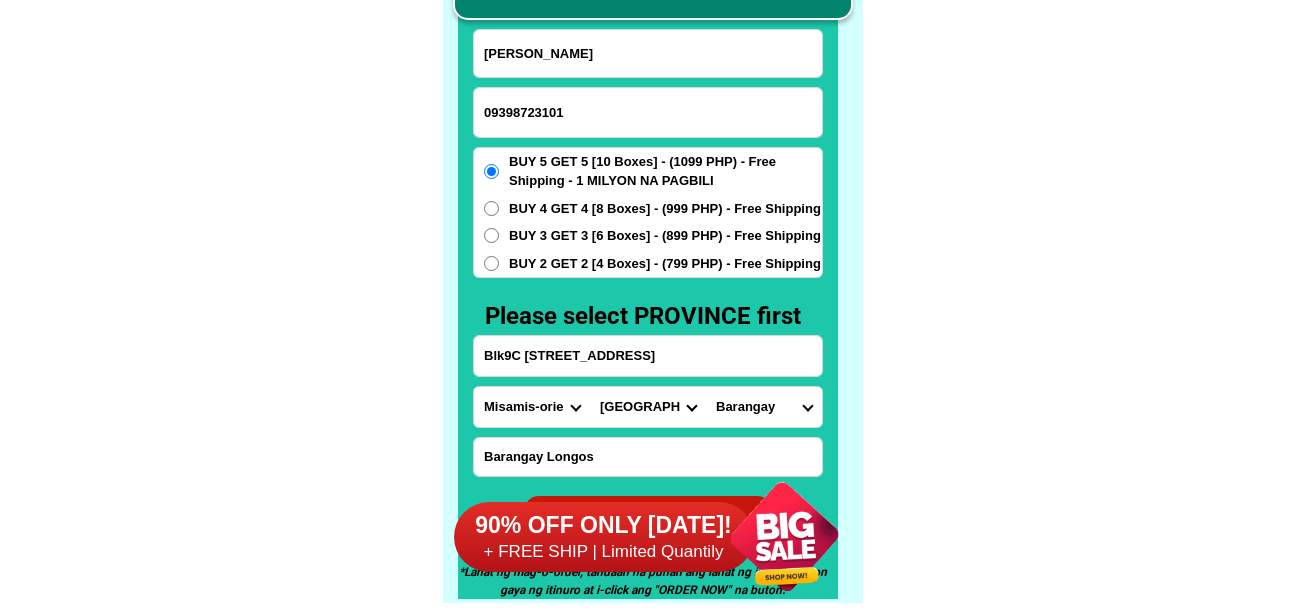 select on "63_3868073640" 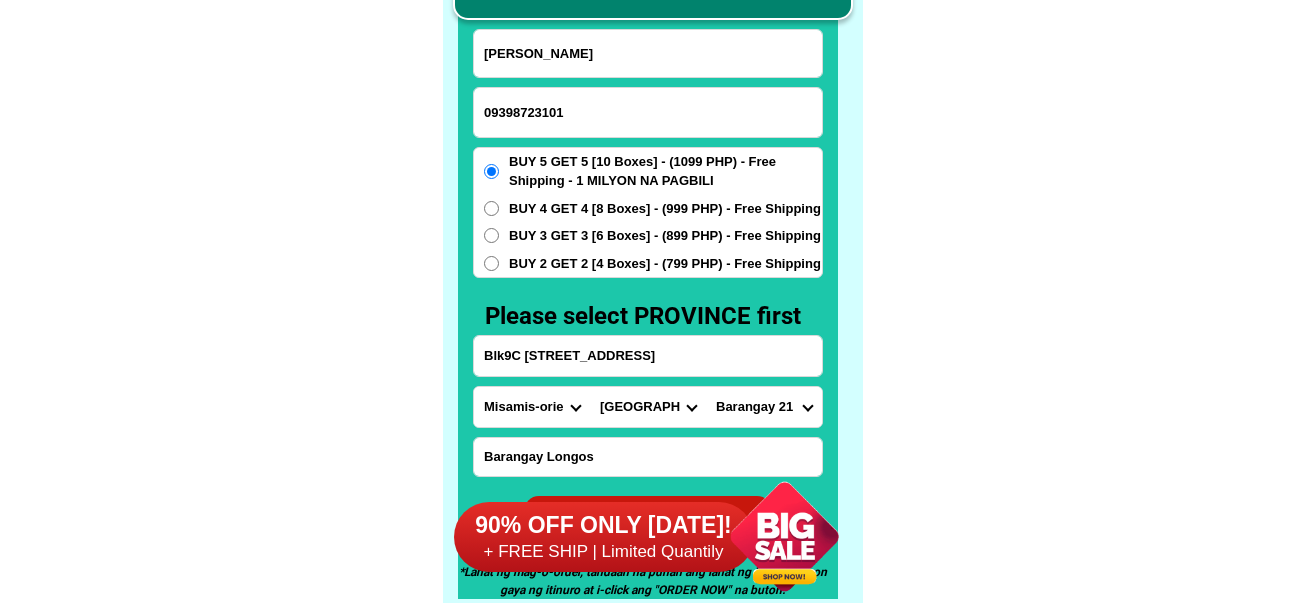 click on "Barangay Agusan Baikingon [GEOGRAPHIC_DATA] Balulang Barangay 1 (pob.) Barangay 10 (pob.) Barangay 11 (pob.) Barangay 12 (pob.) Barangay 13 (pob.) Barangay 14 (pob.) Barangay 15 (pob.) Barangay 16 (pob.) Barangay 17 (pob.) Barangay 18 (pob.) Barangay 19 (pob.) Barangay 2 (pob.) Barangay 20 (pob.) Barangay 21 (pob.) Barangay 22 (pob.) Barangay 23 (pob.) Barangay 24 (pob.) Barangay 25 (pob.) Barangay 26 (pob.) Barangay 27 (pob.) Barangay 28 (pob.) Barangay 29 (pob.) Barangay 3 (pob.) Barangay 30 (pob.) Barangay 31 (pob.) Barangay 32 (pob.) Barangay 33 (pob.) Barangay 34 (pob.) Barangay 35 (pob.) Barangay 36 (pob.) Barangay 37 (pob.) Barangay 38 (pob.) Barangay 39 (pob.) Barangay 4 (pob.) Barangay 40 (pob.) Barangay 5 (pob.) Barangay 6 (pob.) Barangay 7 (pob.) Barangay 8 (pob.) Barangay 9 (pob.) Bayabas Bayanga Besigan Bonbon Bugo Bulua Camaman-an Canito-an [PERSON_NAME] Cugman Dansolihon F. s. catanico Gusa Indahag Iponan Kauswagan Lapasan Lumbia Macabalan Macasandig Mambuaya [GEOGRAPHIC_DATA] Pagalungan Pagatpat Patag" at bounding box center (764, 407) 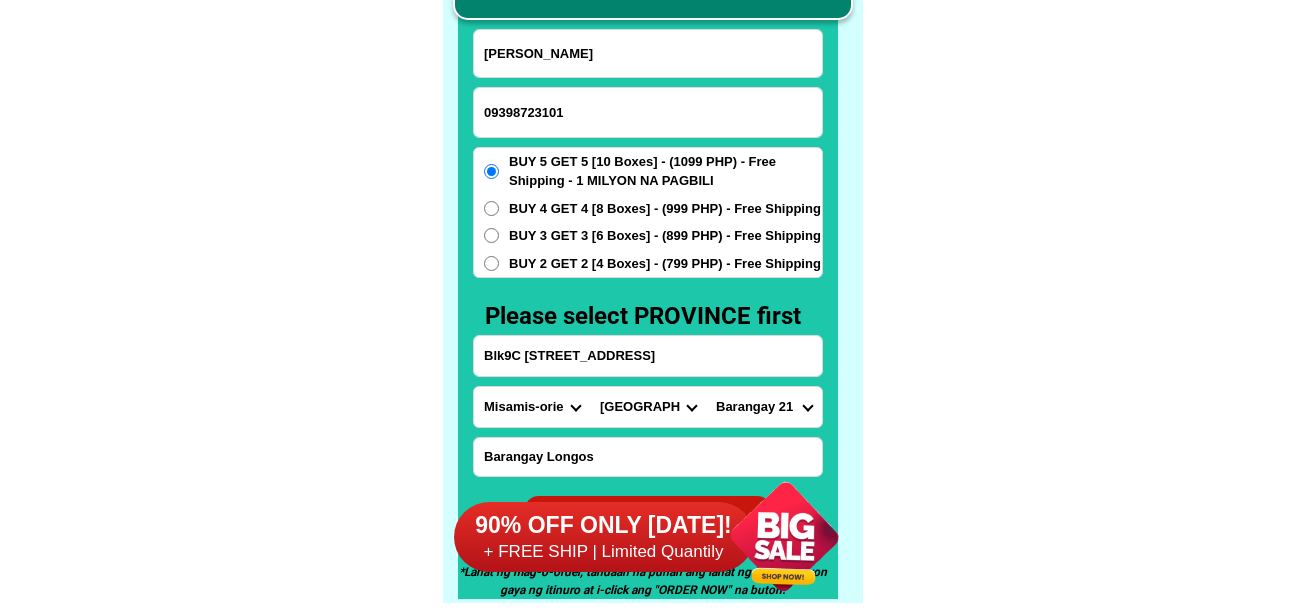 drag, startPoint x: 1004, startPoint y: 380, endPoint x: 699, endPoint y: 348, distance: 306.6741 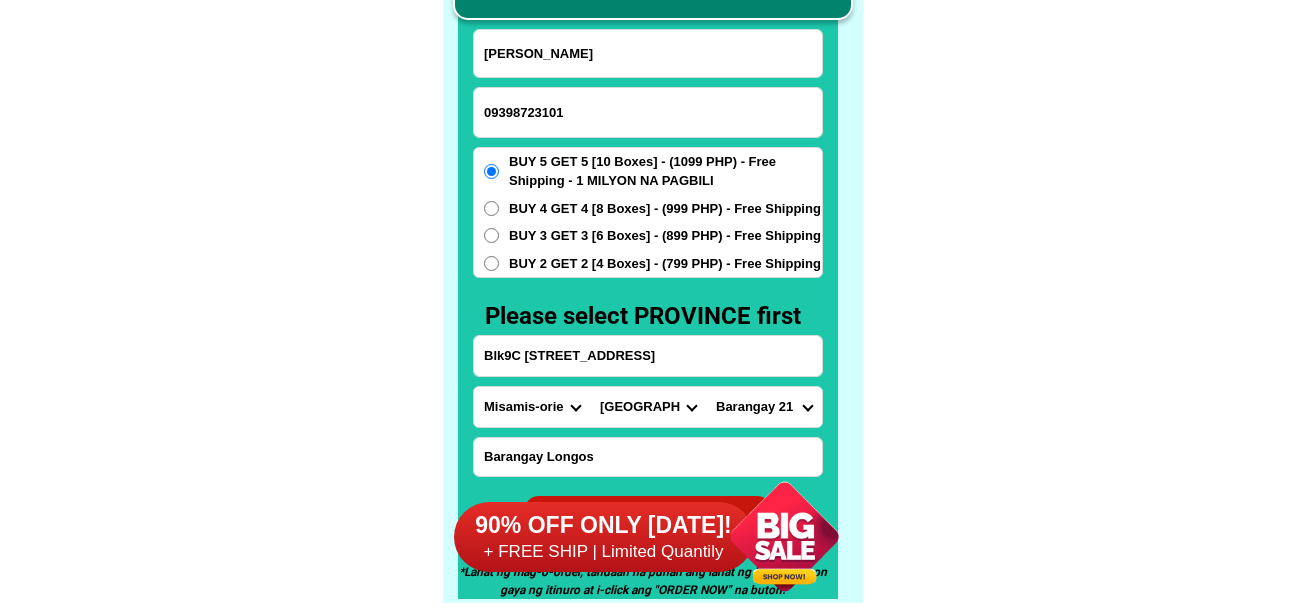 click on "FREE SHIPPING NATIONWIDE Contact Review Introduction Product BONA VITA COFFEE Comprehensive health protection solution
Research by [PERSON_NAME] and [PERSON_NAME] ✅ 𝙰𝚗𝚝𝚒 𝙲𝚊𝚗𝚌𝚎𝚛 ✅ 𝙰𝚗𝚝𝚒 𝚂𝚝𝚛𝚘𝚔𝚎
✅ 𝙰𝚗𝚝𝚒 𝙳𝚒𝚊𝚋𝚎𝚝𝚒𝚌 ✅ 𝙳𝚒𝚊𝚋𝚎𝚝𝚎𝚜 FAKE VS ORIGINAL Noon: nagkaroon ng [MEDICAL_DATA], hindi makalakad ng normal pagkatapos: uminom [PERSON_NAME] dalawang beses sa isang araw, maaaring maglakad nang mag-isa, bawasan ang mga sintomas ng kanser The product has been certified for
safety and effectiveness Prevent and combat signs of [MEDICAL_DATA], [MEDICAL_DATA], and cardiovascular diseases Helps strengthen bones and joints Prevent [MEDICAL_DATA] Reduce excess fat Anti-aging [PERSON_NAME] CAFE WITH HYDROLYZED COLLAGEN Enemy of the cause of disease [PERSON_NAME] Doc Nutrition Department of Philippines General Hospital shared that BONA VITA CAFE sprouts are the panacea in anti - aging and anti-disease. Start After 1 week" at bounding box center (652, -6201) 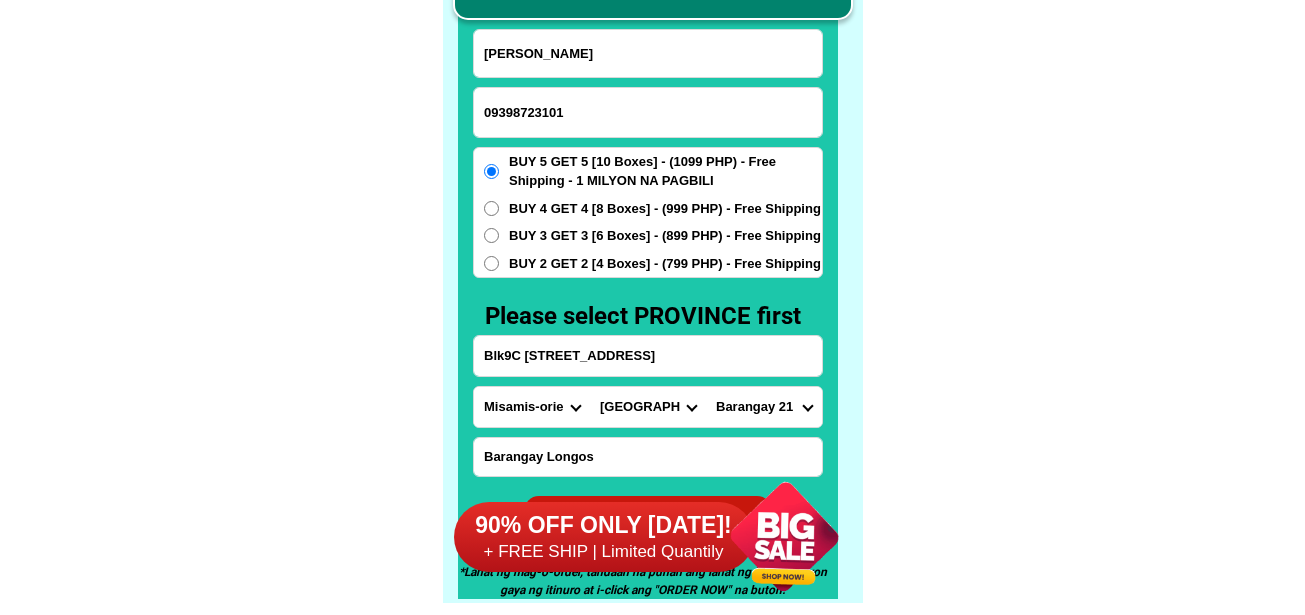 click on "Blk9C [STREET_ADDRESS]" at bounding box center (648, 356) 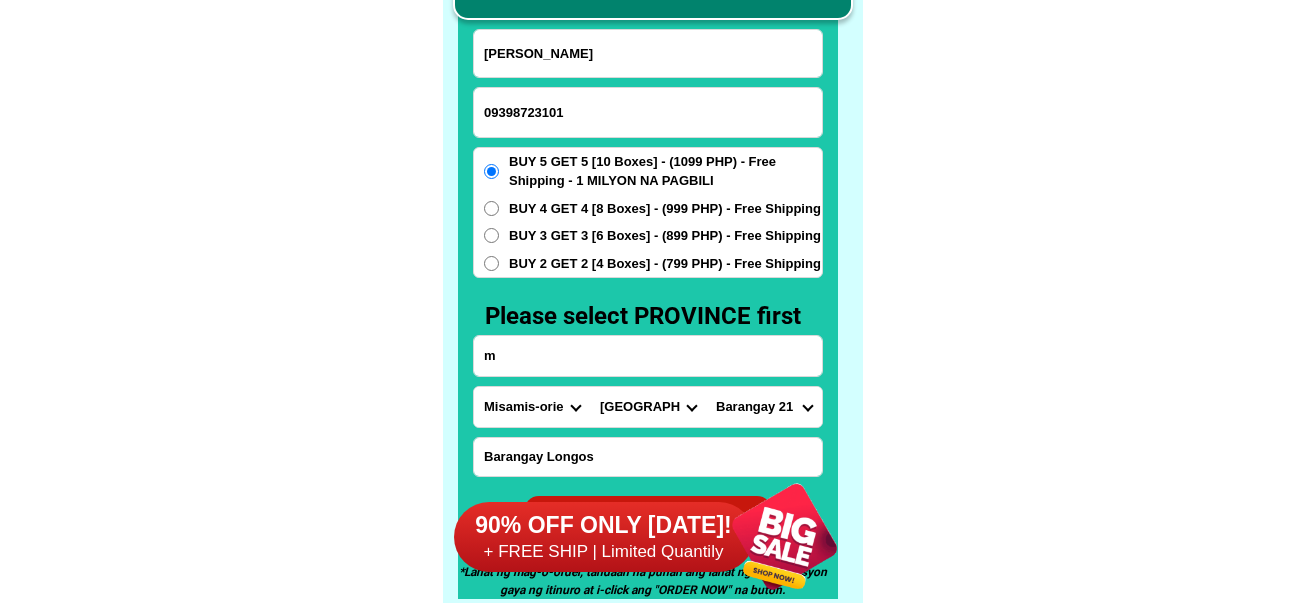 type on "macamot Binangonan Rizal" 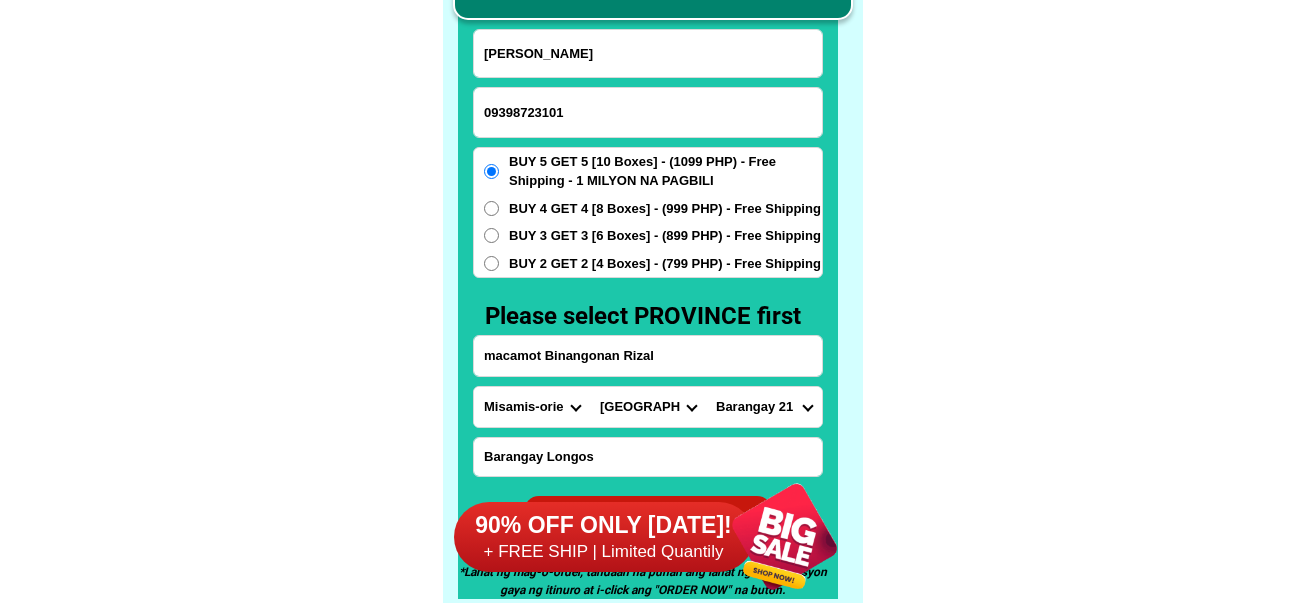 click on "Province [GEOGRAPHIC_DATA] [GEOGRAPHIC_DATA] [GEOGRAPHIC_DATA] [GEOGRAPHIC_DATA] [GEOGRAPHIC_DATA] [GEOGRAPHIC_DATA][PERSON_NAME][GEOGRAPHIC_DATA] [GEOGRAPHIC_DATA] [GEOGRAPHIC_DATA] [GEOGRAPHIC_DATA] [GEOGRAPHIC_DATA] [GEOGRAPHIC_DATA] [GEOGRAPHIC_DATA] [GEOGRAPHIC_DATA] [GEOGRAPHIC_DATA] [GEOGRAPHIC_DATA]-[GEOGRAPHIC_DATA] [GEOGRAPHIC_DATA] [GEOGRAPHIC_DATA] [GEOGRAPHIC_DATA] [GEOGRAPHIC_DATA] [GEOGRAPHIC_DATA] [GEOGRAPHIC_DATA]-de-oro [GEOGRAPHIC_DATA] [GEOGRAPHIC_DATA]-occidental [GEOGRAPHIC_DATA] [GEOGRAPHIC_DATA] Eastern-[GEOGRAPHIC_DATA] [GEOGRAPHIC_DATA] [GEOGRAPHIC_DATA] [GEOGRAPHIC_DATA]-norte [GEOGRAPHIC_DATA]-[GEOGRAPHIC_DATA] [GEOGRAPHIC_DATA] [GEOGRAPHIC_DATA] [GEOGRAPHIC_DATA] [GEOGRAPHIC_DATA] [GEOGRAPHIC_DATA] [GEOGRAPHIC_DATA] [GEOGRAPHIC_DATA] [GEOGRAPHIC_DATA] Metro-[GEOGRAPHIC_DATA] [GEOGRAPHIC_DATA]-[GEOGRAPHIC_DATA]-[GEOGRAPHIC_DATA]-province [GEOGRAPHIC_DATA]-[GEOGRAPHIC_DATA]-oriental [GEOGRAPHIC_DATA] [GEOGRAPHIC_DATA] [GEOGRAPHIC_DATA]-[GEOGRAPHIC_DATA]-[GEOGRAPHIC_DATA] [GEOGRAPHIC_DATA] [GEOGRAPHIC_DATA] [GEOGRAPHIC_DATA] [GEOGRAPHIC_DATA] [GEOGRAPHIC_DATA][PERSON_NAME][GEOGRAPHIC_DATA] [GEOGRAPHIC_DATA] [GEOGRAPHIC_DATA] [GEOGRAPHIC_DATA] [GEOGRAPHIC_DATA] [GEOGRAPHIC_DATA]-[GEOGRAPHIC_DATA]-[GEOGRAPHIC_DATA]-[GEOGRAPHIC_DATA] [GEOGRAPHIC_DATA] [GEOGRAPHIC_DATA]-[GEOGRAPHIC_DATA]-[GEOGRAPHIC_DATA] [GEOGRAPHIC_DATA] [GEOGRAPHIC_DATA] [GEOGRAPHIC_DATA]" at bounding box center (532, 407) 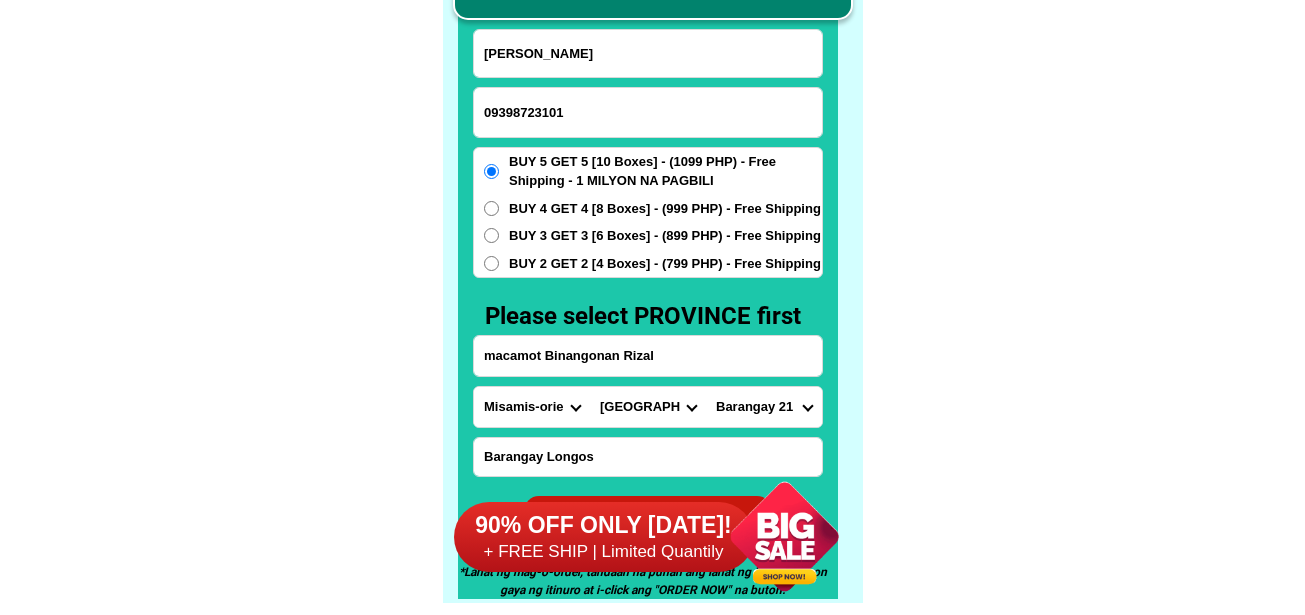 select on "63_993" 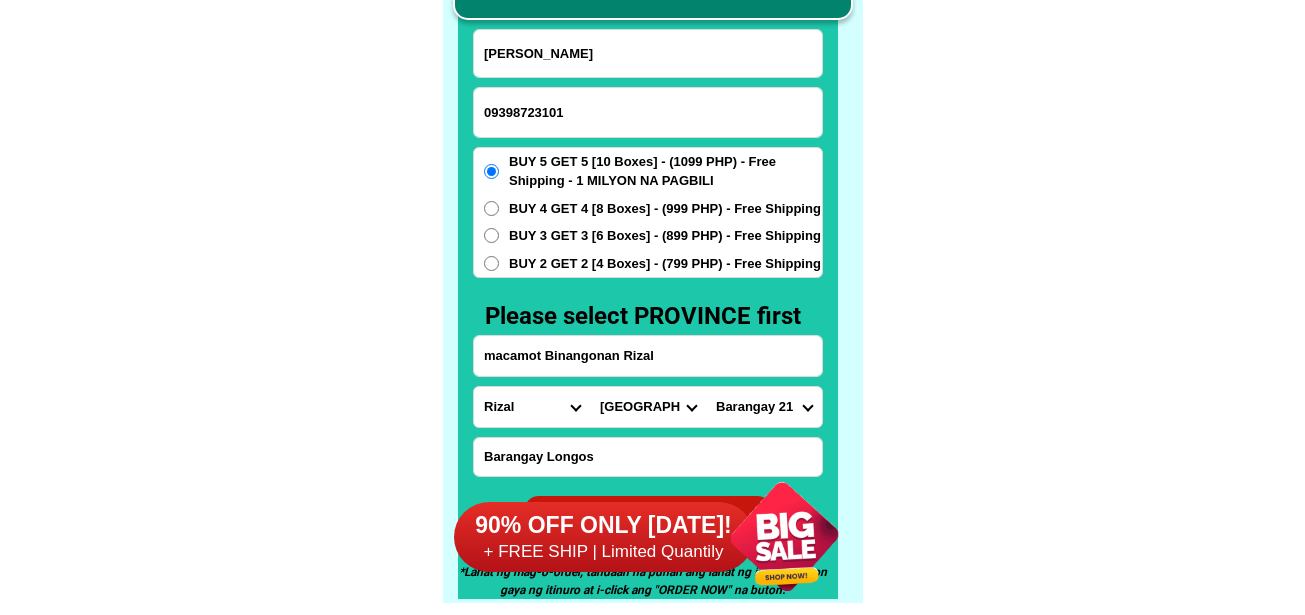 click on "Province [GEOGRAPHIC_DATA] [GEOGRAPHIC_DATA] [GEOGRAPHIC_DATA] [GEOGRAPHIC_DATA] [GEOGRAPHIC_DATA] [GEOGRAPHIC_DATA][PERSON_NAME][GEOGRAPHIC_DATA] [GEOGRAPHIC_DATA] [GEOGRAPHIC_DATA] [GEOGRAPHIC_DATA] [GEOGRAPHIC_DATA] [GEOGRAPHIC_DATA] [GEOGRAPHIC_DATA] [GEOGRAPHIC_DATA] [GEOGRAPHIC_DATA] [GEOGRAPHIC_DATA]-[GEOGRAPHIC_DATA] [GEOGRAPHIC_DATA] [GEOGRAPHIC_DATA] [GEOGRAPHIC_DATA] [GEOGRAPHIC_DATA] [GEOGRAPHIC_DATA] [GEOGRAPHIC_DATA]-de-oro [GEOGRAPHIC_DATA] [GEOGRAPHIC_DATA]-occidental [GEOGRAPHIC_DATA] [GEOGRAPHIC_DATA] Eastern-[GEOGRAPHIC_DATA] [GEOGRAPHIC_DATA] [GEOGRAPHIC_DATA] [GEOGRAPHIC_DATA]-norte [GEOGRAPHIC_DATA]-[GEOGRAPHIC_DATA] [GEOGRAPHIC_DATA] [GEOGRAPHIC_DATA] [GEOGRAPHIC_DATA] [GEOGRAPHIC_DATA] [GEOGRAPHIC_DATA] [GEOGRAPHIC_DATA] [GEOGRAPHIC_DATA] [GEOGRAPHIC_DATA] Metro-[GEOGRAPHIC_DATA] [GEOGRAPHIC_DATA]-[GEOGRAPHIC_DATA]-[GEOGRAPHIC_DATA]-province [GEOGRAPHIC_DATA]-[GEOGRAPHIC_DATA]-oriental [GEOGRAPHIC_DATA] [GEOGRAPHIC_DATA] [GEOGRAPHIC_DATA]-[GEOGRAPHIC_DATA]-[GEOGRAPHIC_DATA] [GEOGRAPHIC_DATA] [GEOGRAPHIC_DATA] [GEOGRAPHIC_DATA] [GEOGRAPHIC_DATA] [GEOGRAPHIC_DATA][PERSON_NAME][GEOGRAPHIC_DATA] [GEOGRAPHIC_DATA] [GEOGRAPHIC_DATA] [GEOGRAPHIC_DATA] [GEOGRAPHIC_DATA] [GEOGRAPHIC_DATA]-[GEOGRAPHIC_DATA]-[GEOGRAPHIC_DATA]-[GEOGRAPHIC_DATA] [GEOGRAPHIC_DATA] [GEOGRAPHIC_DATA]-[GEOGRAPHIC_DATA]-[GEOGRAPHIC_DATA] [GEOGRAPHIC_DATA] [GEOGRAPHIC_DATA] [GEOGRAPHIC_DATA]" at bounding box center [532, 407] 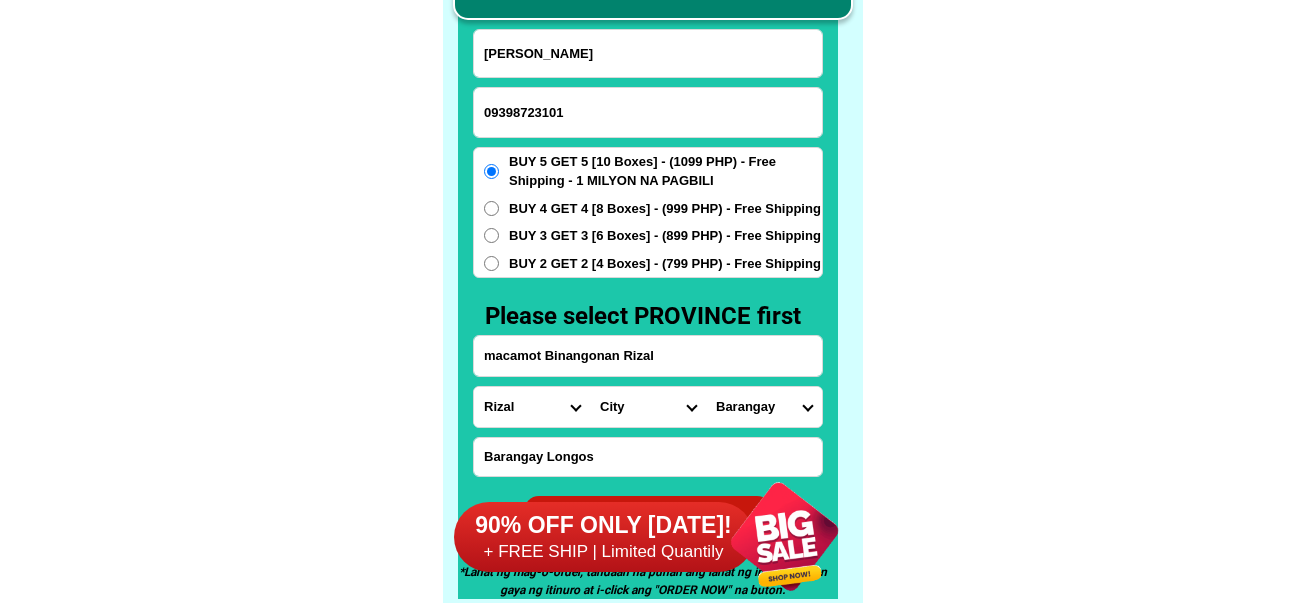 click on "City Angono Antipolo-city [GEOGRAPHIC_DATA] [GEOGRAPHIC_DATA] [GEOGRAPHIC_DATA][PERSON_NAME] Pililla [GEOGRAPHIC_DATA]-[GEOGRAPHIC_DATA] [GEOGRAPHIC_DATA][PERSON_NAME][GEOGRAPHIC_DATA] [GEOGRAPHIC_DATA]-[GEOGRAPHIC_DATA]-[PERSON_NAME][GEOGRAPHIC_DATA]-[GEOGRAPHIC_DATA][PERSON_NAME] [PERSON_NAME]" at bounding box center (648, 407) 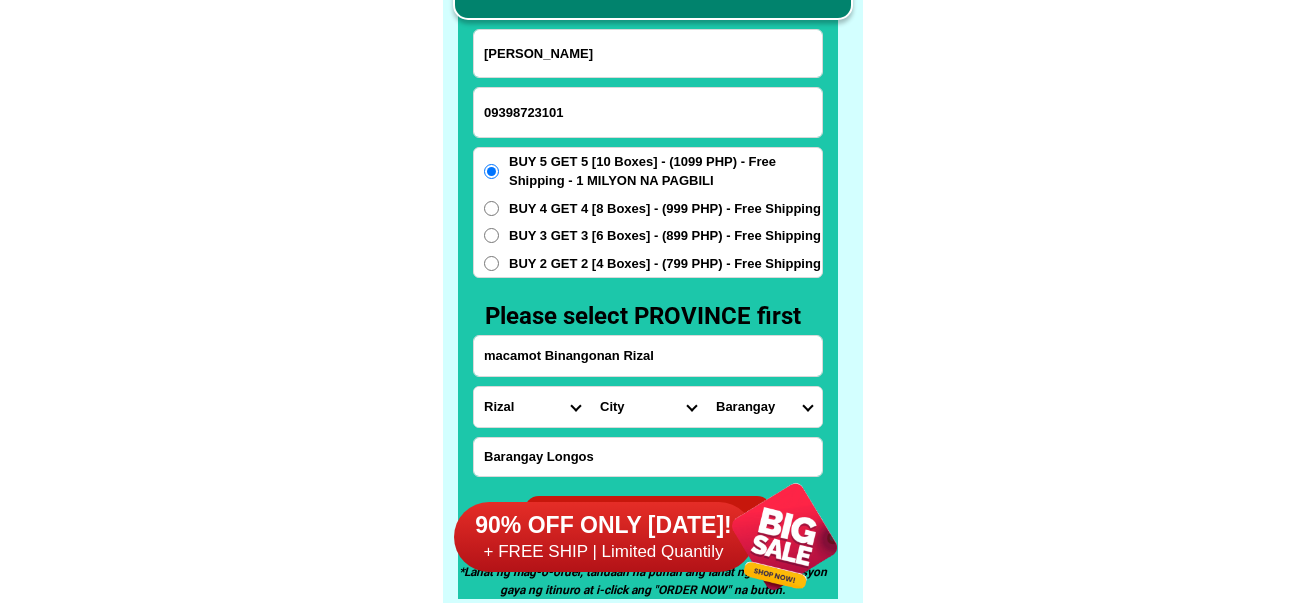 select on "63_9938511" 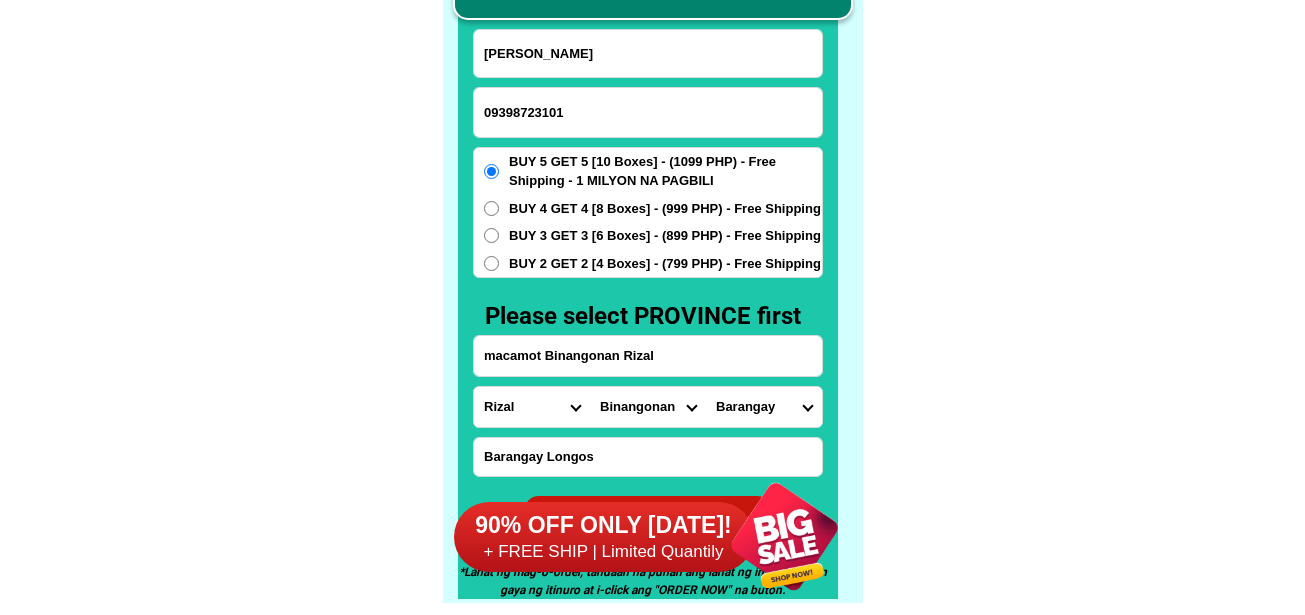 click on "City Angono Antipolo-city [GEOGRAPHIC_DATA] [GEOGRAPHIC_DATA] [GEOGRAPHIC_DATA][PERSON_NAME] Pililla [GEOGRAPHIC_DATA]-[GEOGRAPHIC_DATA] [GEOGRAPHIC_DATA][PERSON_NAME][GEOGRAPHIC_DATA] [GEOGRAPHIC_DATA]-[GEOGRAPHIC_DATA]-[PERSON_NAME][GEOGRAPHIC_DATA]-[GEOGRAPHIC_DATA][PERSON_NAME] [PERSON_NAME]" at bounding box center [648, 407] 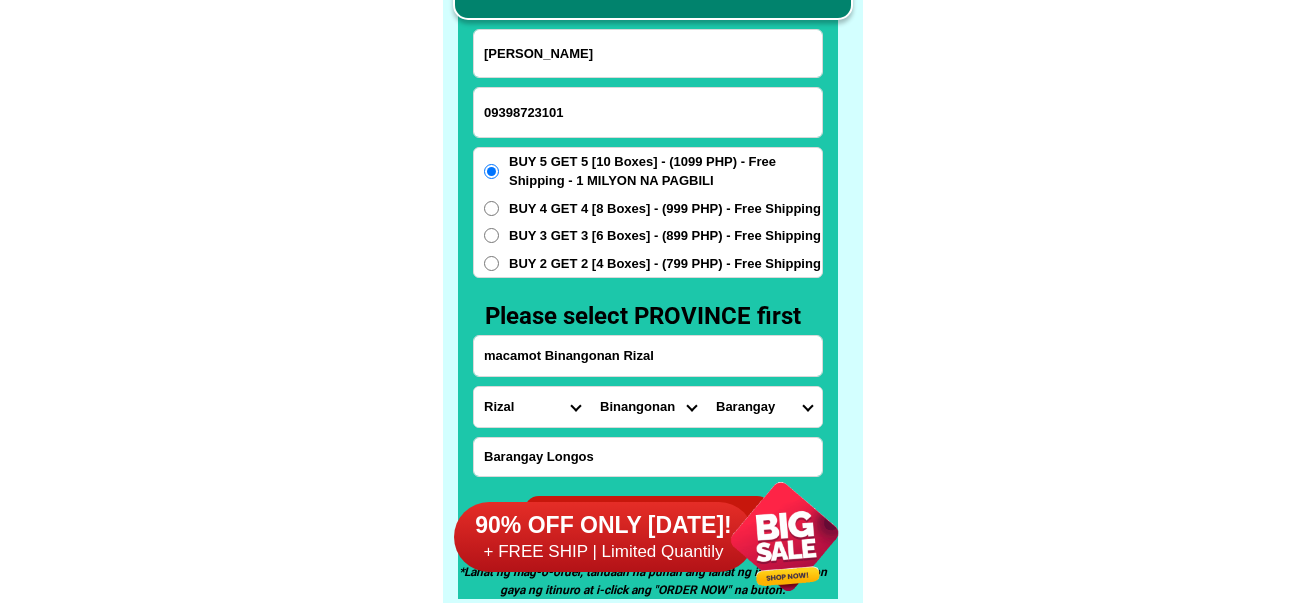 click on "Barangay [PERSON_NAME] Bilibiran Binitagan Bombong Buhangin Calumpang Ginoong sanay Gulod Habagatan [PERSON_NAME] Kalawaan Kalinawan [GEOGRAPHIC_DATA] Kaytome Kinaboogan Kinagatan Layunan (pob.) Libid (pob.) Libis (pob.) Limbon-limbon Lunsad Macamot Mahabang parang Malakaban Mambog Pag-asa Palangoy Pantok Pila pila Pinagdilawan Pipindan Rayap [GEOGRAPHIC_DATA][PERSON_NAME][PERSON_NAME] [GEOGRAPHIC_DATA] Tatala Tayuman" at bounding box center (764, 407) 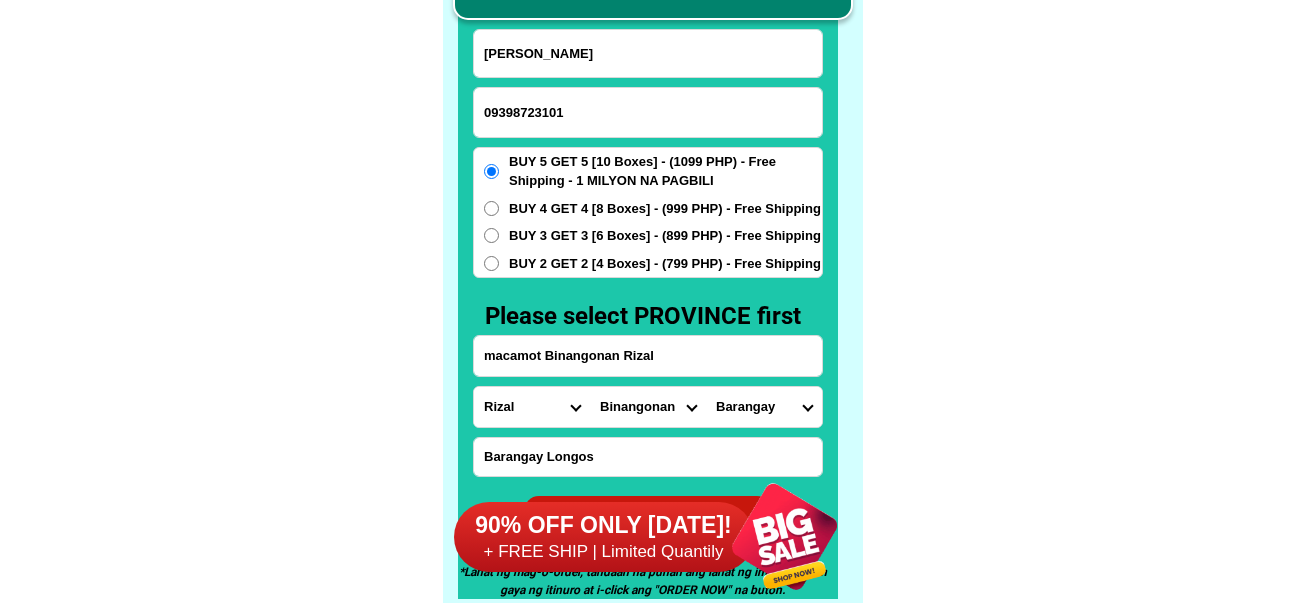 select on "63_99385113582" 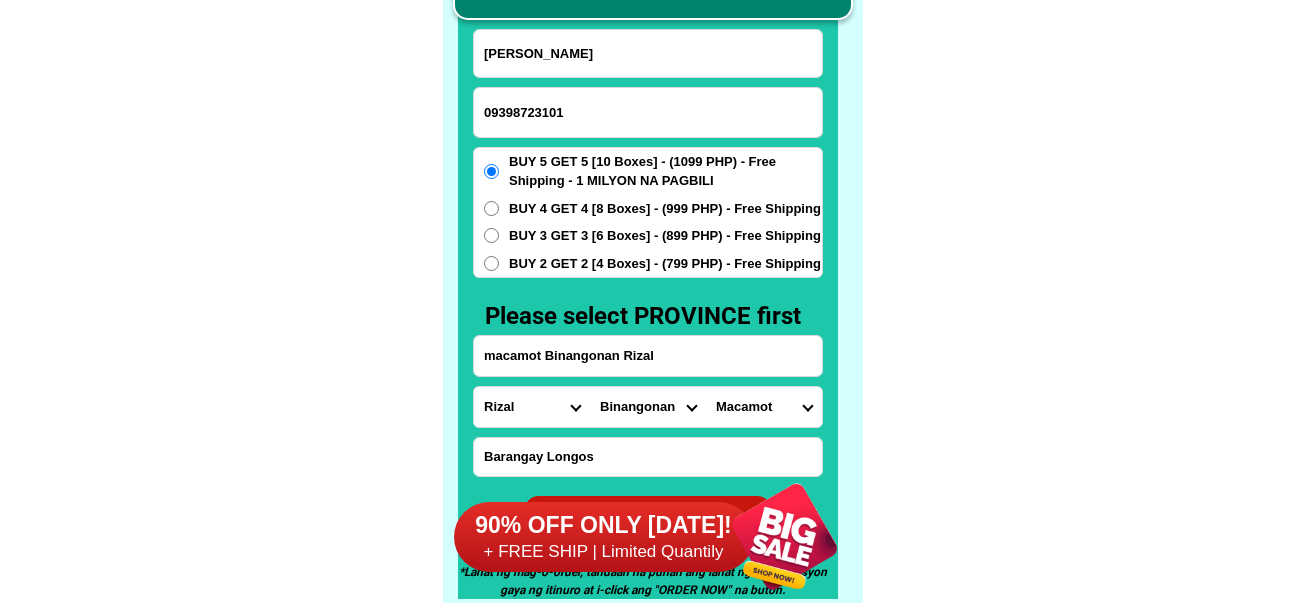 click on "Barangay [PERSON_NAME] Bilibiran Binitagan Bombong Buhangin Calumpang Ginoong sanay Gulod Habagatan [PERSON_NAME] Kalawaan Kalinawan [GEOGRAPHIC_DATA] Kaytome Kinaboogan Kinagatan Layunan (pob.) Libid (pob.) Libis (pob.) Limbon-limbon Lunsad Macamot Mahabang parang Malakaban Mambog Pag-asa Palangoy Pantok Pila pila Pinagdilawan Pipindan Rayap [GEOGRAPHIC_DATA][PERSON_NAME][PERSON_NAME] [GEOGRAPHIC_DATA] Tatala Tayuman" at bounding box center (764, 407) 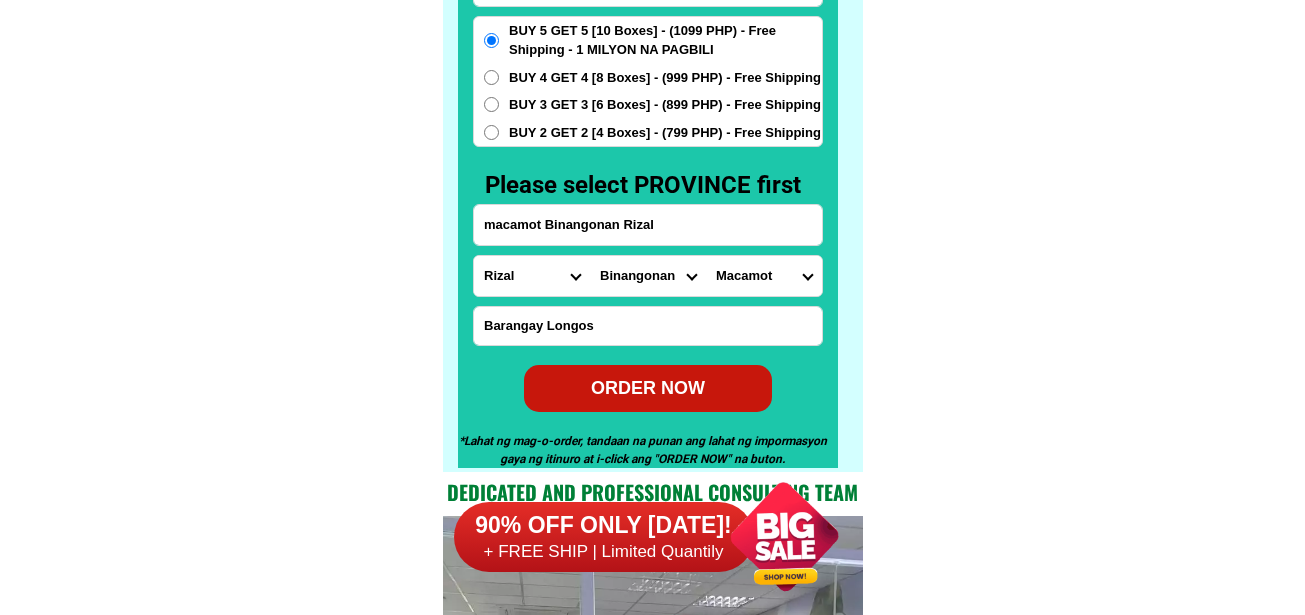scroll, scrollTop: 15846, scrollLeft: 0, axis: vertical 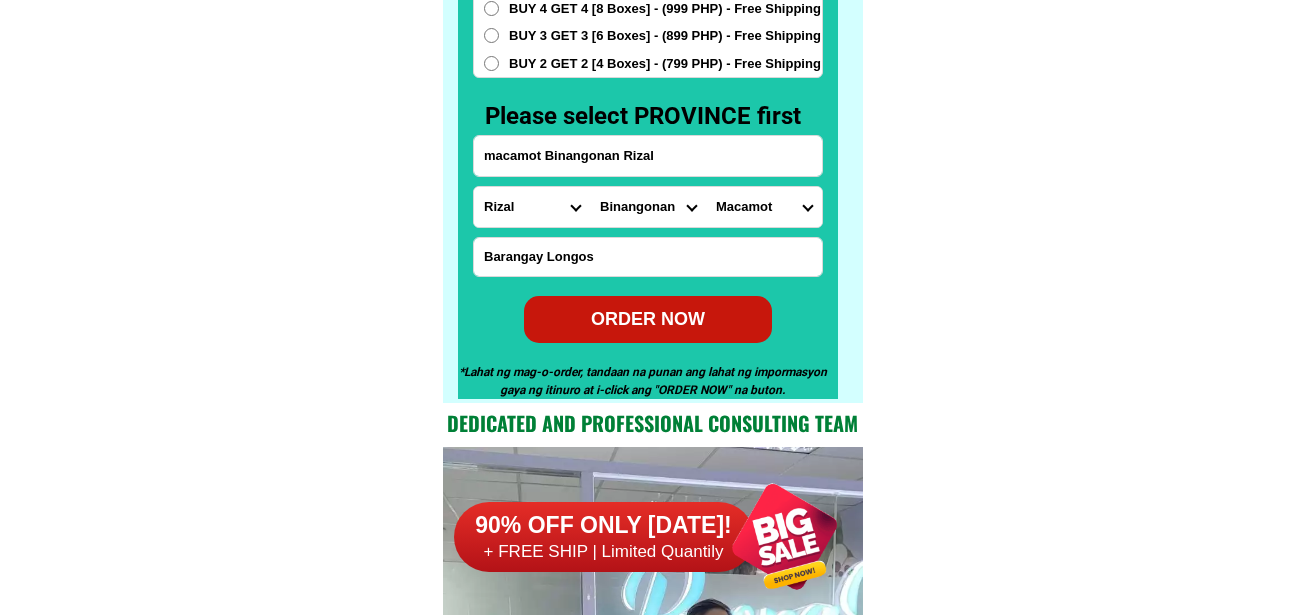 click on "ORDER NOW" at bounding box center [648, 318] 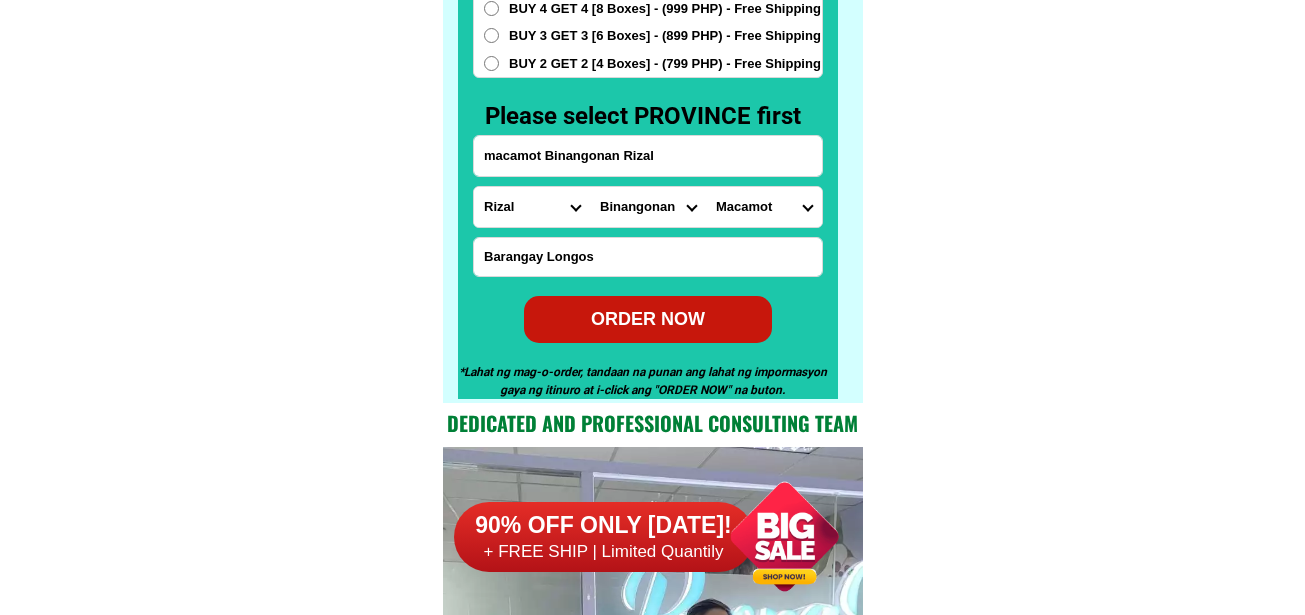 type 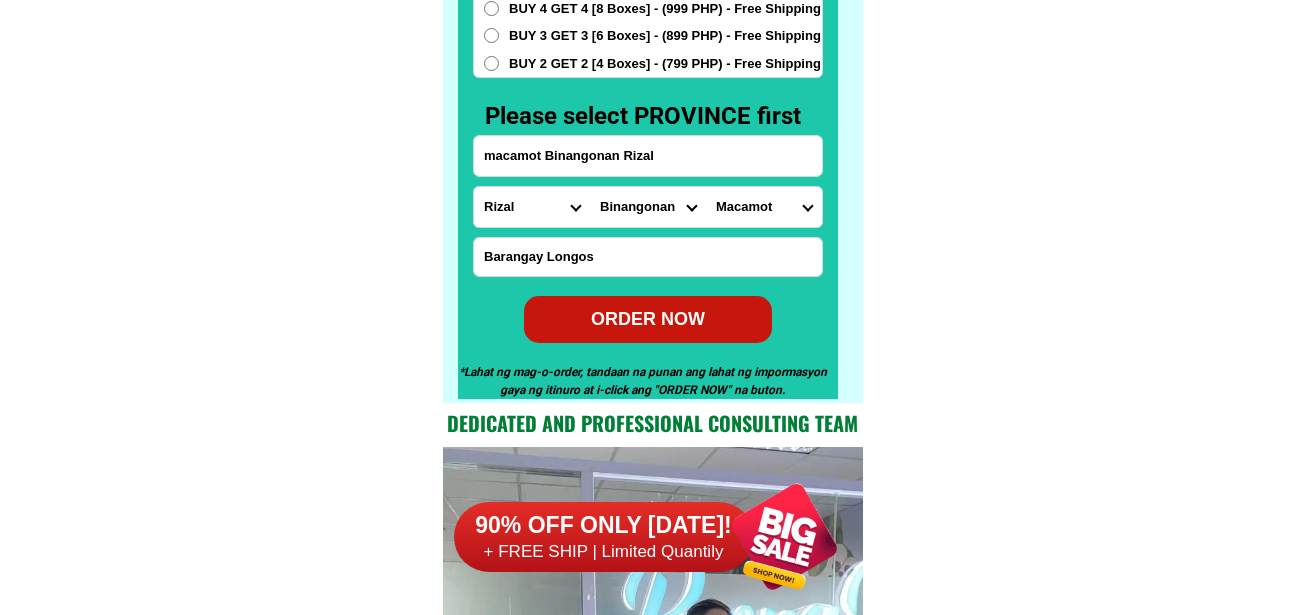 radio on "true" 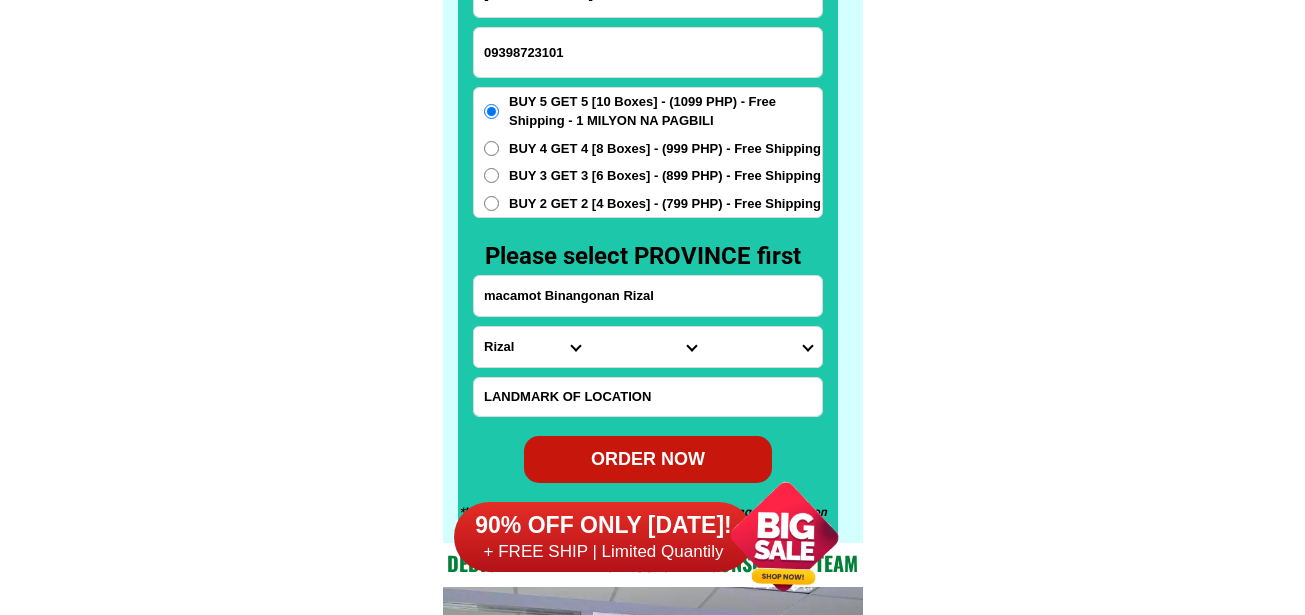 scroll, scrollTop: 15646, scrollLeft: 0, axis: vertical 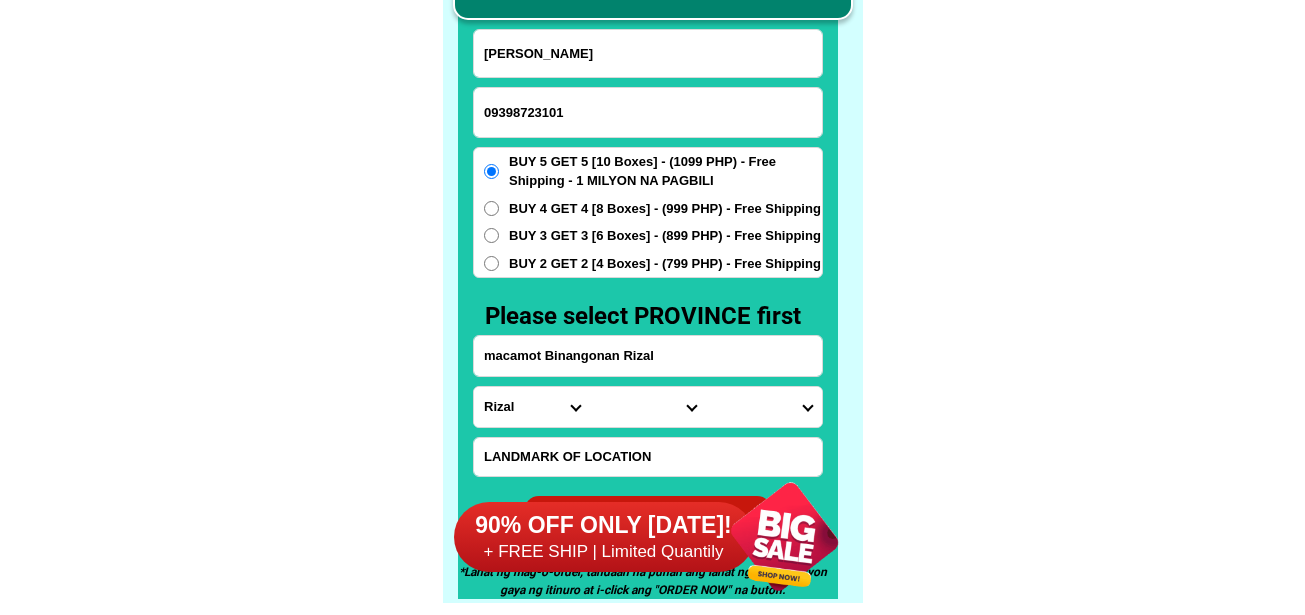 click on "09398723101" at bounding box center [648, 112] 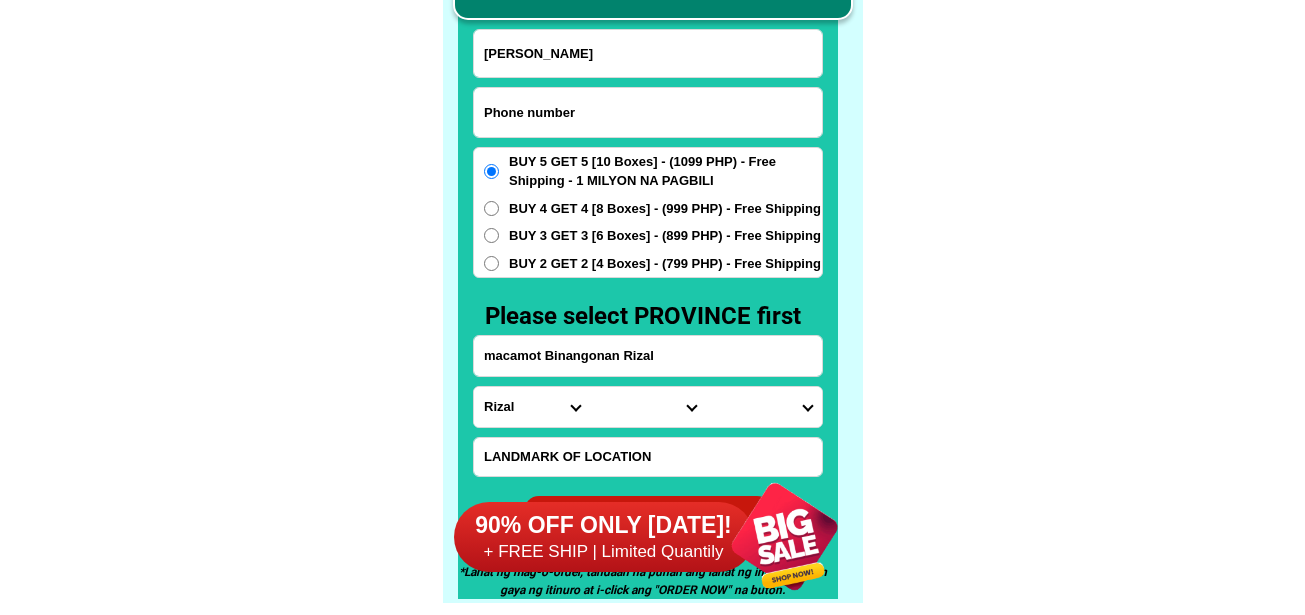 paste on "09635504281" 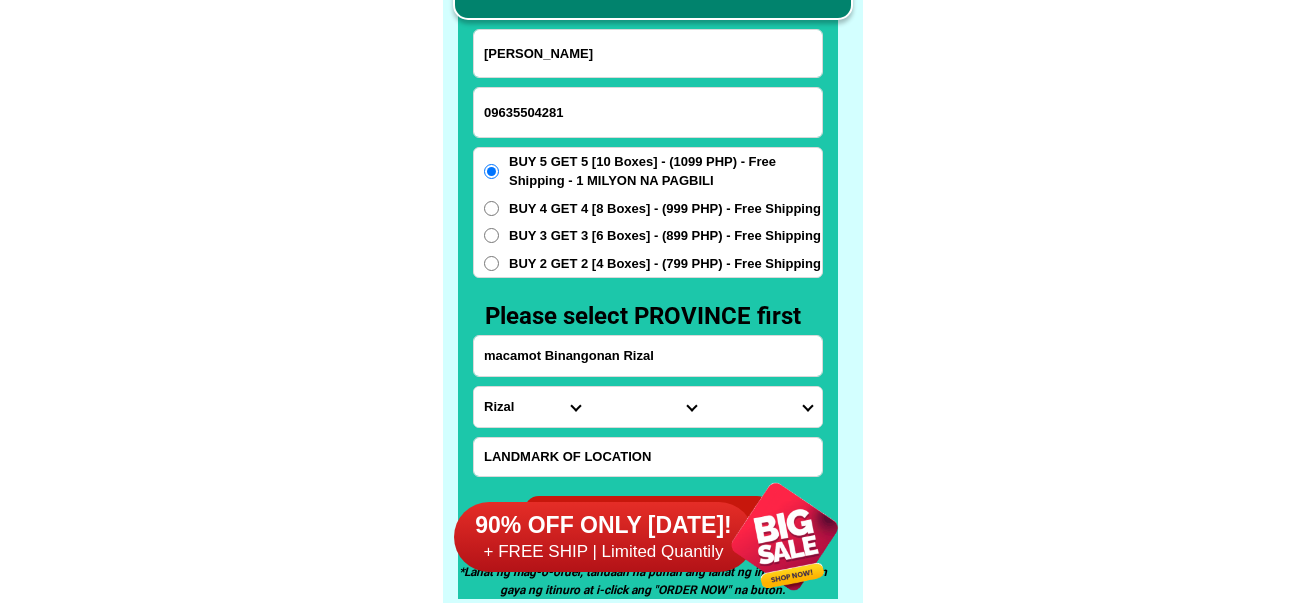 type on "09635504281" 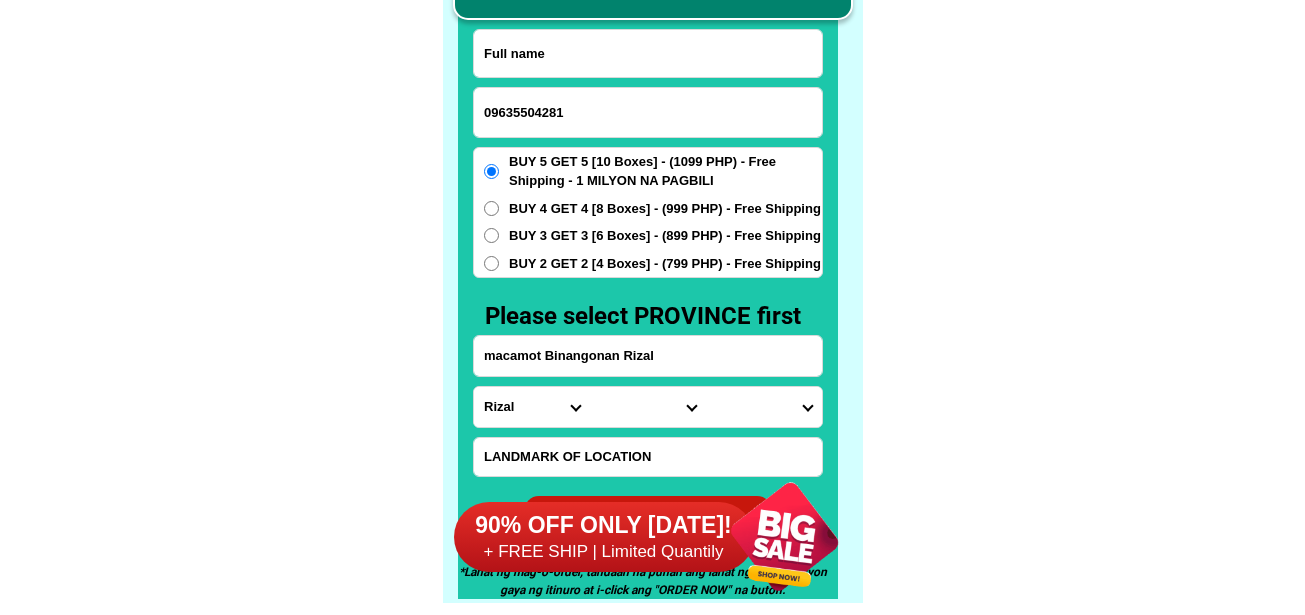 click at bounding box center [648, 53] 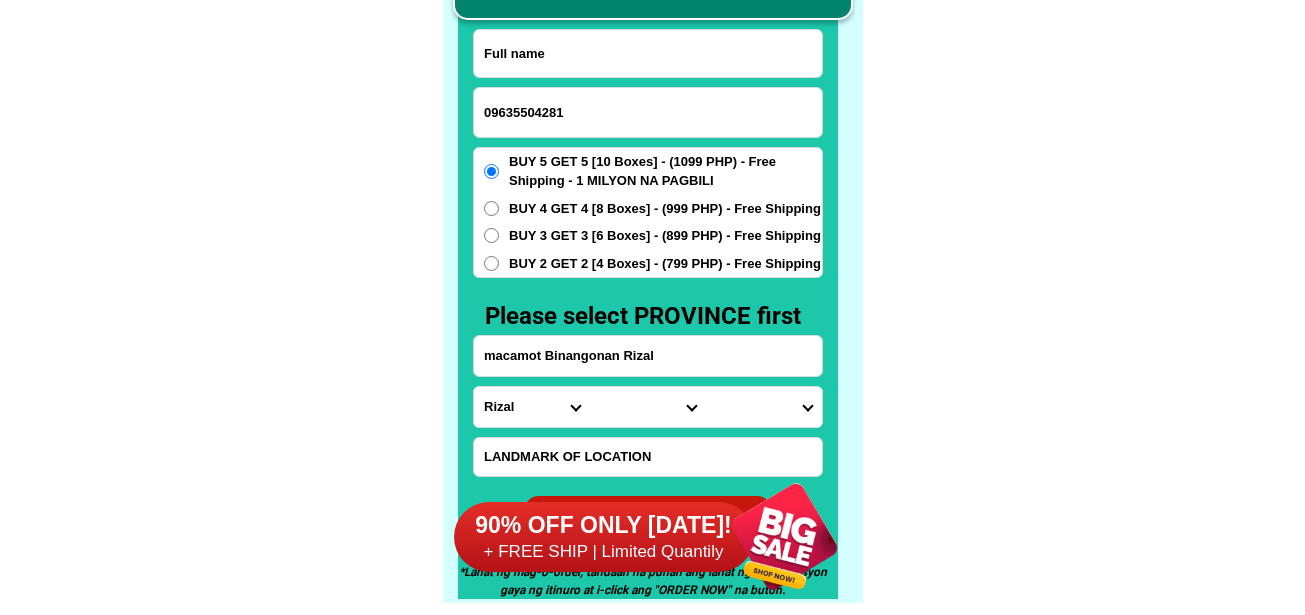 paste on "[PERSON_NAME]" 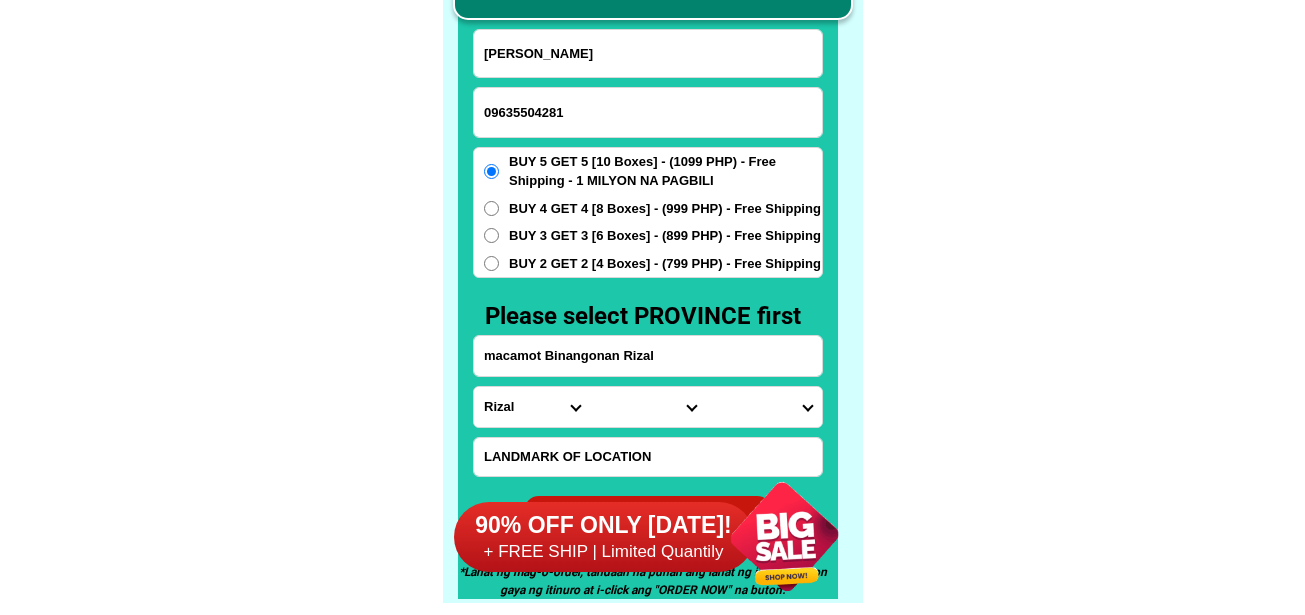 type on "[PERSON_NAME]" 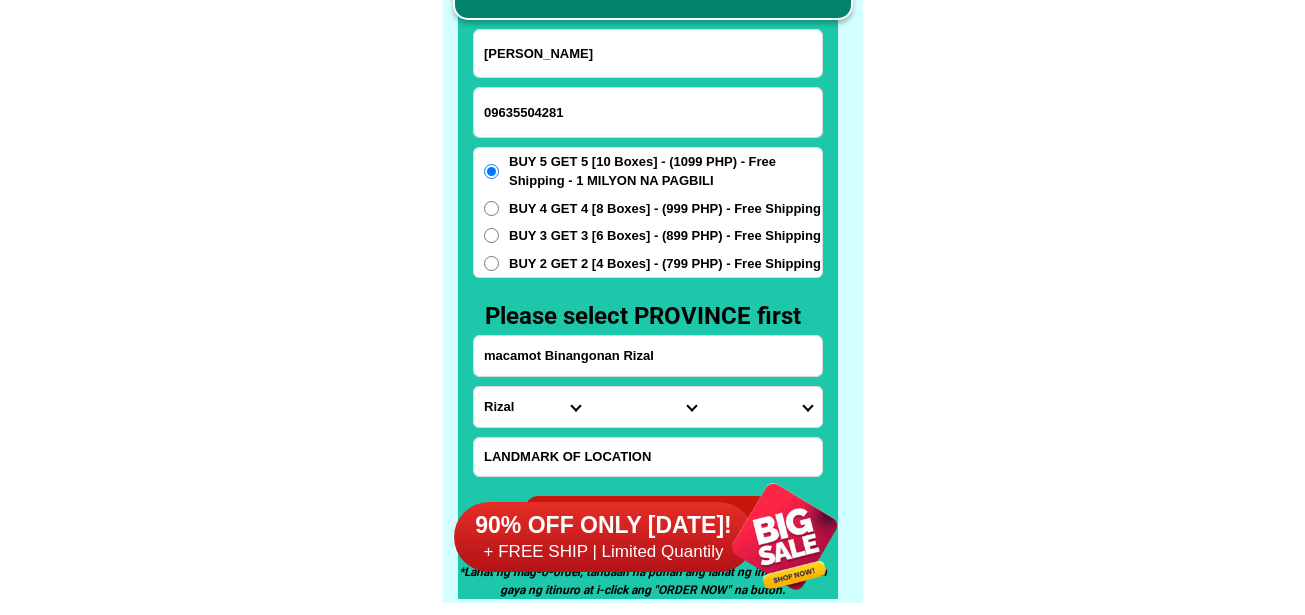 click on "macamot Binangonan Rizal" at bounding box center (648, 356) 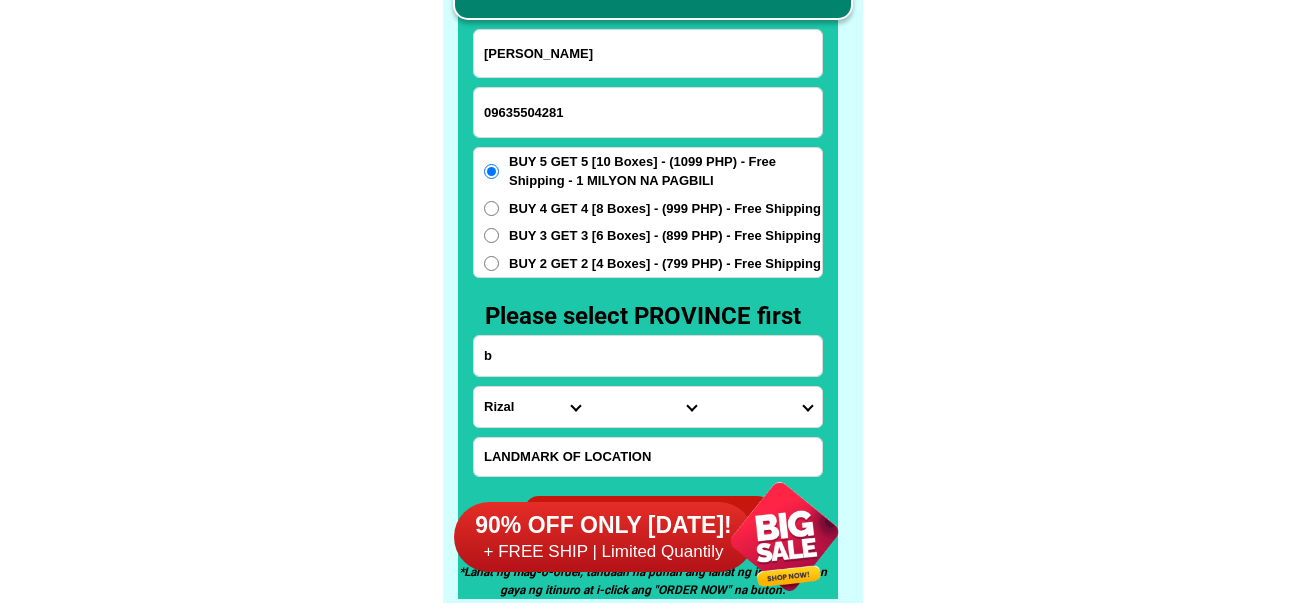 type on "[PERSON_NAME] [PERSON_NAME], [PERSON_NAME] La Union" 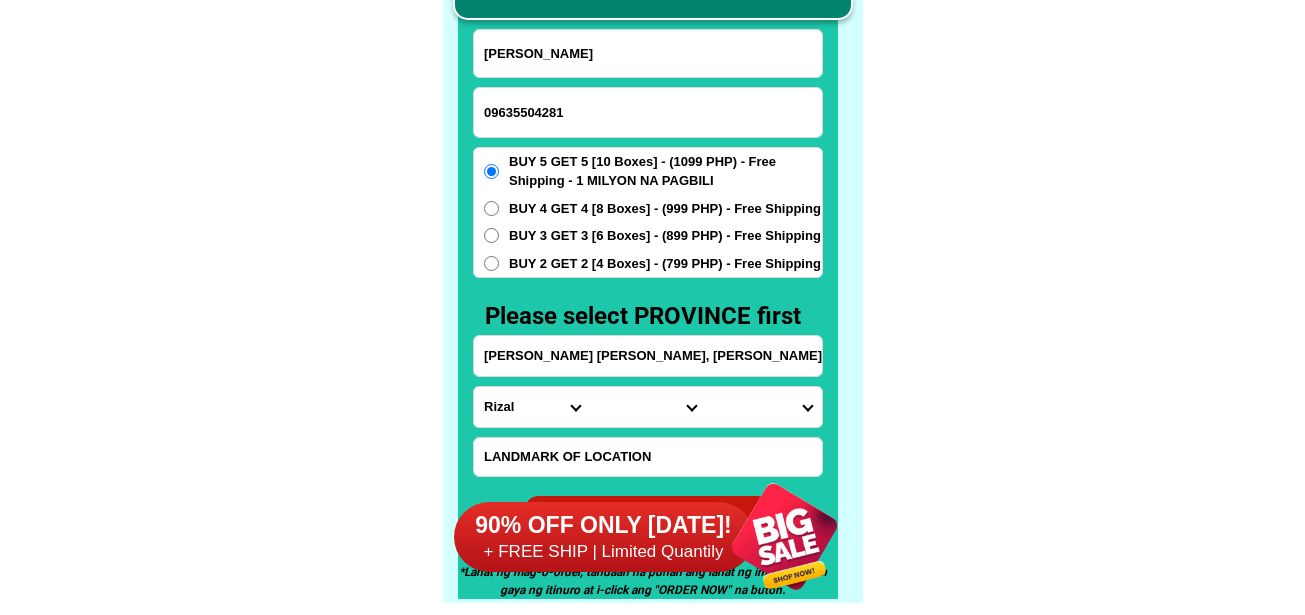click on "Province [GEOGRAPHIC_DATA] [GEOGRAPHIC_DATA] [GEOGRAPHIC_DATA] [GEOGRAPHIC_DATA] [GEOGRAPHIC_DATA] [GEOGRAPHIC_DATA][PERSON_NAME][GEOGRAPHIC_DATA] [GEOGRAPHIC_DATA] [GEOGRAPHIC_DATA] [GEOGRAPHIC_DATA] [GEOGRAPHIC_DATA] [GEOGRAPHIC_DATA] [GEOGRAPHIC_DATA] [GEOGRAPHIC_DATA] [GEOGRAPHIC_DATA] [GEOGRAPHIC_DATA]-[GEOGRAPHIC_DATA] [GEOGRAPHIC_DATA] [GEOGRAPHIC_DATA] [GEOGRAPHIC_DATA] [GEOGRAPHIC_DATA] [GEOGRAPHIC_DATA] [GEOGRAPHIC_DATA]-de-oro [GEOGRAPHIC_DATA] [GEOGRAPHIC_DATA]-occidental [GEOGRAPHIC_DATA] [GEOGRAPHIC_DATA] Eastern-[GEOGRAPHIC_DATA] [GEOGRAPHIC_DATA] [GEOGRAPHIC_DATA] [GEOGRAPHIC_DATA]-norte [GEOGRAPHIC_DATA]-[GEOGRAPHIC_DATA] [GEOGRAPHIC_DATA] [GEOGRAPHIC_DATA] [GEOGRAPHIC_DATA] [GEOGRAPHIC_DATA] [GEOGRAPHIC_DATA] [GEOGRAPHIC_DATA] [GEOGRAPHIC_DATA] [GEOGRAPHIC_DATA] Metro-[GEOGRAPHIC_DATA] [GEOGRAPHIC_DATA]-[GEOGRAPHIC_DATA]-[GEOGRAPHIC_DATA]-province [GEOGRAPHIC_DATA]-[GEOGRAPHIC_DATA]-oriental [GEOGRAPHIC_DATA] [GEOGRAPHIC_DATA] [GEOGRAPHIC_DATA]-[GEOGRAPHIC_DATA]-[GEOGRAPHIC_DATA] [GEOGRAPHIC_DATA] [GEOGRAPHIC_DATA] [GEOGRAPHIC_DATA] [GEOGRAPHIC_DATA] [GEOGRAPHIC_DATA][PERSON_NAME][GEOGRAPHIC_DATA] [GEOGRAPHIC_DATA] [GEOGRAPHIC_DATA] [GEOGRAPHIC_DATA] [GEOGRAPHIC_DATA] [GEOGRAPHIC_DATA]-[GEOGRAPHIC_DATA]-[GEOGRAPHIC_DATA]-[GEOGRAPHIC_DATA] [GEOGRAPHIC_DATA] [GEOGRAPHIC_DATA]-[GEOGRAPHIC_DATA]-[GEOGRAPHIC_DATA] [GEOGRAPHIC_DATA] [GEOGRAPHIC_DATA] [GEOGRAPHIC_DATA]" at bounding box center [532, 407] 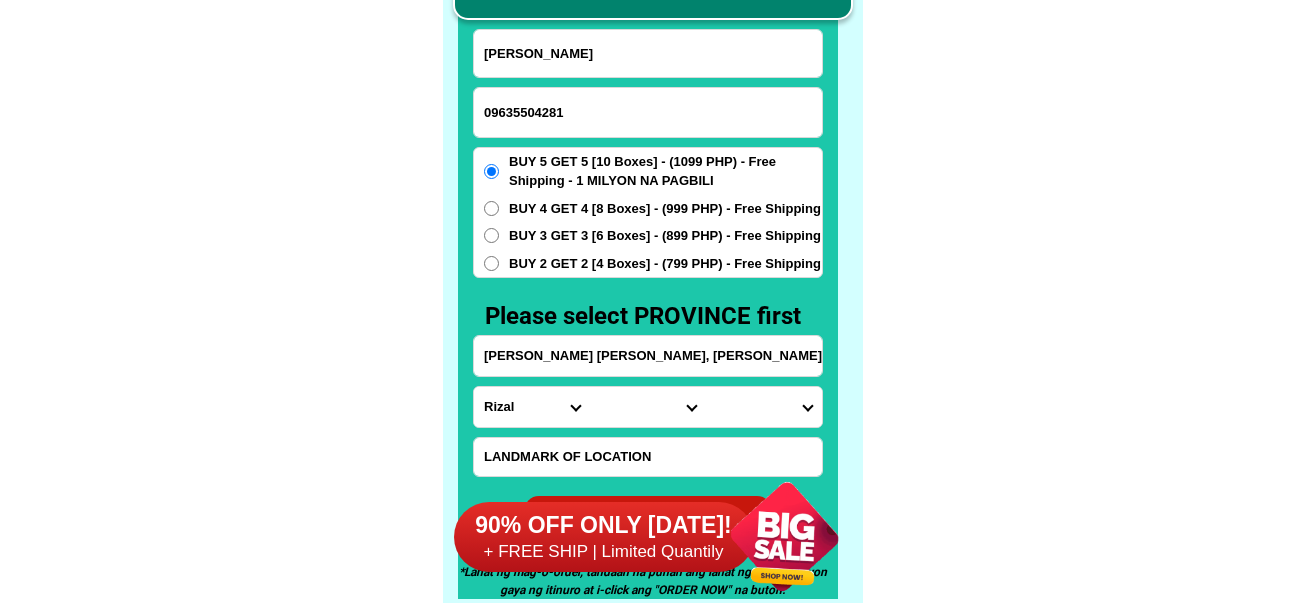 select on "63_32" 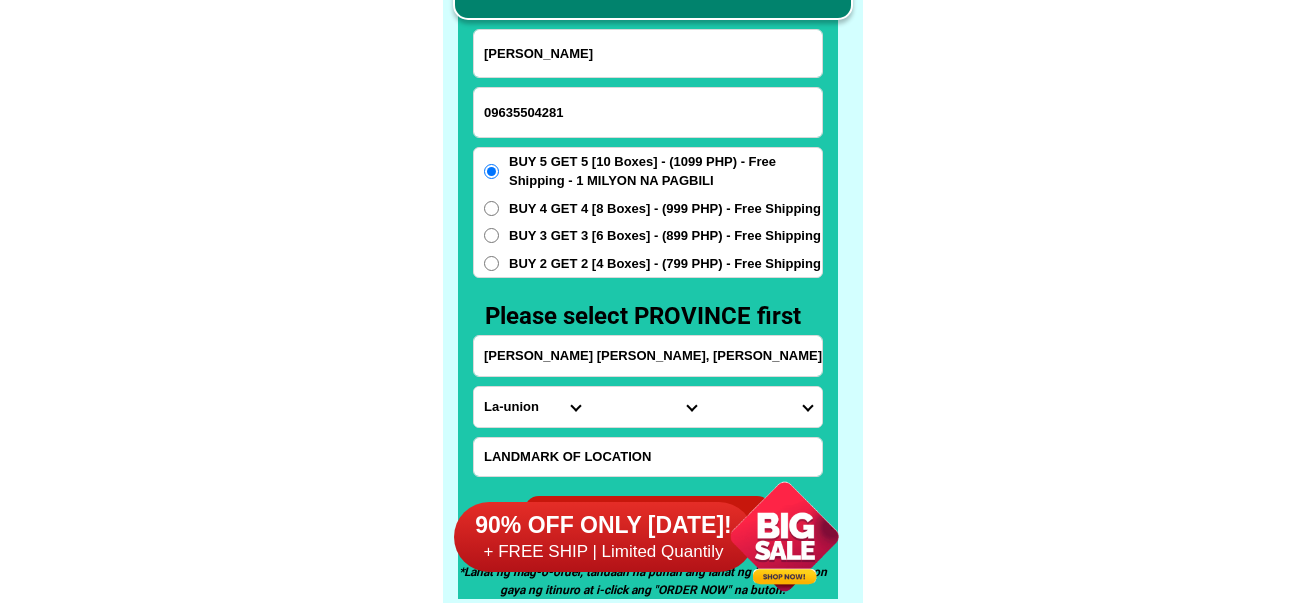 click on "Province [GEOGRAPHIC_DATA] [GEOGRAPHIC_DATA] [GEOGRAPHIC_DATA] [GEOGRAPHIC_DATA] [GEOGRAPHIC_DATA] [GEOGRAPHIC_DATA][PERSON_NAME][GEOGRAPHIC_DATA] [GEOGRAPHIC_DATA] [GEOGRAPHIC_DATA] [GEOGRAPHIC_DATA] [GEOGRAPHIC_DATA] [GEOGRAPHIC_DATA] [GEOGRAPHIC_DATA] [GEOGRAPHIC_DATA] [GEOGRAPHIC_DATA] [GEOGRAPHIC_DATA]-[GEOGRAPHIC_DATA] [GEOGRAPHIC_DATA] [GEOGRAPHIC_DATA] [GEOGRAPHIC_DATA] [GEOGRAPHIC_DATA] [GEOGRAPHIC_DATA] [GEOGRAPHIC_DATA]-de-oro [GEOGRAPHIC_DATA] [GEOGRAPHIC_DATA]-occidental [GEOGRAPHIC_DATA] [GEOGRAPHIC_DATA] Eastern-[GEOGRAPHIC_DATA] [GEOGRAPHIC_DATA] [GEOGRAPHIC_DATA] [GEOGRAPHIC_DATA]-norte [GEOGRAPHIC_DATA]-[GEOGRAPHIC_DATA] [GEOGRAPHIC_DATA] [GEOGRAPHIC_DATA] [GEOGRAPHIC_DATA] [GEOGRAPHIC_DATA] [GEOGRAPHIC_DATA] [GEOGRAPHIC_DATA] [GEOGRAPHIC_DATA] [GEOGRAPHIC_DATA] Metro-[GEOGRAPHIC_DATA] [GEOGRAPHIC_DATA]-[GEOGRAPHIC_DATA]-[GEOGRAPHIC_DATA]-province [GEOGRAPHIC_DATA]-[GEOGRAPHIC_DATA]-oriental [GEOGRAPHIC_DATA] [GEOGRAPHIC_DATA] [GEOGRAPHIC_DATA]-[GEOGRAPHIC_DATA]-[GEOGRAPHIC_DATA] [GEOGRAPHIC_DATA] [GEOGRAPHIC_DATA] [GEOGRAPHIC_DATA] [GEOGRAPHIC_DATA] [GEOGRAPHIC_DATA][PERSON_NAME][GEOGRAPHIC_DATA] [GEOGRAPHIC_DATA] [GEOGRAPHIC_DATA] [GEOGRAPHIC_DATA] [GEOGRAPHIC_DATA] [GEOGRAPHIC_DATA]-[GEOGRAPHIC_DATA]-[GEOGRAPHIC_DATA]-[GEOGRAPHIC_DATA] [GEOGRAPHIC_DATA] [GEOGRAPHIC_DATA]-[GEOGRAPHIC_DATA]-[GEOGRAPHIC_DATA] [GEOGRAPHIC_DATA] [GEOGRAPHIC_DATA] [GEOGRAPHIC_DATA]" at bounding box center (532, 407) 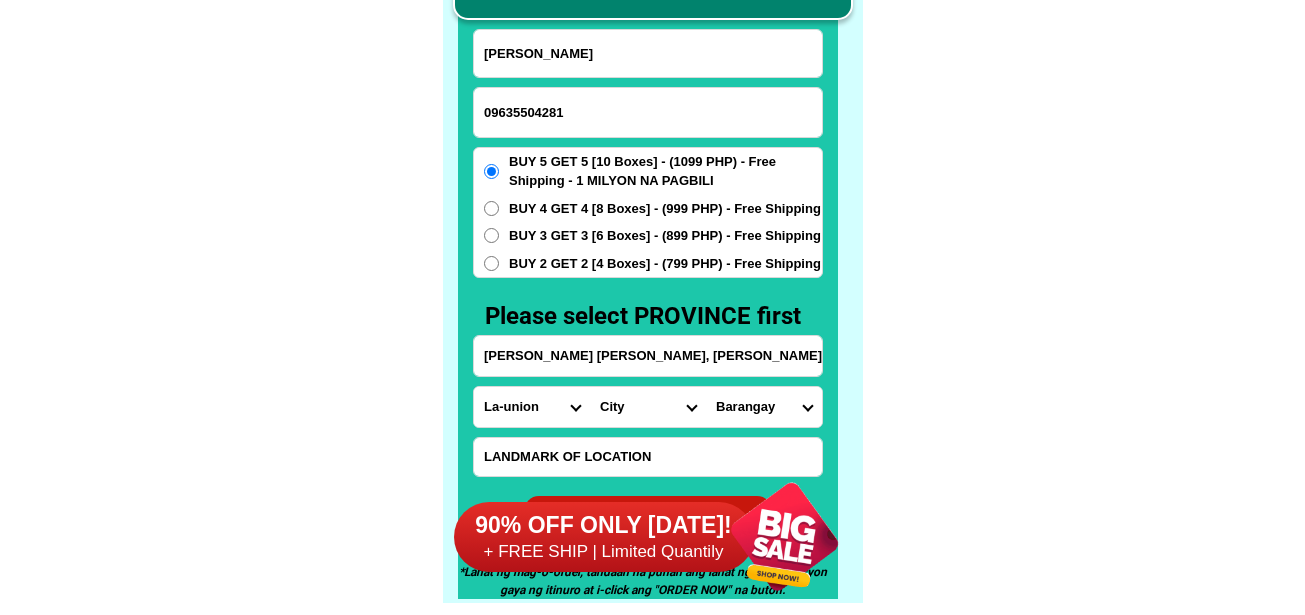 click on "City Agoo Aringay Bacnotan Bagulin Balaoan [PERSON_NAME] [GEOGRAPHIC_DATA] Caba La-union-[GEOGRAPHIC_DATA] La-union-[PERSON_NAME] La-union-naguilian La-union-[GEOGRAPHIC_DATA] La-union-san-fernando-city [GEOGRAPHIC_DATA]-san-[PERSON_NAME][GEOGRAPHIC_DATA]-santo-[PERSON_NAME] [GEOGRAPHIC_DATA][PERSON_NAME] Tubao" at bounding box center (648, 407) 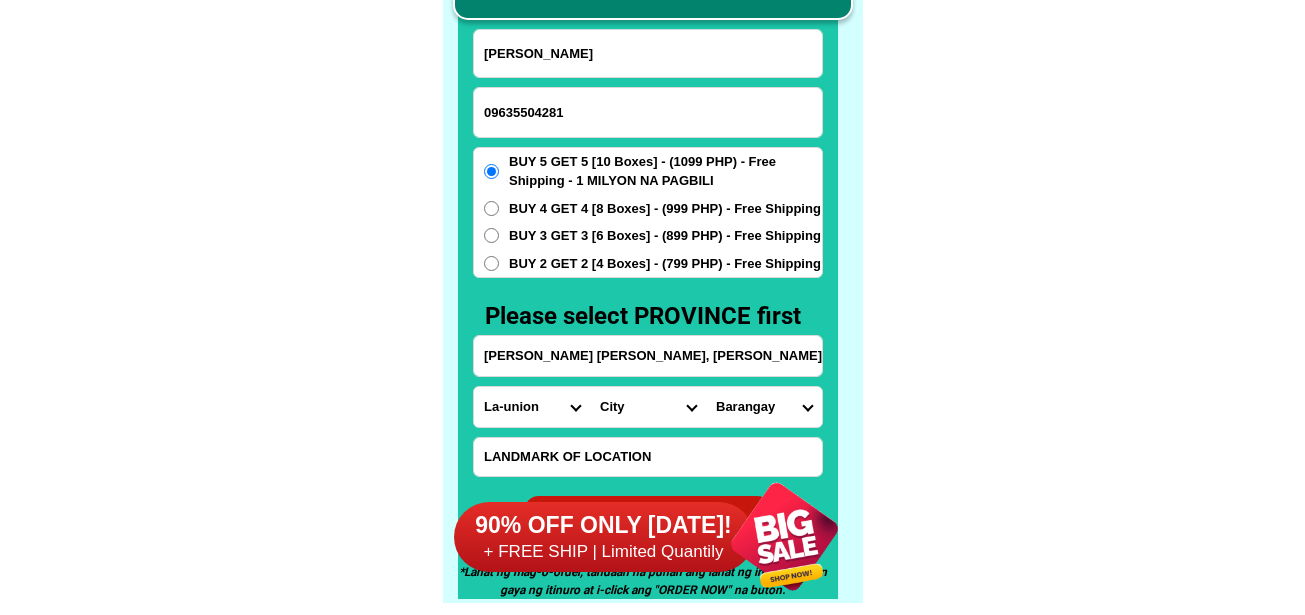select on "63_321615" 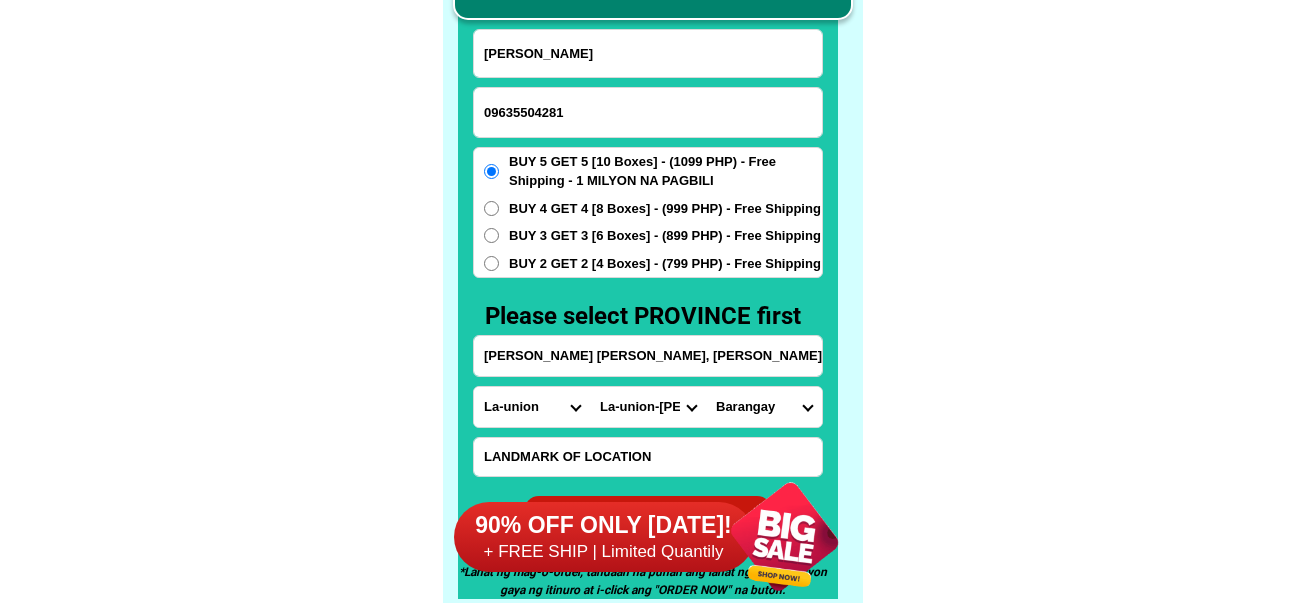 click on "City Agoo Aringay Bacnotan Bagulin Balaoan [PERSON_NAME] [GEOGRAPHIC_DATA] Caba La-union-[GEOGRAPHIC_DATA] La-union-[PERSON_NAME] La-union-naguilian La-union-[GEOGRAPHIC_DATA] La-union-san-fernando-city [GEOGRAPHIC_DATA]-san-[PERSON_NAME][GEOGRAPHIC_DATA]-santo-[PERSON_NAME] [GEOGRAPHIC_DATA][PERSON_NAME] Tubao" at bounding box center (648, 407) 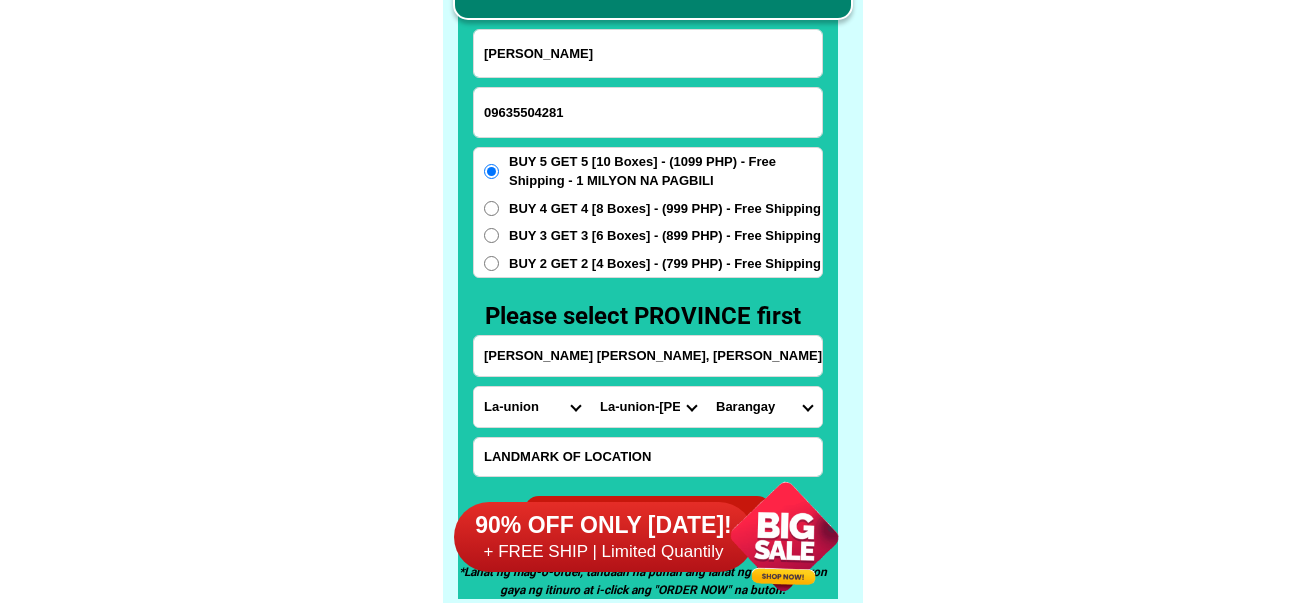 click on "Barangay [PERSON_NAME] (pob.) Ayaoan Barangobong [PERSON_NAME] Bungro Buselbusel Cabalitocan Cantoria no. [STREET_ADDRESS] 2 Cantoria no. [STREET_ADDRESS] 4 Carisquis Darigayos [PERSON_NAME] (pob.) Magsiping Mamay Nagrebcan Nalvo norte Nalvo sur Napaset Oaqui no. 1 Oaqui no. 2 Oaqui no. 3 Oaqui no. [STREET_ADDRESS] 1 Rimos no. 2 Rimos no. 3 Rimos no. 4 Rimos no. 5 [PERSON_NAME] (pob.) [GEOGRAPHIC_DATA][PERSON_NAME] [GEOGRAPHIC_DATA][PERSON_NAME] norte [GEOGRAPHIC_DATA] sur Suyo [GEOGRAPHIC_DATA] [GEOGRAPHIC_DATA] (pob.)" at bounding box center (764, 407) 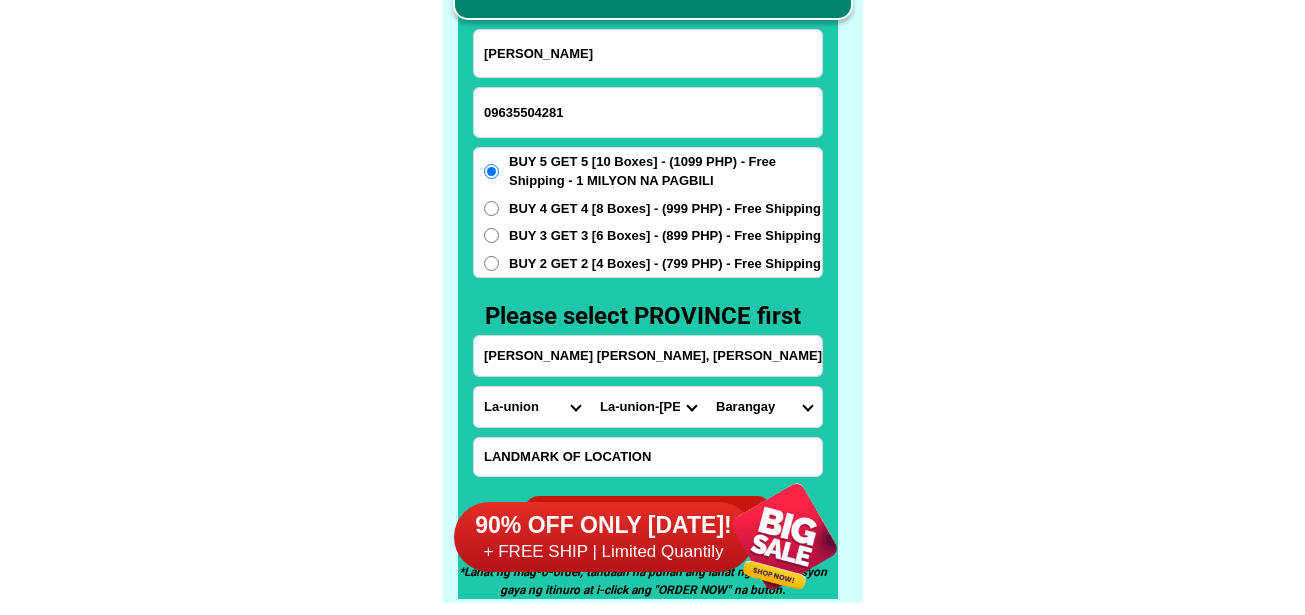 select on "63_32161572748" 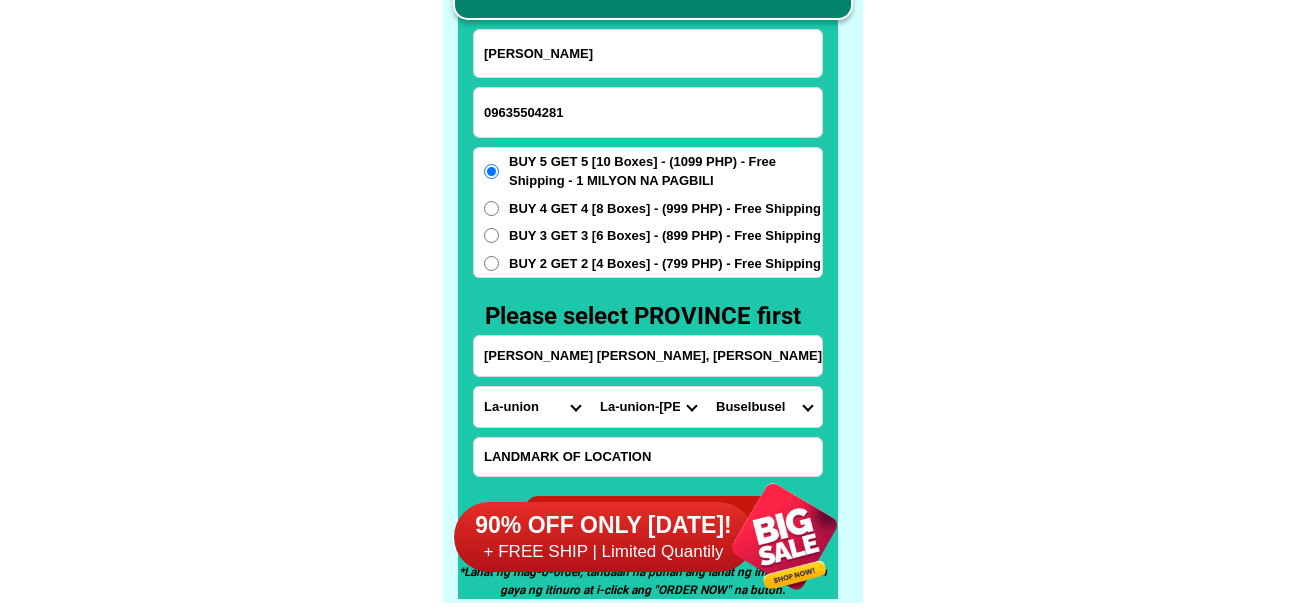 click on "Barangay [PERSON_NAME] (pob.) Ayaoan Barangobong [PERSON_NAME] Bungro Buselbusel Cabalitocan Cantoria no. [STREET_ADDRESS] 2 Cantoria no. [STREET_ADDRESS] 4 Carisquis Darigayos [PERSON_NAME] (pob.) Magsiping Mamay Nagrebcan Nalvo norte Nalvo sur Napaset Oaqui no. 1 Oaqui no. 2 Oaqui no. 3 Oaqui no. [STREET_ADDRESS] 1 Rimos no. 2 Rimos no. 3 Rimos no. 4 Rimos no. 5 [PERSON_NAME] (pob.) [GEOGRAPHIC_DATA][PERSON_NAME] [GEOGRAPHIC_DATA][PERSON_NAME] norte [GEOGRAPHIC_DATA] sur Suyo [GEOGRAPHIC_DATA] [GEOGRAPHIC_DATA] (pob.)" at bounding box center [764, 407] 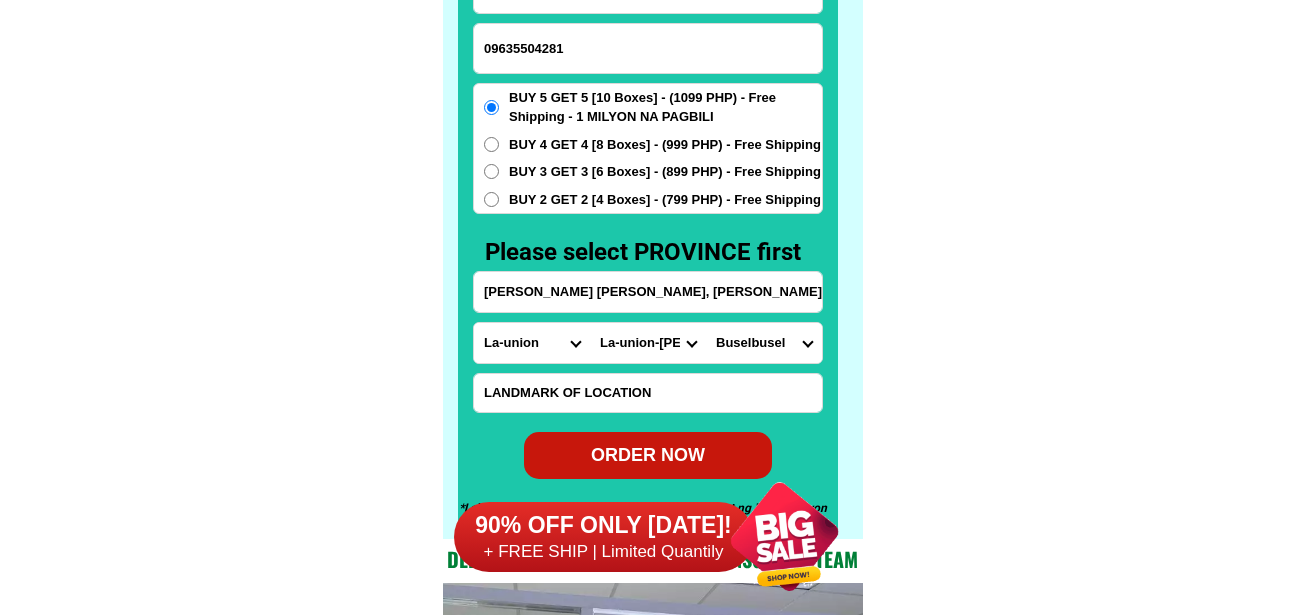 scroll, scrollTop: 15746, scrollLeft: 0, axis: vertical 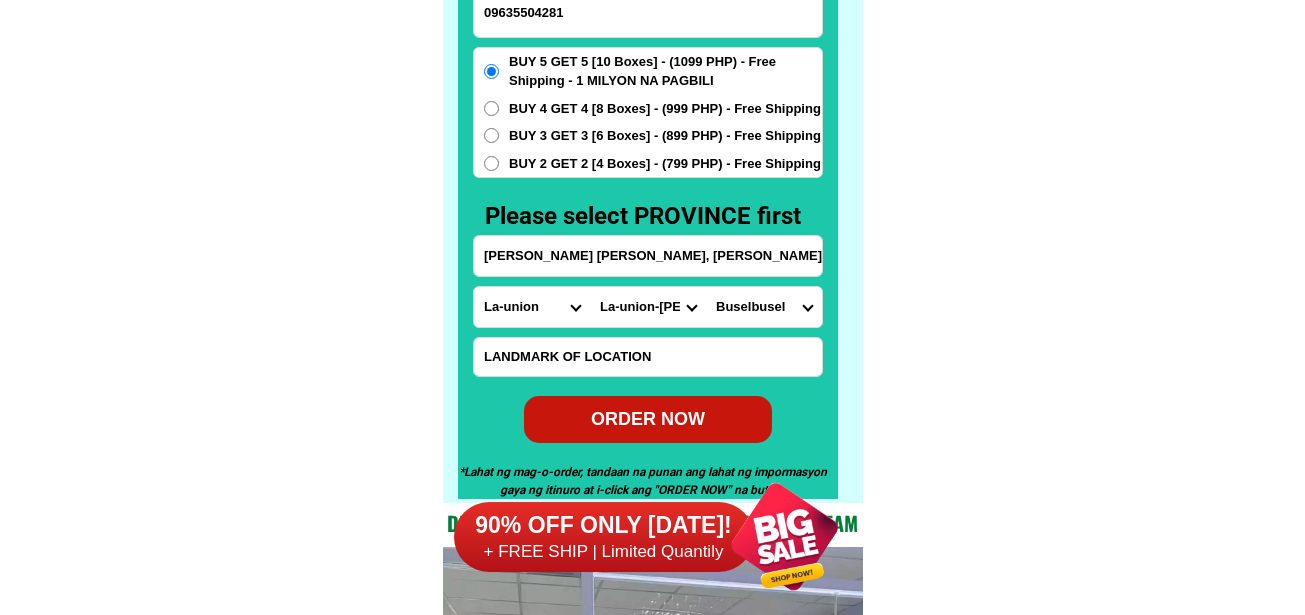 click on "ORDER NOW" at bounding box center [648, 419] 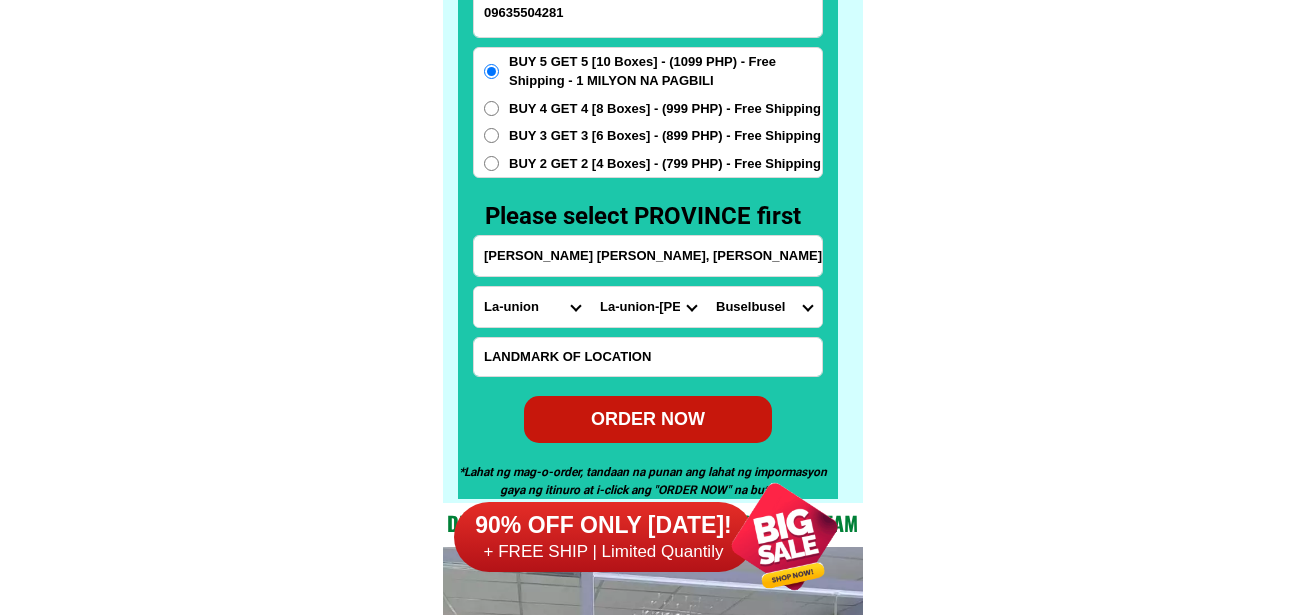 radio on "true" 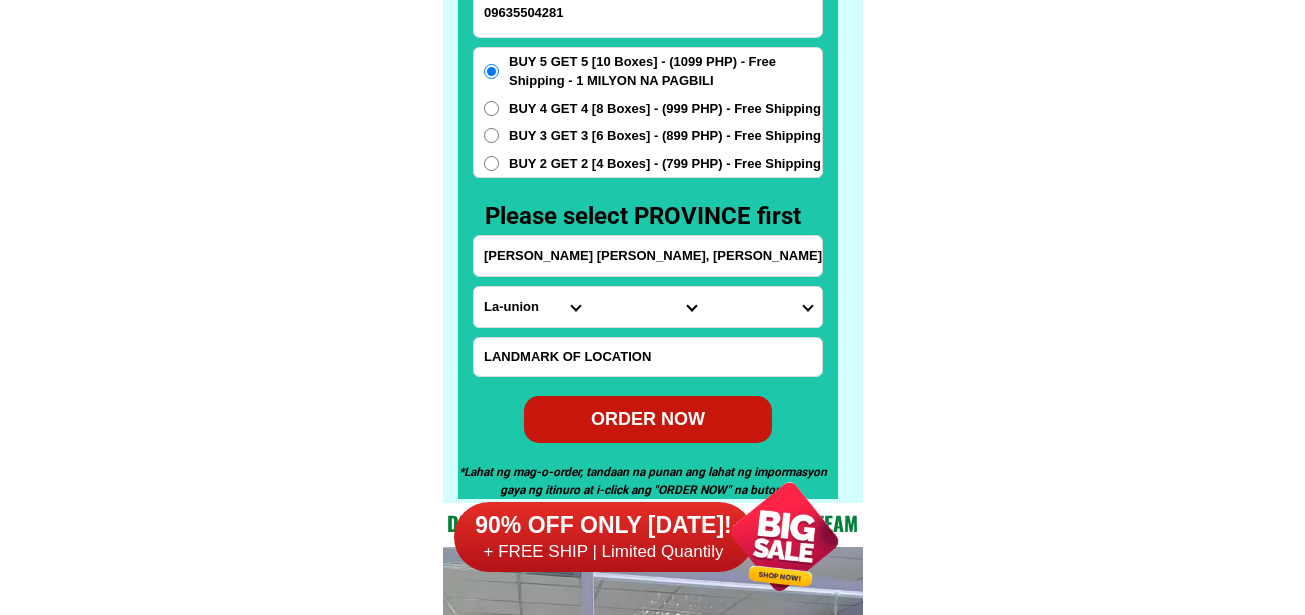 scroll, scrollTop: 15646, scrollLeft: 0, axis: vertical 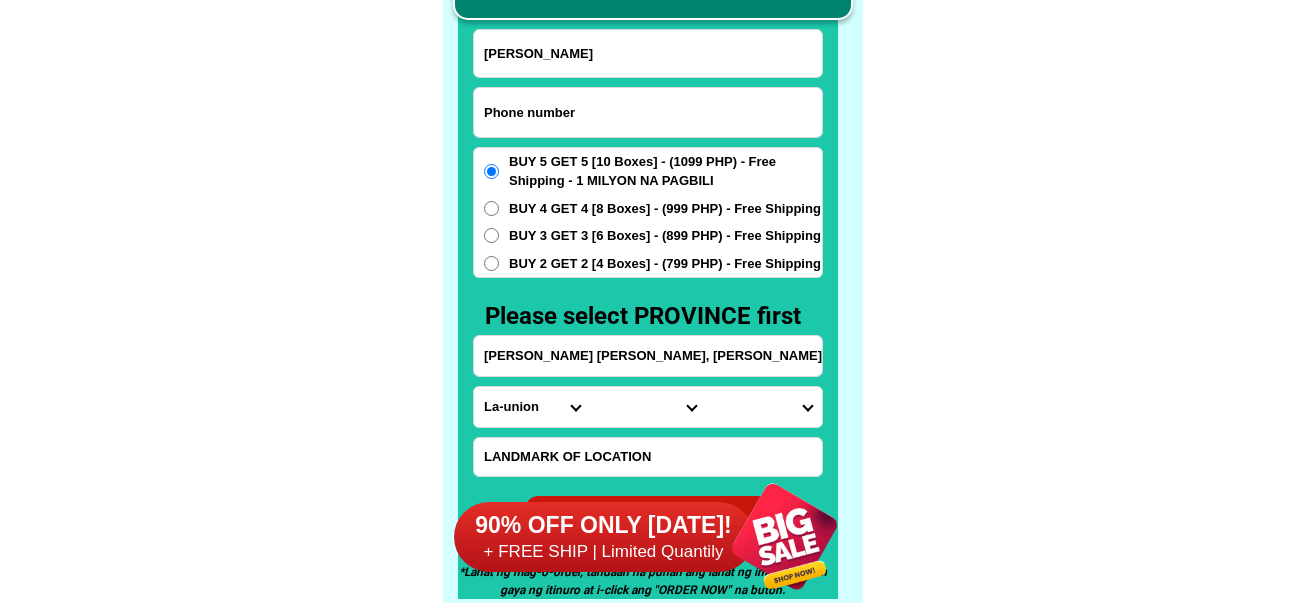 drag, startPoint x: 601, startPoint y: 120, endPoint x: 586, endPoint y: 99, distance: 25.806976 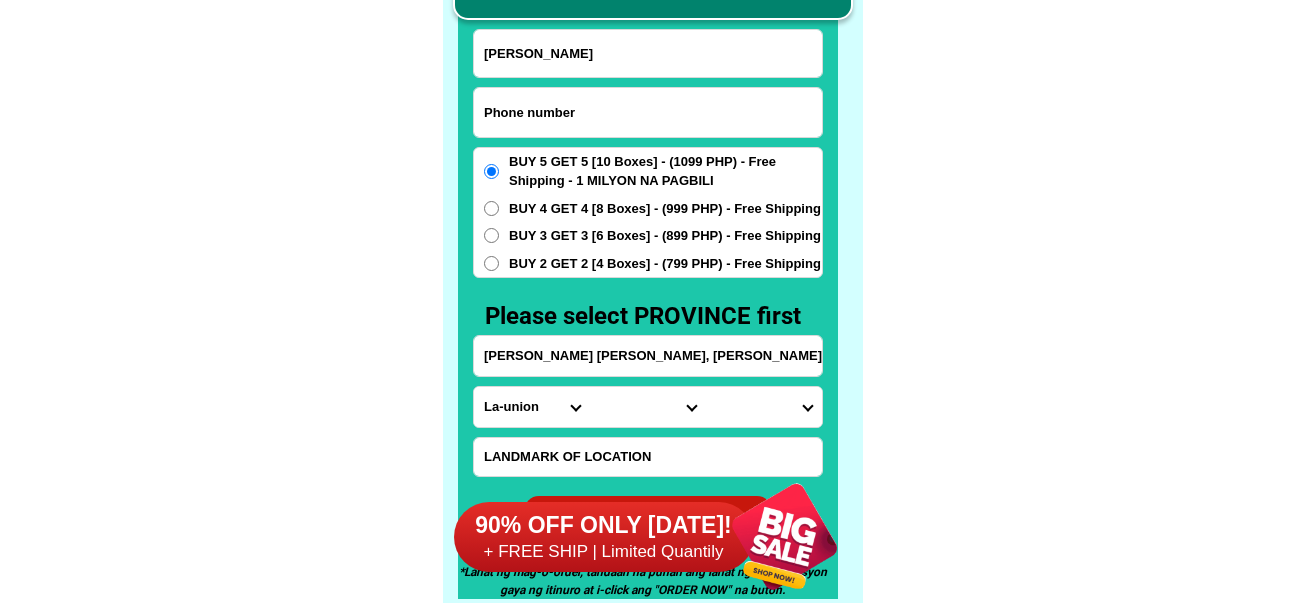 click at bounding box center [648, 112] 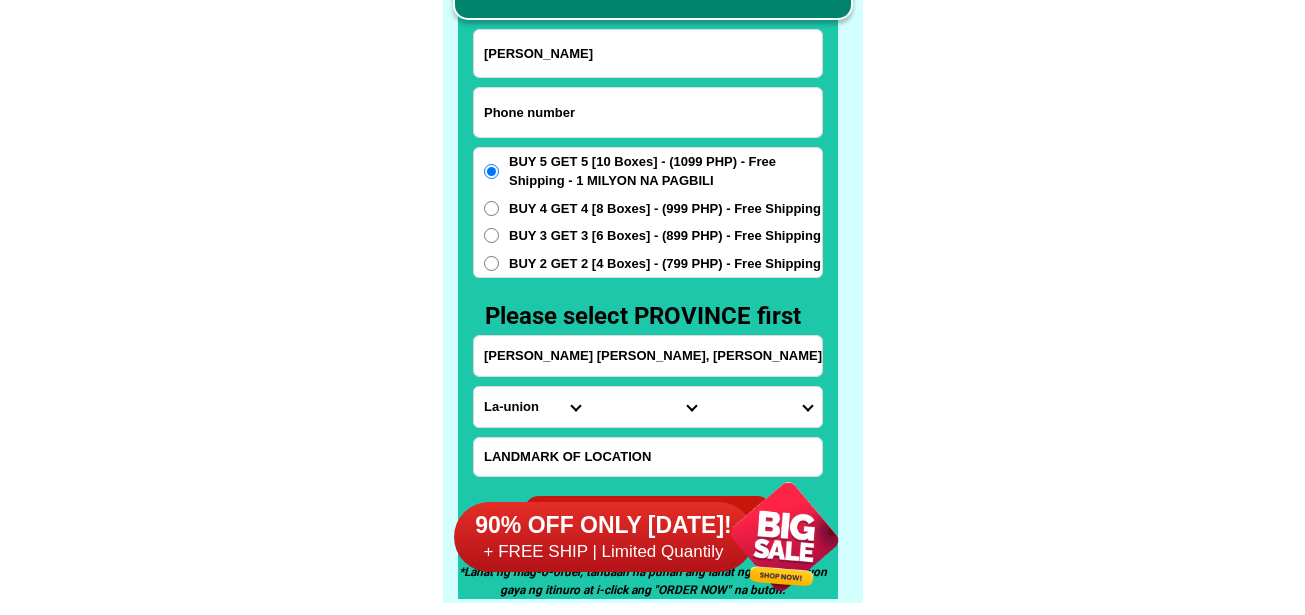 paste on "09151320215" 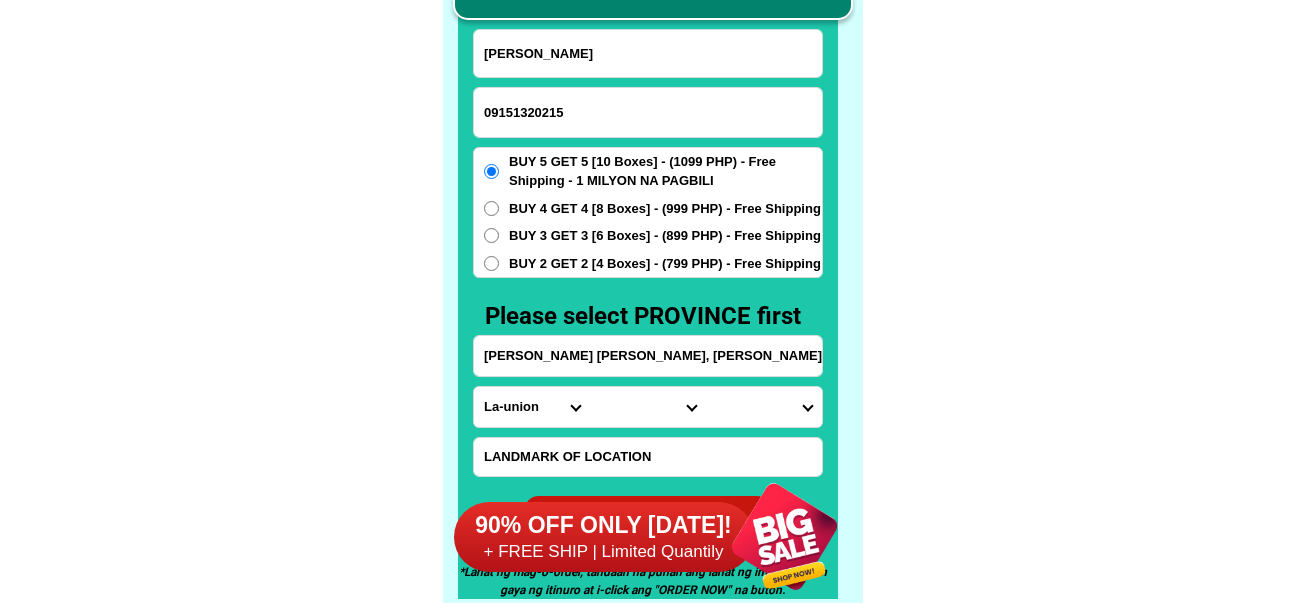 type on "09151320215" 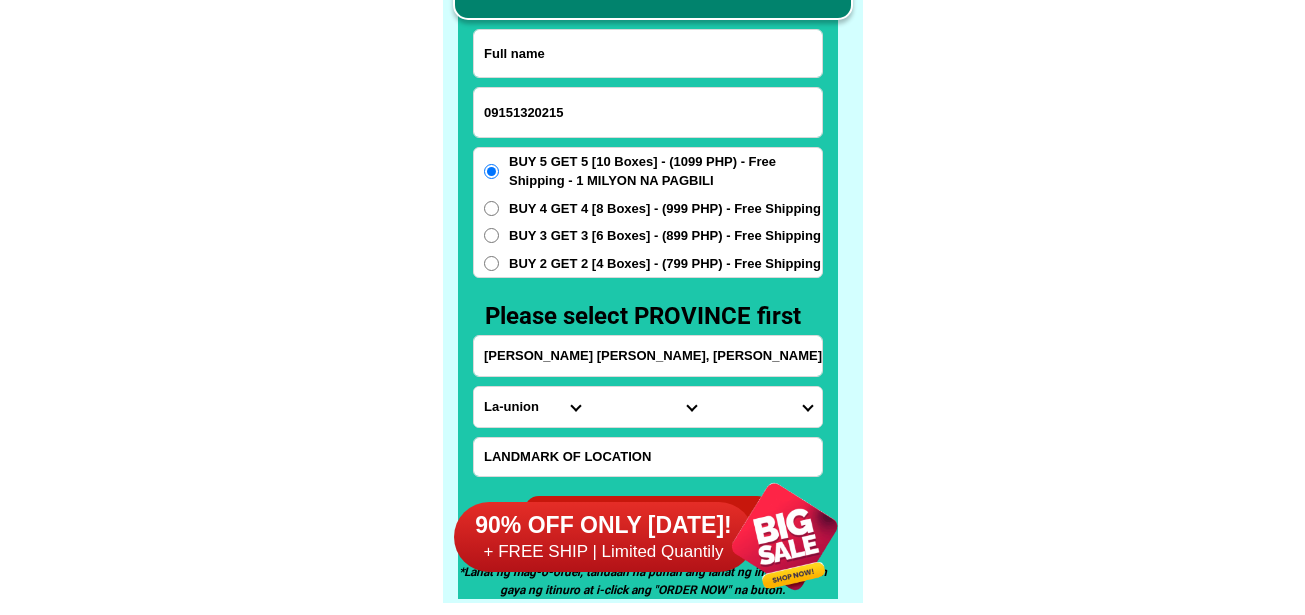 drag, startPoint x: 571, startPoint y: 56, endPoint x: 510, endPoint y: 1, distance: 82.13403 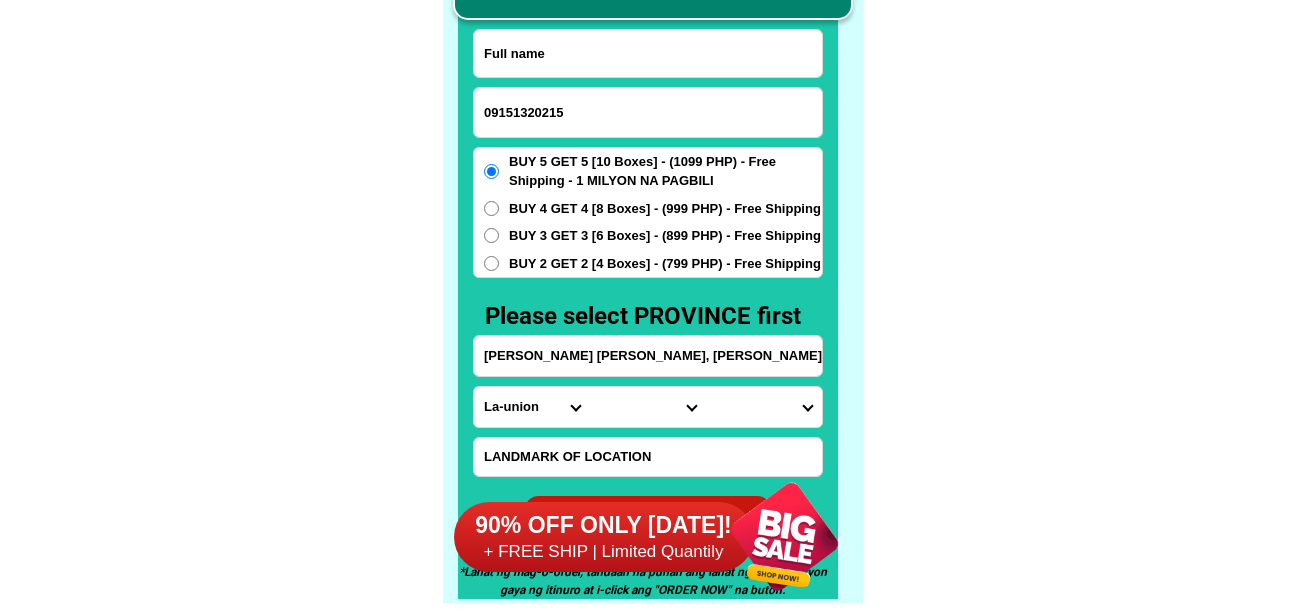 click at bounding box center (648, 53) 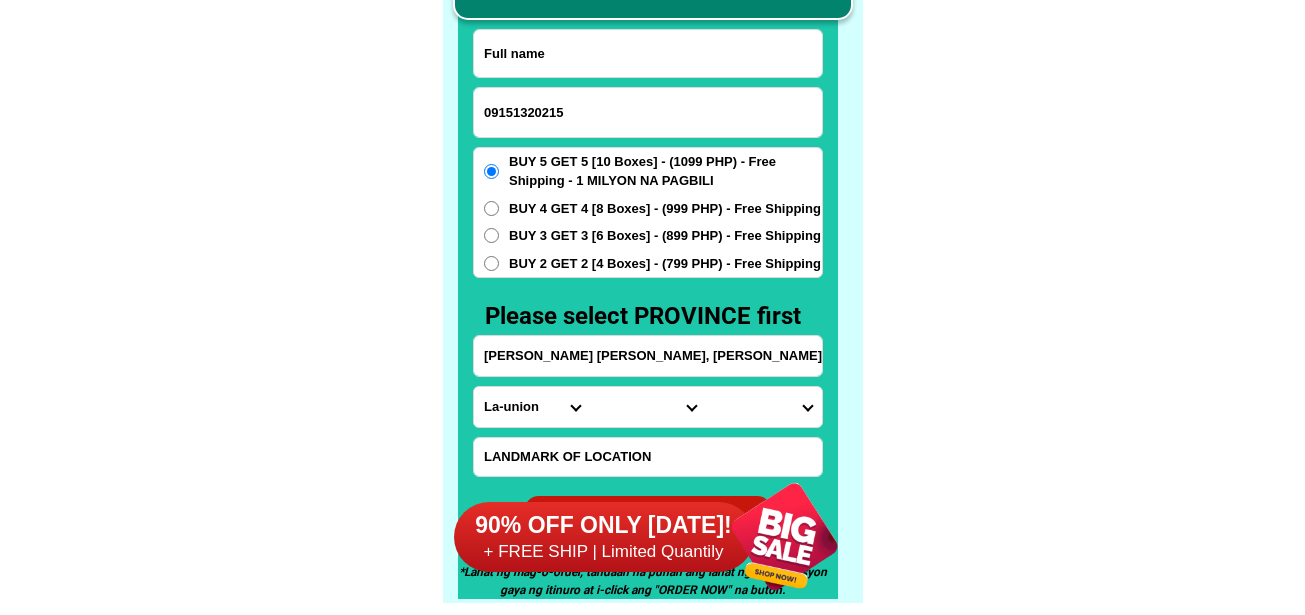 paste on "[PERSON_NAME] f mabingna" 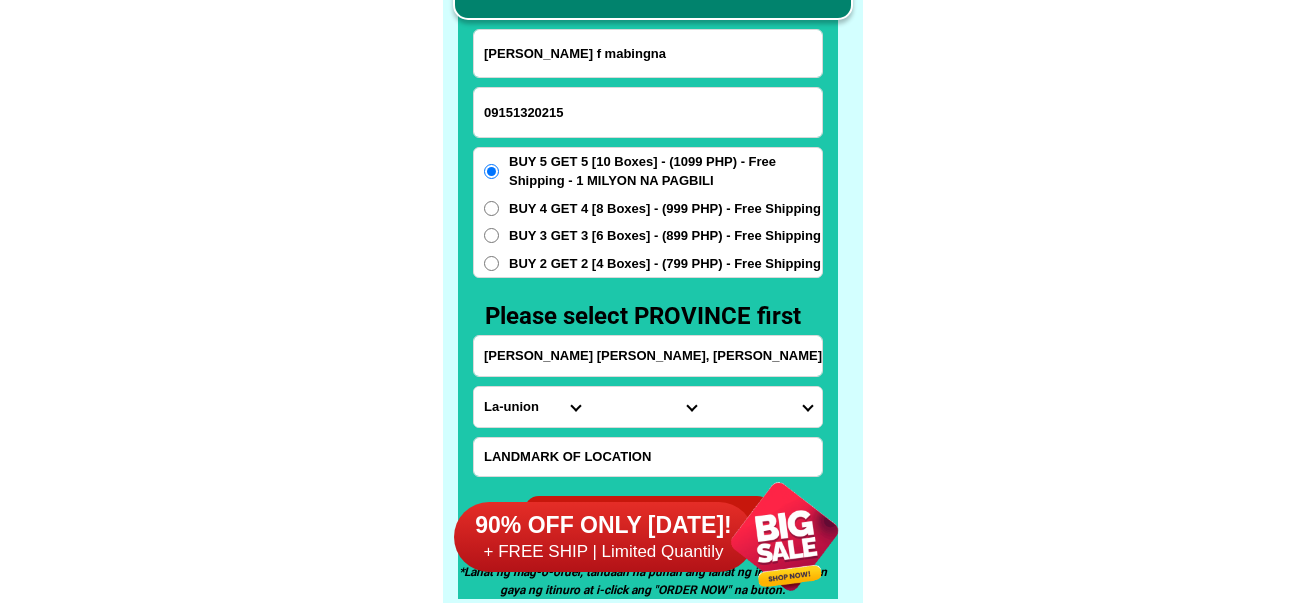 type on "[PERSON_NAME] f mabingna" 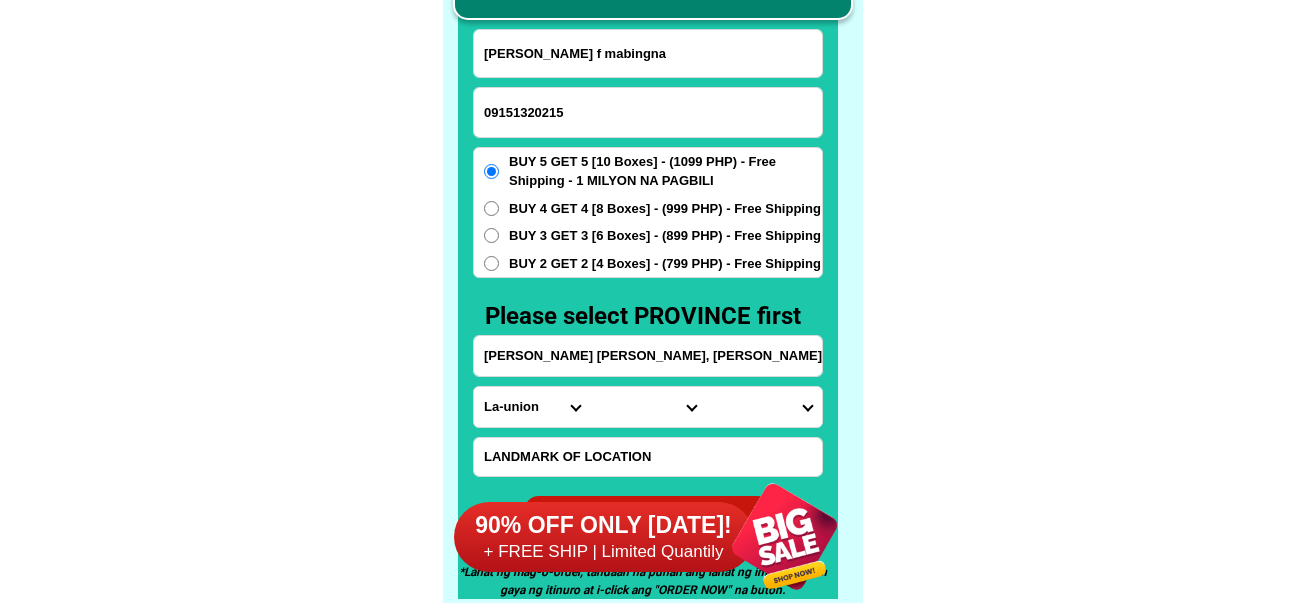 click on "[PERSON_NAME] [PERSON_NAME], [PERSON_NAME] La Union" at bounding box center (648, 356) 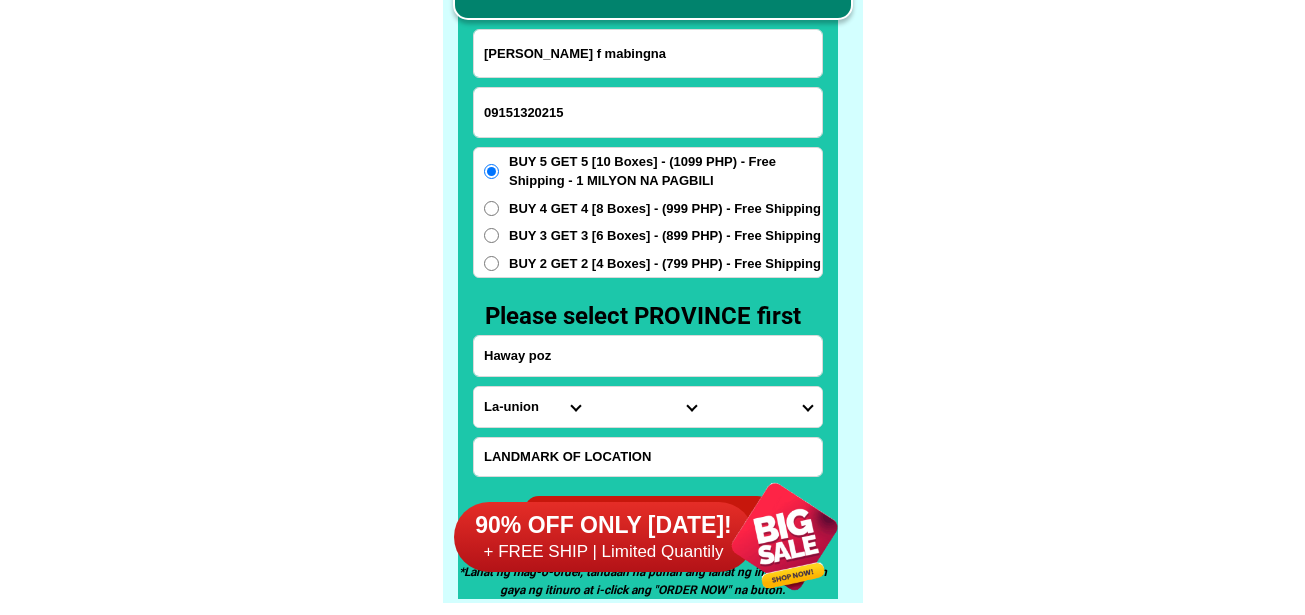 click on "Province [GEOGRAPHIC_DATA] [GEOGRAPHIC_DATA] [GEOGRAPHIC_DATA] [GEOGRAPHIC_DATA] [GEOGRAPHIC_DATA] [GEOGRAPHIC_DATA][PERSON_NAME][GEOGRAPHIC_DATA] [GEOGRAPHIC_DATA] [GEOGRAPHIC_DATA] [GEOGRAPHIC_DATA] [GEOGRAPHIC_DATA] [GEOGRAPHIC_DATA] [GEOGRAPHIC_DATA] [GEOGRAPHIC_DATA] [GEOGRAPHIC_DATA] [GEOGRAPHIC_DATA]-[GEOGRAPHIC_DATA] [GEOGRAPHIC_DATA] [GEOGRAPHIC_DATA] [GEOGRAPHIC_DATA] [GEOGRAPHIC_DATA] [GEOGRAPHIC_DATA] [GEOGRAPHIC_DATA]-de-oro [GEOGRAPHIC_DATA] [GEOGRAPHIC_DATA]-occidental [GEOGRAPHIC_DATA] [GEOGRAPHIC_DATA] Eastern-[GEOGRAPHIC_DATA] [GEOGRAPHIC_DATA] [GEOGRAPHIC_DATA] [GEOGRAPHIC_DATA]-norte [GEOGRAPHIC_DATA]-[GEOGRAPHIC_DATA] [GEOGRAPHIC_DATA] [GEOGRAPHIC_DATA] [GEOGRAPHIC_DATA] [GEOGRAPHIC_DATA] [GEOGRAPHIC_DATA] [GEOGRAPHIC_DATA] [GEOGRAPHIC_DATA] [GEOGRAPHIC_DATA] Metro-[GEOGRAPHIC_DATA] [GEOGRAPHIC_DATA]-[GEOGRAPHIC_DATA]-[GEOGRAPHIC_DATA]-province [GEOGRAPHIC_DATA]-[GEOGRAPHIC_DATA]-oriental [GEOGRAPHIC_DATA] [GEOGRAPHIC_DATA] [GEOGRAPHIC_DATA]-[GEOGRAPHIC_DATA]-[GEOGRAPHIC_DATA] [GEOGRAPHIC_DATA] [GEOGRAPHIC_DATA] [GEOGRAPHIC_DATA] [GEOGRAPHIC_DATA] [GEOGRAPHIC_DATA][PERSON_NAME][GEOGRAPHIC_DATA] [GEOGRAPHIC_DATA] [GEOGRAPHIC_DATA] [GEOGRAPHIC_DATA] [GEOGRAPHIC_DATA] [GEOGRAPHIC_DATA]-[GEOGRAPHIC_DATA]-[GEOGRAPHIC_DATA]-[GEOGRAPHIC_DATA] [GEOGRAPHIC_DATA] [GEOGRAPHIC_DATA]-[GEOGRAPHIC_DATA]-[GEOGRAPHIC_DATA] [GEOGRAPHIC_DATA] [GEOGRAPHIC_DATA] [GEOGRAPHIC_DATA]" at bounding box center (532, 407) 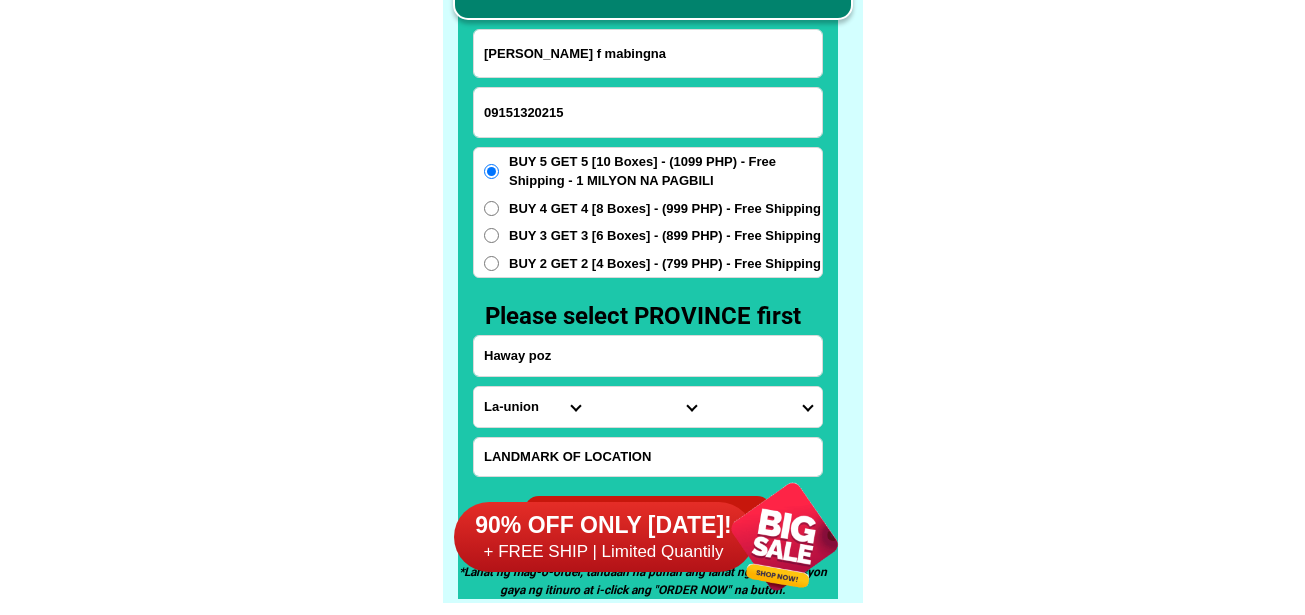 click on "Province [GEOGRAPHIC_DATA] [GEOGRAPHIC_DATA] [GEOGRAPHIC_DATA] [GEOGRAPHIC_DATA] [GEOGRAPHIC_DATA] [GEOGRAPHIC_DATA][PERSON_NAME][GEOGRAPHIC_DATA] [GEOGRAPHIC_DATA] [GEOGRAPHIC_DATA] [GEOGRAPHIC_DATA] [GEOGRAPHIC_DATA] [GEOGRAPHIC_DATA] [GEOGRAPHIC_DATA] [GEOGRAPHIC_DATA] [GEOGRAPHIC_DATA] [GEOGRAPHIC_DATA]-[GEOGRAPHIC_DATA] [GEOGRAPHIC_DATA] [GEOGRAPHIC_DATA] [GEOGRAPHIC_DATA] [GEOGRAPHIC_DATA] [GEOGRAPHIC_DATA] [GEOGRAPHIC_DATA]-de-oro [GEOGRAPHIC_DATA] [GEOGRAPHIC_DATA]-occidental [GEOGRAPHIC_DATA] [GEOGRAPHIC_DATA] Eastern-[GEOGRAPHIC_DATA] [GEOGRAPHIC_DATA] [GEOGRAPHIC_DATA] [GEOGRAPHIC_DATA]-norte [GEOGRAPHIC_DATA]-[GEOGRAPHIC_DATA] [GEOGRAPHIC_DATA] [GEOGRAPHIC_DATA] [GEOGRAPHIC_DATA] [GEOGRAPHIC_DATA] [GEOGRAPHIC_DATA] [GEOGRAPHIC_DATA] [GEOGRAPHIC_DATA] [GEOGRAPHIC_DATA] Metro-[GEOGRAPHIC_DATA] [GEOGRAPHIC_DATA]-[GEOGRAPHIC_DATA]-[GEOGRAPHIC_DATA]-province [GEOGRAPHIC_DATA]-[GEOGRAPHIC_DATA]-oriental [GEOGRAPHIC_DATA] [GEOGRAPHIC_DATA] [GEOGRAPHIC_DATA]-[GEOGRAPHIC_DATA]-[GEOGRAPHIC_DATA] [GEOGRAPHIC_DATA] [GEOGRAPHIC_DATA] [GEOGRAPHIC_DATA] [GEOGRAPHIC_DATA] [GEOGRAPHIC_DATA][PERSON_NAME][GEOGRAPHIC_DATA] [GEOGRAPHIC_DATA] [GEOGRAPHIC_DATA] [GEOGRAPHIC_DATA] [GEOGRAPHIC_DATA] [GEOGRAPHIC_DATA]-[GEOGRAPHIC_DATA]-[GEOGRAPHIC_DATA]-[GEOGRAPHIC_DATA] [GEOGRAPHIC_DATA] [GEOGRAPHIC_DATA]-[GEOGRAPHIC_DATA]-[GEOGRAPHIC_DATA] [GEOGRAPHIC_DATA] [GEOGRAPHIC_DATA] [GEOGRAPHIC_DATA]" at bounding box center (532, 407) 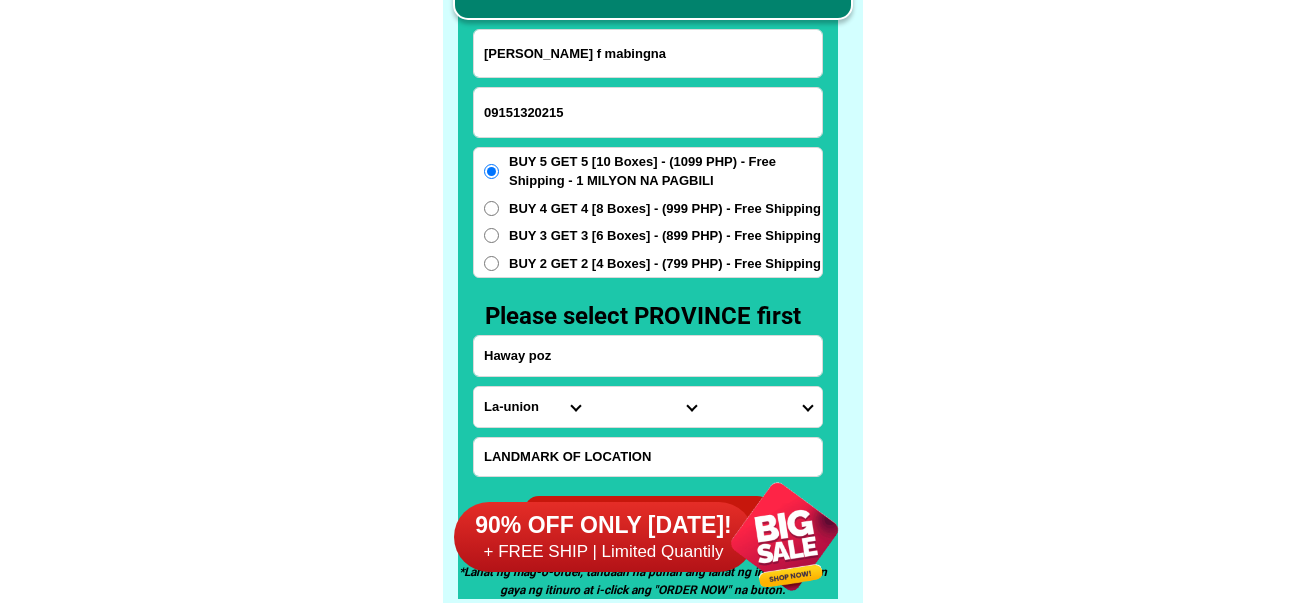 drag, startPoint x: 576, startPoint y: 363, endPoint x: 395, endPoint y: 395, distance: 183.80696 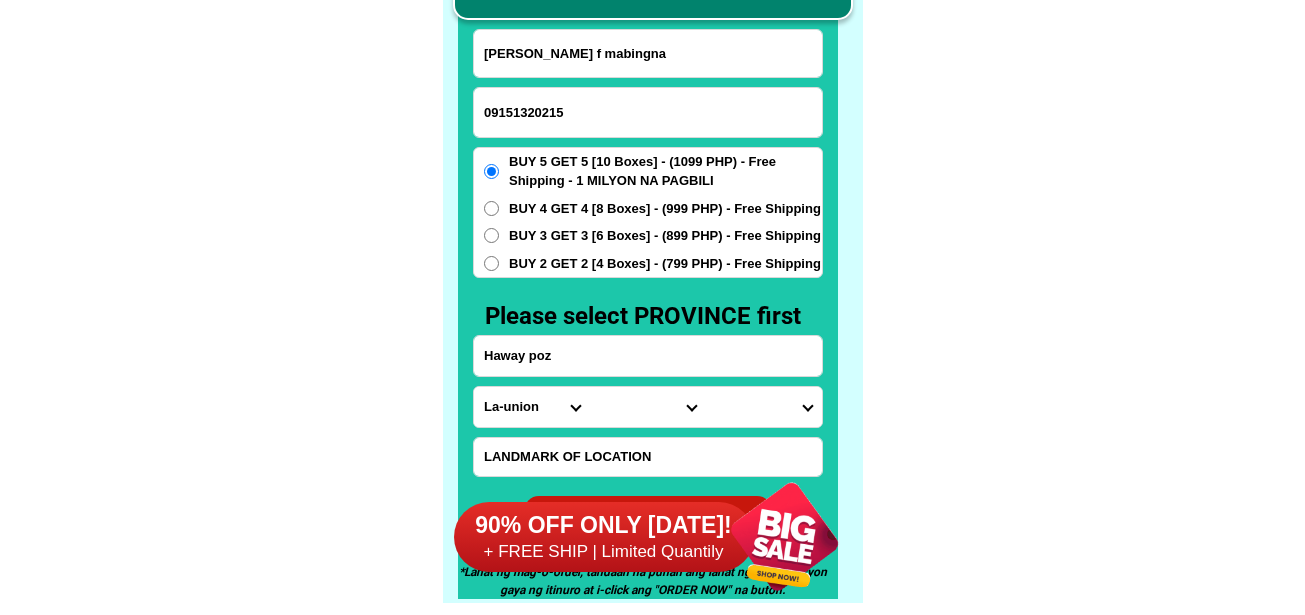click on "FREE SHIPPING NATIONWIDE Contact Review Introduction Product BONA VITA COFFEE Comprehensive health protection solution
Research by [PERSON_NAME] and [PERSON_NAME] ✅ 𝙰𝚗𝚝𝚒 𝙲𝚊𝚗𝚌𝚎𝚛 ✅ 𝙰𝚗𝚝𝚒 𝚂𝚝𝚛𝚘𝚔𝚎
✅ 𝙰𝚗𝚝𝚒 𝙳𝚒𝚊𝚋𝚎𝚝𝚒𝚌 ✅ 𝙳𝚒𝚊𝚋𝚎𝚝𝚎𝚜 FAKE VS ORIGINAL Noon: nagkaroon ng [MEDICAL_DATA], hindi makalakad ng normal pagkatapos: uminom [PERSON_NAME] dalawang beses sa isang araw, maaaring maglakad nang mag-isa, bawasan ang mga sintomas ng kanser The product has been certified for
safety and effectiveness Prevent and combat signs of [MEDICAL_DATA], [MEDICAL_DATA], and cardiovascular diseases Helps strengthen bones and joints Prevent [MEDICAL_DATA] Reduce excess fat Anti-aging [PERSON_NAME] CAFE WITH HYDROLYZED COLLAGEN Enemy of the cause of disease [PERSON_NAME] Doc Nutrition Department of Philippines General Hospital shared that BONA VITA CAFE sprouts are the panacea in anti - aging and anti-disease. Start After 1 week" at bounding box center (652, -6201) 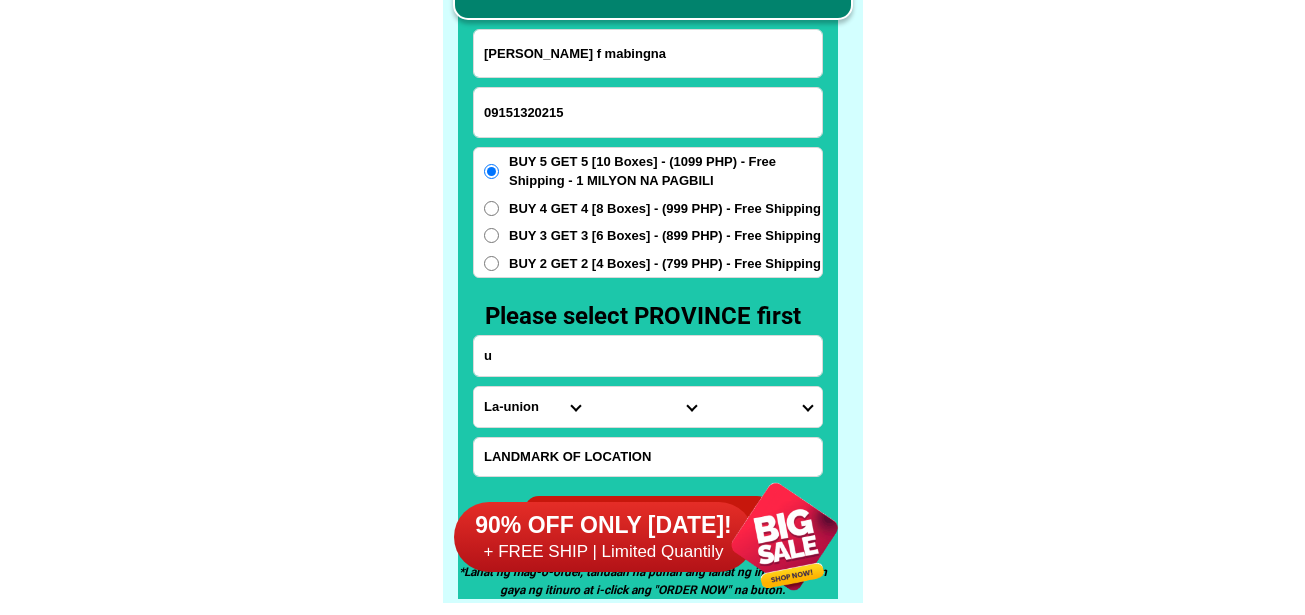 type on "upper [PERSON_NAME] camiguin" 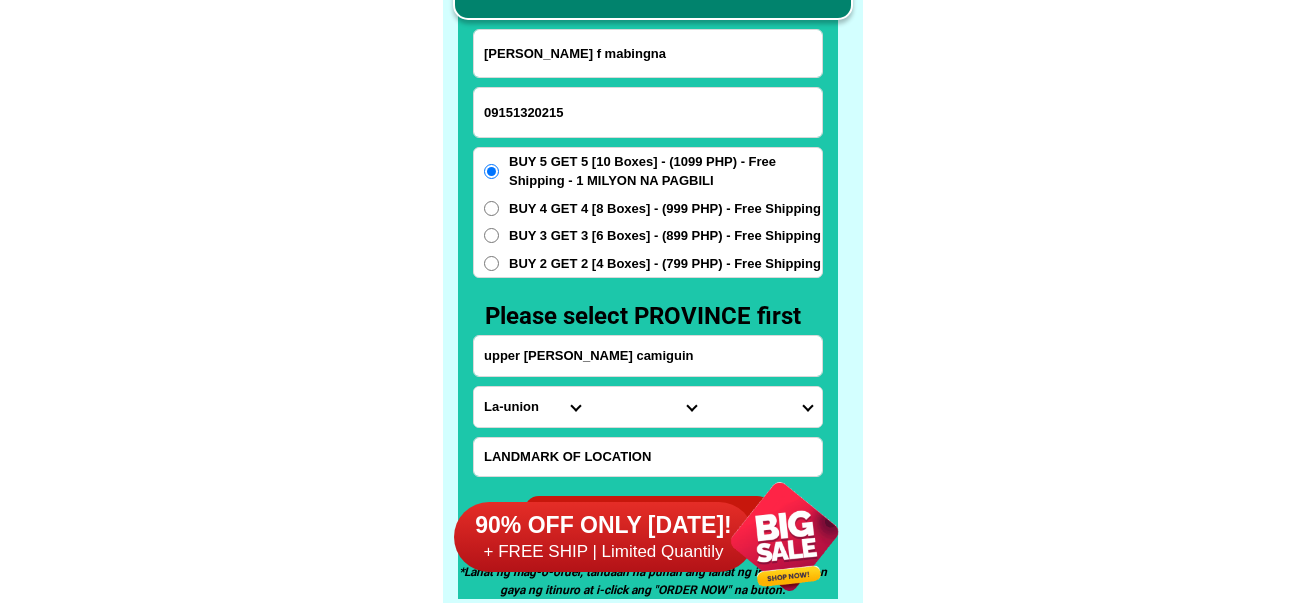 click on "Province [GEOGRAPHIC_DATA] [GEOGRAPHIC_DATA] [GEOGRAPHIC_DATA] [GEOGRAPHIC_DATA] [GEOGRAPHIC_DATA] [GEOGRAPHIC_DATA][PERSON_NAME][GEOGRAPHIC_DATA] [GEOGRAPHIC_DATA] [GEOGRAPHIC_DATA] [GEOGRAPHIC_DATA] [GEOGRAPHIC_DATA] [GEOGRAPHIC_DATA] [GEOGRAPHIC_DATA] [GEOGRAPHIC_DATA] [GEOGRAPHIC_DATA] [GEOGRAPHIC_DATA]-[GEOGRAPHIC_DATA] [GEOGRAPHIC_DATA] [GEOGRAPHIC_DATA] [GEOGRAPHIC_DATA] [GEOGRAPHIC_DATA] [GEOGRAPHIC_DATA] [GEOGRAPHIC_DATA]-de-oro [GEOGRAPHIC_DATA] [GEOGRAPHIC_DATA]-occidental [GEOGRAPHIC_DATA] [GEOGRAPHIC_DATA] Eastern-[GEOGRAPHIC_DATA] [GEOGRAPHIC_DATA] [GEOGRAPHIC_DATA] [GEOGRAPHIC_DATA]-norte [GEOGRAPHIC_DATA]-[GEOGRAPHIC_DATA] [GEOGRAPHIC_DATA] [GEOGRAPHIC_DATA] [GEOGRAPHIC_DATA] [GEOGRAPHIC_DATA] [GEOGRAPHIC_DATA] [GEOGRAPHIC_DATA] [GEOGRAPHIC_DATA] [GEOGRAPHIC_DATA] Metro-[GEOGRAPHIC_DATA] [GEOGRAPHIC_DATA]-[GEOGRAPHIC_DATA]-[GEOGRAPHIC_DATA]-province [GEOGRAPHIC_DATA]-[GEOGRAPHIC_DATA]-oriental [GEOGRAPHIC_DATA] [GEOGRAPHIC_DATA] [GEOGRAPHIC_DATA]-[GEOGRAPHIC_DATA]-[GEOGRAPHIC_DATA] [GEOGRAPHIC_DATA] [GEOGRAPHIC_DATA] [GEOGRAPHIC_DATA] [GEOGRAPHIC_DATA] [GEOGRAPHIC_DATA][PERSON_NAME][GEOGRAPHIC_DATA] [GEOGRAPHIC_DATA] [GEOGRAPHIC_DATA] [GEOGRAPHIC_DATA] [GEOGRAPHIC_DATA] [GEOGRAPHIC_DATA]-[GEOGRAPHIC_DATA]-[GEOGRAPHIC_DATA]-[GEOGRAPHIC_DATA] [GEOGRAPHIC_DATA] [GEOGRAPHIC_DATA]-[GEOGRAPHIC_DATA]-[GEOGRAPHIC_DATA] [GEOGRAPHIC_DATA] [GEOGRAPHIC_DATA] [GEOGRAPHIC_DATA]" at bounding box center (532, 407) 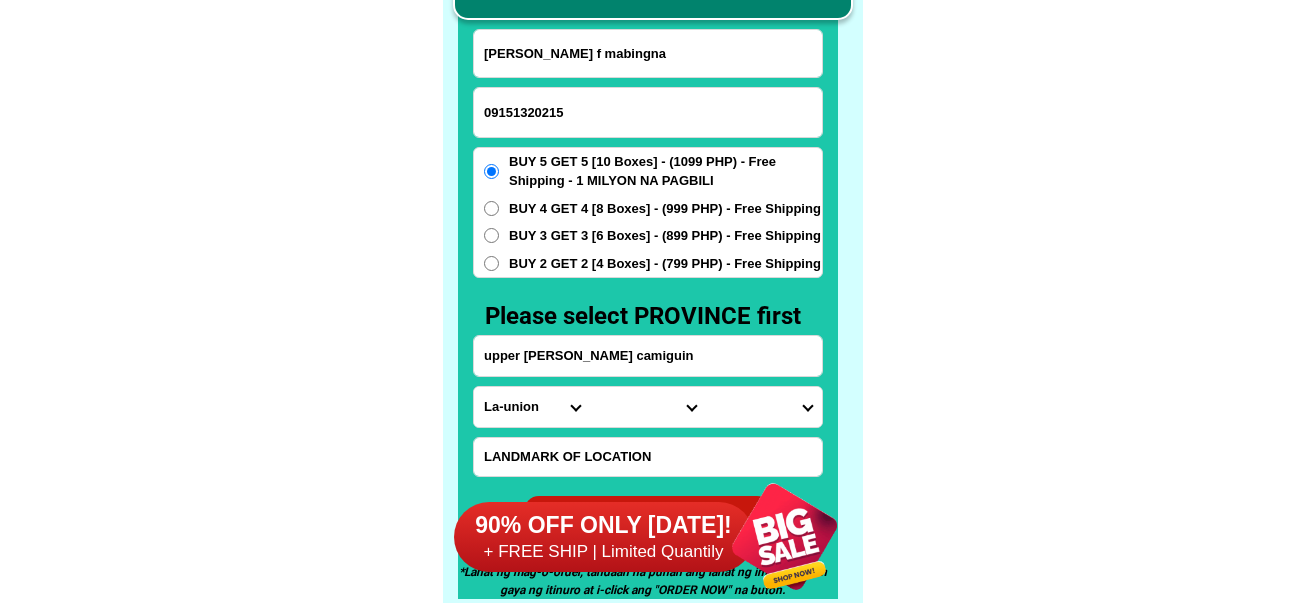 select on "63_48" 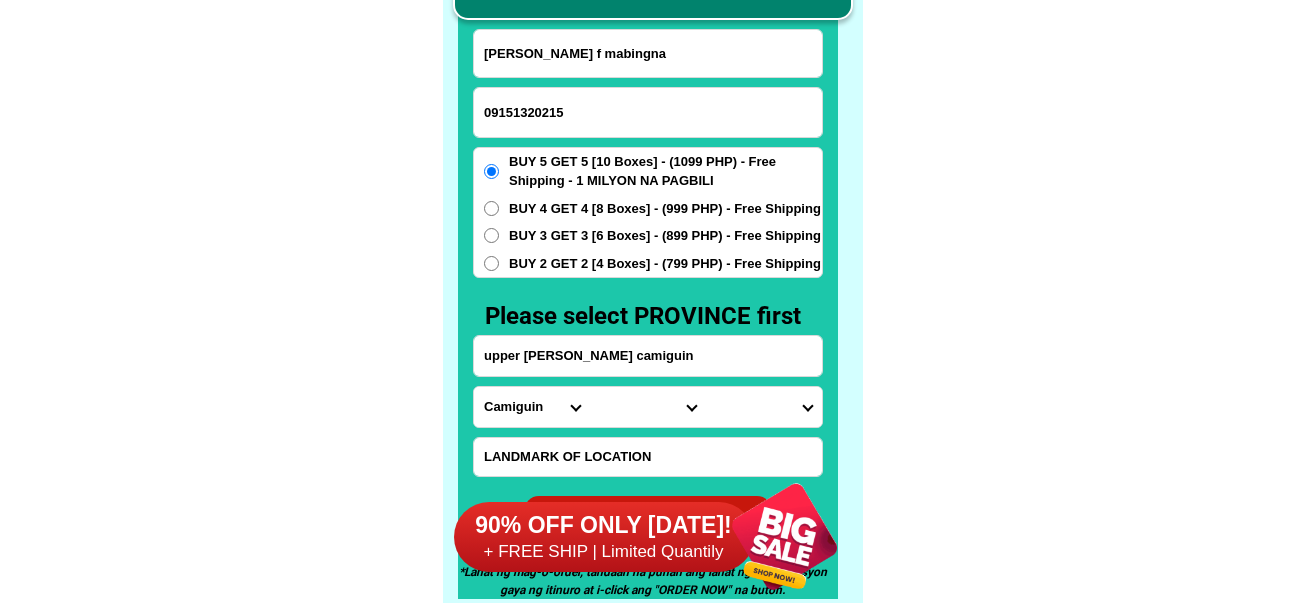 click on "Province [GEOGRAPHIC_DATA] [GEOGRAPHIC_DATA] [GEOGRAPHIC_DATA] [GEOGRAPHIC_DATA] [GEOGRAPHIC_DATA] [GEOGRAPHIC_DATA][PERSON_NAME][GEOGRAPHIC_DATA] [GEOGRAPHIC_DATA] [GEOGRAPHIC_DATA] [GEOGRAPHIC_DATA] [GEOGRAPHIC_DATA] [GEOGRAPHIC_DATA] [GEOGRAPHIC_DATA] [GEOGRAPHIC_DATA] [GEOGRAPHIC_DATA] [GEOGRAPHIC_DATA]-[GEOGRAPHIC_DATA] [GEOGRAPHIC_DATA] [GEOGRAPHIC_DATA] [GEOGRAPHIC_DATA] [GEOGRAPHIC_DATA] [GEOGRAPHIC_DATA] [GEOGRAPHIC_DATA]-de-oro [GEOGRAPHIC_DATA] [GEOGRAPHIC_DATA]-occidental [GEOGRAPHIC_DATA] [GEOGRAPHIC_DATA] Eastern-[GEOGRAPHIC_DATA] [GEOGRAPHIC_DATA] [GEOGRAPHIC_DATA] [GEOGRAPHIC_DATA]-norte [GEOGRAPHIC_DATA]-[GEOGRAPHIC_DATA] [GEOGRAPHIC_DATA] [GEOGRAPHIC_DATA] [GEOGRAPHIC_DATA] [GEOGRAPHIC_DATA] [GEOGRAPHIC_DATA] [GEOGRAPHIC_DATA] [GEOGRAPHIC_DATA] [GEOGRAPHIC_DATA] Metro-[GEOGRAPHIC_DATA] [GEOGRAPHIC_DATA]-[GEOGRAPHIC_DATA]-[GEOGRAPHIC_DATA]-province [GEOGRAPHIC_DATA]-[GEOGRAPHIC_DATA]-oriental [GEOGRAPHIC_DATA] [GEOGRAPHIC_DATA] [GEOGRAPHIC_DATA]-[GEOGRAPHIC_DATA]-[GEOGRAPHIC_DATA] [GEOGRAPHIC_DATA] [GEOGRAPHIC_DATA] [GEOGRAPHIC_DATA] [GEOGRAPHIC_DATA] [GEOGRAPHIC_DATA][PERSON_NAME][GEOGRAPHIC_DATA] [GEOGRAPHIC_DATA] [GEOGRAPHIC_DATA] [GEOGRAPHIC_DATA] [GEOGRAPHIC_DATA] [GEOGRAPHIC_DATA]-[GEOGRAPHIC_DATA]-[GEOGRAPHIC_DATA]-[GEOGRAPHIC_DATA] [GEOGRAPHIC_DATA] [GEOGRAPHIC_DATA]-[GEOGRAPHIC_DATA]-[GEOGRAPHIC_DATA] [GEOGRAPHIC_DATA] [GEOGRAPHIC_DATA] [GEOGRAPHIC_DATA]" at bounding box center [532, 407] 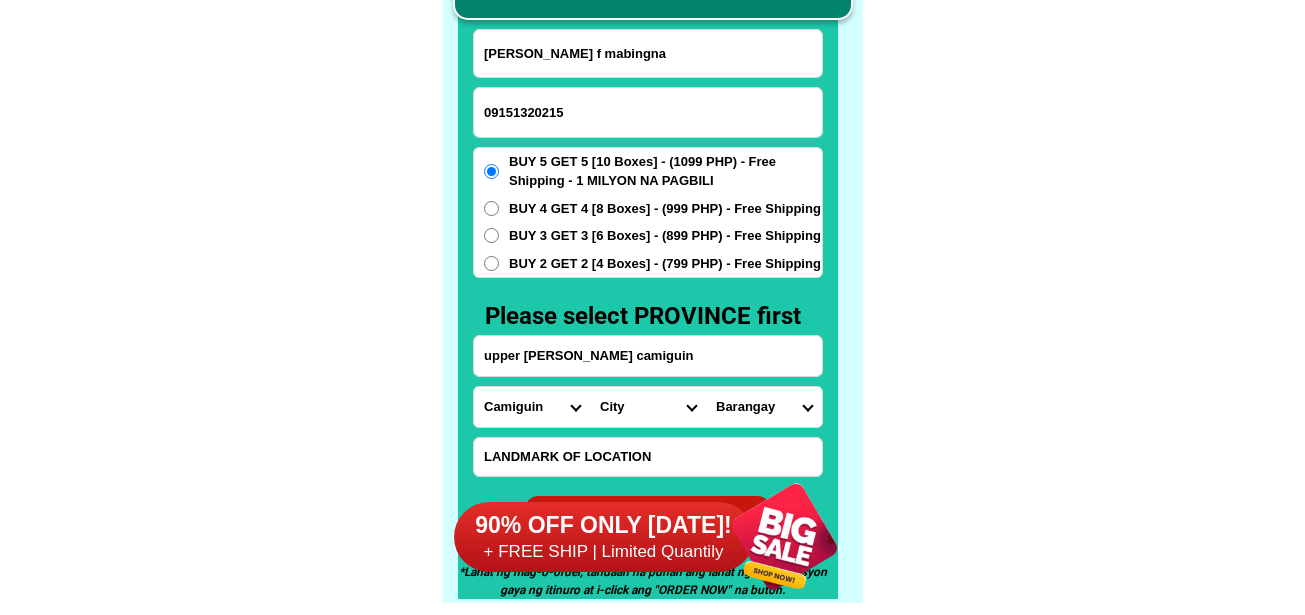 click on "City Camiguin-catarman Guinsiliban Mahinog Mambajao Sagay" at bounding box center (648, 407) 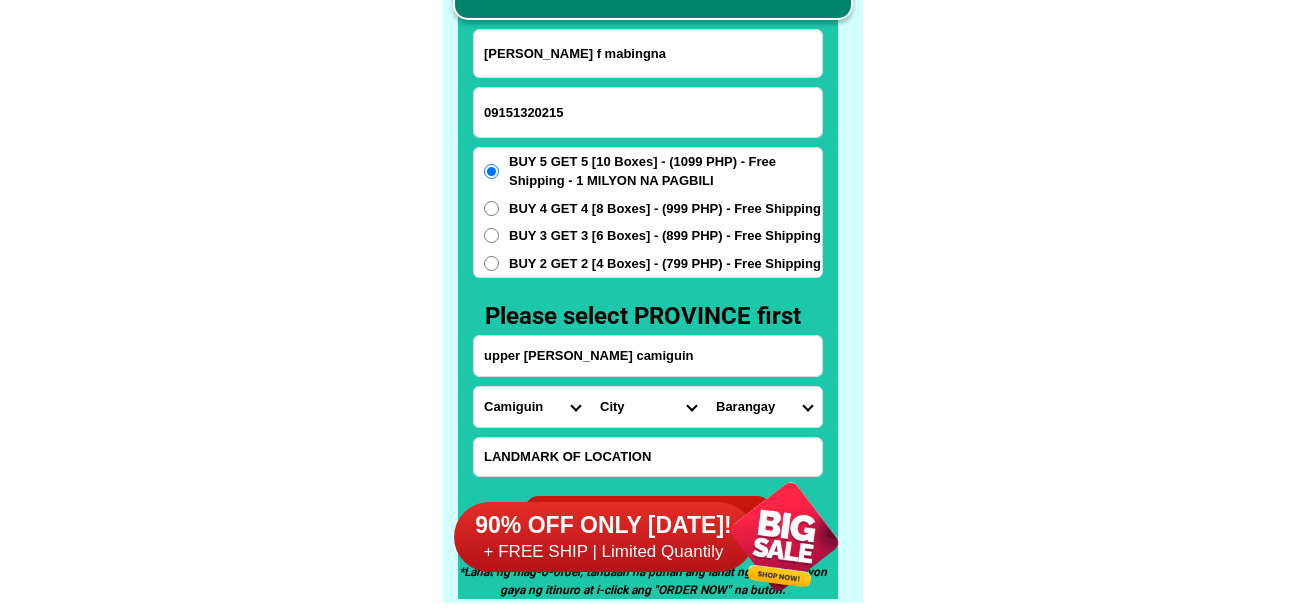 select on "63_489904" 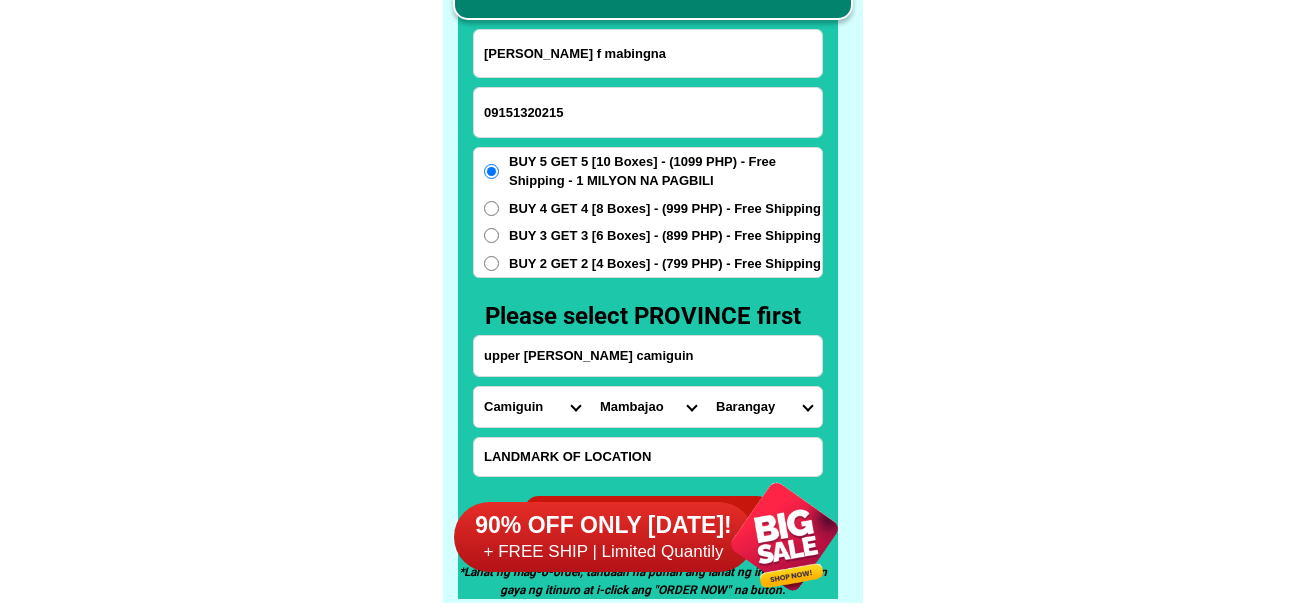 click on "City Camiguin-catarman Guinsiliban Mahinog Mambajao Sagay" at bounding box center [648, 407] 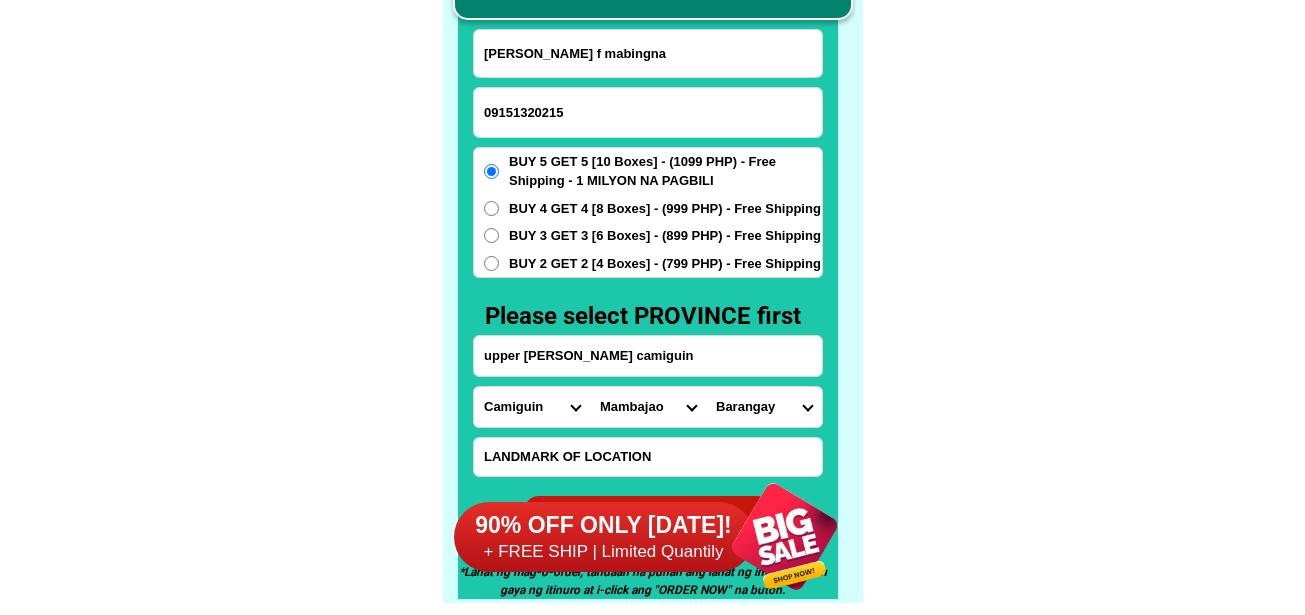 click on "Barangay Agoho Anito Balbagon Baylao Benhaan Bug-ong Kuguita Magting Naasag Pandan Poblacion [PERSON_NAME] Tagdo Tupsan Yumbing" at bounding box center [764, 407] 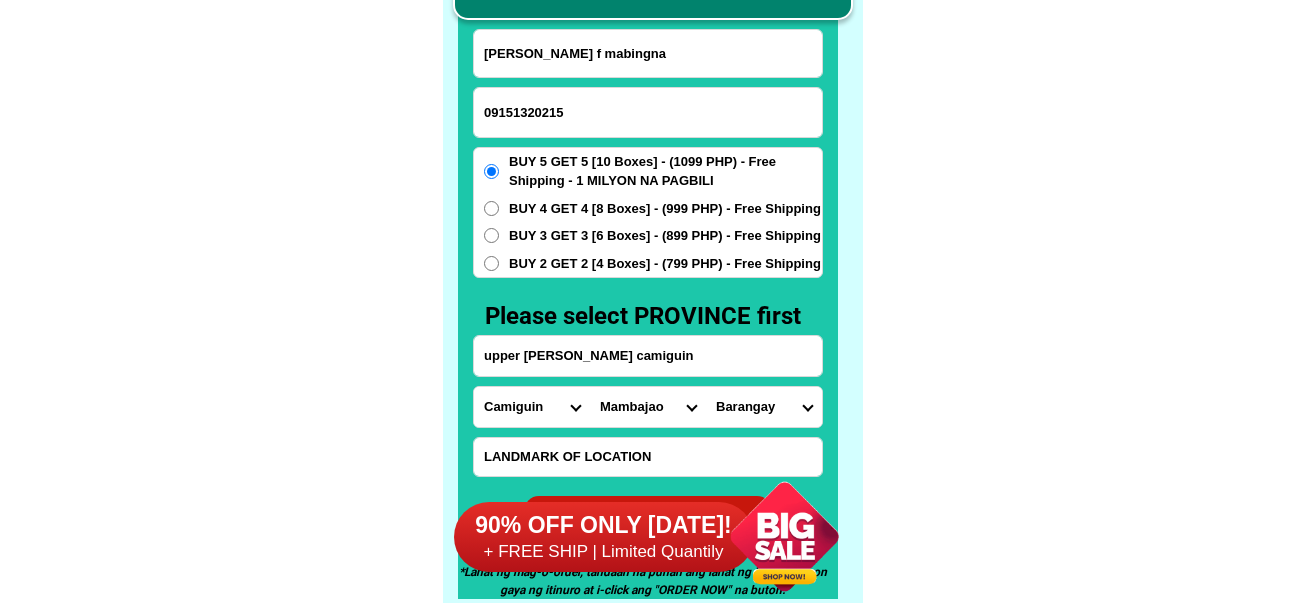 select on "63_4899044160" 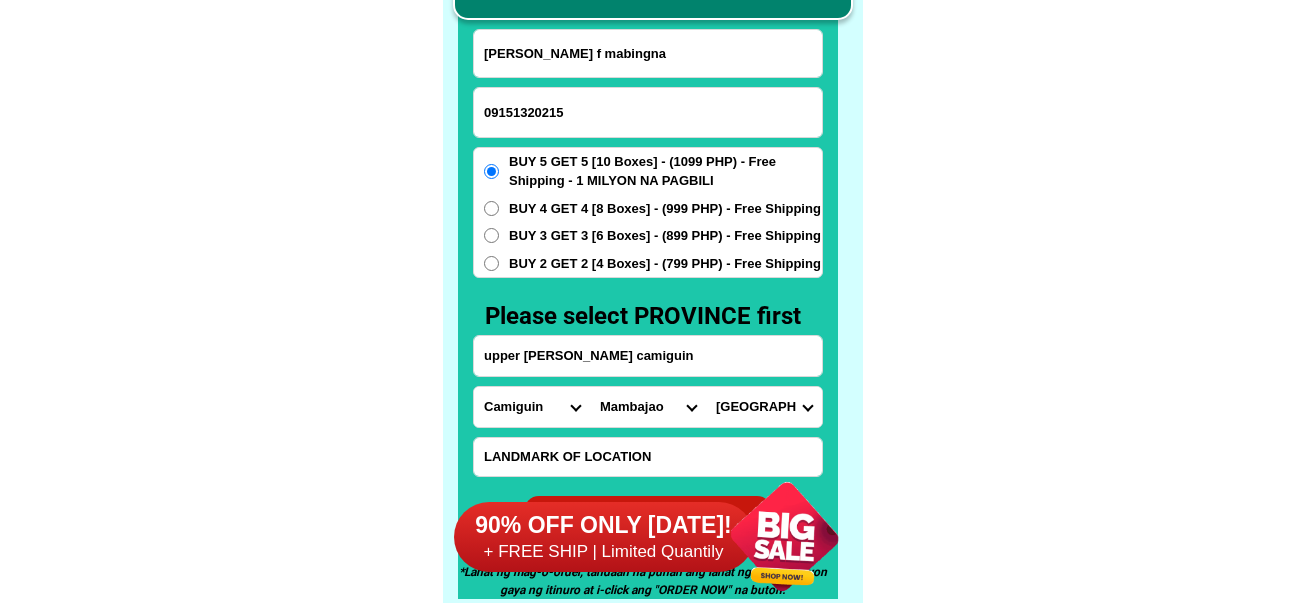 click on "Barangay Agoho Anito Balbagon Baylao Benhaan Bug-ong Kuguita Magting Naasag Pandan Poblacion [PERSON_NAME] Tagdo Tupsan Yumbing" at bounding box center [764, 407] 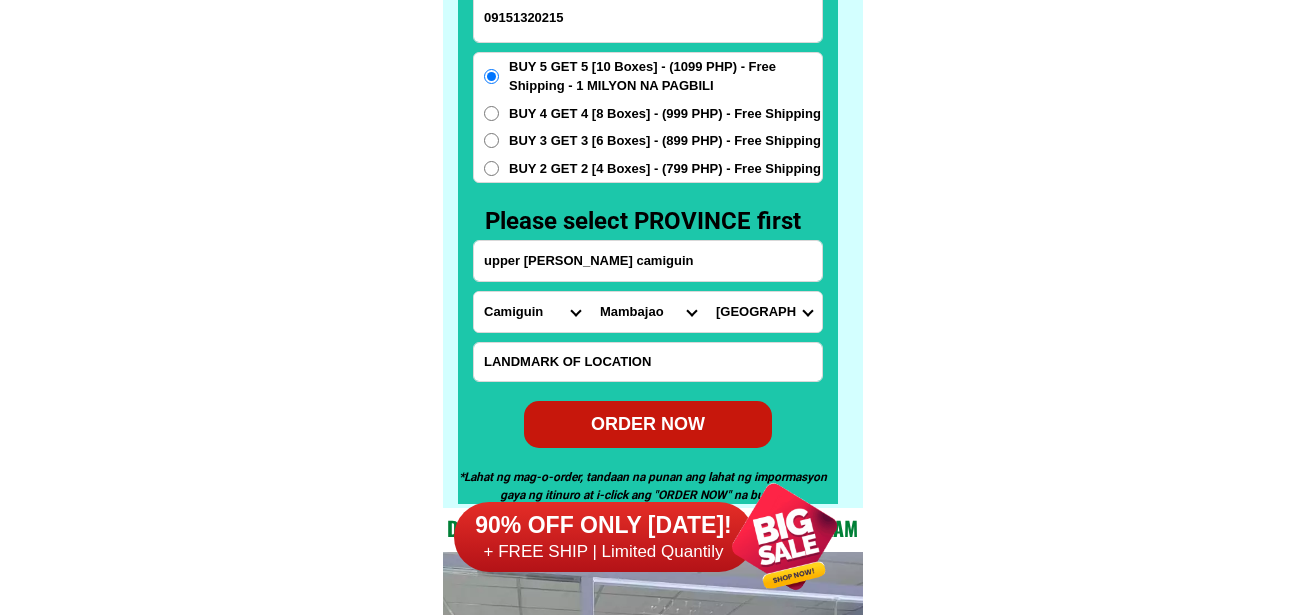 scroll, scrollTop: 15746, scrollLeft: 0, axis: vertical 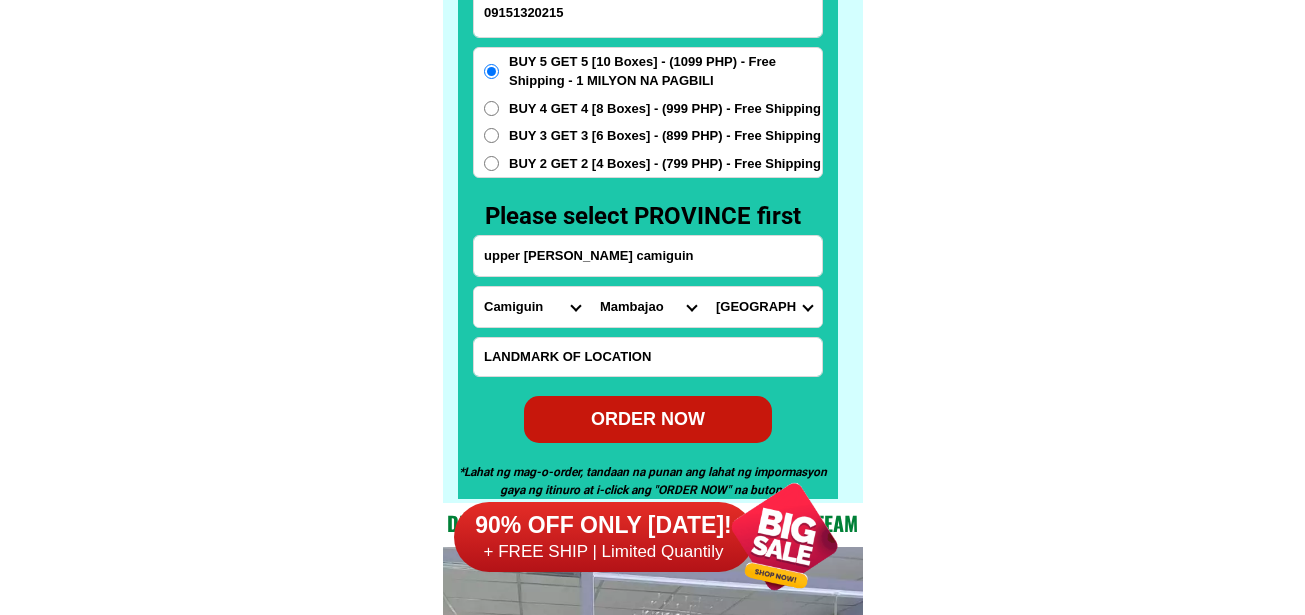 click on "ORDER NOW" at bounding box center (648, 419) 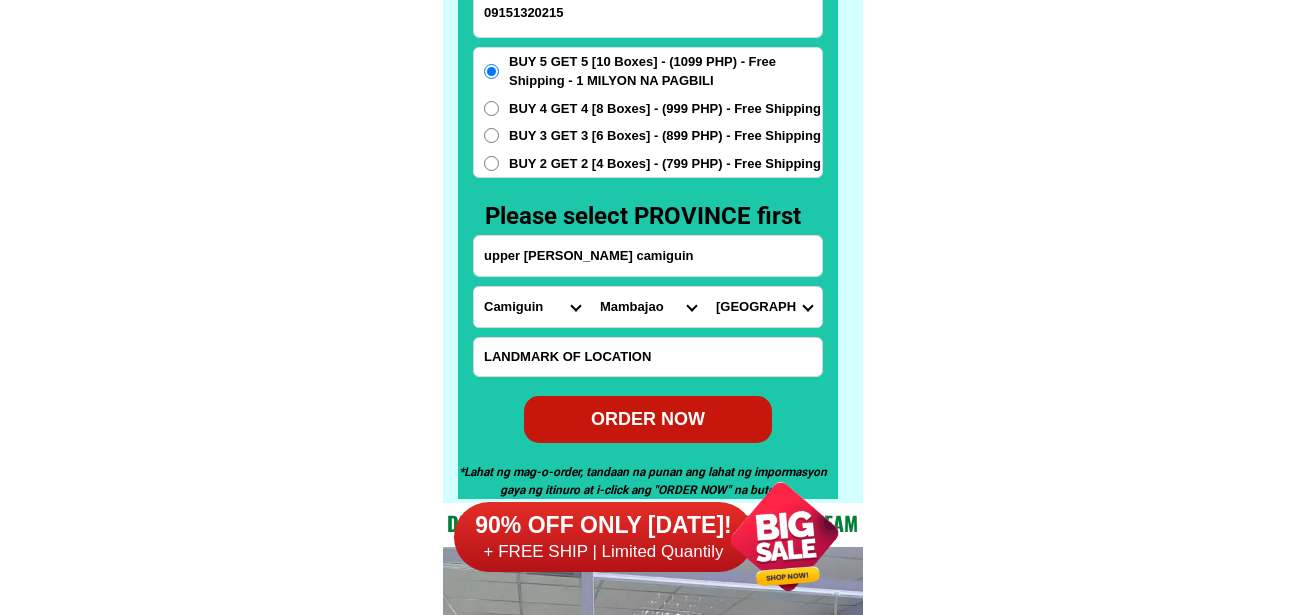 radio on "true" 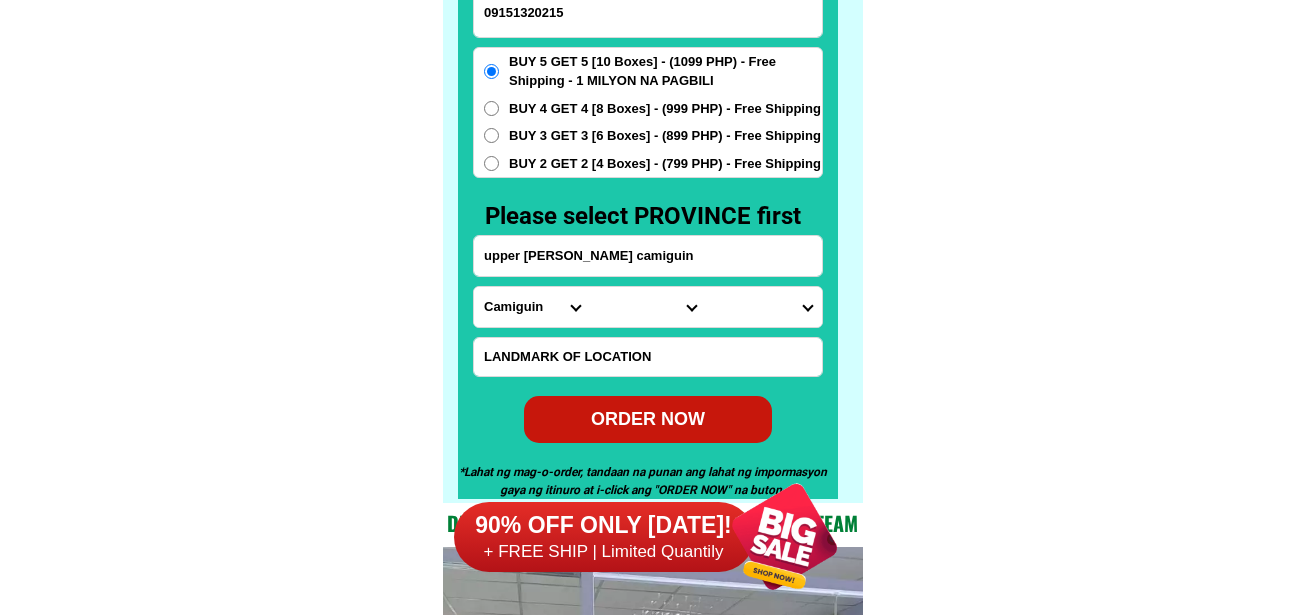 drag, startPoint x: 606, startPoint y: 16, endPoint x: 587, endPoint y: 11, distance: 19.646883 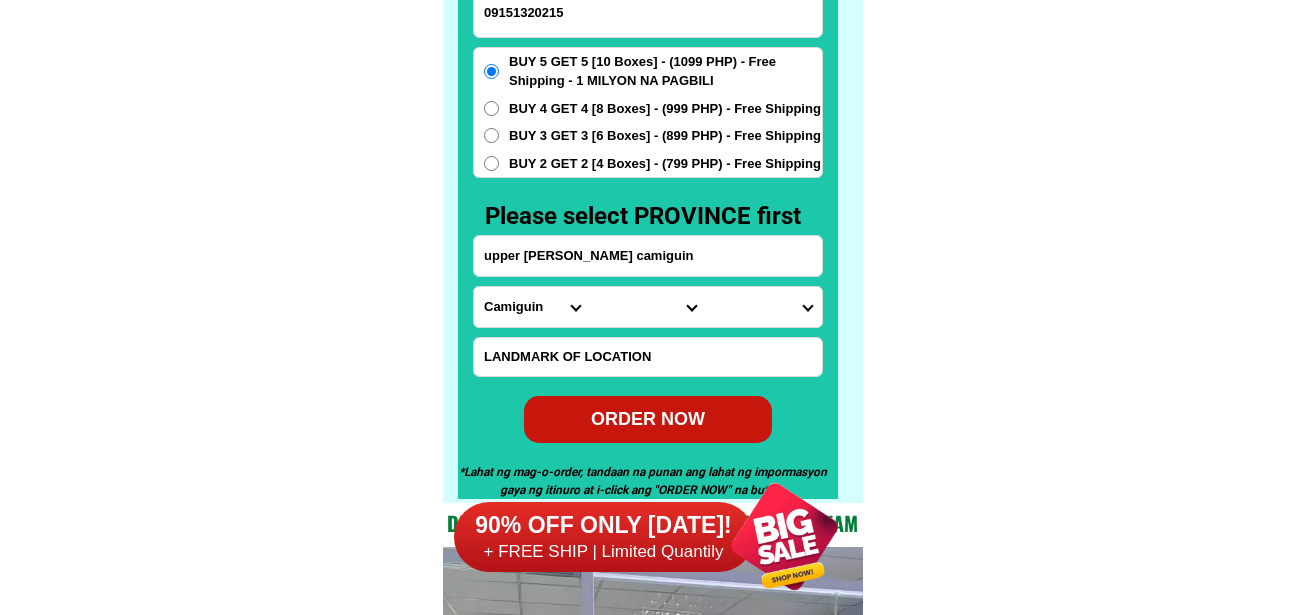 click on "09151320215" at bounding box center (648, 12) 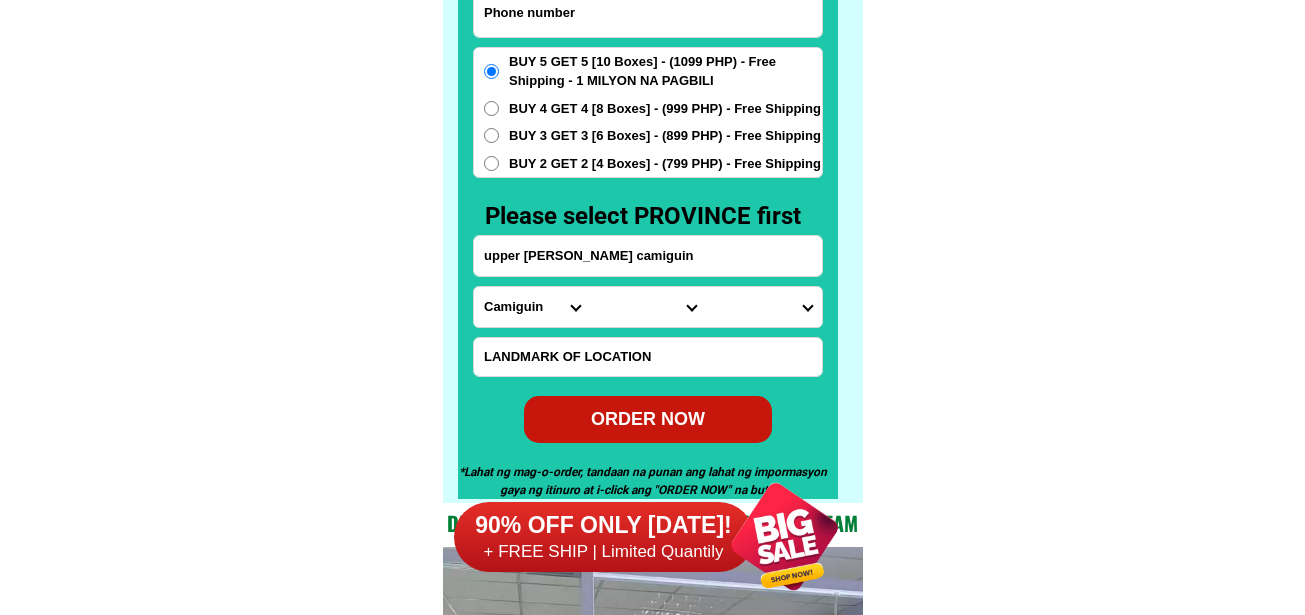 paste on "09480039619" 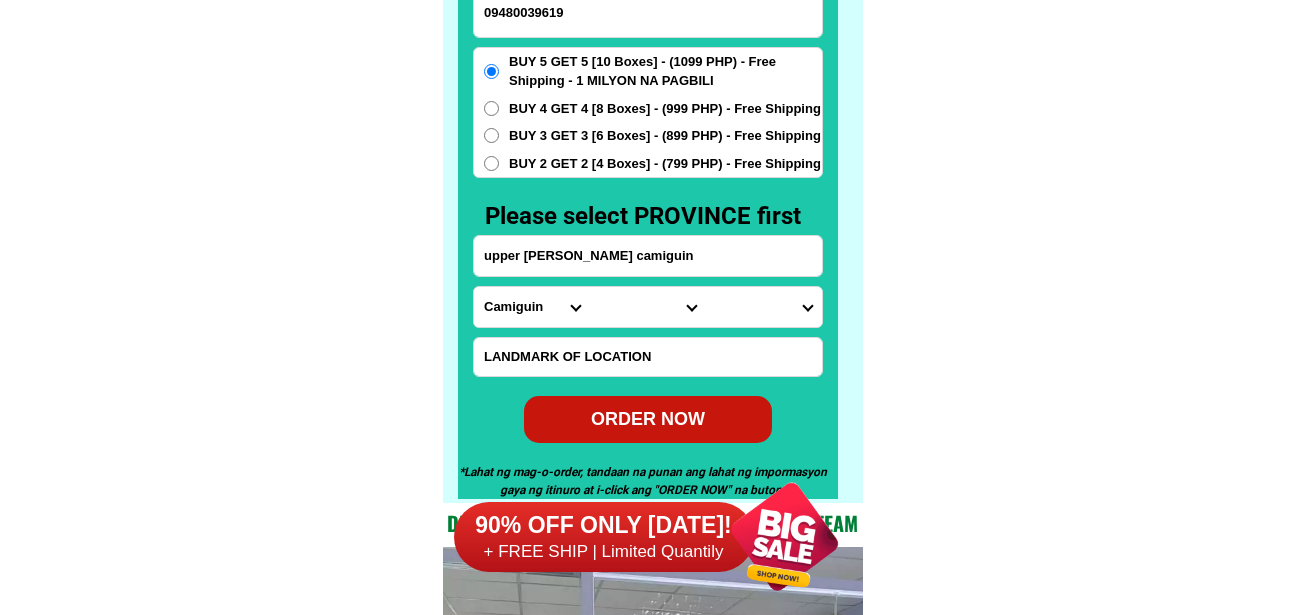 type on "09480039619" 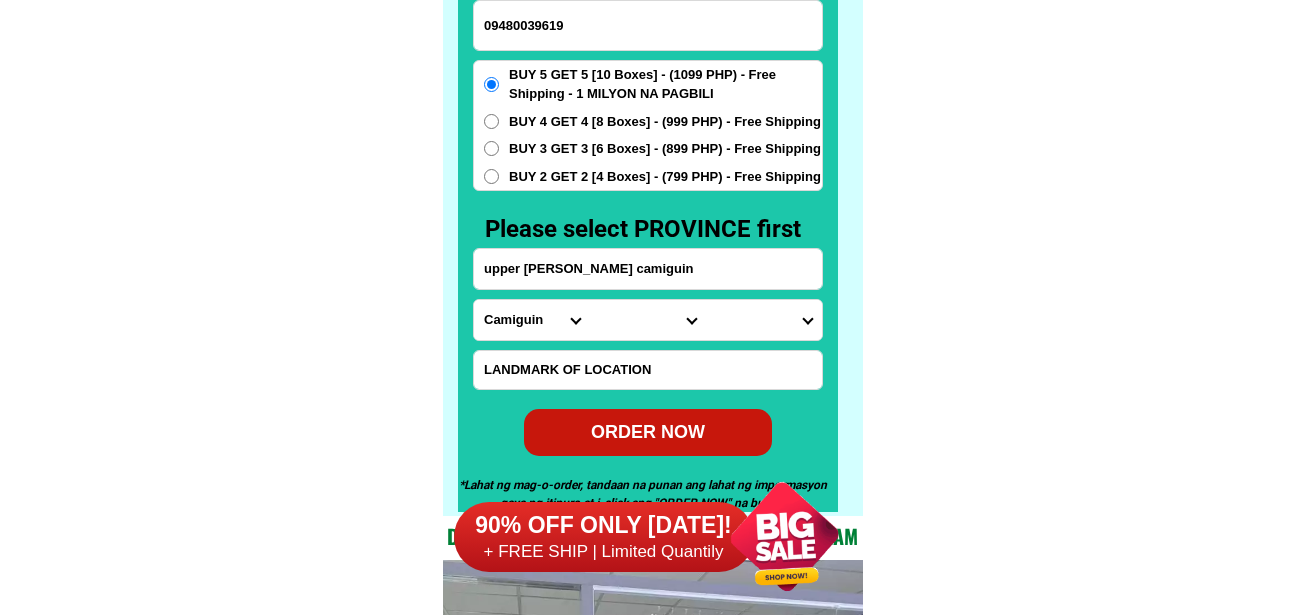 scroll, scrollTop: 15646, scrollLeft: 0, axis: vertical 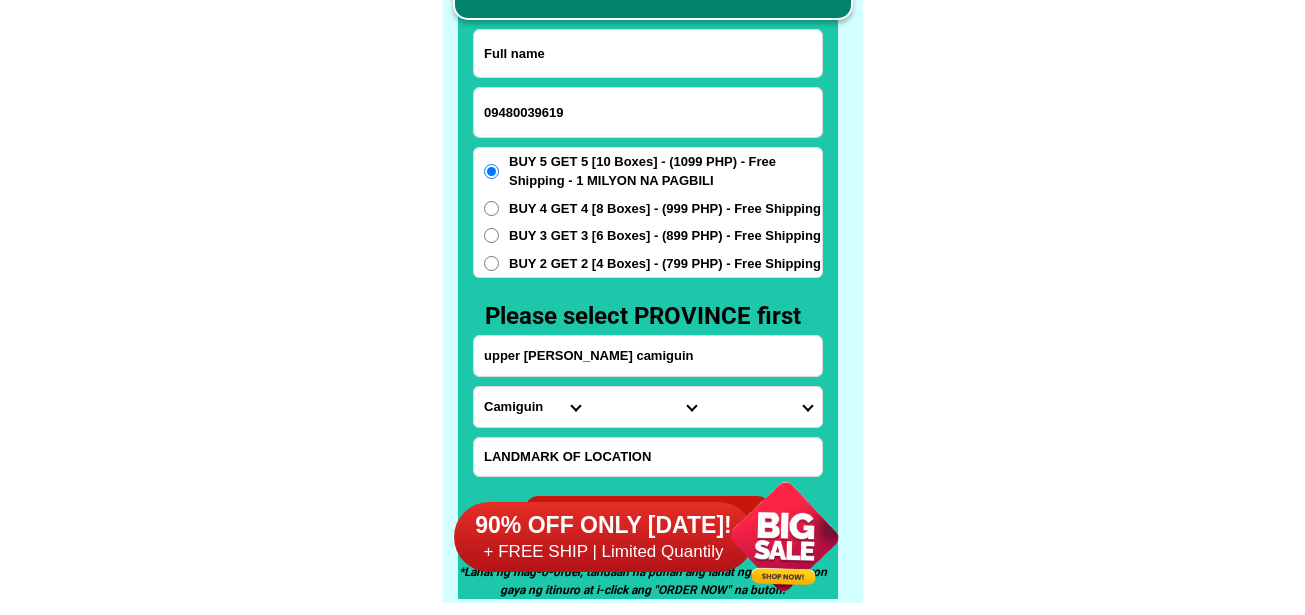 click at bounding box center [648, 53] 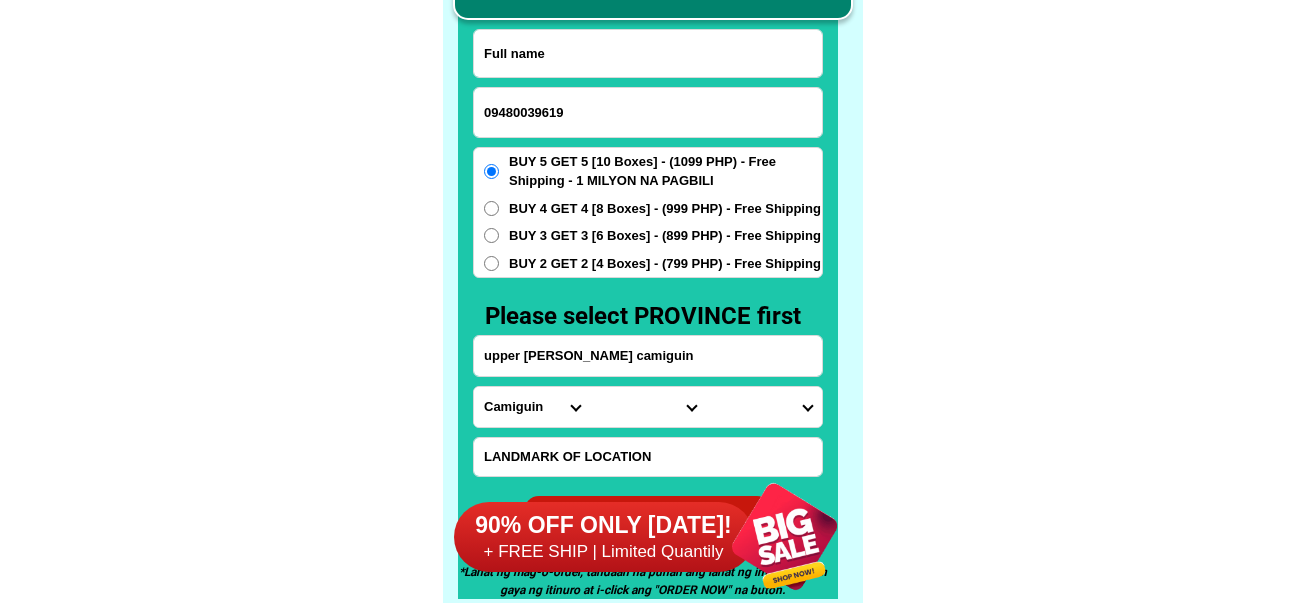 paste on "[PERSON_NAME]" 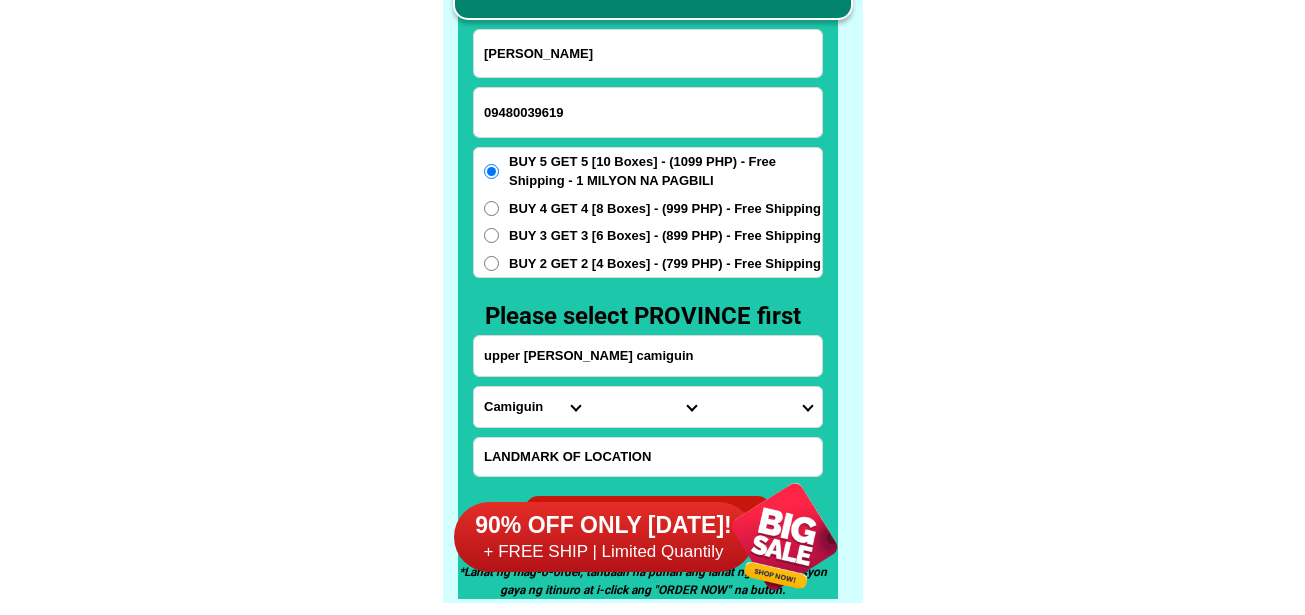 type on "[PERSON_NAME]" 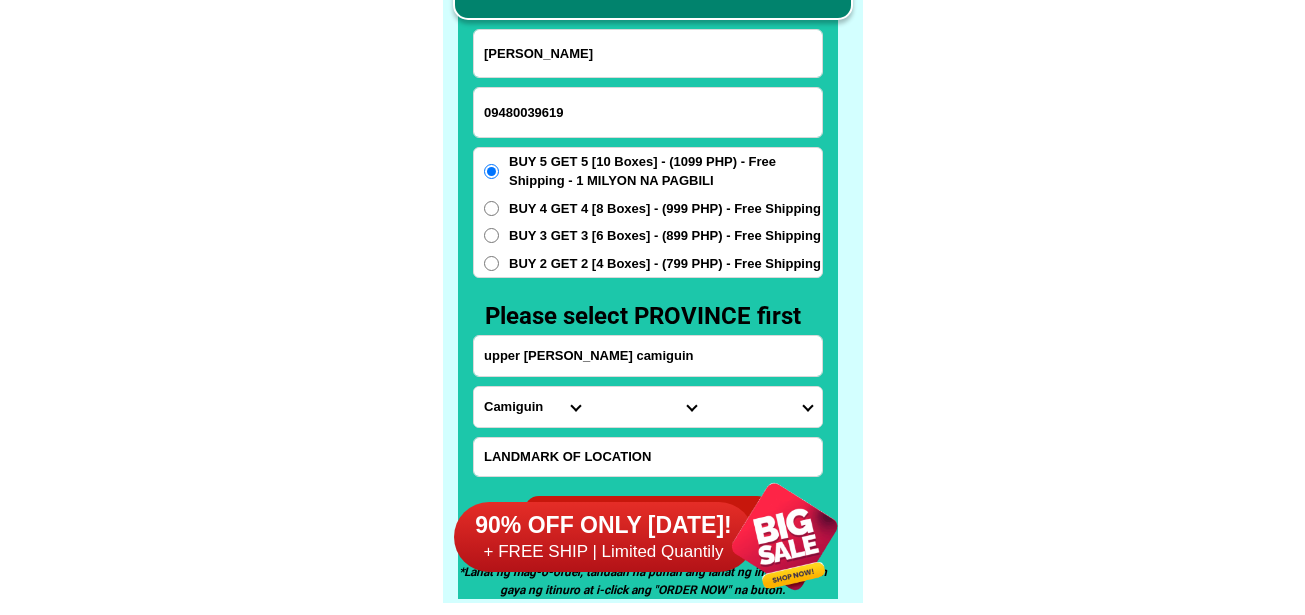 click on "Province [GEOGRAPHIC_DATA] [GEOGRAPHIC_DATA] [GEOGRAPHIC_DATA] [GEOGRAPHIC_DATA] [GEOGRAPHIC_DATA] [GEOGRAPHIC_DATA][PERSON_NAME][GEOGRAPHIC_DATA] [GEOGRAPHIC_DATA] [GEOGRAPHIC_DATA] [GEOGRAPHIC_DATA] [GEOGRAPHIC_DATA] [GEOGRAPHIC_DATA] [GEOGRAPHIC_DATA] [GEOGRAPHIC_DATA] [GEOGRAPHIC_DATA] [GEOGRAPHIC_DATA]-[GEOGRAPHIC_DATA] [GEOGRAPHIC_DATA] [GEOGRAPHIC_DATA] [GEOGRAPHIC_DATA] [GEOGRAPHIC_DATA] [GEOGRAPHIC_DATA] [GEOGRAPHIC_DATA]-de-oro [GEOGRAPHIC_DATA] [GEOGRAPHIC_DATA]-occidental [GEOGRAPHIC_DATA] [GEOGRAPHIC_DATA] Eastern-[GEOGRAPHIC_DATA] [GEOGRAPHIC_DATA] [GEOGRAPHIC_DATA] [GEOGRAPHIC_DATA]-norte [GEOGRAPHIC_DATA]-[GEOGRAPHIC_DATA] [GEOGRAPHIC_DATA] [GEOGRAPHIC_DATA] [GEOGRAPHIC_DATA] [GEOGRAPHIC_DATA] [GEOGRAPHIC_DATA] [GEOGRAPHIC_DATA] [GEOGRAPHIC_DATA] [GEOGRAPHIC_DATA] Metro-[GEOGRAPHIC_DATA] [GEOGRAPHIC_DATA]-[GEOGRAPHIC_DATA]-[GEOGRAPHIC_DATA]-province [GEOGRAPHIC_DATA]-[GEOGRAPHIC_DATA]-oriental [GEOGRAPHIC_DATA] [GEOGRAPHIC_DATA] [GEOGRAPHIC_DATA]-[GEOGRAPHIC_DATA]-[GEOGRAPHIC_DATA] [GEOGRAPHIC_DATA] [GEOGRAPHIC_DATA] [GEOGRAPHIC_DATA] [GEOGRAPHIC_DATA] [GEOGRAPHIC_DATA][PERSON_NAME][GEOGRAPHIC_DATA] [GEOGRAPHIC_DATA] [GEOGRAPHIC_DATA] [GEOGRAPHIC_DATA] [GEOGRAPHIC_DATA] [GEOGRAPHIC_DATA]-[GEOGRAPHIC_DATA]-[GEOGRAPHIC_DATA]-[GEOGRAPHIC_DATA] [GEOGRAPHIC_DATA] [GEOGRAPHIC_DATA]-[GEOGRAPHIC_DATA]-[GEOGRAPHIC_DATA] [GEOGRAPHIC_DATA] [GEOGRAPHIC_DATA] [GEOGRAPHIC_DATA]" at bounding box center (532, 407) 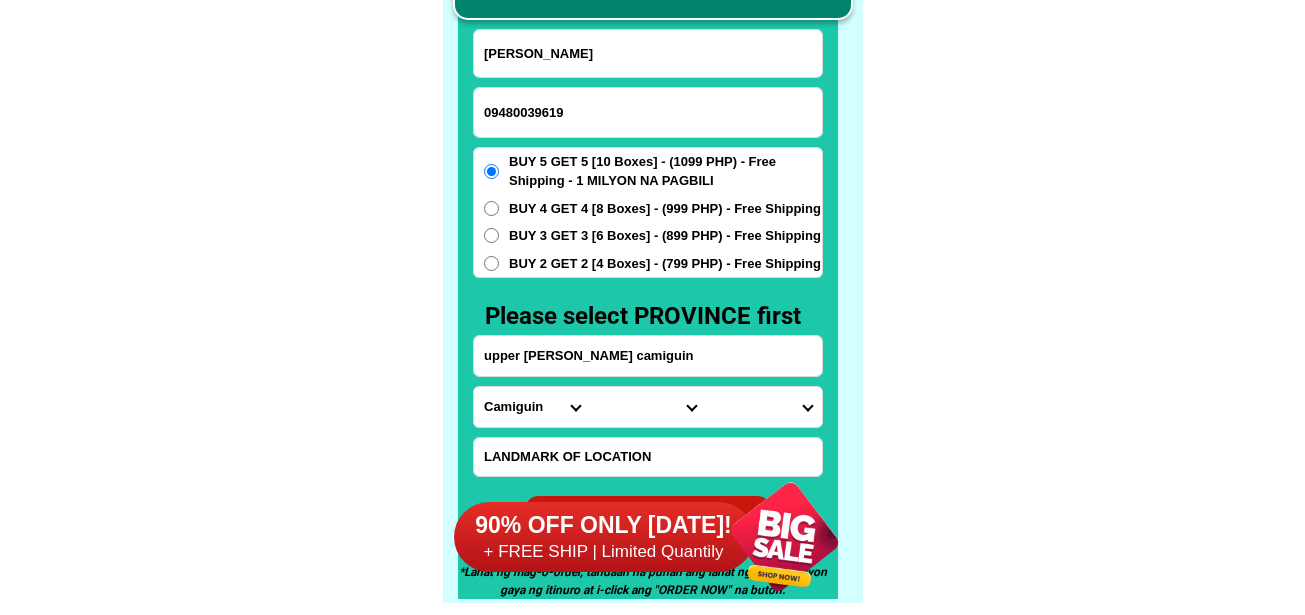 select on "63_374" 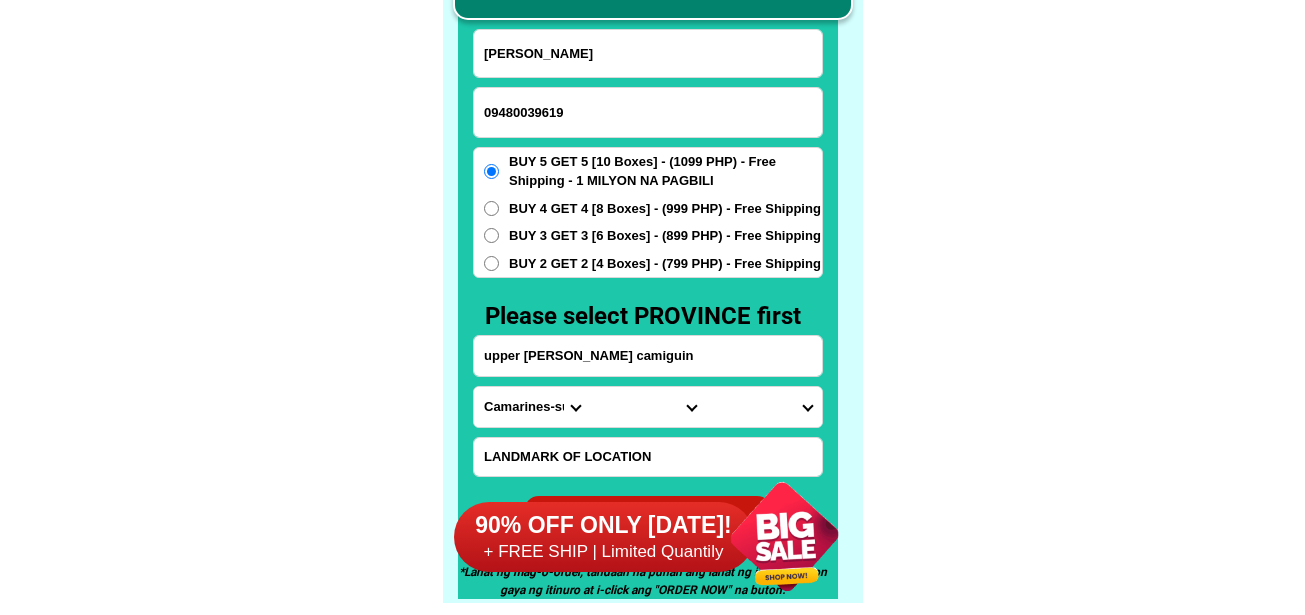 click on "Province [GEOGRAPHIC_DATA] [GEOGRAPHIC_DATA] [GEOGRAPHIC_DATA] [GEOGRAPHIC_DATA] [GEOGRAPHIC_DATA] [GEOGRAPHIC_DATA][PERSON_NAME][GEOGRAPHIC_DATA] [GEOGRAPHIC_DATA] [GEOGRAPHIC_DATA] [GEOGRAPHIC_DATA] [GEOGRAPHIC_DATA] [GEOGRAPHIC_DATA] [GEOGRAPHIC_DATA] [GEOGRAPHIC_DATA] [GEOGRAPHIC_DATA] [GEOGRAPHIC_DATA]-[GEOGRAPHIC_DATA] [GEOGRAPHIC_DATA] [GEOGRAPHIC_DATA] [GEOGRAPHIC_DATA] [GEOGRAPHIC_DATA] [GEOGRAPHIC_DATA] [GEOGRAPHIC_DATA]-de-oro [GEOGRAPHIC_DATA] [GEOGRAPHIC_DATA]-occidental [GEOGRAPHIC_DATA] [GEOGRAPHIC_DATA] Eastern-[GEOGRAPHIC_DATA] [GEOGRAPHIC_DATA] [GEOGRAPHIC_DATA] [GEOGRAPHIC_DATA]-norte [GEOGRAPHIC_DATA]-[GEOGRAPHIC_DATA] [GEOGRAPHIC_DATA] [GEOGRAPHIC_DATA] [GEOGRAPHIC_DATA] [GEOGRAPHIC_DATA] [GEOGRAPHIC_DATA] [GEOGRAPHIC_DATA] [GEOGRAPHIC_DATA] [GEOGRAPHIC_DATA] Metro-[GEOGRAPHIC_DATA] [GEOGRAPHIC_DATA]-[GEOGRAPHIC_DATA]-[GEOGRAPHIC_DATA]-province [GEOGRAPHIC_DATA]-[GEOGRAPHIC_DATA]-oriental [GEOGRAPHIC_DATA] [GEOGRAPHIC_DATA] [GEOGRAPHIC_DATA]-[GEOGRAPHIC_DATA]-[GEOGRAPHIC_DATA] [GEOGRAPHIC_DATA] [GEOGRAPHIC_DATA] [GEOGRAPHIC_DATA] [GEOGRAPHIC_DATA] [GEOGRAPHIC_DATA][PERSON_NAME][GEOGRAPHIC_DATA] [GEOGRAPHIC_DATA] [GEOGRAPHIC_DATA] [GEOGRAPHIC_DATA] [GEOGRAPHIC_DATA] [GEOGRAPHIC_DATA]-[GEOGRAPHIC_DATA]-[GEOGRAPHIC_DATA]-[GEOGRAPHIC_DATA] [GEOGRAPHIC_DATA] [GEOGRAPHIC_DATA]-[GEOGRAPHIC_DATA]-[GEOGRAPHIC_DATA] [GEOGRAPHIC_DATA] [GEOGRAPHIC_DATA] [GEOGRAPHIC_DATA]" at bounding box center (532, 407) 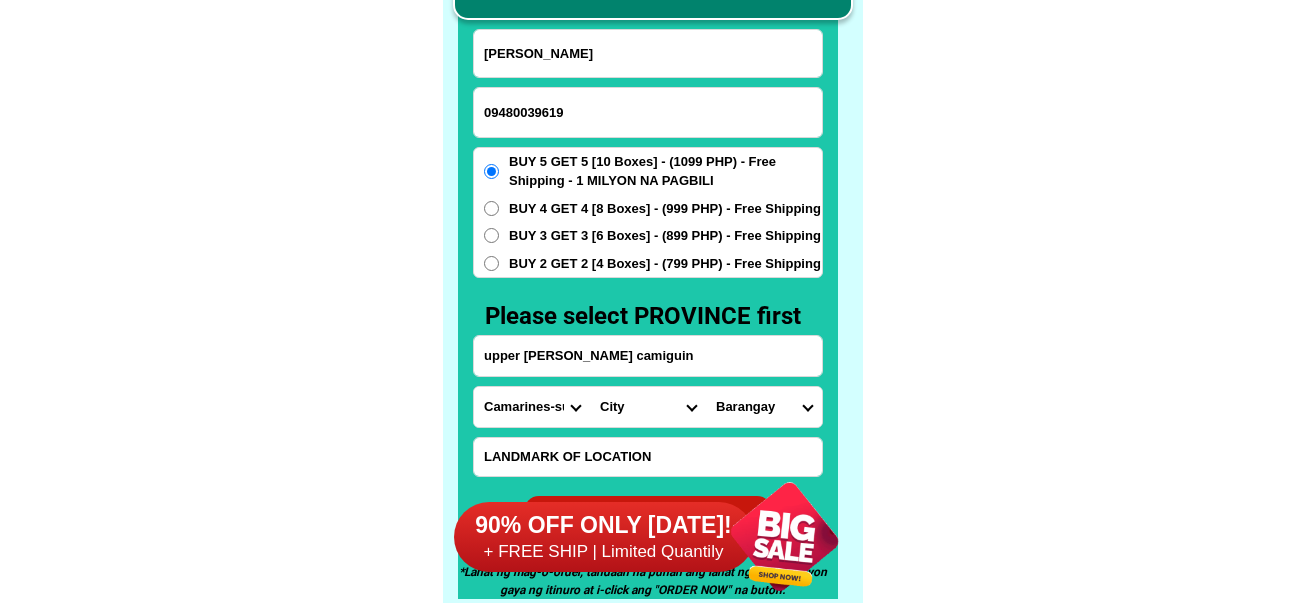 click on "City Baao Balatan Bombon Buhi [PERSON_NAME][GEOGRAPHIC_DATA] Calabanga [GEOGRAPHIC_DATA] [GEOGRAPHIC_DATA] [GEOGRAPHIC_DATA] [GEOGRAPHIC_DATA] [GEOGRAPHIC_DATA][PERSON_NAME][PERSON_NAME][GEOGRAPHIC_DATA] [GEOGRAPHIC_DATA] Del-[PERSON_NAME] [GEOGRAPHIC_DATA][PERSON_NAME] [GEOGRAPHIC_DATA] [GEOGRAPHIC_DATA]-city [GEOGRAPHIC_DATA] Lupi Magarao [GEOGRAPHIC_DATA] Minalabac Nabua [PERSON_NAME] Pasacao Pili Presentacion Ragay Sagnay Sipocot [GEOGRAPHIC_DATA] Tigaon [GEOGRAPHIC_DATA]" at bounding box center [648, 407] 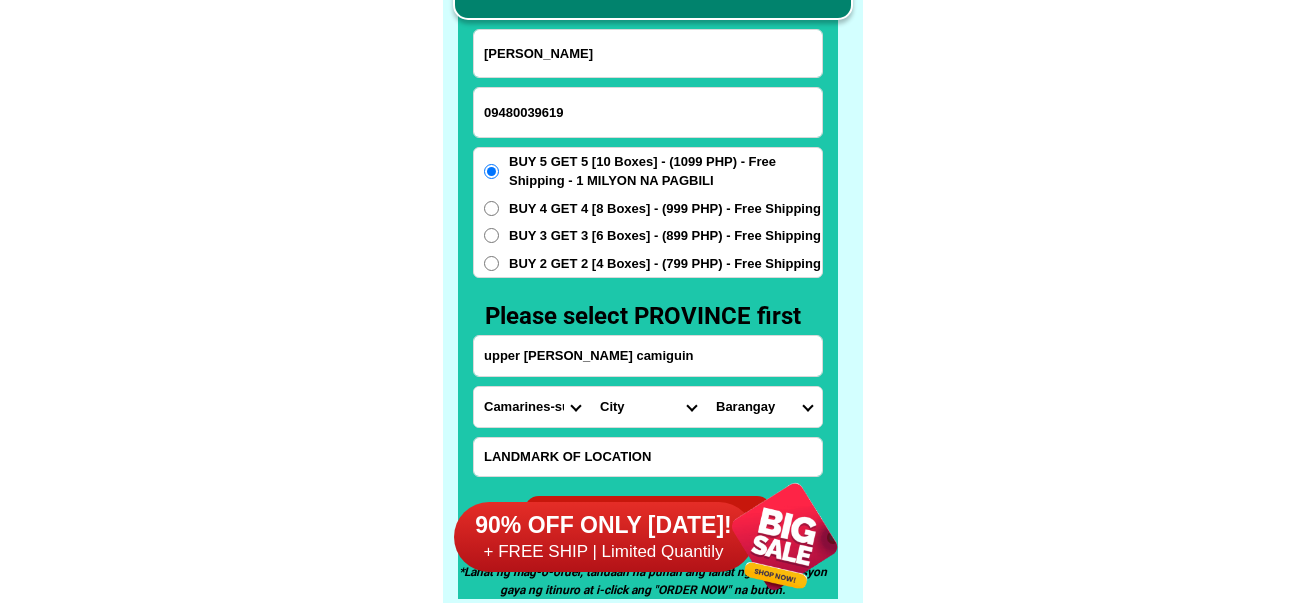 click on "City Baao Balatan Bombon Buhi [PERSON_NAME][GEOGRAPHIC_DATA] Calabanga [GEOGRAPHIC_DATA] [GEOGRAPHIC_DATA] [GEOGRAPHIC_DATA] [GEOGRAPHIC_DATA] [GEOGRAPHIC_DATA][PERSON_NAME][PERSON_NAME][GEOGRAPHIC_DATA] [GEOGRAPHIC_DATA] Del-[PERSON_NAME] [GEOGRAPHIC_DATA][PERSON_NAME] [GEOGRAPHIC_DATA] [GEOGRAPHIC_DATA]-city [GEOGRAPHIC_DATA] Lupi Magarao [GEOGRAPHIC_DATA] Minalabac Nabua [PERSON_NAME] Pasacao Pili Presentacion Ragay Sagnay Sipocot [GEOGRAPHIC_DATA] Tigaon [GEOGRAPHIC_DATA]" at bounding box center [648, 407] 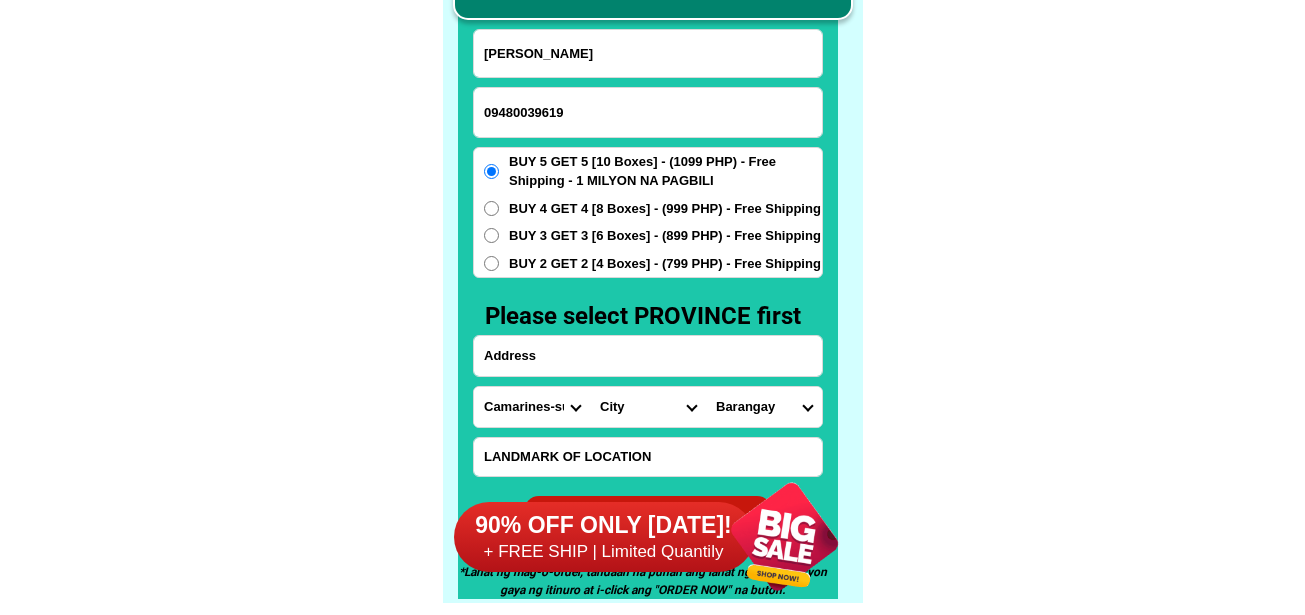 drag, startPoint x: 563, startPoint y: 350, endPoint x: 601, endPoint y: 363, distance: 40.16217 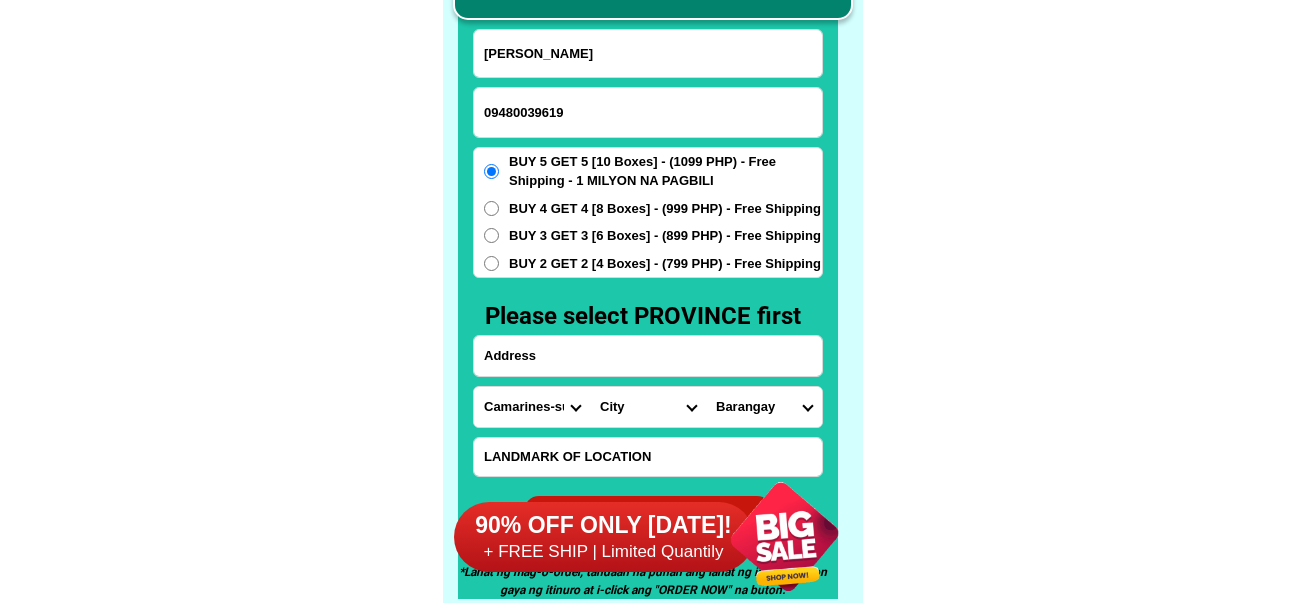 click at bounding box center (648, 356) 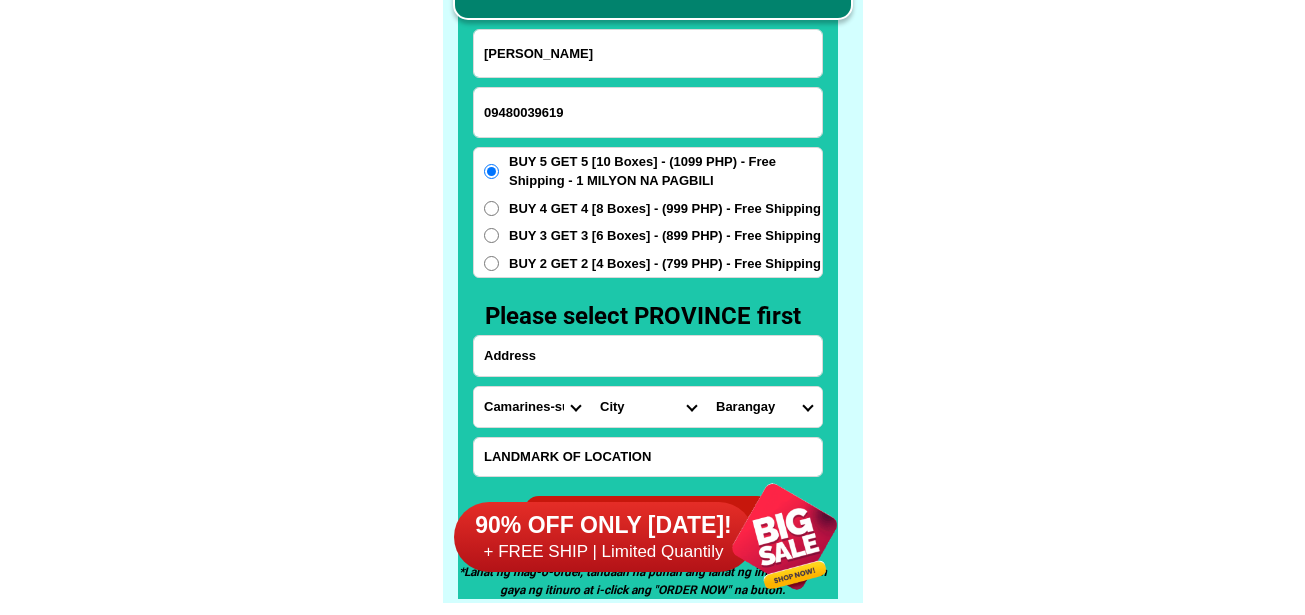 paste on "cams Sur" 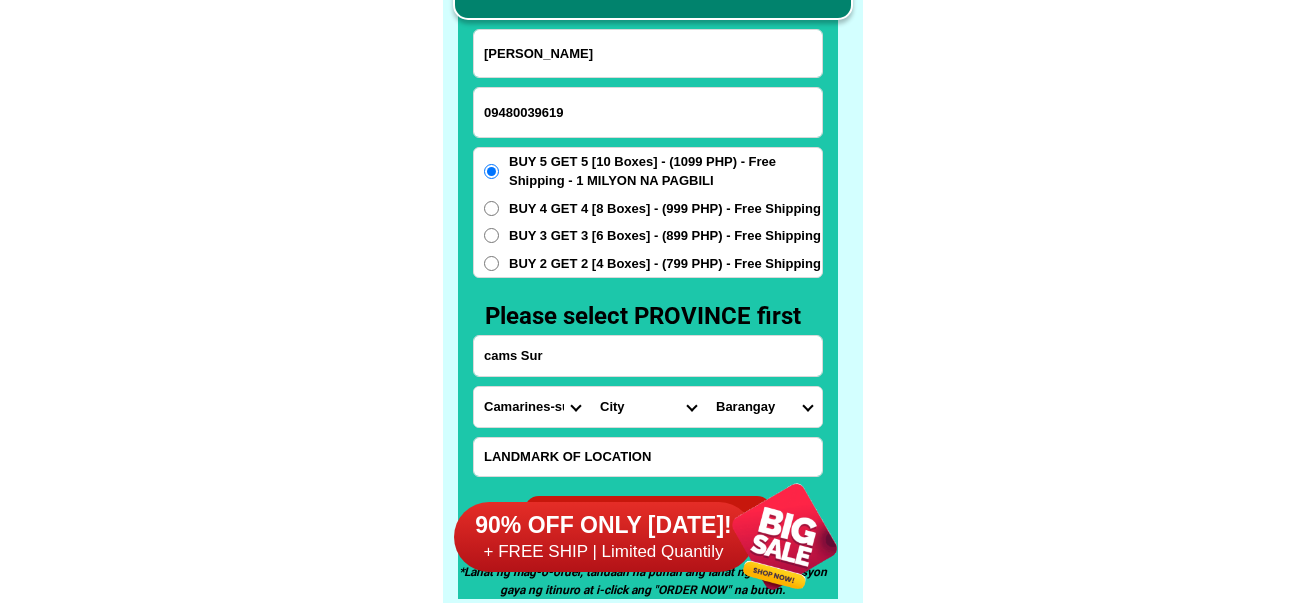 type on "cams Sur" 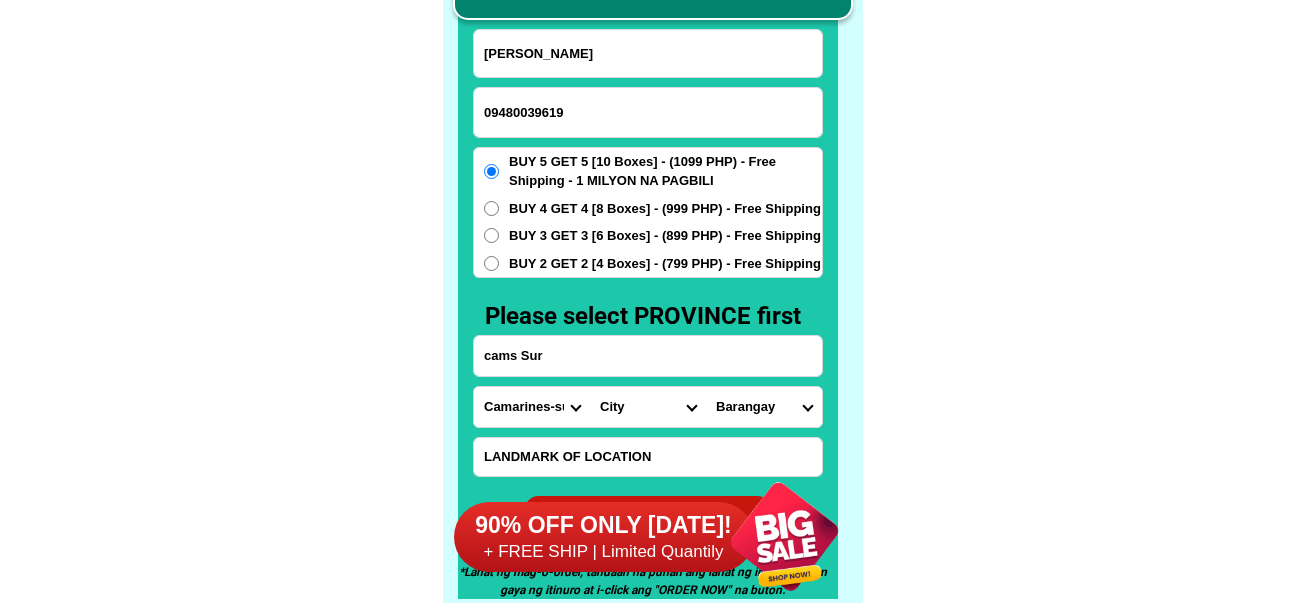 click on "City Baao Balatan Bombon Buhi [PERSON_NAME][GEOGRAPHIC_DATA] Calabanga [GEOGRAPHIC_DATA] [GEOGRAPHIC_DATA] [GEOGRAPHIC_DATA] [GEOGRAPHIC_DATA] [GEOGRAPHIC_DATA][PERSON_NAME][PERSON_NAME][GEOGRAPHIC_DATA] [GEOGRAPHIC_DATA] Del-[PERSON_NAME] [GEOGRAPHIC_DATA][PERSON_NAME] [GEOGRAPHIC_DATA] [GEOGRAPHIC_DATA]-city [GEOGRAPHIC_DATA] Lupi Magarao [GEOGRAPHIC_DATA] Minalabac Nabua [PERSON_NAME] Pasacao Pili Presentacion Ragay Sagnay Sipocot [GEOGRAPHIC_DATA] Tigaon [GEOGRAPHIC_DATA]" at bounding box center (648, 407) 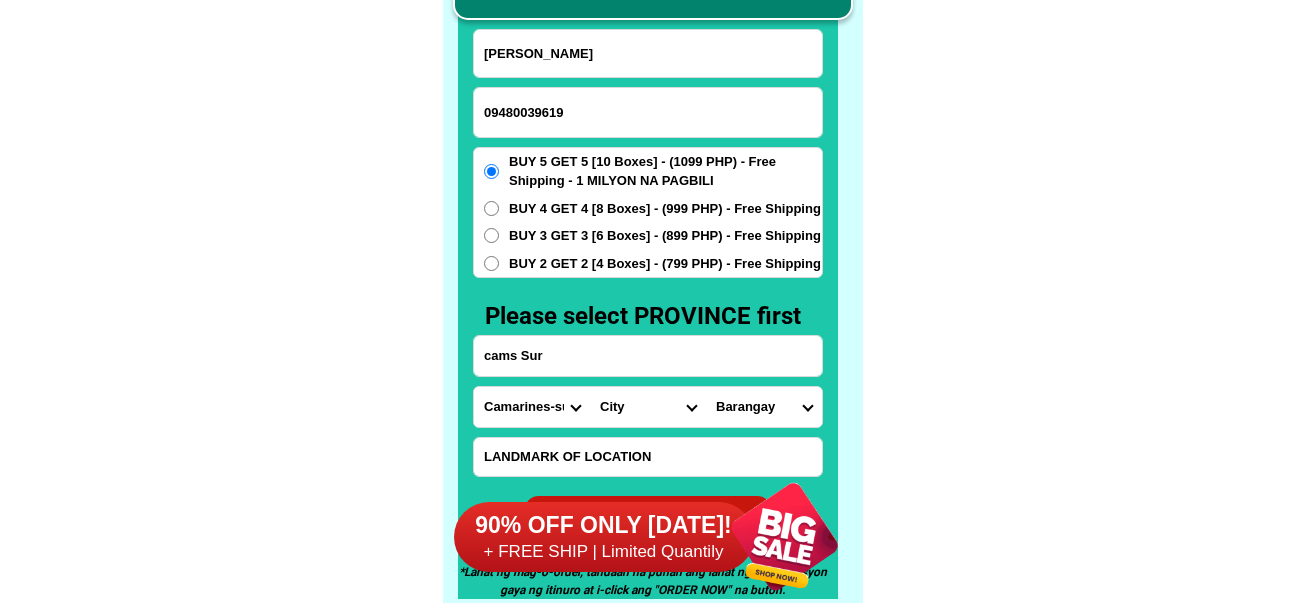 select on "63_3747401" 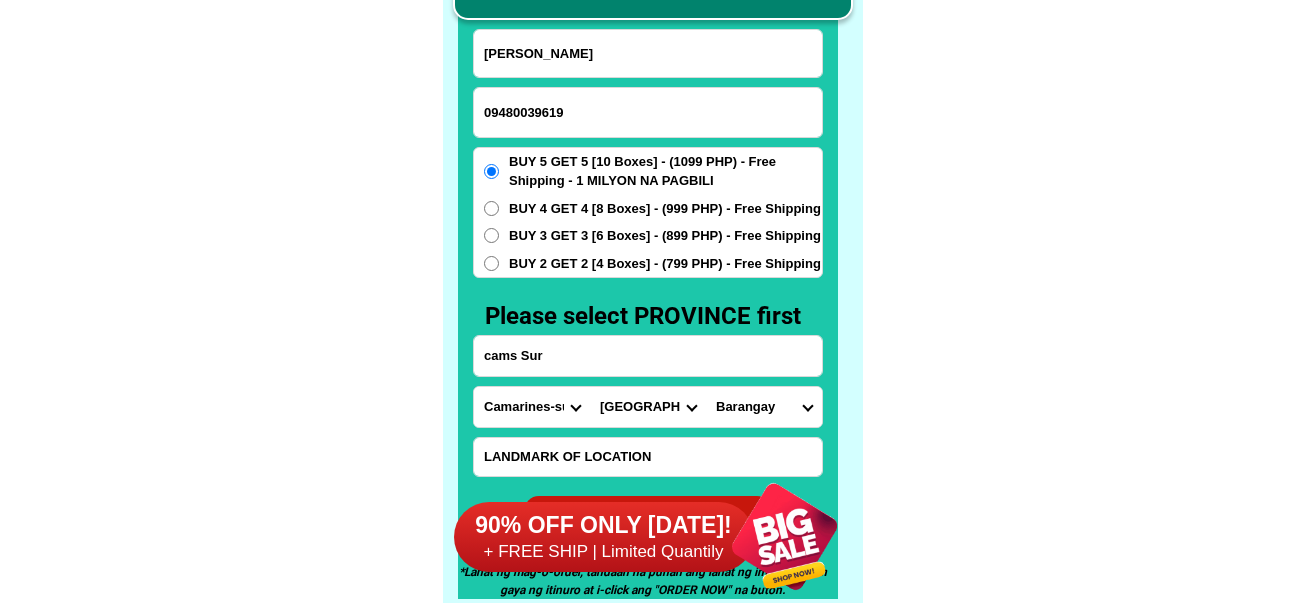 click on "City Baao Balatan Bombon Buhi [PERSON_NAME][GEOGRAPHIC_DATA] Calabanga [GEOGRAPHIC_DATA] [GEOGRAPHIC_DATA] [GEOGRAPHIC_DATA] [GEOGRAPHIC_DATA] [GEOGRAPHIC_DATA][PERSON_NAME][PERSON_NAME][GEOGRAPHIC_DATA] [GEOGRAPHIC_DATA] Del-[PERSON_NAME] [GEOGRAPHIC_DATA][PERSON_NAME] [GEOGRAPHIC_DATA] [GEOGRAPHIC_DATA]-city [GEOGRAPHIC_DATA] Lupi Magarao [GEOGRAPHIC_DATA] Minalabac Nabua [PERSON_NAME] Pasacao Pili Presentacion Ragay Sagnay Sipocot [GEOGRAPHIC_DATA] Tigaon [GEOGRAPHIC_DATA]" at bounding box center [648, 407] 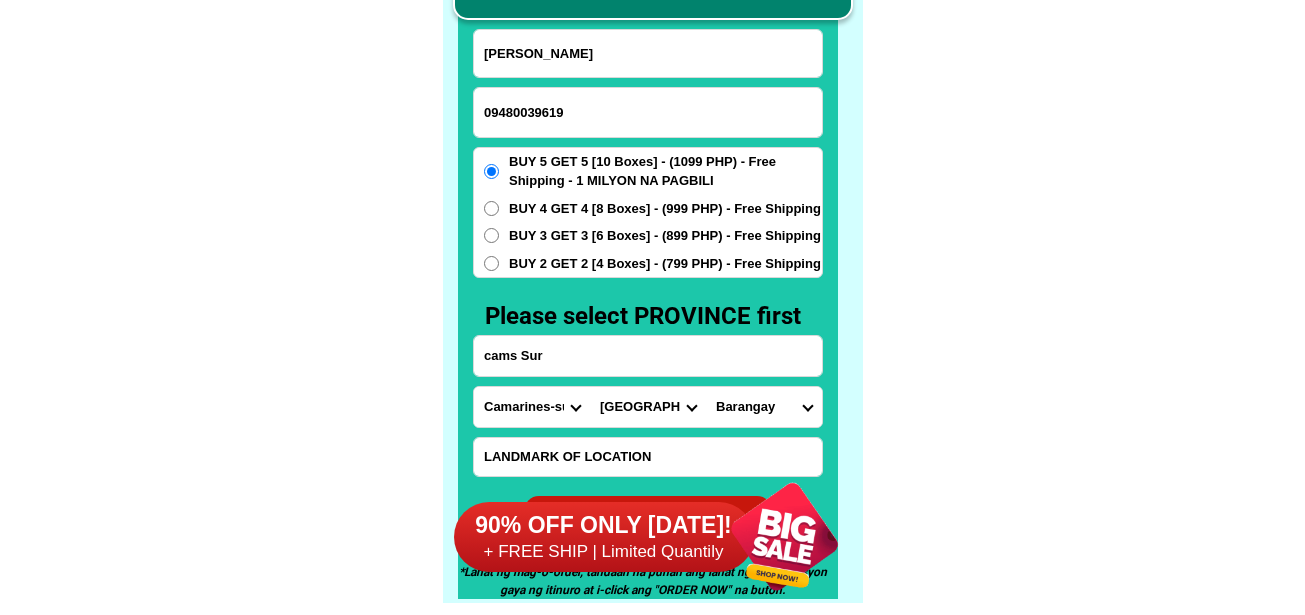 drag, startPoint x: 768, startPoint y: 413, endPoint x: 788, endPoint y: 387, distance: 32.80244 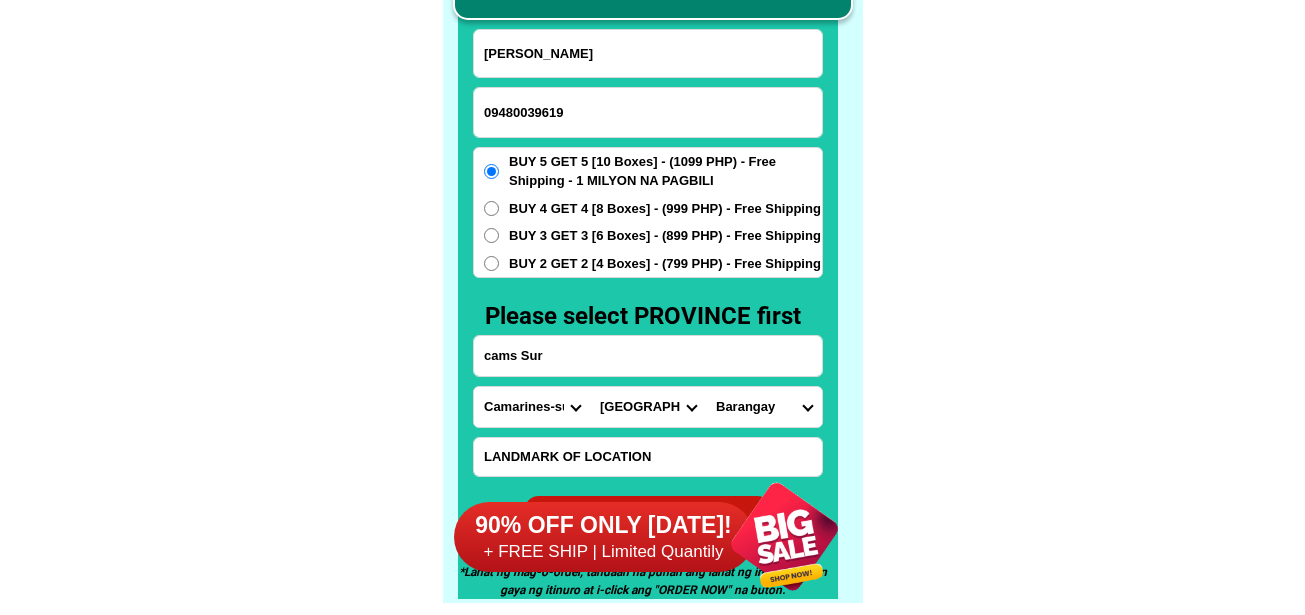 click on "Barangay Abella Bagumbayan norte Bagumbayan sur Balatas Calauag [GEOGRAPHIC_DATA] Carolina [PERSON_NAME] [PERSON_NAME] Dayangdang [GEOGRAPHIC_DATA][PERSON_NAME] [GEOGRAPHIC_DATA] [GEOGRAPHIC_DATA] interior [PERSON_NAME] Liboton Mabolo [GEOGRAPHIC_DATA][PERSON_NAME] Penafrancia [GEOGRAPHIC_DATA] [GEOGRAPHIC_DATA][PERSON_NAME] (pob.) [GEOGRAPHIC_DATA][PERSON_NAME] [GEOGRAPHIC_DATA] [GEOGRAPHIC_DATA]" at bounding box center [764, 407] 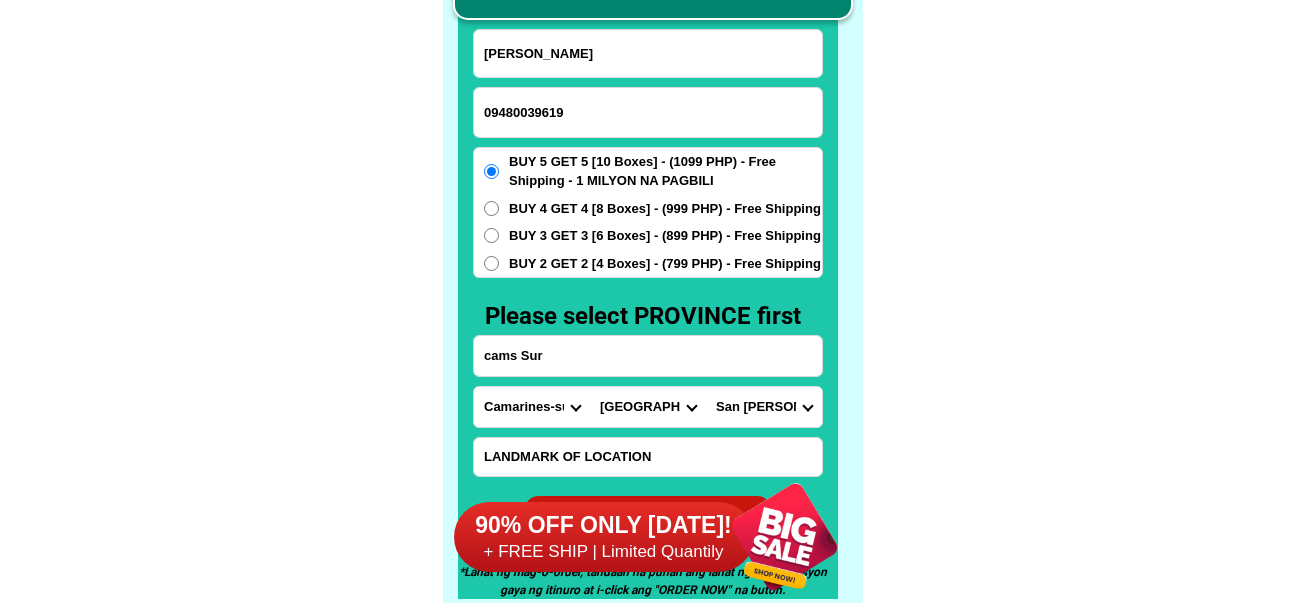 click on "Barangay Abella Bagumbayan norte Bagumbayan sur Balatas Calauag [GEOGRAPHIC_DATA] Carolina [PERSON_NAME] [PERSON_NAME] Dayangdang [GEOGRAPHIC_DATA][PERSON_NAME] [GEOGRAPHIC_DATA] [GEOGRAPHIC_DATA] interior [PERSON_NAME] Liboton Mabolo [GEOGRAPHIC_DATA][PERSON_NAME] Penafrancia [GEOGRAPHIC_DATA] [GEOGRAPHIC_DATA][PERSON_NAME] (pob.) [GEOGRAPHIC_DATA][PERSON_NAME] [GEOGRAPHIC_DATA] [GEOGRAPHIC_DATA]" at bounding box center [764, 407] 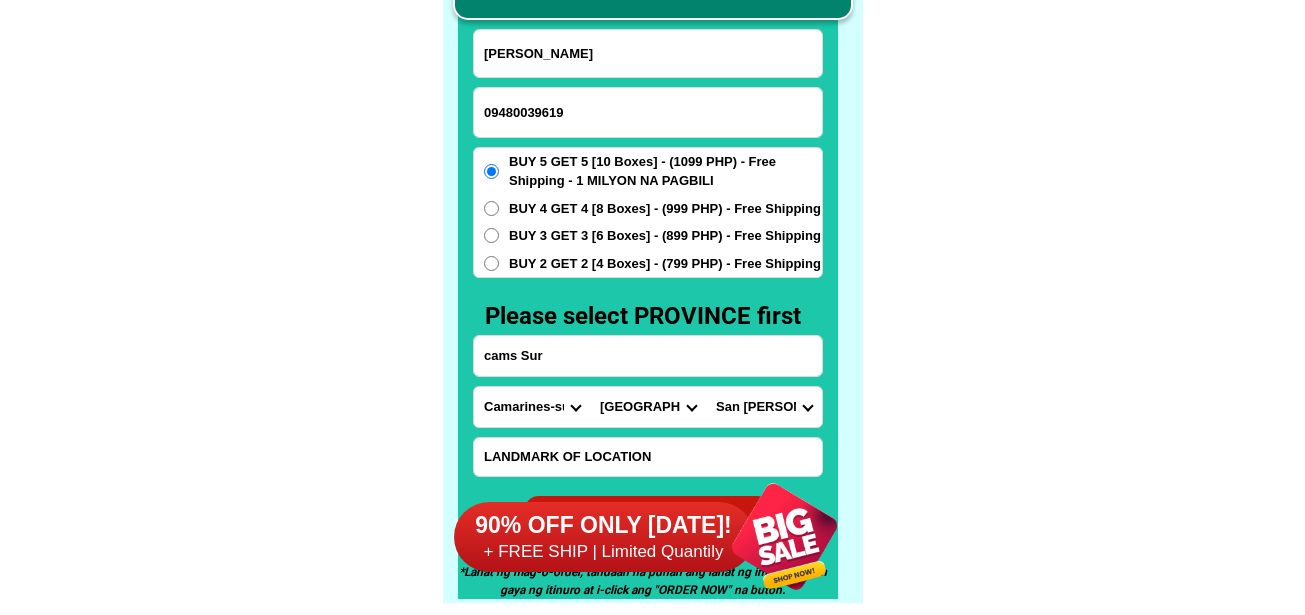 drag, startPoint x: 1211, startPoint y: 277, endPoint x: 1153, endPoint y: 279, distance: 58.034473 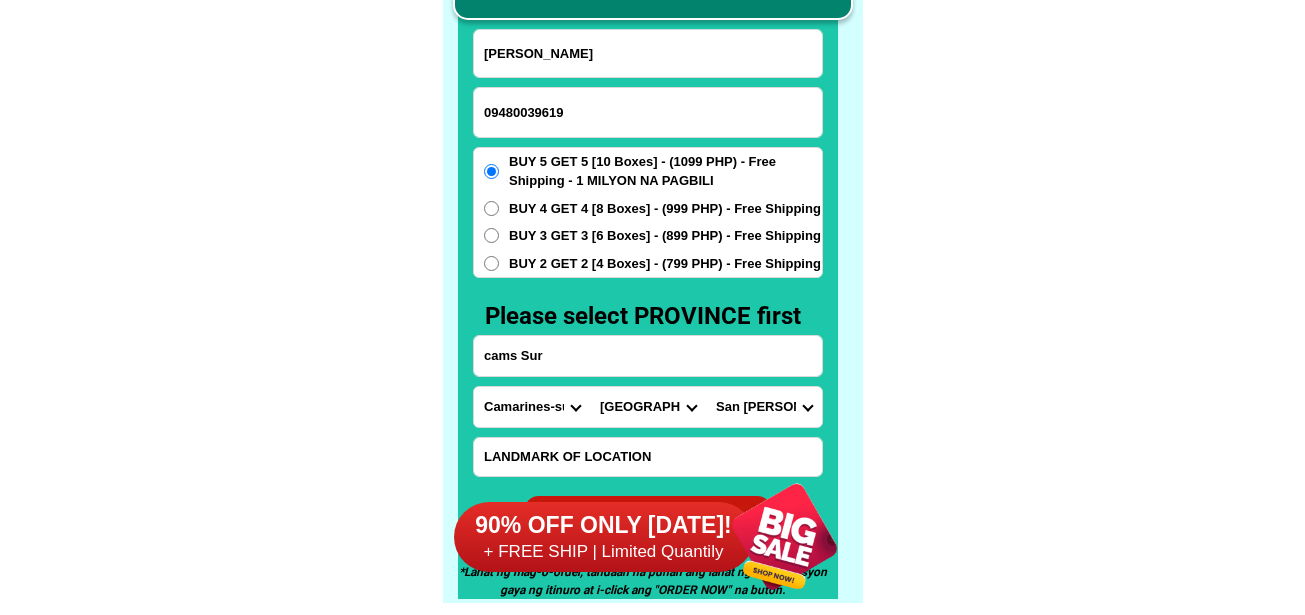 click on "FREE SHIPPING NATIONWIDE Contact Review Introduction Product BONA VITA COFFEE Comprehensive health protection solution
Research by [PERSON_NAME] and [PERSON_NAME] ✅ 𝙰𝚗𝚝𝚒 𝙲𝚊𝚗𝚌𝚎𝚛 ✅ 𝙰𝚗𝚝𝚒 𝚂𝚝𝚛𝚘𝚔𝚎
✅ 𝙰𝚗𝚝𝚒 𝙳𝚒𝚊𝚋𝚎𝚝𝚒𝚌 ✅ 𝙳𝚒𝚊𝚋𝚎𝚝𝚎𝚜 FAKE VS ORIGINAL Noon: nagkaroon ng [MEDICAL_DATA], hindi makalakad ng normal pagkatapos: uminom [PERSON_NAME] dalawang beses sa isang araw, maaaring maglakad nang mag-isa, bawasan ang mga sintomas ng kanser The product has been certified for
safety and effectiveness Prevent and combat signs of [MEDICAL_DATA], [MEDICAL_DATA], and cardiovascular diseases Helps strengthen bones and joints Prevent [MEDICAL_DATA] Reduce excess fat Anti-aging [PERSON_NAME] CAFE WITH HYDROLYZED COLLAGEN Enemy of the cause of disease [PERSON_NAME] Doc Nutrition Department of Philippines General Hospital shared that BONA VITA CAFE sprouts are the panacea in anti - aging and anti-disease. Start After 1 week" at bounding box center [652, -6201] 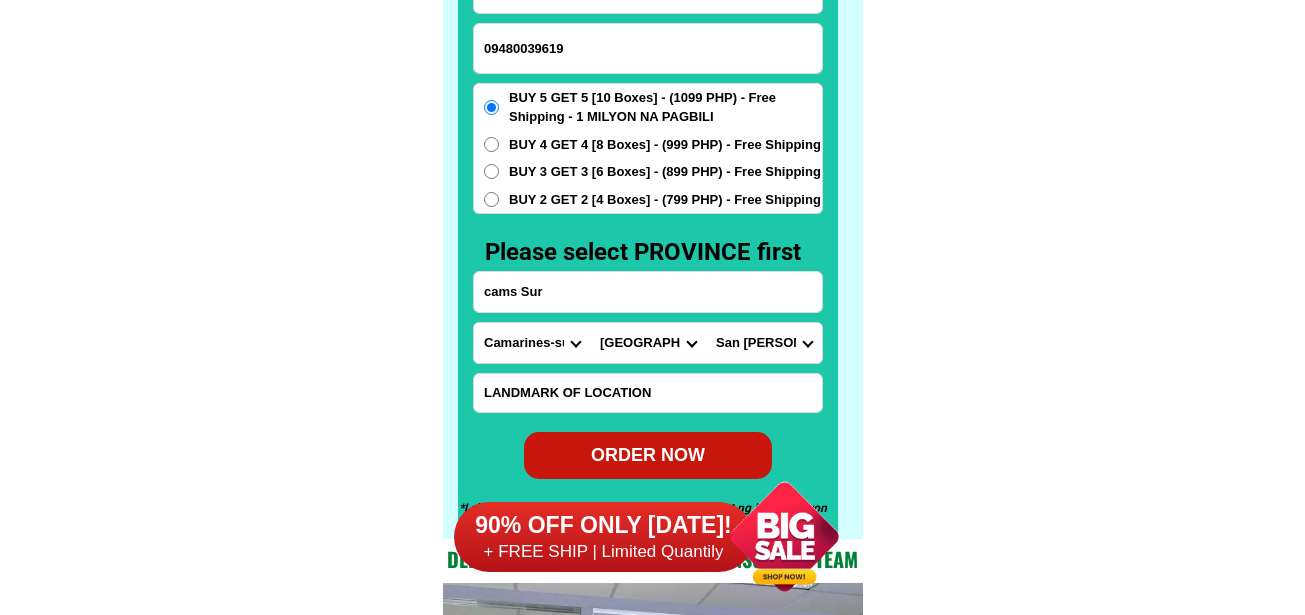scroll, scrollTop: 15746, scrollLeft: 0, axis: vertical 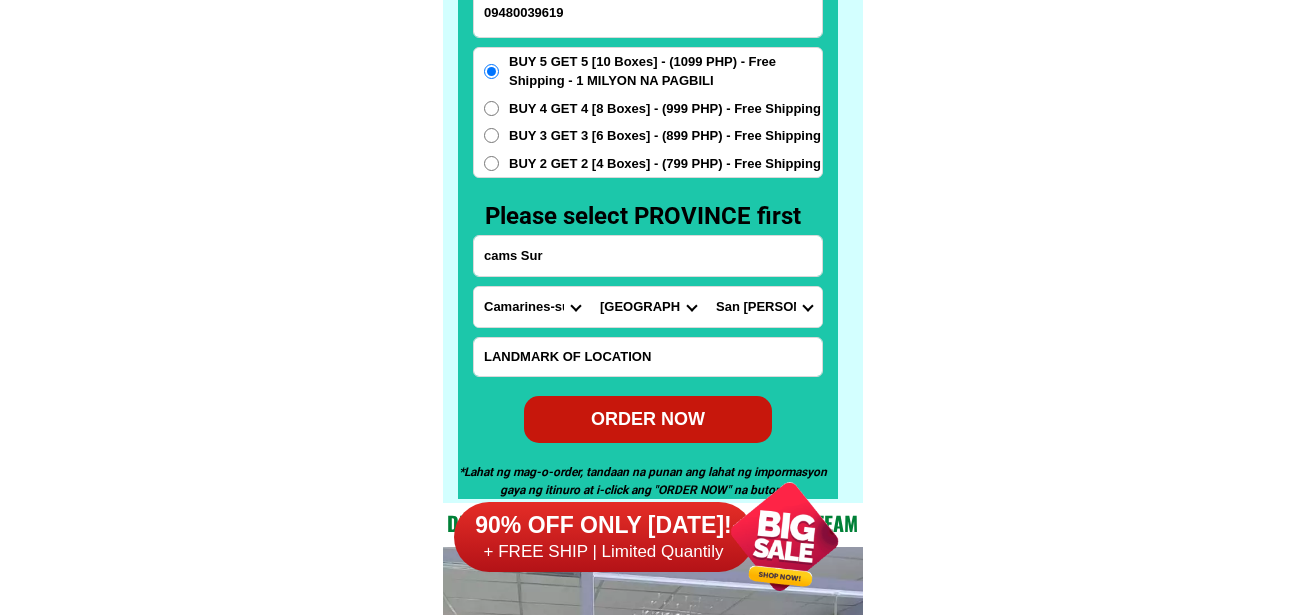 click on "Barangay Abella Bagumbayan norte Bagumbayan sur Balatas Calauag [GEOGRAPHIC_DATA] Carolina [PERSON_NAME] [PERSON_NAME] Dayangdang [GEOGRAPHIC_DATA][PERSON_NAME] [GEOGRAPHIC_DATA] [GEOGRAPHIC_DATA] interior [PERSON_NAME] Liboton Mabolo [GEOGRAPHIC_DATA][PERSON_NAME] Penafrancia [GEOGRAPHIC_DATA] [GEOGRAPHIC_DATA][PERSON_NAME] (pob.) [GEOGRAPHIC_DATA][PERSON_NAME] [GEOGRAPHIC_DATA] [GEOGRAPHIC_DATA]" at bounding box center [764, 307] 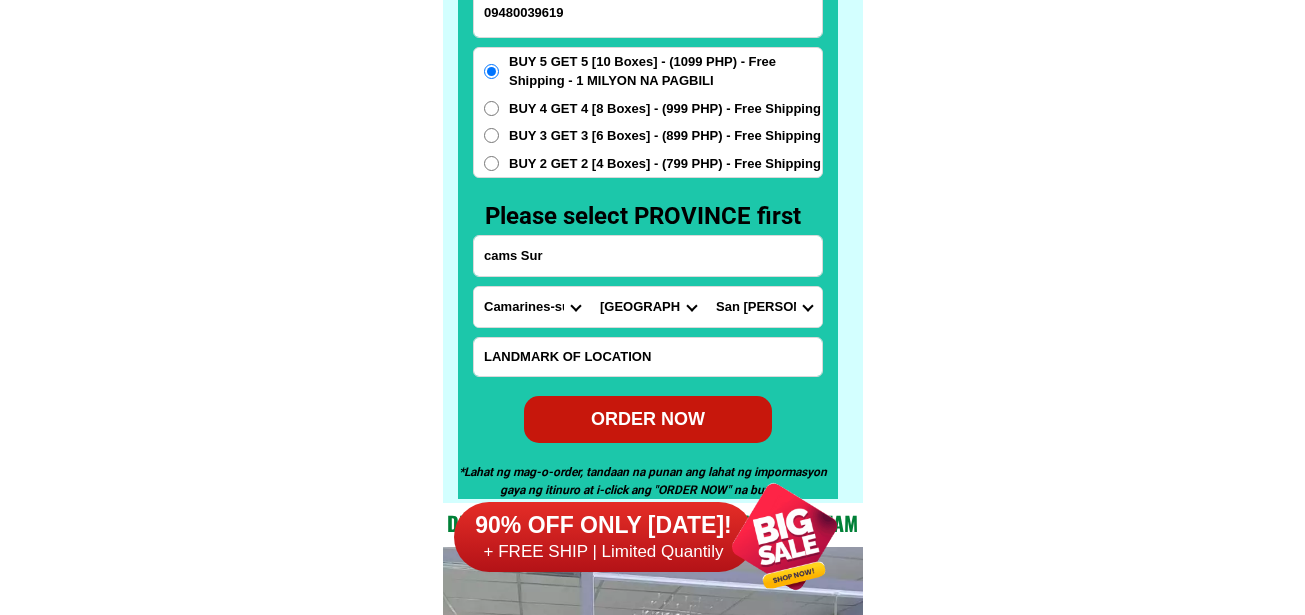 select on "63_37474011000" 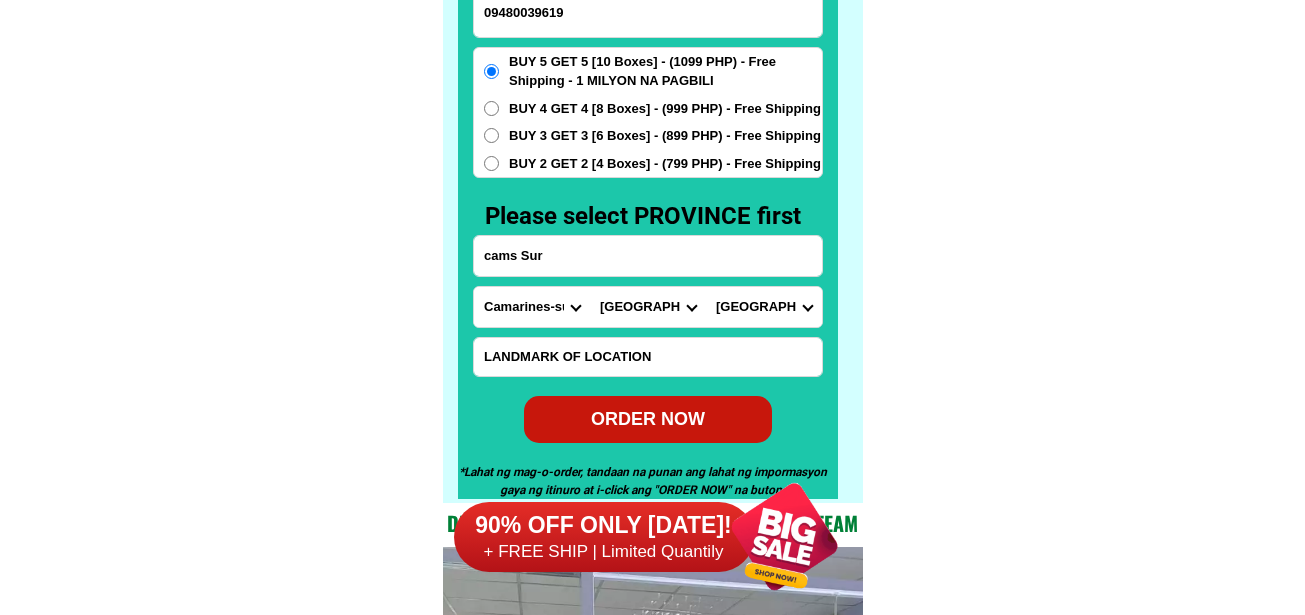 click on "Barangay Abella Bagumbayan norte Bagumbayan sur Balatas Calauag [GEOGRAPHIC_DATA] Carolina [PERSON_NAME] [PERSON_NAME] Dayangdang [GEOGRAPHIC_DATA][PERSON_NAME] [GEOGRAPHIC_DATA] [GEOGRAPHIC_DATA] interior [PERSON_NAME] Liboton Mabolo [GEOGRAPHIC_DATA][PERSON_NAME] Penafrancia [GEOGRAPHIC_DATA] [GEOGRAPHIC_DATA][PERSON_NAME] (pob.) [GEOGRAPHIC_DATA][PERSON_NAME] [GEOGRAPHIC_DATA] [GEOGRAPHIC_DATA]" at bounding box center [764, 307] 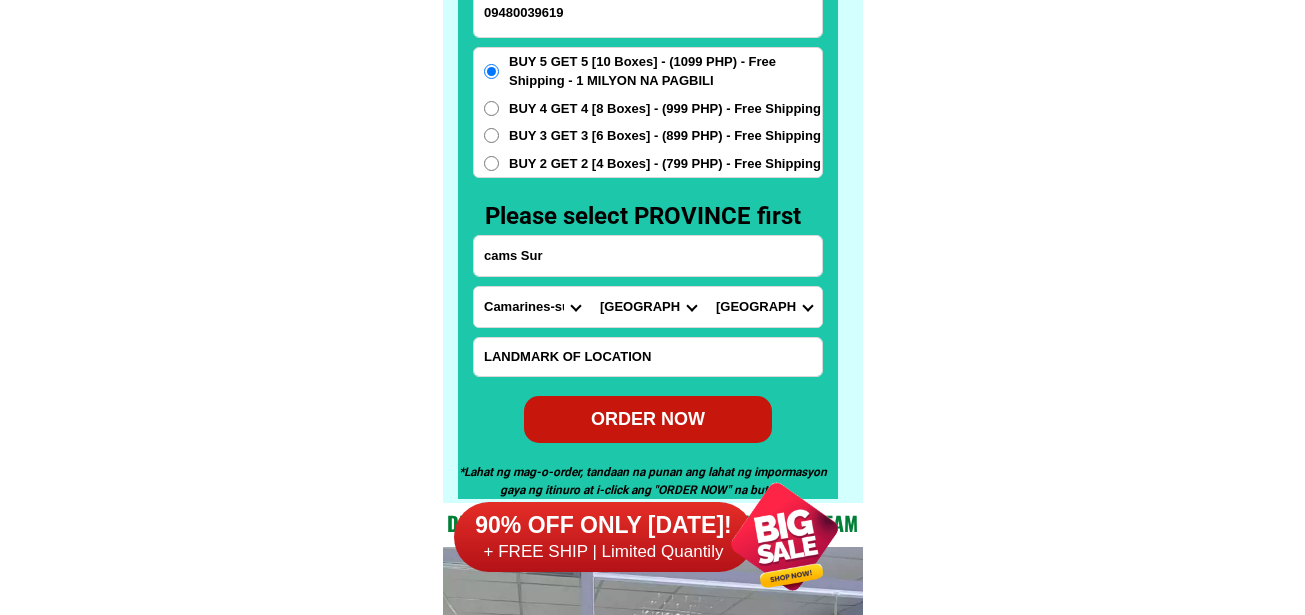 click on "ORDER NOW" at bounding box center [648, 419] 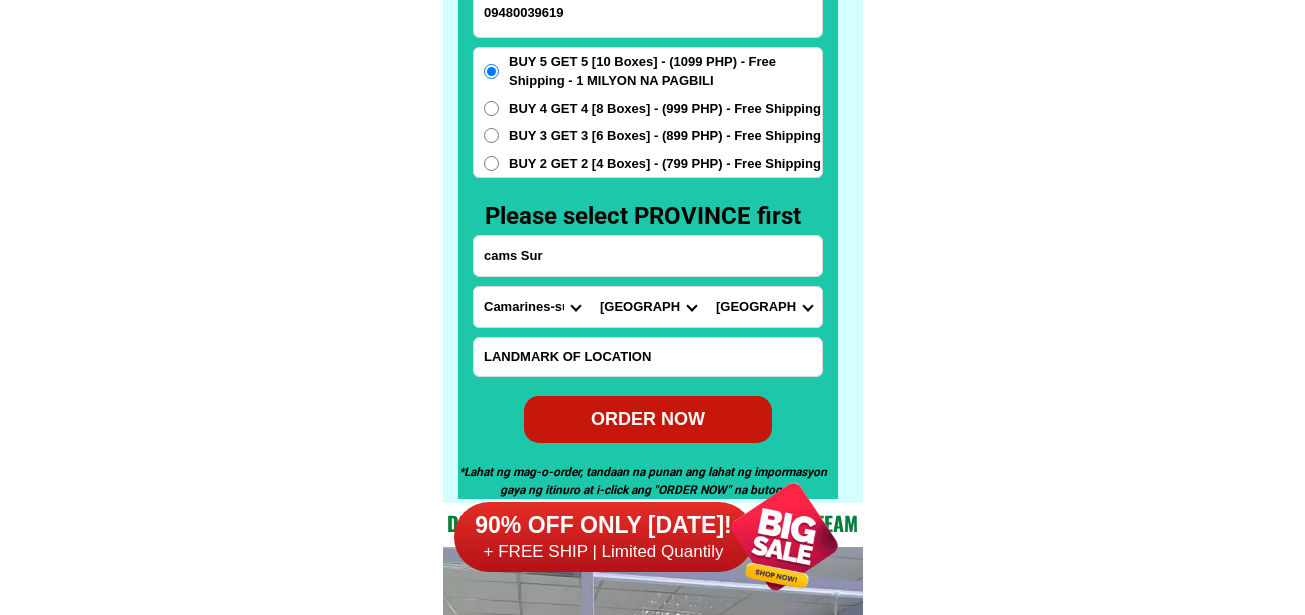 radio on "true" 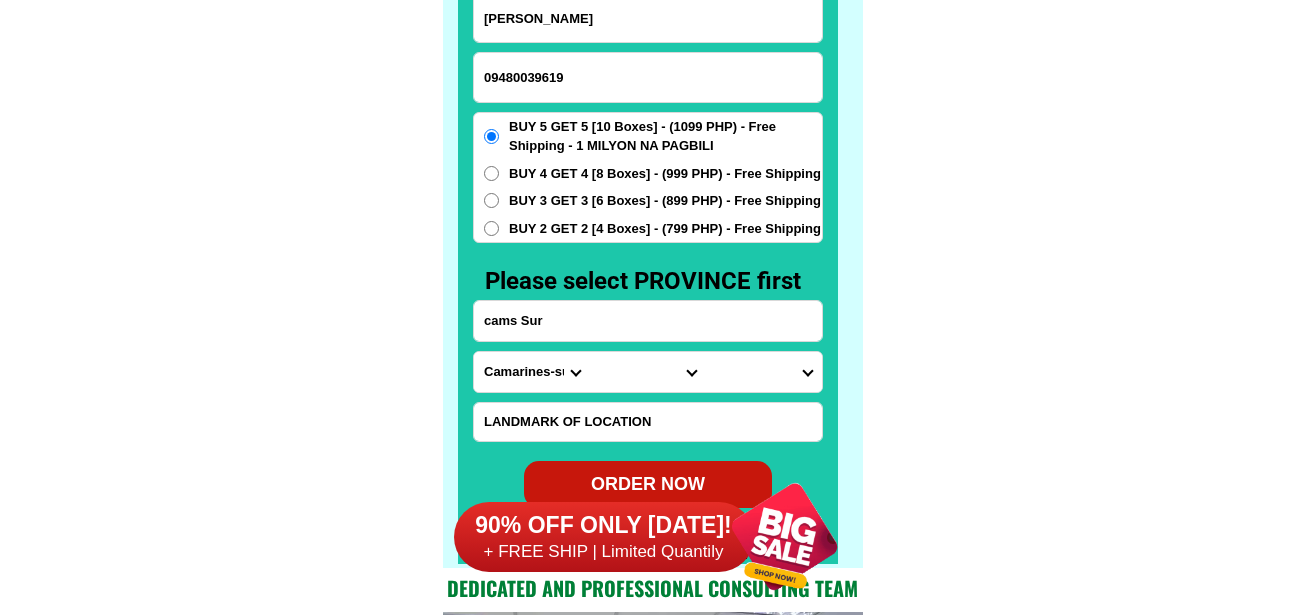 scroll, scrollTop: 15646, scrollLeft: 0, axis: vertical 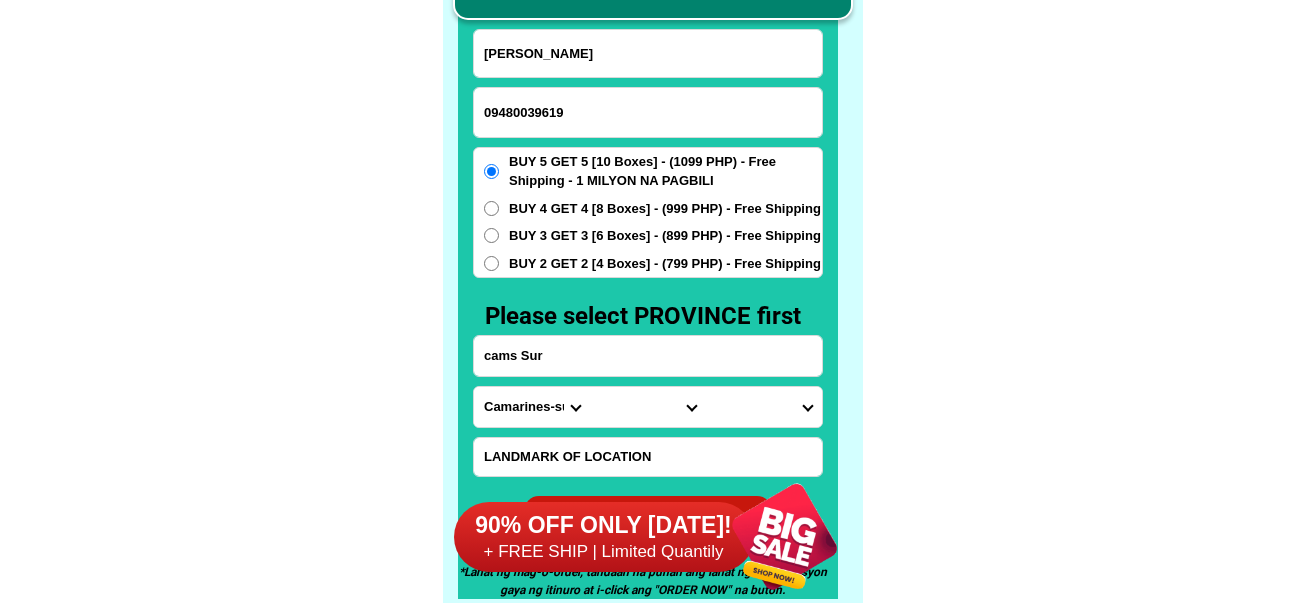 click on "09480039619" at bounding box center [648, 112] 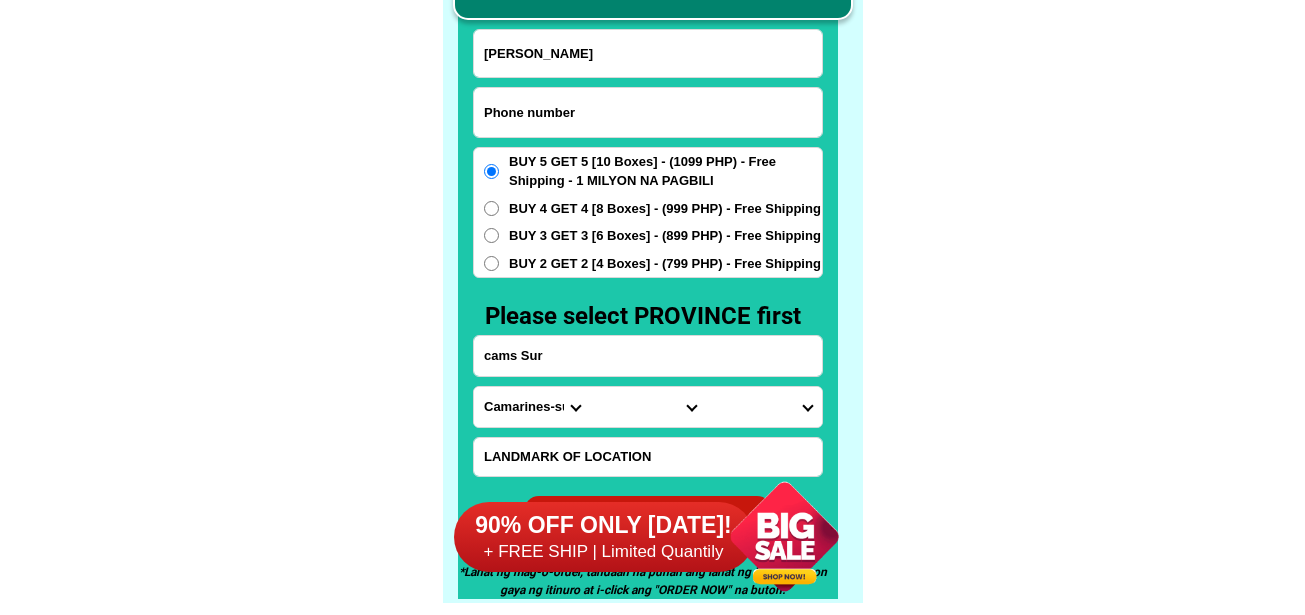 paste on "09534379289" 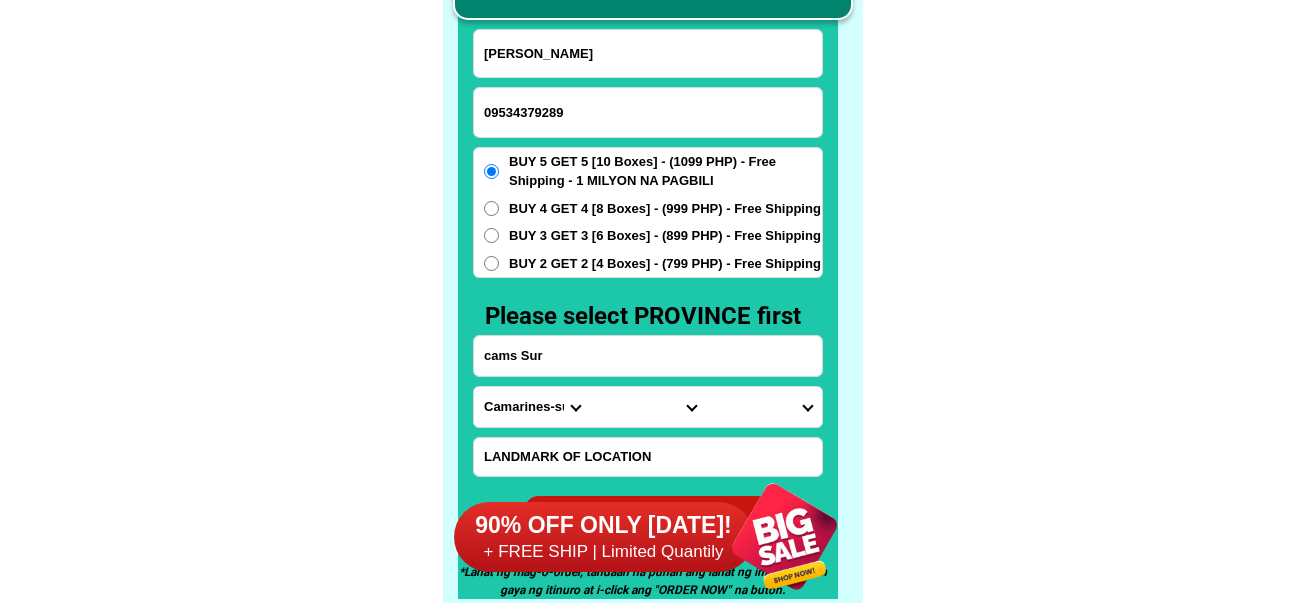 type on "09534379289" 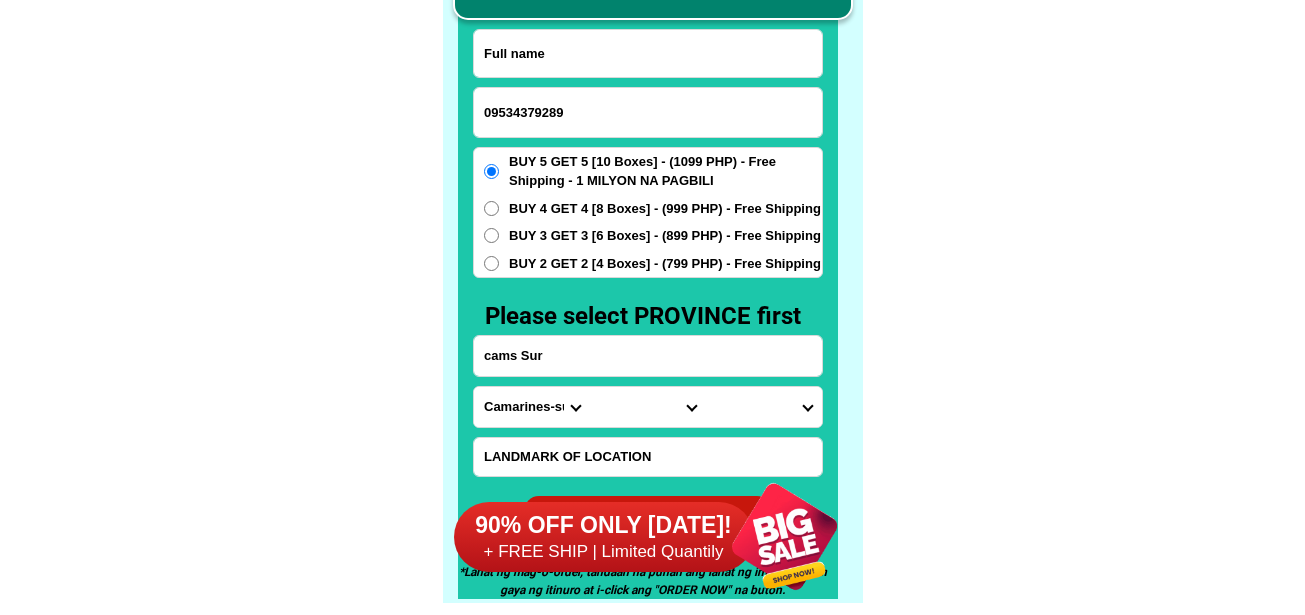 drag, startPoint x: 575, startPoint y: 56, endPoint x: 522, endPoint y: 0, distance: 77.10383 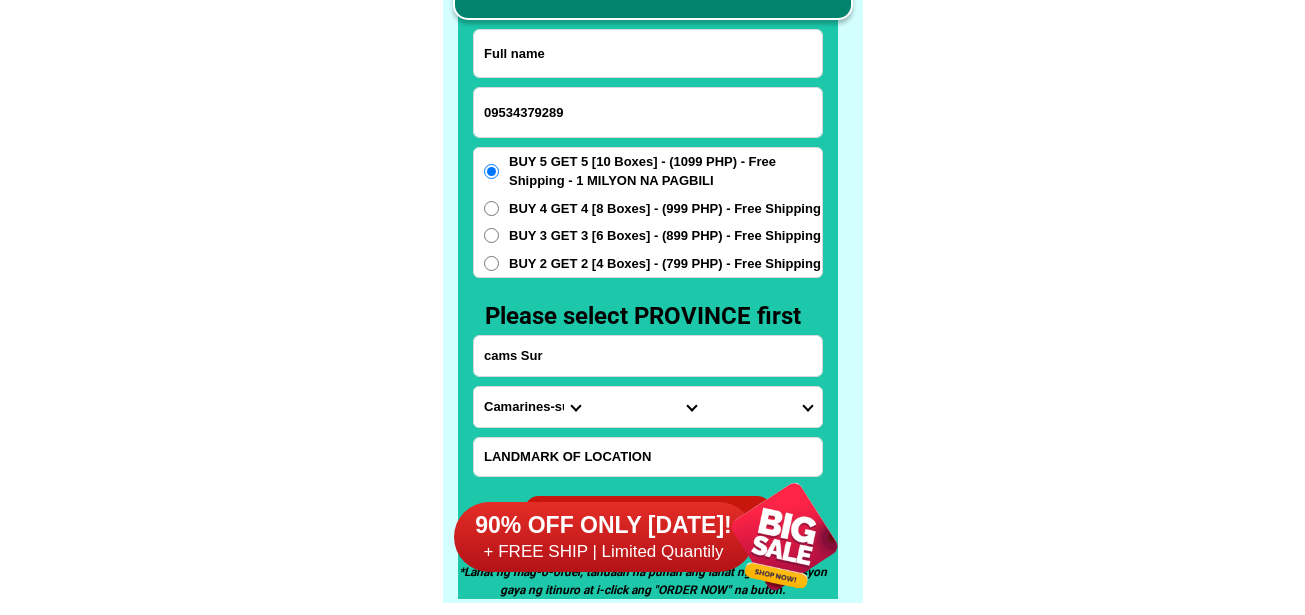 click at bounding box center (648, 53) 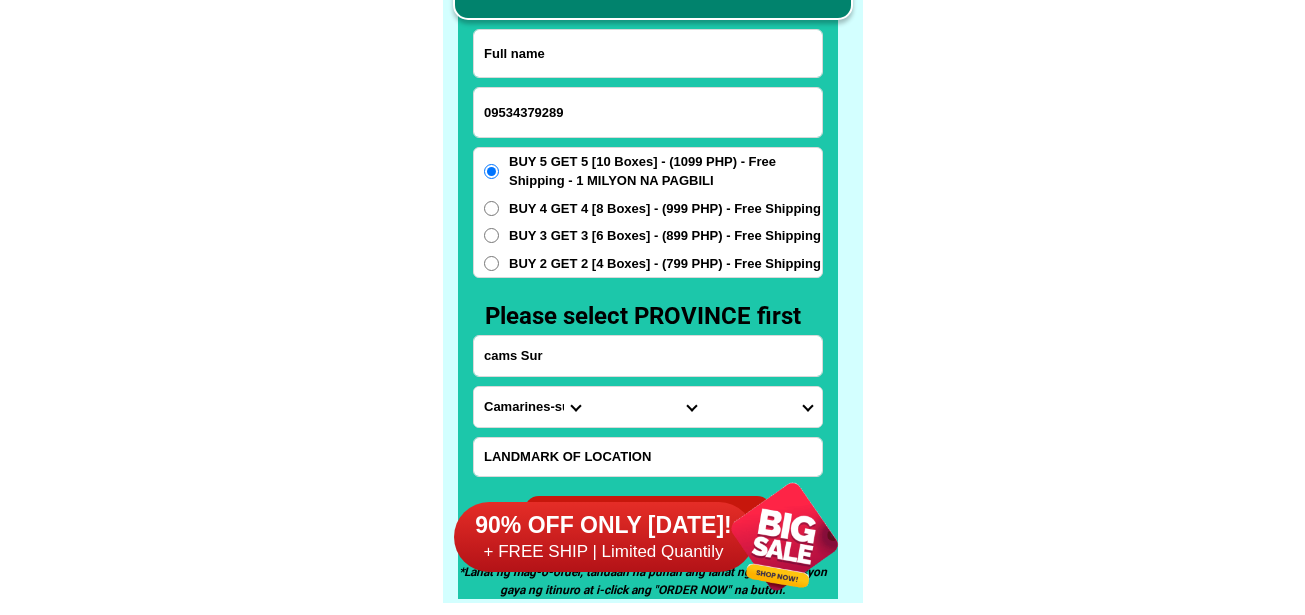 paste on "Lexin estayane" 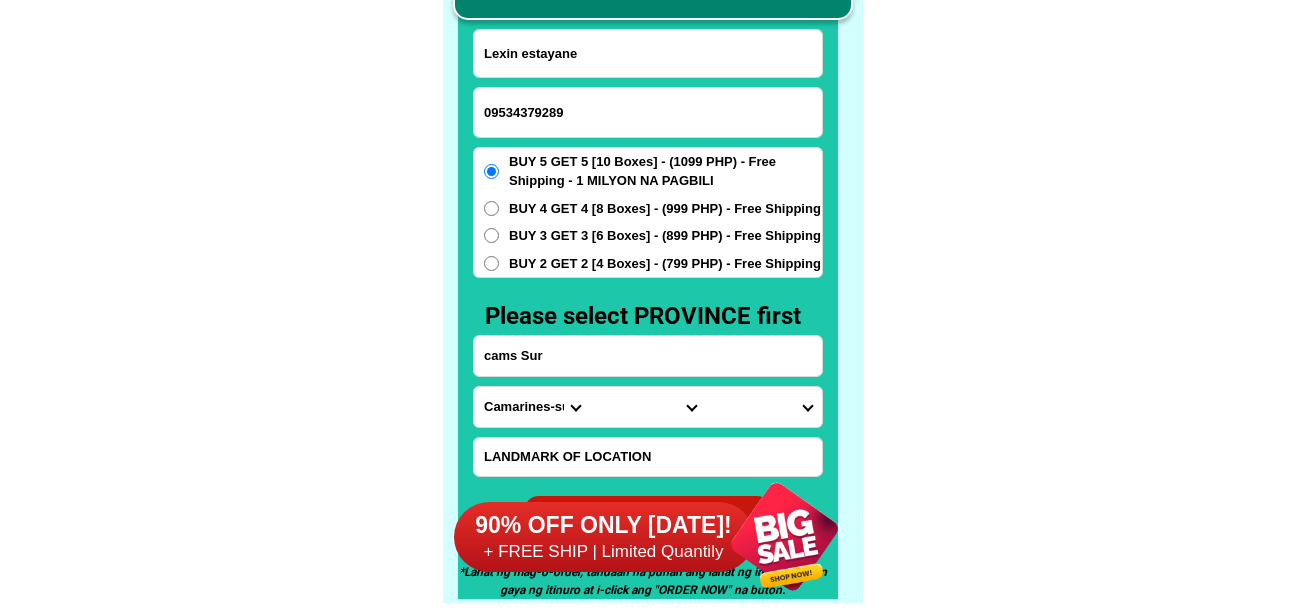 type on "Lexin estayane" 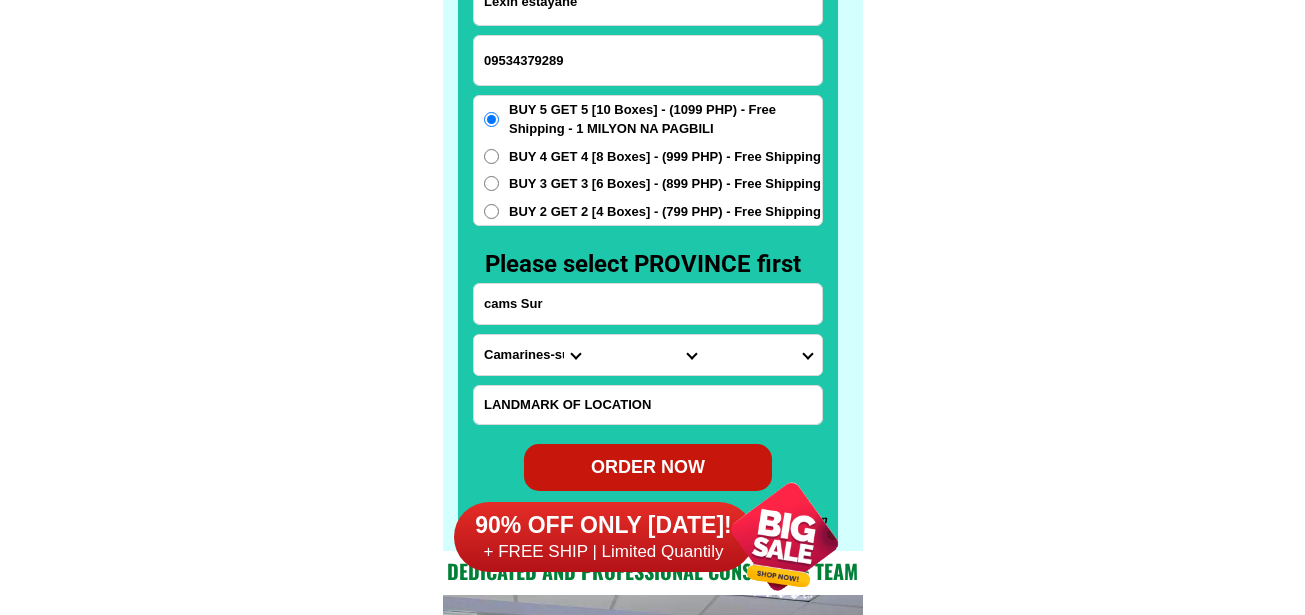 scroll, scrollTop: 15746, scrollLeft: 0, axis: vertical 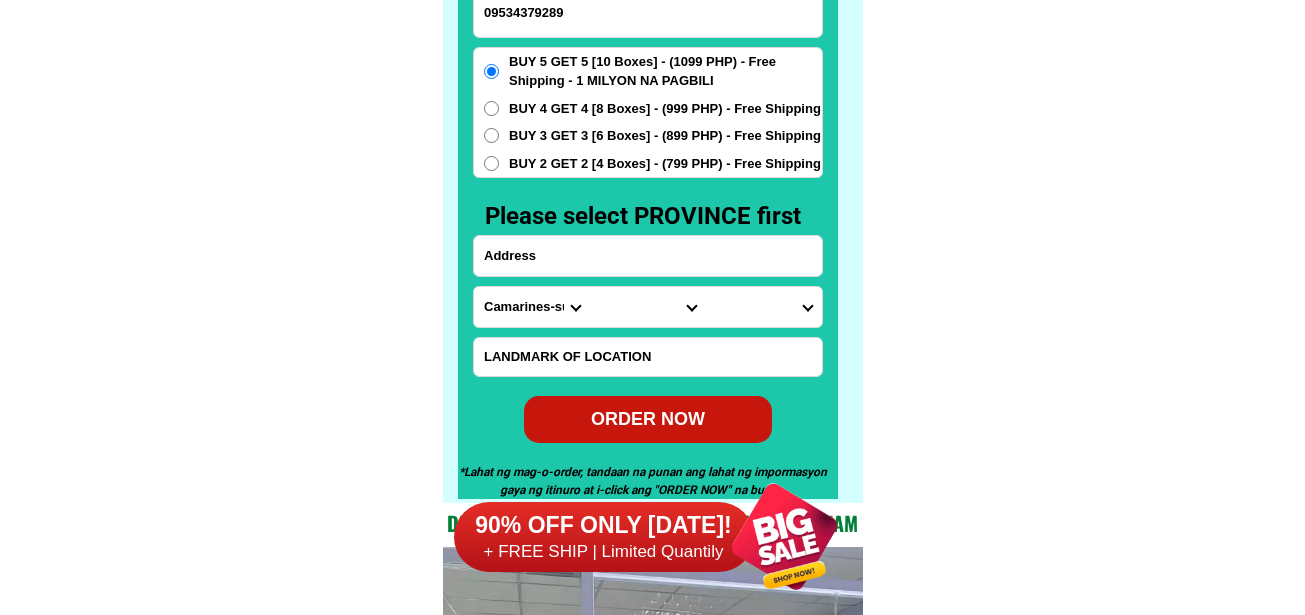 drag, startPoint x: 588, startPoint y: 262, endPoint x: 537, endPoint y: 166, distance: 108.706024 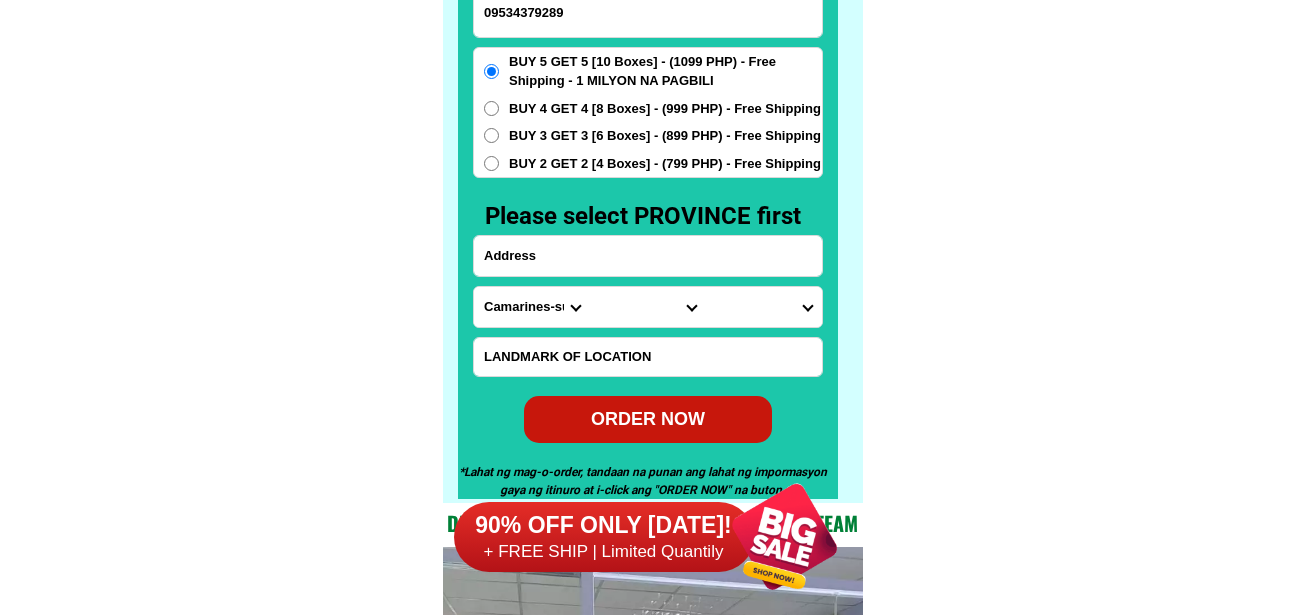 click at bounding box center [648, 256] 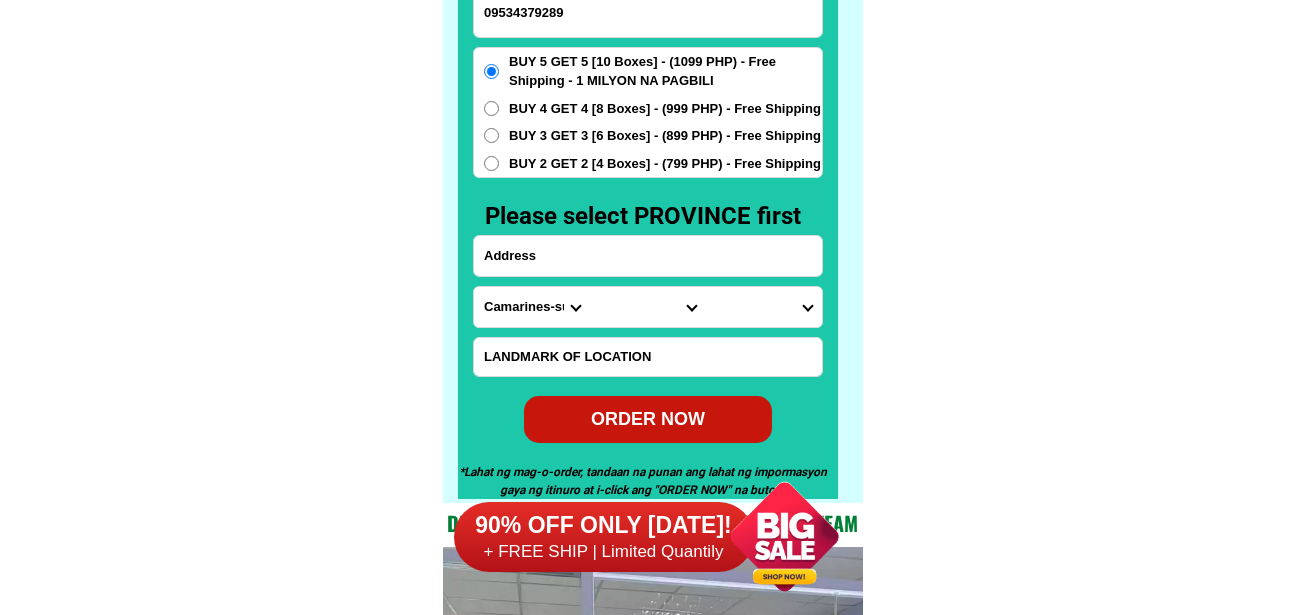 paste on "District 5 Pinagkamaligan Calauag [GEOGRAPHIC_DATA]" 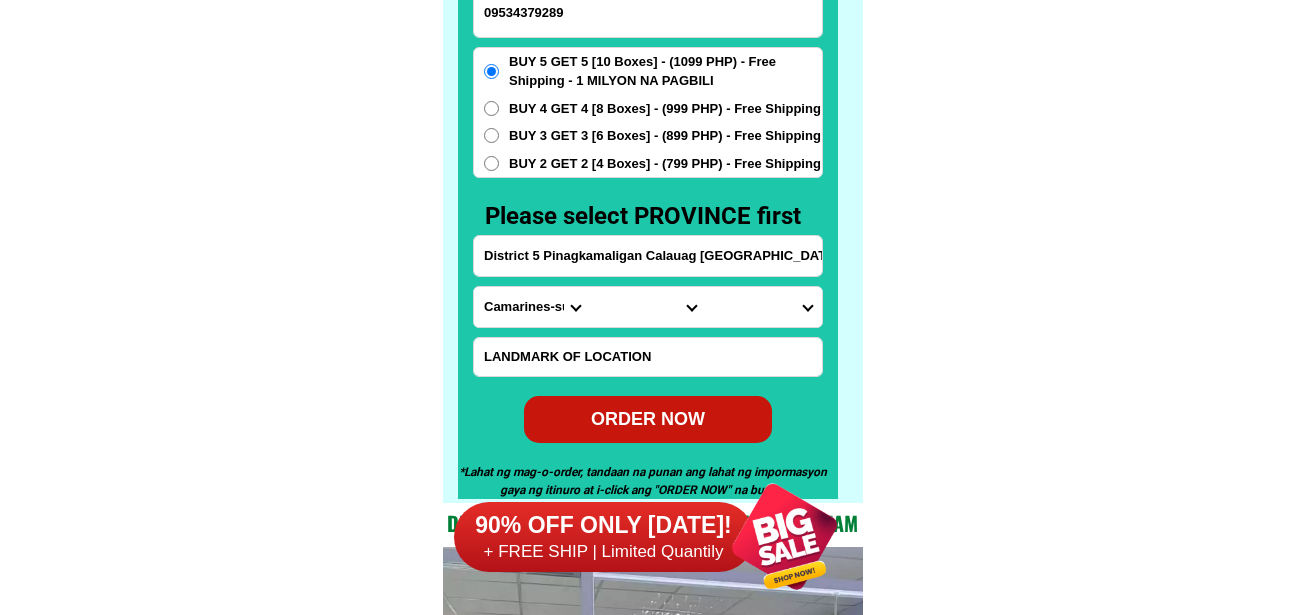 type on "District 5 Pinagkamaligan Calauag [GEOGRAPHIC_DATA]" 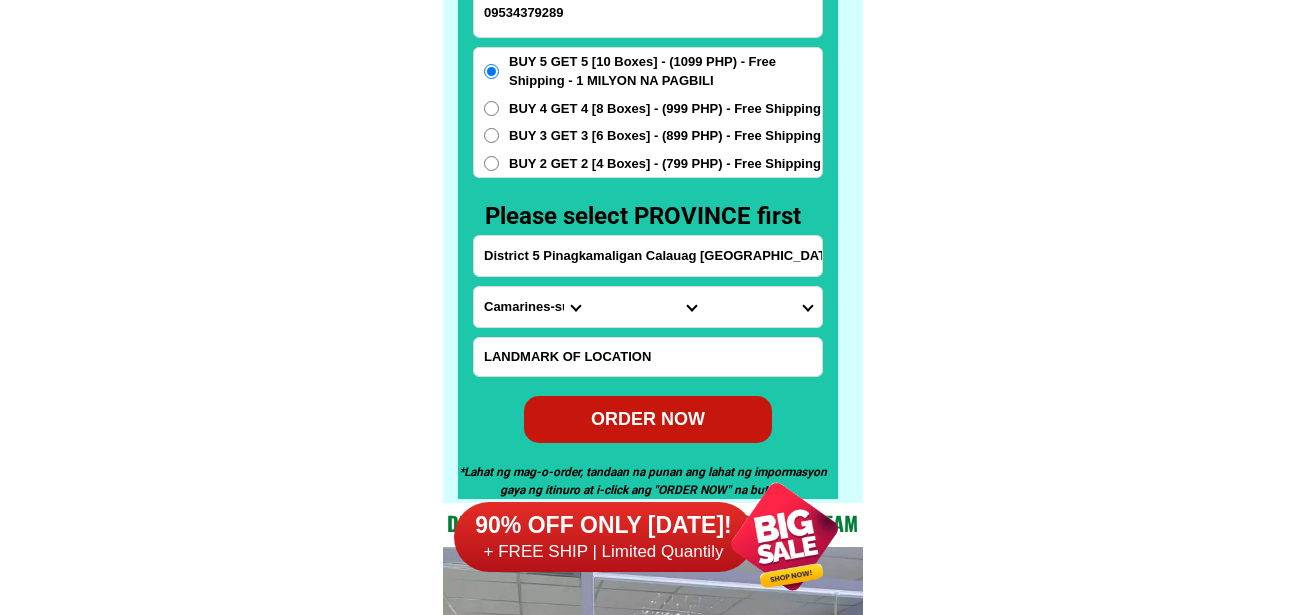 click at bounding box center (648, 357) 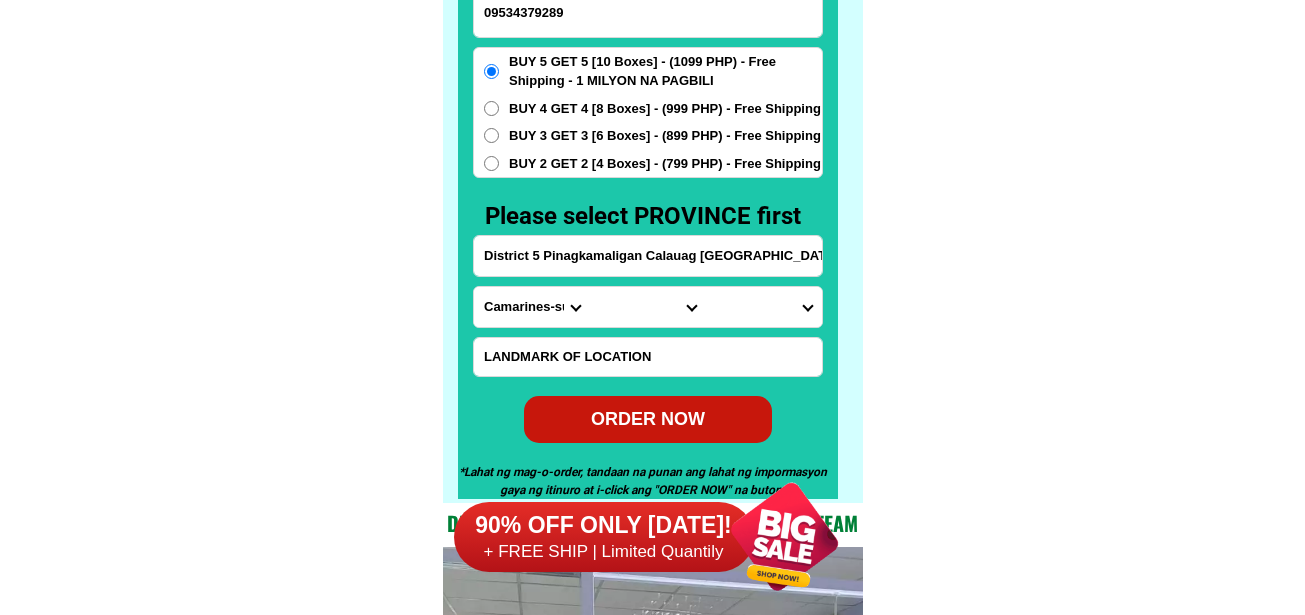 paste on "Unahan brgy Hall" 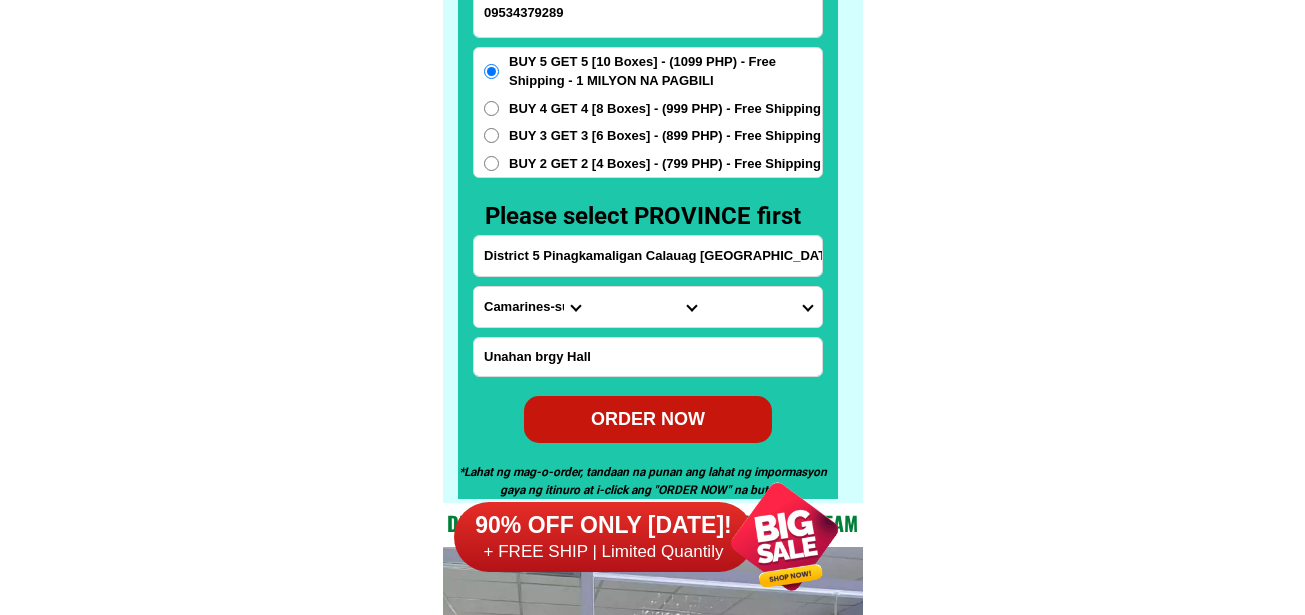 type on "Unahan brgy Hall" 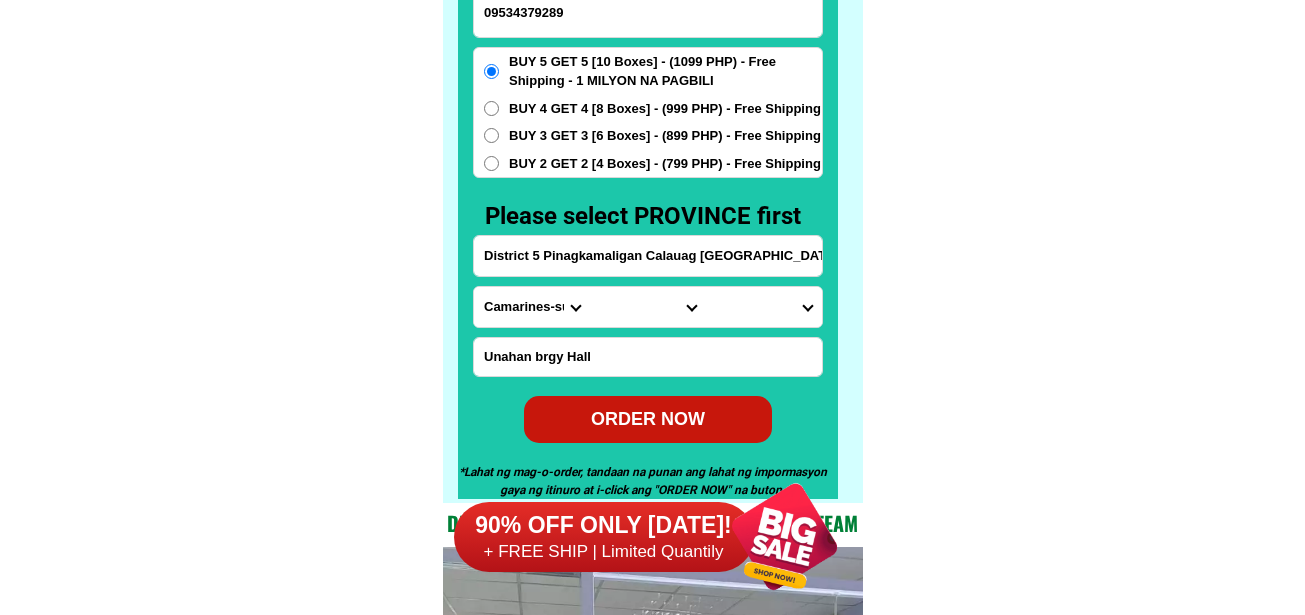 click on "Province [GEOGRAPHIC_DATA] [GEOGRAPHIC_DATA] [GEOGRAPHIC_DATA] [GEOGRAPHIC_DATA] [GEOGRAPHIC_DATA] [GEOGRAPHIC_DATA][PERSON_NAME][GEOGRAPHIC_DATA] [GEOGRAPHIC_DATA] [GEOGRAPHIC_DATA] [GEOGRAPHIC_DATA] [GEOGRAPHIC_DATA] [GEOGRAPHIC_DATA] [GEOGRAPHIC_DATA] [GEOGRAPHIC_DATA] [GEOGRAPHIC_DATA] [GEOGRAPHIC_DATA]-[GEOGRAPHIC_DATA] [GEOGRAPHIC_DATA] [GEOGRAPHIC_DATA] [GEOGRAPHIC_DATA] [GEOGRAPHIC_DATA] [GEOGRAPHIC_DATA] [GEOGRAPHIC_DATA]-de-oro [GEOGRAPHIC_DATA] [GEOGRAPHIC_DATA]-occidental [GEOGRAPHIC_DATA] [GEOGRAPHIC_DATA] Eastern-[GEOGRAPHIC_DATA] [GEOGRAPHIC_DATA] [GEOGRAPHIC_DATA] [GEOGRAPHIC_DATA]-norte [GEOGRAPHIC_DATA]-[GEOGRAPHIC_DATA] [GEOGRAPHIC_DATA] [GEOGRAPHIC_DATA] [GEOGRAPHIC_DATA] [GEOGRAPHIC_DATA] [GEOGRAPHIC_DATA] [GEOGRAPHIC_DATA] [GEOGRAPHIC_DATA] [GEOGRAPHIC_DATA] Metro-[GEOGRAPHIC_DATA] [GEOGRAPHIC_DATA]-[GEOGRAPHIC_DATA]-[GEOGRAPHIC_DATA]-province [GEOGRAPHIC_DATA]-[GEOGRAPHIC_DATA]-oriental [GEOGRAPHIC_DATA] [GEOGRAPHIC_DATA] [GEOGRAPHIC_DATA]-[GEOGRAPHIC_DATA]-[GEOGRAPHIC_DATA] [GEOGRAPHIC_DATA] [GEOGRAPHIC_DATA] [GEOGRAPHIC_DATA] [GEOGRAPHIC_DATA] [GEOGRAPHIC_DATA][PERSON_NAME][GEOGRAPHIC_DATA] [GEOGRAPHIC_DATA] [GEOGRAPHIC_DATA] [GEOGRAPHIC_DATA] [GEOGRAPHIC_DATA] [GEOGRAPHIC_DATA]-[GEOGRAPHIC_DATA]-[GEOGRAPHIC_DATA]-[GEOGRAPHIC_DATA] [GEOGRAPHIC_DATA] [GEOGRAPHIC_DATA]-[GEOGRAPHIC_DATA]-[GEOGRAPHIC_DATA] [GEOGRAPHIC_DATA] [GEOGRAPHIC_DATA] [GEOGRAPHIC_DATA]" at bounding box center [532, 307] 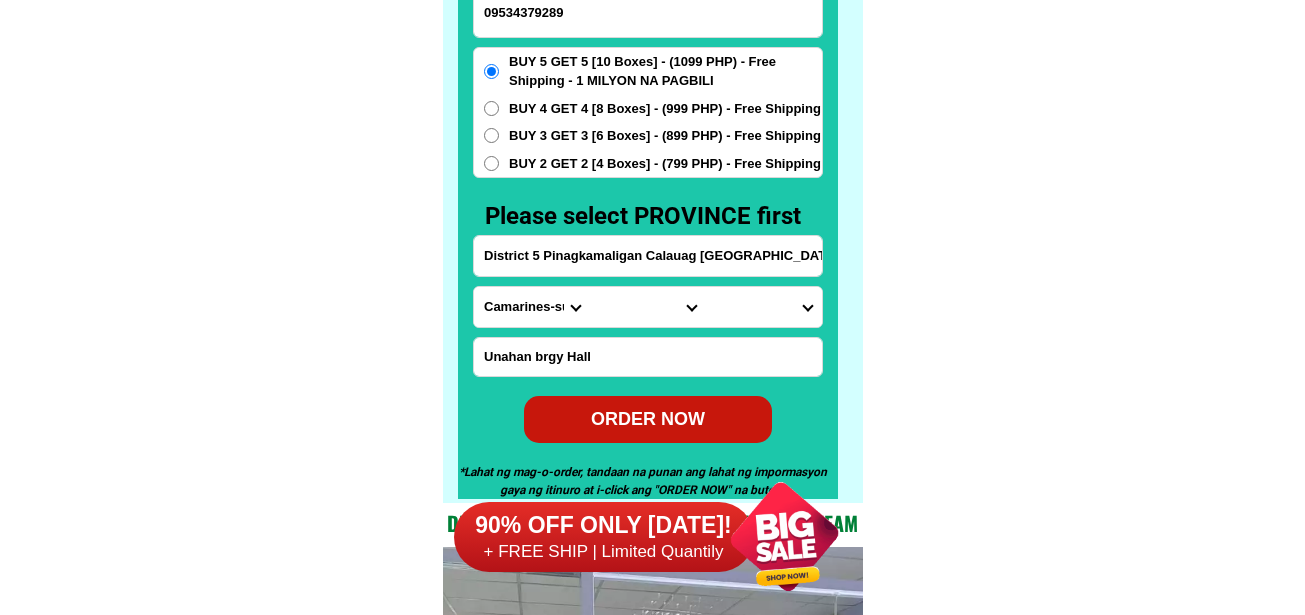 select on "63_397" 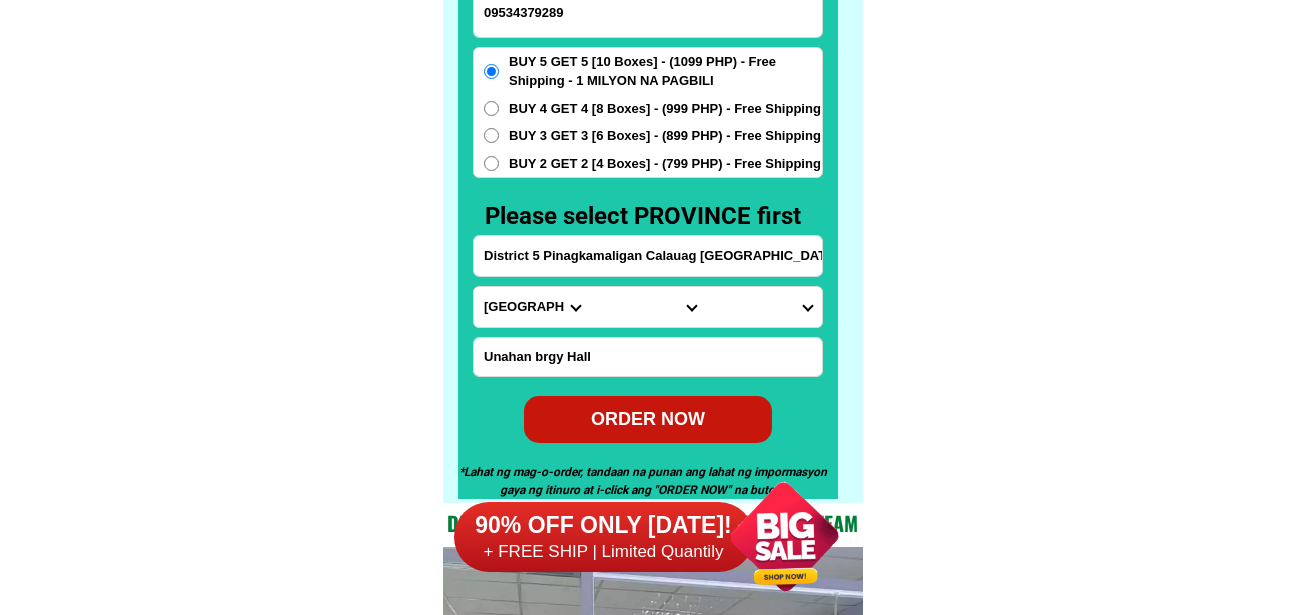 click on "Province [GEOGRAPHIC_DATA] [GEOGRAPHIC_DATA] [GEOGRAPHIC_DATA] [GEOGRAPHIC_DATA] [GEOGRAPHIC_DATA] [GEOGRAPHIC_DATA][PERSON_NAME][GEOGRAPHIC_DATA] [GEOGRAPHIC_DATA] [GEOGRAPHIC_DATA] [GEOGRAPHIC_DATA] [GEOGRAPHIC_DATA] [GEOGRAPHIC_DATA] [GEOGRAPHIC_DATA] [GEOGRAPHIC_DATA] [GEOGRAPHIC_DATA] [GEOGRAPHIC_DATA]-[GEOGRAPHIC_DATA] [GEOGRAPHIC_DATA] [GEOGRAPHIC_DATA] [GEOGRAPHIC_DATA] [GEOGRAPHIC_DATA] [GEOGRAPHIC_DATA] [GEOGRAPHIC_DATA]-de-oro [GEOGRAPHIC_DATA] [GEOGRAPHIC_DATA]-occidental [GEOGRAPHIC_DATA] [GEOGRAPHIC_DATA] Eastern-[GEOGRAPHIC_DATA] [GEOGRAPHIC_DATA] [GEOGRAPHIC_DATA] [GEOGRAPHIC_DATA]-norte [GEOGRAPHIC_DATA]-[GEOGRAPHIC_DATA] [GEOGRAPHIC_DATA] [GEOGRAPHIC_DATA] [GEOGRAPHIC_DATA] [GEOGRAPHIC_DATA] [GEOGRAPHIC_DATA] [GEOGRAPHIC_DATA] [GEOGRAPHIC_DATA] [GEOGRAPHIC_DATA] Metro-[GEOGRAPHIC_DATA] [GEOGRAPHIC_DATA]-[GEOGRAPHIC_DATA]-[GEOGRAPHIC_DATA]-province [GEOGRAPHIC_DATA]-[GEOGRAPHIC_DATA]-oriental [GEOGRAPHIC_DATA] [GEOGRAPHIC_DATA] [GEOGRAPHIC_DATA]-[GEOGRAPHIC_DATA]-[GEOGRAPHIC_DATA] [GEOGRAPHIC_DATA] [GEOGRAPHIC_DATA] [GEOGRAPHIC_DATA] [GEOGRAPHIC_DATA] [GEOGRAPHIC_DATA][PERSON_NAME][GEOGRAPHIC_DATA] [GEOGRAPHIC_DATA] [GEOGRAPHIC_DATA] [GEOGRAPHIC_DATA] [GEOGRAPHIC_DATA] [GEOGRAPHIC_DATA]-[GEOGRAPHIC_DATA]-[GEOGRAPHIC_DATA]-[GEOGRAPHIC_DATA] [GEOGRAPHIC_DATA] [GEOGRAPHIC_DATA]-[GEOGRAPHIC_DATA]-[GEOGRAPHIC_DATA] [GEOGRAPHIC_DATA] [GEOGRAPHIC_DATA] [GEOGRAPHIC_DATA]" at bounding box center [532, 307] 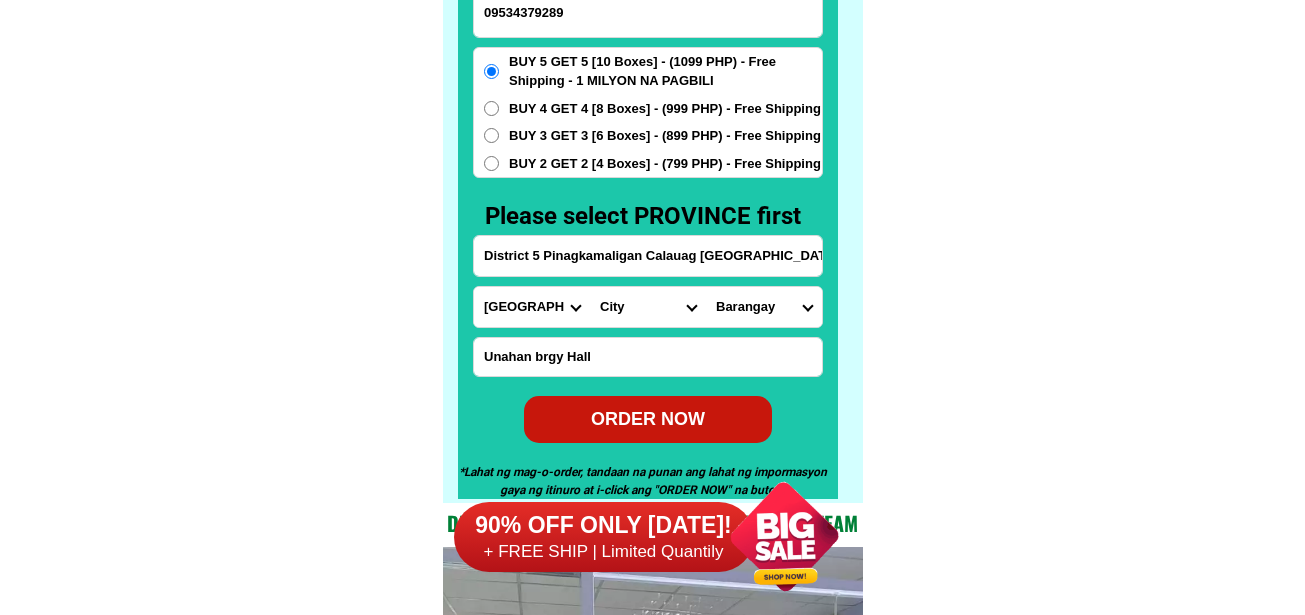 click on "City [GEOGRAPHIC_DATA] [GEOGRAPHIC_DATA] [GEOGRAPHIC_DATA] [GEOGRAPHIC_DATA] [GEOGRAPHIC_DATA] [GEOGRAPHIC_DATA] General-[GEOGRAPHIC_DATA] [GEOGRAPHIC_DATA] [GEOGRAPHIC_DATA][PERSON_NAME] [GEOGRAPHIC_DATA] [GEOGRAPHIC_DATA]-city [GEOGRAPHIC_DATA] [GEOGRAPHIC_DATA] [GEOGRAPHIC_DATA] [GEOGRAPHIC_DATA] [GEOGRAPHIC_DATA] [GEOGRAPHIC_DATA] [PERSON_NAME][GEOGRAPHIC_DATA] [GEOGRAPHIC_DATA]-[GEOGRAPHIC_DATA] [GEOGRAPHIC_DATA]-[GEOGRAPHIC_DATA] [GEOGRAPHIC_DATA]-[GEOGRAPHIC_DATA] [GEOGRAPHIC_DATA]-general-[GEOGRAPHIC_DATA] [GEOGRAPHIC_DATA]-[GEOGRAPHIC_DATA] [GEOGRAPHIC_DATA]-padre-[GEOGRAPHIC_DATA] [GEOGRAPHIC_DATA]-[GEOGRAPHIC_DATA] [GEOGRAPHIC_DATA]-[GEOGRAPHIC_DATA] [GEOGRAPHIC_DATA]-[GEOGRAPHIC_DATA] [GEOGRAPHIC_DATA]-[GEOGRAPHIC_DATA] [GEOGRAPHIC_DATA]-[GEOGRAPHIC_DATA][PERSON_NAME][GEOGRAPHIC_DATA]-[GEOGRAPHIC_DATA][PERSON_NAME][GEOGRAPHIC_DATA]-[GEOGRAPHIC_DATA] [GEOGRAPHIC_DATA]-[GEOGRAPHIC_DATA]-[GEOGRAPHIC_DATA] Real Sariaya [GEOGRAPHIC_DATA] [GEOGRAPHIC_DATA]-city [GEOGRAPHIC_DATA]" at bounding box center [648, 307] 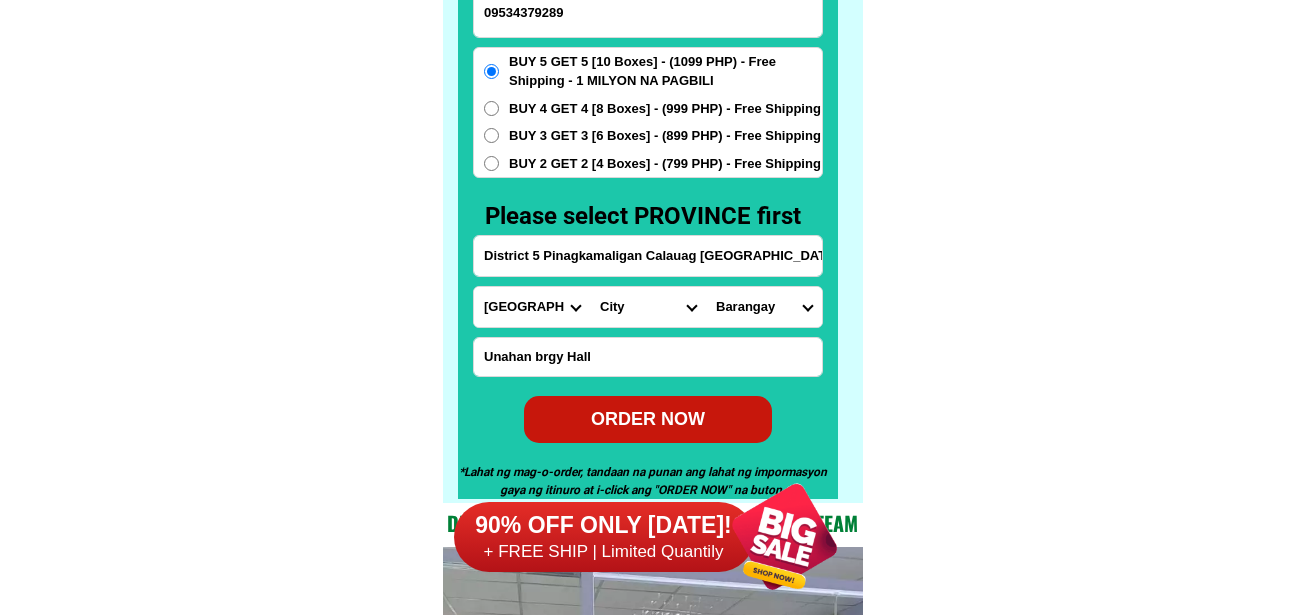 select on "63_3977509" 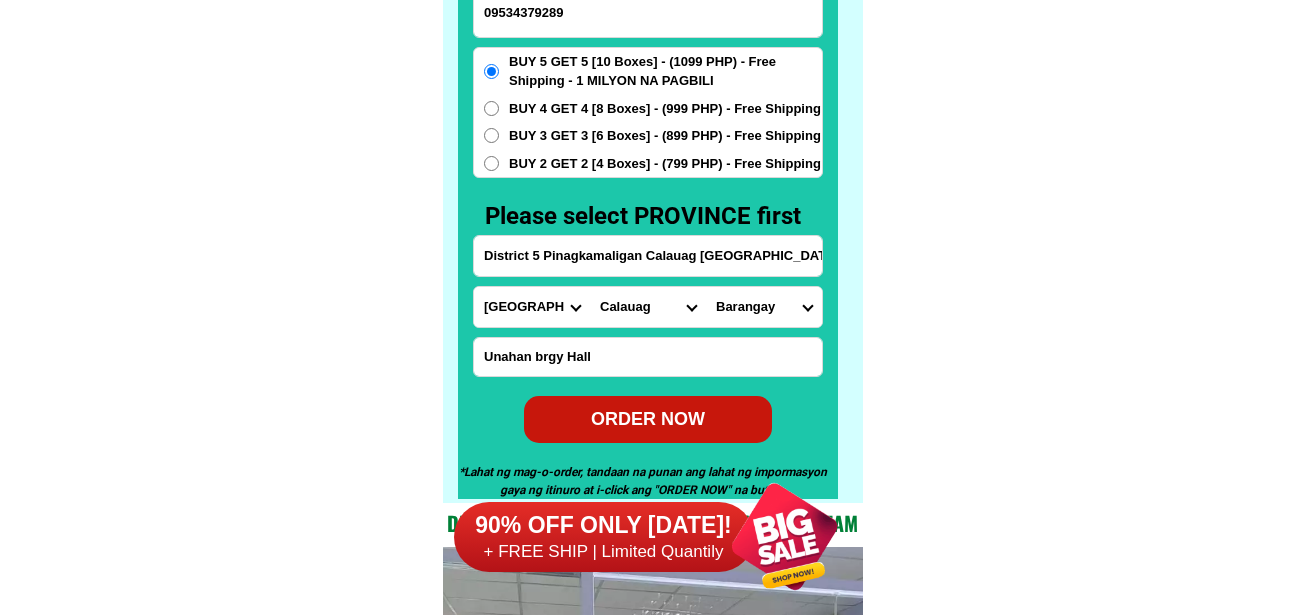 click on "City [GEOGRAPHIC_DATA] [GEOGRAPHIC_DATA] [GEOGRAPHIC_DATA] [GEOGRAPHIC_DATA] [GEOGRAPHIC_DATA] [GEOGRAPHIC_DATA] General-[GEOGRAPHIC_DATA] [GEOGRAPHIC_DATA] [GEOGRAPHIC_DATA][PERSON_NAME] [GEOGRAPHIC_DATA] [GEOGRAPHIC_DATA]-city [GEOGRAPHIC_DATA] [GEOGRAPHIC_DATA] [GEOGRAPHIC_DATA] [GEOGRAPHIC_DATA] [GEOGRAPHIC_DATA] [GEOGRAPHIC_DATA] [PERSON_NAME][GEOGRAPHIC_DATA] [GEOGRAPHIC_DATA]-[GEOGRAPHIC_DATA] [GEOGRAPHIC_DATA]-[GEOGRAPHIC_DATA] [GEOGRAPHIC_DATA]-[GEOGRAPHIC_DATA] [GEOGRAPHIC_DATA]-general-[GEOGRAPHIC_DATA] [GEOGRAPHIC_DATA]-[GEOGRAPHIC_DATA] [GEOGRAPHIC_DATA]-padre-[GEOGRAPHIC_DATA] [GEOGRAPHIC_DATA]-[GEOGRAPHIC_DATA] [GEOGRAPHIC_DATA]-[GEOGRAPHIC_DATA] [GEOGRAPHIC_DATA]-[GEOGRAPHIC_DATA] [GEOGRAPHIC_DATA]-[GEOGRAPHIC_DATA] [GEOGRAPHIC_DATA]-[GEOGRAPHIC_DATA][PERSON_NAME][GEOGRAPHIC_DATA]-[GEOGRAPHIC_DATA][PERSON_NAME][GEOGRAPHIC_DATA]-[GEOGRAPHIC_DATA] [GEOGRAPHIC_DATA]-[GEOGRAPHIC_DATA]-[GEOGRAPHIC_DATA] Real Sariaya [GEOGRAPHIC_DATA] [GEOGRAPHIC_DATA]-city [GEOGRAPHIC_DATA]" at bounding box center (648, 307) 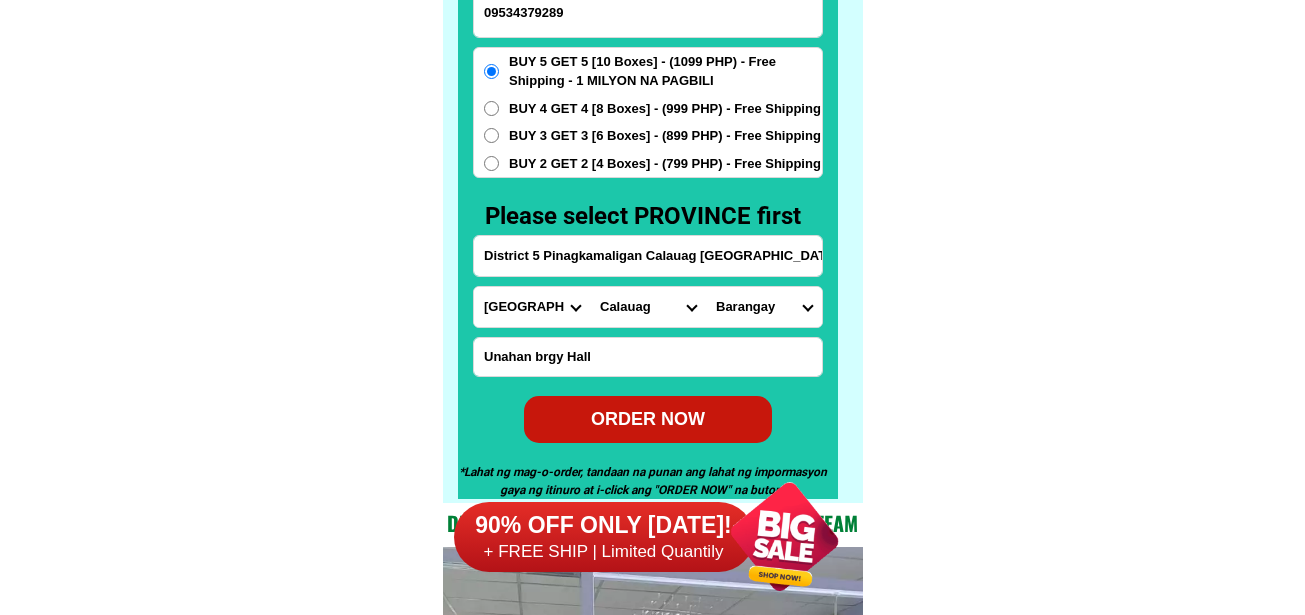 click on "Lexin estayane 09534379289 ORDER NOW District 5 [GEOGRAPHIC_DATA] [GEOGRAPHIC_DATA] [GEOGRAPHIC_DATA] [GEOGRAPHIC_DATA] [GEOGRAPHIC_DATA] [GEOGRAPHIC_DATA] [GEOGRAPHIC_DATA] [GEOGRAPHIC_DATA] [GEOGRAPHIC_DATA][PERSON_NAME][GEOGRAPHIC_DATA] [GEOGRAPHIC_DATA] [GEOGRAPHIC_DATA] [GEOGRAPHIC_DATA] [GEOGRAPHIC_DATA] [GEOGRAPHIC_DATA] [GEOGRAPHIC_DATA] [GEOGRAPHIC_DATA] [GEOGRAPHIC_DATA] [GEOGRAPHIC_DATA]-[GEOGRAPHIC_DATA] [GEOGRAPHIC_DATA] [GEOGRAPHIC_DATA] [GEOGRAPHIC_DATA] [GEOGRAPHIC_DATA] [GEOGRAPHIC_DATA] [GEOGRAPHIC_DATA] [GEOGRAPHIC_DATA] [GEOGRAPHIC_DATA] [GEOGRAPHIC_DATA]-occidental [GEOGRAPHIC_DATA] [GEOGRAPHIC_DATA] Eastern-[GEOGRAPHIC_DATA] [GEOGRAPHIC_DATA] [GEOGRAPHIC_DATA] [GEOGRAPHIC_DATA]-norte [GEOGRAPHIC_DATA]-[GEOGRAPHIC_DATA] [GEOGRAPHIC_DATA] [GEOGRAPHIC_DATA] [GEOGRAPHIC_DATA] [GEOGRAPHIC_DATA] [GEOGRAPHIC_DATA] [GEOGRAPHIC_DATA] [GEOGRAPHIC_DATA] [GEOGRAPHIC_DATA] Metro-[GEOGRAPHIC_DATA] [GEOGRAPHIC_DATA]-occidental [GEOGRAPHIC_DATA]-[GEOGRAPHIC_DATA]-province [GEOGRAPHIC_DATA]-[GEOGRAPHIC_DATA]-oriental [GEOGRAPHIC_DATA] [GEOGRAPHIC_DATA] [GEOGRAPHIC_DATA]-[GEOGRAPHIC_DATA]-[GEOGRAPHIC_DATA] [GEOGRAPHIC_DATA] [GEOGRAPHIC_DATA] [GEOGRAPHIC_DATA] [GEOGRAPHIC_DATA] [GEOGRAPHIC_DATA][PERSON_NAME][GEOGRAPHIC_DATA] [GEOGRAPHIC_DATA] [GEOGRAPHIC_DATA] [GEOGRAPHIC_DATA] [GEOGRAPHIC_DATA]-[GEOGRAPHIC_DATA]-[GEOGRAPHIC_DATA]-[GEOGRAPHIC_DATA] [GEOGRAPHIC_DATA] [GEOGRAPHIC_DATA]-[GEOGRAPHIC_DATA]-[GEOGRAPHIC_DATA] [GEOGRAPHIC_DATA] [GEOGRAPHIC_DATA] [GEOGRAPHIC_DATA]-[GEOGRAPHIC_DATA] [GEOGRAPHIC_DATA]" at bounding box center [648, 186] 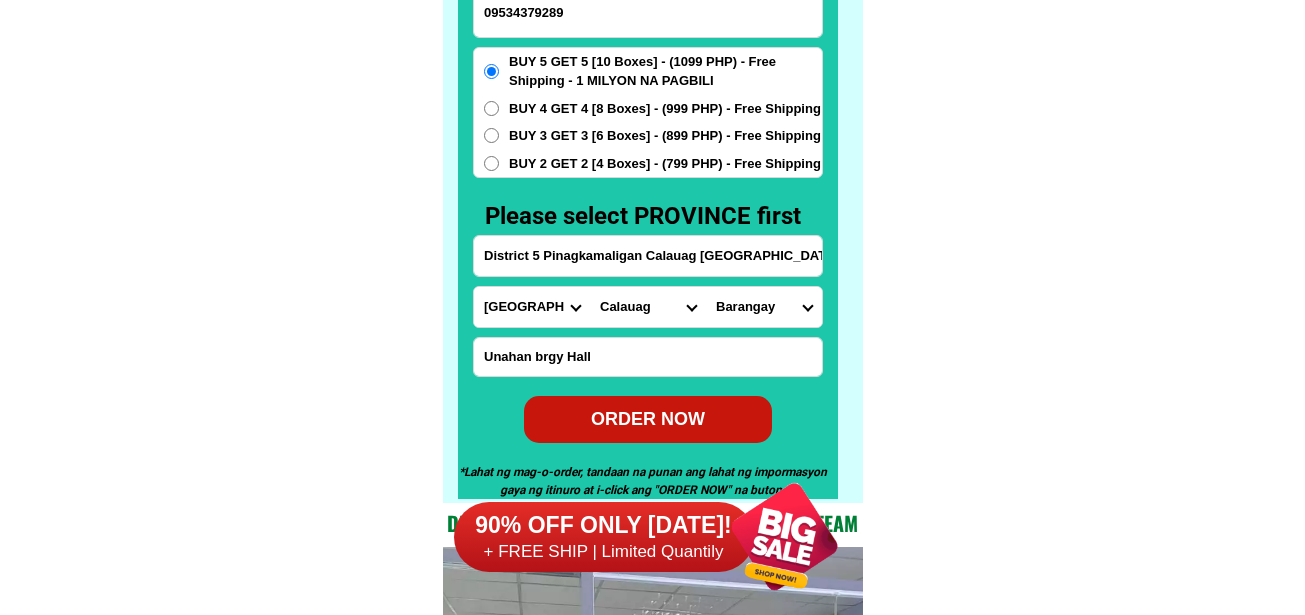 click on "Barangay Agoho Anahawan Anas Apad lutao Apad quezon Apad taisan Atulayan Baclaran Bagong silang Balibago Bangkuruhan Bantolinao Barangay i (pob.) [GEOGRAPHIC_DATA] (pob.) [GEOGRAPHIC_DATA] (pob.) [GEOGRAPHIC_DATA] (pob.) Barangay v (pob.) Bigaan Binutas Biyan Bukal Buli Dapdap Dominlog [PERSON_NAME] aurora Guinosayan Ipil Kalibo ([GEOGRAPHIC_DATA][PERSON_NAME]) Kapaluhan Katangtang Kigtan Kinalin ibaba Kinalin ilaya Kinamaligan Kumaludkud Kunalum Kuyaoyao Lagay Lainglaingan Lungib Mabini Madlangdungan Maglipad ([GEOGRAPHIC_DATA]) [GEOGRAPHIC_DATA] Mambaling Manhulugin Marilag ([GEOGRAPHIC_DATA]) [PERSON_NAME] Pandanan Pansol Patihan Pinagbayanan Pinagkamaligan Pinagsakahan Pinagtalleran [GEOGRAPHIC_DATA] ibaba [GEOGRAPHIC_DATA] ilaya Sabang i Sabang ii [GEOGRAPHIC_DATA] [GEOGRAPHIC_DATA][PERSON_NAME] [GEOGRAPHIC_DATA][PERSON_NAME] [GEOGRAPHIC_DATA] [GEOGRAPHIC_DATA][PERSON_NAME] [GEOGRAPHIC_DATA][PERSON_NAME] [GEOGRAPHIC_DATA][PERSON_NAME] [GEOGRAPHIC_DATA][PERSON_NAME] ([GEOGRAPHIC_DATA]) [GEOGRAPHIC_DATA][PERSON_NAME] [GEOGRAPHIC_DATA][PERSON_NAME] Tabansak [GEOGRAPHIC_DATA] [GEOGRAPHIC_DATA] [GEOGRAPHIC_DATA] [GEOGRAPHIC_DATA] [GEOGRAPHIC_DATA] [GEOGRAPHIC_DATA][PERSON_NAME]" at bounding box center (764, 307) 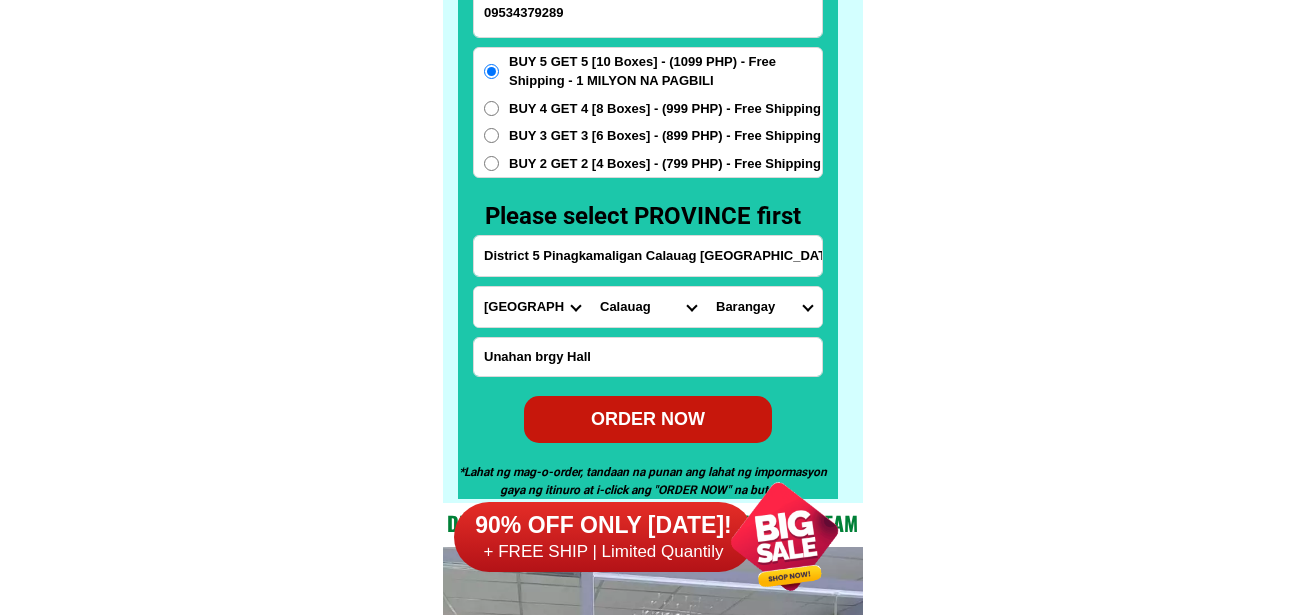 select on "63_39775099849" 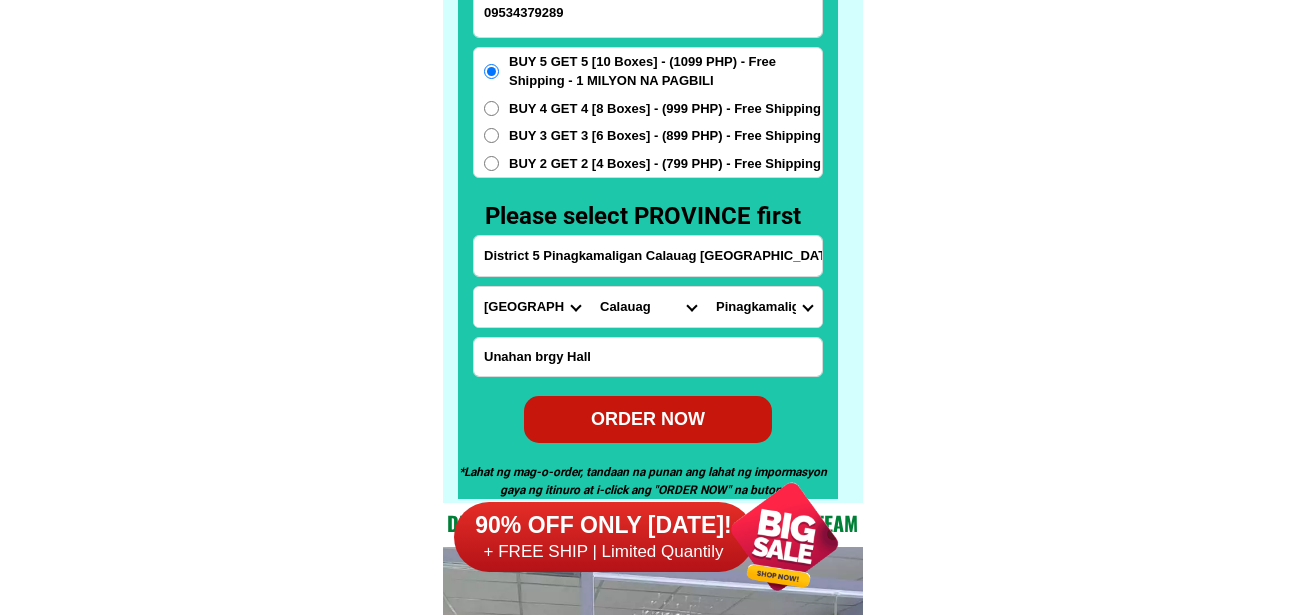 click on "Barangay Agoho Anahawan Anas Apad lutao Apad quezon Apad taisan Atulayan Baclaran Bagong silang Balibago Bangkuruhan Bantolinao Barangay i (pob.) [GEOGRAPHIC_DATA] (pob.) [GEOGRAPHIC_DATA] (pob.) [GEOGRAPHIC_DATA] (pob.) Barangay v (pob.) Bigaan Binutas Biyan Bukal Buli Dapdap Dominlog [PERSON_NAME] aurora Guinosayan Ipil Kalibo ([GEOGRAPHIC_DATA][PERSON_NAME]) Kapaluhan Katangtang Kigtan Kinalin ibaba Kinalin ilaya Kinamaligan Kumaludkud Kunalum Kuyaoyao Lagay Lainglaingan Lungib Mabini Madlangdungan Maglipad ([GEOGRAPHIC_DATA]) [GEOGRAPHIC_DATA] Mambaling Manhulugin Marilag ([GEOGRAPHIC_DATA]) [PERSON_NAME] Pandanan Pansol Patihan Pinagbayanan Pinagkamaligan Pinagsakahan Pinagtalleran [GEOGRAPHIC_DATA] ibaba [GEOGRAPHIC_DATA] ilaya Sabang i Sabang ii [GEOGRAPHIC_DATA] [GEOGRAPHIC_DATA][PERSON_NAME] [GEOGRAPHIC_DATA][PERSON_NAME] [GEOGRAPHIC_DATA] [GEOGRAPHIC_DATA][PERSON_NAME] [GEOGRAPHIC_DATA][PERSON_NAME] [GEOGRAPHIC_DATA][PERSON_NAME] [GEOGRAPHIC_DATA][PERSON_NAME] ([GEOGRAPHIC_DATA]) [GEOGRAPHIC_DATA][PERSON_NAME] [GEOGRAPHIC_DATA][PERSON_NAME] Tabansak [GEOGRAPHIC_DATA] [GEOGRAPHIC_DATA] [GEOGRAPHIC_DATA] [GEOGRAPHIC_DATA] [GEOGRAPHIC_DATA] [GEOGRAPHIC_DATA][PERSON_NAME]" at bounding box center [764, 307] 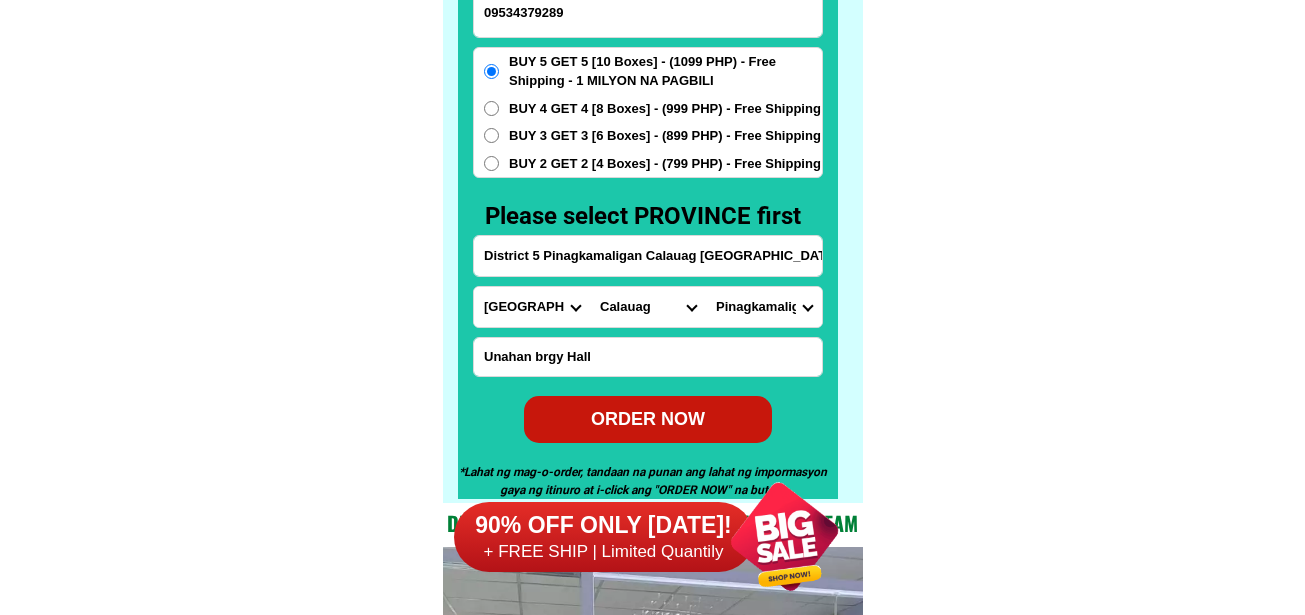 click on "ORDER NOW" at bounding box center [648, 419] 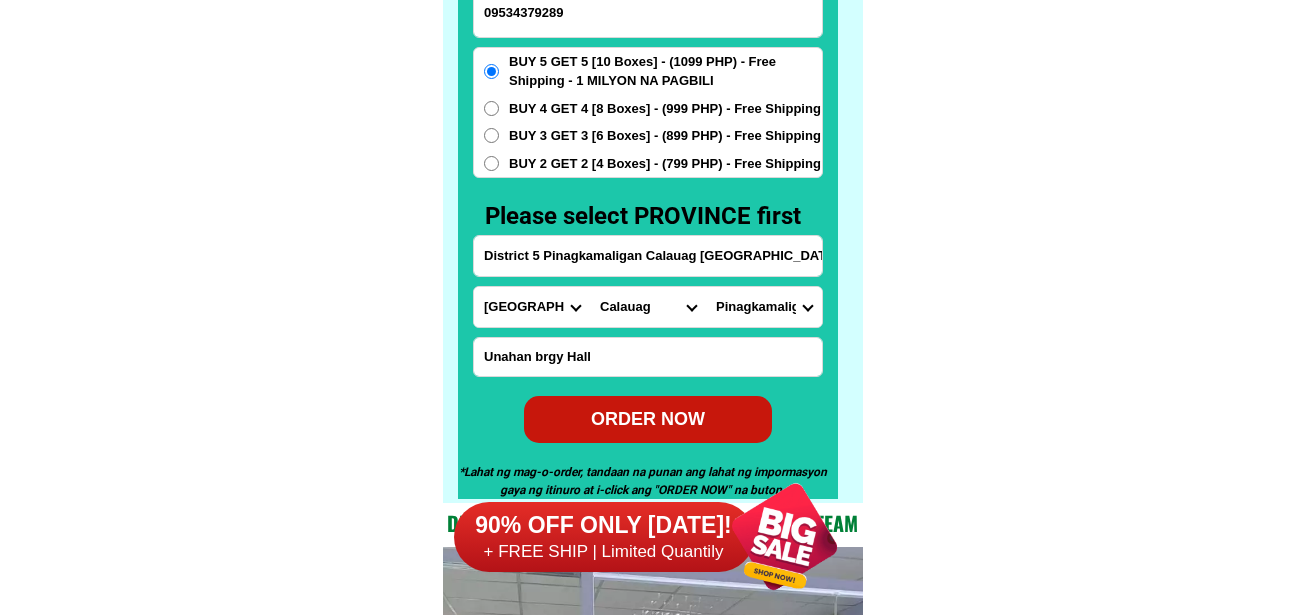 radio on "true" 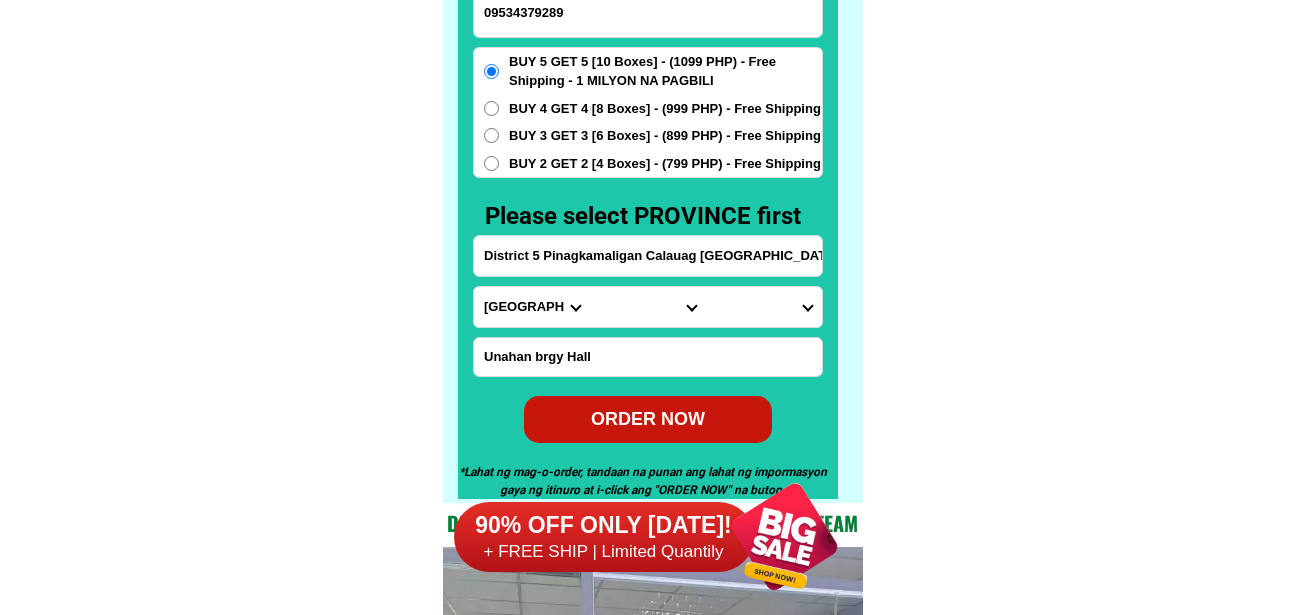 click on "09534379289" at bounding box center [648, 12] 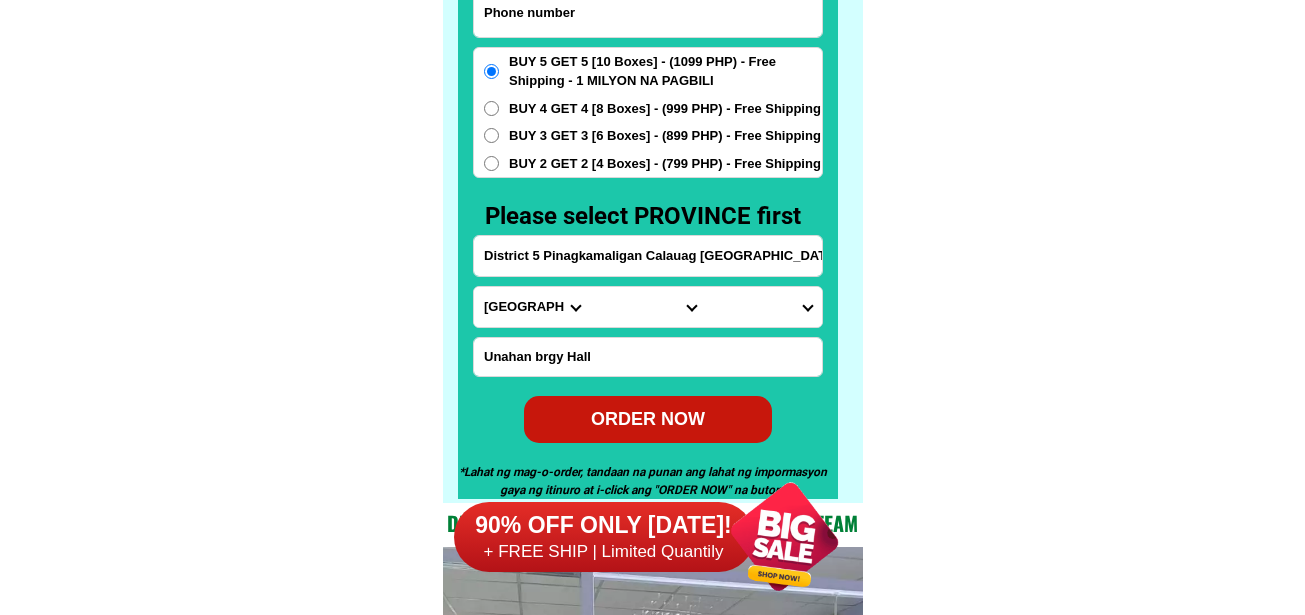 paste on "09265164922" 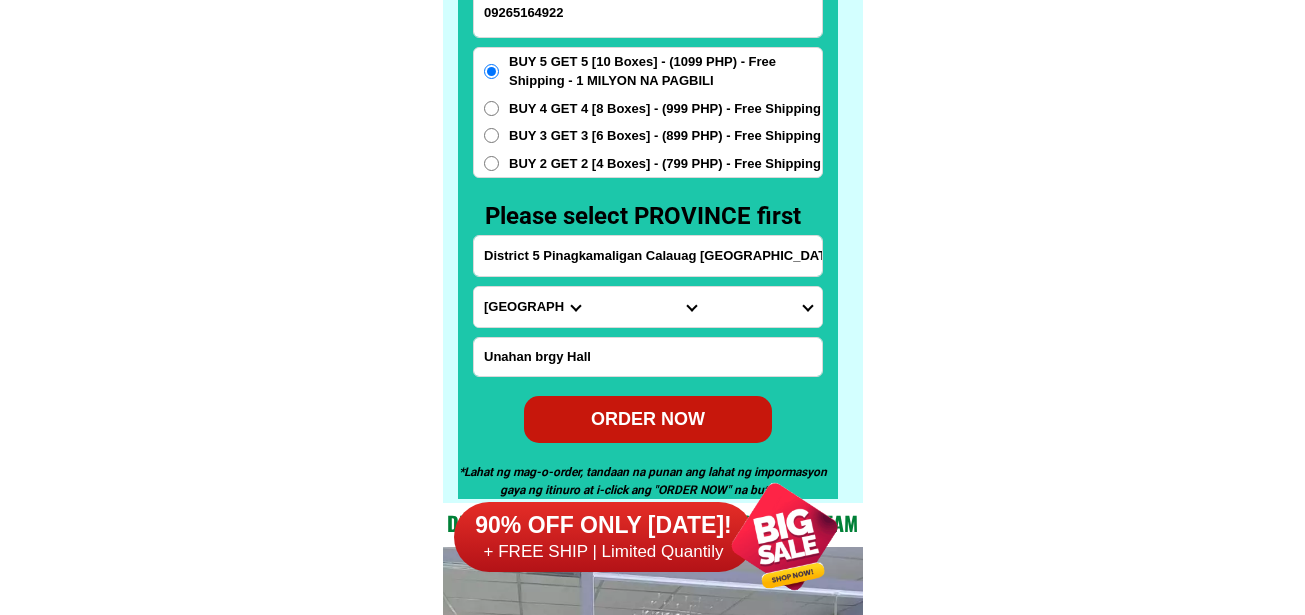 type on "09265164922" 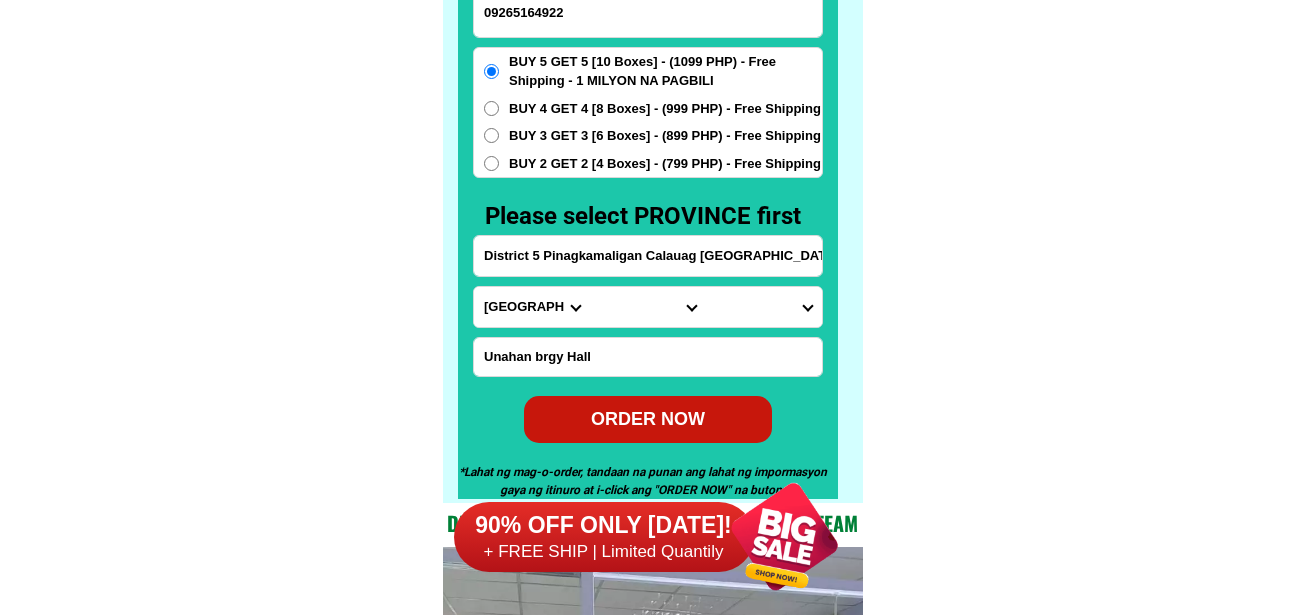 scroll, scrollTop: 15646, scrollLeft: 0, axis: vertical 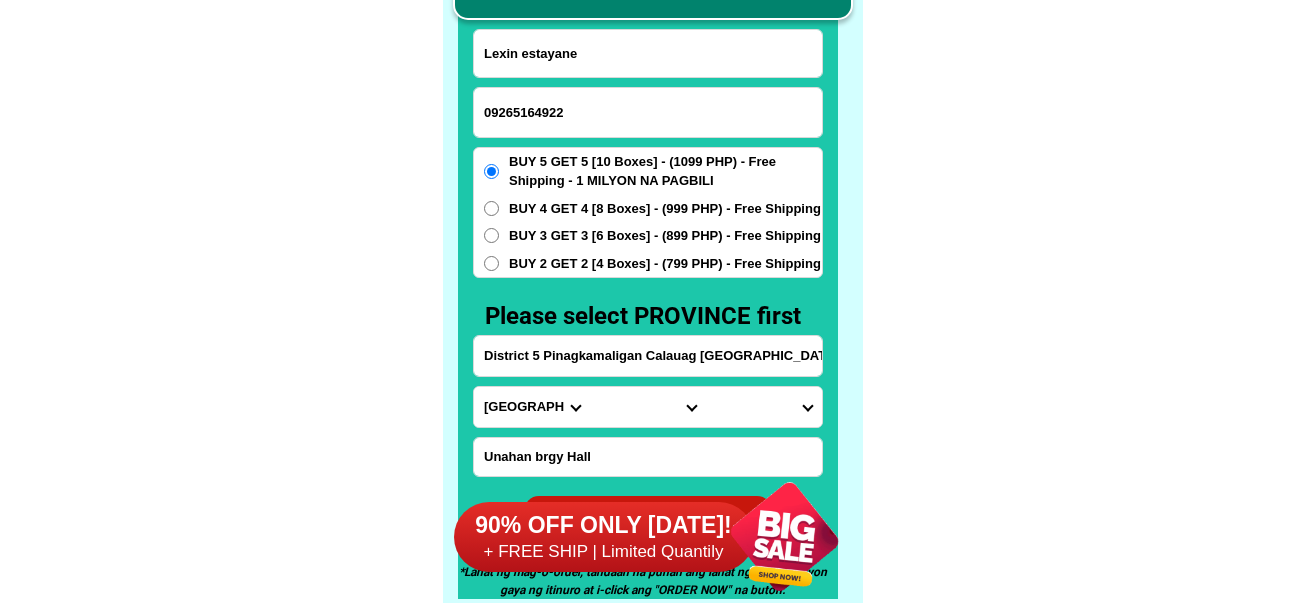 click on "Lexin estayane" at bounding box center [648, 53] 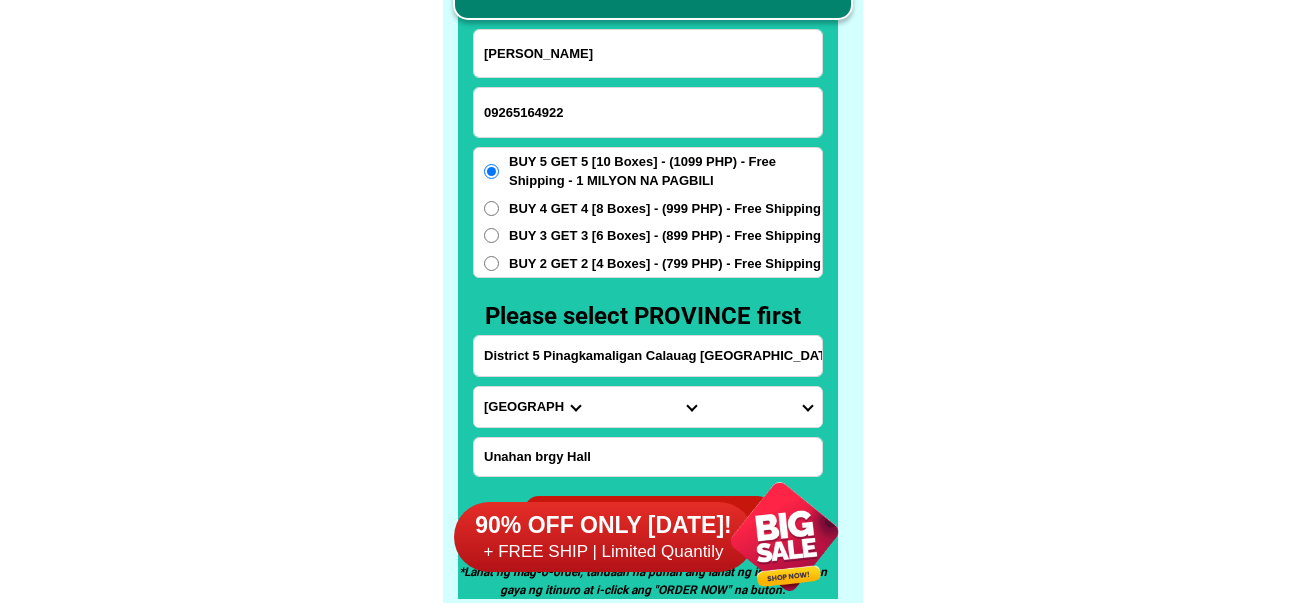 drag, startPoint x: 530, startPoint y: 54, endPoint x: 607, endPoint y: 59, distance: 77.16217 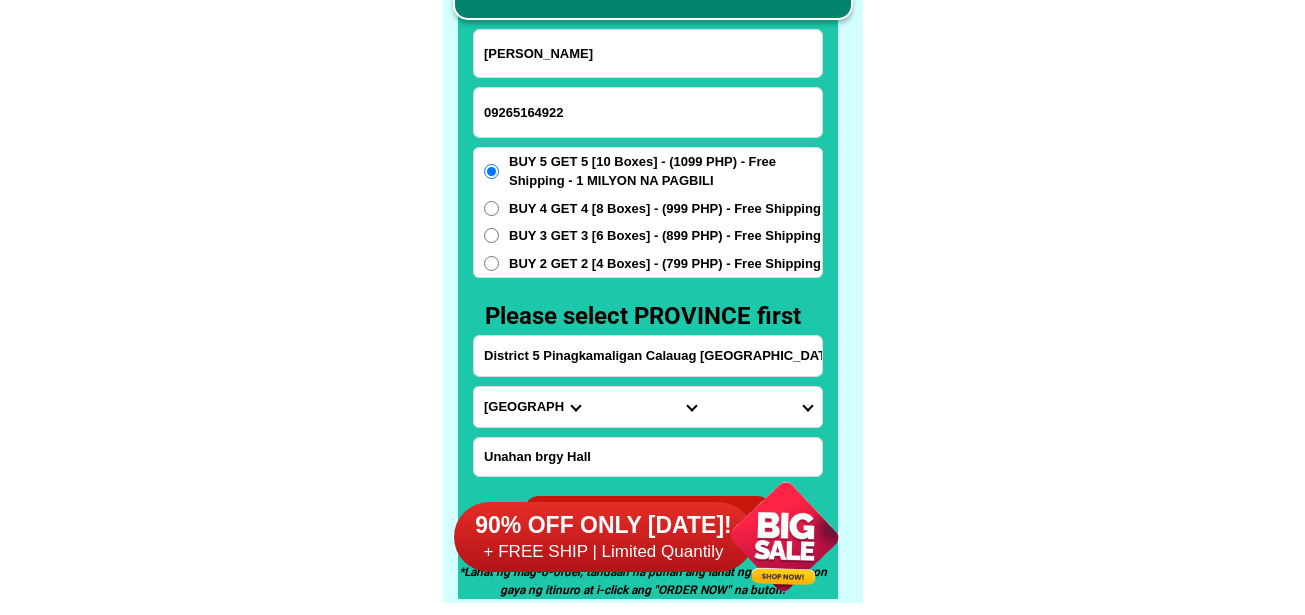 click on "[PERSON_NAME]" at bounding box center [648, 53] 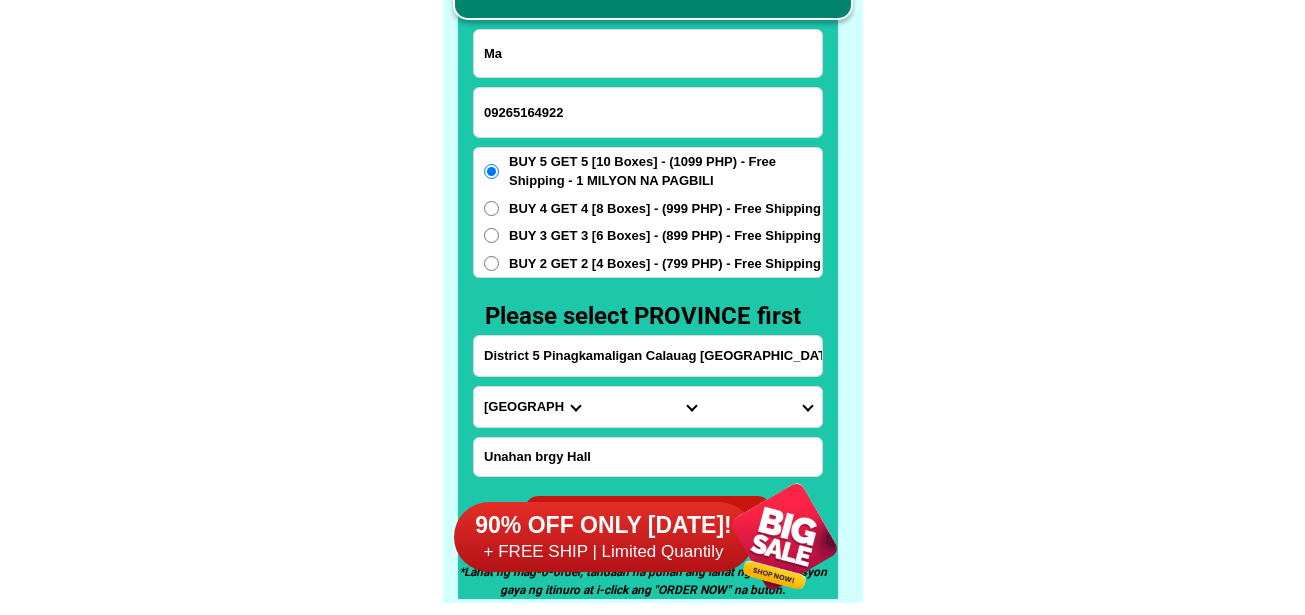 type on "Ma" 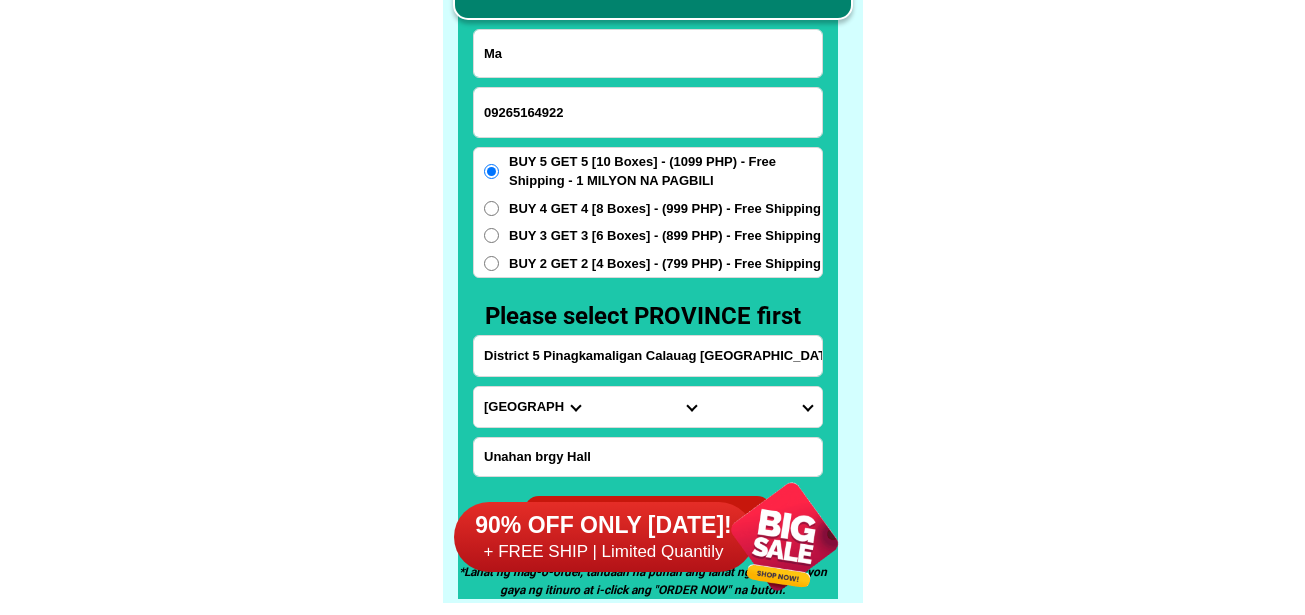 click on "District 5 Pinagkamaligan Calauag [GEOGRAPHIC_DATA]" at bounding box center [648, 356] 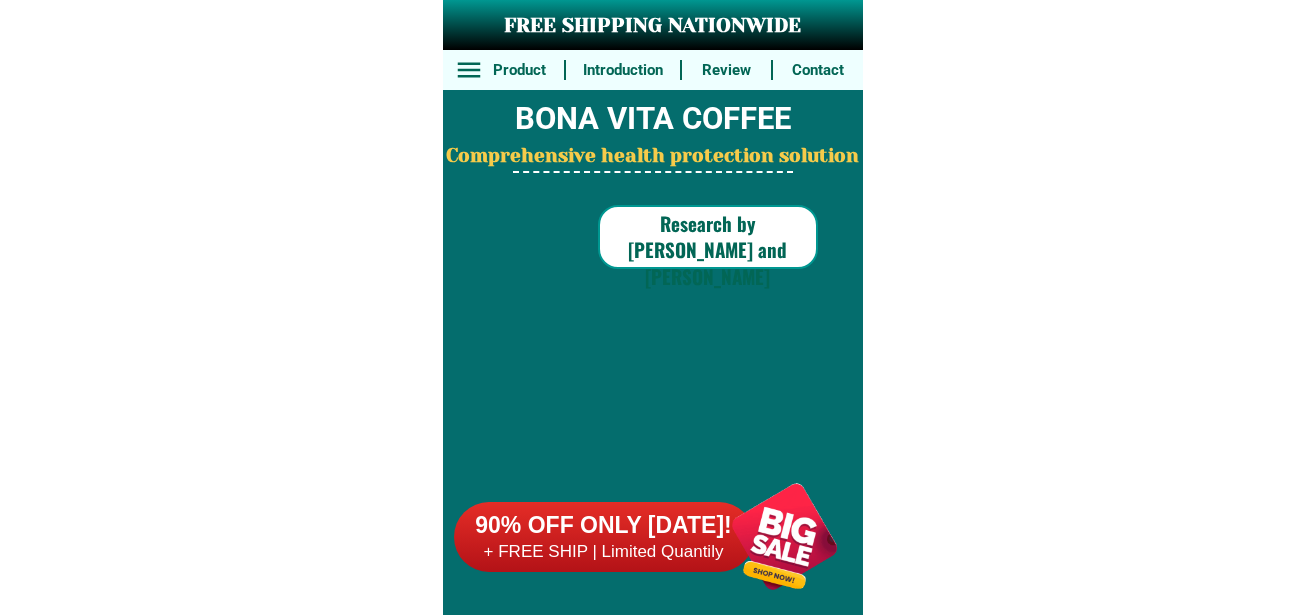 scroll, scrollTop: 15646, scrollLeft: 0, axis: vertical 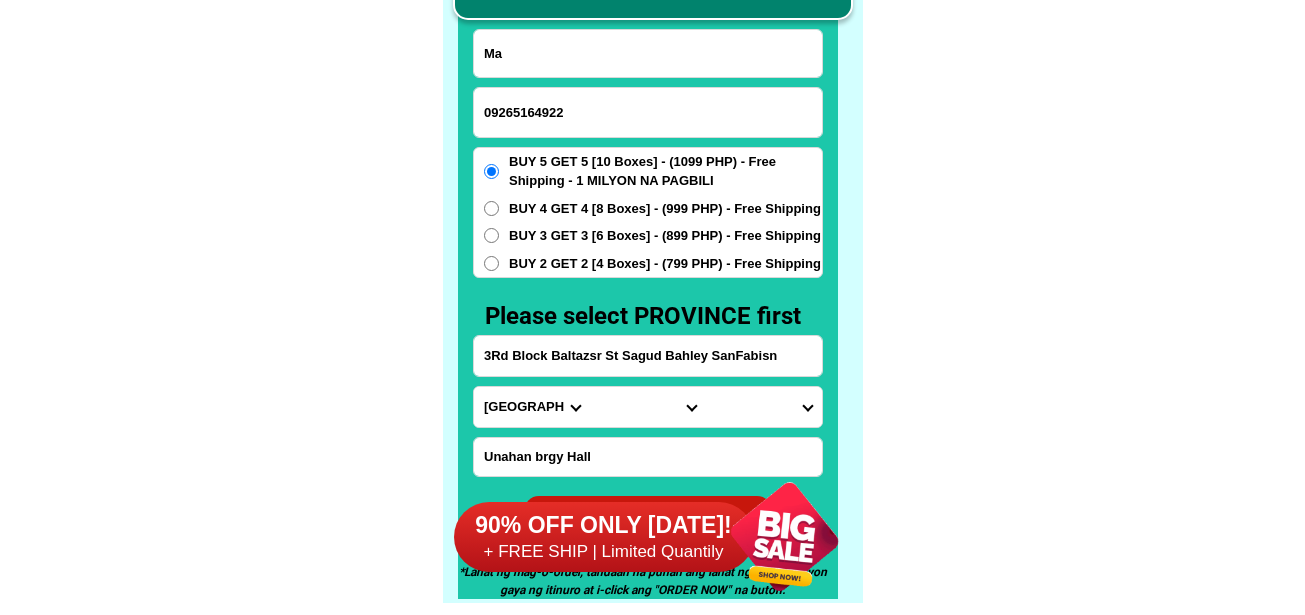 type on "3Rd Block Baltazsr St Sagud Bahley SanFabisn" 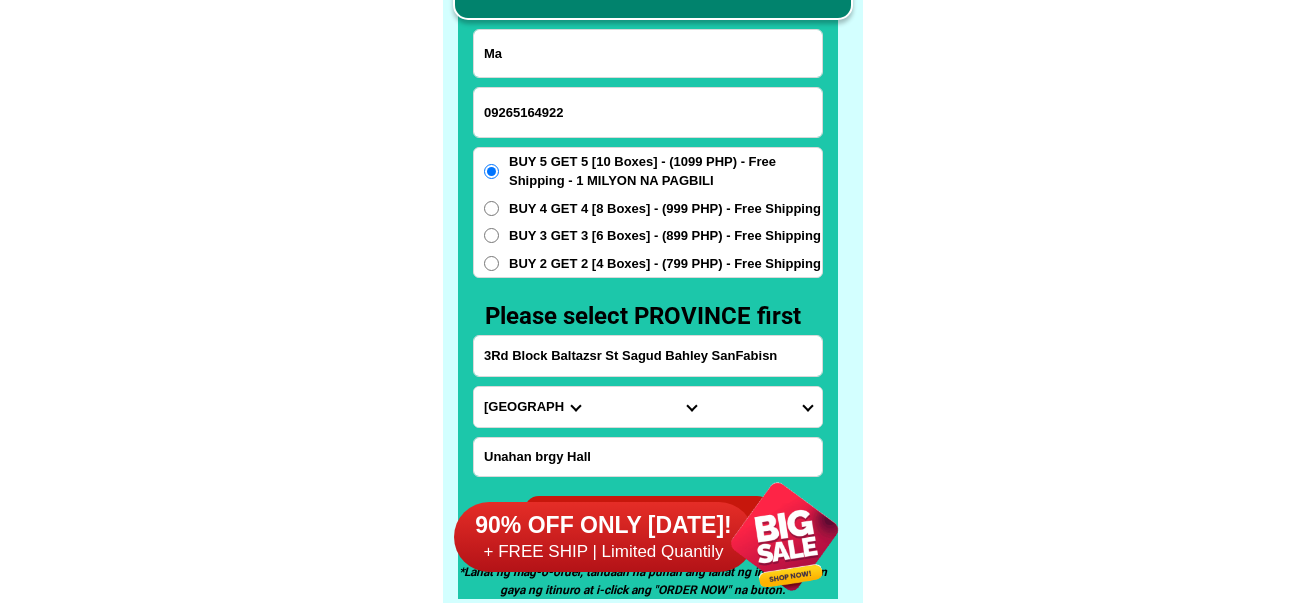click on "Province [GEOGRAPHIC_DATA] [GEOGRAPHIC_DATA] [GEOGRAPHIC_DATA] [GEOGRAPHIC_DATA] [GEOGRAPHIC_DATA] [GEOGRAPHIC_DATA][PERSON_NAME][GEOGRAPHIC_DATA] [GEOGRAPHIC_DATA] [GEOGRAPHIC_DATA] [GEOGRAPHIC_DATA] [GEOGRAPHIC_DATA] [GEOGRAPHIC_DATA] [GEOGRAPHIC_DATA] [GEOGRAPHIC_DATA] [GEOGRAPHIC_DATA] [GEOGRAPHIC_DATA]-[GEOGRAPHIC_DATA] [GEOGRAPHIC_DATA] [GEOGRAPHIC_DATA] [GEOGRAPHIC_DATA] [GEOGRAPHIC_DATA] [GEOGRAPHIC_DATA] [GEOGRAPHIC_DATA]-de-oro [GEOGRAPHIC_DATA] [GEOGRAPHIC_DATA]-occidental [GEOGRAPHIC_DATA] [GEOGRAPHIC_DATA] Eastern-[GEOGRAPHIC_DATA] [GEOGRAPHIC_DATA] [GEOGRAPHIC_DATA] [GEOGRAPHIC_DATA]-norte [GEOGRAPHIC_DATA]-[GEOGRAPHIC_DATA] [GEOGRAPHIC_DATA] [GEOGRAPHIC_DATA] [GEOGRAPHIC_DATA] [GEOGRAPHIC_DATA] [GEOGRAPHIC_DATA] [GEOGRAPHIC_DATA] [GEOGRAPHIC_DATA] [GEOGRAPHIC_DATA] Metro-[GEOGRAPHIC_DATA] [GEOGRAPHIC_DATA]-[GEOGRAPHIC_DATA]-[GEOGRAPHIC_DATA]-province [GEOGRAPHIC_DATA]-[GEOGRAPHIC_DATA]-oriental [GEOGRAPHIC_DATA] [GEOGRAPHIC_DATA] [GEOGRAPHIC_DATA]-[GEOGRAPHIC_DATA]-[GEOGRAPHIC_DATA] [GEOGRAPHIC_DATA] [GEOGRAPHIC_DATA] [GEOGRAPHIC_DATA] [GEOGRAPHIC_DATA] [GEOGRAPHIC_DATA][PERSON_NAME][GEOGRAPHIC_DATA] [GEOGRAPHIC_DATA] [GEOGRAPHIC_DATA] [GEOGRAPHIC_DATA] [GEOGRAPHIC_DATA] [GEOGRAPHIC_DATA]-[GEOGRAPHIC_DATA]-[GEOGRAPHIC_DATA]-[GEOGRAPHIC_DATA] [GEOGRAPHIC_DATA] [GEOGRAPHIC_DATA]-[GEOGRAPHIC_DATA]-[GEOGRAPHIC_DATA] [GEOGRAPHIC_DATA] [GEOGRAPHIC_DATA] [GEOGRAPHIC_DATA]" at bounding box center (532, 407) 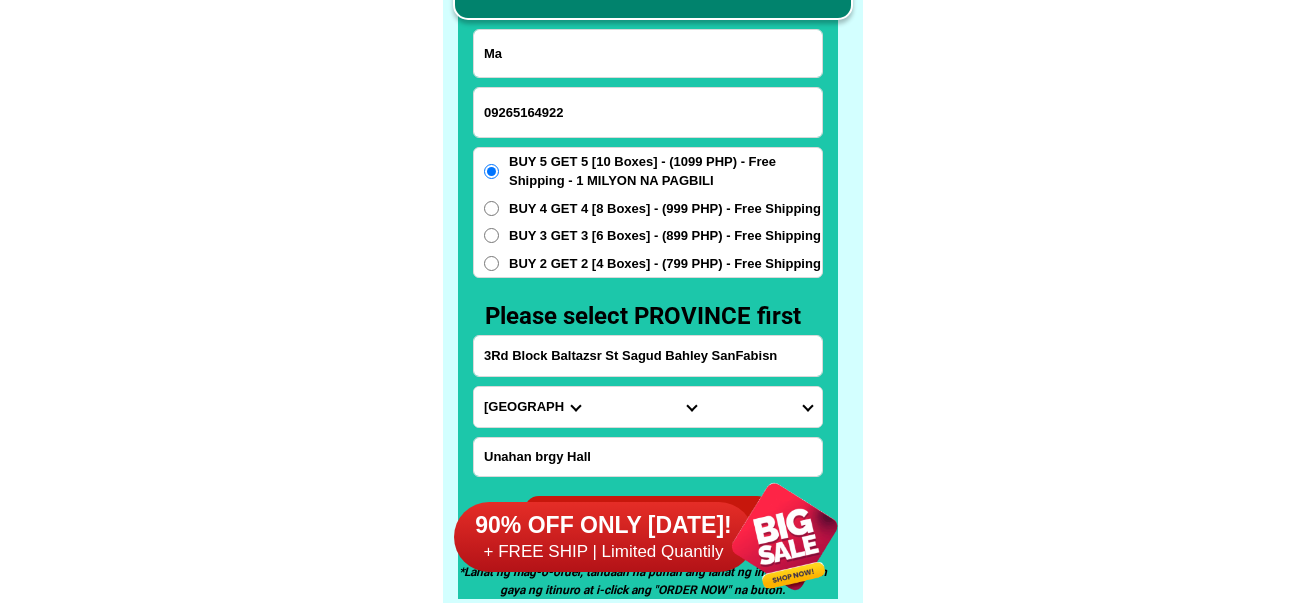 select on "63_247" 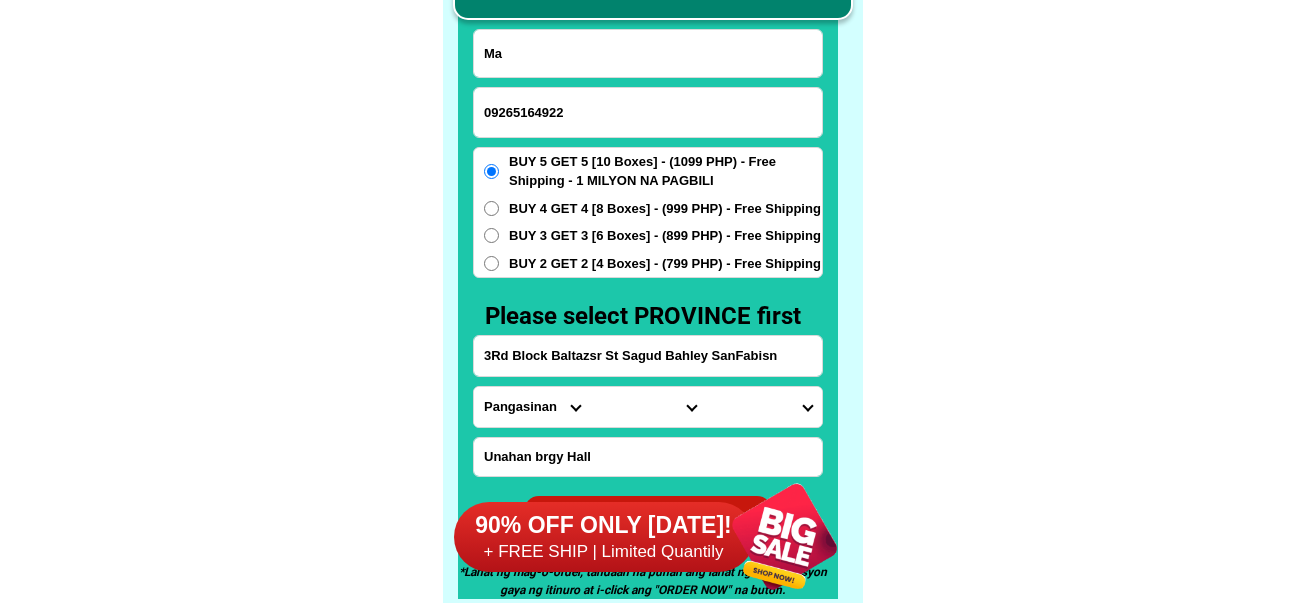 click on "Province [GEOGRAPHIC_DATA] [GEOGRAPHIC_DATA] [GEOGRAPHIC_DATA] [GEOGRAPHIC_DATA] [GEOGRAPHIC_DATA] [GEOGRAPHIC_DATA][PERSON_NAME][GEOGRAPHIC_DATA] [GEOGRAPHIC_DATA] [GEOGRAPHIC_DATA] [GEOGRAPHIC_DATA] [GEOGRAPHIC_DATA] [GEOGRAPHIC_DATA] [GEOGRAPHIC_DATA] [GEOGRAPHIC_DATA] [GEOGRAPHIC_DATA] [GEOGRAPHIC_DATA]-[GEOGRAPHIC_DATA] [GEOGRAPHIC_DATA] [GEOGRAPHIC_DATA] [GEOGRAPHIC_DATA] [GEOGRAPHIC_DATA] [GEOGRAPHIC_DATA] [GEOGRAPHIC_DATA]-de-oro [GEOGRAPHIC_DATA] [GEOGRAPHIC_DATA]-occidental [GEOGRAPHIC_DATA] [GEOGRAPHIC_DATA] Eastern-[GEOGRAPHIC_DATA] [GEOGRAPHIC_DATA] [GEOGRAPHIC_DATA] [GEOGRAPHIC_DATA]-norte [GEOGRAPHIC_DATA]-[GEOGRAPHIC_DATA] [GEOGRAPHIC_DATA] [GEOGRAPHIC_DATA] [GEOGRAPHIC_DATA] [GEOGRAPHIC_DATA] [GEOGRAPHIC_DATA] [GEOGRAPHIC_DATA] [GEOGRAPHIC_DATA] [GEOGRAPHIC_DATA] Metro-[GEOGRAPHIC_DATA] [GEOGRAPHIC_DATA]-[GEOGRAPHIC_DATA]-[GEOGRAPHIC_DATA]-province [GEOGRAPHIC_DATA]-[GEOGRAPHIC_DATA]-oriental [GEOGRAPHIC_DATA] [GEOGRAPHIC_DATA] [GEOGRAPHIC_DATA]-[GEOGRAPHIC_DATA]-[GEOGRAPHIC_DATA] [GEOGRAPHIC_DATA] [GEOGRAPHIC_DATA] [GEOGRAPHIC_DATA] [GEOGRAPHIC_DATA] [GEOGRAPHIC_DATA][PERSON_NAME][GEOGRAPHIC_DATA] [GEOGRAPHIC_DATA] [GEOGRAPHIC_DATA] [GEOGRAPHIC_DATA] [GEOGRAPHIC_DATA] [GEOGRAPHIC_DATA]-[GEOGRAPHIC_DATA]-[GEOGRAPHIC_DATA]-[GEOGRAPHIC_DATA] [GEOGRAPHIC_DATA] [GEOGRAPHIC_DATA]-[GEOGRAPHIC_DATA]-[GEOGRAPHIC_DATA] [GEOGRAPHIC_DATA] [GEOGRAPHIC_DATA] [GEOGRAPHIC_DATA]" at bounding box center [532, 407] 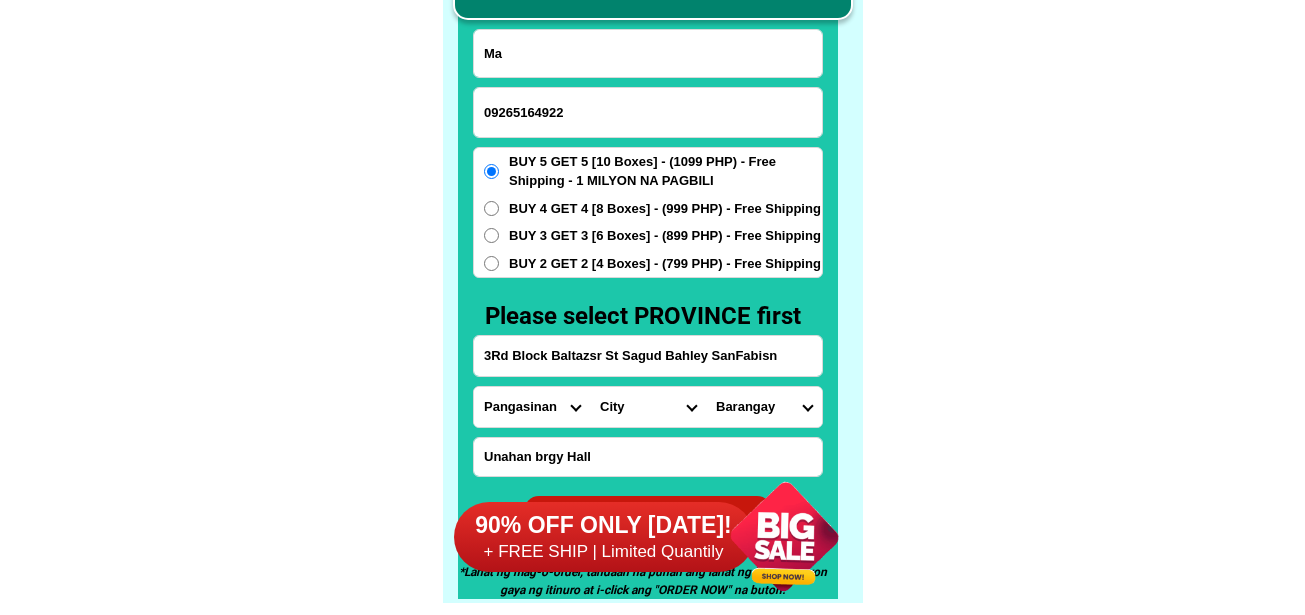 click on "City [GEOGRAPHIC_DATA] [PERSON_NAME][GEOGRAPHIC_DATA]-city [GEOGRAPHIC_DATA] [GEOGRAPHIC_DATA] [GEOGRAPHIC_DATA][PERSON_NAME][GEOGRAPHIC_DATA] [GEOGRAPHIC_DATA] [GEOGRAPHIC_DATA] [GEOGRAPHIC_DATA] [GEOGRAPHIC_DATA] [GEOGRAPHIC_DATA] [GEOGRAPHIC_DATA]-city [GEOGRAPHIC_DATA] [GEOGRAPHIC_DATA] [GEOGRAPHIC_DATA] [GEOGRAPHIC_DATA] [GEOGRAPHIC_DATA] [GEOGRAPHIC_DATA] [GEOGRAPHIC_DATA] [GEOGRAPHIC_DATA] [PERSON_NAME] [GEOGRAPHIC_DATA]-[PERSON_NAME] [GEOGRAPHIC_DATA]-[GEOGRAPHIC_DATA] [GEOGRAPHIC_DATA]-[GEOGRAPHIC_DATA] [GEOGRAPHIC_DATA]-[GEOGRAPHIC_DATA] [GEOGRAPHIC_DATA]-[GEOGRAPHIC_DATA] [GEOGRAPHIC_DATA]-[GEOGRAPHIC_DATA]-city [GEOGRAPHIC_DATA]-[GEOGRAPHIC_DATA] [GEOGRAPHIC_DATA]-[GEOGRAPHIC_DATA][PERSON_NAME] [GEOGRAPHIC_DATA]-[GEOGRAPHIC_DATA] [GEOGRAPHIC_DATA]-[GEOGRAPHIC_DATA]-[GEOGRAPHIC_DATA] [GEOGRAPHIC_DATA]-[GEOGRAPHIC_DATA][PERSON_NAME] [GEOGRAPHIC_DATA]-[GEOGRAPHIC_DATA][PERSON_NAME] [GEOGRAPHIC_DATA]-[PERSON_NAME] [GEOGRAPHIC_DATA]-[GEOGRAPHIC_DATA] [GEOGRAPHIC_DATA][PERSON_NAME] [GEOGRAPHIC_DATA] Sual Tayug Umingan [GEOGRAPHIC_DATA] [GEOGRAPHIC_DATA]-city Villasis" at bounding box center (648, 407) 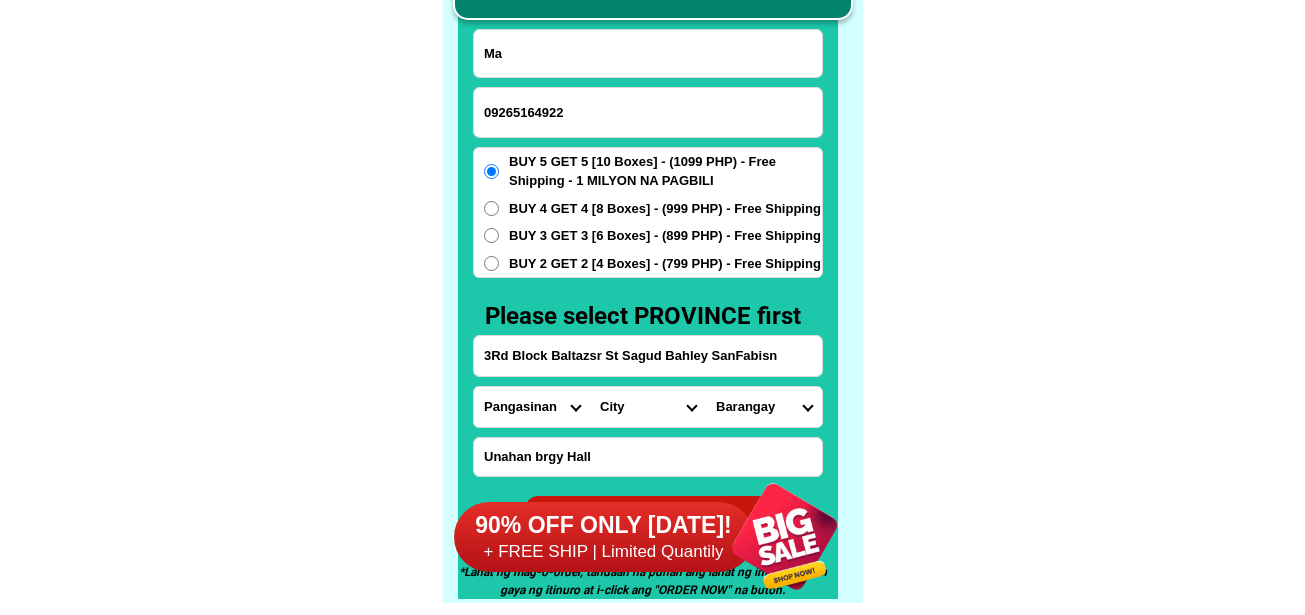 select on "63_2479574" 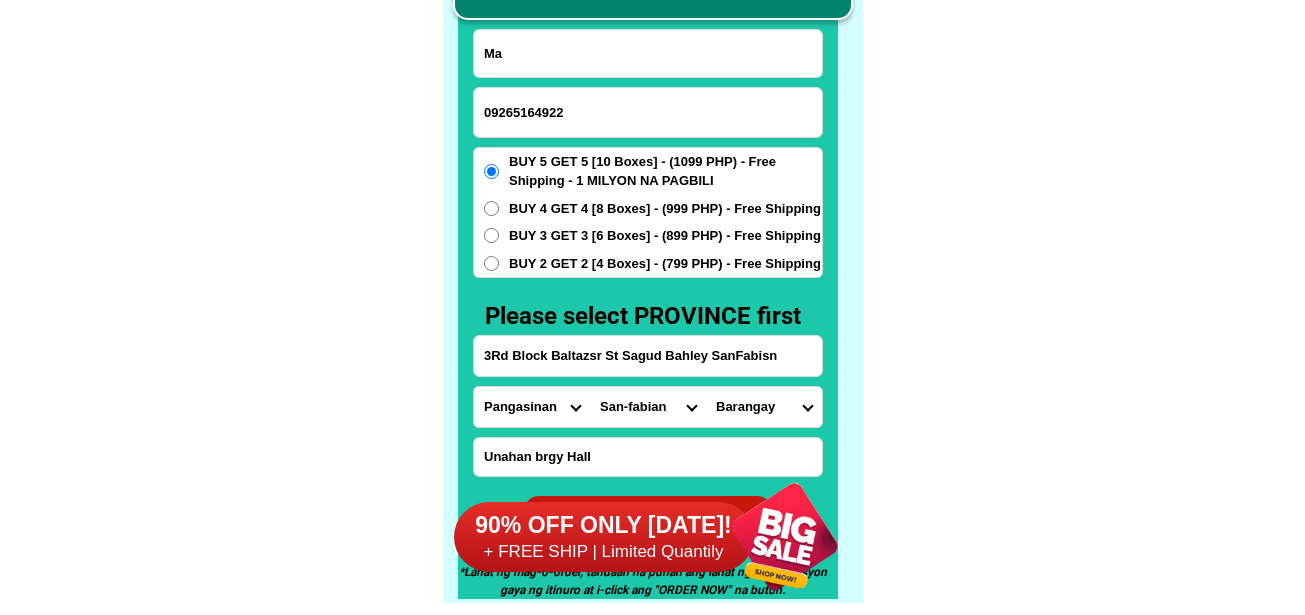click on "City [GEOGRAPHIC_DATA] [PERSON_NAME][GEOGRAPHIC_DATA]-city [GEOGRAPHIC_DATA] [GEOGRAPHIC_DATA] [GEOGRAPHIC_DATA][PERSON_NAME][GEOGRAPHIC_DATA] [GEOGRAPHIC_DATA] [GEOGRAPHIC_DATA] [GEOGRAPHIC_DATA] [GEOGRAPHIC_DATA] [GEOGRAPHIC_DATA] [GEOGRAPHIC_DATA]-city [GEOGRAPHIC_DATA] [GEOGRAPHIC_DATA] [GEOGRAPHIC_DATA] [GEOGRAPHIC_DATA] [GEOGRAPHIC_DATA] [GEOGRAPHIC_DATA] [GEOGRAPHIC_DATA] [GEOGRAPHIC_DATA] [PERSON_NAME] [GEOGRAPHIC_DATA]-[PERSON_NAME] [GEOGRAPHIC_DATA]-[GEOGRAPHIC_DATA] [GEOGRAPHIC_DATA]-[GEOGRAPHIC_DATA] [GEOGRAPHIC_DATA]-[GEOGRAPHIC_DATA] [GEOGRAPHIC_DATA]-[GEOGRAPHIC_DATA] [GEOGRAPHIC_DATA]-[GEOGRAPHIC_DATA]-city [GEOGRAPHIC_DATA]-[GEOGRAPHIC_DATA] [GEOGRAPHIC_DATA]-[GEOGRAPHIC_DATA][PERSON_NAME] [GEOGRAPHIC_DATA]-[GEOGRAPHIC_DATA] [GEOGRAPHIC_DATA]-[GEOGRAPHIC_DATA]-[GEOGRAPHIC_DATA] [GEOGRAPHIC_DATA]-[GEOGRAPHIC_DATA][PERSON_NAME] [GEOGRAPHIC_DATA]-[GEOGRAPHIC_DATA][PERSON_NAME] [GEOGRAPHIC_DATA]-[PERSON_NAME] [GEOGRAPHIC_DATA]-[GEOGRAPHIC_DATA] [GEOGRAPHIC_DATA][PERSON_NAME] [GEOGRAPHIC_DATA] Sual Tayug Umingan [GEOGRAPHIC_DATA] [GEOGRAPHIC_DATA]-city Villasis" at bounding box center (648, 407) 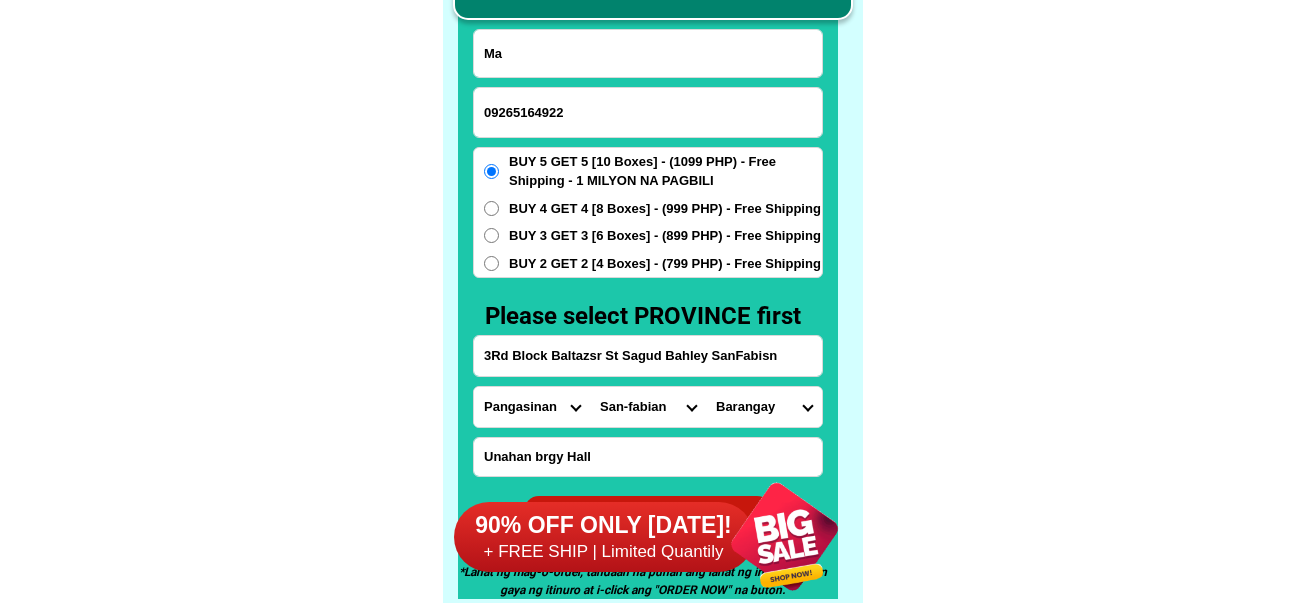 select on "63_24795742327" 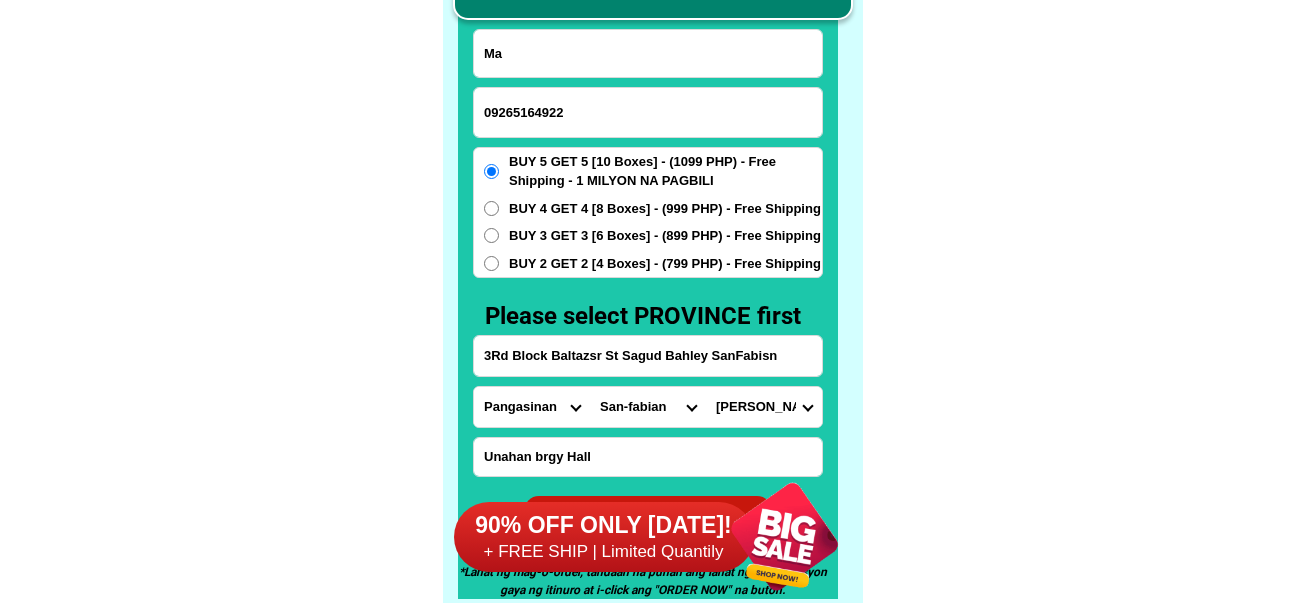 click on "Barangay [GEOGRAPHIC_DATA]-dalin Angio Anonang Aramal Bigbiga Binday Bolaoen Bolasi Cabaruan [GEOGRAPHIC_DATA] Colisao Gomot Inmalog Inmalog norte Lekep-butao Lipit-tomeeng Longos Longos proper [GEOGRAPHIC_DATA]-[GEOGRAPHIC_DATA]-parac-parac fabrica Mabilao Nibaliw central [GEOGRAPHIC_DATA] [GEOGRAPHIC_DATA] magliba [GEOGRAPHIC_DATA] narvarte ([GEOGRAPHIC_DATA]) [GEOGRAPHIC_DATA] [PERSON_NAME] ([GEOGRAPHIC_DATA] proper) [GEOGRAPHIC_DATA] [GEOGRAPHIC_DATA] [GEOGRAPHIC_DATA][PERSON_NAME] [PERSON_NAME] [MEDICAL_DATA]-guilig Tiblong Tocok" at bounding box center (764, 407) 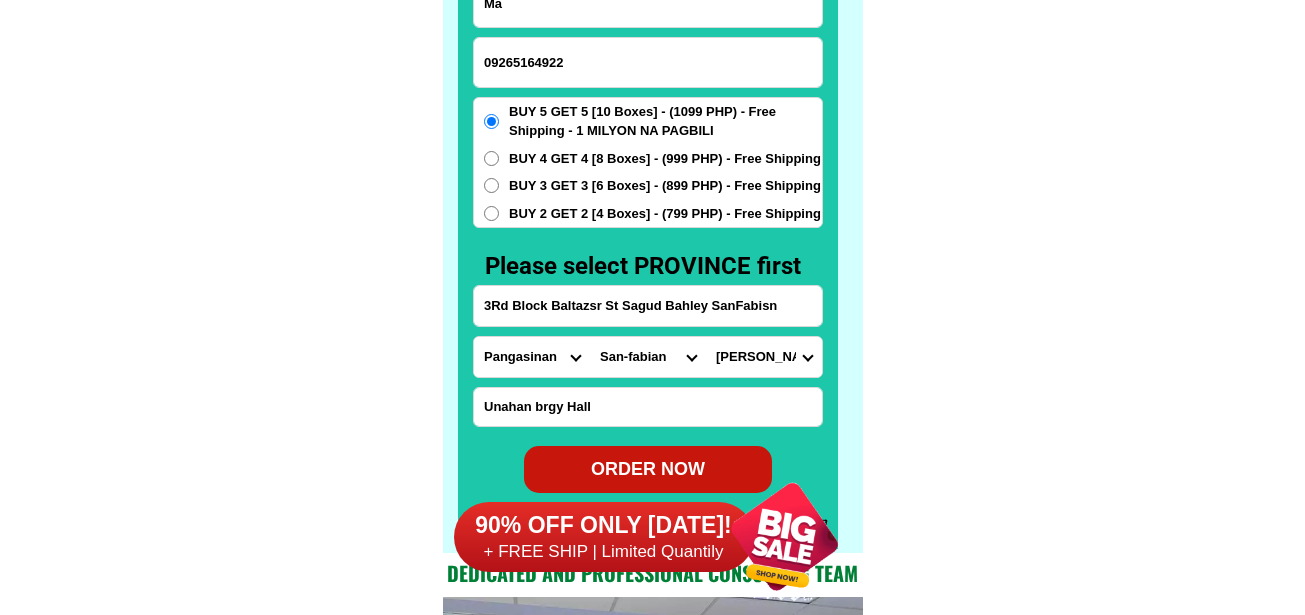 scroll, scrollTop: 15746, scrollLeft: 0, axis: vertical 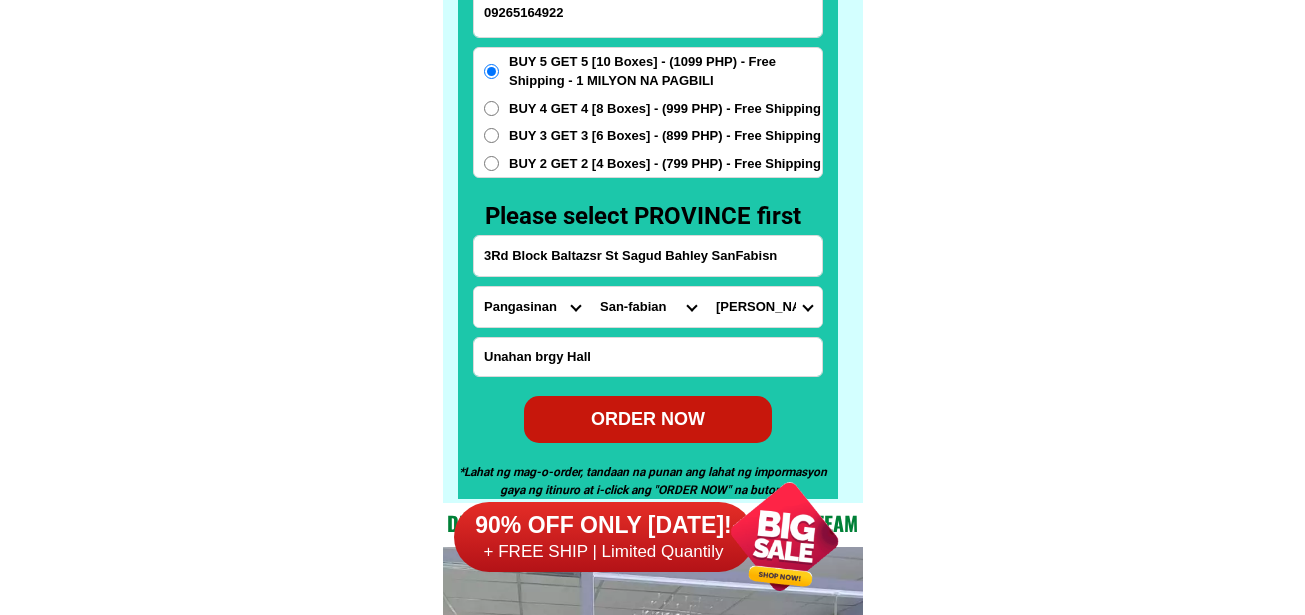 click on "ORDER NOW" at bounding box center (648, 419) 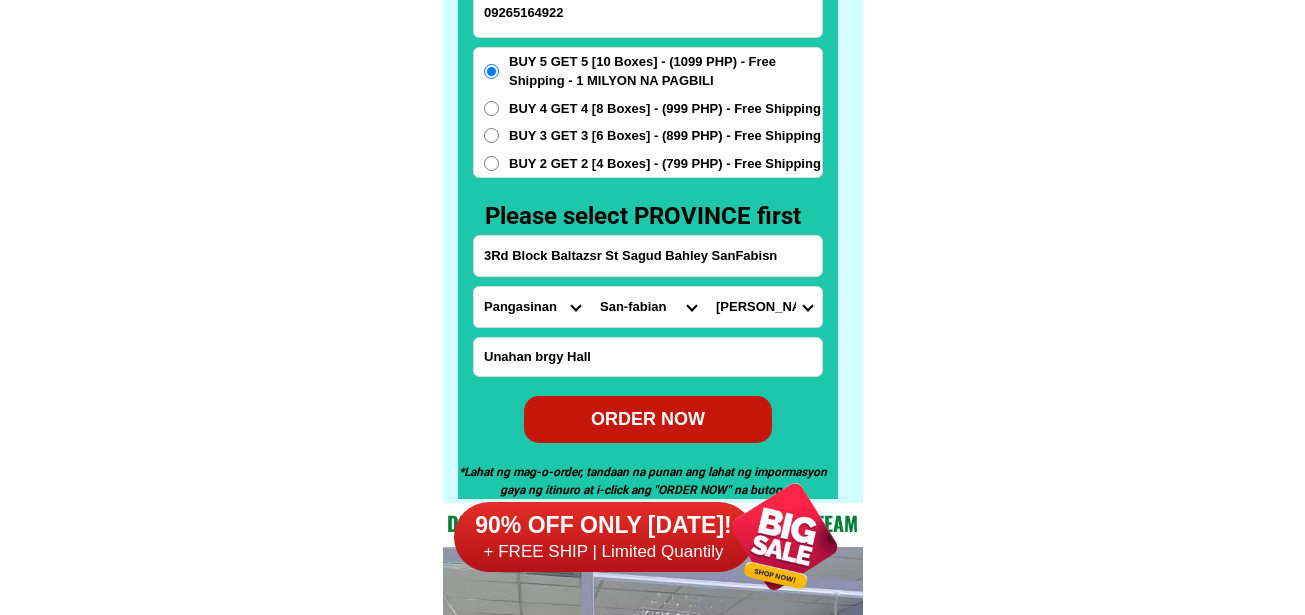 type 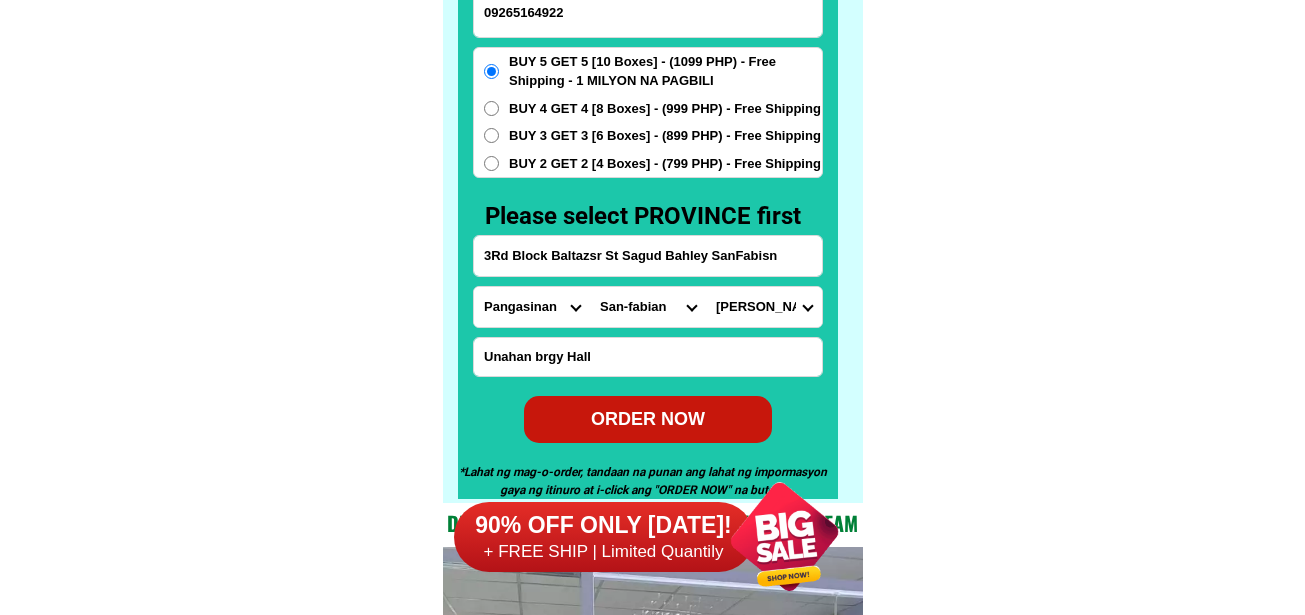 radio on "true" 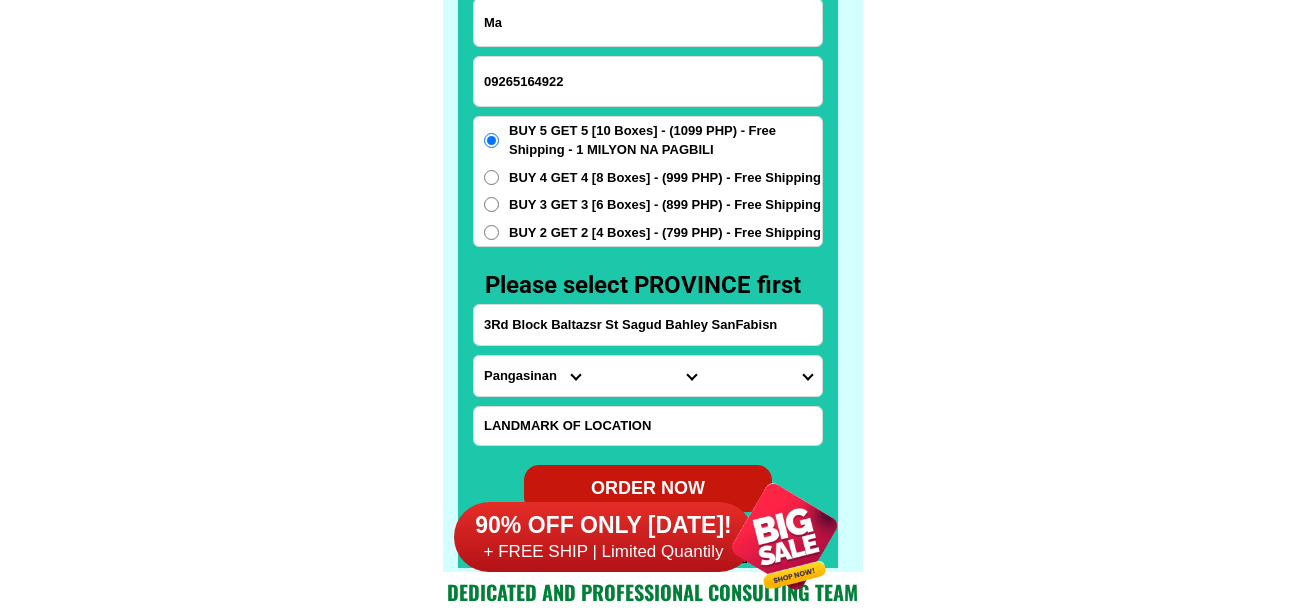 scroll, scrollTop: 15646, scrollLeft: 0, axis: vertical 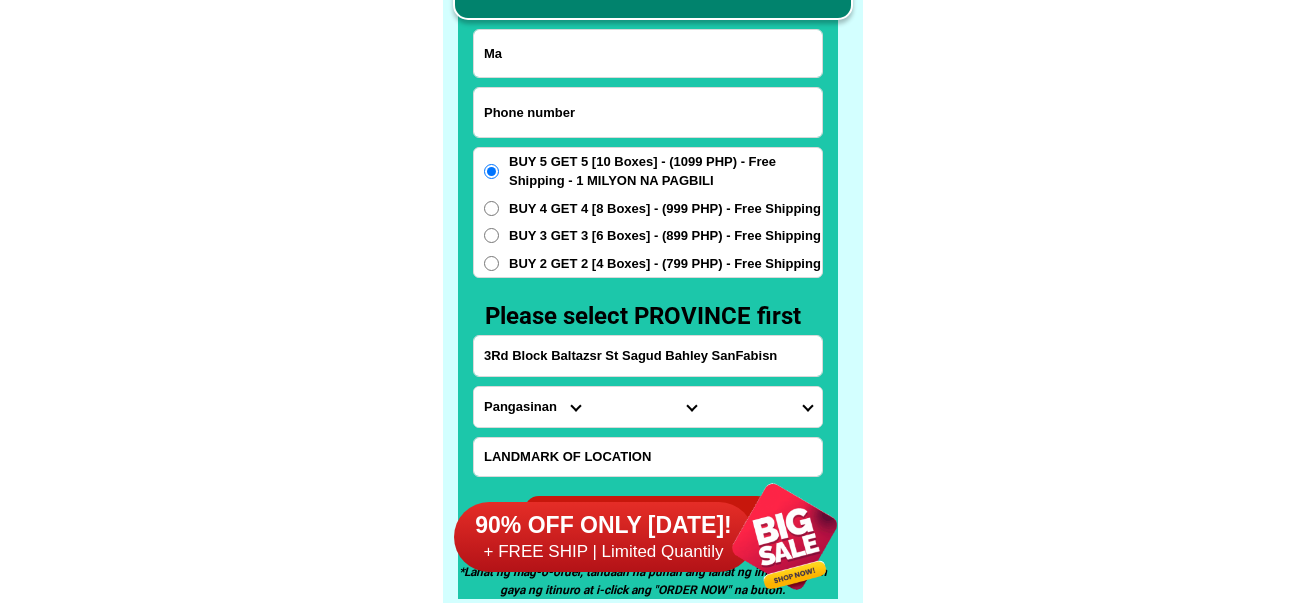 click at bounding box center [648, 112] 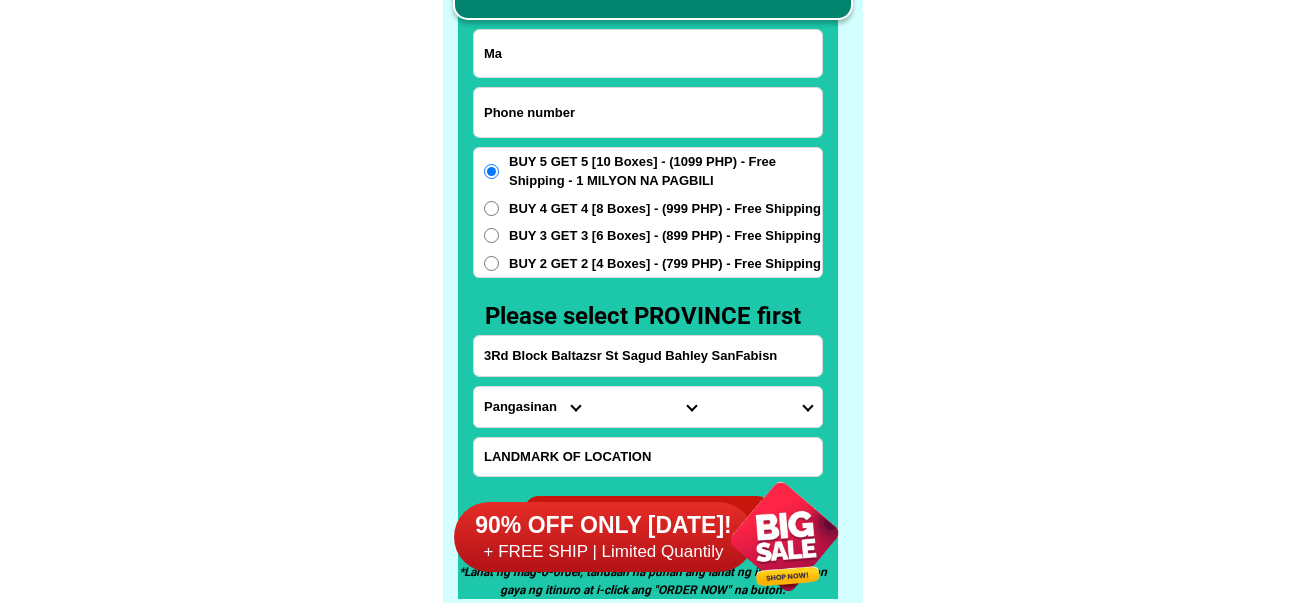 paste on "09099949782" 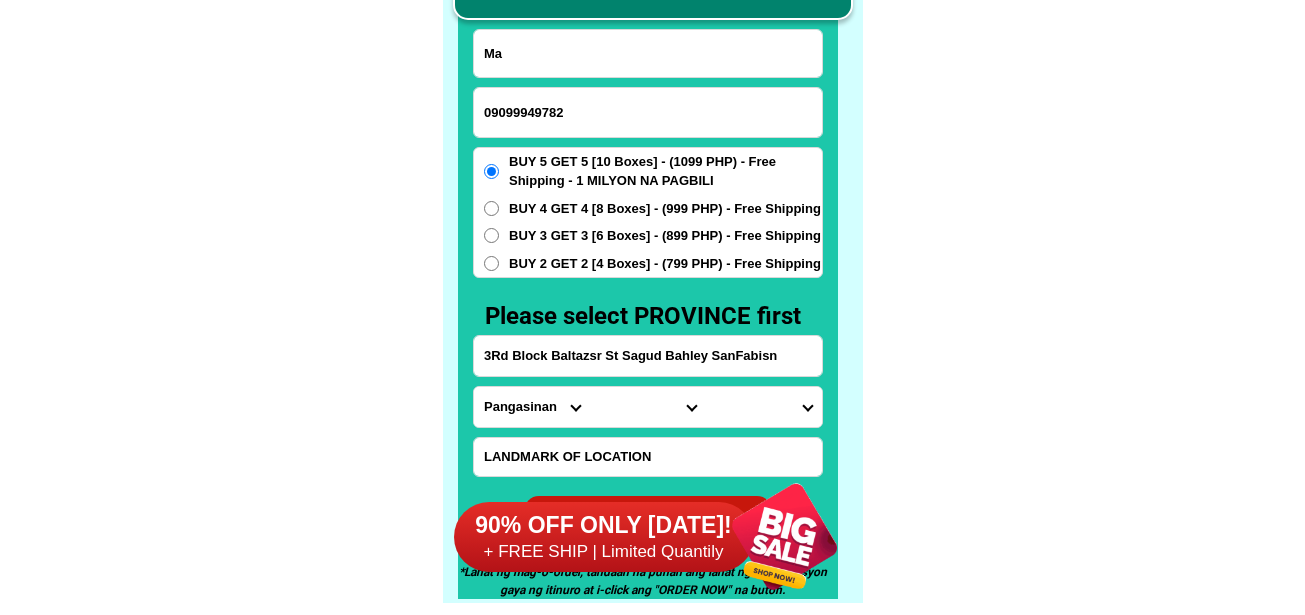 type on "09099949782" 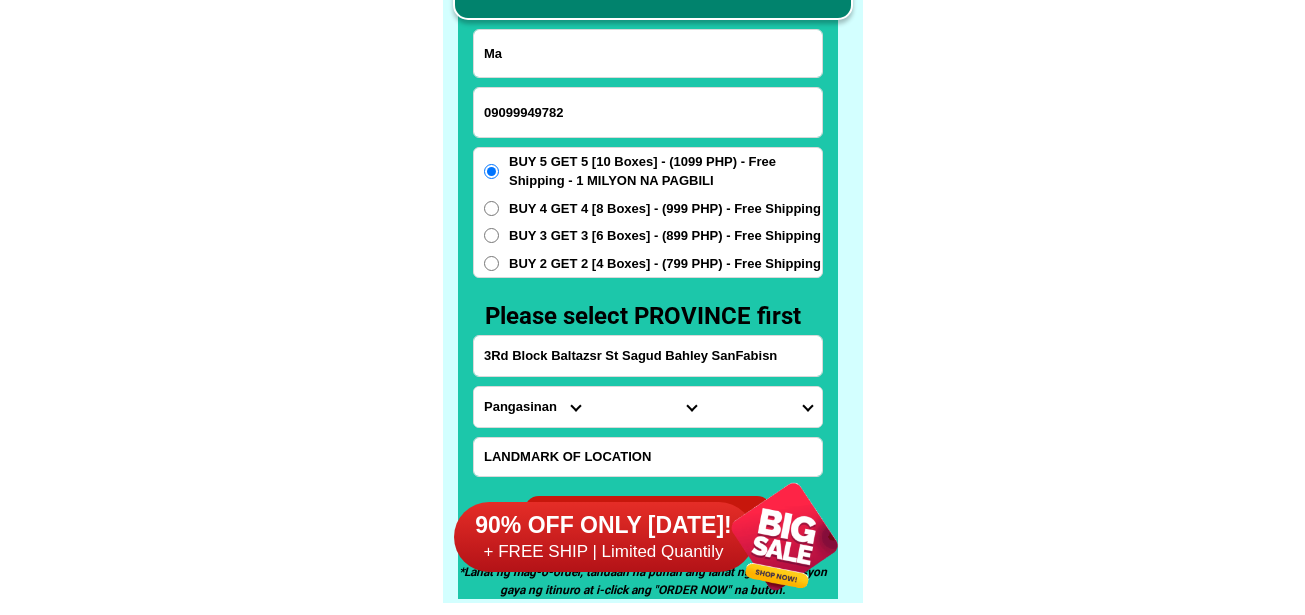 click on "Ma" at bounding box center [648, 53] 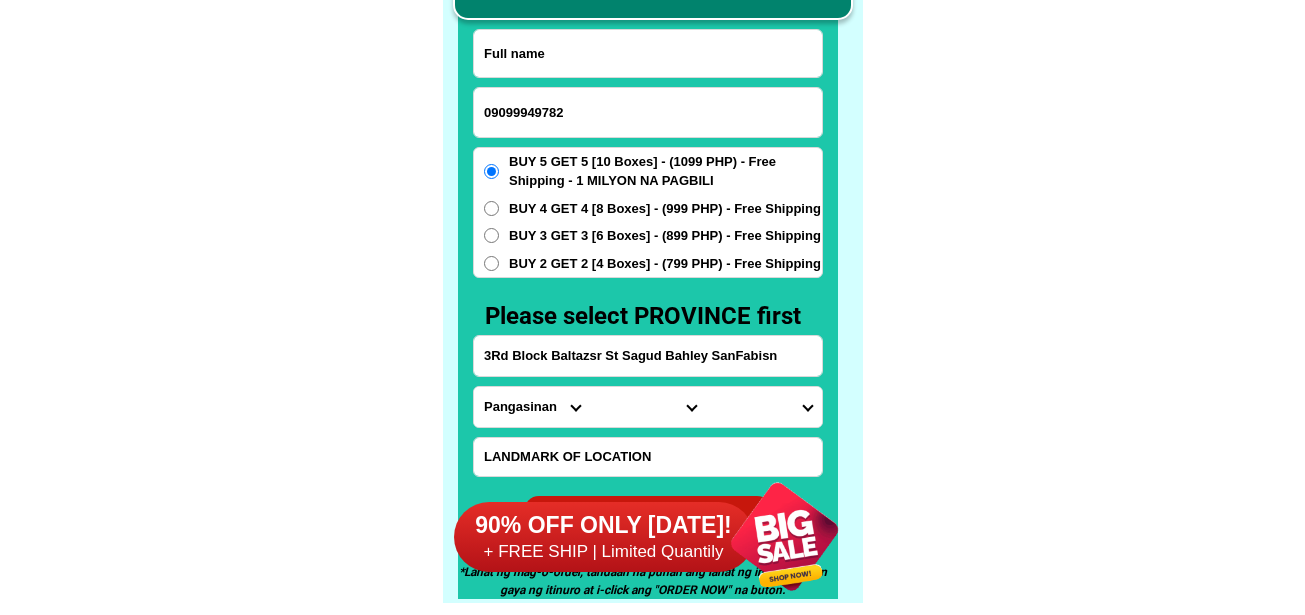 paste on "[PERSON_NAME]"" 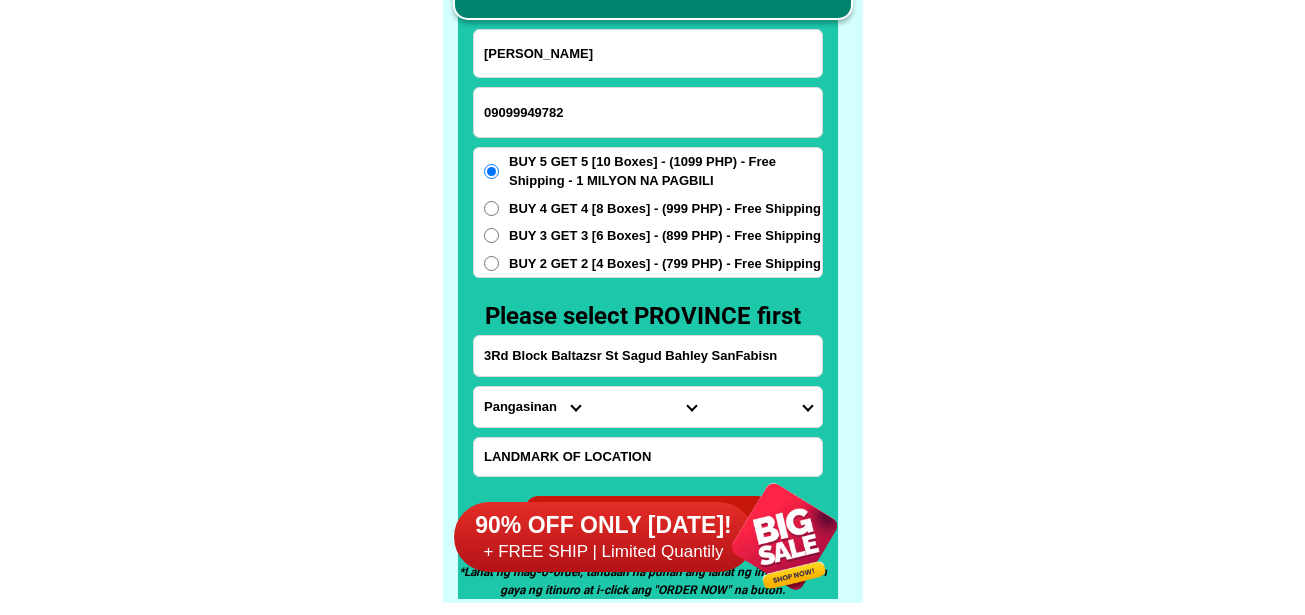 type on "[PERSON_NAME]" 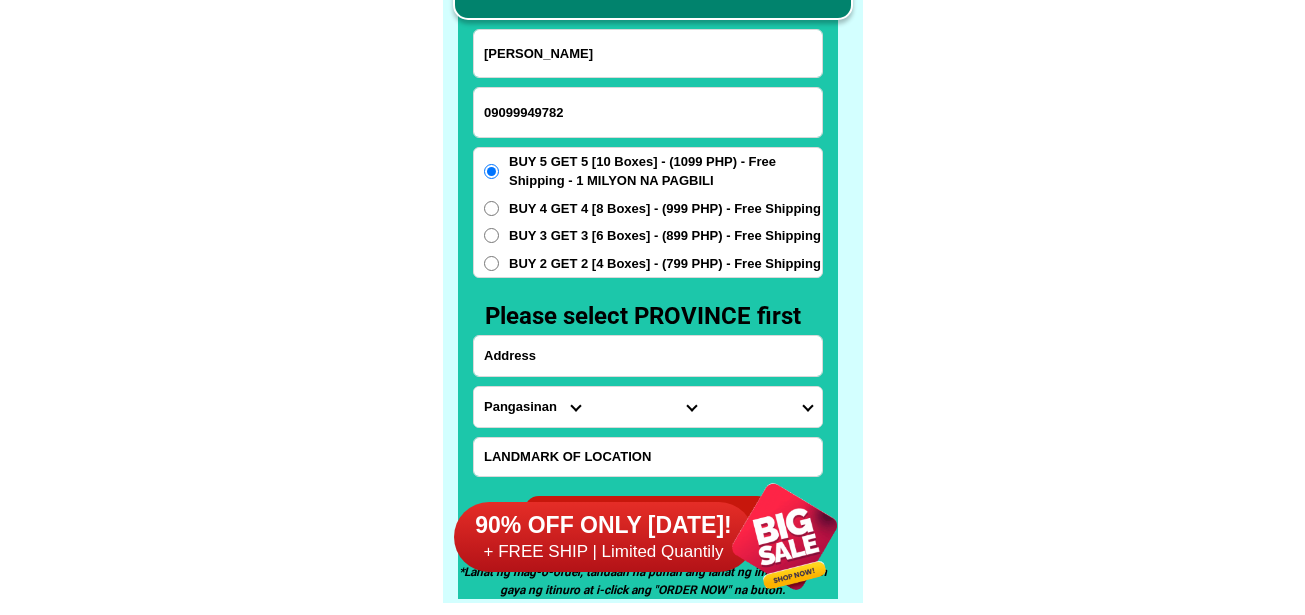 drag, startPoint x: 647, startPoint y: 348, endPoint x: 640, endPoint y: 337, distance: 13.038404 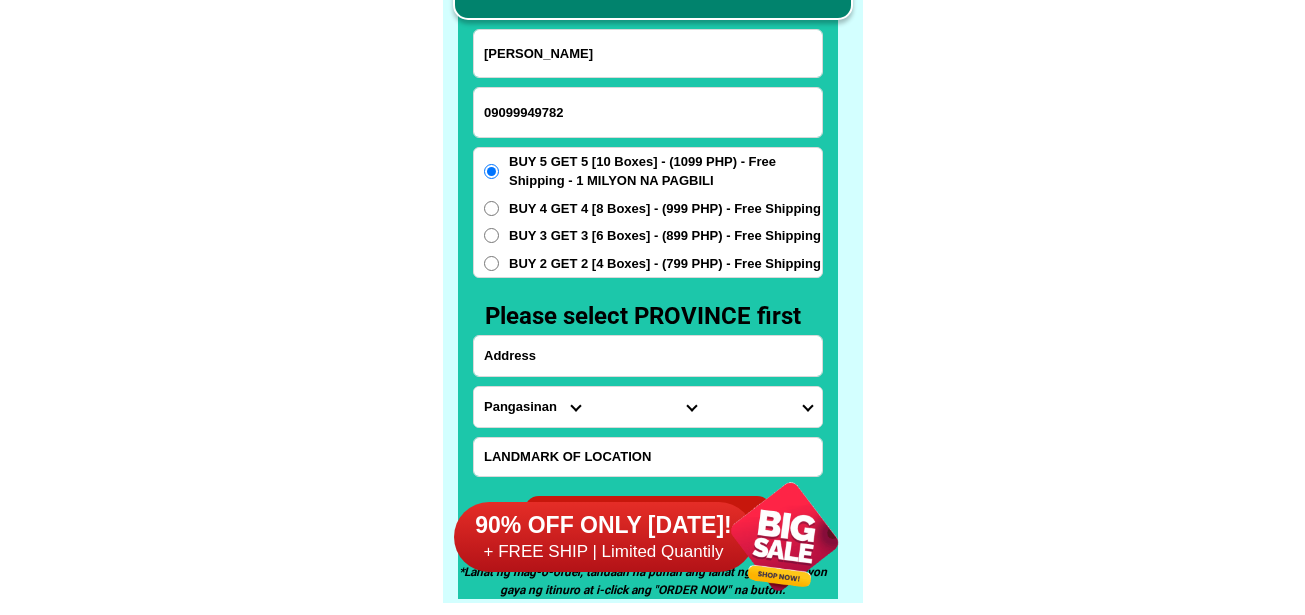 click at bounding box center [648, 356] 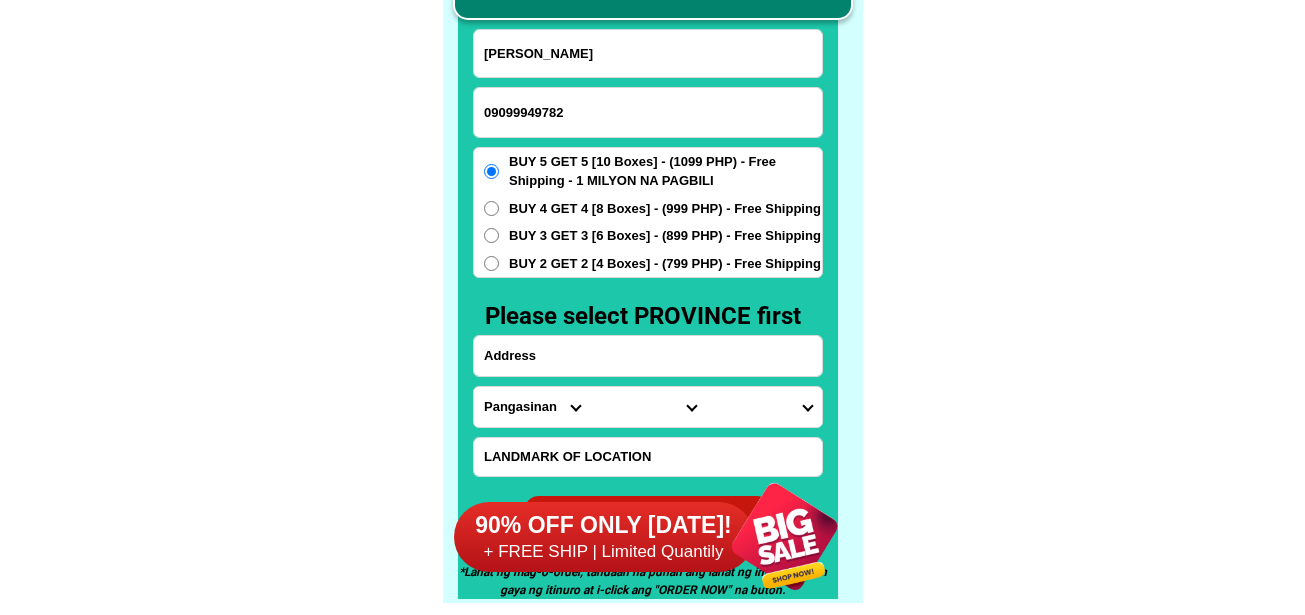 paste on "Sorsogon City  Bancal San [PERSON_NAME] , [PERSON_NAME][GEOGRAPHIC_DATA]" 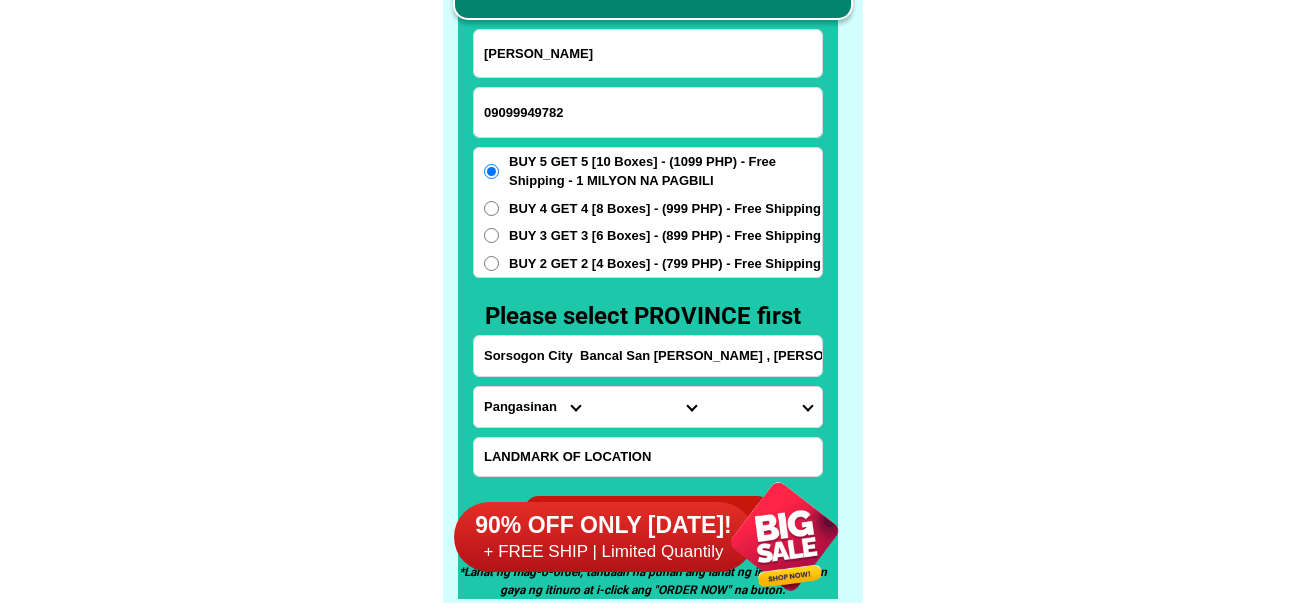 type on "Sorsogon City  Bancal San [PERSON_NAME] , [PERSON_NAME][GEOGRAPHIC_DATA]" 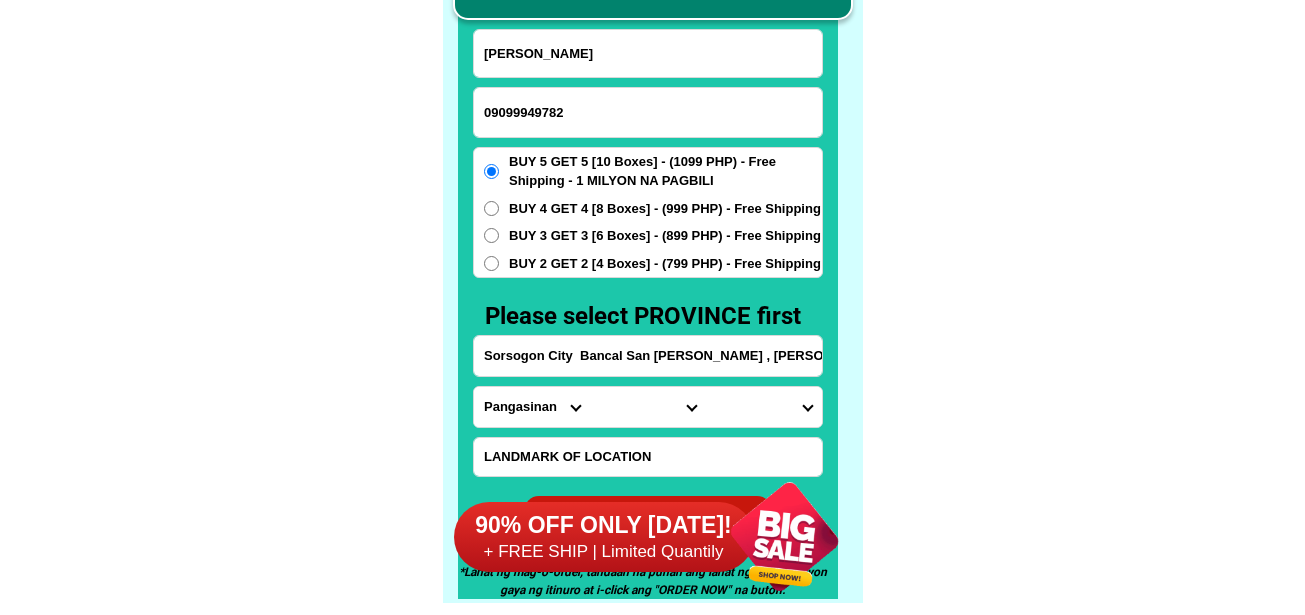 click at bounding box center (648, 457) 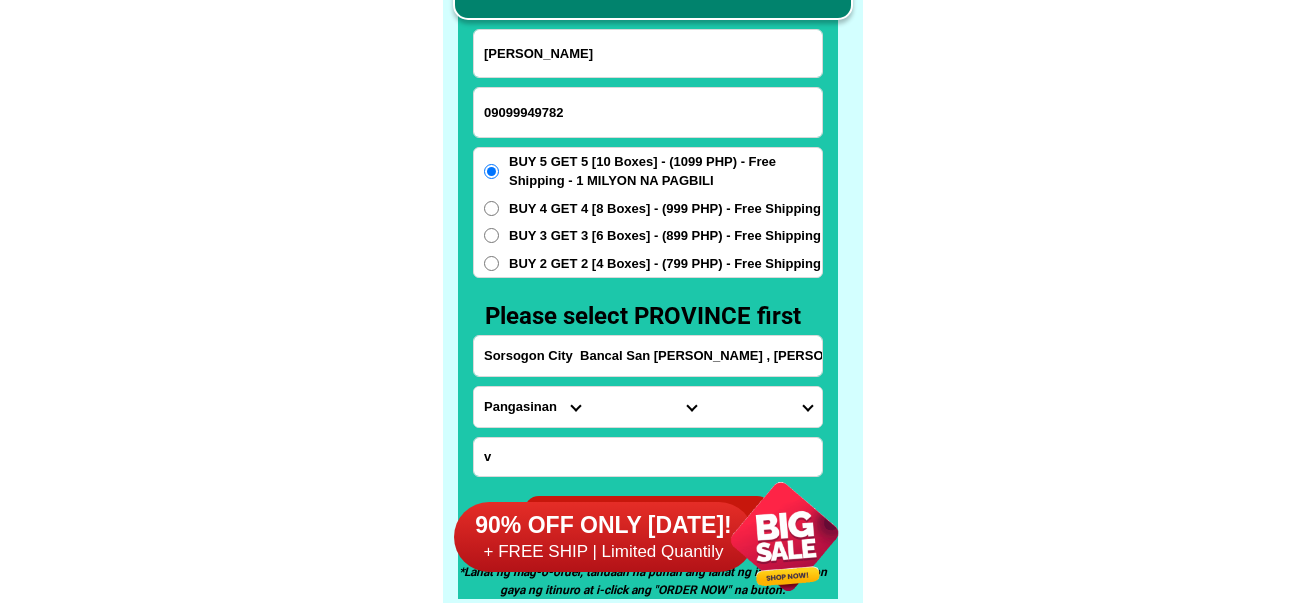 paste on "Chapel pathway left" 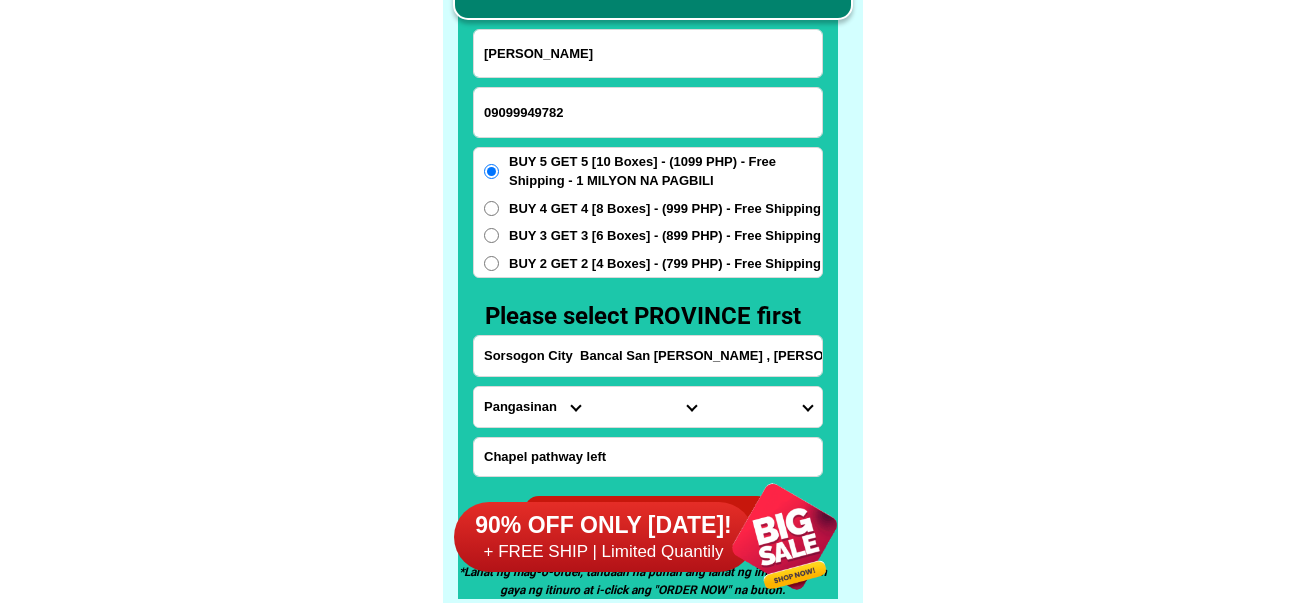 type on "Chapel pathway left" 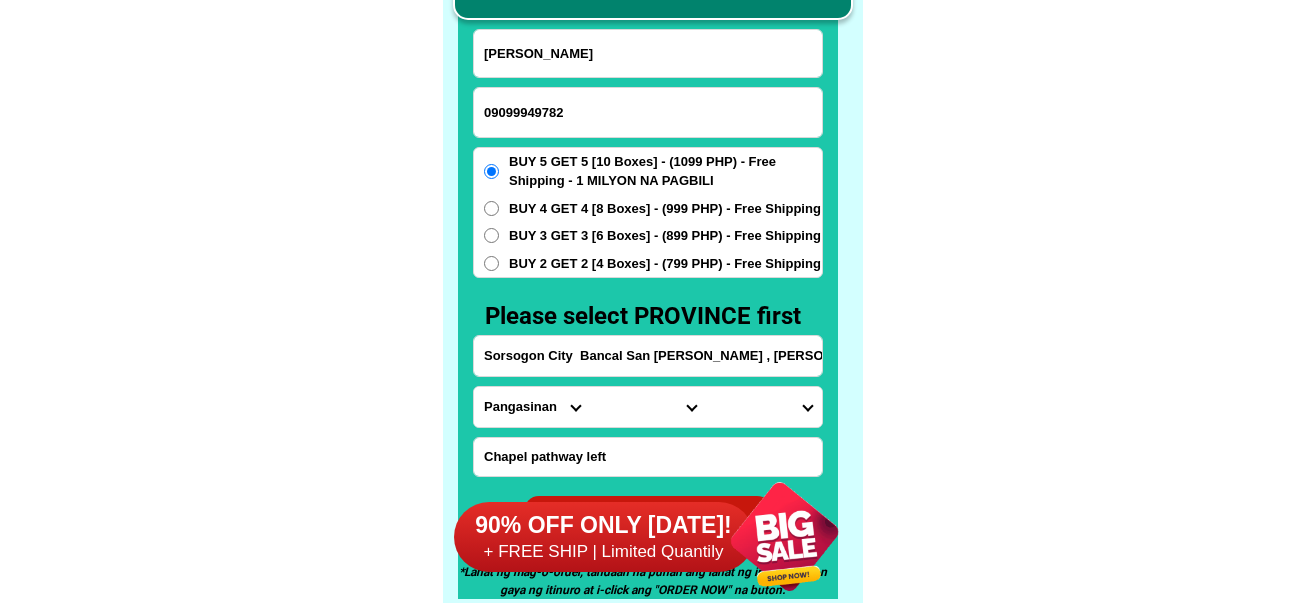 click on "Province [GEOGRAPHIC_DATA] [GEOGRAPHIC_DATA] [GEOGRAPHIC_DATA] [GEOGRAPHIC_DATA] [GEOGRAPHIC_DATA] [GEOGRAPHIC_DATA][PERSON_NAME][GEOGRAPHIC_DATA] [GEOGRAPHIC_DATA] [GEOGRAPHIC_DATA] [GEOGRAPHIC_DATA] [GEOGRAPHIC_DATA] [GEOGRAPHIC_DATA] [GEOGRAPHIC_DATA] [GEOGRAPHIC_DATA] [GEOGRAPHIC_DATA] [GEOGRAPHIC_DATA]-[GEOGRAPHIC_DATA] [GEOGRAPHIC_DATA] [GEOGRAPHIC_DATA] [GEOGRAPHIC_DATA] [GEOGRAPHIC_DATA] [GEOGRAPHIC_DATA] [GEOGRAPHIC_DATA]-de-oro [GEOGRAPHIC_DATA] [GEOGRAPHIC_DATA]-occidental [GEOGRAPHIC_DATA] [GEOGRAPHIC_DATA] Eastern-[GEOGRAPHIC_DATA] [GEOGRAPHIC_DATA] [GEOGRAPHIC_DATA] [GEOGRAPHIC_DATA]-norte [GEOGRAPHIC_DATA]-[GEOGRAPHIC_DATA] [GEOGRAPHIC_DATA] [GEOGRAPHIC_DATA] [GEOGRAPHIC_DATA] [GEOGRAPHIC_DATA] [GEOGRAPHIC_DATA] [GEOGRAPHIC_DATA] [GEOGRAPHIC_DATA] [GEOGRAPHIC_DATA] Metro-[GEOGRAPHIC_DATA] [GEOGRAPHIC_DATA]-[GEOGRAPHIC_DATA]-[GEOGRAPHIC_DATA]-province [GEOGRAPHIC_DATA]-[GEOGRAPHIC_DATA]-oriental [GEOGRAPHIC_DATA] [GEOGRAPHIC_DATA] [GEOGRAPHIC_DATA]-[GEOGRAPHIC_DATA]-[GEOGRAPHIC_DATA] [GEOGRAPHIC_DATA] [GEOGRAPHIC_DATA] [GEOGRAPHIC_DATA] [GEOGRAPHIC_DATA] [GEOGRAPHIC_DATA][PERSON_NAME][GEOGRAPHIC_DATA] [GEOGRAPHIC_DATA] [GEOGRAPHIC_DATA] [GEOGRAPHIC_DATA] [GEOGRAPHIC_DATA] [GEOGRAPHIC_DATA]-[GEOGRAPHIC_DATA]-[GEOGRAPHIC_DATA]-[GEOGRAPHIC_DATA] [GEOGRAPHIC_DATA] [GEOGRAPHIC_DATA]-[GEOGRAPHIC_DATA]-[GEOGRAPHIC_DATA] [GEOGRAPHIC_DATA] [GEOGRAPHIC_DATA] [GEOGRAPHIC_DATA]" at bounding box center [532, 407] 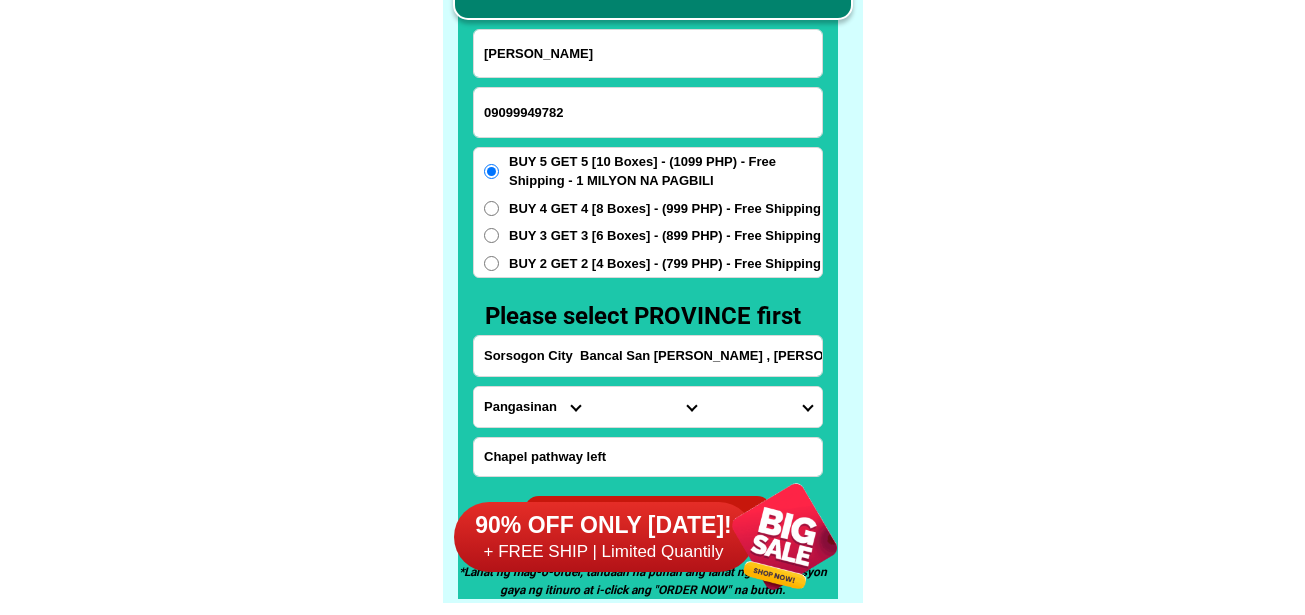 select on "63_662" 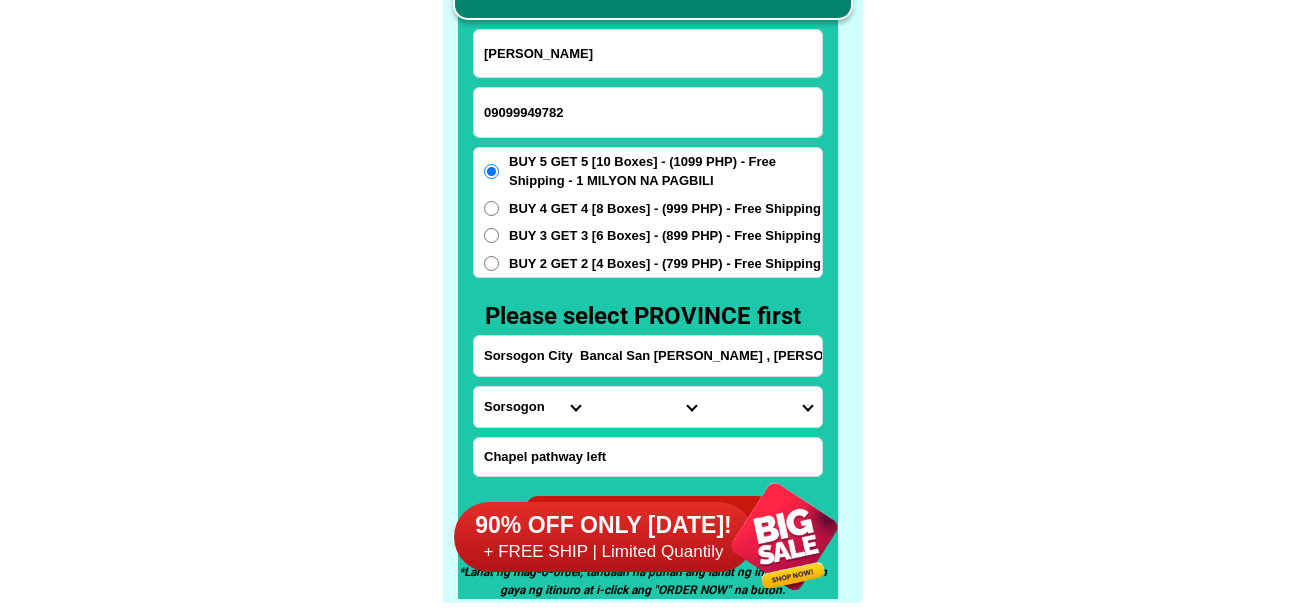 click on "Province [GEOGRAPHIC_DATA] [GEOGRAPHIC_DATA] [GEOGRAPHIC_DATA] [GEOGRAPHIC_DATA] [GEOGRAPHIC_DATA] [GEOGRAPHIC_DATA][PERSON_NAME][GEOGRAPHIC_DATA] [GEOGRAPHIC_DATA] [GEOGRAPHIC_DATA] [GEOGRAPHIC_DATA] [GEOGRAPHIC_DATA] [GEOGRAPHIC_DATA] [GEOGRAPHIC_DATA] [GEOGRAPHIC_DATA] [GEOGRAPHIC_DATA] [GEOGRAPHIC_DATA]-[GEOGRAPHIC_DATA] [GEOGRAPHIC_DATA] [GEOGRAPHIC_DATA] [GEOGRAPHIC_DATA] [GEOGRAPHIC_DATA] [GEOGRAPHIC_DATA] [GEOGRAPHIC_DATA]-de-oro [GEOGRAPHIC_DATA] [GEOGRAPHIC_DATA]-occidental [GEOGRAPHIC_DATA] [GEOGRAPHIC_DATA] Eastern-[GEOGRAPHIC_DATA] [GEOGRAPHIC_DATA] [GEOGRAPHIC_DATA] [GEOGRAPHIC_DATA]-norte [GEOGRAPHIC_DATA]-[GEOGRAPHIC_DATA] [GEOGRAPHIC_DATA] [GEOGRAPHIC_DATA] [GEOGRAPHIC_DATA] [GEOGRAPHIC_DATA] [GEOGRAPHIC_DATA] [GEOGRAPHIC_DATA] [GEOGRAPHIC_DATA] [GEOGRAPHIC_DATA] Metro-[GEOGRAPHIC_DATA] [GEOGRAPHIC_DATA]-[GEOGRAPHIC_DATA]-[GEOGRAPHIC_DATA]-province [GEOGRAPHIC_DATA]-[GEOGRAPHIC_DATA]-oriental [GEOGRAPHIC_DATA] [GEOGRAPHIC_DATA] [GEOGRAPHIC_DATA]-[GEOGRAPHIC_DATA]-[GEOGRAPHIC_DATA] [GEOGRAPHIC_DATA] [GEOGRAPHIC_DATA] [GEOGRAPHIC_DATA] [GEOGRAPHIC_DATA] [GEOGRAPHIC_DATA][PERSON_NAME][GEOGRAPHIC_DATA] [GEOGRAPHIC_DATA] [GEOGRAPHIC_DATA] [GEOGRAPHIC_DATA] [GEOGRAPHIC_DATA] [GEOGRAPHIC_DATA]-[GEOGRAPHIC_DATA]-[GEOGRAPHIC_DATA]-[GEOGRAPHIC_DATA] [GEOGRAPHIC_DATA] [GEOGRAPHIC_DATA]-[GEOGRAPHIC_DATA]-[GEOGRAPHIC_DATA] [GEOGRAPHIC_DATA] [GEOGRAPHIC_DATA] [GEOGRAPHIC_DATA]" at bounding box center [532, 407] 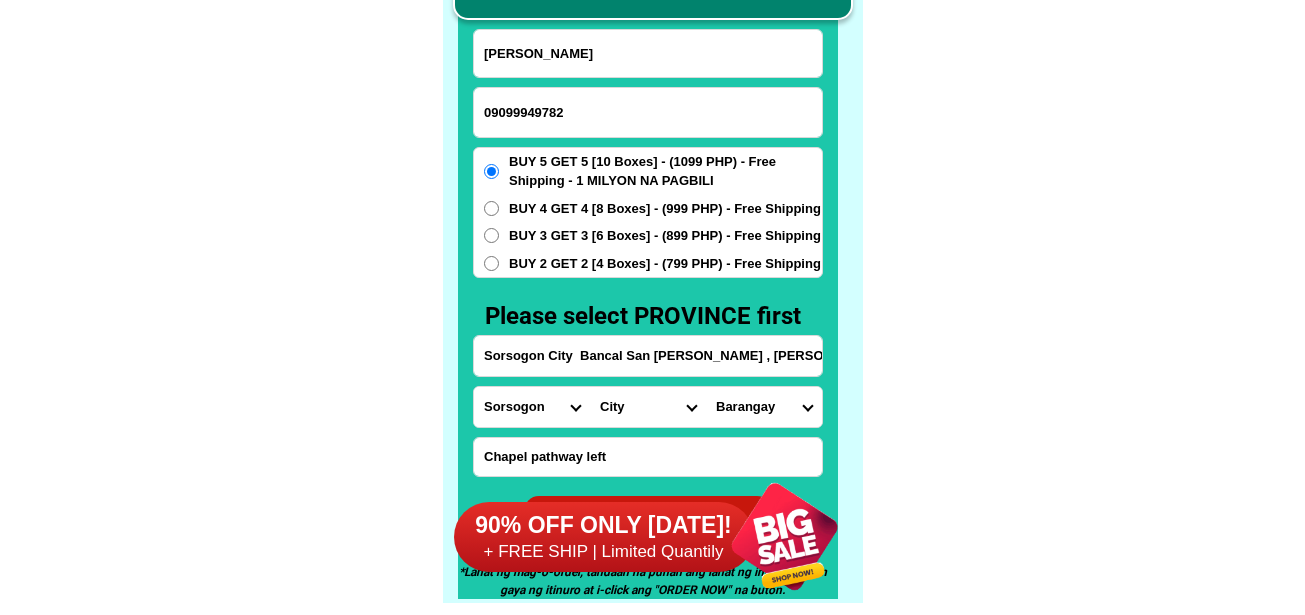 click on "City [GEOGRAPHIC_DATA] Bulan Bulusan Castilla Donsol Gubat Irosin Juban Matnog [PERSON_NAME] Santa-[GEOGRAPHIC_DATA] [GEOGRAPHIC_DATA]-[GEOGRAPHIC_DATA] [GEOGRAPHIC_DATA]-city [GEOGRAPHIC_DATA]-[GEOGRAPHIC_DATA] [GEOGRAPHIC_DATA]-[GEOGRAPHIC_DATA]" at bounding box center (648, 407) 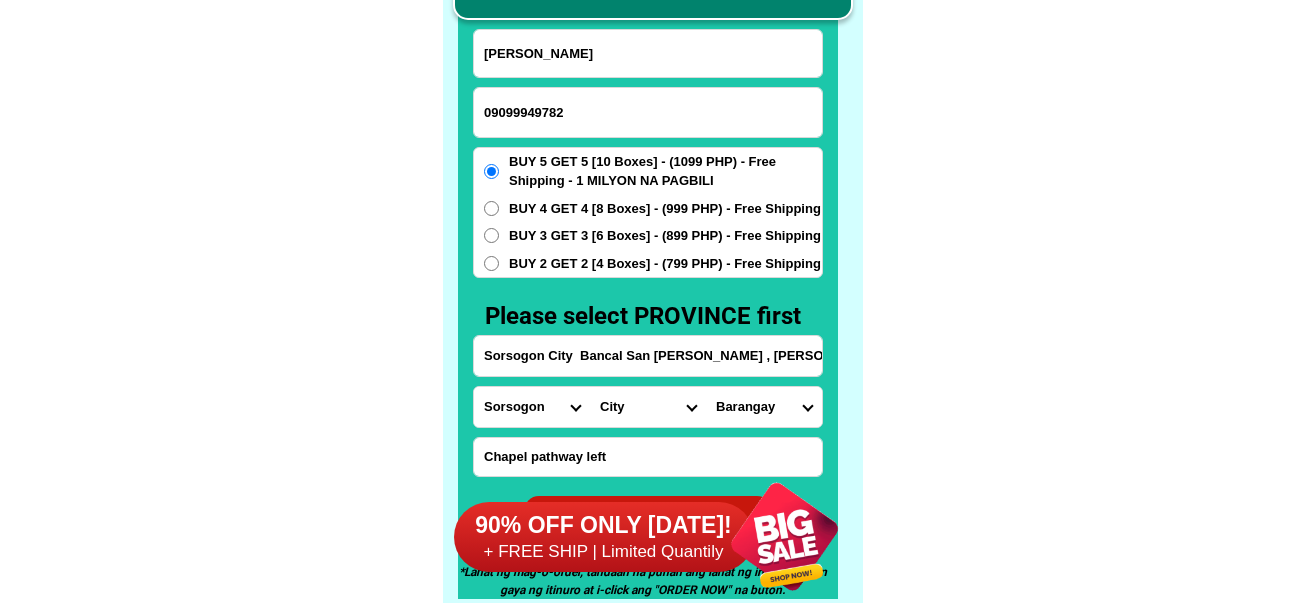 select on "63_6625098" 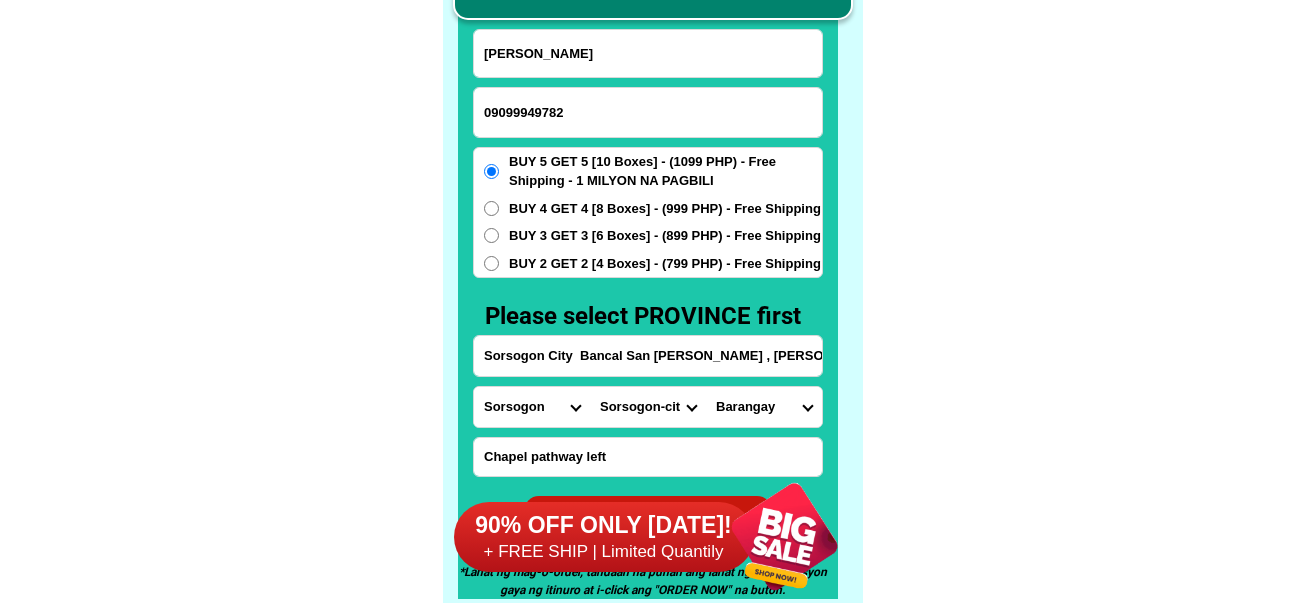 click on "City [GEOGRAPHIC_DATA] Bulan Bulusan Castilla Donsol Gubat Irosin Juban Matnog [PERSON_NAME] Santa-[GEOGRAPHIC_DATA] [GEOGRAPHIC_DATA]-[GEOGRAPHIC_DATA] [GEOGRAPHIC_DATA]-city [GEOGRAPHIC_DATA]-[GEOGRAPHIC_DATA] [GEOGRAPHIC_DATA]-[GEOGRAPHIC_DATA]" at bounding box center [648, 407] 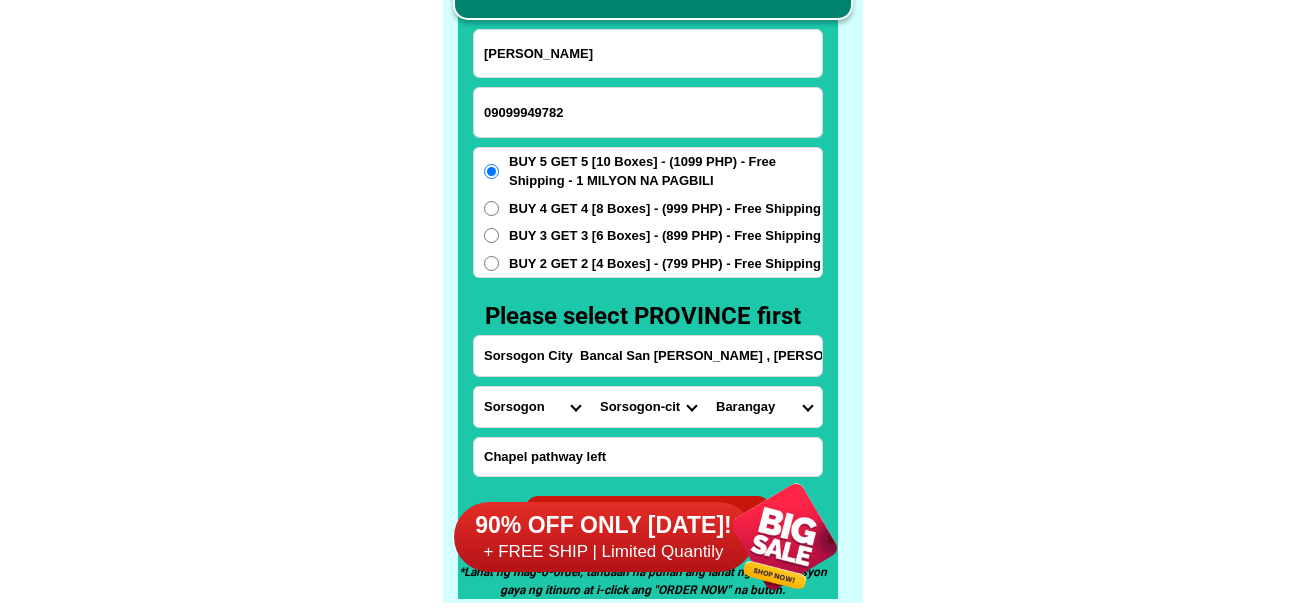 click on "Barangay Abuyog Almendras-cogon (pob.) [GEOGRAPHIC_DATA] ([GEOGRAPHIC_DATA]) [GEOGRAPHIC_DATA] [GEOGRAPHIC_DATA] Bitan-o/[GEOGRAPHIC_DATA] (pob.) [GEOGRAPHIC_DATA] ([GEOGRAPHIC_DATA]) [GEOGRAPHIC_DATA] (pob.) [GEOGRAPHIC_DATA]-an Cambulaga Capuy Caricaran Del [PERSON_NAME] Gatbo Gimaloto Guinlajon Jamislagan Macabog Maricrum Marinas Osiao Pamurayan Pangpang Panlayaan [PERSON_NAME] (pob.) [GEOGRAPHIC_DATA] (pob.) [PERSON_NAME] (pob.) [PERSON_NAME] ([GEOGRAPHIC_DATA]) [GEOGRAPHIC_DATA] (pob.) [GEOGRAPHIC_DATA][PERSON_NAME][PERSON_NAME] ([PERSON_NAME][GEOGRAPHIC_DATA]) [GEOGRAPHIC_DATA][PERSON_NAME] ([GEOGRAPHIC_DATA]) [GEOGRAPHIC_DATA][PERSON_NAME][PERSON_NAME] ([GEOGRAPHIC_DATA]) [GEOGRAPHIC_DATA][PERSON_NAME][PERSON_NAME] San [PERSON_NAME] [GEOGRAPHIC_DATA][PERSON_NAME] [GEOGRAPHIC_DATA][PERSON_NAME] [GEOGRAPHIC_DATA][DATE][PERSON_NAME][GEOGRAPHIC_DATA][PERSON_NAME][GEOGRAPHIC_DATA] [GEOGRAPHIC_DATA] [GEOGRAPHIC_DATA] (pob.) Sugod Sulucan (pob.) [GEOGRAPHIC_DATA] (pob.) Ticol Tugos" at bounding box center (764, 407) 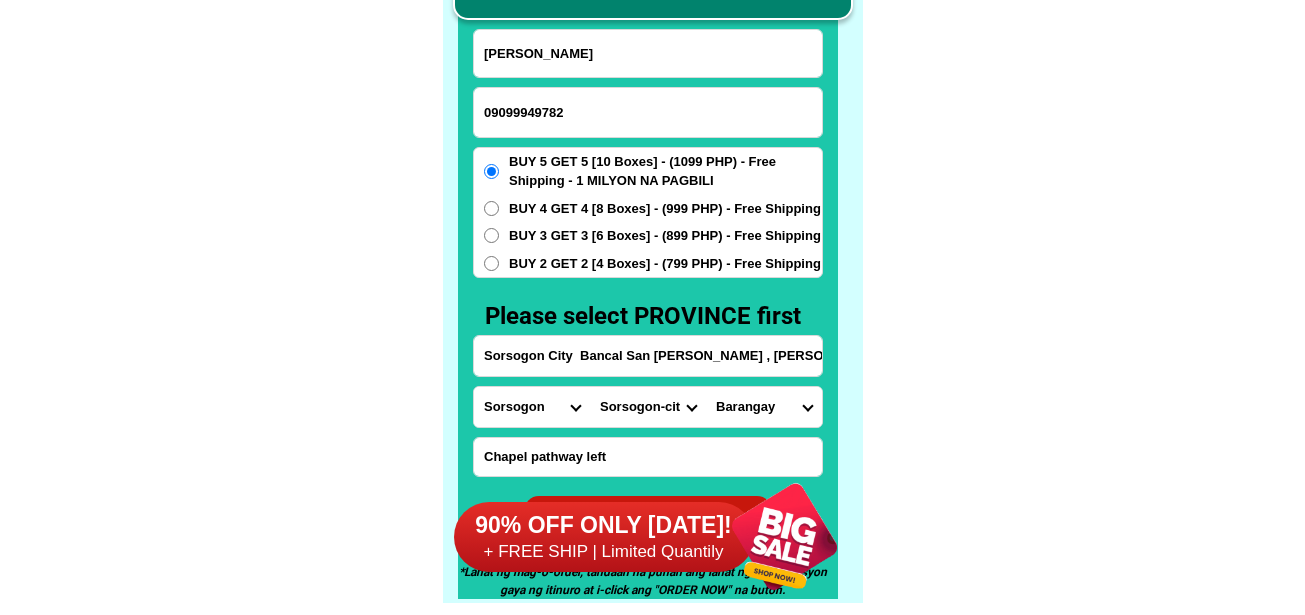 click on "City [GEOGRAPHIC_DATA] Bulan Bulusan Castilla Donsol Gubat Irosin Juban Matnog [PERSON_NAME] Santa-[GEOGRAPHIC_DATA] [GEOGRAPHIC_DATA]-[GEOGRAPHIC_DATA] [GEOGRAPHIC_DATA]-city [GEOGRAPHIC_DATA]-[GEOGRAPHIC_DATA] [GEOGRAPHIC_DATA]-[GEOGRAPHIC_DATA]" at bounding box center (648, 407) 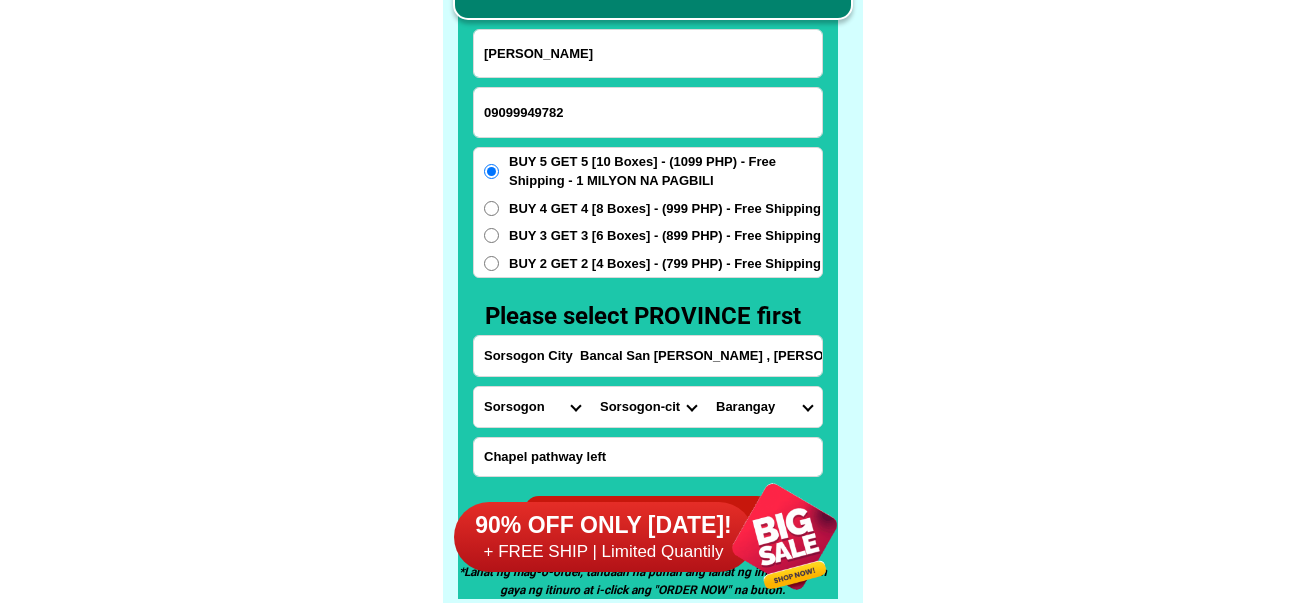 click on "City [GEOGRAPHIC_DATA] Bulan Bulusan Castilla Donsol Gubat Irosin Juban Matnog [PERSON_NAME] Santa-[GEOGRAPHIC_DATA] [GEOGRAPHIC_DATA]-[GEOGRAPHIC_DATA] [GEOGRAPHIC_DATA]-city [GEOGRAPHIC_DATA]-[GEOGRAPHIC_DATA] [GEOGRAPHIC_DATA]-[GEOGRAPHIC_DATA]" at bounding box center [648, 407] 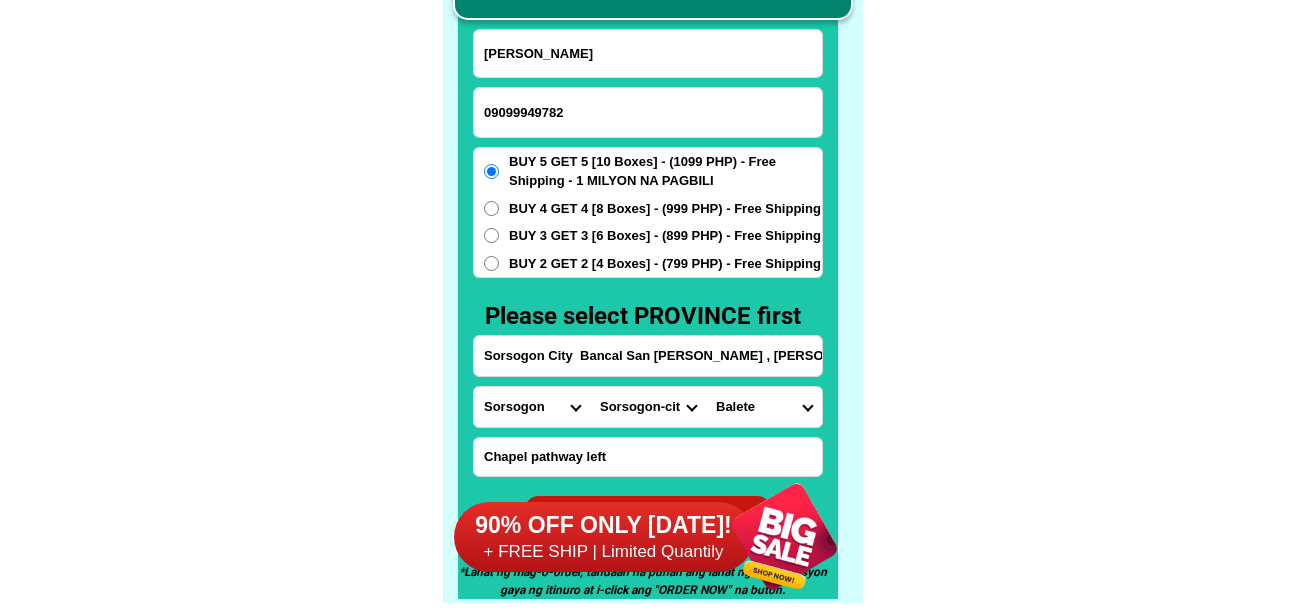 drag, startPoint x: 1072, startPoint y: 215, endPoint x: 1039, endPoint y: 225, distance: 34.48188 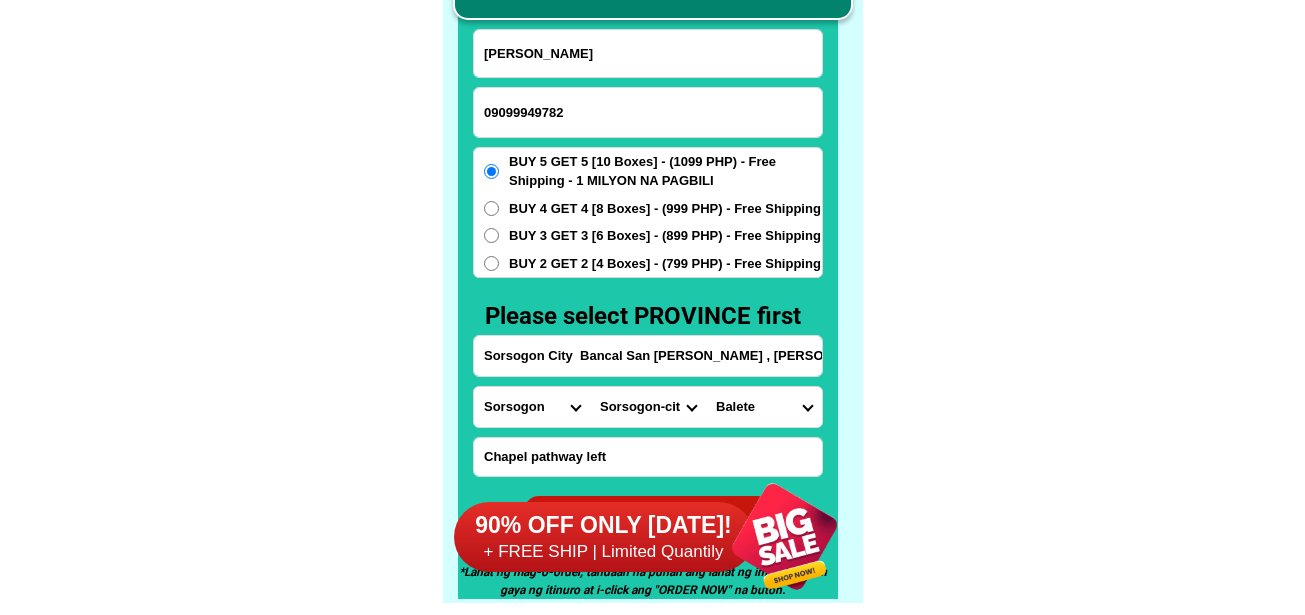 click on "FREE SHIPPING NATIONWIDE Contact Review Introduction Product BONA VITA COFFEE Comprehensive health protection solution
Research by [PERSON_NAME] and [PERSON_NAME] ✅ 𝙰𝚗𝚝𝚒 𝙲𝚊𝚗𝚌𝚎𝚛 ✅ 𝙰𝚗𝚝𝚒 𝚂𝚝𝚛𝚘𝚔𝚎
✅ 𝙰𝚗𝚝𝚒 𝙳𝚒𝚊𝚋𝚎𝚝𝚒𝚌 ✅ 𝙳𝚒𝚊𝚋𝚎𝚝𝚎𝚜 FAKE VS ORIGINAL Noon: nagkaroon ng [MEDICAL_DATA], hindi makalakad ng normal pagkatapos: uminom [PERSON_NAME] dalawang beses sa isang araw, maaaring maglakad nang mag-isa, bawasan ang mga sintomas ng kanser The product has been certified for
safety and effectiveness Prevent and combat signs of [MEDICAL_DATA], [MEDICAL_DATA], and cardiovascular diseases Helps strengthen bones and joints Prevent [MEDICAL_DATA] Reduce excess fat Anti-aging [PERSON_NAME] CAFE WITH HYDROLYZED COLLAGEN Enemy of the cause of disease [PERSON_NAME] Doc Nutrition Department of Philippines General Hospital shared that BONA VITA CAFE sprouts are the panacea in anti - aging and anti-disease. Start After 1 week" at bounding box center (652, -6201) 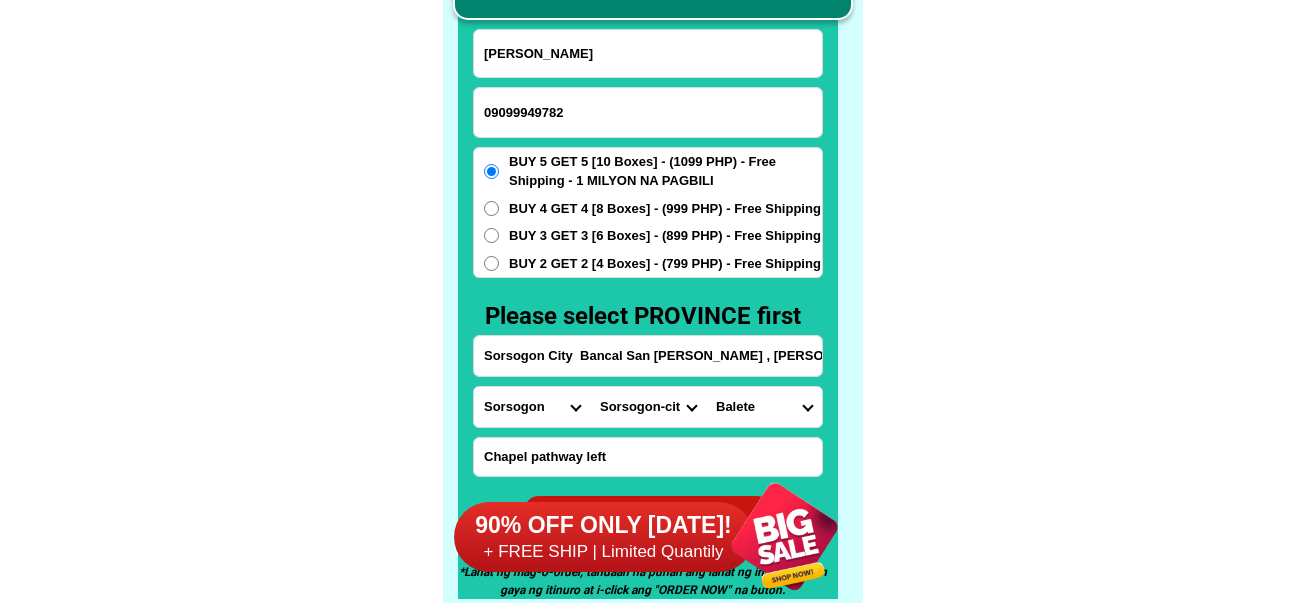 click on "Barangay Abuyog Almendras-cogon (pob.) [GEOGRAPHIC_DATA] ([GEOGRAPHIC_DATA]) [GEOGRAPHIC_DATA] [GEOGRAPHIC_DATA] Bitan-o/[GEOGRAPHIC_DATA] (pob.) [GEOGRAPHIC_DATA] ([GEOGRAPHIC_DATA]) [GEOGRAPHIC_DATA] (pob.) [GEOGRAPHIC_DATA]-an Cambulaga Capuy Caricaran Del [PERSON_NAME] Gatbo Gimaloto Guinlajon Jamislagan Macabog Maricrum Marinas Osiao Pamurayan Pangpang Panlayaan [PERSON_NAME] (pob.) [GEOGRAPHIC_DATA] (pob.) [PERSON_NAME] (pob.) [PERSON_NAME] ([GEOGRAPHIC_DATA]) [GEOGRAPHIC_DATA] (pob.) [GEOGRAPHIC_DATA][PERSON_NAME][PERSON_NAME] ([PERSON_NAME][GEOGRAPHIC_DATA]) [GEOGRAPHIC_DATA][PERSON_NAME] ([GEOGRAPHIC_DATA]) [GEOGRAPHIC_DATA][PERSON_NAME][PERSON_NAME] ([GEOGRAPHIC_DATA]) [GEOGRAPHIC_DATA][PERSON_NAME][PERSON_NAME] San [PERSON_NAME] [GEOGRAPHIC_DATA][PERSON_NAME] [GEOGRAPHIC_DATA][PERSON_NAME] [GEOGRAPHIC_DATA][DATE][PERSON_NAME][GEOGRAPHIC_DATA][PERSON_NAME][GEOGRAPHIC_DATA] [GEOGRAPHIC_DATA] [GEOGRAPHIC_DATA] (pob.) Sugod Sulucan (pob.) [GEOGRAPHIC_DATA] (pob.) Ticol Tugos" at bounding box center [764, 407] 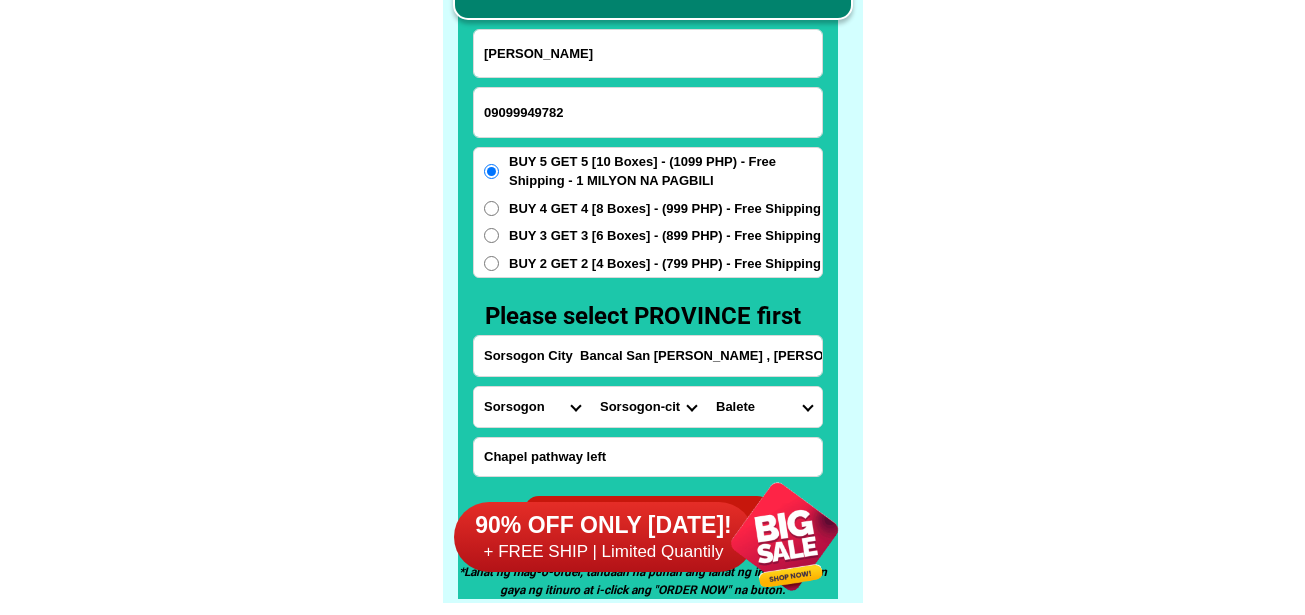 select on "63_66250987096" 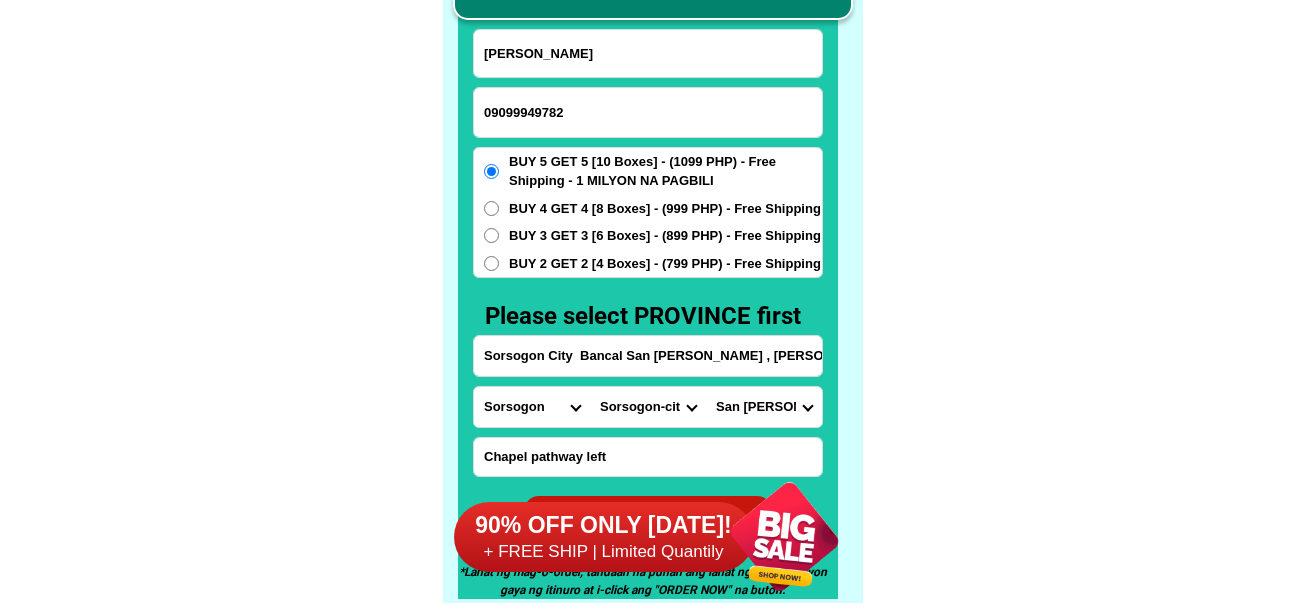 click on "Barangay Abuyog Almendras-cogon (pob.) [GEOGRAPHIC_DATA] ([GEOGRAPHIC_DATA]) [GEOGRAPHIC_DATA] [GEOGRAPHIC_DATA] Bitan-o/[GEOGRAPHIC_DATA] (pob.) [GEOGRAPHIC_DATA] ([GEOGRAPHIC_DATA]) [GEOGRAPHIC_DATA] (pob.) [GEOGRAPHIC_DATA]-an Cambulaga Capuy Caricaran Del [PERSON_NAME] Gatbo Gimaloto Guinlajon Jamislagan Macabog Maricrum Marinas Osiao Pamurayan Pangpang Panlayaan [PERSON_NAME] (pob.) [GEOGRAPHIC_DATA] (pob.) [PERSON_NAME] (pob.) [PERSON_NAME] ([GEOGRAPHIC_DATA]) [GEOGRAPHIC_DATA] (pob.) [GEOGRAPHIC_DATA][PERSON_NAME][PERSON_NAME] ([PERSON_NAME][GEOGRAPHIC_DATA]) [GEOGRAPHIC_DATA][PERSON_NAME] ([GEOGRAPHIC_DATA]) [GEOGRAPHIC_DATA][PERSON_NAME][PERSON_NAME] ([GEOGRAPHIC_DATA]) [GEOGRAPHIC_DATA][PERSON_NAME][PERSON_NAME] San [PERSON_NAME] [GEOGRAPHIC_DATA][PERSON_NAME] [GEOGRAPHIC_DATA][PERSON_NAME] [GEOGRAPHIC_DATA][DATE][PERSON_NAME][GEOGRAPHIC_DATA][PERSON_NAME][GEOGRAPHIC_DATA] [GEOGRAPHIC_DATA] [GEOGRAPHIC_DATA] (pob.) Sugod Sulucan (pob.) [GEOGRAPHIC_DATA] (pob.) Ticol Tugos" at bounding box center (764, 407) 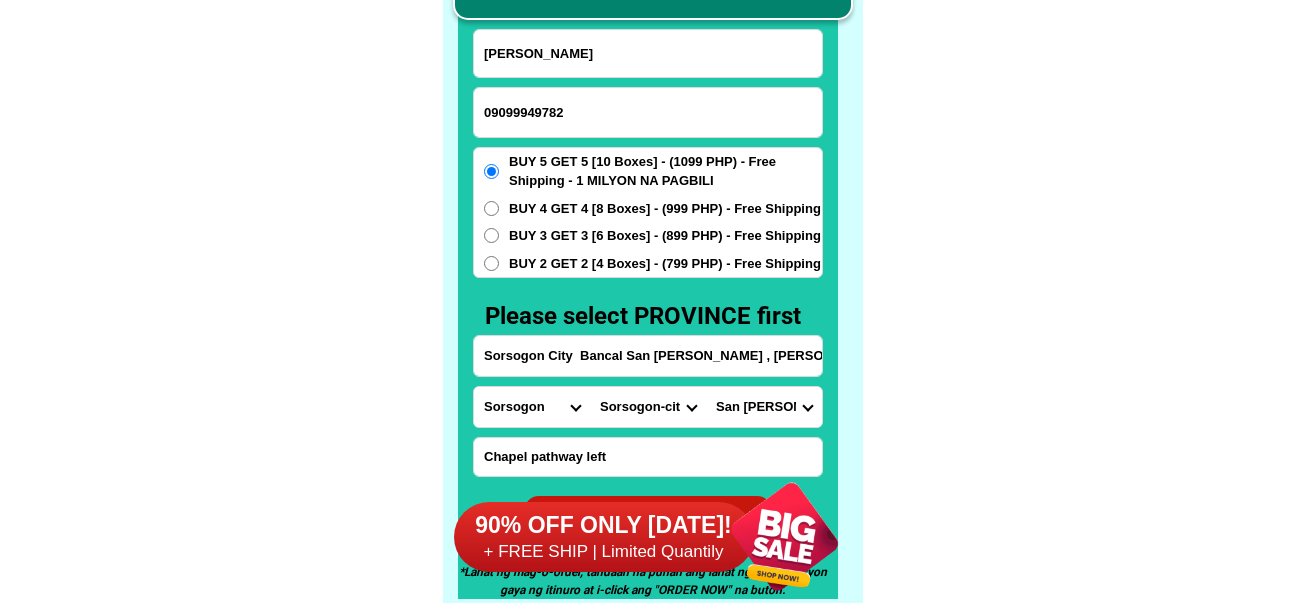 click on "FREE SHIPPING NATIONWIDE Contact Review Introduction Product BONA VITA COFFEE Comprehensive health protection solution
Research by [PERSON_NAME] and [PERSON_NAME] ✅ 𝙰𝚗𝚝𝚒 𝙲𝚊𝚗𝚌𝚎𝚛 ✅ 𝙰𝚗𝚝𝚒 𝚂𝚝𝚛𝚘𝚔𝚎
✅ 𝙰𝚗𝚝𝚒 𝙳𝚒𝚊𝚋𝚎𝚝𝚒𝚌 ✅ 𝙳𝚒𝚊𝚋𝚎𝚝𝚎𝚜 FAKE VS ORIGINAL Noon: nagkaroon ng [MEDICAL_DATA], hindi makalakad ng normal pagkatapos: uminom [PERSON_NAME] dalawang beses sa isang araw, maaaring maglakad nang mag-isa, bawasan ang mga sintomas ng kanser The product has been certified for
safety and effectiveness Prevent and combat signs of [MEDICAL_DATA], [MEDICAL_DATA], and cardiovascular diseases Helps strengthen bones and joints Prevent [MEDICAL_DATA] Reduce excess fat Anti-aging [PERSON_NAME] CAFE WITH HYDROLYZED COLLAGEN Enemy of the cause of disease [PERSON_NAME] Doc Nutrition Department of Philippines General Hospital shared that BONA VITA CAFE sprouts are the panacea in anti - aging and anti-disease. Start After 1 week" at bounding box center [652, -6201] 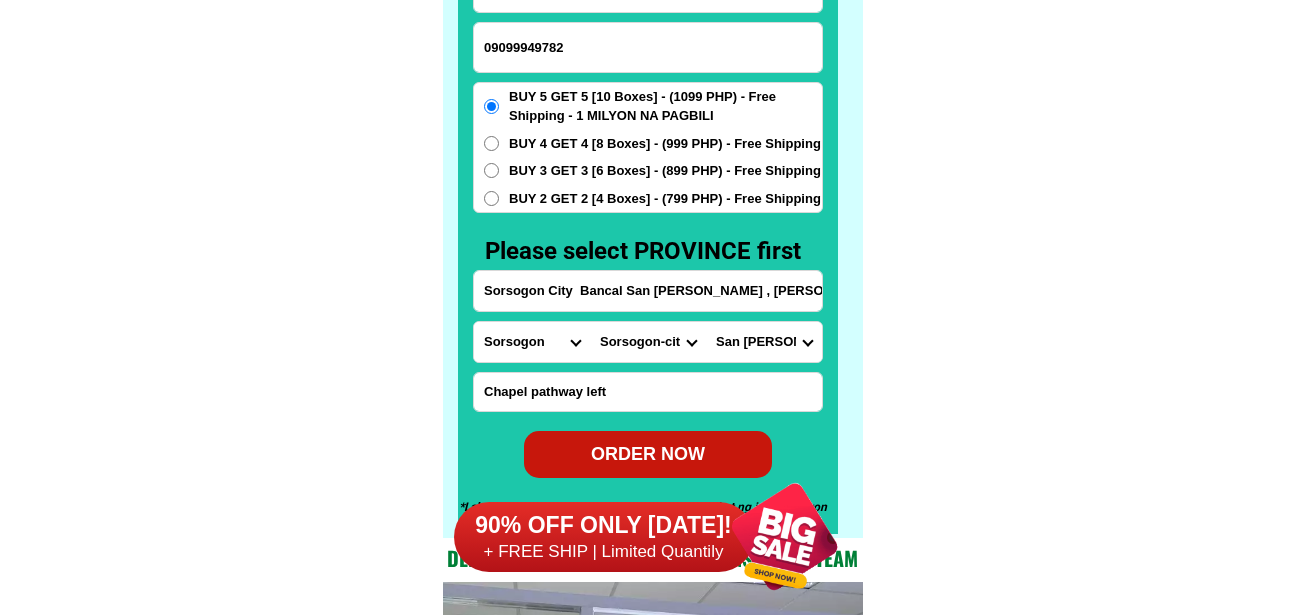 scroll, scrollTop: 15746, scrollLeft: 0, axis: vertical 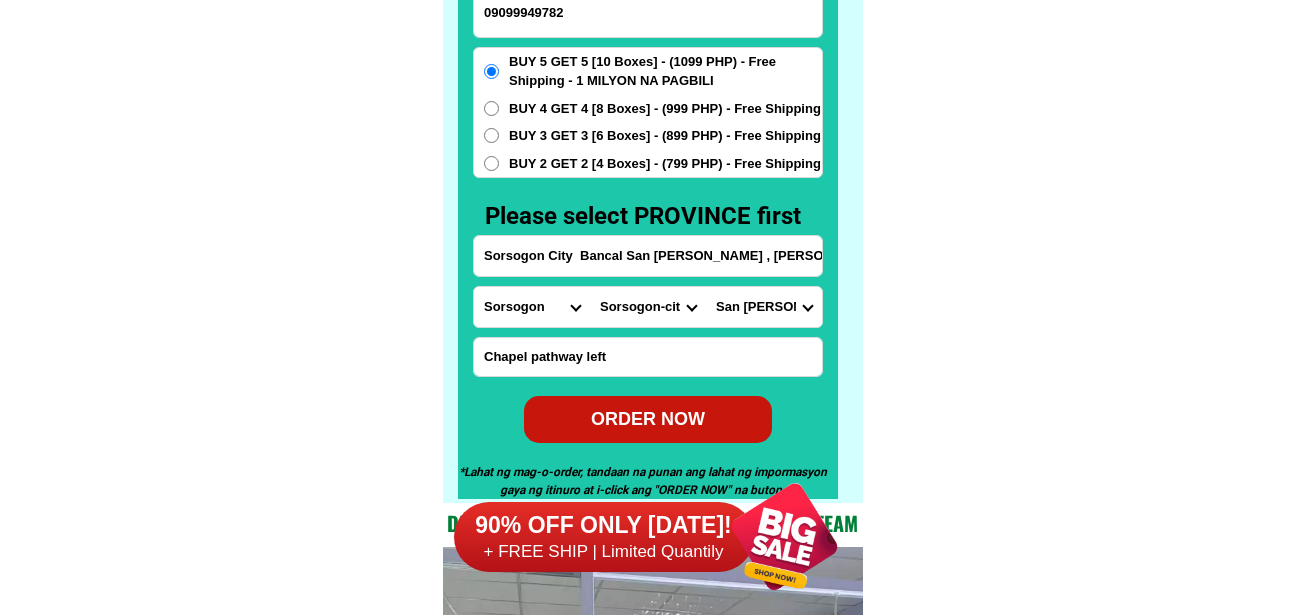 click on "City [GEOGRAPHIC_DATA] Bulan Bulusan Castilla Donsol Gubat Irosin Juban Matnog [PERSON_NAME] Santa-[GEOGRAPHIC_DATA] [GEOGRAPHIC_DATA]-[GEOGRAPHIC_DATA] [GEOGRAPHIC_DATA]-city [GEOGRAPHIC_DATA]-[GEOGRAPHIC_DATA] [GEOGRAPHIC_DATA]-[GEOGRAPHIC_DATA]" at bounding box center (648, 307) 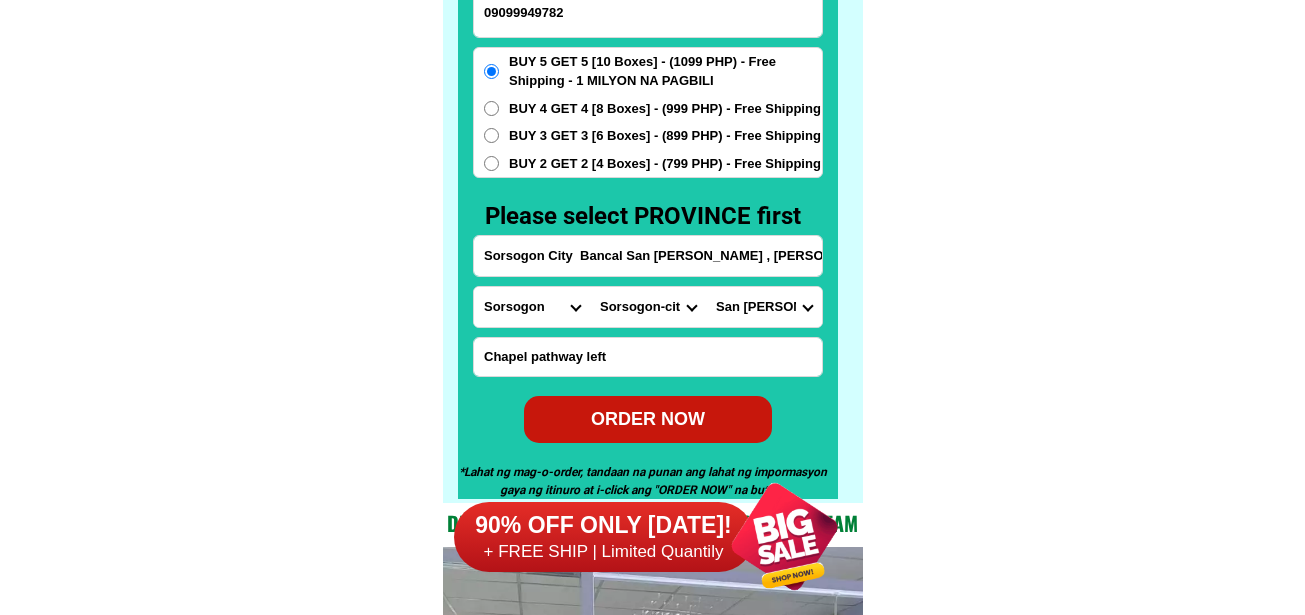 click on "City [GEOGRAPHIC_DATA] Bulan Bulusan Castilla Donsol Gubat Irosin Juban Matnog [PERSON_NAME] Santa-[GEOGRAPHIC_DATA] [GEOGRAPHIC_DATA]-[GEOGRAPHIC_DATA] [GEOGRAPHIC_DATA]-city [GEOGRAPHIC_DATA]-[GEOGRAPHIC_DATA] [GEOGRAPHIC_DATA]-[GEOGRAPHIC_DATA]" at bounding box center (648, 307) 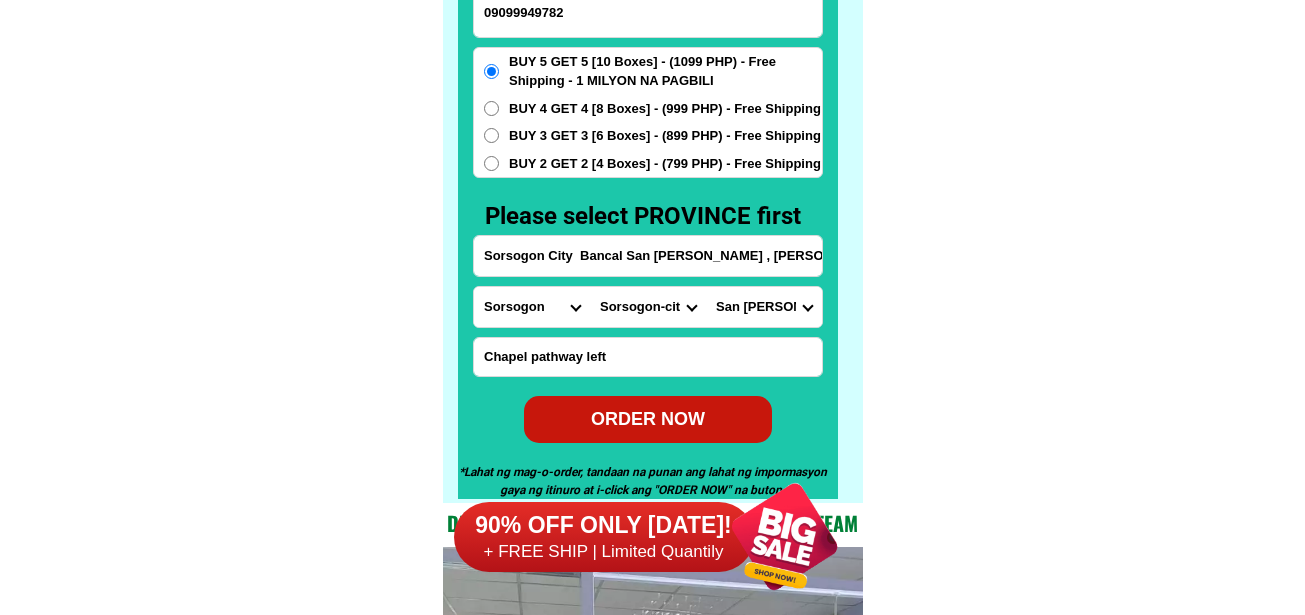 click at bounding box center [648, 154] 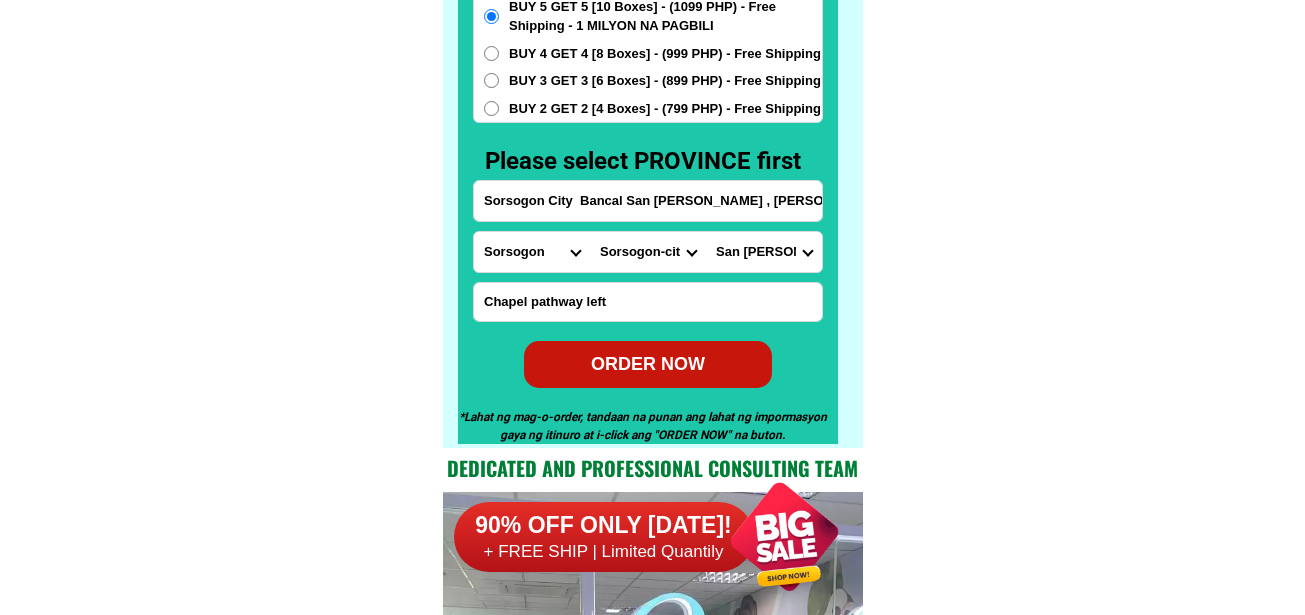 scroll, scrollTop: 15846, scrollLeft: 0, axis: vertical 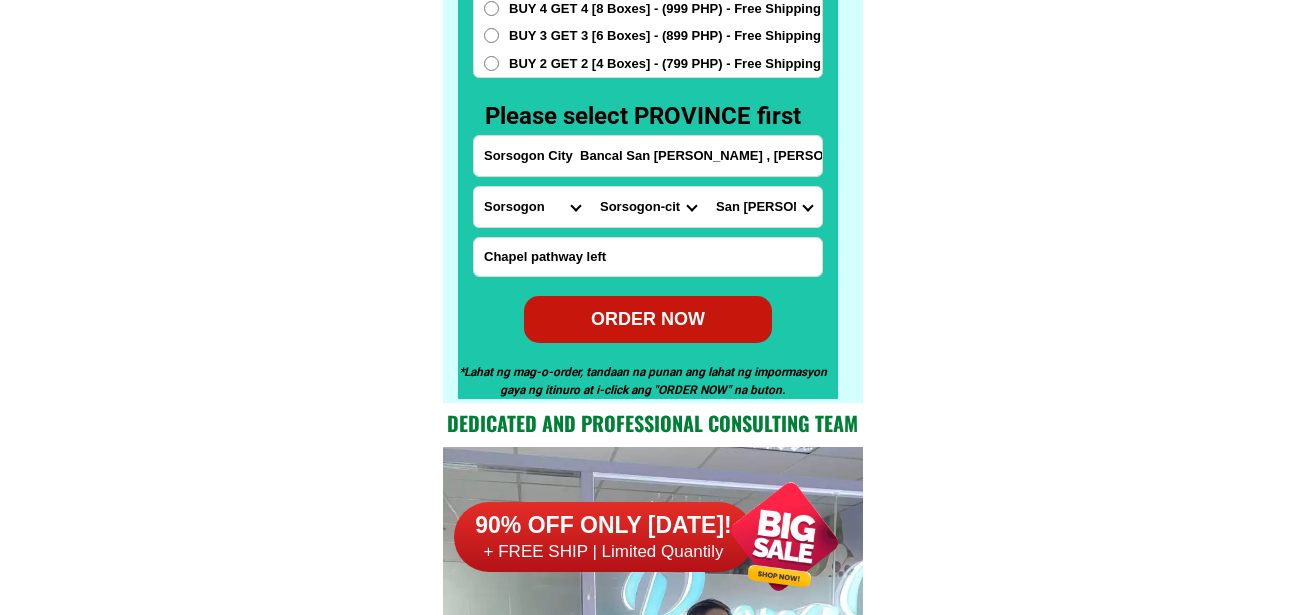 click on "ORDER NOW" at bounding box center (648, 319) 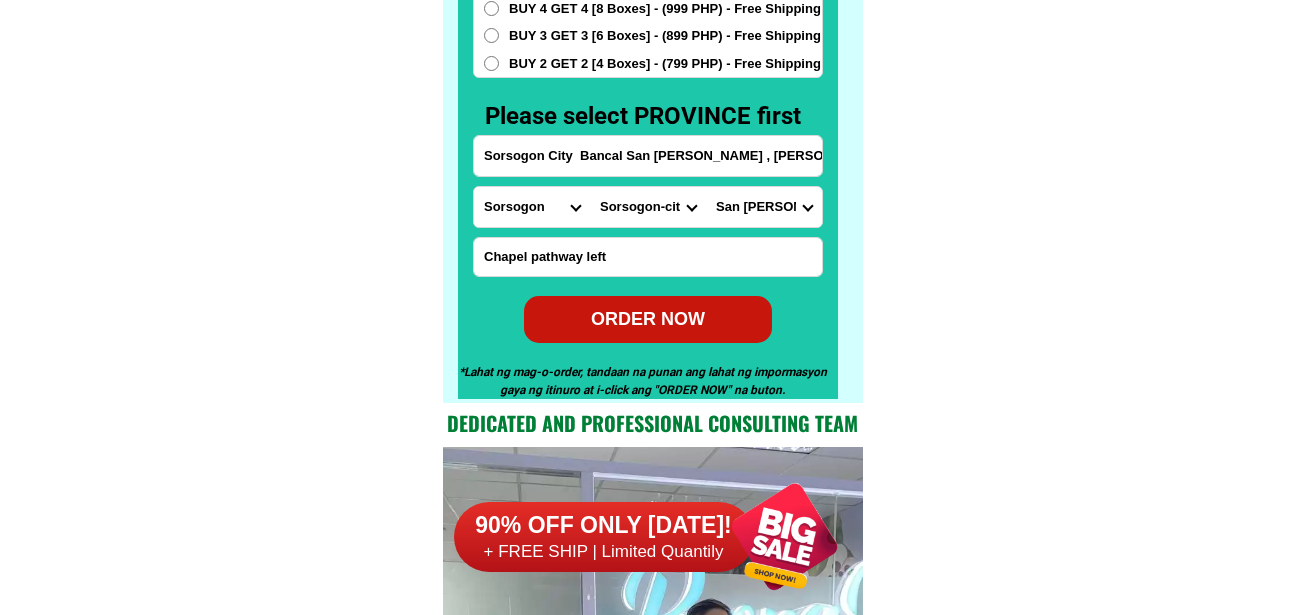 radio on "true" 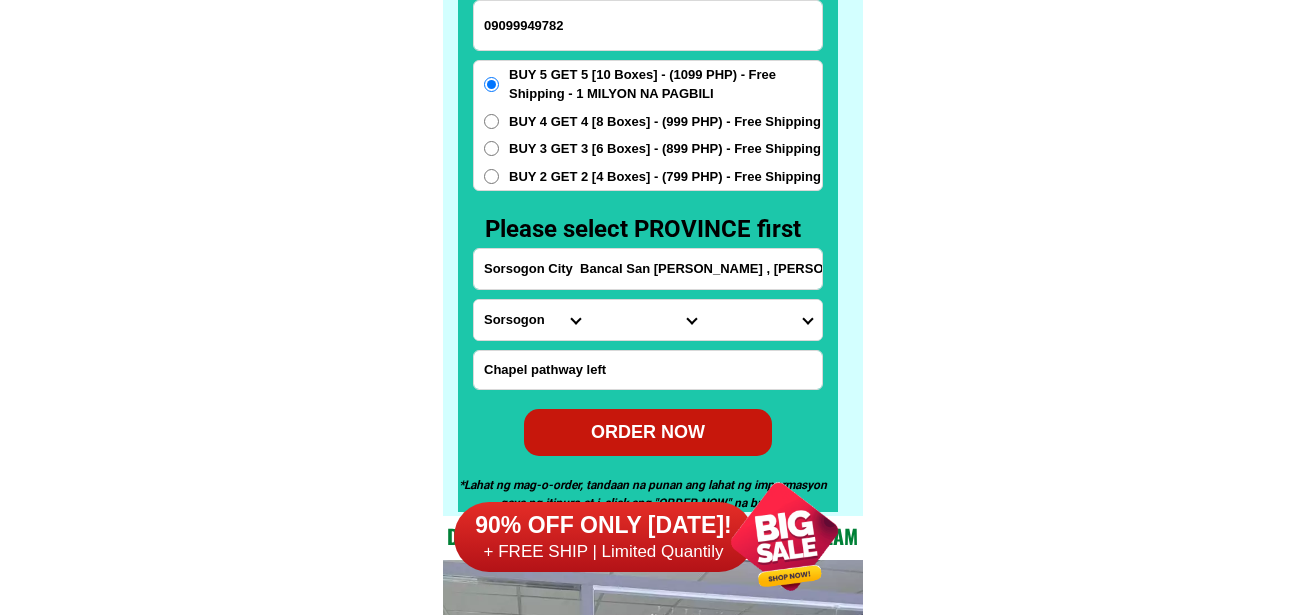 scroll, scrollTop: 15646, scrollLeft: 0, axis: vertical 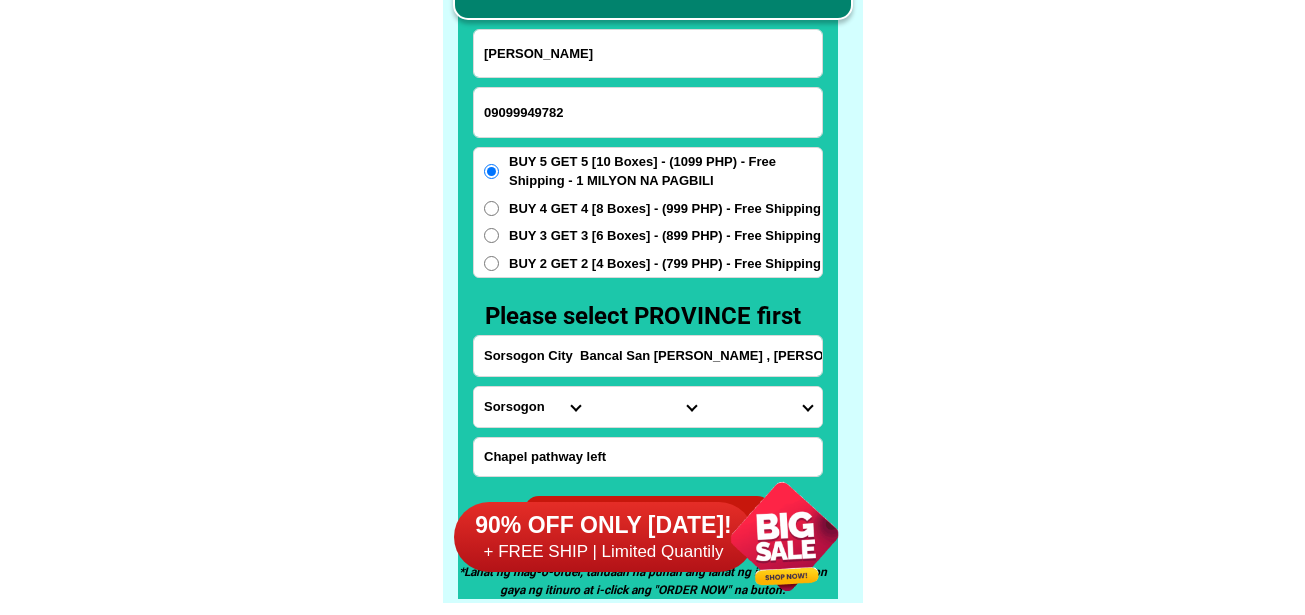 click on "09099949782" at bounding box center [648, 112] 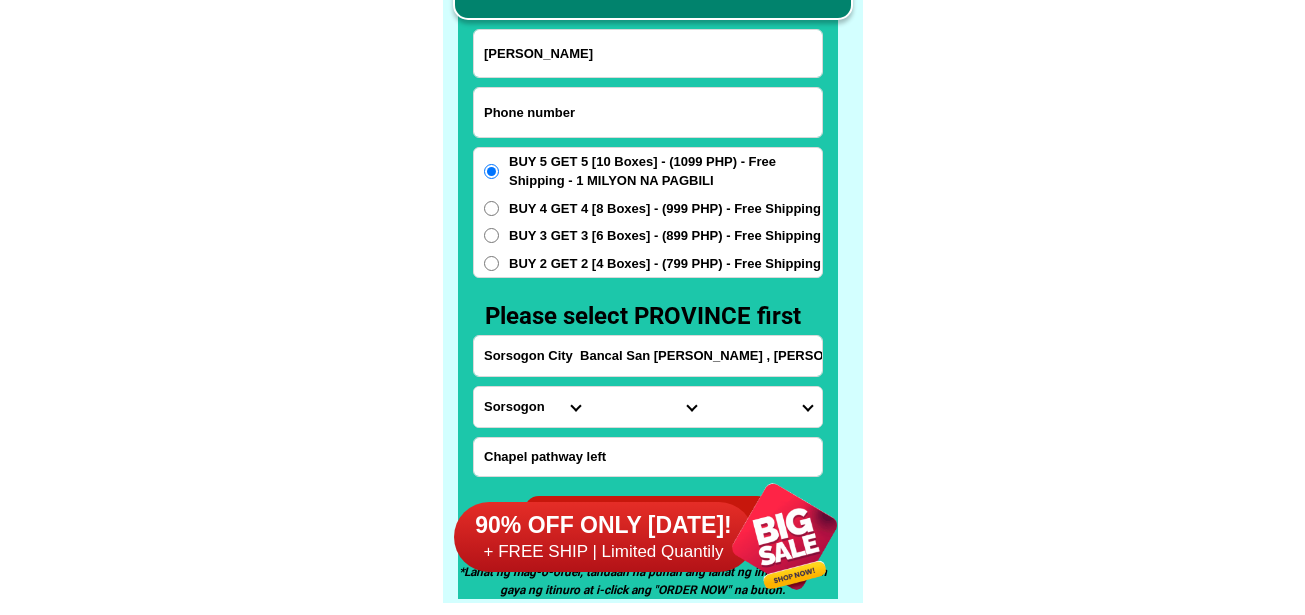 paste on "09565782404" 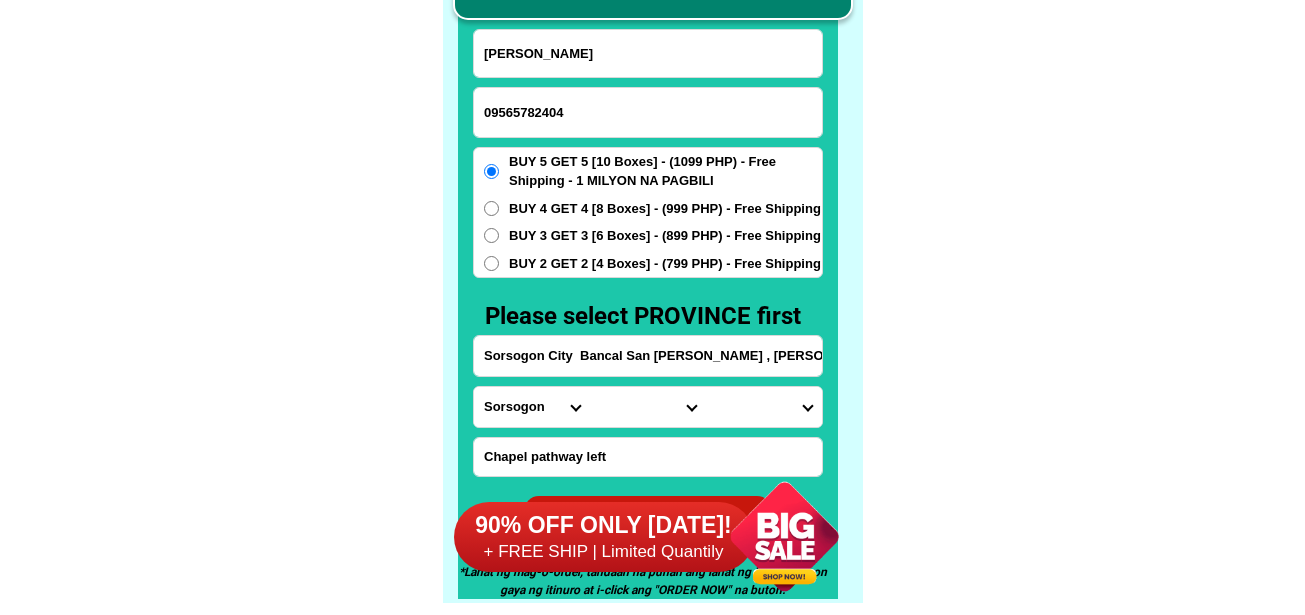 type on "09565782404" 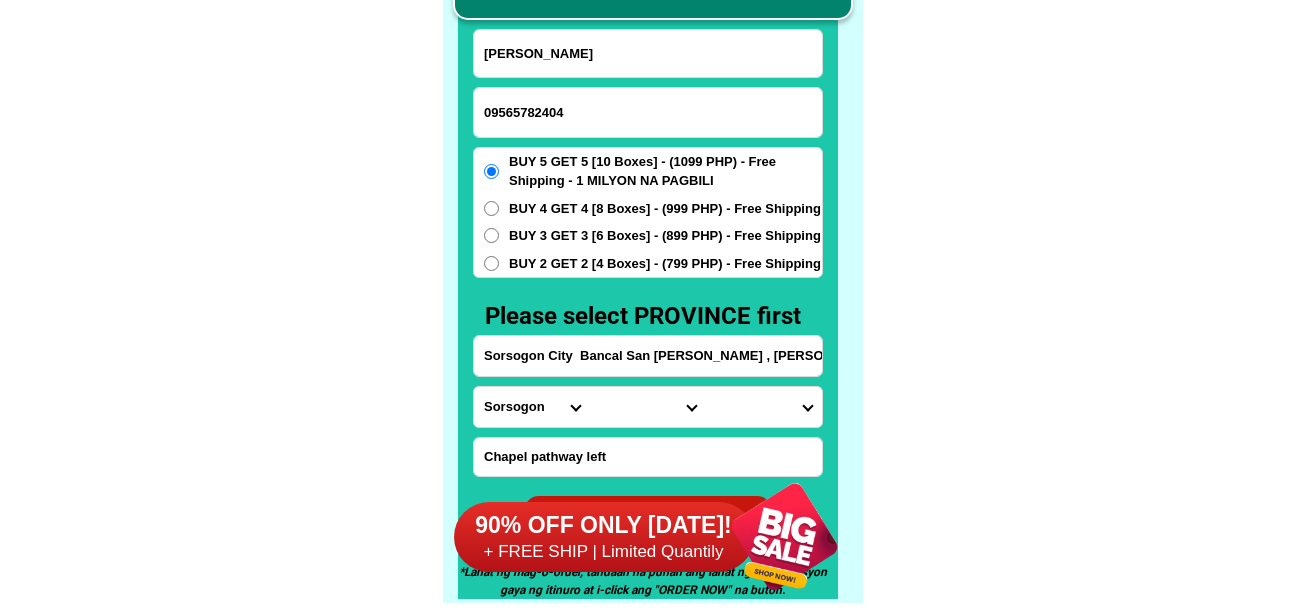 click on "[PERSON_NAME]" at bounding box center (648, 53) 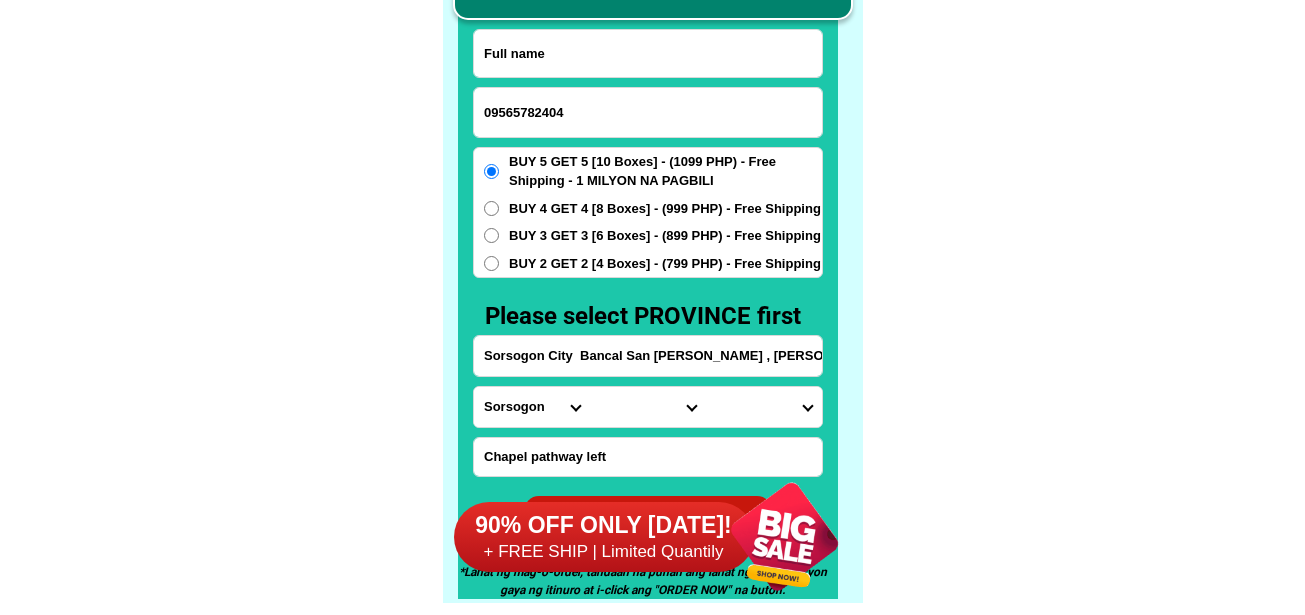paste on "09565782404" 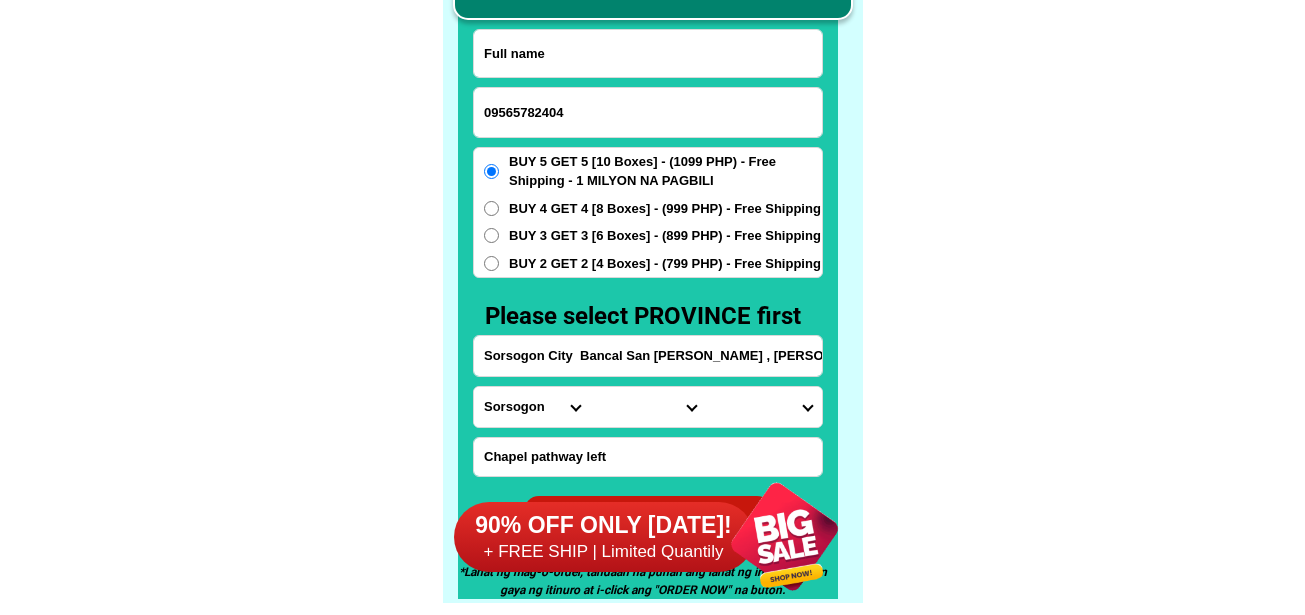 type on "09565782404" 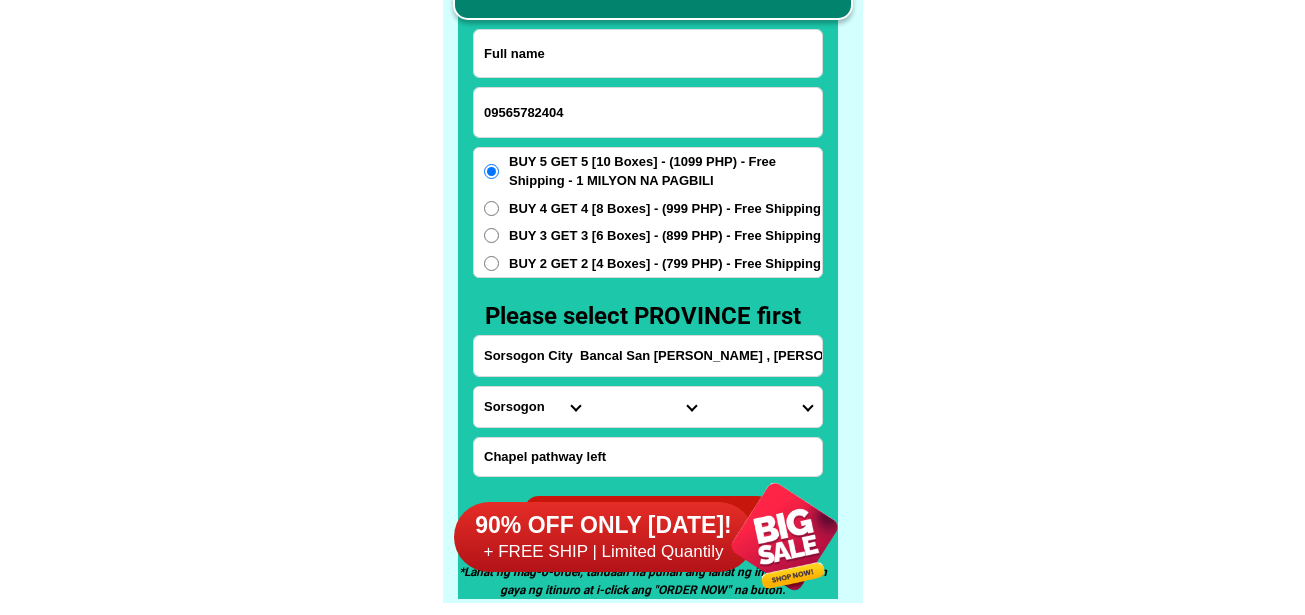 click at bounding box center (648, 53) 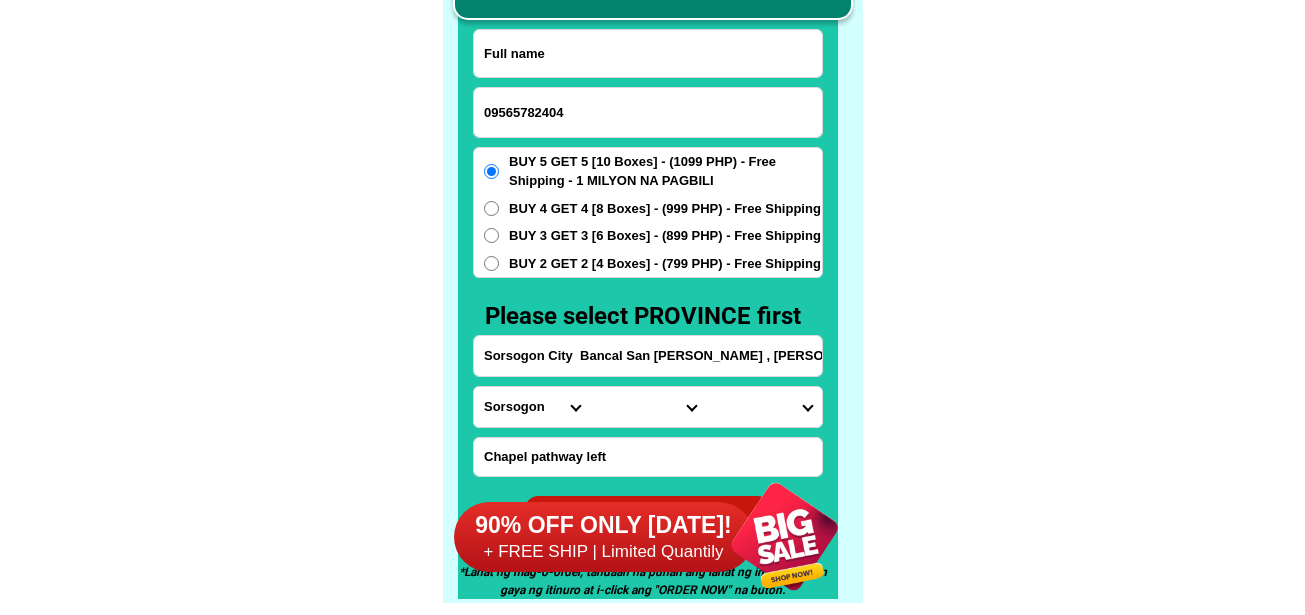 paste on "[PERSON_NAME]" 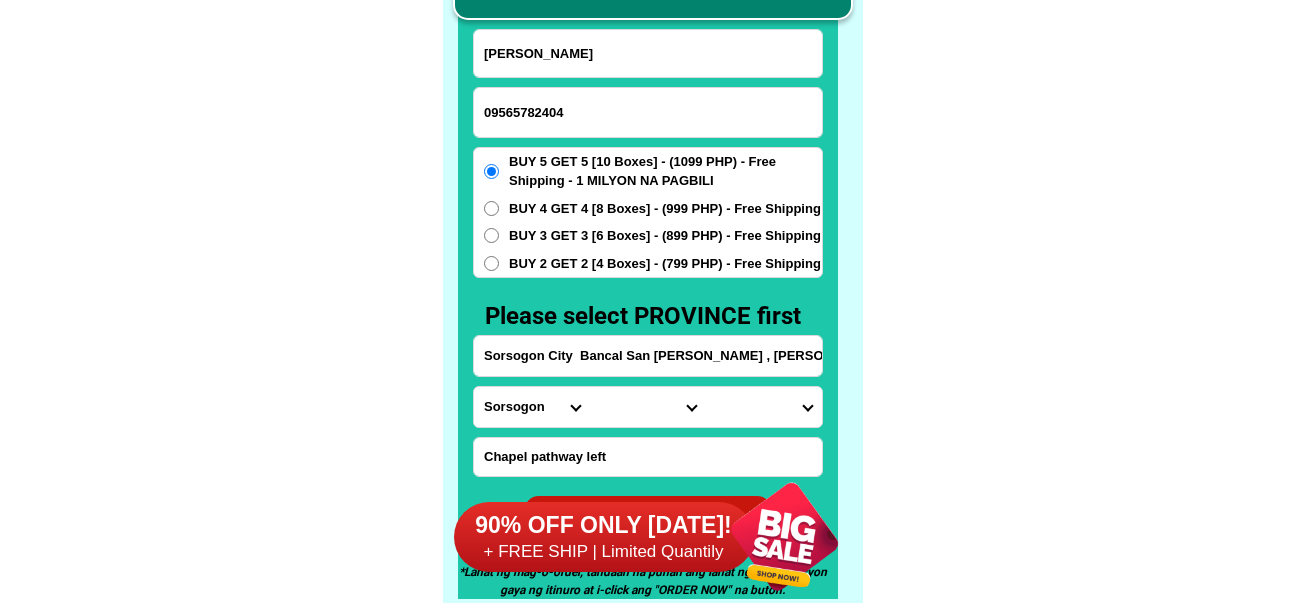 type on "[PERSON_NAME]" 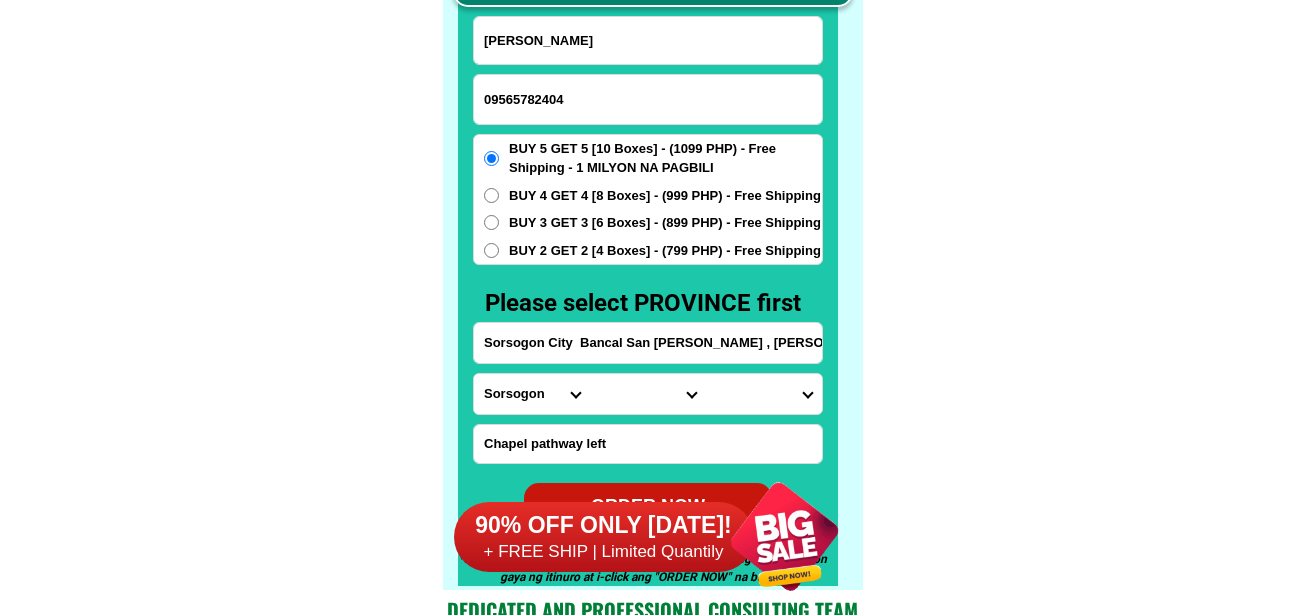 scroll, scrollTop: 15746, scrollLeft: 0, axis: vertical 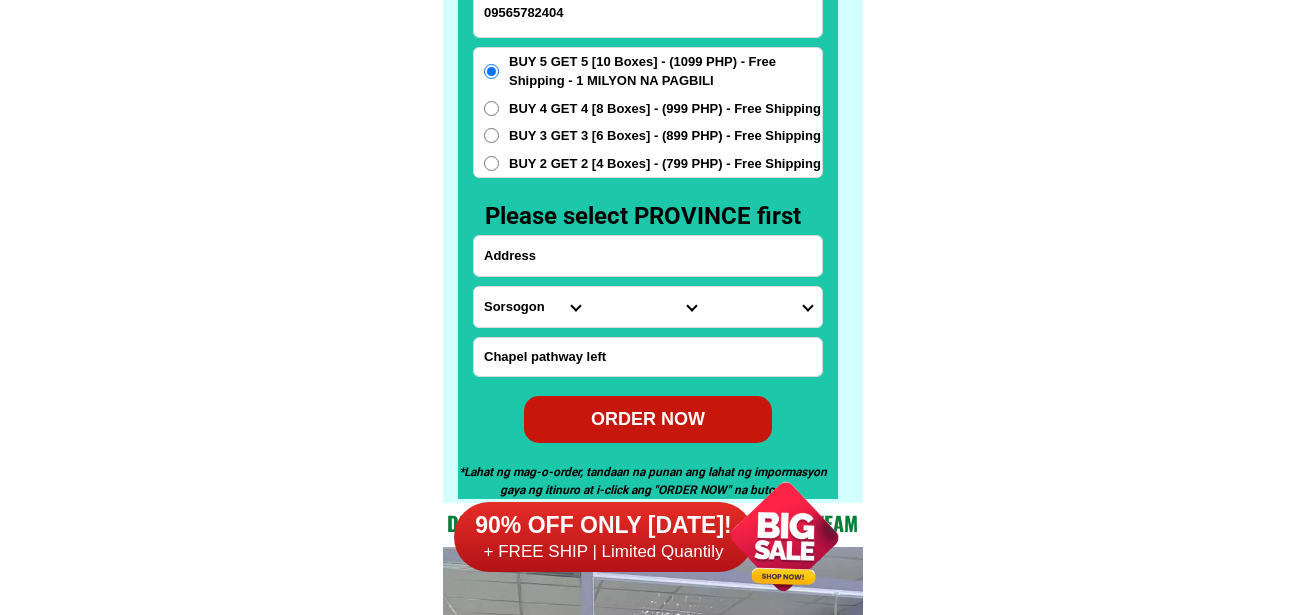 click at bounding box center [648, 256] 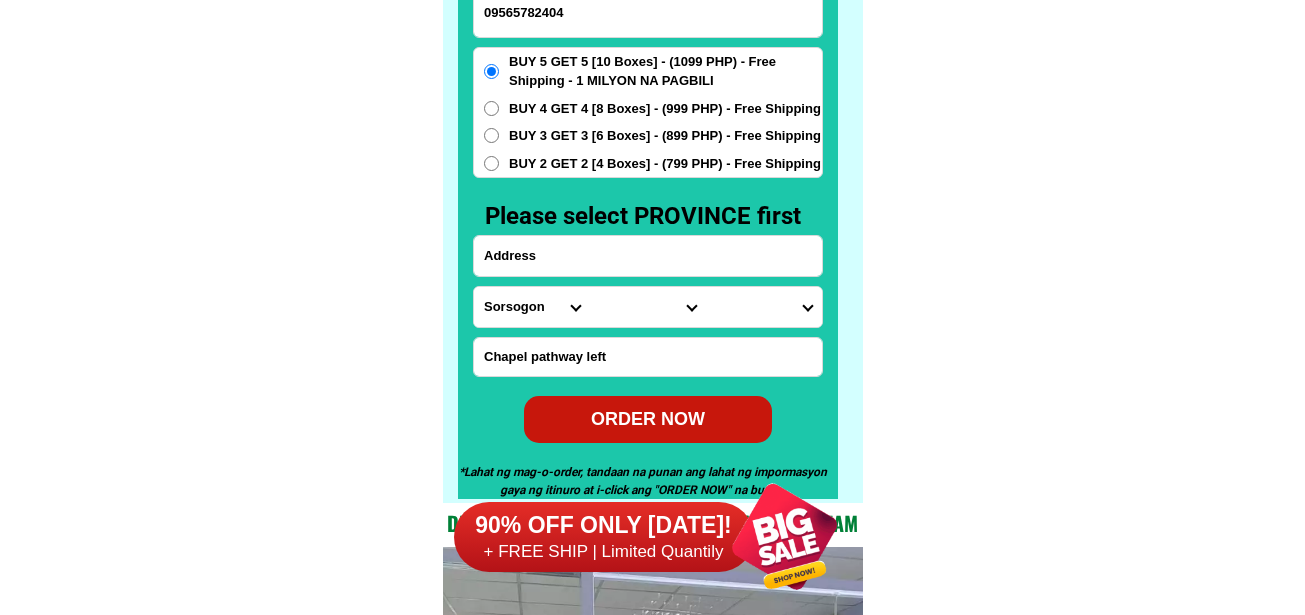 paste on "Calumpang Sinandigan [GEOGRAPHIC_DATA] Mindoro" 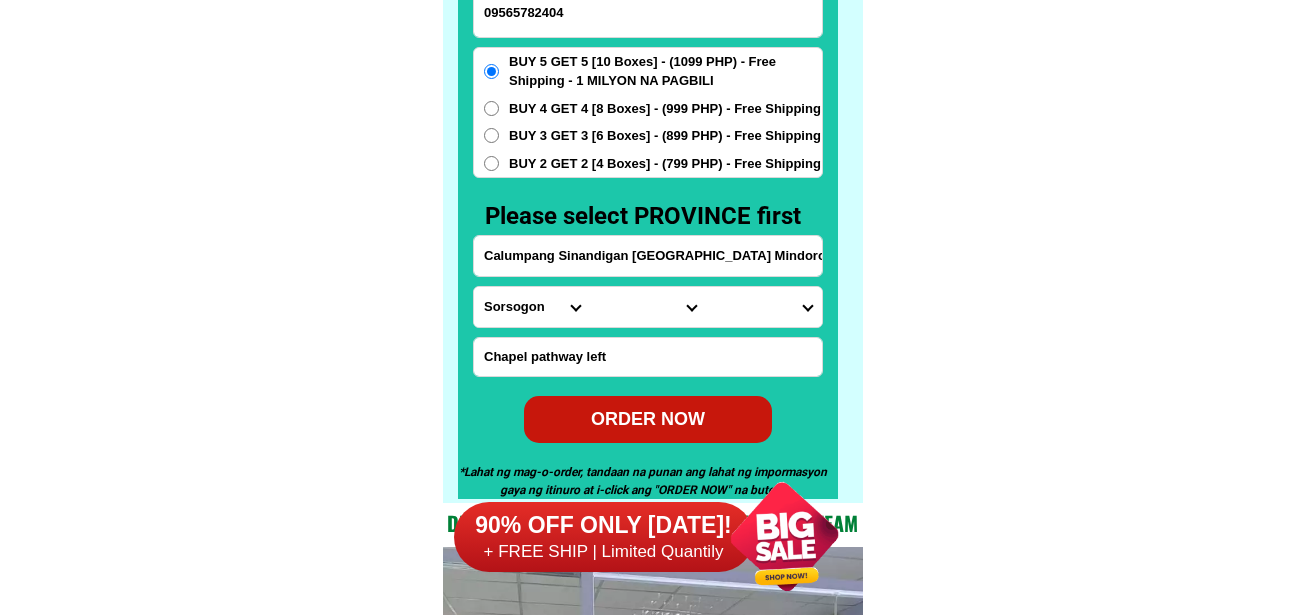 scroll, scrollTop: 0, scrollLeft: 2, axis: horizontal 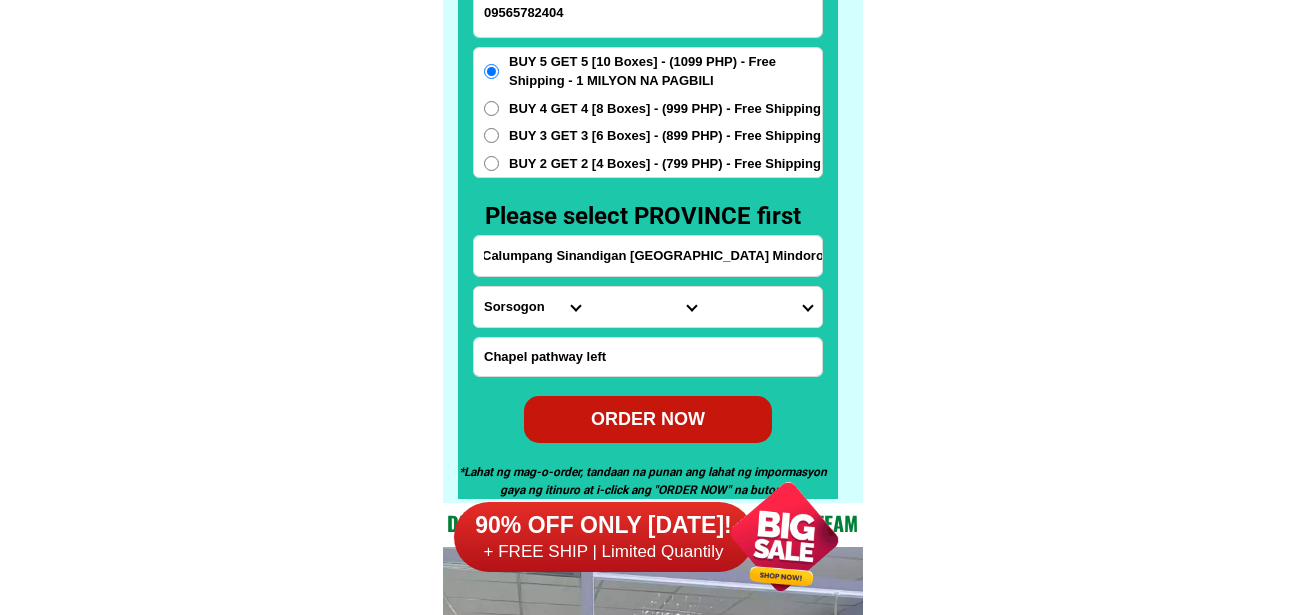 type on "Calumpang Sinandigan [GEOGRAPHIC_DATA] Mindoro" 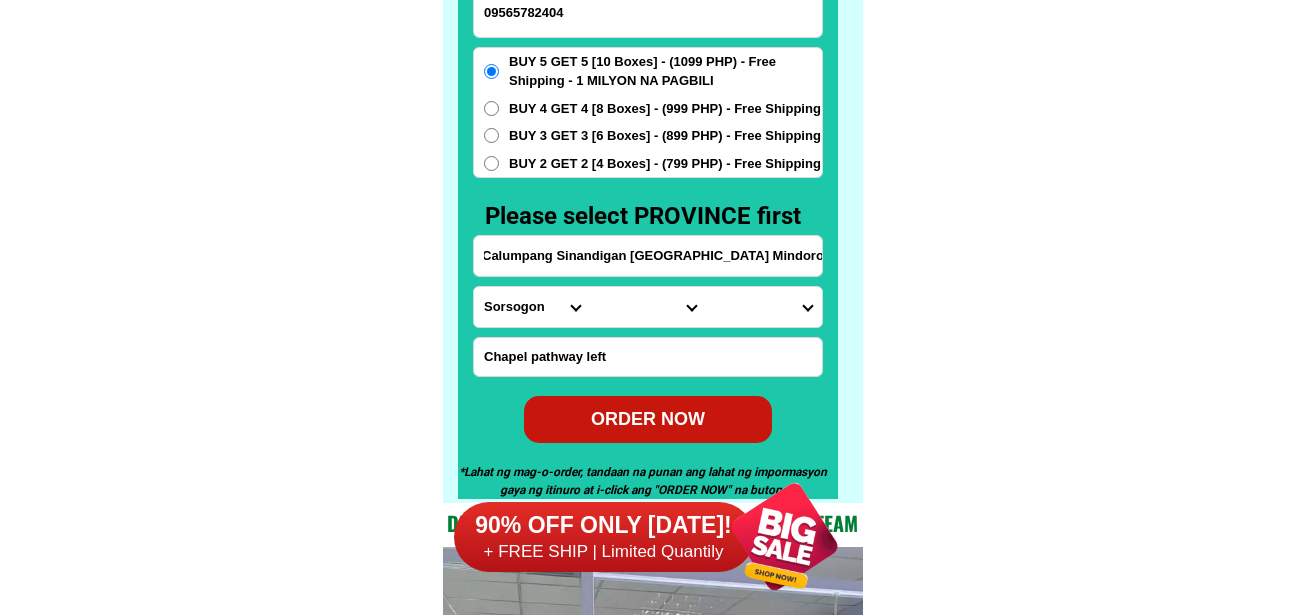 click on "Province [GEOGRAPHIC_DATA] [GEOGRAPHIC_DATA] [GEOGRAPHIC_DATA] [GEOGRAPHIC_DATA] [GEOGRAPHIC_DATA] [GEOGRAPHIC_DATA][PERSON_NAME][GEOGRAPHIC_DATA] [GEOGRAPHIC_DATA] [GEOGRAPHIC_DATA] [GEOGRAPHIC_DATA] [GEOGRAPHIC_DATA] [GEOGRAPHIC_DATA] [GEOGRAPHIC_DATA] [GEOGRAPHIC_DATA] [GEOGRAPHIC_DATA] [GEOGRAPHIC_DATA]-[GEOGRAPHIC_DATA] [GEOGRAPHIC_DATA] [GEOGRAPHIC_DATA] [GEOGRAPHIC_DATA] [GEOGRAPHIC_DATA] [GEOGRAPHIC_DATA] [GEOGRAPHIC_DATA]-de-oro [GEOGRAPHIC_DATA] [GEOGRAPHIC_DATA]-occidental [GEOGRAPHIC_DATA] [GEOGRAPHIC_DATA] Eastern-[GEOGRAPHIC_DATA] [GEOGRAPHIC_DATA] [GEOGRAPHIC_DATA] [GEOGRAPHIC_DATA]-norte [GEOGRAPHIC_DATA]-[GEOGRAPHIC_DATA] [GEOGRAPHIC_DATA] [GEOGRAPHIC_DATA] [GEOGRAPHIC_DATA] [GEOGRAPHIC_DATA] [GEOGRAPHIC_DATA] [GEOGRAPHIC_DATA] [GEOGRAPHIC_DATA] [GEOGRAPHIC_DATA] Metro-[GEOGRAPHIC_DATA] [GEOGRAPHIC_DATA]-[GEOGRAPHIC_DATA]-[GEOGRAPHIC_DATA]-province [GEOGRAPHIC_DATA]-[GEOGRAPHIC_DATA]-oriental [GEOGRAPHIC_DATA] [GEOGRAPHIC_DATA] [GEOGRAPHIC_DATA]-[GEOGRAPHIC_DATA]-[GEOGRAPHIC_DATA] [GEOGRAPHIC_DATA] [GEOGRAPHIC_DATA] [GEOGRAPHIC_DATA] [GEOGRAPHIC_DATA] [GEOGRAPHIC_DATA][PERSON_NAME][GEOGRAPHIC_DATA] [GEOGRAPHIC_DATA] [GEOGRAPHIC_DATA] [GEOGRAPHIC_DATA] [GEOGRAPHIC_DATA] [GEOGRAPHIC_DATA]-[GEOGRAPHIC_DATA]-[GEOGRAPHIC_DATA]-[GEOGRAPHIC_DATA] [GEOGRAPHIC_DATA] [GEOGRAPHIC_DATA]-[GEOGRAPHIC_DATA]-[GEOGRAPHIC_DATA] [GEOGRAPHIC_DATA] [GEOGRAPHIC_DATA] [GEOGRAPHIC_DATA]" at bounding box center (532, 307) 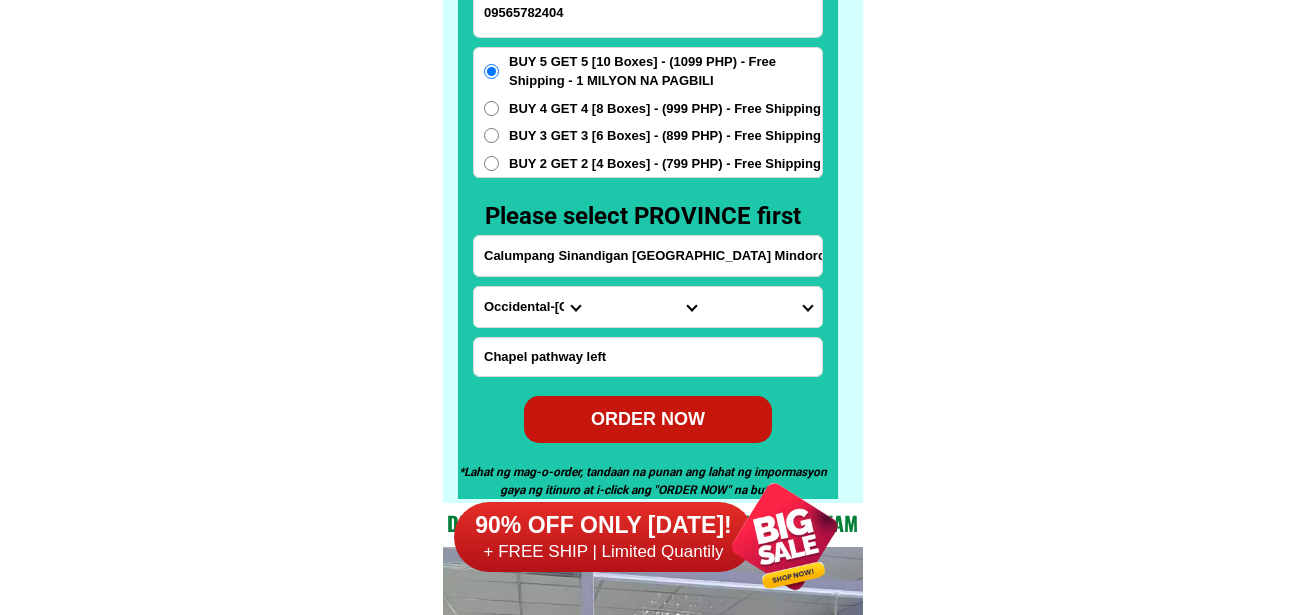 click on "Province [GEOGRAPHIC_DATA] [GEOGRAPHIC_DATA] [GEOGRAPHIC_DATA] [GEOGRAPHIC_DATA] [GEOGRAPHIC_DATA] [GEOGRAPHIC_DATA][PERSON_NAME][GEOGRAPHIC_DATA] [GEOGRAPHIC_DATA] [GEOGRAPHIC_DATA] [GEOGRAPHIC_DATA] [GEOGRAPHIC_DATA] [GEOGRAPHIC_DATA] [GEOGRAPHIC_DATA] [GEOGRAPHIC_DATA] [GEOGRAPHIC_DATA] [GEOGRAPHIC_DATA]-[GEOGRAPHIC_DATA] [GEOGRAPHIC_DATA] [GEOGRAPHIC_DATA] [GEOGRAPHIC_DATA] [GEOGRAPHIC_DATA] [GEOGRAPHIC_DATA] [GEOGRAPHIC_DATA]-de-oro [GEOGRAPHIC_DATA] [GEOGRAPHIC_DATA]-occidental [GEOGRAPHIC_DATA] [GEOGRAPHIC_DATA] Eastern-[GEOGRAPHIC_DATA] [GEOGRAPHIC_DATA] [GEOGRAPHIC_DATA] [GEOGRAPHIC_DATA]-norte [GEOGRAPHIC_DATA]-[GEOGRAPHIC_DATA] [GEOGRAPHIC_DATA] [GEOGRAPHIC_DATA] [GEOGRAPHIC_DATA] [GEOGRAPHIC_DATA] [GEOGRAPHIC_DATA] [GEOGRAPHIC_DATA] [GEOGRAPHIC_DATA] [GEOGRAPHIC_DATA] Metro-[GEOGRAPHIC_DATA] [GEOGRAPHIC_DATA]-[GEOGRAPHIC_DATA]-[GEOGRAPHIC_DATA]-province [GEOGRAPHIC_DATA]-[GEOGRAPHIC_DATA]-oriental [GEOGRAPHIC_DATA] [GEOGRAPHIC_DATA] [GEOGRAPHIC_DATA]-[GEOGRAPHIC_DATA]-[GEOGRAPHIC_DATA] [GEOGRAPHIC_DATA] [GEOGRAPHIC_DATA] [GEOGRAPHIC_DATA] [GEOGRAPHIC_DATA] [GEOGRAPHIC_DATA][PERSON_NAME][GEOGRAPHIC_DATA] [GEOGRAPHIC_DATA] [GEOGRAPHIC_DATA] [GEOGRAPHIC_DATA] [GEOGRAPHIC_DATA] [GEOGRAPHIC_DATA]-[GEOGRAPHIC_DATA]-[GEOGRAPHIC_DATA]-[GEOGRAPHIC_DATA] [GEOGRAPHIC_DATA] [GEOGRAPHIC_DATA]-[GEOGRAPHIC_DATA]-[GEOGRAPHIC_DATA] [GEOGRAPHIC_DATA] [GEOGRAPHIC_DATA] [GEOGRAPHIC_DATA]" at bounding box center (532, 307) 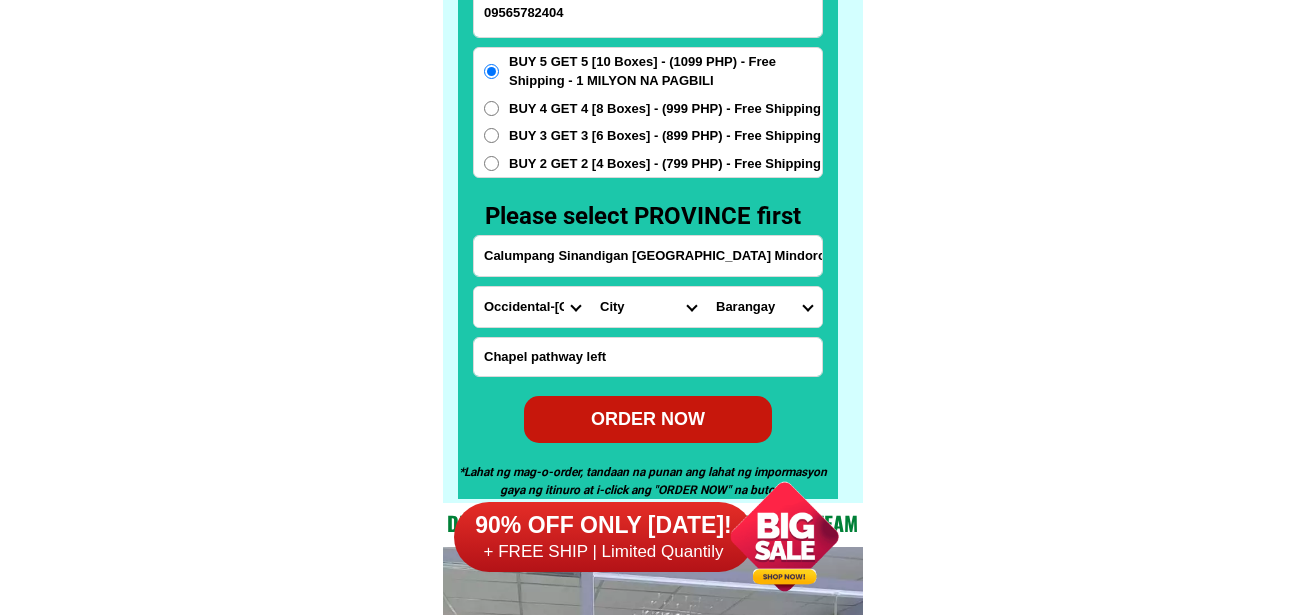 click on "Province [GEOGRAPHIC_DATA] [GEOGRAPHIC_DATA] [GEOGRAPHIC_DATA] [GEOGRAPHIC_DATA] [GEOGRAPHIC_DATA] [GEOGRAPHIC_DATA][PERSON_NAME][GEOGRAPHIC_DATA] [GEOGRAPHIC_DATA] [GEOGRAPHIC_DATA] [GEOGRAPHIC_DATA] [GEOGRAPHIC_DATA] [GEOGRAPHIC_DATA] [GEOGRAPHIC_DATA] [GEOGRAPHIC_DATA] [GEOGRAPHIC_DATA] [GEOGRAPHIC_DATA]-[GEOGRAPHIC_DATA] [GEOGRAPHIC_DATA] [GEOGRAPHIC_DATA] [GEOGRAPHIC_DATA] [GEOGRAPHIC_DATA] [GEOGRAPHIC_DATA] [GEOGRAPHIC_DATA]-de-oro [GEOGRAPHIC_DATA] [GEOGRAPHIC_DATA]-occidental [GEOGRAPHIC_DATA] [GEOGRAPHIC_DATA] Eastern-[GEOGRAPHIC_DATA] [GEOGRAPHIC_DATA] [GEOGRAPHIC_DATA] [GEOGRAPHIC_DATA]-norte [GEOGRAPHIC_DATA]-[GEOGRAPHIC_DATA] [GEOGRAPHIC_DATA] [GEOGRAPHIC_DATA] [GEOGRAPHIC_DATA] [GEOGRAPHIC_DATA] [GEOGRAPHIC_DATA] [GEOGRAPHIC_DATA] [GEOGRAPHIC_DATA] [GEOGRAPHIC_DATA] Metro-[GEOGRAPHIC_DATA] [GEOGRAPHIC_DATA]-[GEOGRAPHIC_DATA]-[GEOGRAPHIC_DATA]-province [GEOGRAPHIC_DATA]-[GEOGRAPHIC_DATA]-oriental [GEOGRAPHIC_DATA] [GEOGRAPHIC_DATA] [GEOGRAPHIC_DATA]-[GEOGRAPHIC_DATA]-[GEOGRAPHIC_DATA] [GEOGRAPHIC_DATA] [GEOGRAPHIC_DATA] [GEOGRAPHIC_DATA] [GEOGRAPHIC_DATA] [GEOGRAPHIC_DATA][PERSON_NAME][GEOGRAPHIC_DATA] [GEOGRAPHIC_DATA] [GEOGRAPHIC_DATA] [GEOGRAPHIC_DATA] [GEOGRAPHIC_DATA] [GEOGRAPHIC_DATA]-[GEOGRAPHIC_DATA]-[GEOGRAPHIC_DATA]-[GEOGRAPHIC_DATA] [GEOGRAPHIC_DATA] [GEOGRAPHIC_DATA]-[GEOGRAPHIC_DATA]-[GEOGRAPHIC_DATA] [GEOGRAPHIC_DATA] [GEOGRAPHIC_DATA] [GEOGRAPHIC_DATA]" at bounding box center [532, 307] 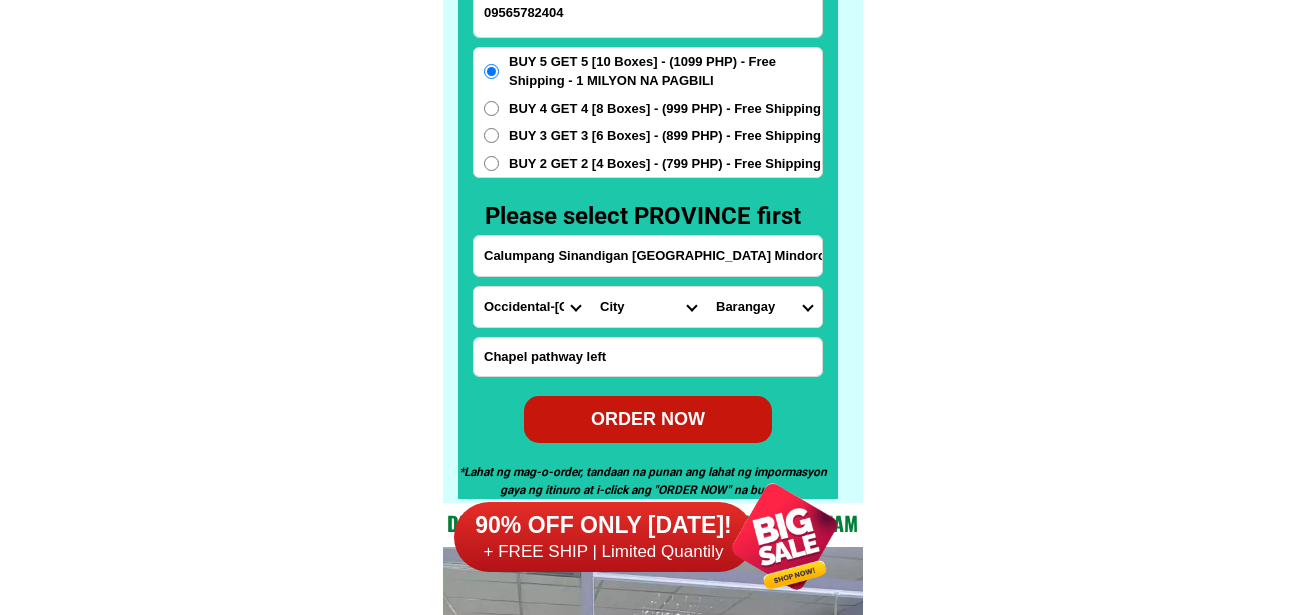 select on "63_673" 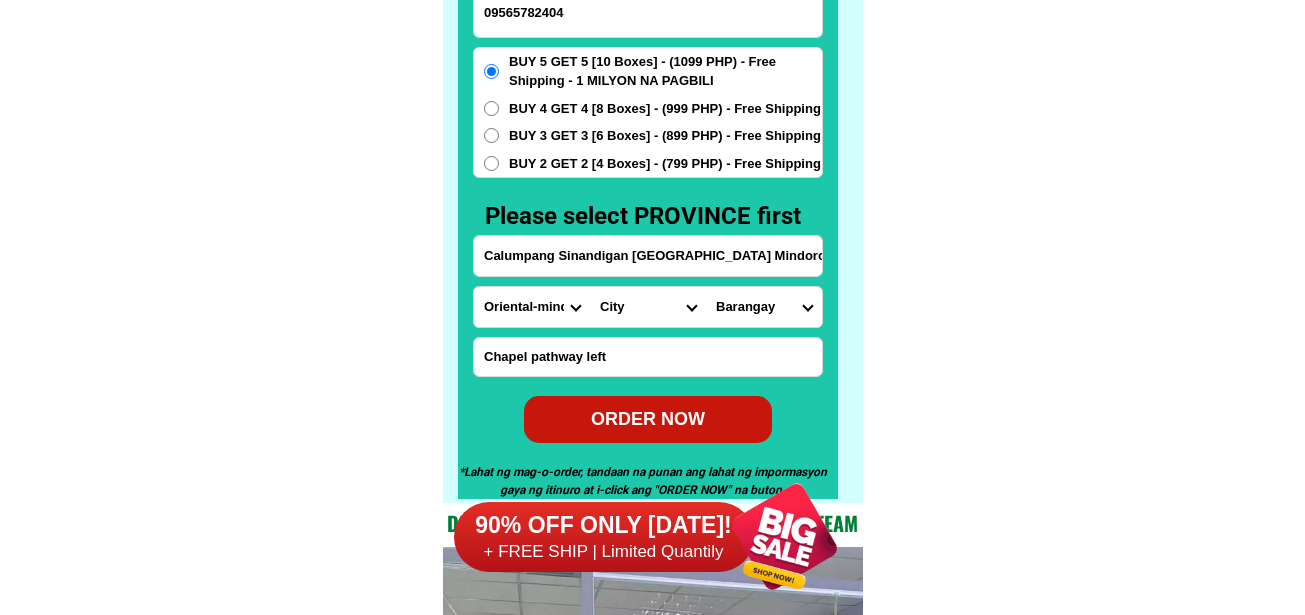 click on "Province [GEOGRAPHIC_DATA] [GEOGRAPHIC_DATA] [GEOGRAPHIC_DATA] [GEOGRAPHIC_DATA] [GEOGRAPHIC_DATA] [GEOGRAPHIC_DATA][PERSON_NAME][GEOGRAPHIC_DATA] [GEOGRAPHIC_DATA] [GEOGRAPHIC_DATA] [GEOGRAPHIC_DATA] [GEOGRAPHIC_DATA] [GEOGRAPHIC_DATA] [GEOGRAPHIC_DATA] [GEOGRAPHIC_DATA] [GEOGRAPHIC_DATA] [GEOGRAPHIC_DATA]-[GEOGRAPHIC_DATA] [GEOGRAPHIC_DATA] [GEOGRAPHIC_DATA] [GEOGRAPHIC_DATA] [GEOGRAPHIC_DATA] [GEOGRAPHIC_DATA] [GEOGRAPHIC_DATA]-de-oro [GEOGRAPHIC_DATA] [GEOGRAPHIC_DATA]-occidental [GEOGRAPHIC_DATA] [GEOGRAPHIC_DATA] Eastern-[GEOGRAPHIC_DATA] [GEOGRAPHIC_DATA] [GEOGRAPHIC_DATA] [GEOGRAPHIC_DATA]-norte [GEOGRAPHIC_DATA]-[GEOGRAPHIC_DATA] [GEOGRAPHIC_DATA] [GEOGRAPHIC_DATA] [GEOGRAPHIC_DATA] [GEOGRAPHIC_DATA] [GEOGRAPHIC_DATA] [GEOGRAPHIC_DATA] [GEOGRAPHIC_DATA] [GEOGRAPHIC_DATA] Metro-[GEOGRAPHIC_DATA] [GEOGRAPHIC_DATA]-[GEOGRAPHIC_DATA]-[GEOGRAPHIC_DATA]-province [GEOGRAPHIC_DATA]-[GEOGRAPHIC_DATA]-oriental [GEOGRAPHIC_DATA] [GEOGRAPHIC_DATA] [GEOGRAPHIC_DATA]-[GEOGRAPHIC_DATA]-[GEOGRAPHIC_DATA] [GEOGRAPHIC_DATA] [GEOGRAPHIC_DATA] [GEOGRAPHIC_DATA] [GEOGRAPHIC_DATA] [GEOGRAPHIC_DATA][PERSON_NAME][GEOGRAPHIC_DATA] [GEOGRAPHIC_DATA] [GEOGRAPHIC_DATA] [GEOGRAPHIC_DATA] [GEOGRAPHIC_DATA] [GEOGRAPHIC_DATA]-[GEOGRAPHIC_DATA]-[GEOGRAPHIC_DATA]-[GEOGRAPHIC_DATA] [GEOGRAPHIC_DATA] [GEOGRAPHIC_DATA]-[GEOGRAPHIC_DATA]-[GEOGRAPHIC_DATA] [GEOGRAPHIC_DATA] [GEOGRAPHIC_DATA] [GEOGRAPHIC_DATA]" at bounding box center [532, 307] 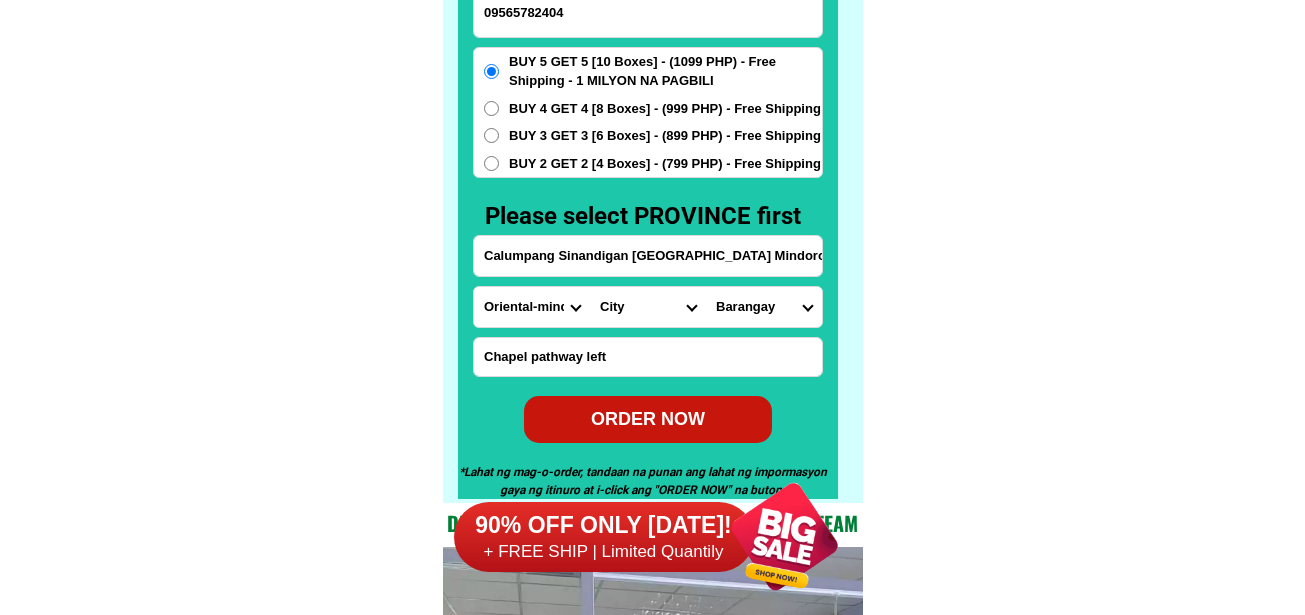 click on "City Baco Bansud Bongabong [GEOGRAPHIC_DATA] [GEOGRAPHIC_DATA]-city [PERSON_NAME] [GEOGRAPHIC_DATA]-[GEOGRAPHIC_DATA]-[GEOGRAPHIC_DATA]-[GEOGRAPHIC_DATA]-[PERSON_NAME][GEOGRAPHIC_DATA]-[GEOGRAPHIC_DATA]-[GEOGRAPHIC_DATA] [GEOGRAPHIC_DATA] [DATE][GEOGRAPHIC_DATA]-[GEOGRAPHIC_DATA] [GEOGRAPHIC_DATA][PERSON_NAME]" at bounding box center (648, 307) 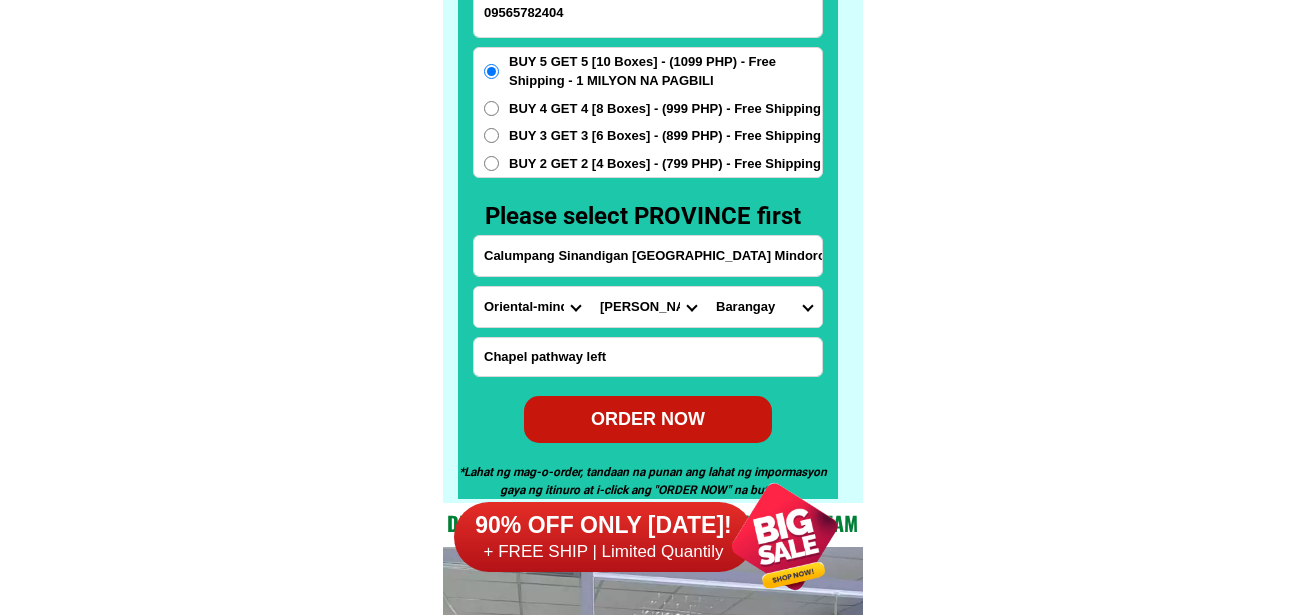 click on "FREE SHIPPING NATIONWIDE Contact Review Introduction Product BONA VITA COFFEE Comprehensive health protection solution
Research by [PERSON_NAME] and [PERSON_NAME] ✅ 𝙰𝚗𝚝𝚒 𝙲𝚊𝚗𝚌𝚎𝚛 ✅ 𝙰𝚗𝚝𝚒 𝚂𝚝𝚛𝚘𝚔𝚎
✅ 𝙰𝚗𝚝𝚒 𝙳𝚒𝚊𝚋𝚎𝚝𝚒𝚌 ✅ 𝙳𝚒𝚊𝚋𝚎𝚝𝚎𝚜 FAKE VS ORIGINAL Noon: nagkaroon ng [MEDICAL_DATA], hindi makalakad ng normal pagkatapos: uminom [PERSON_NAME] dalawang beses sa isang araw, maaaring maglakad nang mag-isa, bawasan ang mga sintomas ng kanser The product has been certified for
safety and effectiveness Prevent and combat signs of [MEDICAL_DATA], [MEDICAL_DATA], and cardiovascular diseases Helps strengthen bones and joints Prevent [MEDICAL_DATA] Reduce excess fat Anti-aging [PERSON_NAME] CAFE WITH HYDROLYZED COLLAGEN Enemy of the cause of disease [PERSON_NAME] Doc Nutrition Department of Philippines General Hospital shared that BONA VITA CAFE sprouts are the panacea in anti - aging and anti-disease. Start After 1 week" at bounding box center [652, -6301] 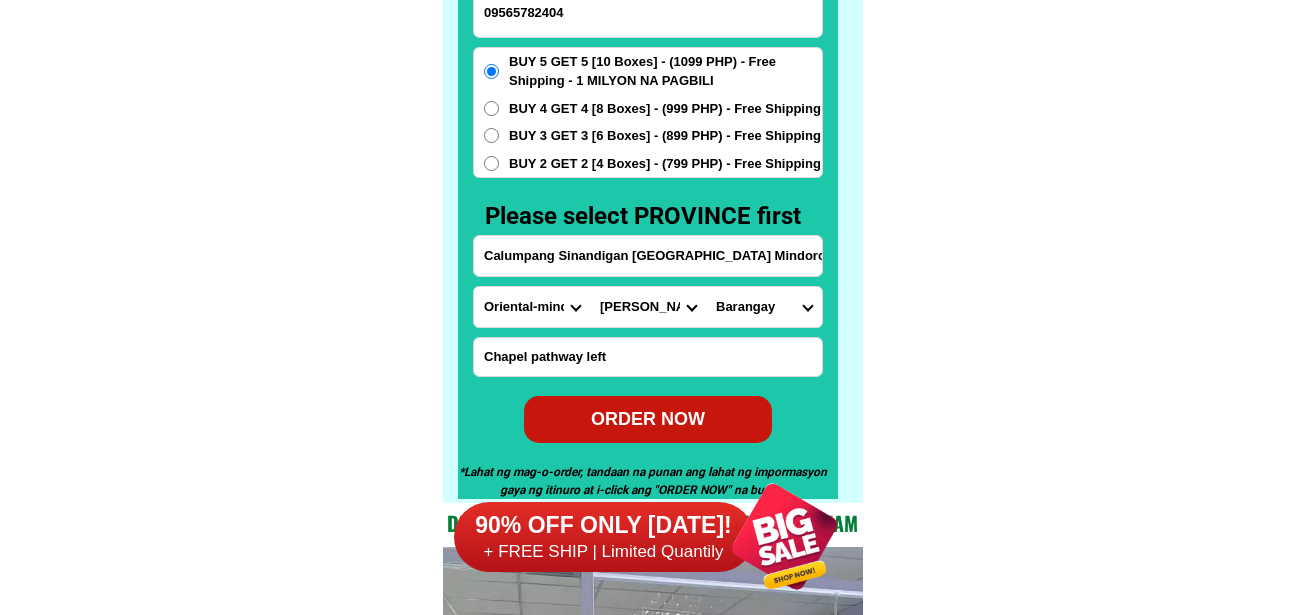 click on "City Baco Bansud Bongabong [GEOGRAPHIC_DATA] [GEOGRAPHIC_DATA]-city [PERSON_NAME] [GEOGRAPHIC_DATA]-[GEOGRAPHIC_DATA]-[GEOGRAPHIC_DATA]-[GEOGRAPHIC_DATA]-[PERSON_NAME][GEOGRAPHIC_DATA]-[GEOGRAPHIC_DATA]-[GEOGRAPHIC_DATA] [GEOGRAPHIC_DATA] [DATE][GEOGRAPHIC_DATA]-[GEOGRAPHIC_DATA] [GEOGRAPHIC_DATA][PERSON_NAME]" at bounding box center (648, 307) 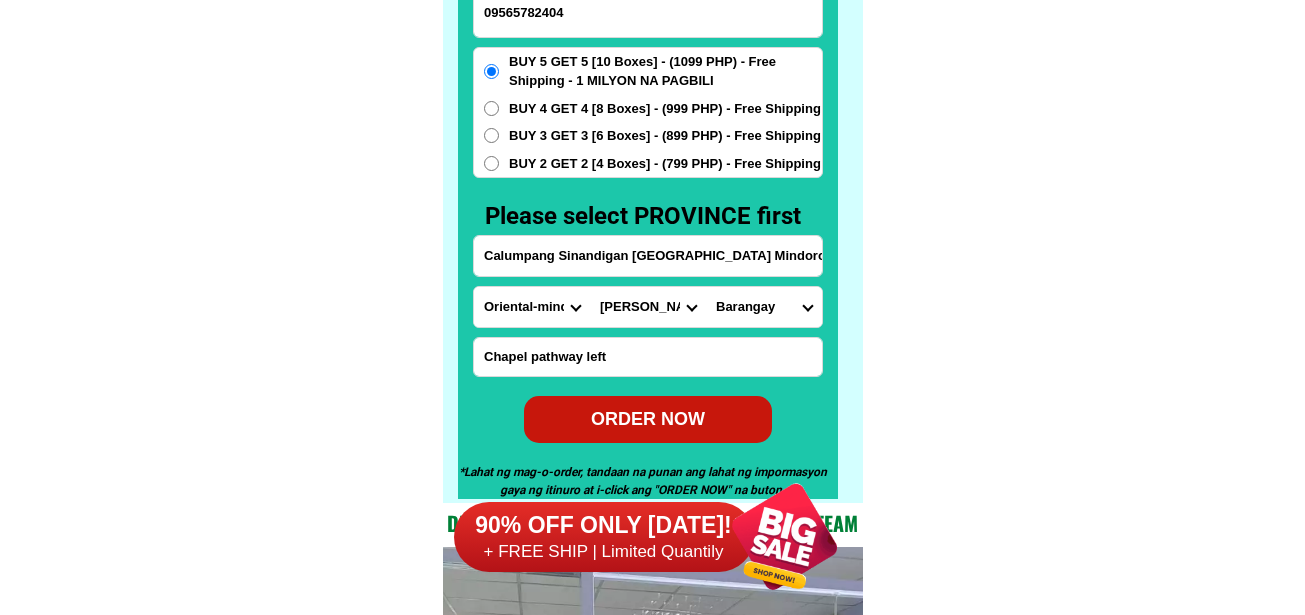 select on "63_6738881" 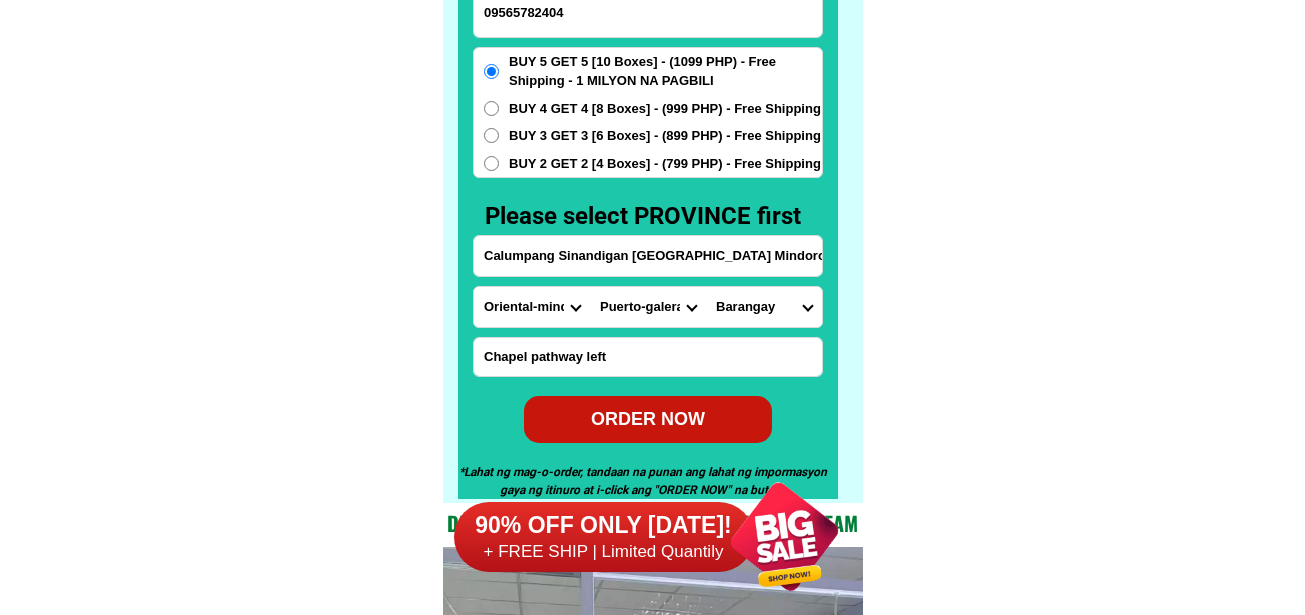 click on "City Baco Bansud Bongabong [GEOGRAPHIC_DATA] [GEOGRAPHIC_DATA]-city [PERSON_NAME] [GEOGRAPHIC_DATA]-[GEOGRAPHIC_DATA]-[GEOGRAPHIC_DATA]-[GEOGRAPHIC_DATA]-[PERSON_NAME][GEOGRAPHIC_DATA]-[GEOGRAPHIC_DATA]-[GEOGRAPHIC_DATA] [GEOGRAPHIC_DATA] [DATE][GEOGRAPHIC_DATA]-[GEOGRAPHIC_DATA] [GEOGRAPHIC_DATA][PERSON_NAME]" at bounding box center [648, 307] 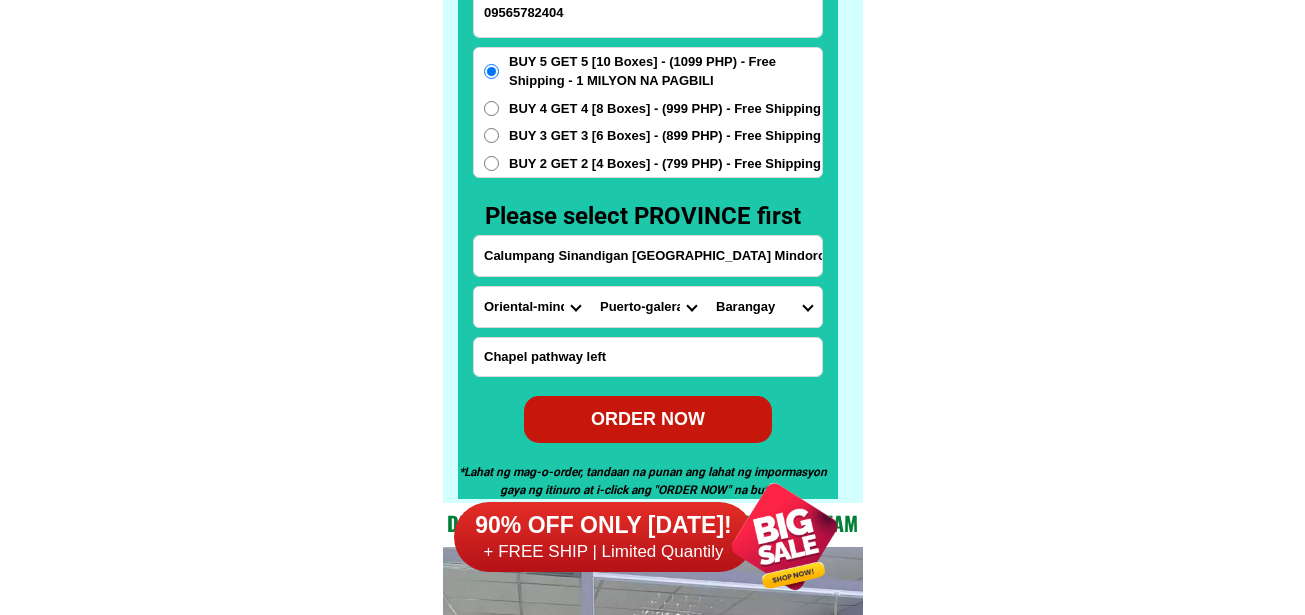 click on "Barangay Aninuan Baclayan Balatero Dulangan [GEOGRAPHIC_DATA] [GEOGRAPHIC_DATA] [GEOGRAPHIC_DATA] [GEOGRAPHIC_DATA] [GEOGRAPHIC_DATA][PERSON_NAME][GEOGRAPHIC_DATA] Sinandigan Tabinay [PERSON_NAME]" at bounding box center (764, 307) 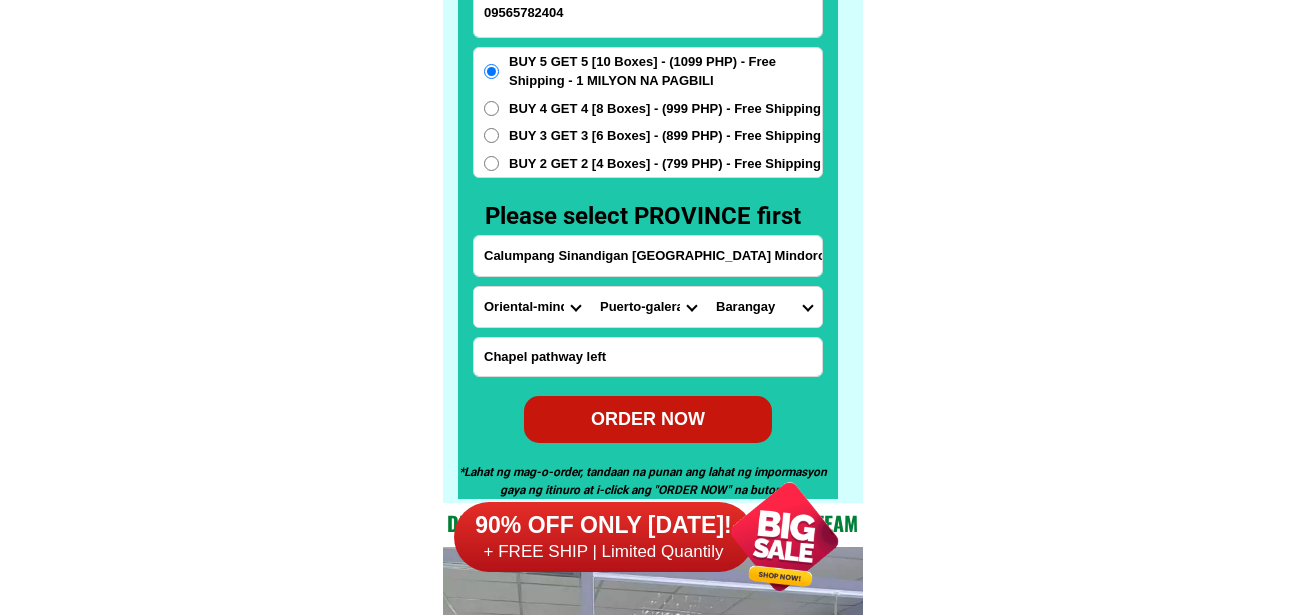 select on "63_67388815835" 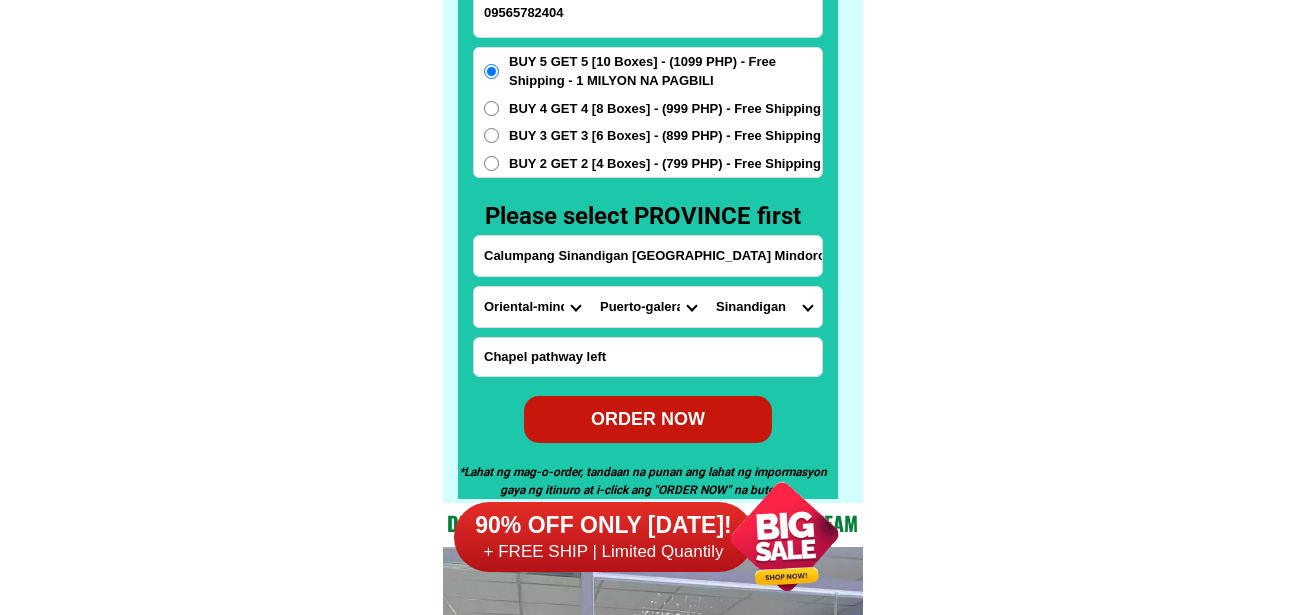 click on "Barangay Aninuan Baclayan Balatero Dulangan [GEOGRAPHIC_DATA] [GEOGRAPHIC_DATA] [GEOGRAPHIC_DATA] [GEOGRAPHIC_DATA] [GEOGRAPHIC_DATA][PERSON_NAME][GEOGRAPHIC_DATA] Sinandigan Tabinay [PERSON_NAME]" at bounding box center [764, 307] 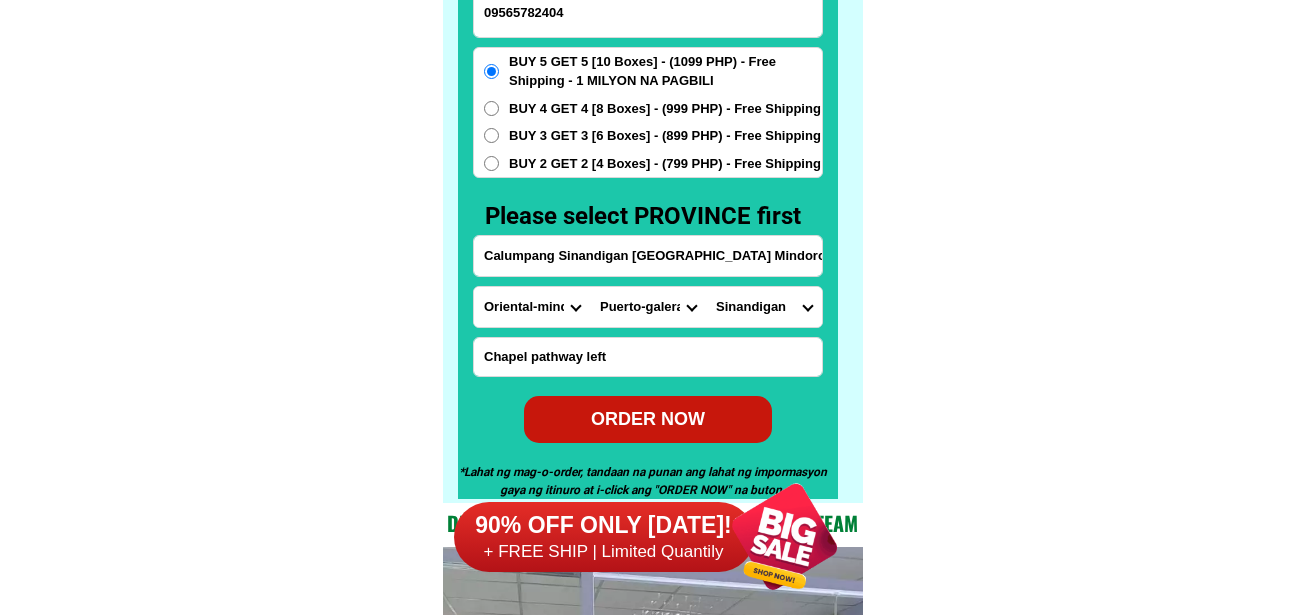 click on "FREE SHIPPING NATIONWIDE Contact Review Introduction Product BONA VITA COFFEE Comprehensive health protection solution
Research by [PERSON_NAME] and [PERSON_NAME] ✅ 𝙰𝚗𝚝𝚒 𝙲𝚊𝚗𝚌𝚎𝚛 ✅ 𝙰𝚗𝚝𝚒 𝚂𝚝𝚛𝚘𝚔𝚎
✅ 𝙰𝚗𝚝𝚒 𝙳𝚒𝚊𝚋𝚎𝚝𝚒𝚌 ✅ 𝙳𝚒𝚊𝚋𝚎𝚝𝚎𝚜 FAKE VS ORIGINAL Noon: nagkaroon ng [MEDICAL_DATA], hindi makalakad ng normal pagkatapos: uminom [PERSON_NAME] dalawang beses sa isang araw, maaaring maglakad nang mag-isa, bawasan ang mga sintomas ng kanser The product has been certified for
safety and effectiveness Prevent and combat signs of [MEDICAL_DATA], [MEDICAL_DATA], and cardiovascular diseases Helps strengthen bones and joints Prevent [MEDICAL_DATA] Reduce excess fat Anti-aging [PERSON_NAME] CAFE WITH HYDROLYZED COLLAGEN Enemy of the cause of disease [PERSON_NAME] Doc Nutrition Department of Philippines General Hospital shared that BONA VITA CAFE sprouts are the panacea in anti - aging and anti-disease. Start After 1 week" at bounding box center (652, -6301) 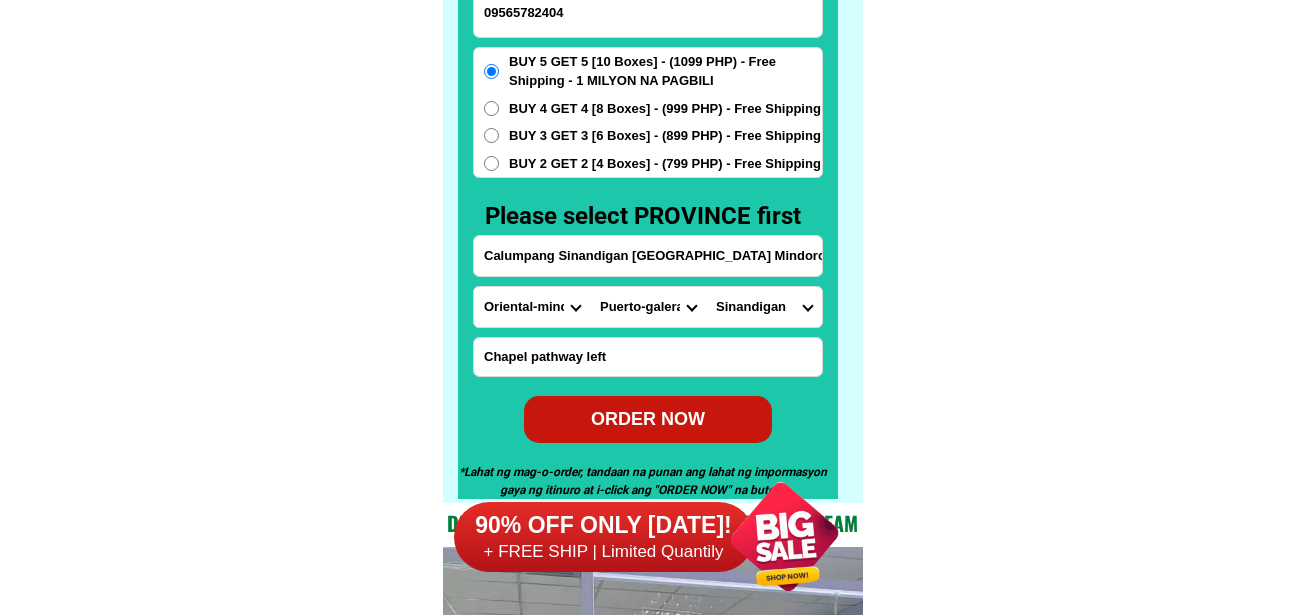 click on "ORDER NOW" at bounding box center [648, 419] 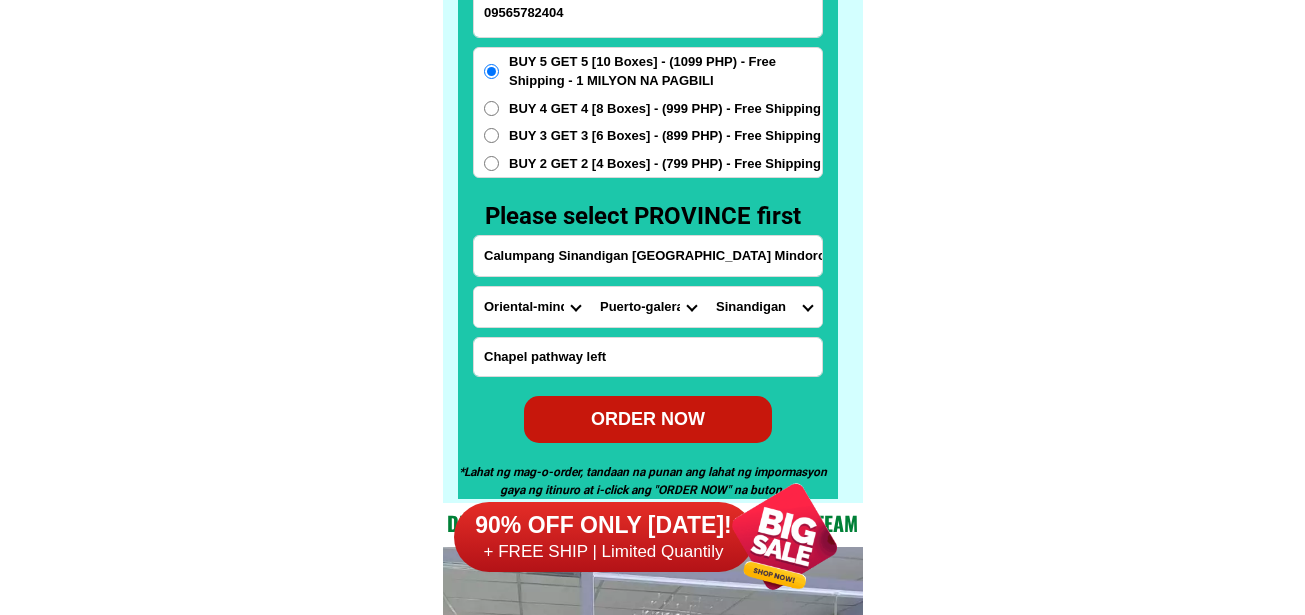 type 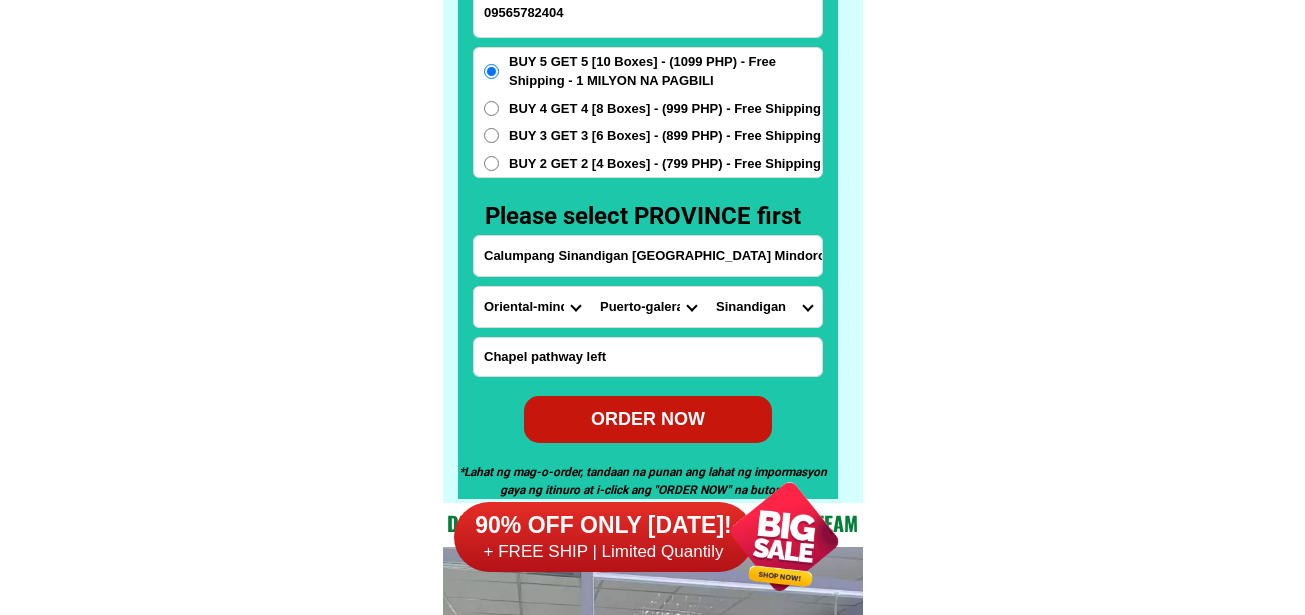 radio on "true" 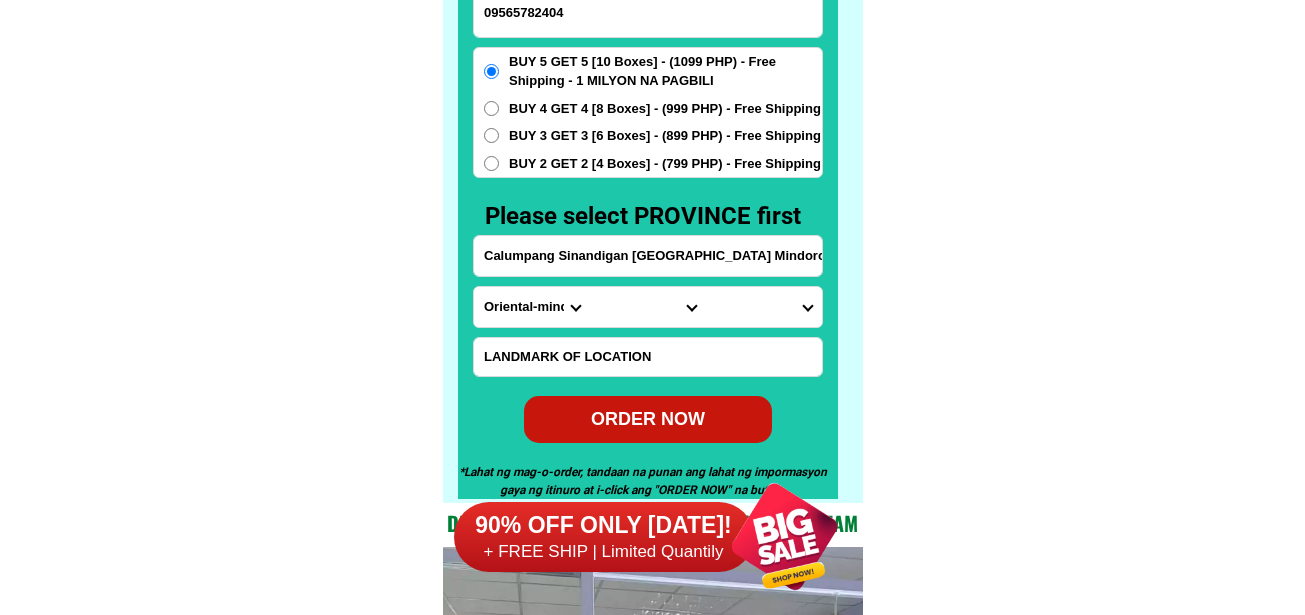 scroll, scrollTop: 15646, scrollLeft: 0, axis: vertical 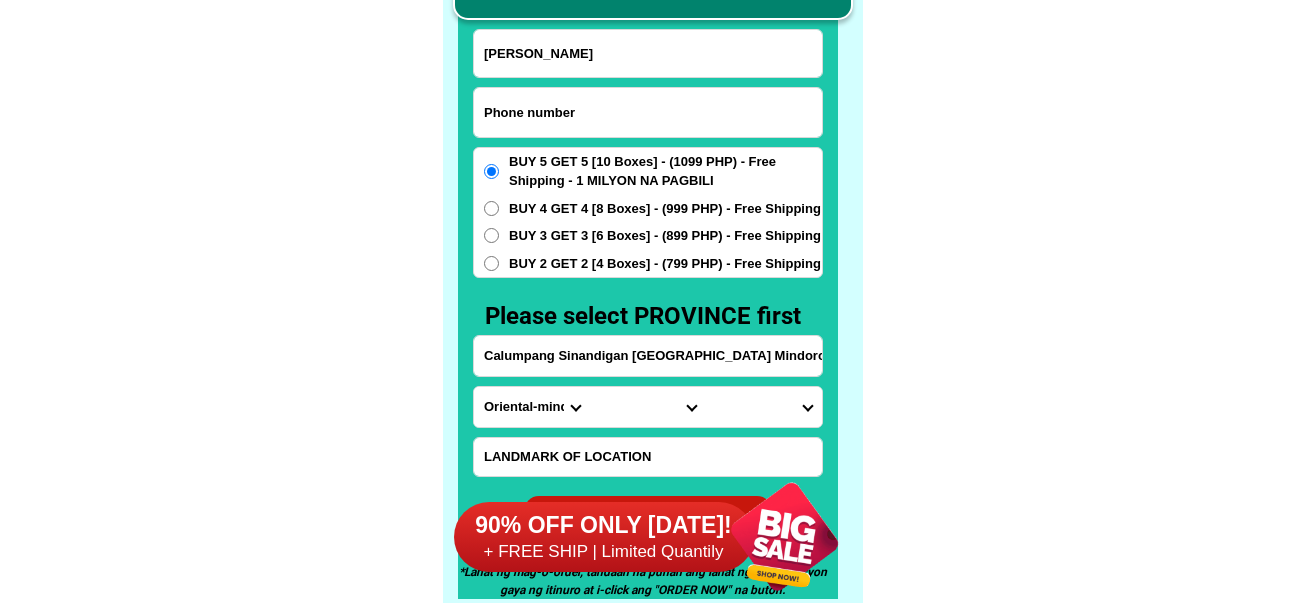 drag, startPoint x: 574, startPoint y: 100, endPoint x: 549, endPoint y: 64, distance: 43.829212 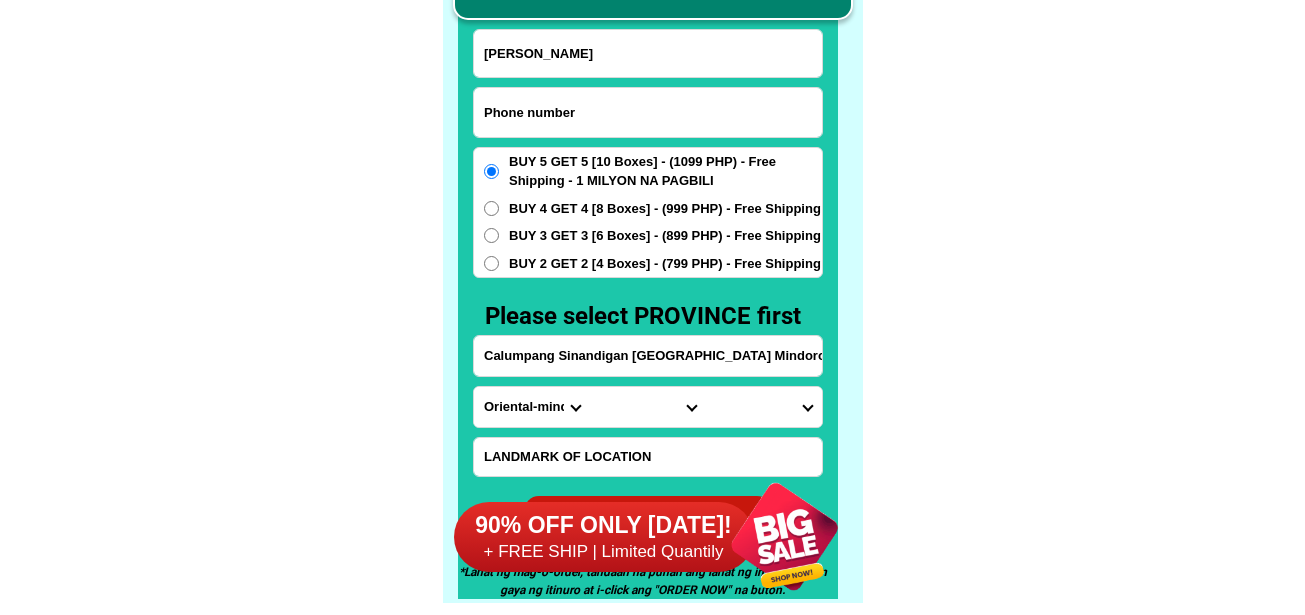 click at bounding box center (648, 112) 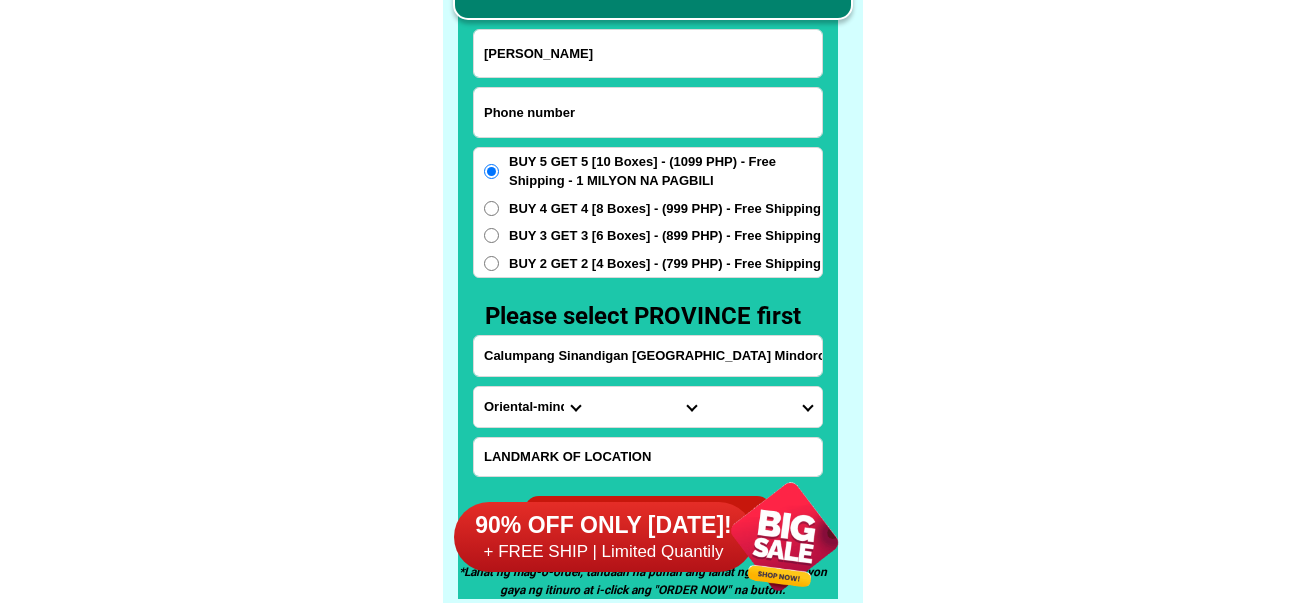 paste on "09074963464" 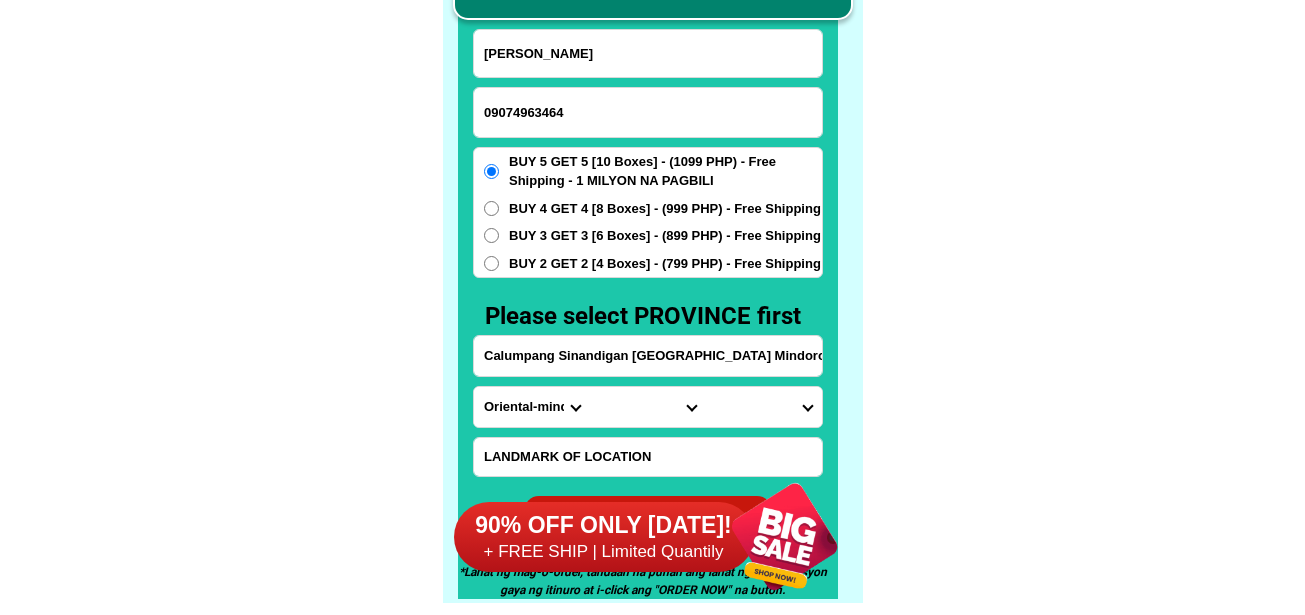 type on "09074963464" 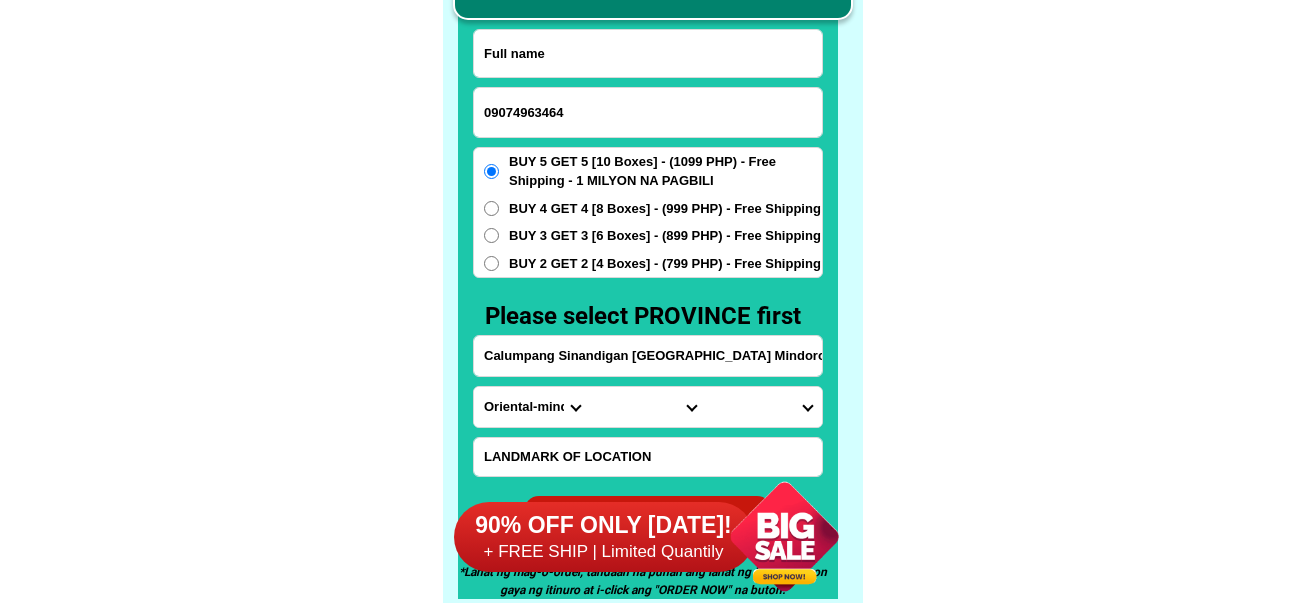 click at bounding box center (648, 53) 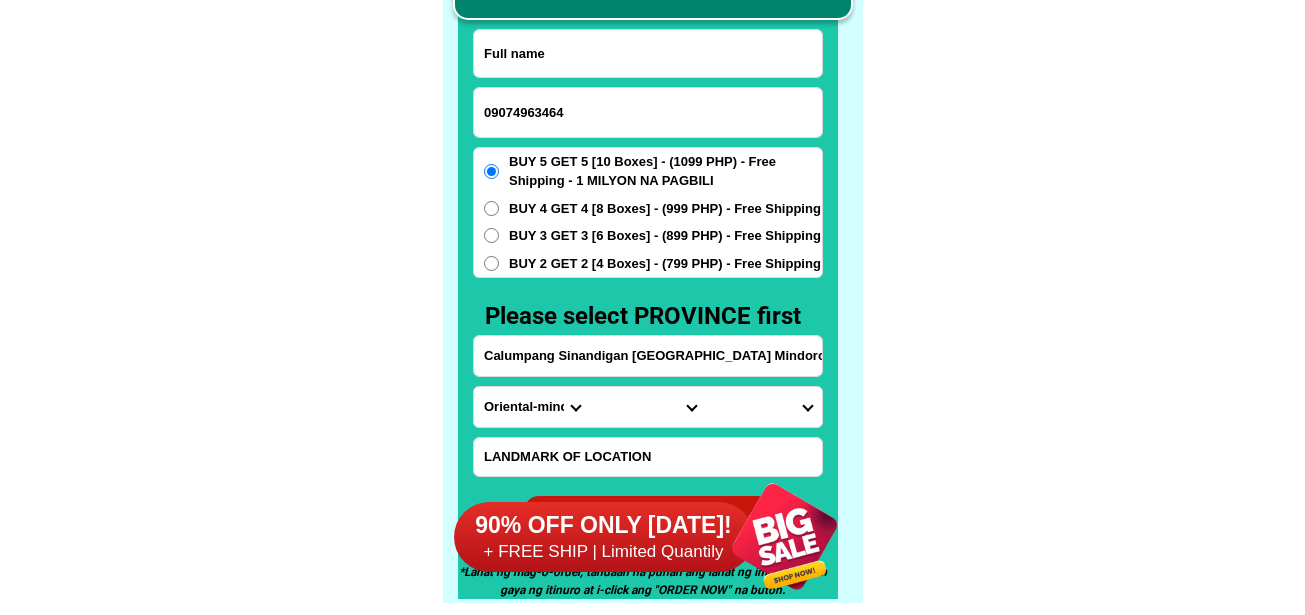 paste on "[PERSON_NAME]" 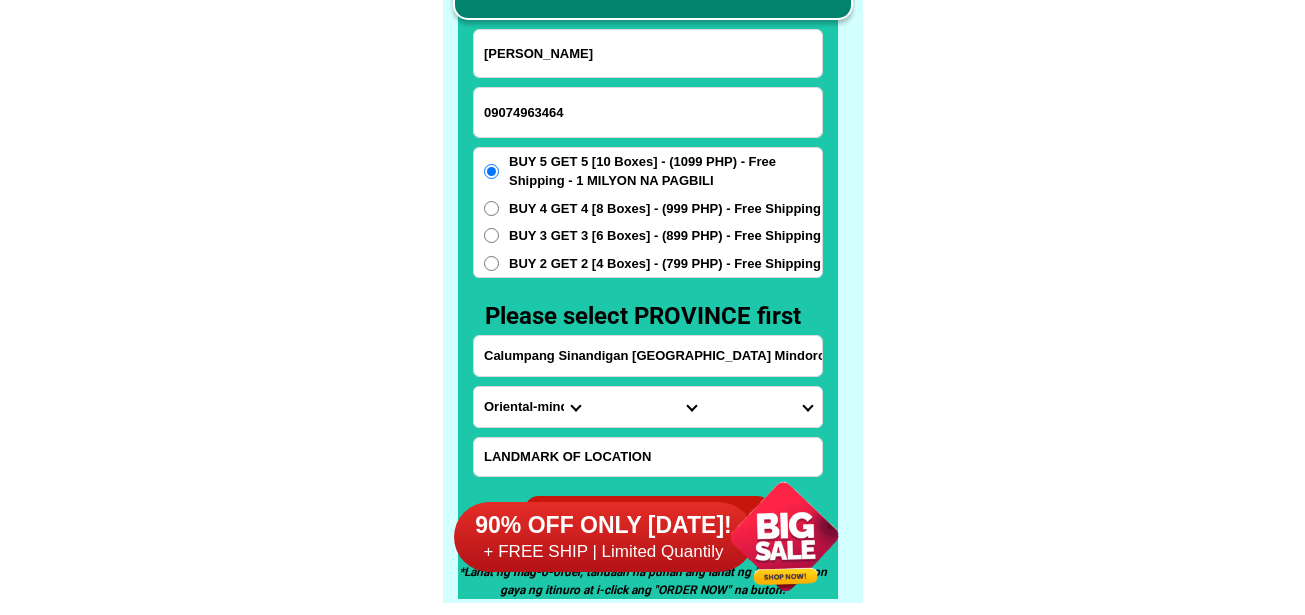 type on "[PERSON_NAME]" 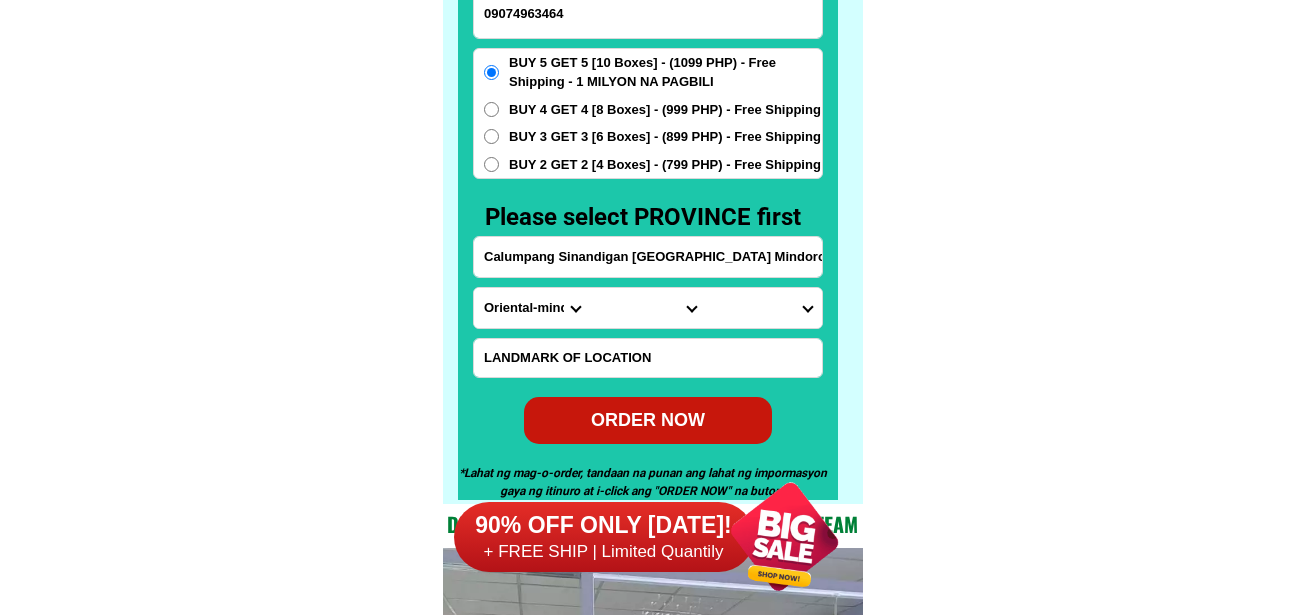 scroll, scrollTop: 15746, scrollLeft: 0, axis: vertical 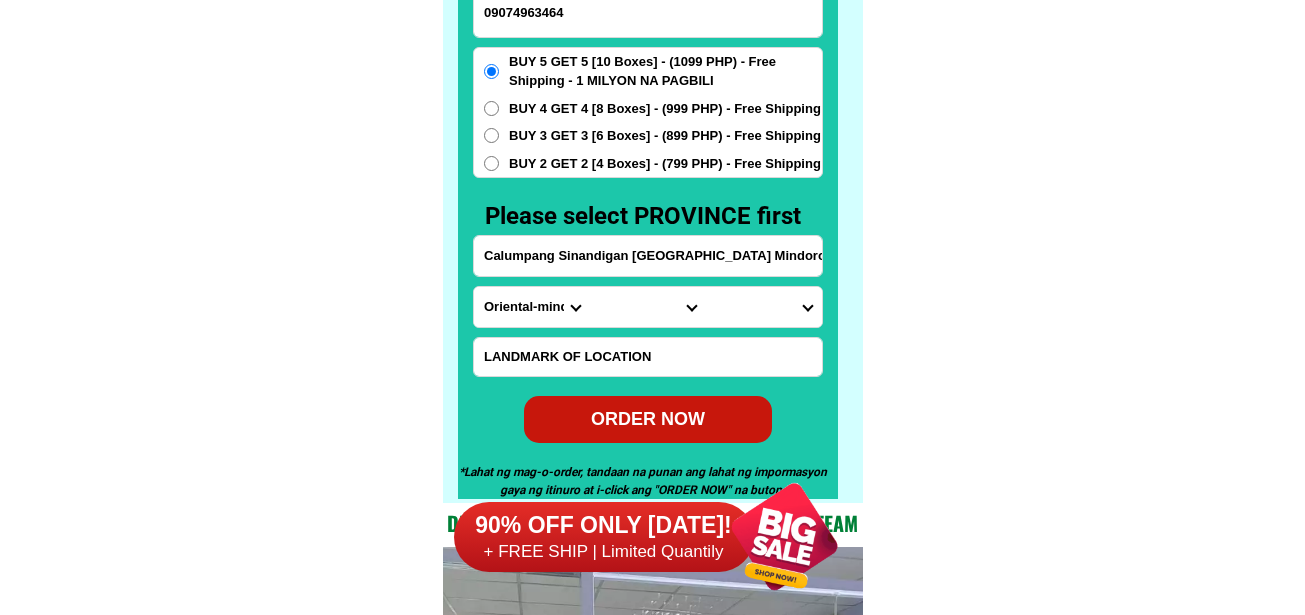 click on "Calumpang Sinandigan [GEOGRAPHIC_DATA] Mindoro" at bounding box center (648, 256) 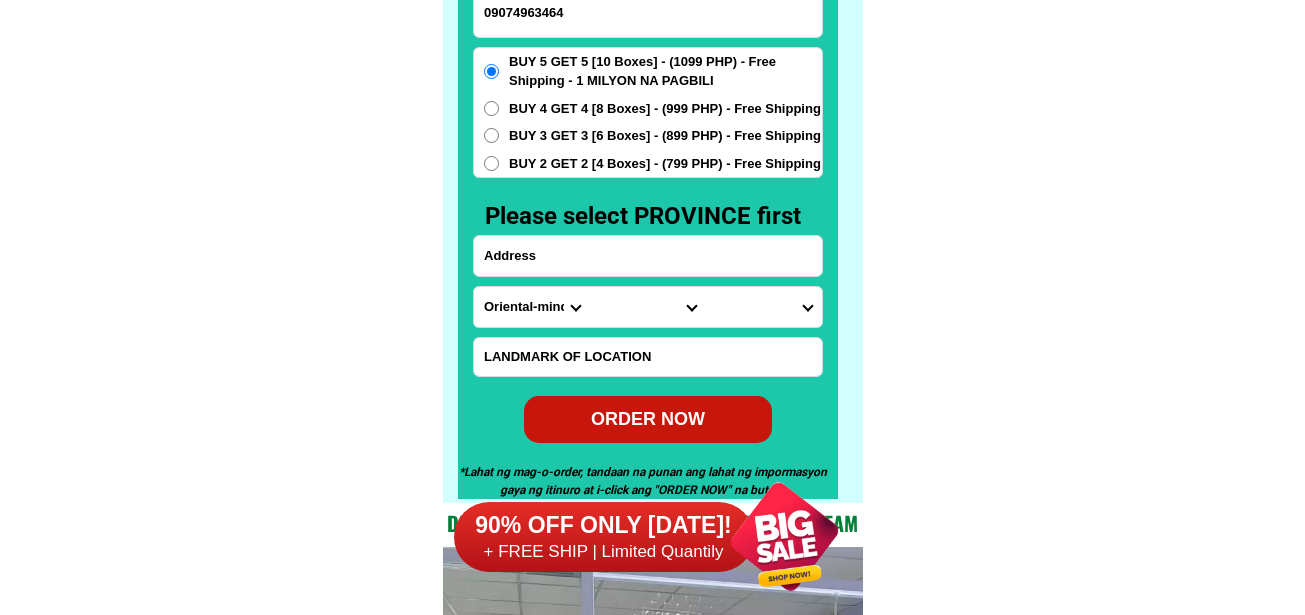 paste on "[STREET_ADDRESS]" 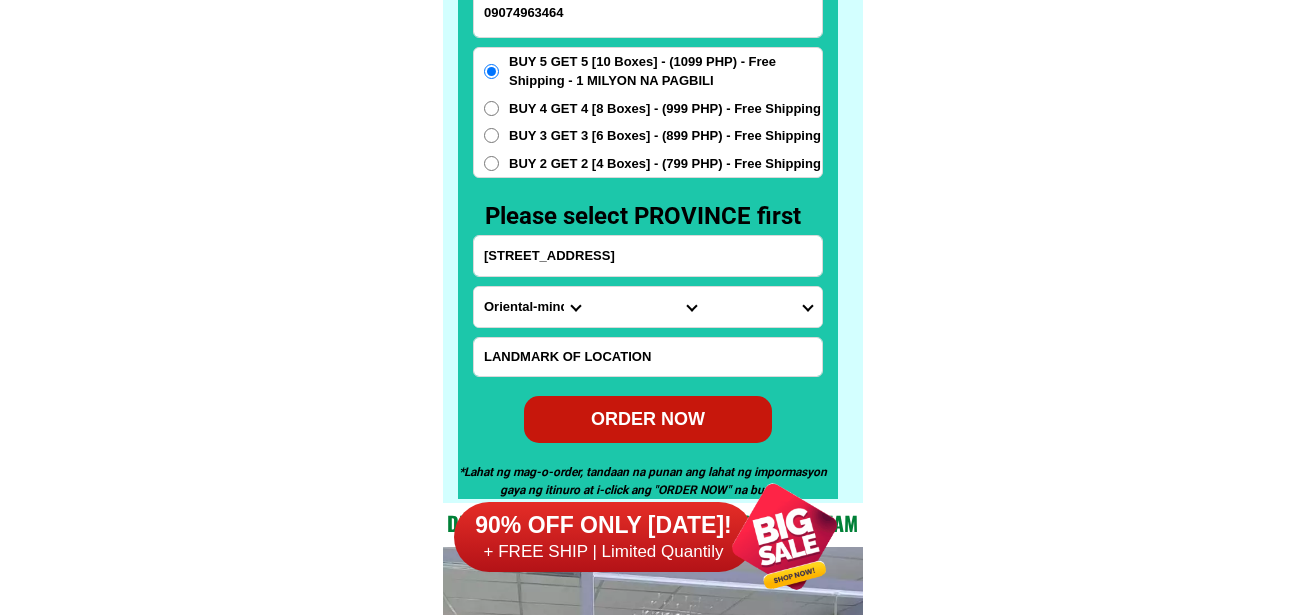 type on "[STREET_ADDRESS]" 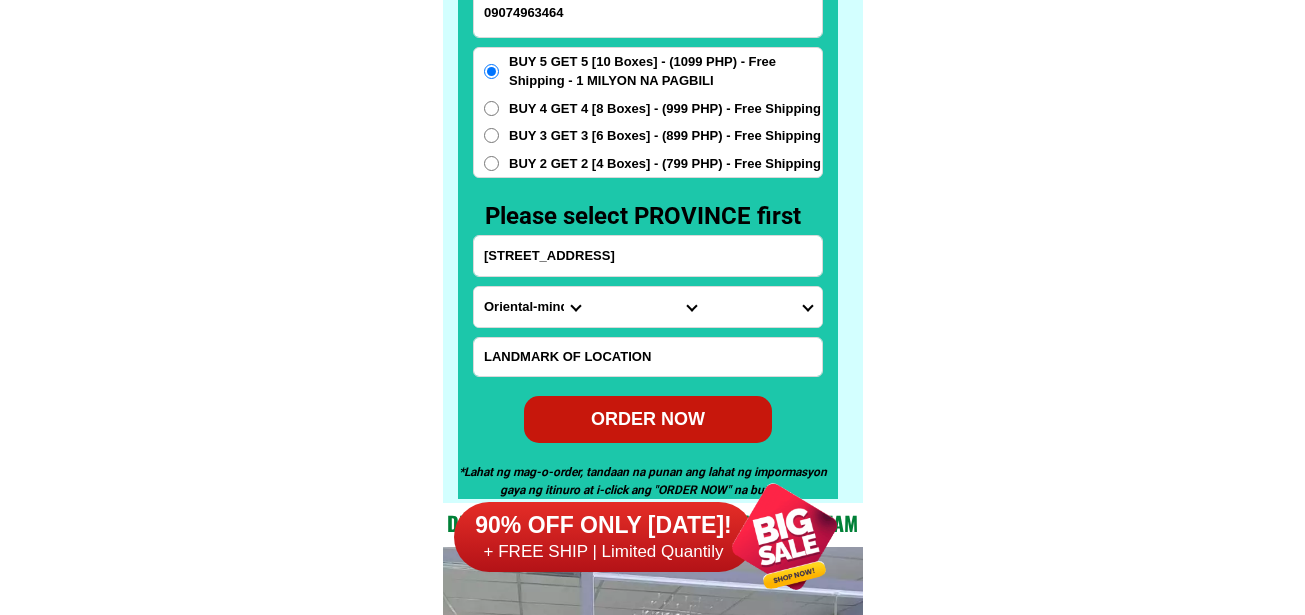 click on "[PERSON_NAME] 09074963464 ORDER NOW [GEOGRAPHIC_DATA],[GEOGRAPHIC_DATA],[GEOGRAPHIC_DATA] [GEOGRAPHIC_DATA] [GEOGRAPHIC_DATA] [GEOGRAPHIC_DATA] [GEOGRAPHIC_DATA] [GEOGRAPHIC_DATA][PERSON_NAME][GEOGRAPHIC_DATA] [GEOGRAPHIC_DATA] [GEOGRAPHIC_DATA] [GEOGRAPHIC_DATA] [GEOGRAPHIC_DATA] [GEOGRAPHIC_DATA] [GEOGRAPHIC_DATA] [GEOGRAPHIC_DATA] [GEOGRAPHIC_DATA] [GEOGRAPHIC_DATA]-norte [GEOGRAPHIC_DATA] [GEOGRAPHIC_DATA] [GEOGRAPHIC_DATA] [GEOGRAPHIC_DATA] [GEOGRAPHIC_DATA] [GEOGRAPHIC_DATA] [GEOGRAPHIC_DATA] [GEOGRAPHIC_DATA] [GEOGRAPHIC_DATA] [GEOGRAPHIC_DATA] [GEOGRAPHIC_DATA] Eastern-[GEOGRAPHIC_DATA] [GEOGRAPHIC_DATA] [GEOGRAPHIC_DATA] [GEOGRAPHIC_DATA]-norte [GEOGRAPHIC_DATA]-[GEOGRAPHIC_DATA] [GEOGRAPHIC_DATA] [GEOGRAPHIC_DATA] [GEOGRAPHIC_DATA] [GEOGRAPHIC_DATA] [GEOGRAPHIC_DATA] [GEOGRAPHIC_DATA] [GEOGRAPHIC_DATA] [GEOGRAPHIC_DATA]-[GEOGRAPHIC_DATA] [GEOGRAPHIC_DATA]-[GEOGRAPHIC_DATA]-[GEOGRAPHIC_DATA]-province [GEOGRAPHIC_DATA]-[GEOGRAPHIC_DATA]-oriental [GEOGRAPHIC_DATA] [GEOGRAPHIC_DATA] [GEOGRAPHIC_DATA]-[GEOGRAPHIC_DATA]-[GEOGRAPHIC_DATA]-[GEOGRAPHIC_DATA] [GEOGRAPHIC_DATA] [GEOGRAPHIC_DATA] [GEOGRAPHIC_DATA] [GEOGRAPHIC_DATA] [GEOGRAPHIC_DATA][PERSON_NAME][GEOGRAPHIC_DATA] [GEOGRAPHIC_DATA] [GEOGRAPHIC_DATA] [GEOGRAPHIC_DATA] [GEOGRAPHIC_DATA]-[GEOGRAPHIC_DATA]-[GEOGRAPHIC_DATA]-[GEOGRAPHIC_DATA] [GEOGRAPHIC_DATA] [GEOGRAPHIC_DATA]-[GEOGRAPHIC_DATA] [GEOGRAPHIC_DATA] [GEOGRAPHIC_DATA] [GEOGRAPHIC_DATA] [GEOGRAPHIC_DATA]" at bounding box center [648, 186] 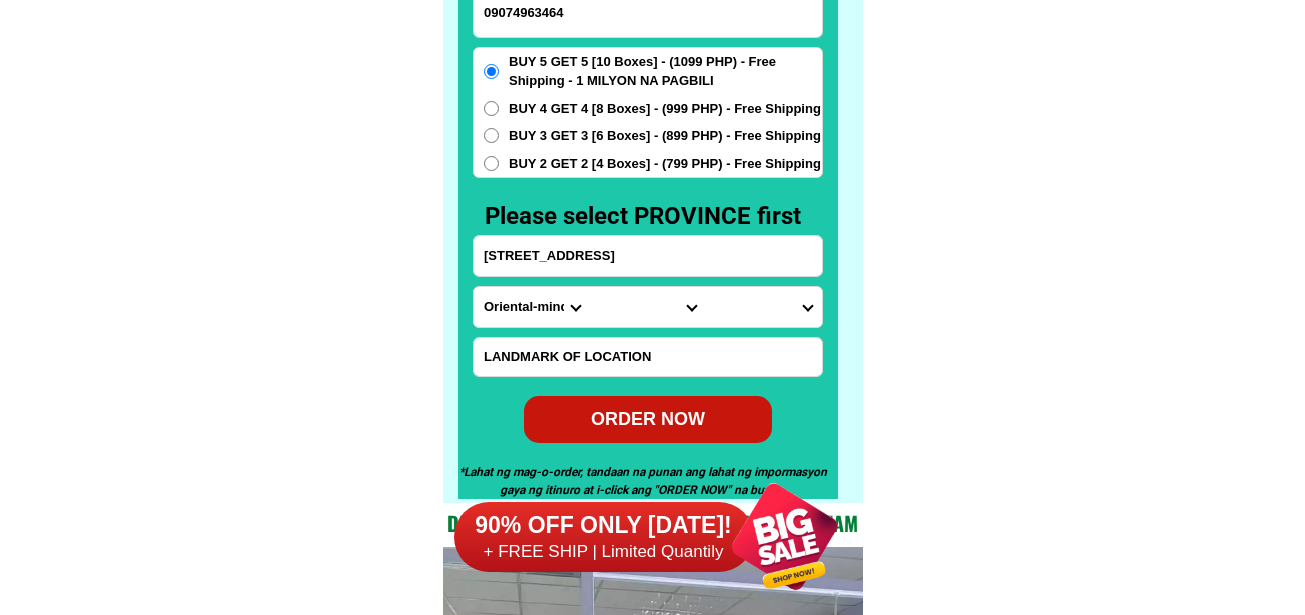 click at bounding box center [648, 357] 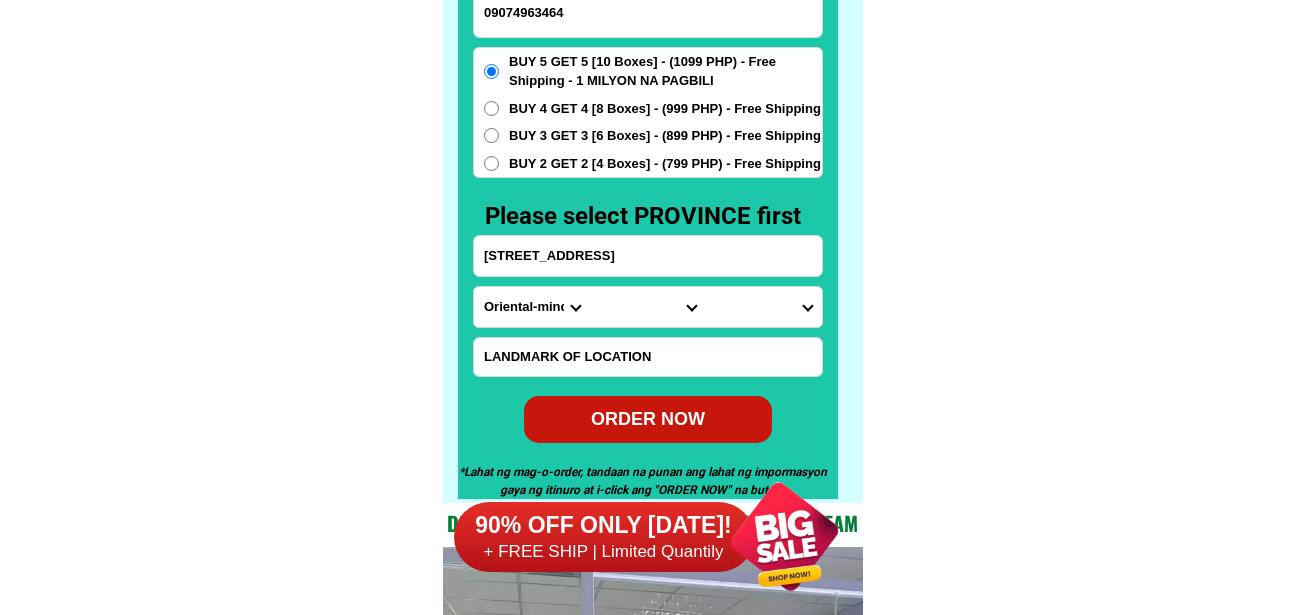 paste on "Near school" 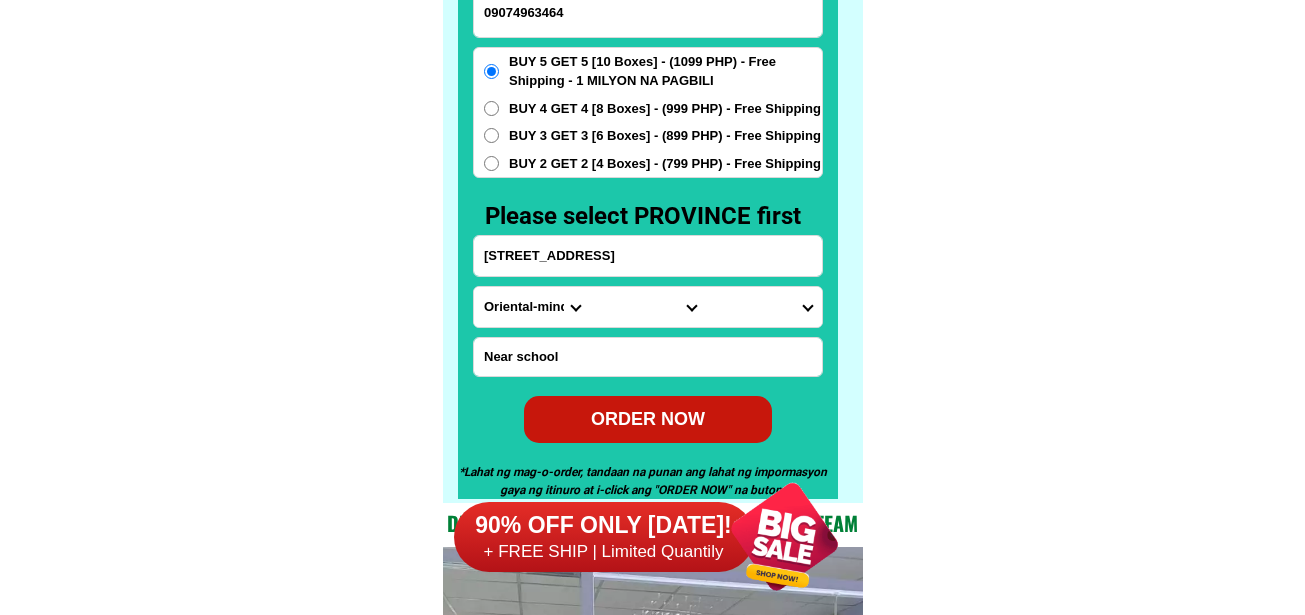type on "Near school" 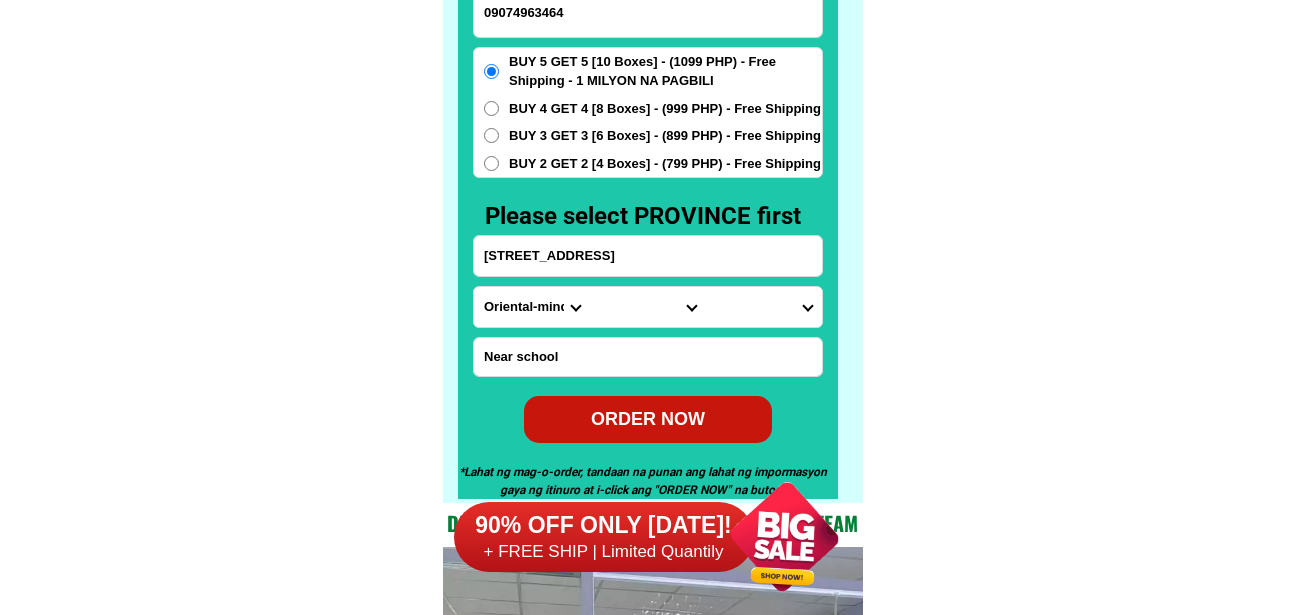 click on "[STREET_ADDRESS]" at bounding box center (648, 256) 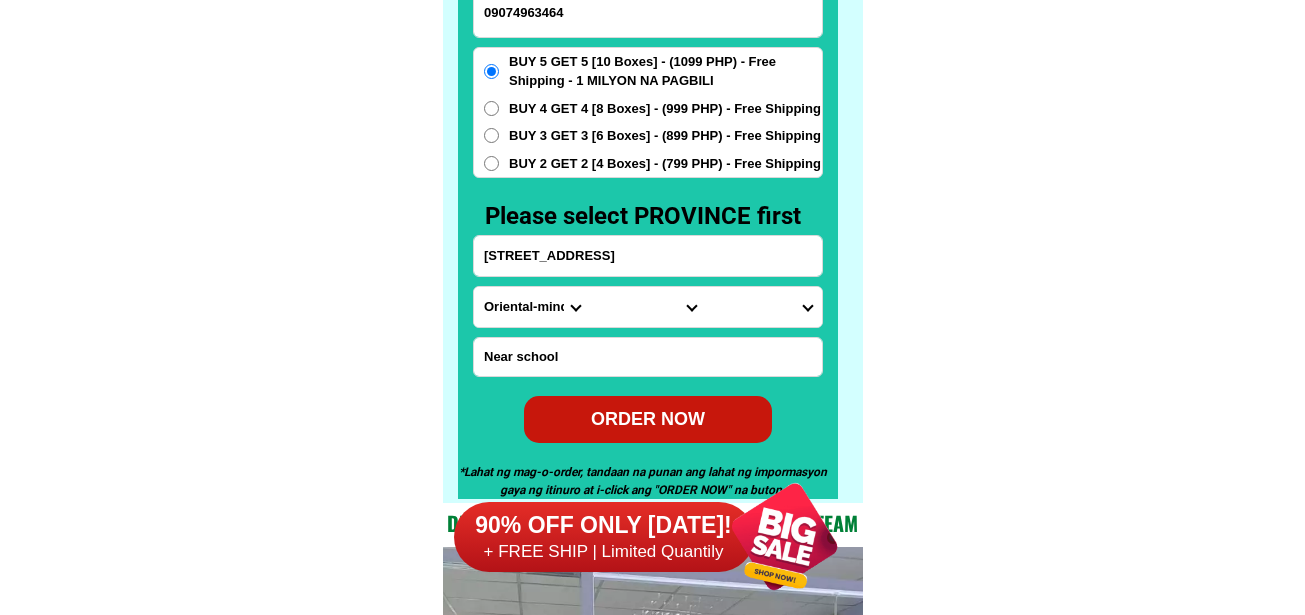 click on "Province [GEOGRAPHIC_DATA] [GEOGRAPHIC_DATA] [GEOGRAPHIC_DATA] [GEOGRAPHIC_DATA] [GEOGRAPHIC_DATA] [GEOGRAPHIC_DATA][PERSON_NAME][GEOGRAPHIC_DATA] [GEOGRAPHIC_DATA] [GEOGRAPHIC_DATA] [GEOGRAPHIC_DATA] [GEOGRAPHIC_DATA] [GEOGRAPHIC_DATA] [GEOGRAPHIC_DATA] [GEOGRAPHIC_DATA] [GEOGRAPHIC_DATA] [GEOGRAPHIC_DATA]-[GEOGRAPHIC_DATA] [GEOGRAPHIC_DATA] [GEOGRAPHIC_DATA] [GEOGRAPHIC_DATA] [GEOGRAPHIC_DATA] [GEOGRAPHIC_DATA] [GEOGRAPHIC_DATA]-de-oro [GEOGRAPHIC_DATA] [GEOGRAPHIC_DATA]-occidental [GEOGRAPHIC_DATA] [GEOGRAPHIC_DATA] Eastern-[GEOGRAPHIC_DATA] [GEOGRAPHIC_DATA] [GEOGRAPHIC_DATA] [GEOGRAPHIC_DATA]-norte [GEOGRAPHIC_DATA]-[GEOGRAPHIC_DATA] [GEOGRAPHIC_DATA] [GEOGRAPHIC_DATA] [GEOGRAPHIC_DATA] [GEOGRAPHIC_DATA] [GEOGRAPHIC_DATA] [GEOGRAPHIC_DATA] [GEOGRAPHIC_DATA] [GEOGRAPHIC_DATA] Metro-[GEOGRAPHIC_DATA] [GEOGRAPHIC_DATA]-[GEOGRAPHIC_DATA]-[GEOGRAPHIC_DATA]-province [GEOGRAPHIC_DATA]-[GEOGRAPHIC_DATA]-oriental [GEOGRAPHIC_DATA] [GEOGRAPHIC_DATA] [GEOGRAPHIC_DATA]-[GEOGRAPHIC_DATA]-[GEOGRAPHIC_DATA] [GEOGRAPHIC_DATA] [GEOGRAPHIC_DATA] [GEOGRAPHIC_DATA] [GEOGRAPHIC_DATA] [GEOGRAPHIC_DATA][PERSON_NAME][GEOGRAPHIC_DATA] [GEOGRAPHIC_DATA] [GEOGRAPHIC_DATA] [GEOGRAPHIC_DATA] [GEOGRAPHIC_DATA] [GEOGRAPHIC_DATA]-[GEOGRAPHIC_DATA]-[GEOGRAPHIC_DATA]-[GEOGRAPHIC_DATA] [GEOGRAPHIC_DATA] [GEOGRAPHIC_DATA]-[GEOGRAPHIC_DATA]-[GEOGRAPHIC_DATA] [GEOGRAPHIC_DATA] [GEOGRAPHIC_DATA] [GEOGRAPHIC_DATA]" at bounding box center (532, 307) 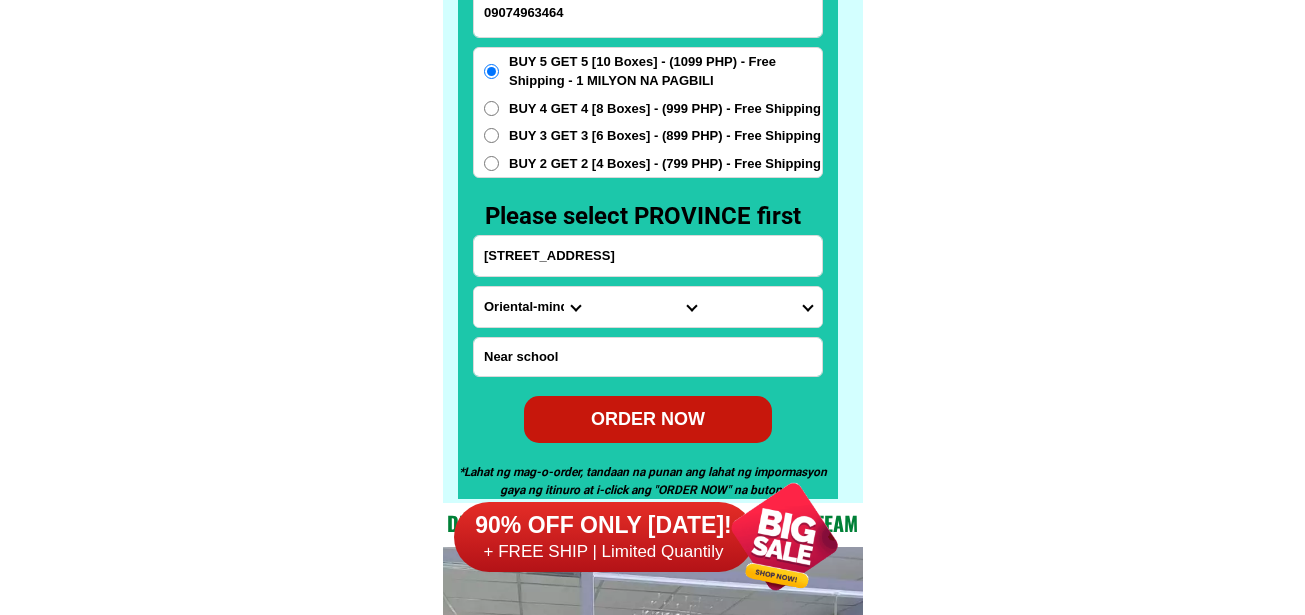 select on "63_811" 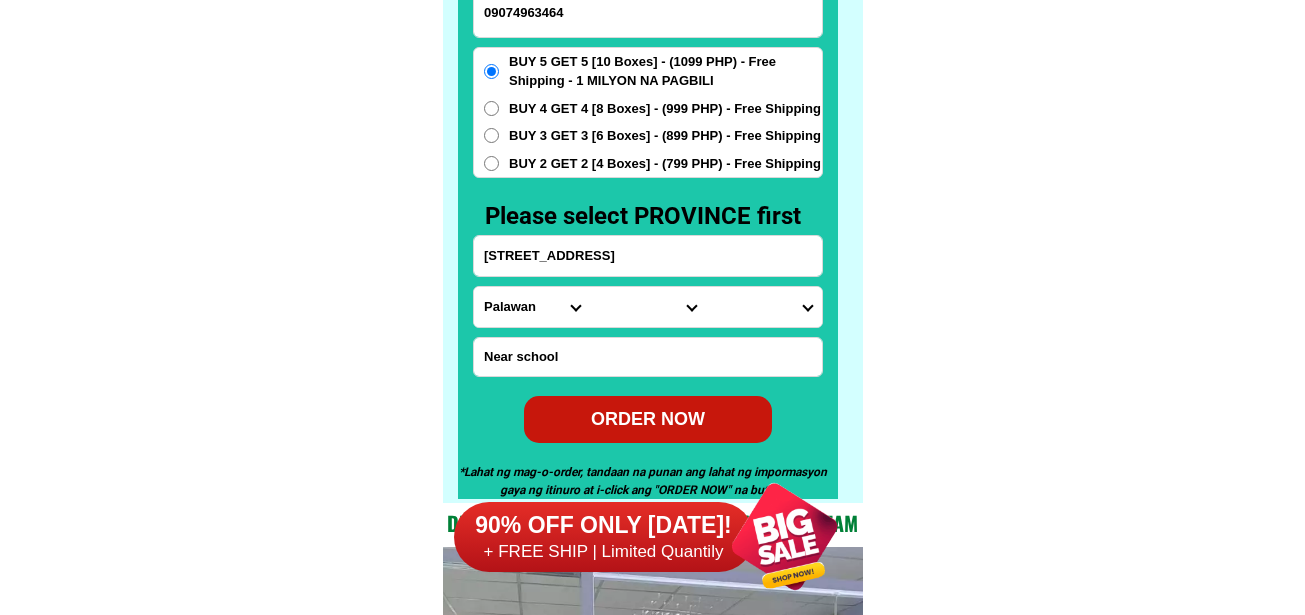 click on "Province [GEOGRAPHIC_DATA] [GEOGRAPHIC_DATA] [GEOGRAPHIC_DATA] [GEOGRAPHIC_DATA] [GEOGRAPHIC_DATA] [GEOGRAPHIC_DATA][PERSON_NAME][GEOGRAPHIC_DATA] [GEOGRAPHIC_DATA] [GEOGRAPHIC_DATA] [GEOGRAPHIC_DATA] [GEOGRAPHIC_DATA] [GEOGRAPHIC_DATA] [GEOGRAPHIC_DATA] [GEOGRAPHIC_DATA] [GEOGRAPHIC_DATA] [GEOGRAPHIC_DATA]-[GEOGRAPHIC_DATA] [GEOGRAPHIC_DATA] [GEOGRAPHIC_DATA] [GEOGRAPHIC_DATA] [GEOGRAPHIC_DATA] [GEOGRAPHIC_DATA] [GEOGRAPHIC_DATA]-de-oro [GEOGRAPHIC_DATA] [GEOGRAPHIC_DATA]-occidental [GEOGRAPHIC_DATA] [GEOGRAPHIC_DATA] Eastern-[GEOGRAPHIC_DATA] [GEOGRAPHIC_DATA] [GEOGRAPHIC_DATA] [GEOGRAPHIC_DATA]-norte [GEOGRAPHIC_DATA]-[GEOGRAPHIC_DATA] [GEOGRAPHIC_DATA] [GEOGRAPHIC_DATA] [GEOGRAPHIC_DATA] [GEOGRAPHIC_DATA] [GEOGRAPHIC_DATA] [GEOGRAPHIC_DATA] [GEOGRAPHIC_DATA] [GEOGRAPHIC_DATA] Metro-[GEOGRAPHIC_DATA] [GEOGRAPHIC_DATA]-[GEOGRAPHIC_DATA]-[GEOGRAPHIC_DATA]-province [GEOGRAPHIC_DATA]-[GEOGRAPHIC_DATA]-oriental [GEOGRAPHIC_DATA] [GEOGRAPHIC_DATA] [GEOGRAPHIC_DATA]-[GEOGRAPHIC_DATA]-[GEOGRAPHIC_DATA] [GEOGRAPHIC_DATA] [GEOGRAPHIC_DATA] [GEOGRAPHIC_DATA] [GEOGRAPHIC_DATA] [GEOGRAPHIC_DATA][PERSON_NAME][GEOGRAPHIC_DATA] [GEOGRAPHIC_DATA] [GEOGRAPHIC_DATA] [GEOGRAPHIC_DATA] [GEOGRAPHIC_DATA] [GEOGRAPHIC_DATA]-[GEOGRAPHIC_DATA]-[GEOGRAPHIC_DATA]-[GEOGRAPHIC_DATA] [GEOGRAPHIC_DATA] [GEOGRAPHIC_DATA]-[GEOGRAPHIC_DATA]-[GEOGRAPHIC_DATA] [GEOGRAPHIC_DATA] [GEOGRAPHIC_DATA] [GEOGRAPHIC_DATA]" at bounding box center [532, 307] 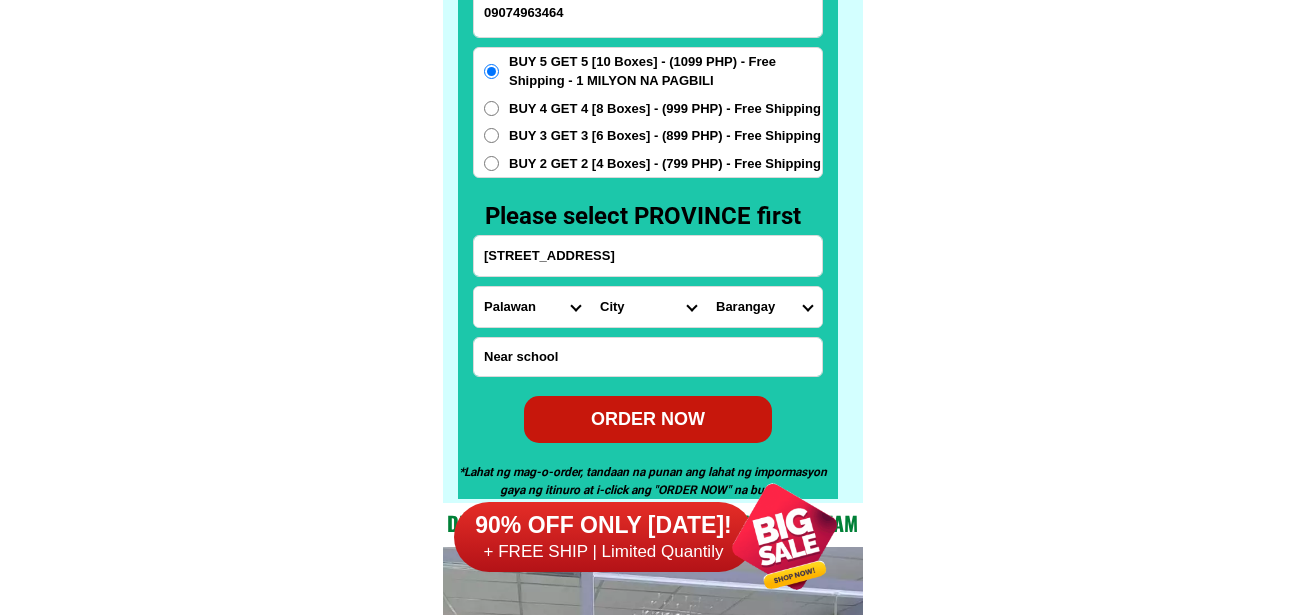 click on "City Aborlan [PERSON_NAME] Bataraza Brookes-point [GEOGRAPHIC_DATA] [GEOGRAPHIC_DATA] [GEOGRAPHIC_DATA] Culion Cuyo [GEOGRAPHIC_DATA] [GEOGRAPHIC_DATA] [GEOGRAPHIC_DATA] [GEOGRAPHIC_DATA]-[GEOGRAPHIC_DATA] [GEOGRAPHIC_DATA]-magsaysay [GEOGRAPHIC_DATA]-[GEOGRAPHIC_DATA] [GEOGRAPHIC_DATA]-[GEOGRAPHIC_DATA] [GEOGRAPHIC_DATA]-[GEOGRAPHIC_DATA]-san-[PERSON_NAME][GEOGRAPHIC_DATA]-[GEOGRAPHIC_DATA] [GEOGRAPHIC_DATA]-city [GEOGRAPHIC_DATA]-[GEOGRAPHIC_DATA]" at bounding box center [648, 307] 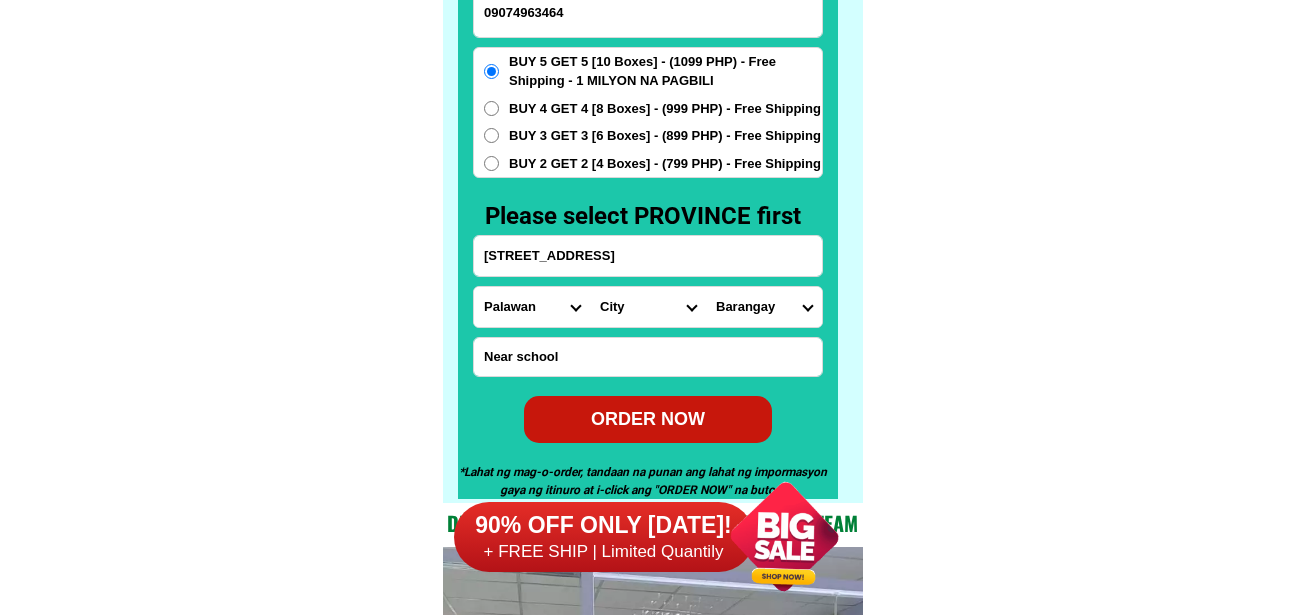 select on "63_8115896" 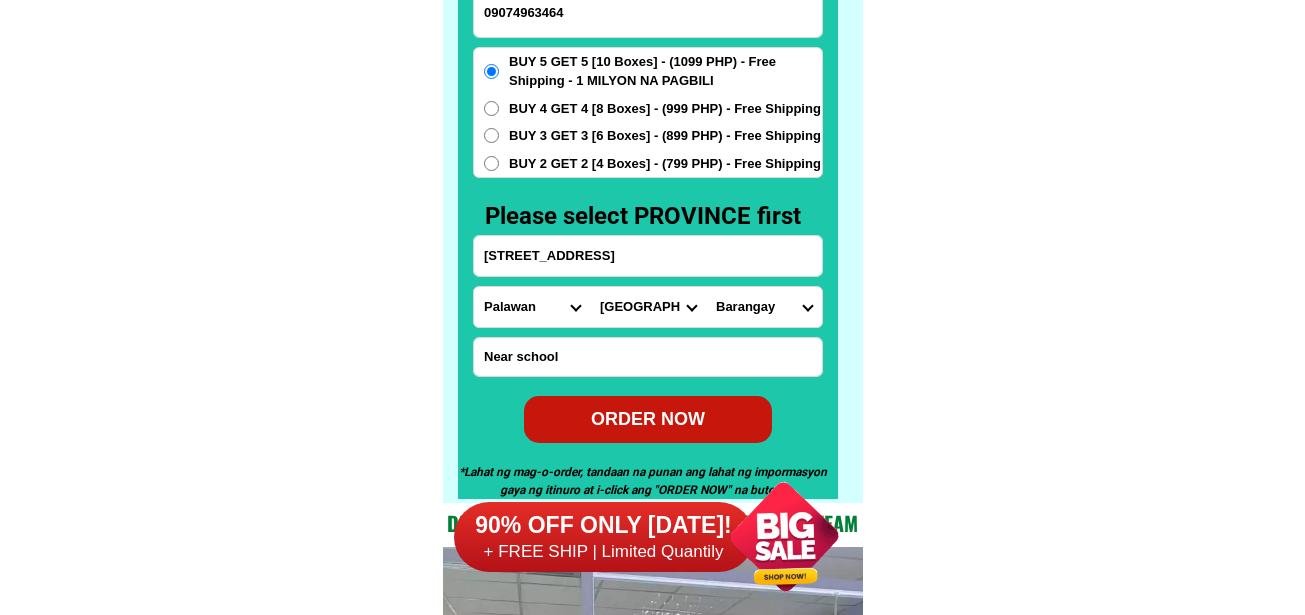 click on "City Aborlan [PERSON_NAME] Bataraza Brookes-point [GEOGRAPHIC_DATA] [GEOGRAPHIC_DATA] [GEOGRAPHIC_DATA] Culion Cuyo [GEOGRAPHIC_DATA] [GEOGRAPHIC_DATA] [GEOGRAPHIC_DATA] [GEOGRAPHIC_DATA]-[GEOGRAPHIC_DATA] [GEOGRAPHIC_DATA]-magsaysay [GEOGRAPHIC_DATA]-[GEOGRAPHIC_DATA] [GEOGRAPHIC_DATA]-[GEOGRAPHIC_DATA] [GEOGRAPHIC_DATA]-[GEOGRAPHIC_DATA]-san-[PERSON_NAME][GEOGRAPHIC_DATA]-[GEOGRAPHIC_DATA] [GEOGRAPHIC_DATA]-city [GEOGRAPHIC_DATA]-[GEOGRAPHIC_DATA]" at bounding box center (648, 307) 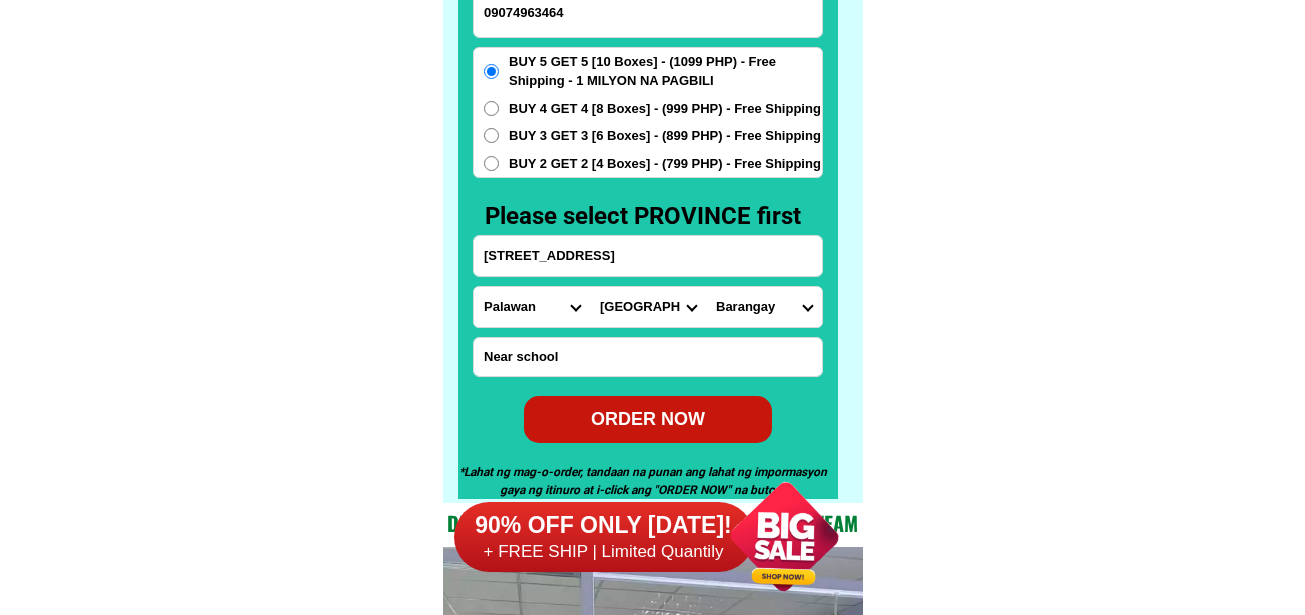 drag, startPoint x: 959, startPoint y: 248, endPoint x: 830, endPoint y: 21, distance: 261.09384 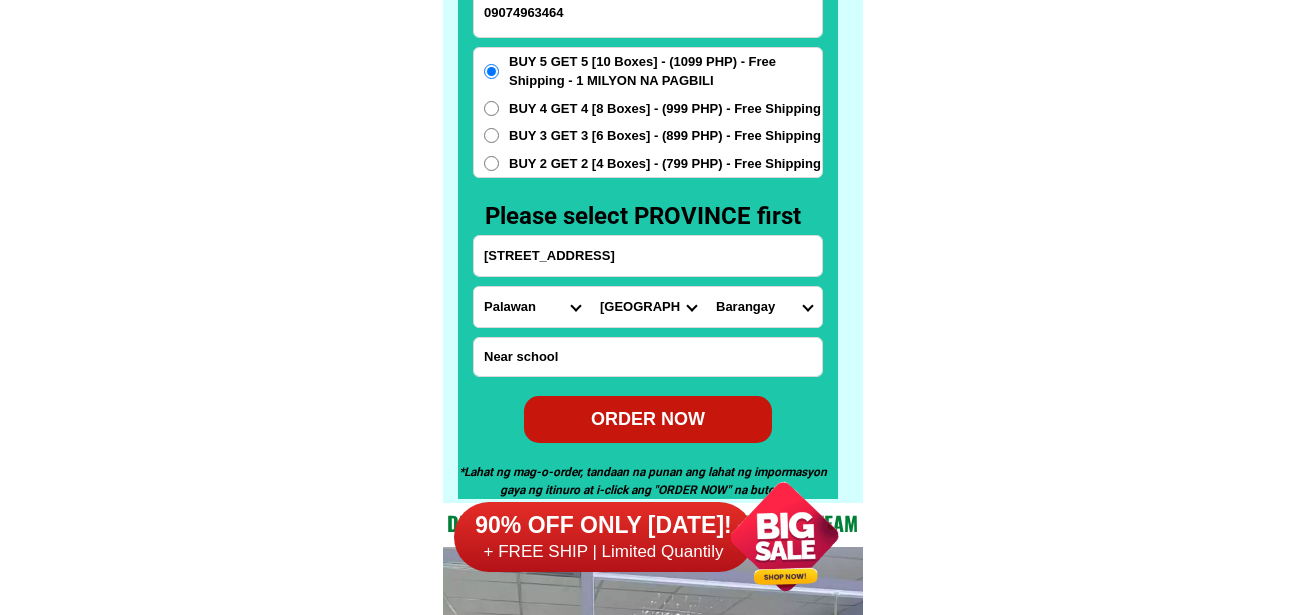 click on "FREE SHIPPING NATIONWIDE Contact Review Introduction Product BONA VITA COFFEE Comprehensive health protection solution
Research by [PERSON_NAME] and [PERSON_NAME] ✅ 𝙰𝚗𝚝𝚒 𝙲𝚊𝚗𝚌𝚎𝚛 ✅ 𝙰𝚗𝚝𝚒 𝚂𝚝𝚛𝚘𝚔𝚎
✅ 𝙰𝚗𝚝𝚒 𝙳𝚒𝚊𝚋𝚎𝚝𝚒𝚌 ✅ 𝙳𝚒𝚊𝚋𝚎𝚝𝚎𝚜 FAKE VS ORIGINAL Noon: nagkaroon ng [MEDICAL_DATA], hindi makalakad ng normal pagkatapos: uminom [PERSON_NAME] dalawang beses sa isang araw, maaaring maglakad nang mag-isa, bawasan ang mga sintomas ng kanser The product has been certified for
safety and effectiveness Prevent and combat signs of [MEDICAL_DATA], [MEDICAL_DATA], and cardiovascular diseases Helps strengthen bones and joints Prevent [MEDICAL_DATA] Reduce excess fat Anti-aging [PERSON_NAME] CAFE WITH HYDROLYZED COLLAGEN Enemy of the cause of disease [PERSON_NAME] Doc Nutrition Department of Philippines General Hospital shared that BONA VITA CAFE sprouts are the panacea in anti - aging and anti-disease. Start After 1 week" at bounding box center (652, -6301) 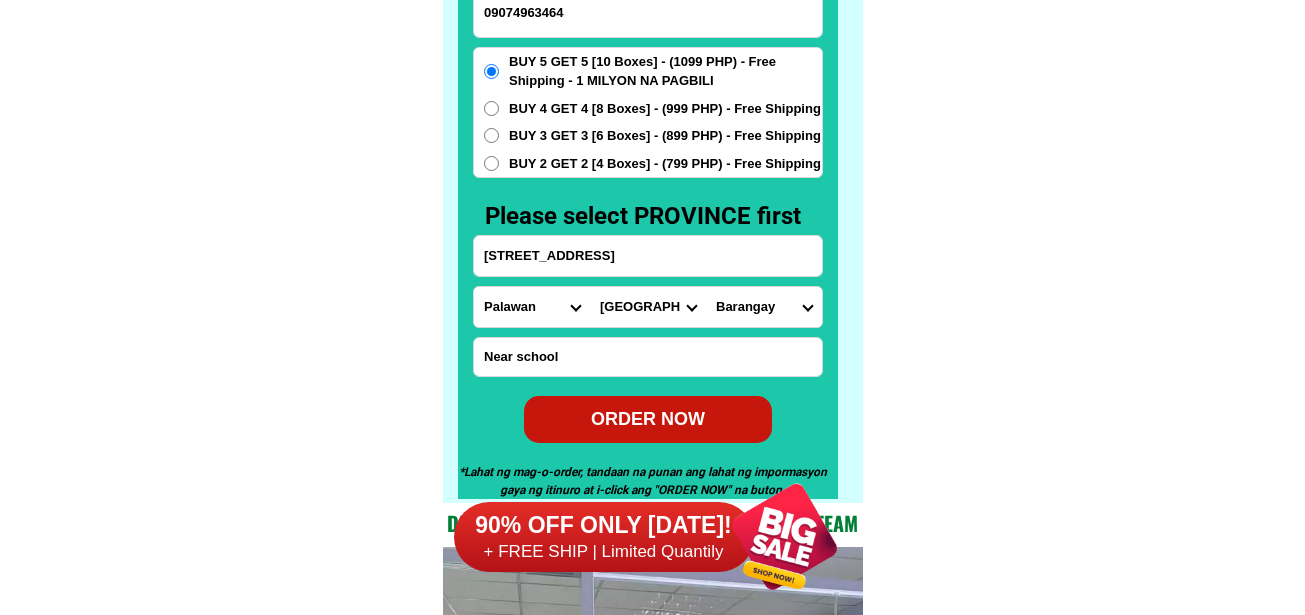 drag, startPoint x: 754, startPoint y: 292, endPoint x: 772, endPoint y: 306, distance: 22.803509 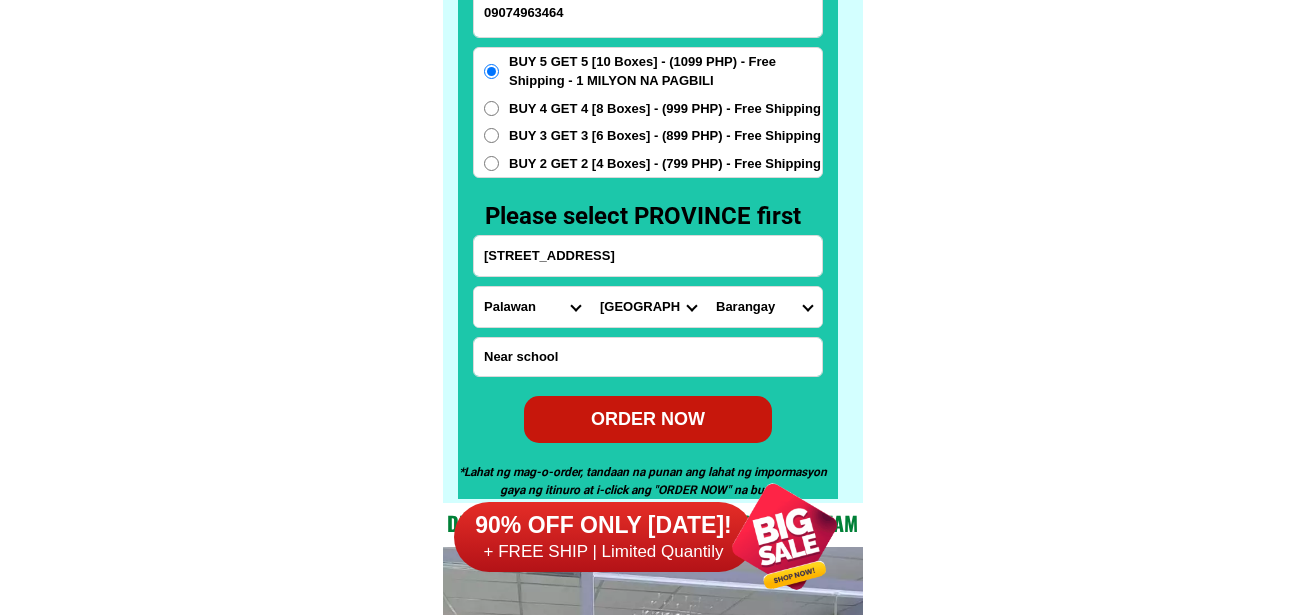 click on "Barangay Babuyan Bacungan Bagong bayan Bagong pag-asa Bagong pag-asa (pob.) Bagong sikat Bagong sikat (pob.) [DEMOGRAPHIC_DATA] silang (pob.) Bahile Bancao-bancao Barangay ng mga mangingisda Binduyan Buenavista Cabayugan [PERSON_NAME] sub-colony [GEOGRAPHIC_DATA][PERSON_NAME] (pob.) Kalipay Kalipay (pob.) Kamuning Langogan [PERSON_NAME] (pob.) [PERSON_NAME] Mabuhay Mabuhay (pob.) Macarascas Magkakaibigan Magkakaibigan (pob.) [PERSON_NAME] (pob.) [PERSON_NAME] (pob.) Maningning Maningning (pob.) [PERSON_NAME] (pob.) [PERSON_NAME] (pob.) Masipag Masipag (pob.) [PERSON_NAME] (pob.) [PERSON_NAME] (pob.) [PERSON_NAME] (pob.) Milagrosa Milagrosa (pob.) Model Model (pob.) Montible Montible (pob.) Napsan New panggangan Pagkakaisa Pagkakaisa (pob.) Princesa Princesa (pob.) Salvacion [GEOGRAPHIC_DATA][PERSON_NAME] [GEOGRAPHIC_DATA][PERSON_NAME][DATE][PERSON_NAME] [GEOGRAPHIC_DATA][PERSON_NAME][PERSON_NAME] [GEOGRAPHIC_DATA][PERSON_NAME] [GEOGRAPHIC_DATA][PERSON_NAME] [GEOGRAPHIC_DATA][DATE] [GEOGRAPHIC_DATA][DATE] (pob.) [GEOGRAPHIC_DATA][PERSON_NAME] (pob.) [GEOGRAPHIC_DATA]" at bounding box center [764, 307] 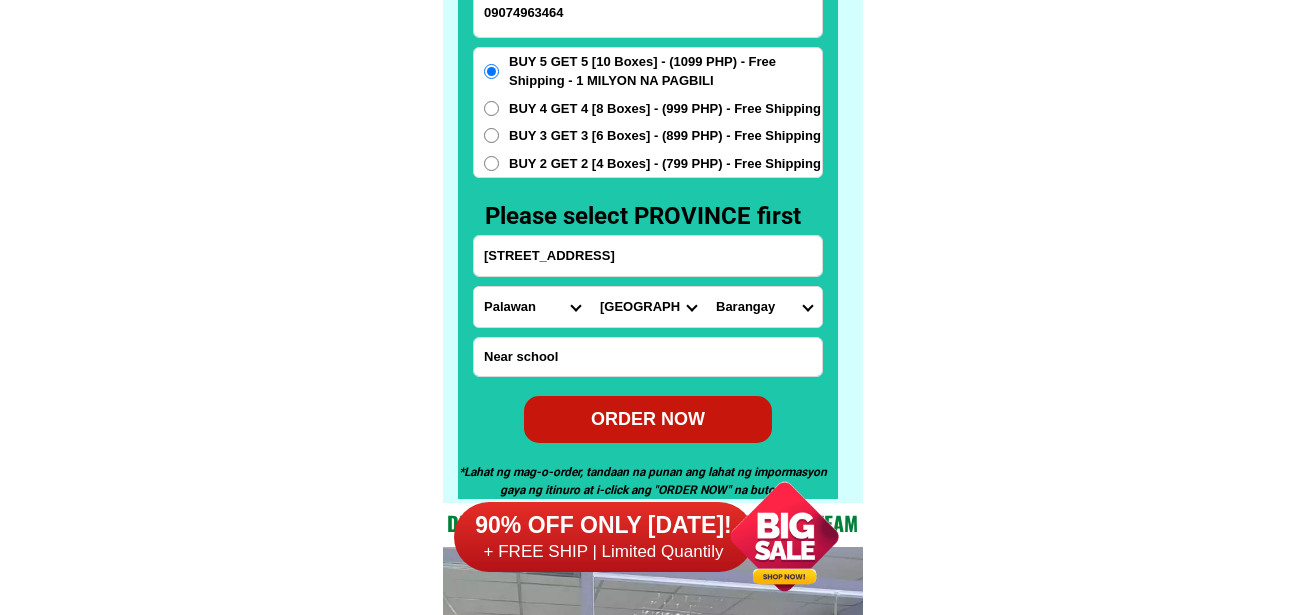 click on "FREE SHIPPING NATIONWIDE Contact Review Introduction Product BONA VITA COFFEE Comprehensive health protection solution
Research by [PERSON_NAME] and [PERSON_NAME] ✅ 𝙰𝚗𝚝𝚒 𝙲𝚊𝚗𝚌𝚎𝚛 ✅ 𝙰𝚗𝚝𝚒 𝚂𝚝𝚛𝚘𝚔𝚎
✅ 𝙰𝚗𝚝𝚒 𝙳𝚒𝚊𝚋𝚎𝚝𝚒𝚌 ✅ 𝙳𝚒𝚊𝚋𝚎𝚝𝚎𝚜 FAKE VS ORIGINAL Noon: nagkaroon ng [MEDICAL_DATA], hindi makalakad ng normal pagkatapos: uminom [PERSON_NAME] dalawang beses sa isang araw, maaaring maglakad nang mag-isa, bawasan ang mga sintomas ng kanser The product has been certified for
safety and effectiveness Prevent and combat signs of [MEDICAL_DATA], [MEDICAL_DATA], and cardiovascular diseases Helps strengthen bones and joints Prevent [MEDICAL_DATA] Reduce excess fat Anti-aging [PERSON_NAME] CAFE WITH HYDROLYZED COLLAGEN Enemy of the cause of disease [PERSON_NAME] Doc Nutrition Department of Philippines General Hospital shared that BONA VITA CAFE sprouts are the panacea in anti - aging and anti-disease. Start After 1 week" at bounding box center (652, -6301) 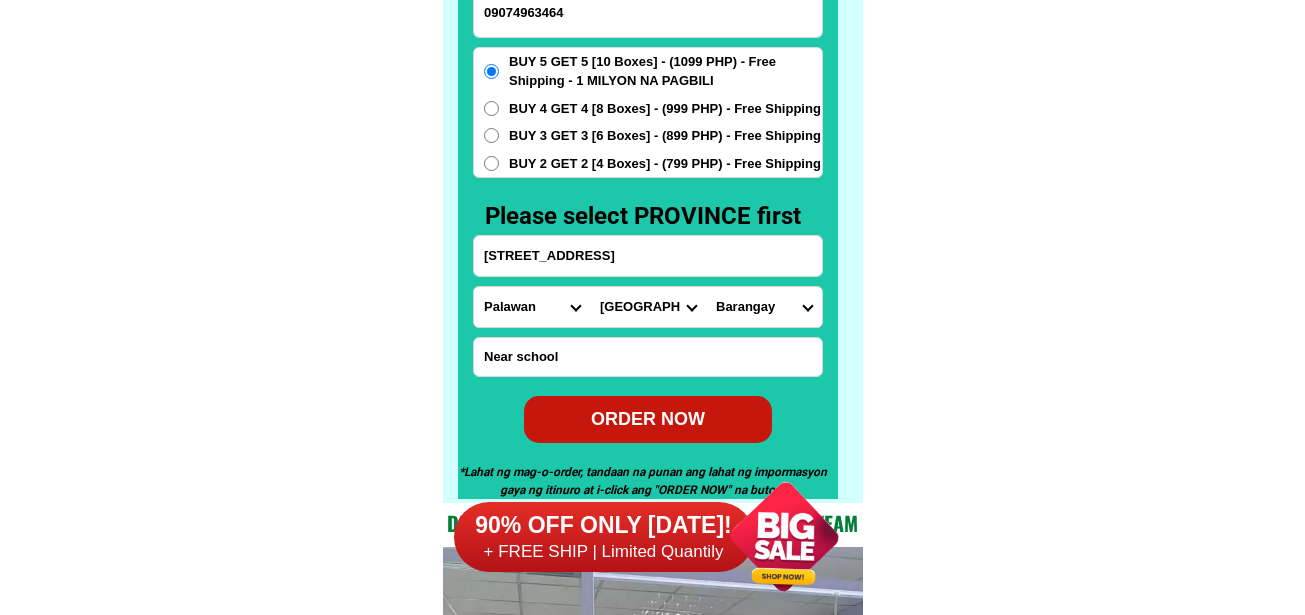 click on "Barangay Babuyan Bacungan Bagong bayan Bagong pag-asa Bagong pag-asa (pob.) Bagong sikat Bagong sikat (pob.) [DEMOGRAPHIC_DATA] silang (pob.) Bahile Bancao-bancao Barangay ng mga mangingisda Binduyan Buenavista Cabayugan [PERSON_NAME] sub-colony [GEOGRAPHIC_DATA][PERSON_NAME] (pob.) Kalipay Kalipay (pob.) Kamuning Langogan [PERSON_NAME] (pob.) [PERSON_NAME] Mabuhay Mabuhay (pob.) Macarascas Magkakaibigan Magkakaibigan (pob.) [PERSON_NAME] (pob.) [PERSON_NAME] (pob.) Maningning Maningning (pob.) [PERSON_NAME] (pob.) [PERSON_NAME] (pob.) Masipag Masipag (pob.) [PERSON_NAME] (pob.) [PERSON_NAME] (pob.) [PERSON_NAME] (pob.) Milagrosa Milagrosa (pob.) Model Model (pob.) Montible Montible (pob.) Napsan New panggangan Pagkakaisa Pagkakaisa (pob.) Princesa Princesa (pob.) Salvacion [GEOGRAPHIC_DATA][PERSON_NAME] [GEOGRAPHIC_DATA][PERSON_NAME][DATE][PERSON_NAME] [GEOGRAPHIC_DATA][PERSON_NAME][PERSON_NAME] [GEOGRAPHIC_DATA][PERSON_NAME] [GEOGRAPHIC_DATA][PERSON_NAME] [GEOGRAPHIC_DATA][DATE] [GEOGRAPHIC_DATA][DATE] (pob.) [GEOGRAPHIC_DATA][PERSON_NAME] (pob.) [GEOGRAPHIC_DATA]" at bounding box center [764, 307] 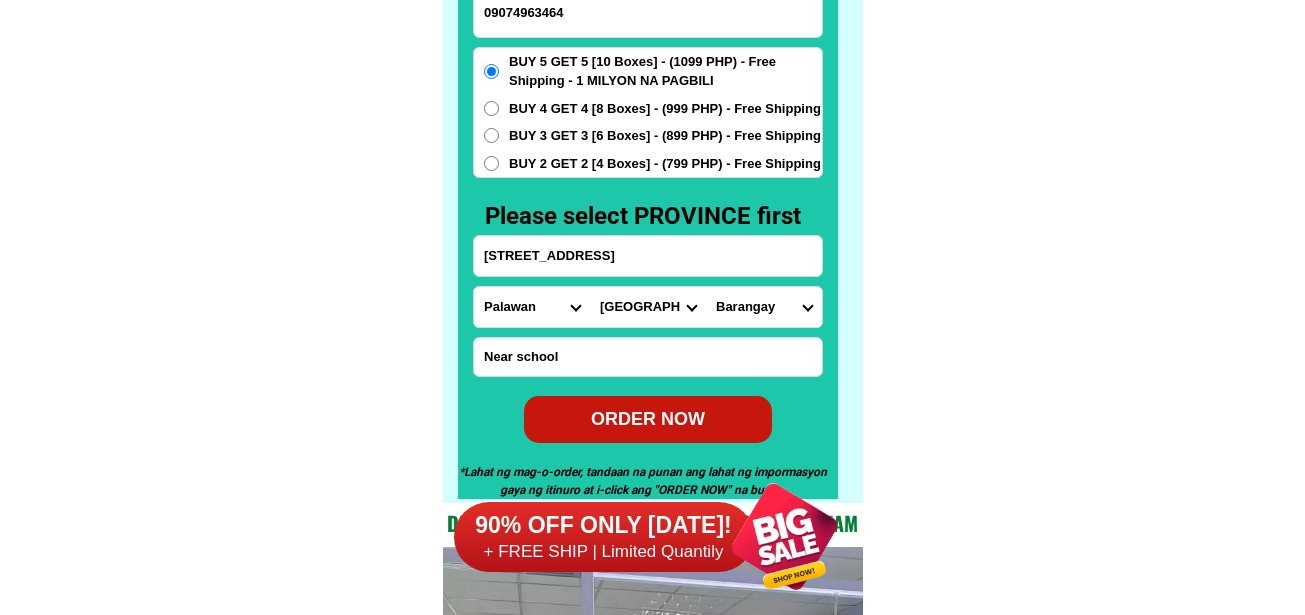 select on "63_81158968330" 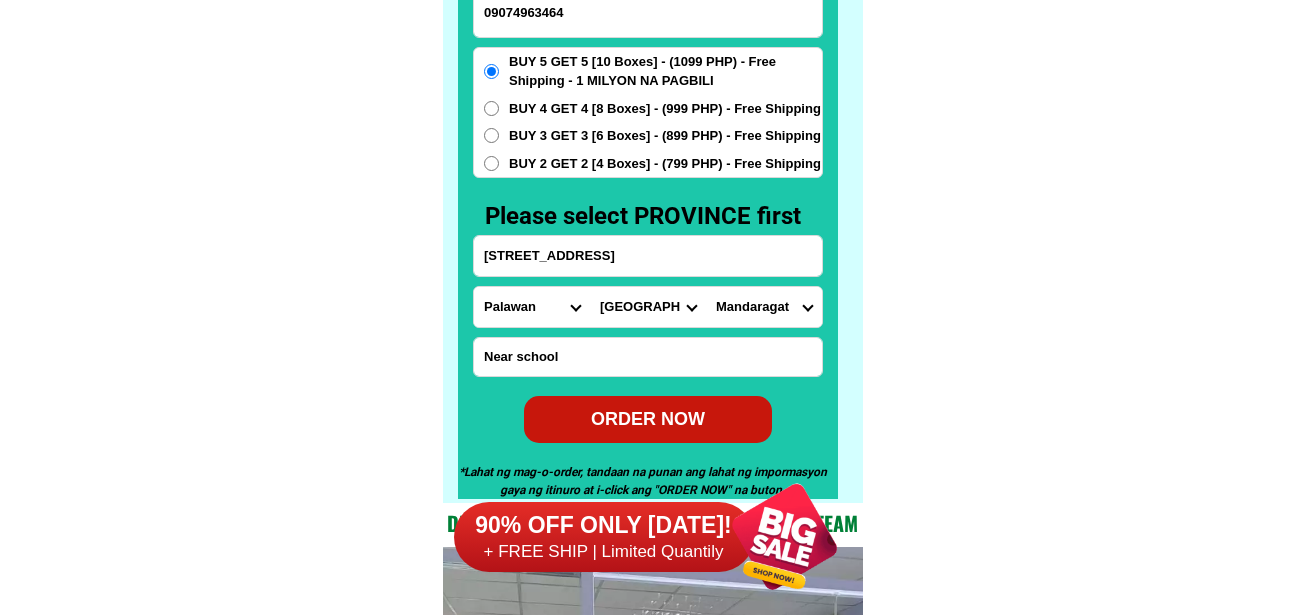 click on "Barangay Babuyan Bacungan Bagong bayan Bagong pag-asa Bagong pag-asa (pob.) Bagong sikat Bagong sikat (pob.) [DEMOGRAPHIC_DATA] silang (pob.) Bahile Bancao-bancao Barangay ng mga mangingisda Binduyan Buenavista Cabayugan [PERSON_NAME] sub-colony [GEOGRAPHIC_DATA][PERSON_NAME] (pob.) Kalipay Kalipay (pob.) Kamuning Langogan [PERSON_NAME] (pob.) [PERSON_NAME] Mabuhay Mabuhay (pob.) Macarascas Magkakaibigan Magkakaibigan (pob.) [PERSON_NAME] (pob.) [PERSON_NAME] (pob.) Maningning Maningning (pob.) [PERSON_NAME] (pob.) [PERSON_NAME] (pob.) Masipag Masipag (pob.) [PERSON_NAME] (pob.) [PERSON_NAME] (pob.) [PERSON_NAME] (pob.) Milagrosa Milagrosa (pob.) Model Model (pob.) Montible Montible (pob.) Napsan New panggangan Pagkakaisa Pagkakaisa (pob.) Princesa Princesa (pob.) Salvacion [GEOGRAPHIC_DATA][PERSON_NAME] [GEOGRAPHIC_DATA][PERSON_NAME][DATE][PERSON_NAME] [GEOGRAPHIC_DATA][PERSON_NAME][PERSON_NAME] [GEOGRAPHIC_DATA][PERSON_NAME] [GEOGRAPHIC_DATA][PERSON_NAME] [GEOGRAPHIC_DATA][DATE] [GEOGRAPHIC_DATA][DATE] (pob.) [GEOGRAPHIC_DATA][PERSON_NAME] (pob.) [GEOGRAPHIC_DATA]" at bounding box center [764, 307] 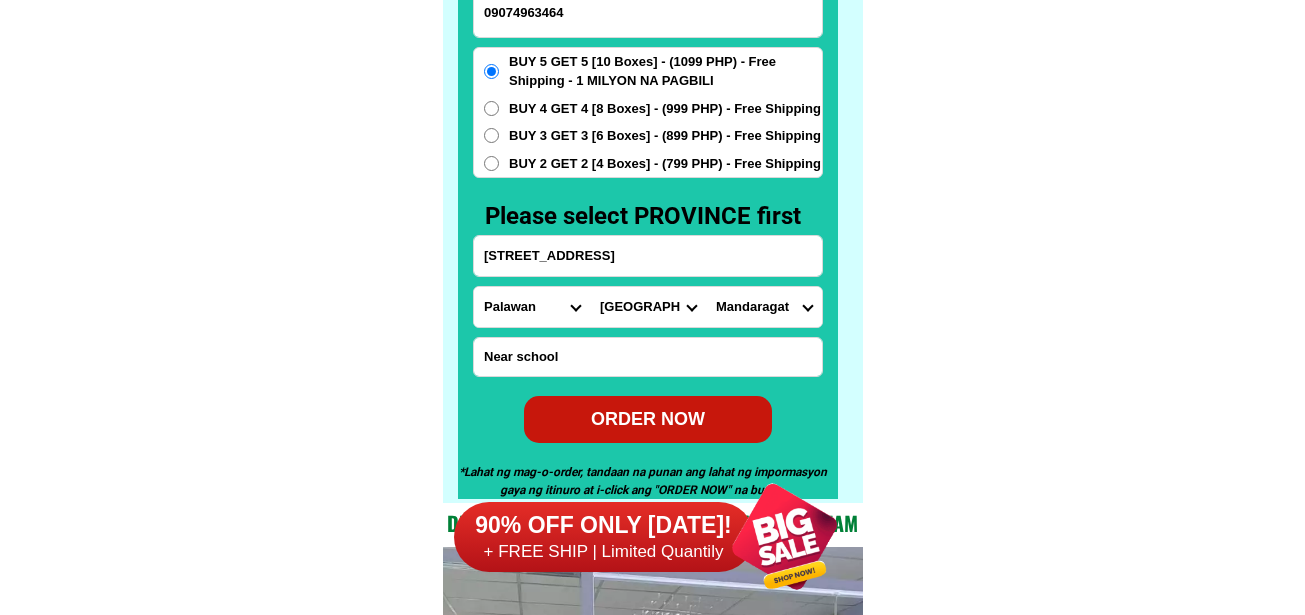 drag, startPoint x: 978, startPoint y: 123, endPoint x: 768, endPoint y: 127, distance: 210.03809 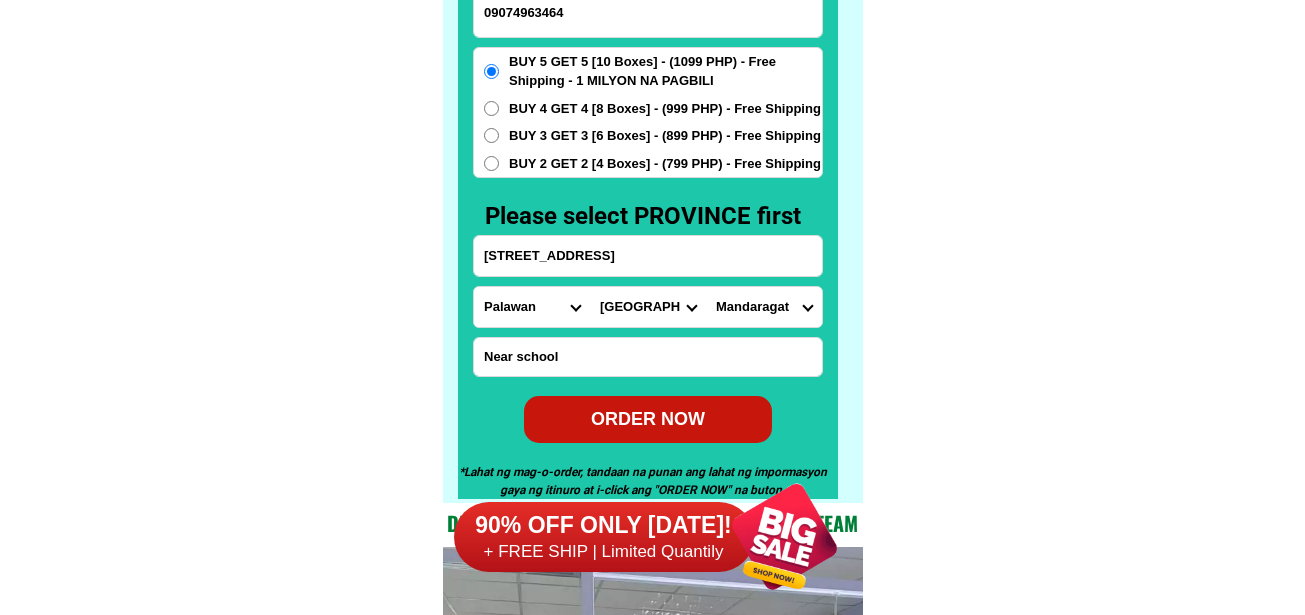 click on "FREE SHIPPING NATIONWIDE Contact Review Introduction Product BONA VITA COFFEE Comprehensive health protection solution
Research by [PERSON_NAME] and [PERSON_NAME] ✅ 𝙰𝚗𝚝𝚒 𝙲𝚊𝚗𝚌𝚎𝚛 ✅ 𝙰𝚗𝚝𝚒 𝚂𝚝𝚛𝚘𝚔𝚎
✅ 𝙰𝚗𝚝𝚒 𝙳𝚒𝚊𝚋𝚎𝚝𝚒𝚌 ✅ 𝙳𝚒𝚊𝚋𝚎𝚝𝚎𝚜 FAKE VS ORIGINAL Noon: nagkaroon ng [MEDICAL_DATA], hindi makalakad ng normal pagkatapos: uminom [PERSON_NAME] dalawang beses sa isang araw, maaaring maglakad nang mag-isa, bawasan ang mga sintomas ng kanser The product has been certified for
safety and effectiveness Prevent and combat signs of [MEDICAL_DATA], [MEDICAL_DATA], and cardiovascular diseases Helps strengthen bones and joints Prevent [MEDICAL_DATA] Reduce excess fat Anti-aging [PERSON_NAME] CAFE WITH HYDROLYZED COLLAGEN Enemy of the cause of disease [PERSON_NAME] Doc Nutrition Department of Philippines General Hospital shared that BONA VITA CAFE sprouts are the panacea in anti - aging and anti-disease. Start After 1 week" at bounding box center (652, -6301) 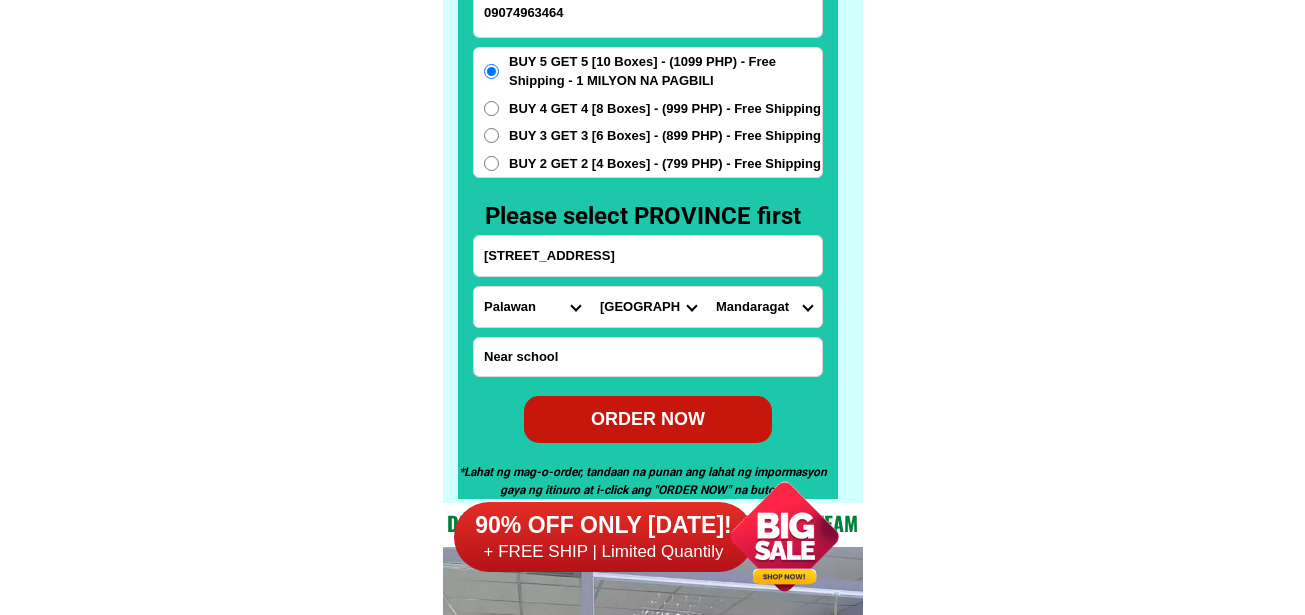 click on "BUY 2 GET 2 [4 Boxes] - (799 PHP) - Free Shipping" at bounding box center (665, 164) 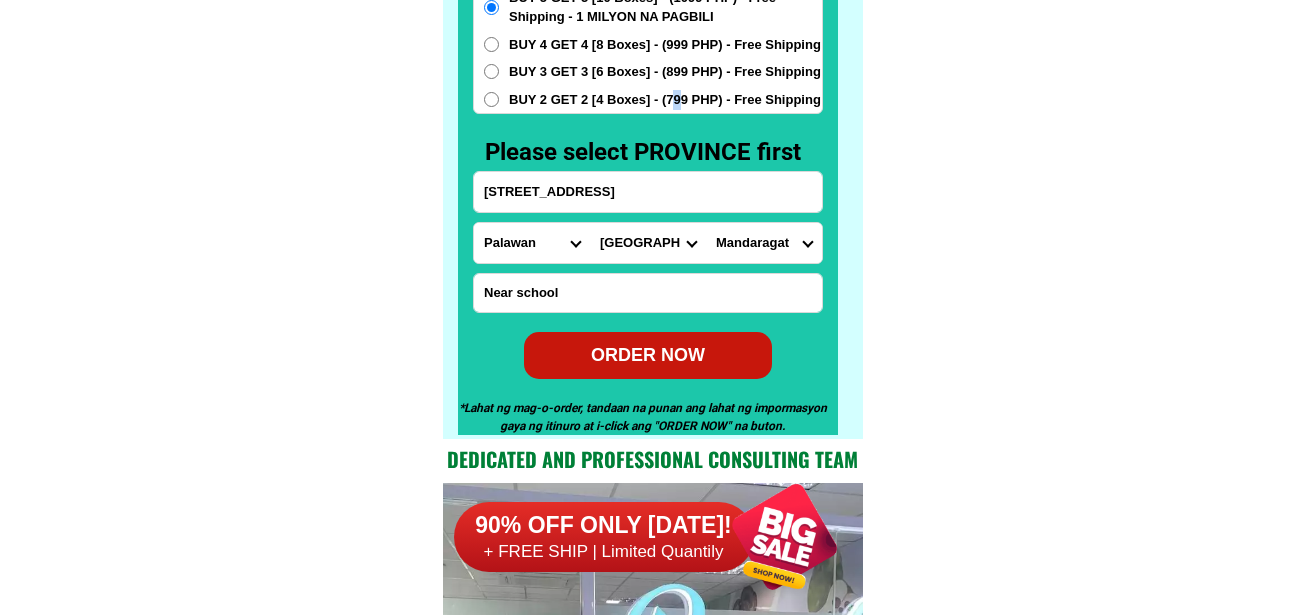 scroll, scrollTop: 15846, scrollLeft: 0, axis: vertical 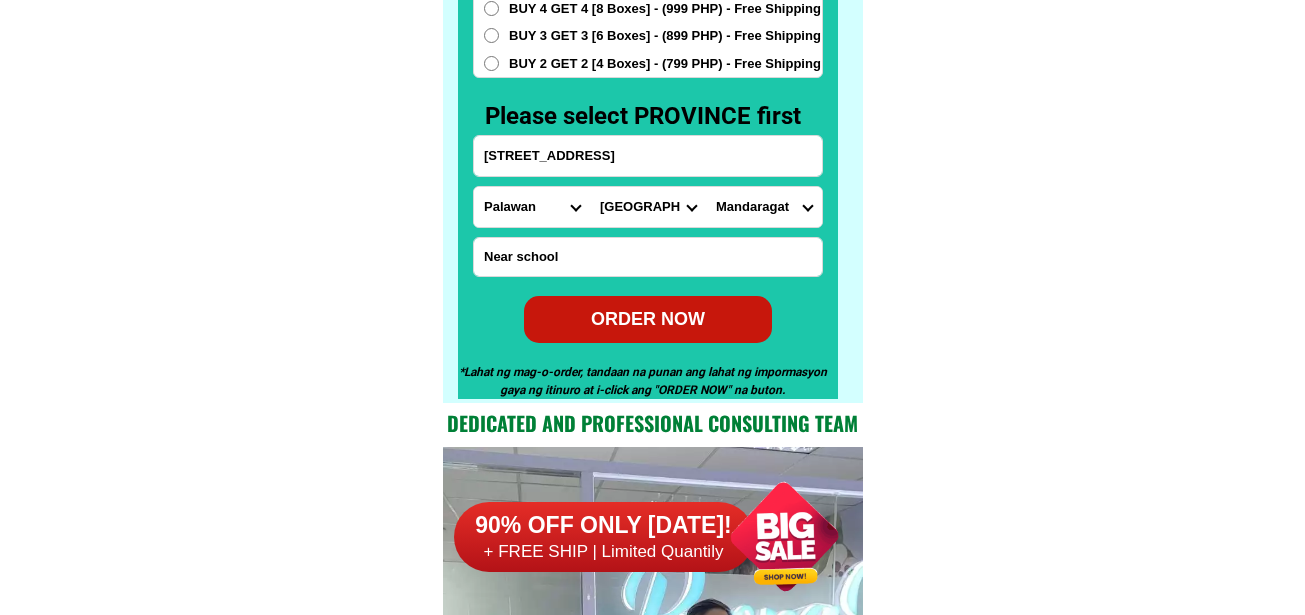 click on "BUY 2 GET 2 [4 Boxes] - (799 PHP) - Free Shipping" at bounding box center (665, 64) 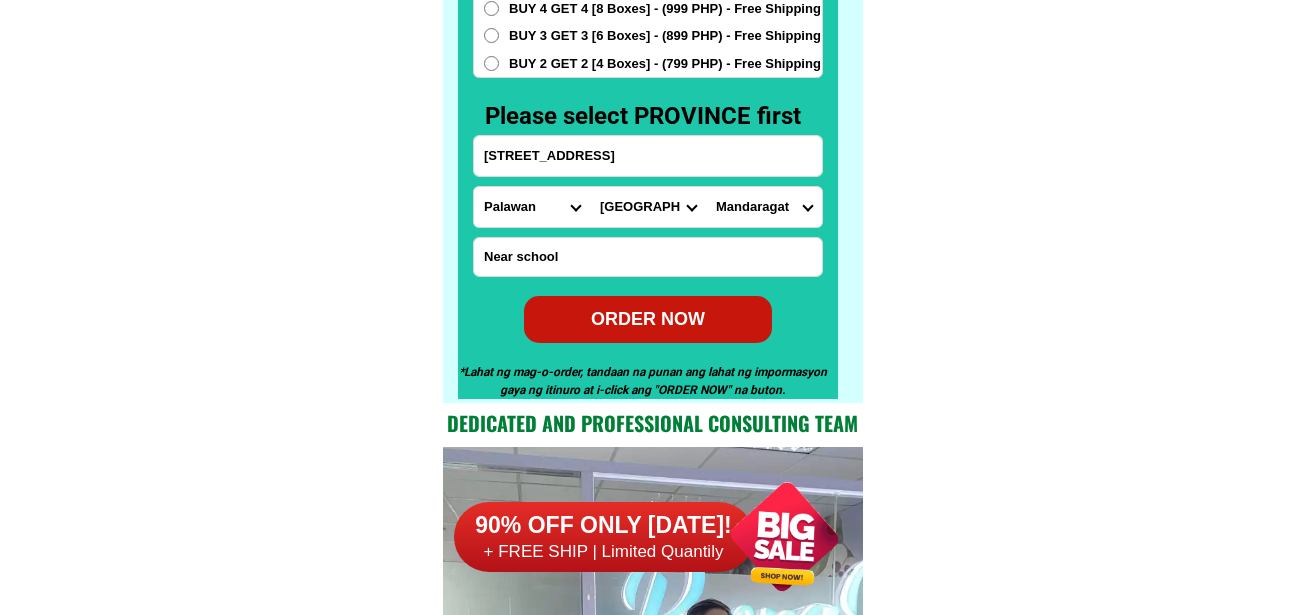 click on "BUY 2 GET 2 [4 Boxes] - (799 PHP) - Free Shipping" at bounding box center [491, 63] 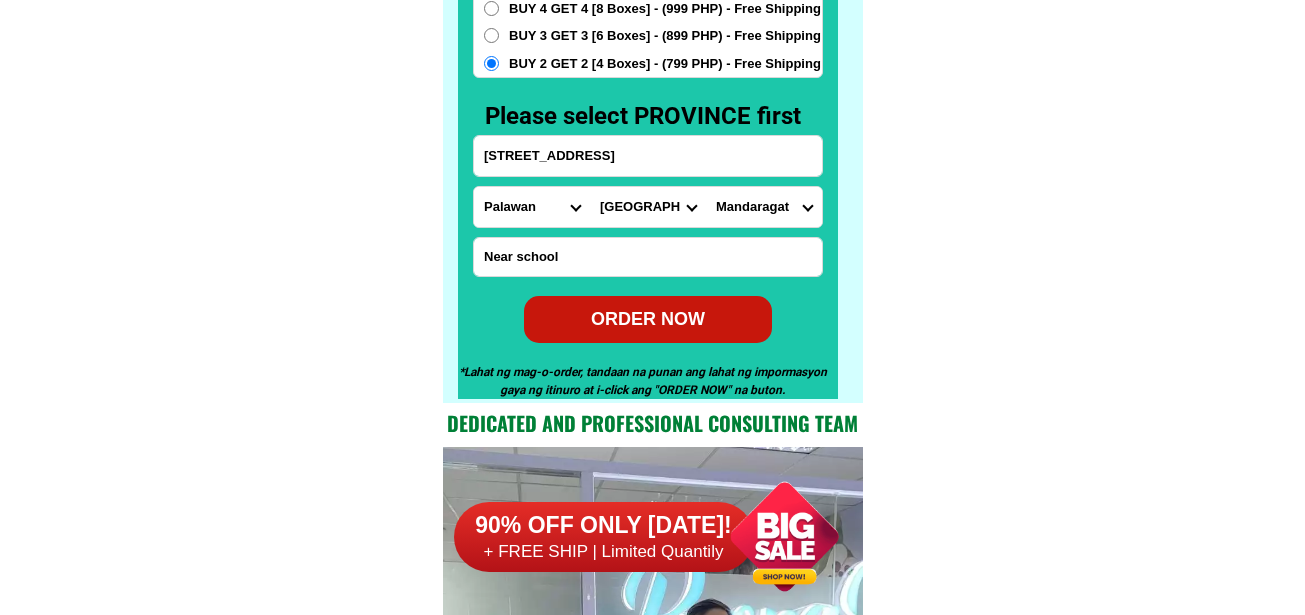 click on "ORDER NOW" at bounding box center (648, 319) 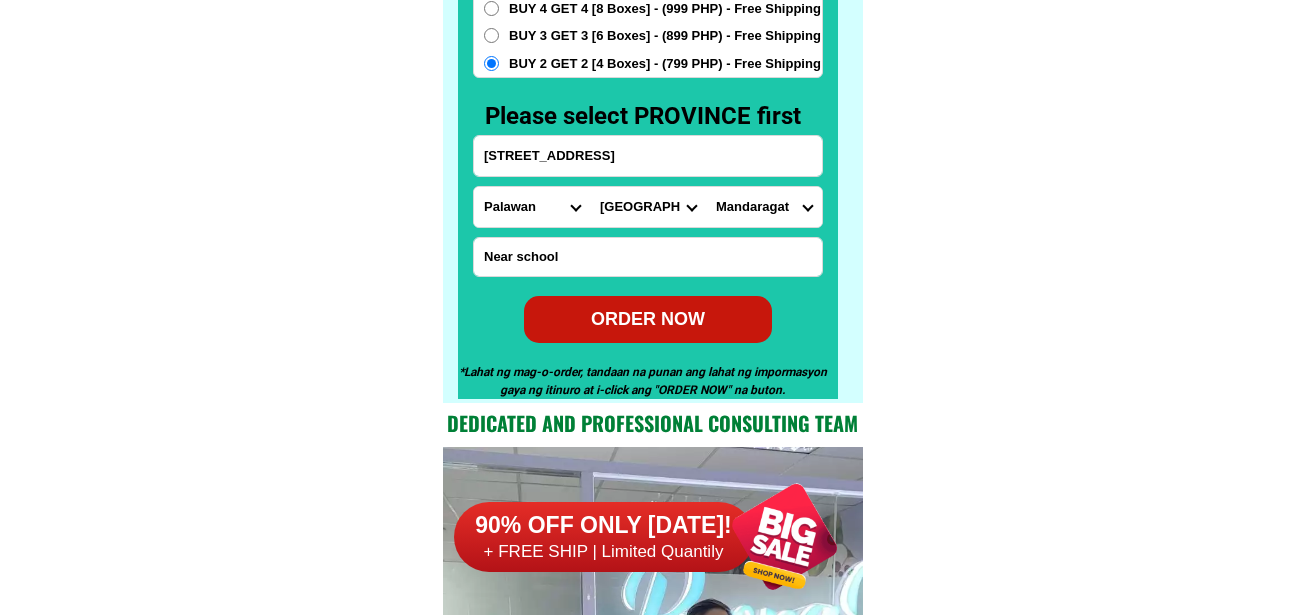 radio on "true" 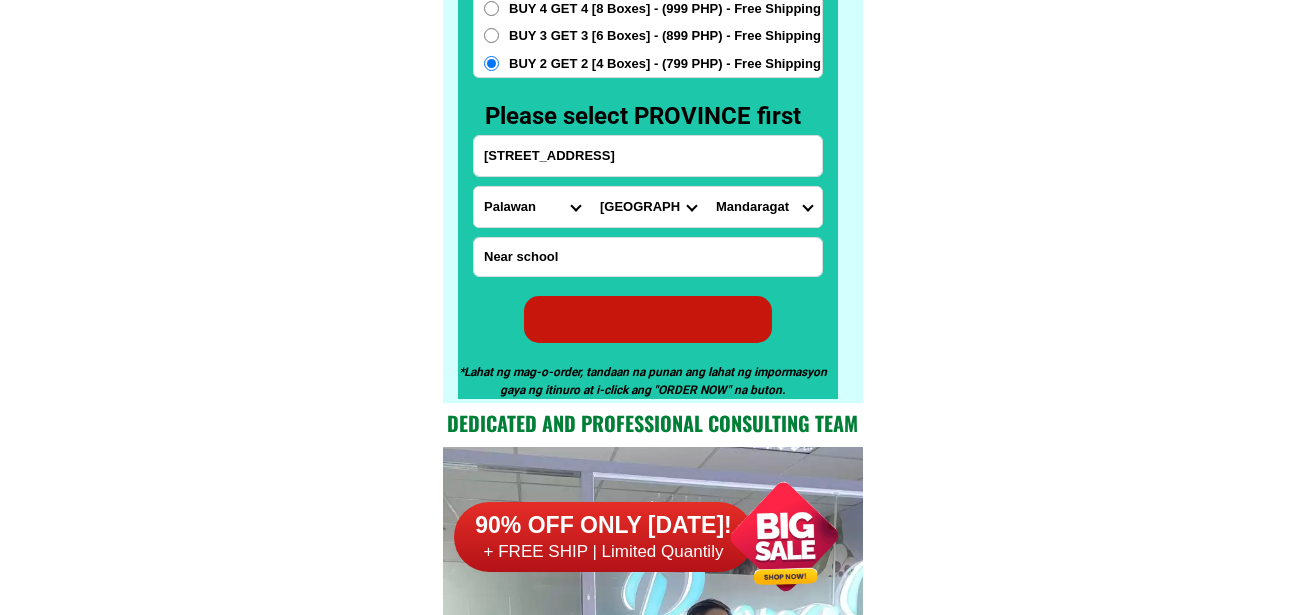 radio on "true" 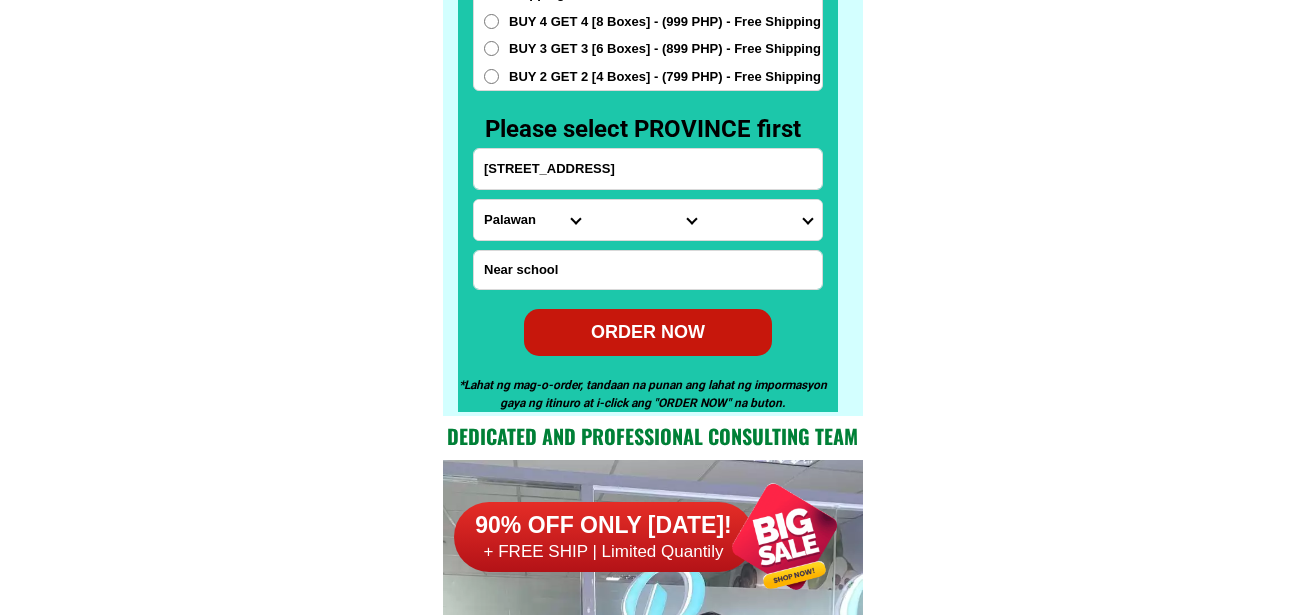 scroll, scrollTop: 15746, scrollLeft: 0, axis: vertical 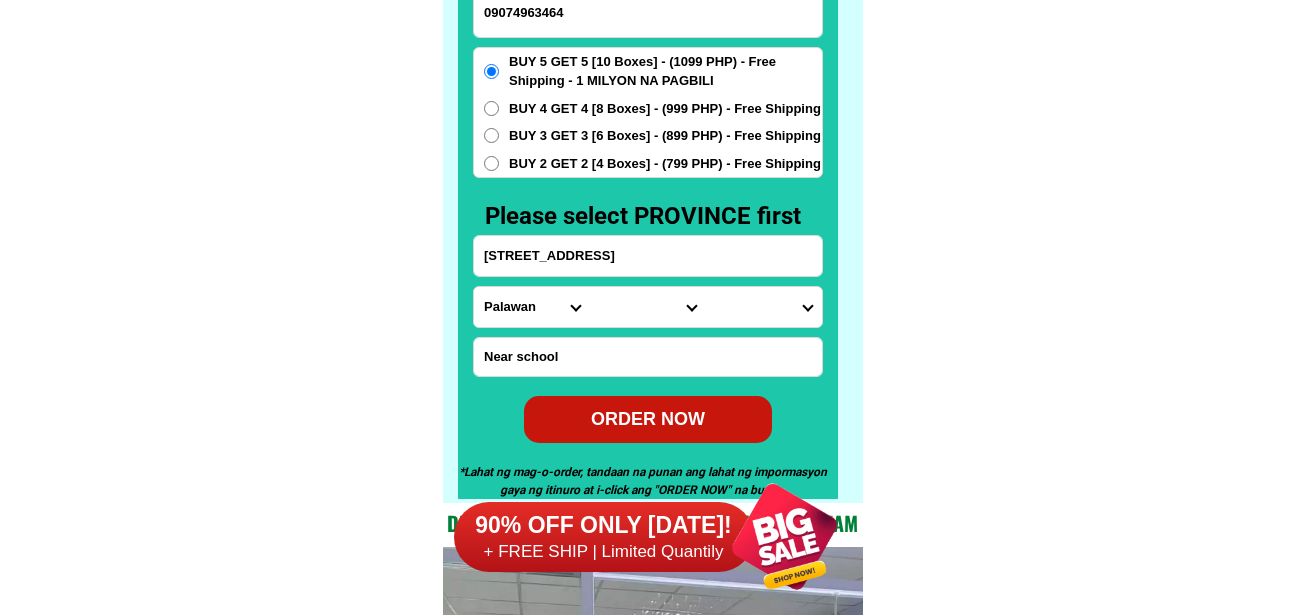 click on "09074963464" at bounding box center (648, 12) 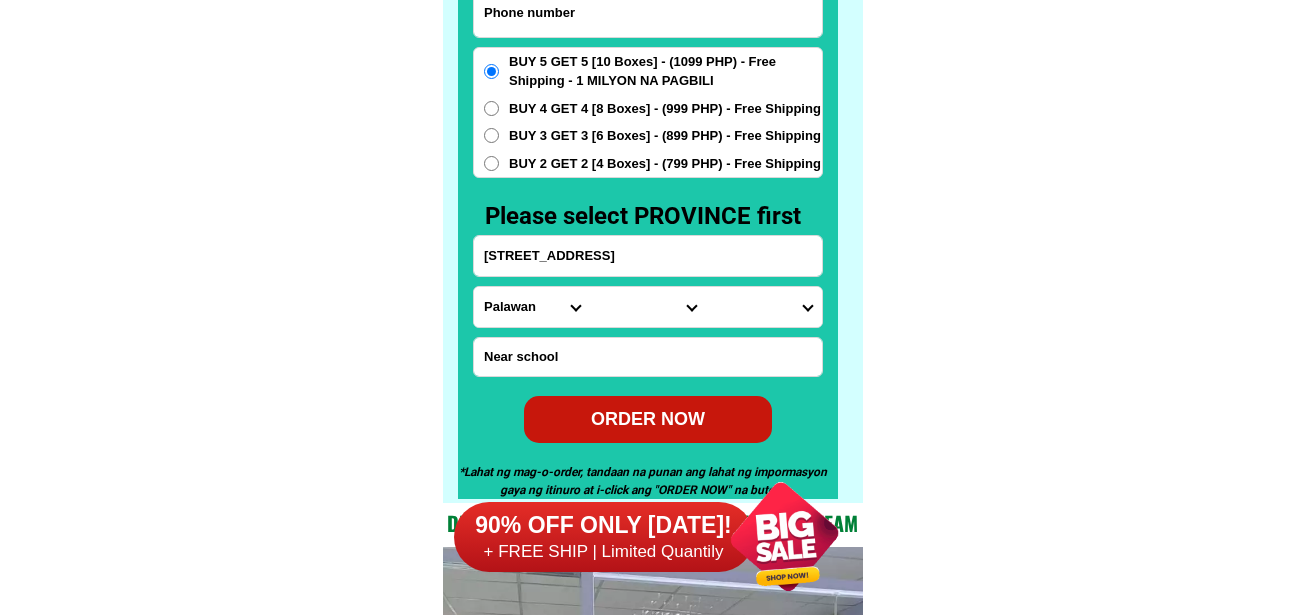 paste on "09668224243" 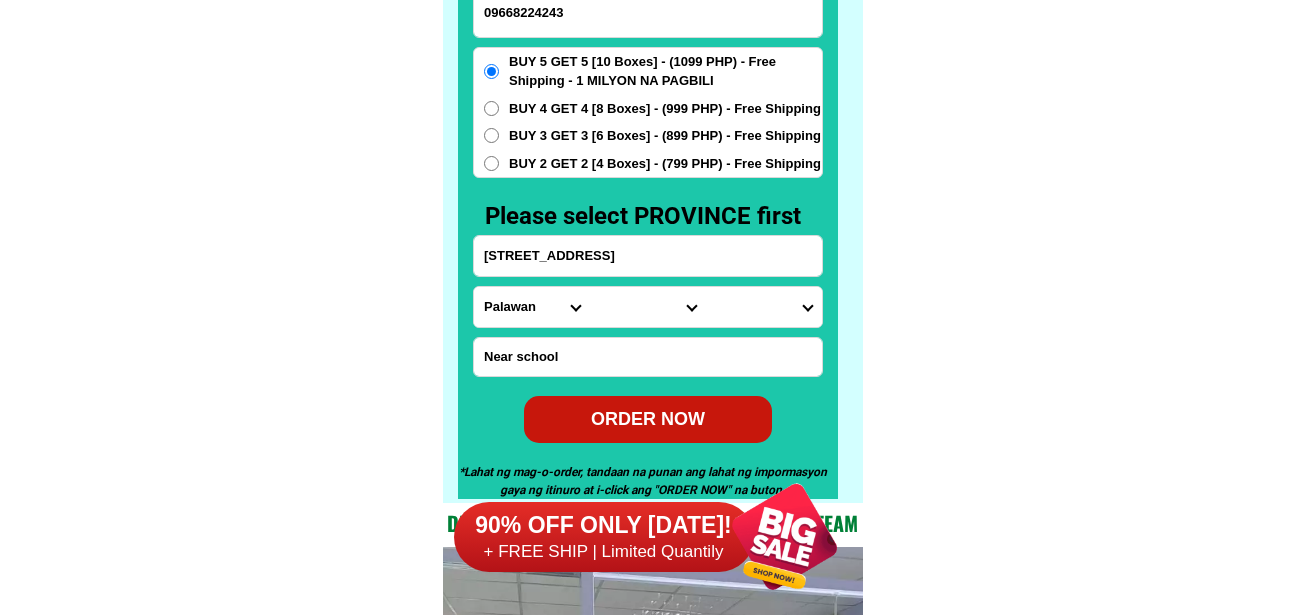 type on "09668224243" 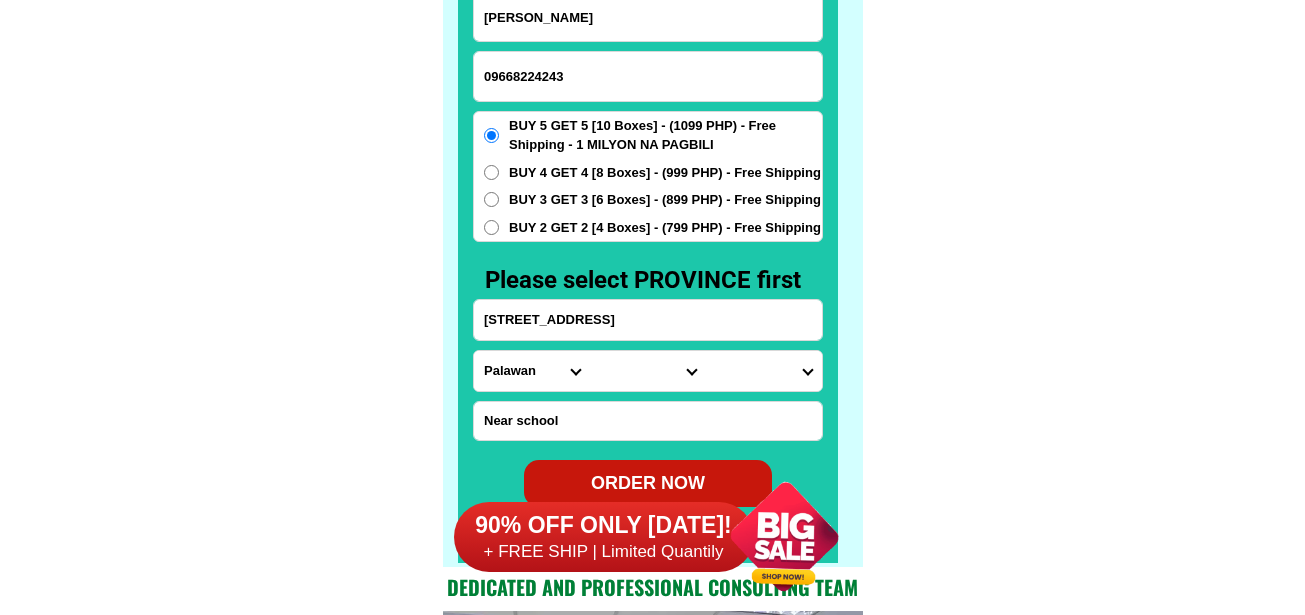 scroll, scrollTop: 15646, scrollLeft: 0, axis: vertical 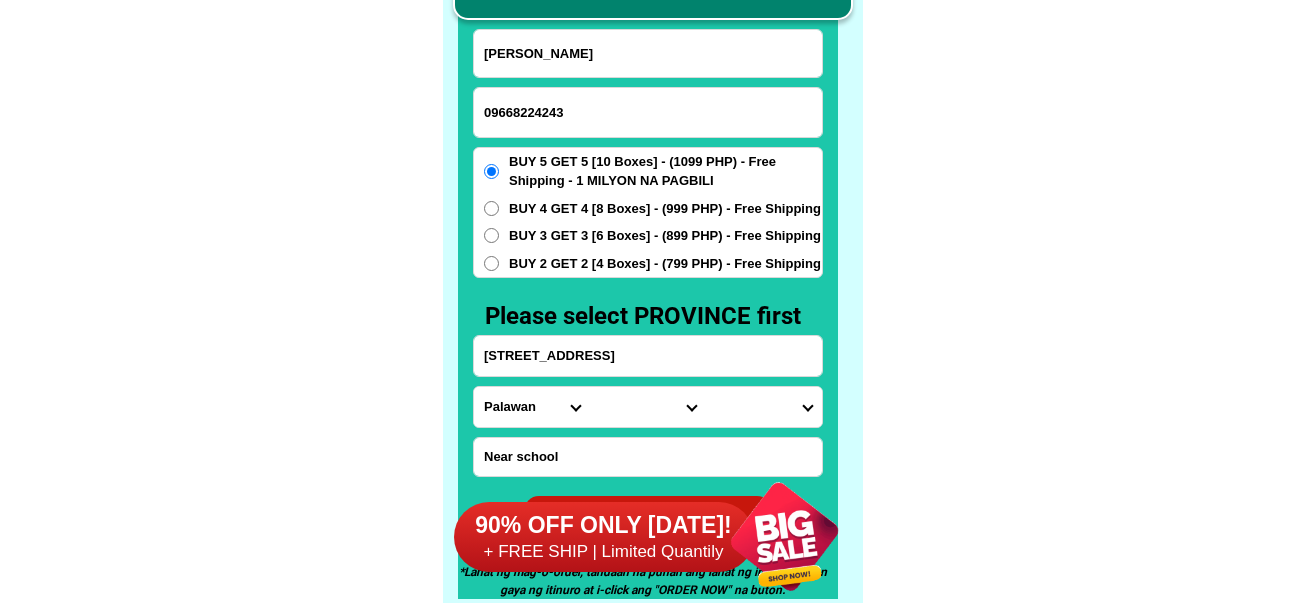click on "[PERSON_NAME]" at bounding box center [648, 53] 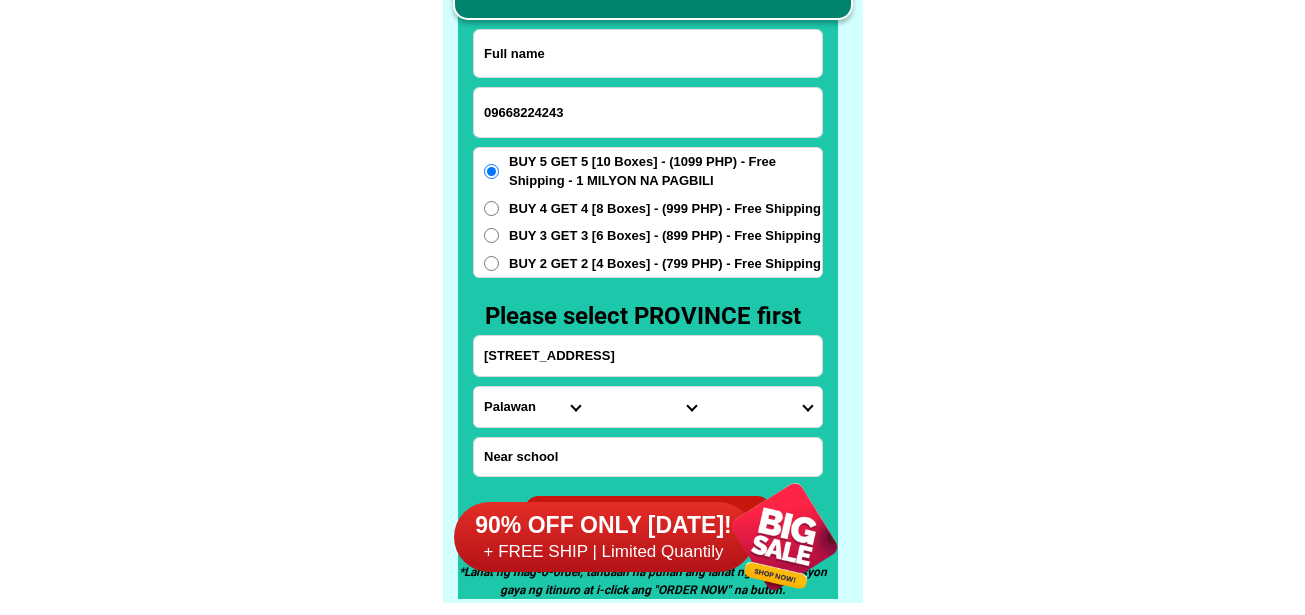 paste on "[PERSON_NAME]" 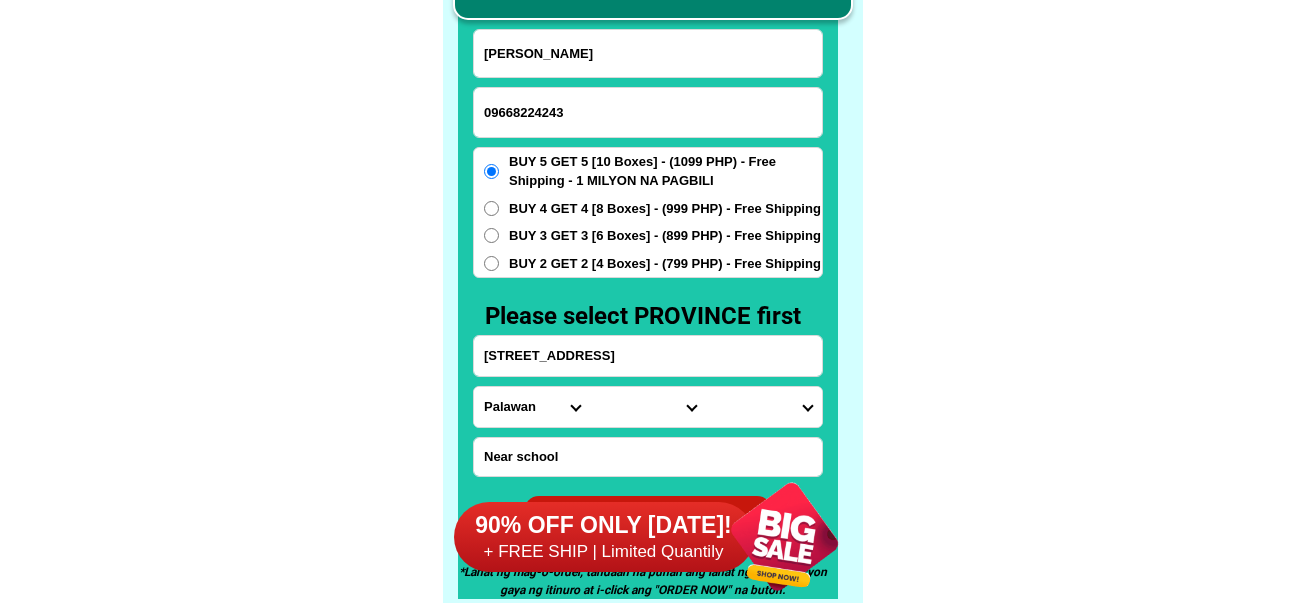type on "[PERSON_NAME]" 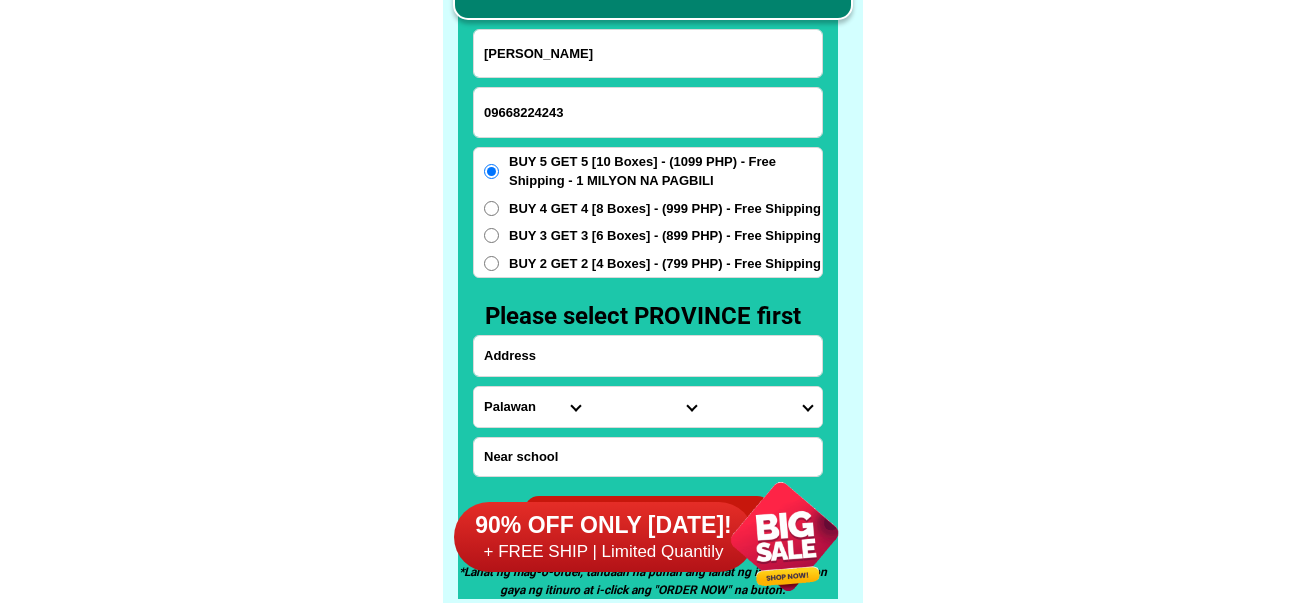 click at bounding box center (648, 356) 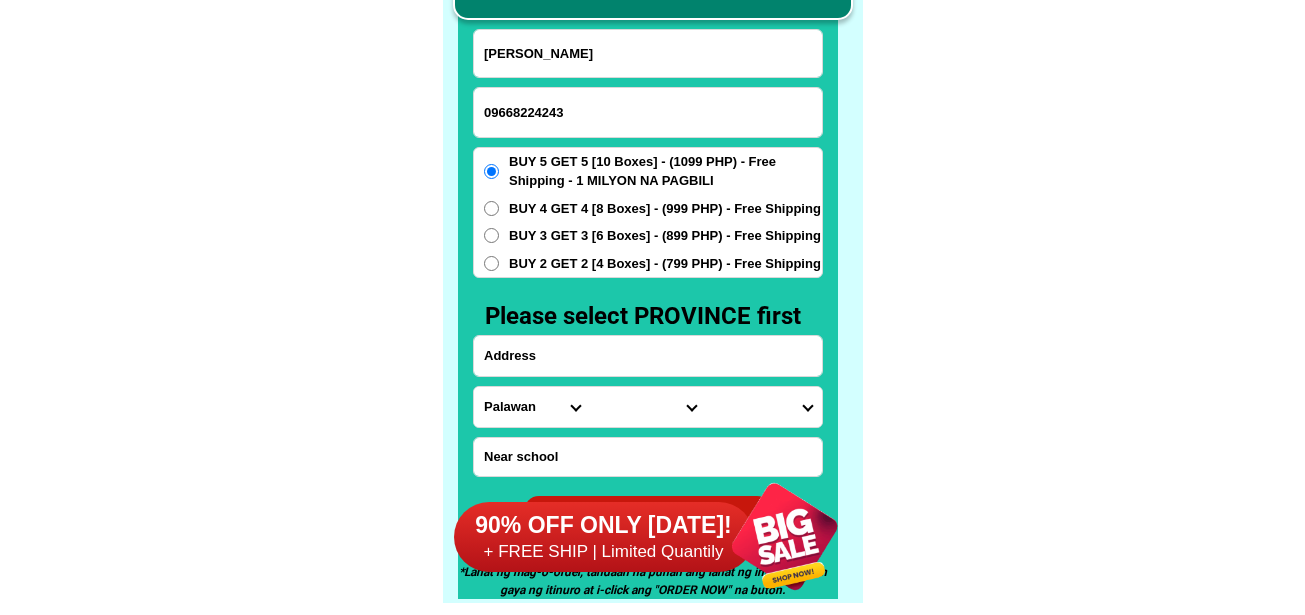 paste on "26A Pag-[GEOGRAPHIC_DATA][DOMAIN_NAME]" 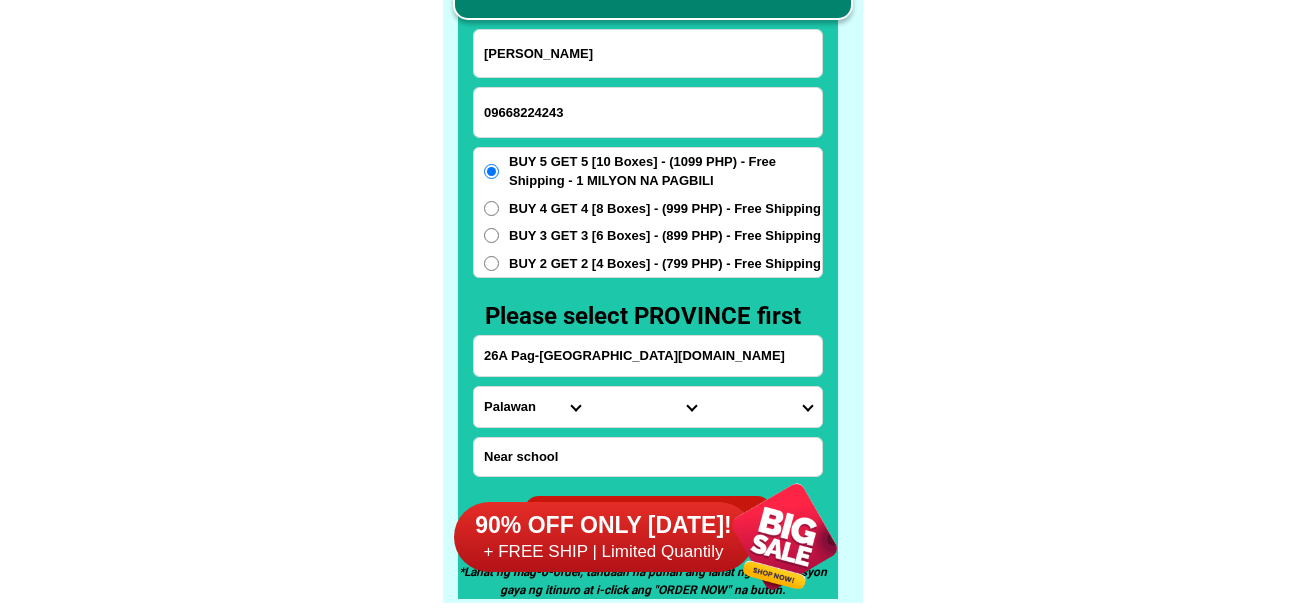 type on "26A Pag-[GEOGRAPHIC_DATA][DOMAIN_NAME]" 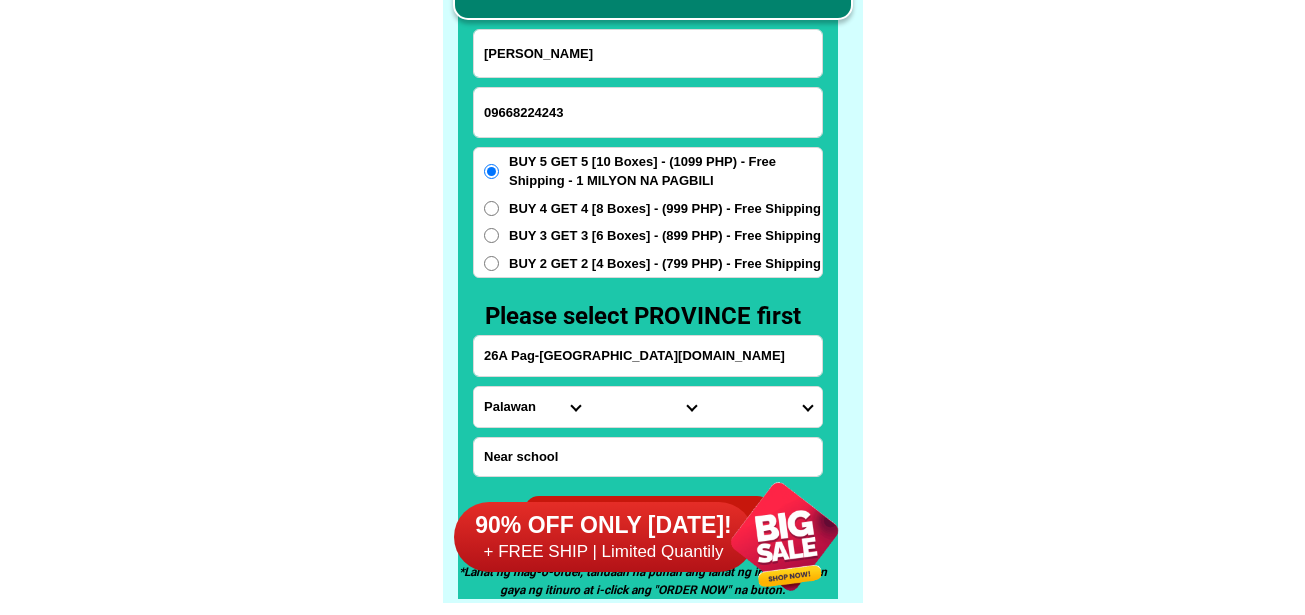 click on "Province [GEOGRAPHIC_DATA] [GEOGRAPHIC_DATA] [GEOGRAPHIC_DATA] [GEOGRAPHIC_DATA] [GEOGRAPHIC_DATA] [GEOGRAPHIC_DATA][PERSON_NAME][GEOGRAPHIC_DATA] [GEOGRAPHIC_DATA] [GEOGRAPHIC_DATA] [GEOGRAPHIC_DATA] [GEOGRAPHIC_DATA] [GEOGRAPHIC_DATA] [GEOGRAPHIC_DATA] [GEOGRAPHIC_DATA] [GEOGRAPHIC_DATA] [GEOGRAPHIC_DATA]-[GEOGRAPHIC_DATA] [GEOGRAPHIC_DATA] [GEOGRAPHIC_DATA] [GEOGRAPHIC_DATA] [GEOGRAPHIC_DATA] [GEOGRAPHIC_DATA] [GEOGRAPHIC_DATA]-de-oro [GEOGRAPHIC_DATA] [GEOGRAPHIC_DATA]-occidental [GEOGRAPHIC_DATA] [GEOGRAPHIC_DATA] Eastern-[GEOGRAPHIC_DATA] [GEOGRAPHIC_DATA] [GEOGRAPHIC_DATA] [GEOGRAPHIC_DATA]-norte [GEOGRAPHIC_DATA]-[GEOGRAPHIC_DATA] [GEOGRAPHIC_DATA] [GEOGRAPHIC_DATA] [GEOGRAPHIC_DATA] [GEOGRAPHIC_DATA] [GEOGRAPHIC_DATA] [GEOGRAPHIC_DATA] [GEOGRAPHIC_DATA] [GEOGRAPHIC_DATA] Metro-[GEOGRAPHIC_DATA] [GEOGRAPHIC_DATA]-[GEOGRAPHIC_DATA]-[GEOGRAPHIC_DATA]-province [GEOGRAPHIC_DATA]-[GEOGRAPHIC_DATA]-oriental [GEOGRAPHIC_DATA] [GEOGRAPHIC_DATA] [GEOGRAPHIC_DATA]-[GEOGRAPHIC_DATA]-[GEOGRAPHIC_DATA] [GEOGRAPHIC_DATA] [GEOGRAPHIC_DATA] [GEOGRAPHIC_DATA] [GEOGRAPHIC_DATA] [GEOGRAPHIC_DATA][PERSON_NAME][GEOGRAPHIC_DATA] [GEOGRAPHIC_DATA] [GEOGRAPHIC_DATA] [GEOGRAPHIC_DATA] [GEOGRAPHIC_DATA] [GEOGRAPHIC_DATA]-[GEOGRAPHIC_DATA]-[GEOGRAPHIC_DATA]-[GEOGRAPHIC_DATA] [GEOGRAPHIC_DATA] [GEOGRAPHIC_DATA]-[GEOGRAPHIC_DATA]-[GEOGRAPHIC_DATA] [GEOGRAPHIC_DATA] [GEOGRAPHIC_DATA] [GEOGRAPHIC_DATA]" at bounding box center (532, 407) 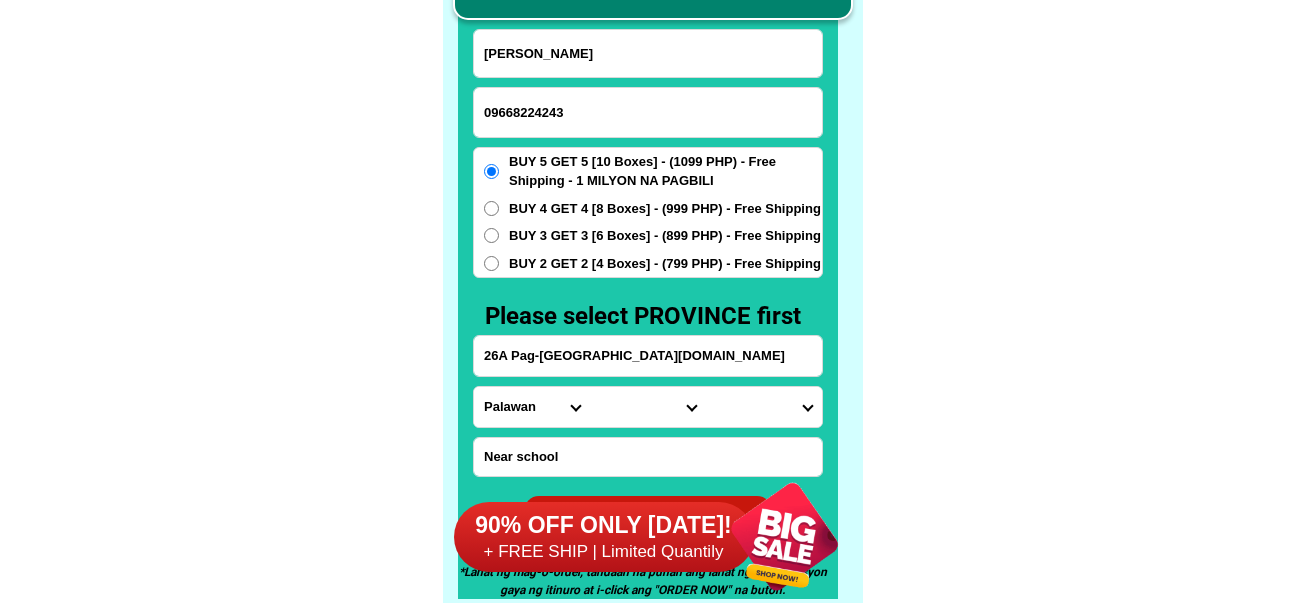 select on "63_219" 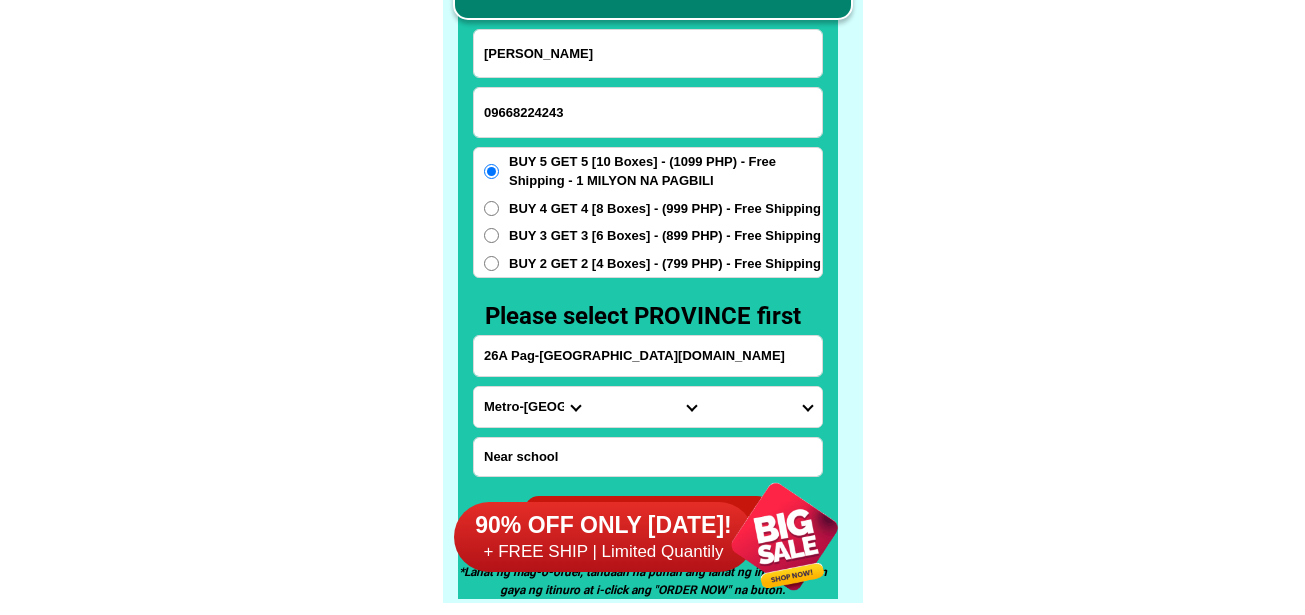 click on "Province [GEOGRAPHIC_DATA] [GEOGRAPHIC_DATA] [GEOGRAPHIC_DATA] [GEOGRAPHIC_DATA] [GEOGRAPHIC_DATA] [GEOGRAPHIC_DATA][PERSON_NAME][GEOGRAPHIC_DATA] [GEOGRAPHIC_DATA] [GEOGRAPHIC_DATA] [GEOGRAPHIC_DATA] [GEOGRAPHIC_DATA] [GEOGRAPHIC_DATA] [GEOGRAPHIC_DATA] [GEOGRAPHIC_DATA] [GEOGRAPHIC_DATA] [GEOGRAPHIC_DATA]-[GEOGRAPHIC_DATA] [GEOGRAPHIC_DATA] [GEOGRAPHIC_DATA] [GEOGRAPHIC_DATA] [GEOGRAPHIC_DATA] [GEOGRAPHIC_DATA] [GEOGRAPHIC_DATA]-de-oro [GEOGRAPHIC_DATA] [GEOGRAPHIC_DATA]-occidental [GEOGRAPHIC_DATA] [GEOGRAPHIC_DATA] Eastern-[GEOGRAPHIC_DATA] [GEOGRAPHIC_DATA] [GEOGRAPHIC_DATA] [GEOGRAPHIC_DATA]-norte [GEOGRAPHIC_DATA]-[GEOGRAPHIC_DATA] [GEOGRAPHIC_DATA] [GEOGRAPHIC_DATA] [GEOGRAPHIC_DATA] [GEOGRAPHIC_DATA] [GEOGRAPHIC_DATA] [GEOGRAPHIC_DATA] [GEOGRAPHIC_DATA] [GEOGRAPHIC_DATA] Metro-[GEOGRAPHIC_DATA] [GEOGRAPHIC_DATA]-[GEOGRAPHIC_DATA]-[GEOGRAPHIC_DATA]-province [GEOGRAPHIC_DATA]-[GEOGRAPHIC_DATA]-oriental [GEOGRAPHIC_DATA] [GEOGRAPHIC_DATA] [GEOGRAPHIC_DATA]-[GEOGRAPHIC_DATA]-[GEOGRAPHIC_DATA] [GEOGRAPHIC_DATA] [GEOGRAPHIC_DATA] [GEOGRAPHIC_DATA] [GEOGRAPHIC_DATA] [GEOGRAPHIC_DATA][PERSON_NAME][GEOGRAPHIC_DATA] [GEOGRAPHIC_DATA] [GEOGRAPHIC_DATA] [GEOGRAPHIC_DATA] [GEOGRAPHIC_DATA] [GEOGRAPHIC_DATA]-[GEOGRAPHIC_DATA]-[GEOGRAPHIC_DATA]-[GEOGRAPHIC_DATA] [GEOGRAPHIC_DATA] [GEOGRAPHIC_DATA]-[GEOGRAPHIC_DATA]-[GEOGRAPHIC_DATA] [GEOGRAPHIC_DATA] [GEOGRAPHIC_DATA] [GEOGRAPHIC_DATA]" at bounding box center (532, 407) 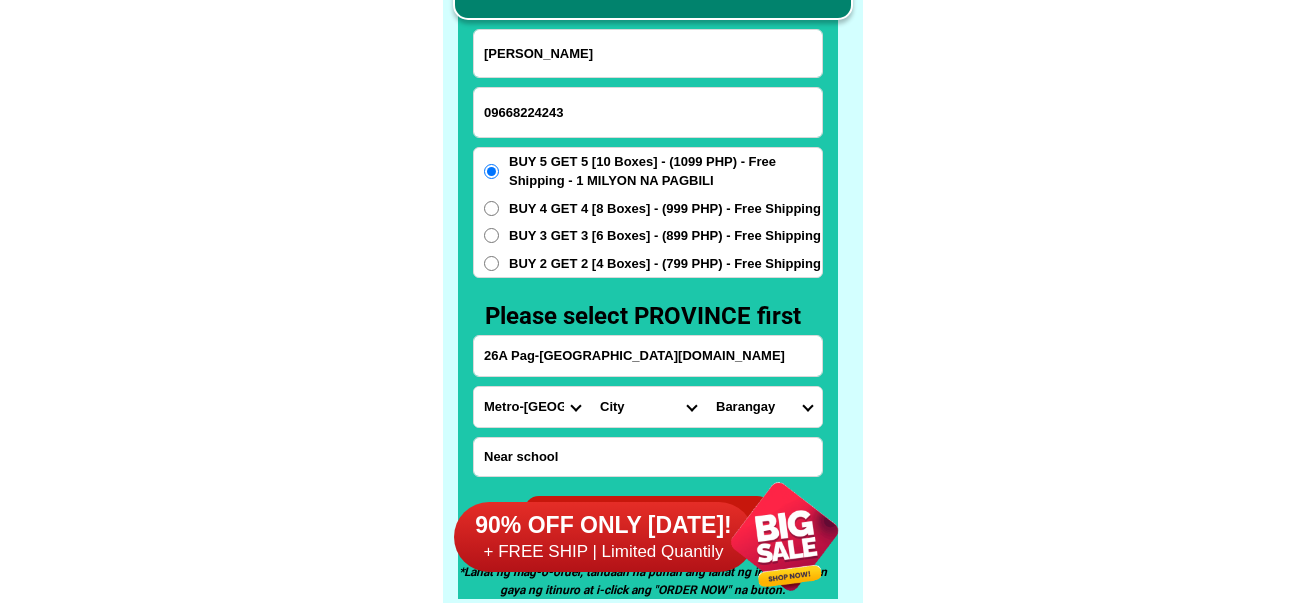 click on "City [GEOGRAPHIC_DATA] [GEOGRAPHIC_DATA] [GEOGRAPHIC_DATA] [GEOGRAPHIC_DATA]-city [GEOGRAPHIC_DATA] [GEOGRAPHIC_DATA] [GEOGRAPHIC_DATA]-[GEOGRAPHIC_DATA]-[GEOGRAPHIC_DATA]-[GEOGRAPHIC_DATA]-[GEOGRAPHIC_DATA]-[PERSON_NAME][GEOGRAPHIC_DATA]-[GEOGRAPHIC_DATA]-[GEOGRAPHIC_DATA][DATE][PERSON_NAME][GEOGRAPHIC_DATA]-[GEOGRAPHIC_DATA]-[GEOGRAPHIC_DATA]-[GEOGRAPHIC_DATA]-[GEOGRAPHIC_DATA][PERSON_NAME]-[GEOGRAPHIC_DATA]-[GEOGRAPHIC_DATA] [GEOGRAPHIC_DATA] [GEOGRAPHIC_DATA]-[GEOGRAPHIC_DATA]-[GEOGRAPHIC_DATA] [GEOGRAPHIC_DATA] [GEOGRAPHIC_DATA] [GEOGRAPHIC_DATA]-area [GEOGRAPHIC_DATA]-city [GEOGRAPHIC_DATA] [GEOGRAPHIC_DATA][PERSON_NAME] [GEOGRAPHIC_DATA][PERSON_NAME] [GEOGRAPHIC_DATA] TONDO I/II TONDO I/II [GEOGRAPHIC_DATA]" at bounding box center (648, 407) 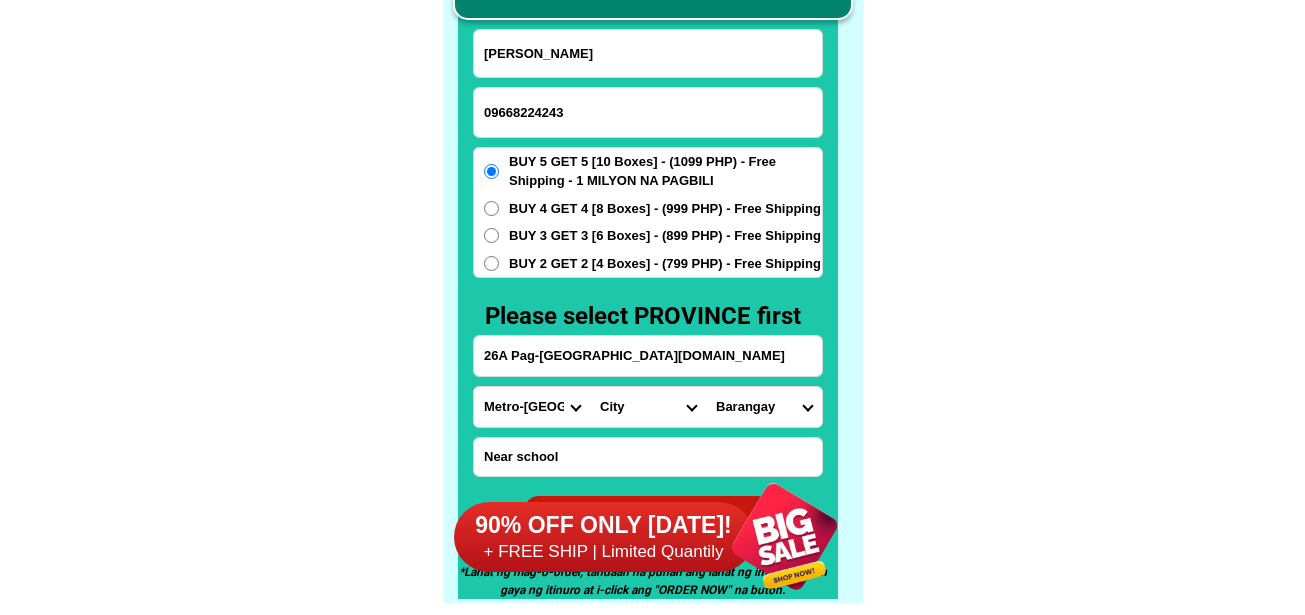 select on "63_2197698" 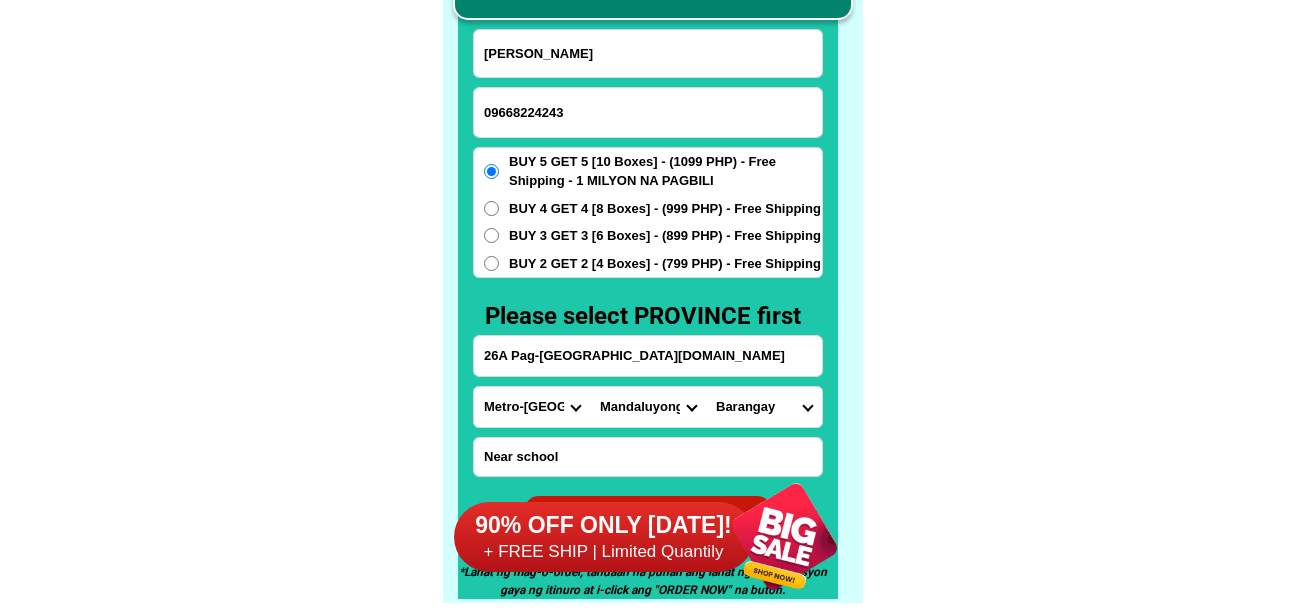 click on "City [GEOGRAPHIC_DATA] [GEOGRAPHIC_DATA] [GEOGRAPHIC_DATA] [GEOGRAPHIC_DATA]-city [GEOGRAPHIC_DATA] [GEOGRAPHIC_DATA] [GEOGRAPHIC_DATA]-[GEOGRAPHIC_DATA]-[GEOGRAPHIC_DATA]-[GEOGRAPHIC_DATA]-[GEOGRAPHIC_DATA]-[PERSON_NAME][GEOGRAPHIC_DATA]-[GEOGRAPHIC_DATA]-[GEOGRAPHIC_DATA][DATE][PERSON_NAME][GEOGRAPHIC_DATA]-[GEOGRAPHIC_DATA]-[GEOGRAPHIC_DATA]-[GEOGRAPHIC_DATA]-[GEOGRAPHIC_DATA][PERSON_NAME]-[GEOGRAPHIC_DATA]-[GEOGRAPHIC_DATA] [GEOGRAPHIC_DATA] [GEOGRAPHIC_DATA]-[GEOGRAPHIC_DATA]-[GEOGRAPHIC_DATA] [GEOGRAPHIC_DATA] [GEOGRAPHIC_DATA] [GEOGRAPHIC_DATA]-area [GEOGRAPHIC_DATA]-city [GEOGRAPHIC_DATA] [GEOGRAPHIC_DATA][PERSON_NAME] [GEOGRAPHIC_DATA][PERSON_NAME] [GEOGRAPHIC_DATA] TONDO I/II TONDO I/II [GEOGRAPHIC_DATA]" at bounding box center [648, 407] 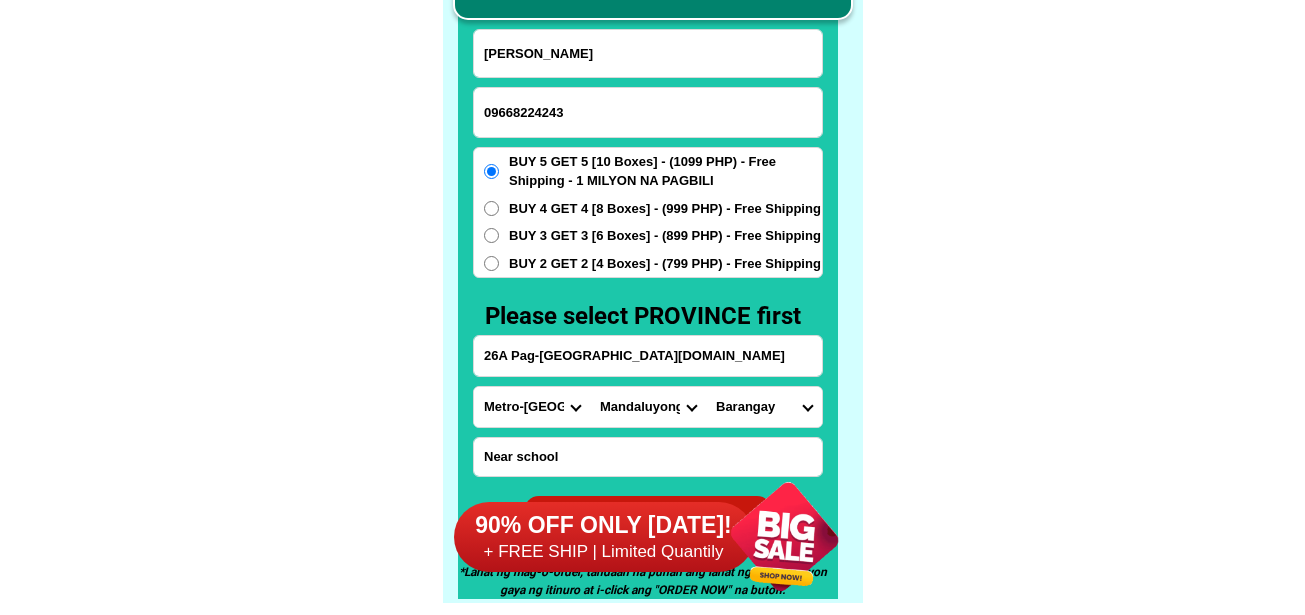 select on "63_21976984469" 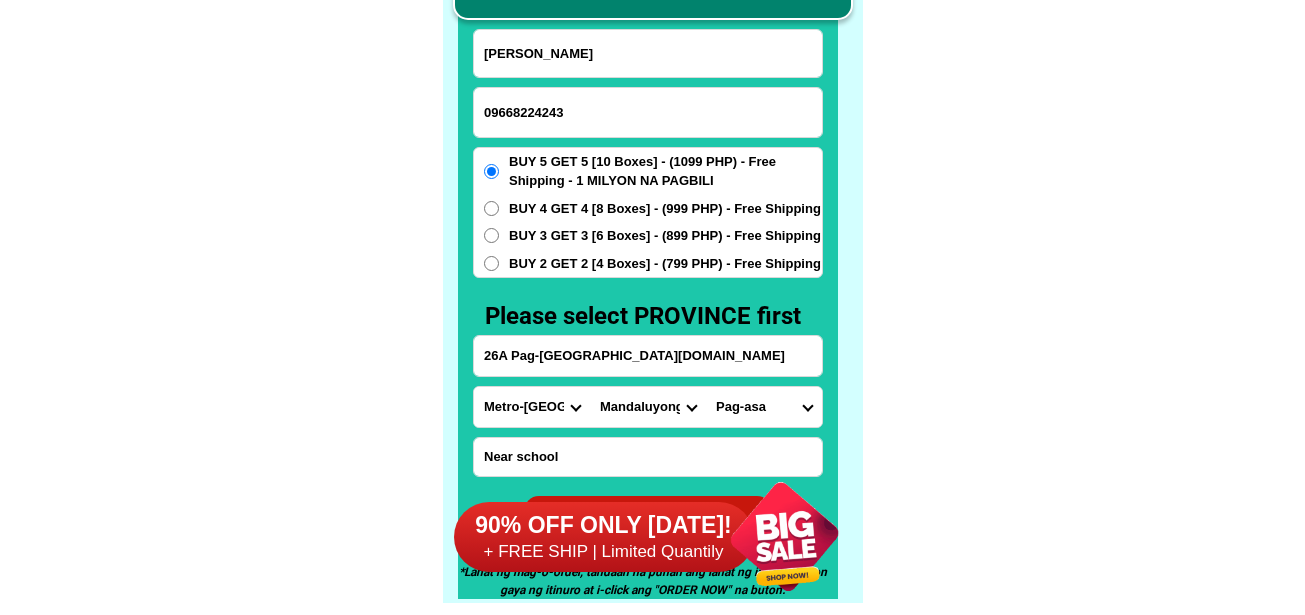 click on "Barangay Addition hills [GEOGRAPHIC_DATA] [GEOGRAPHIC_DATA] [GEOGRAPHIC_DATA] [GEOGRAPHIC_DATA] [GEOGRAPHIC_DATA] ilaya Barangka itaas Buayang bato Burol Daang bakal Hagdang bato [GEOGRAPHIC_DATA] libis Harapin ang [GEOGRAPHIC_DATA] [GEOGRAPHIC_DATA]-[GEOGRAPHIC_DATA] [GEOGRAPHIC_DATA] [GEOGRAPHIC_DATA]-[GEOGRAPHIC_DATA] [GEOGRAPHIC_DATA] [GEOGRAPHIC_DATA] [GEOGRAPHIC_DATA][PERSON_NAME]-[GEOGRAPHIC_DATA]" at bounding box center [764, 407] 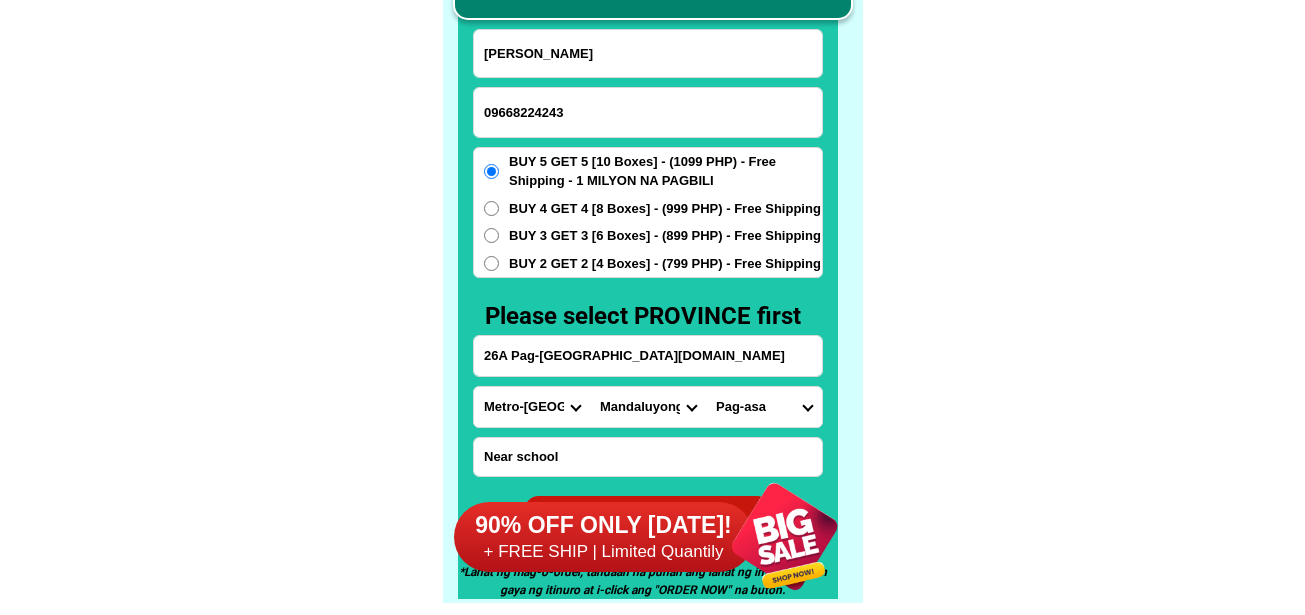 click on "FREE SHIPPING NATIONWIDE Contact Review Introduction Product BONA VITA COFFEE Comprehensive health protection solution
Research by [PERSON_NAME] and [PERSON_NAME] ✅ 𝙰𝚗𝚝𝚒 𝙲𝚊𝚗𝚌𝚎𝚛 ✅ 𝙰𝚗𝚝𝚒 𝚂𝚝𝚛𝚘𝚔𝚎
✅ 𝙰𝚗𝚝𝚒 𝙳𝚒𝚊𝚋𝚎𝚝𝚒𝚌 ✅ 𝙳𝚒𝚊𝚋𝚎𝚝𝚎𝚜 FAKE VS ORIGINAL Noon: nagkaroon ng [MEDICAL_DATA], hindi makalakad ng normal pagkatapos: uminom [PERSON_NAME] dalawang beses sa isang araw, maaaring maglakad nang mag-isa, bawasan ang mga sintomas ng kanser The product has been certified for
safety and effectiveness Prevent and combat signs of [MEDICAL_DATA], [MEDICAL_DATA], and cardiovascular diseases Helps strengthen bones and joints Prevent [MEDICAL_DATA] Reduce excess fat Anti-aging [PERSON_NAME] CAFE WITH HYDROLYZED COLLAGEN Enemy of the cause of disease [PERSON_NAME] Doc Nutrition Department of Philippines General Hospital shared that BONA VITA CAFE sprouts are the panacea in anti - aging and anti-disease. Start After 1 week" at bounding box center (652, -6201) 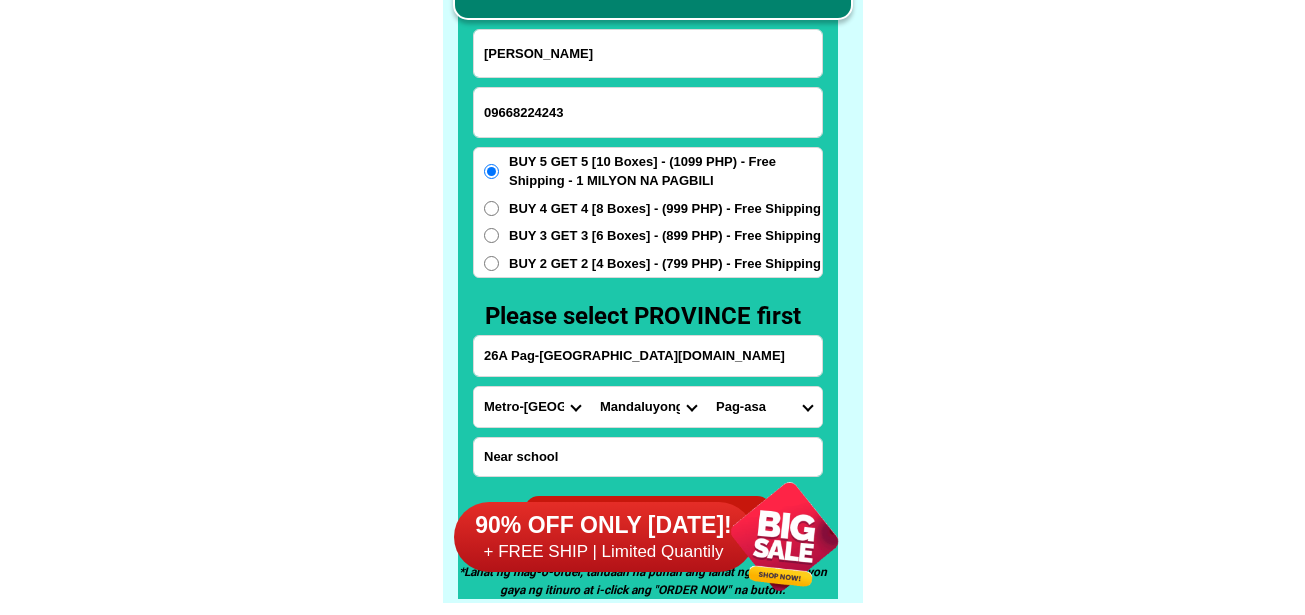 click on "BUY 4 GET 4 [8 Boxes] - (999 PHP) - Free Shipping" at bounding box center [665, 209] 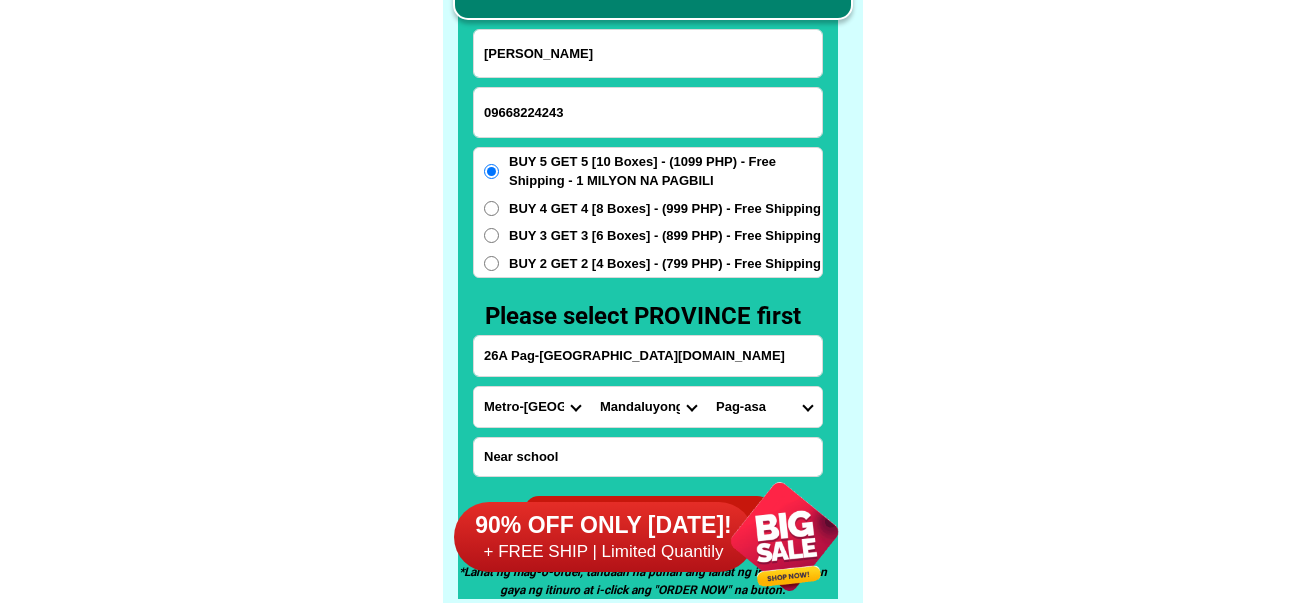 click on "BUY 4 GET 4 [8 Boxes] - (999 PHP) - Free Shipping" at bounding box center [491, 208] 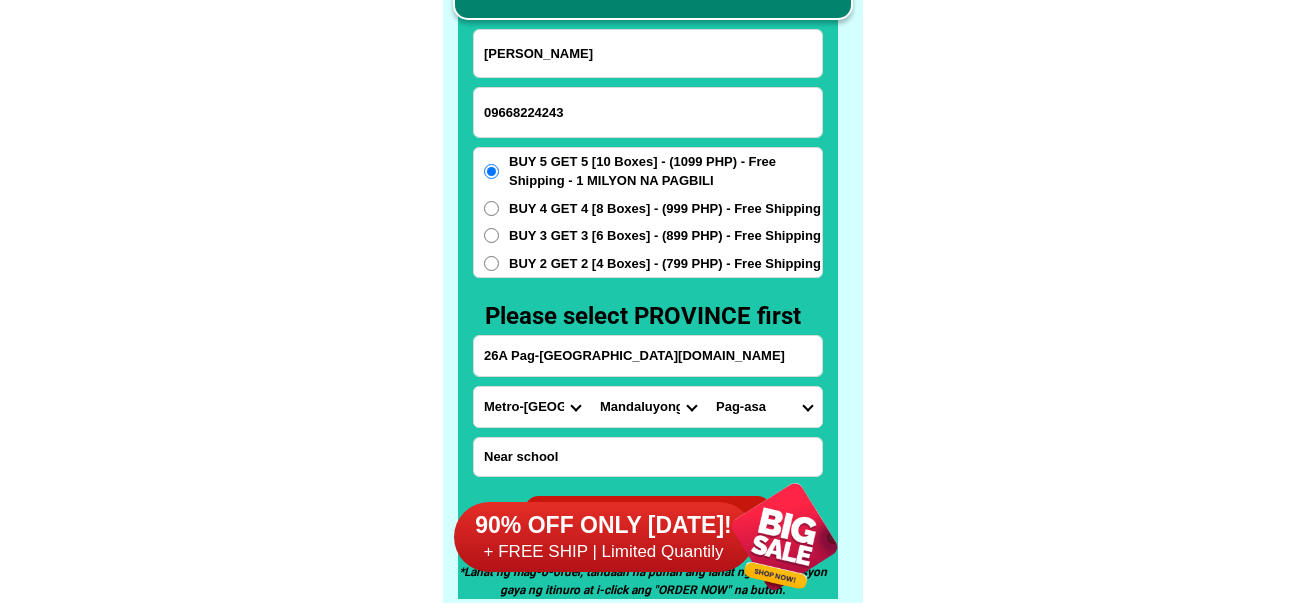 radio on "true" 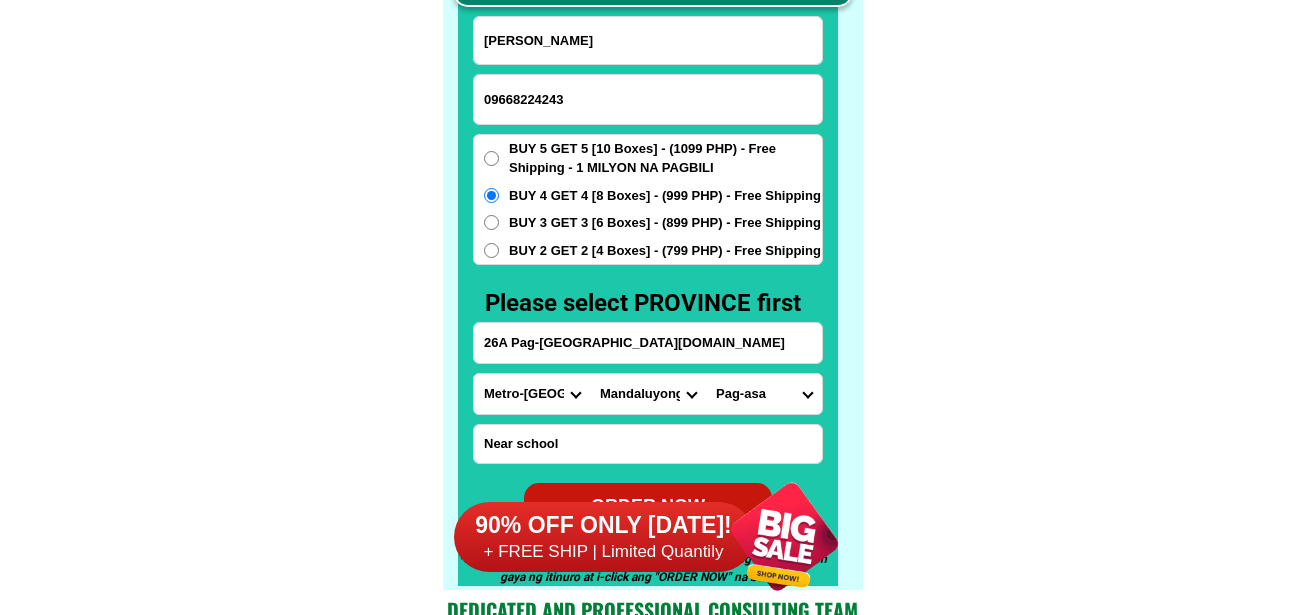 scroll, scrollTop: 15746, scrollLeft: 0, axis: vertical 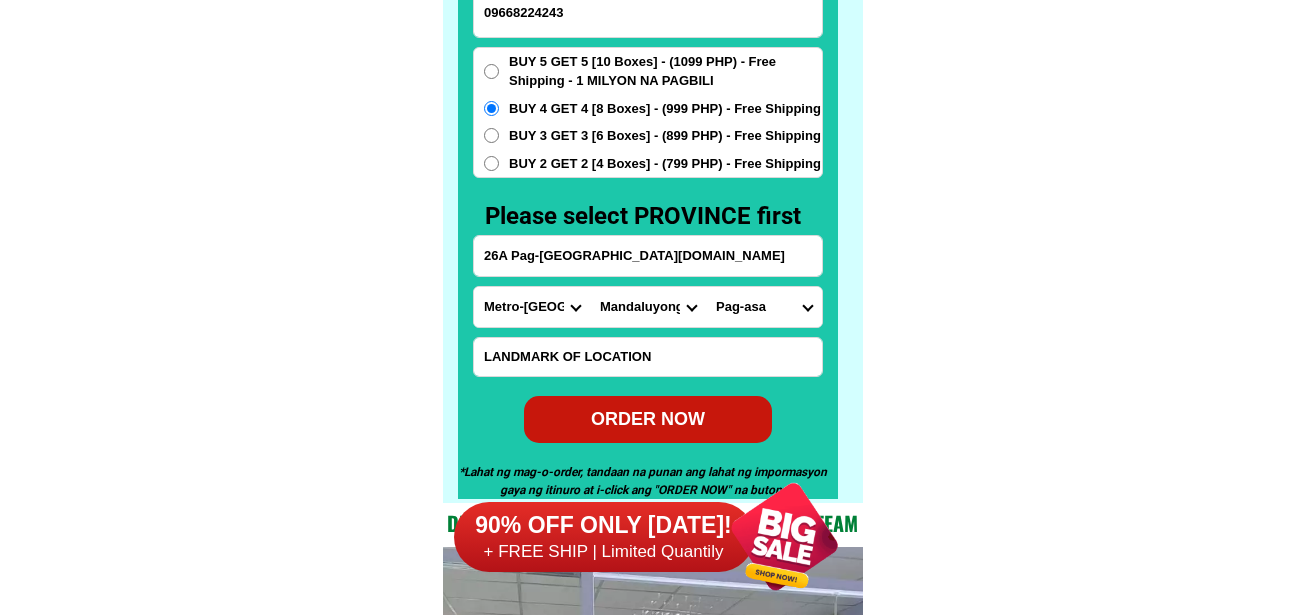 drag, startPoint x: 559, startPoint y: 353, endPoint x: 591, endPoint y: 360, distance: 32.75668 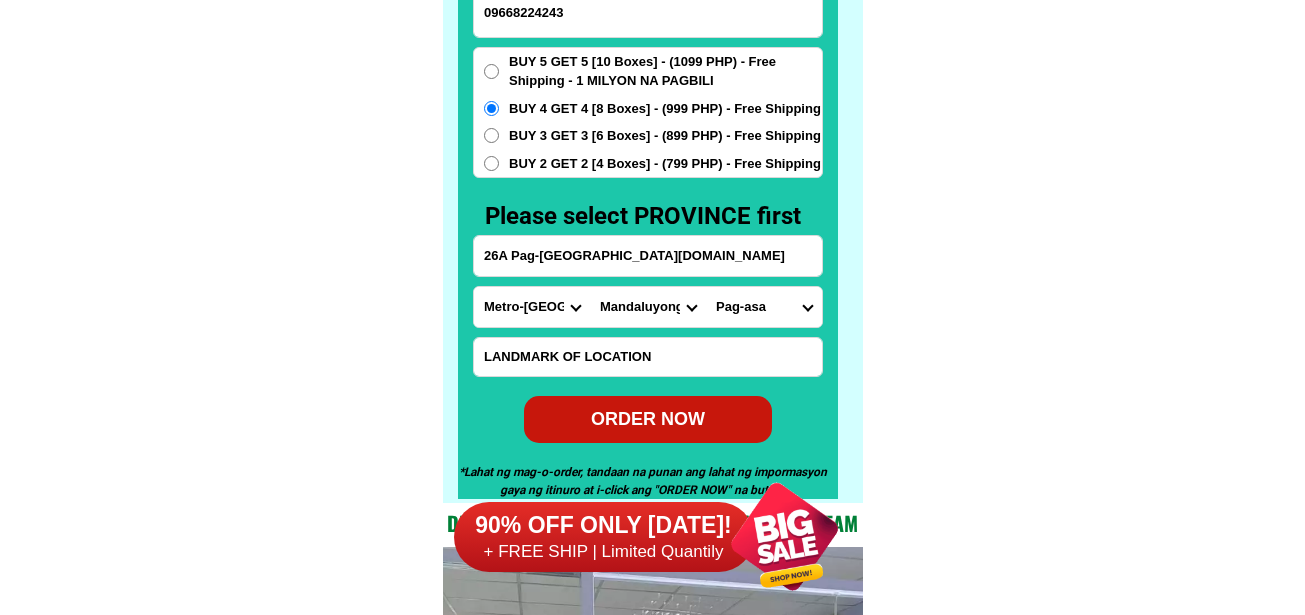 click at bounding box center [648, 357] 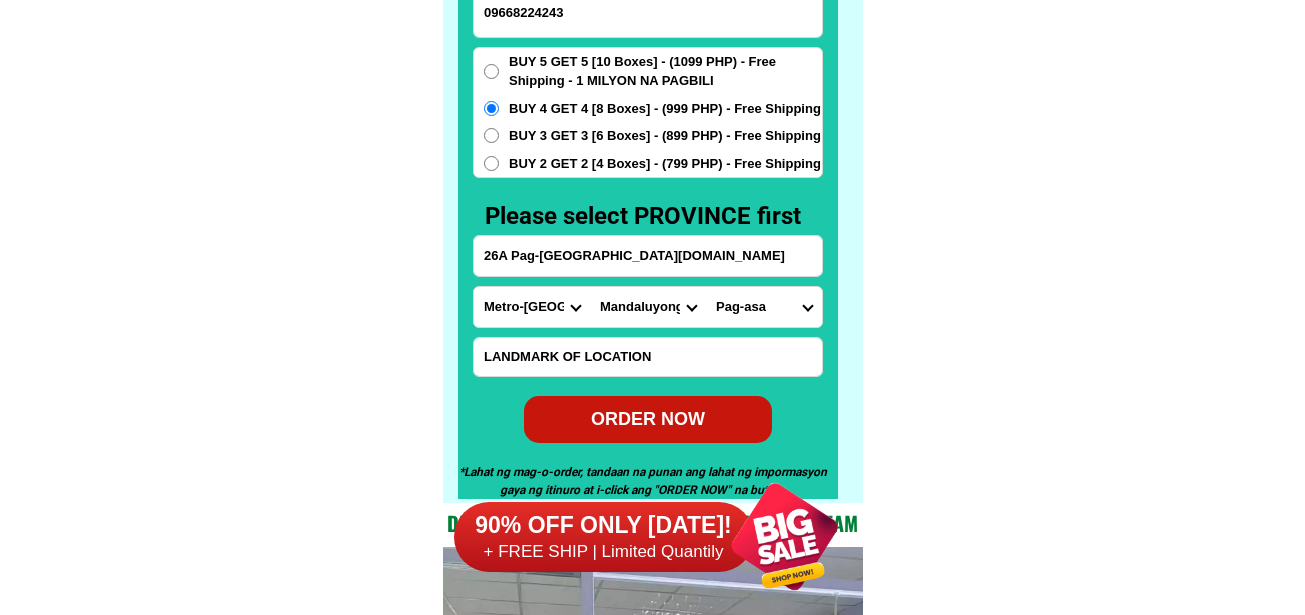 paste on "Front of Market Place." 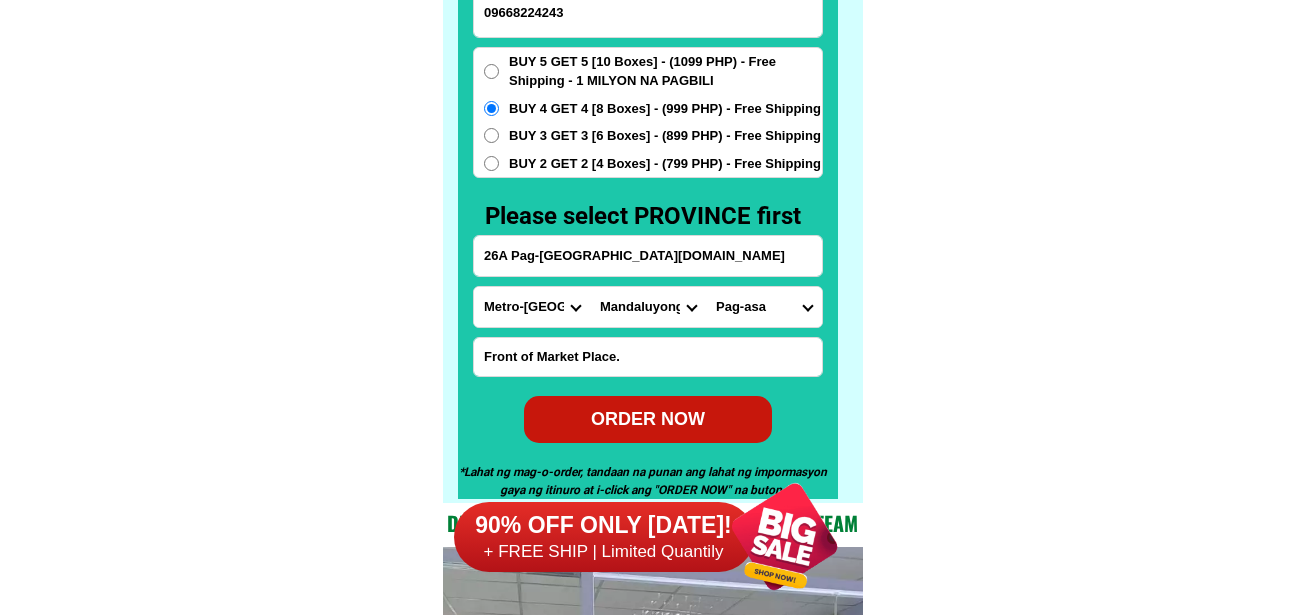 type on "Front of Market Place." 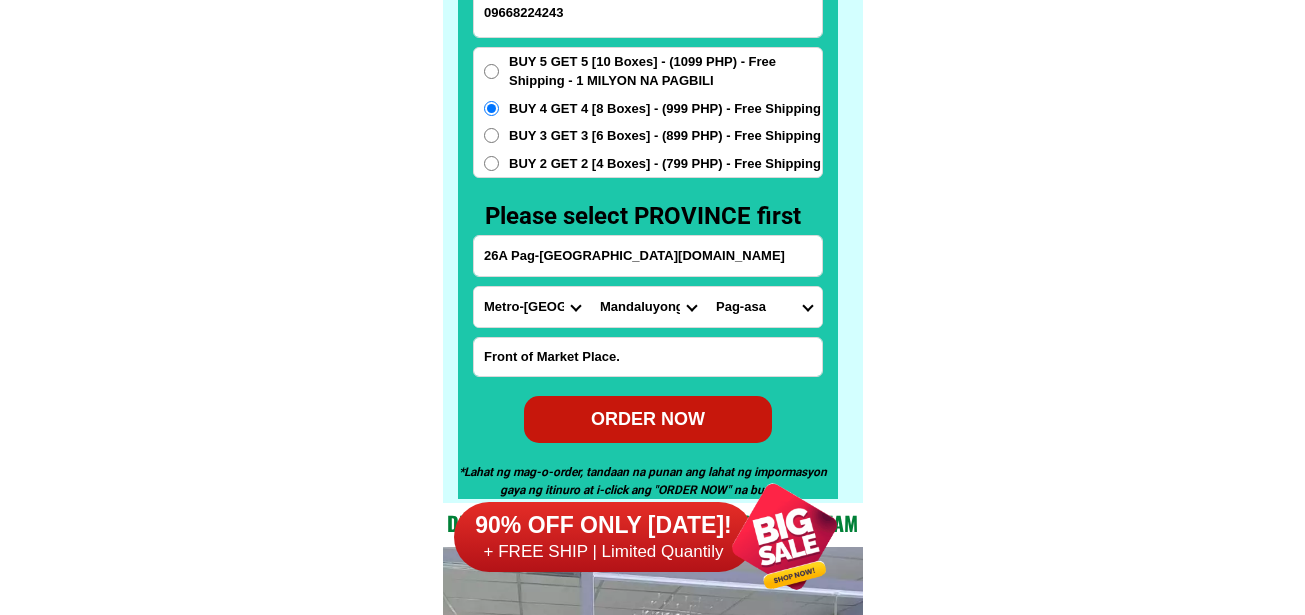click on "ORDER NOW" at bounding box center [648, 419] 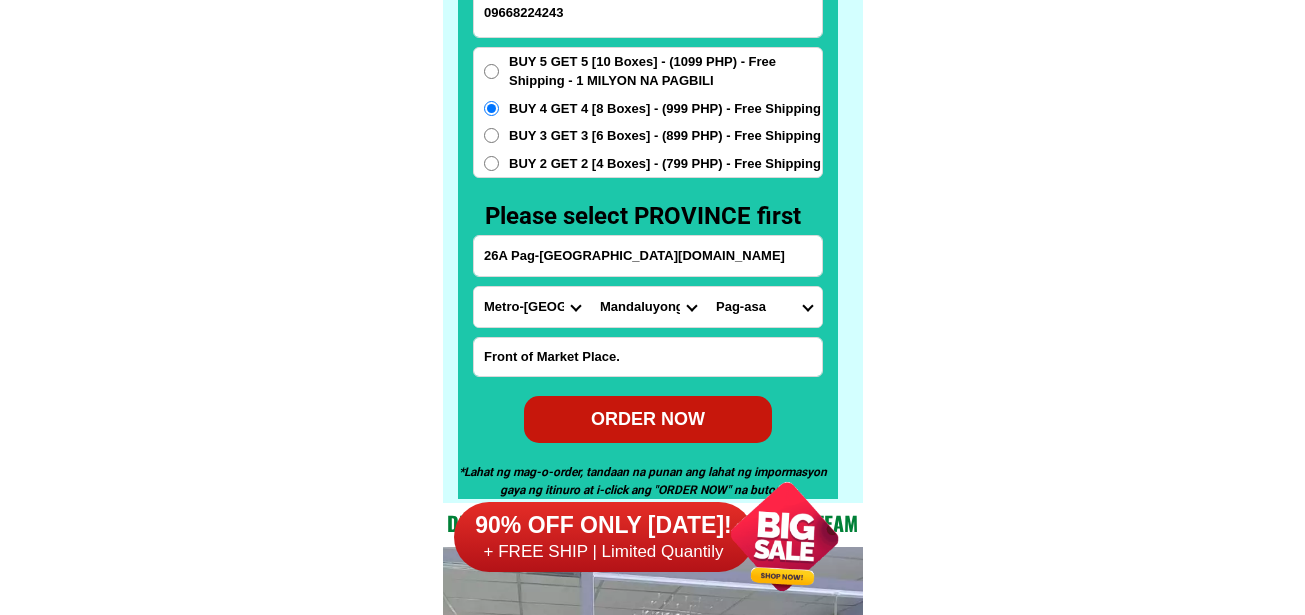 radio on "true" 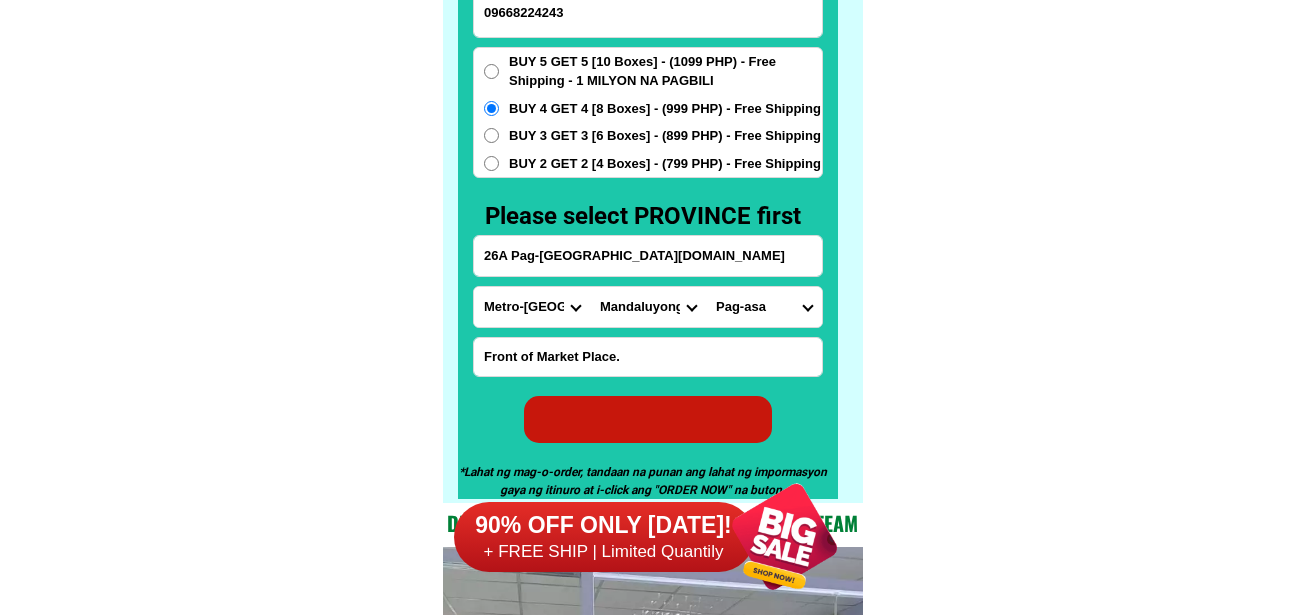 radio on "true" 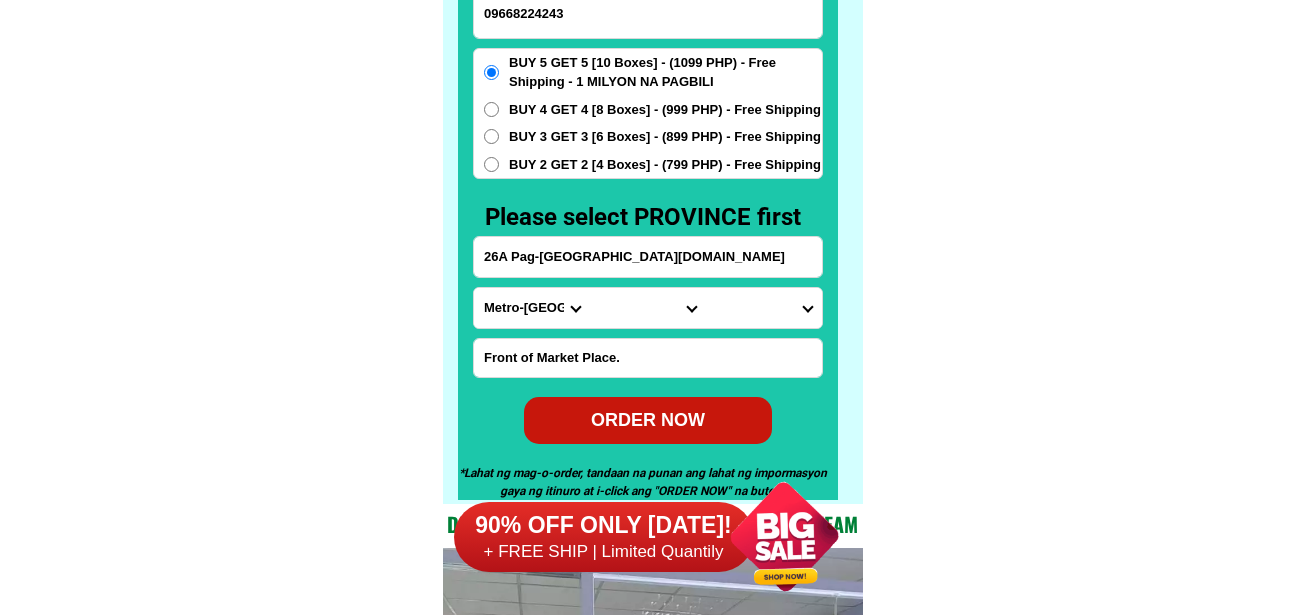 scroll, scrollTop: 15646, scrollLeft: 0, axis: vertical 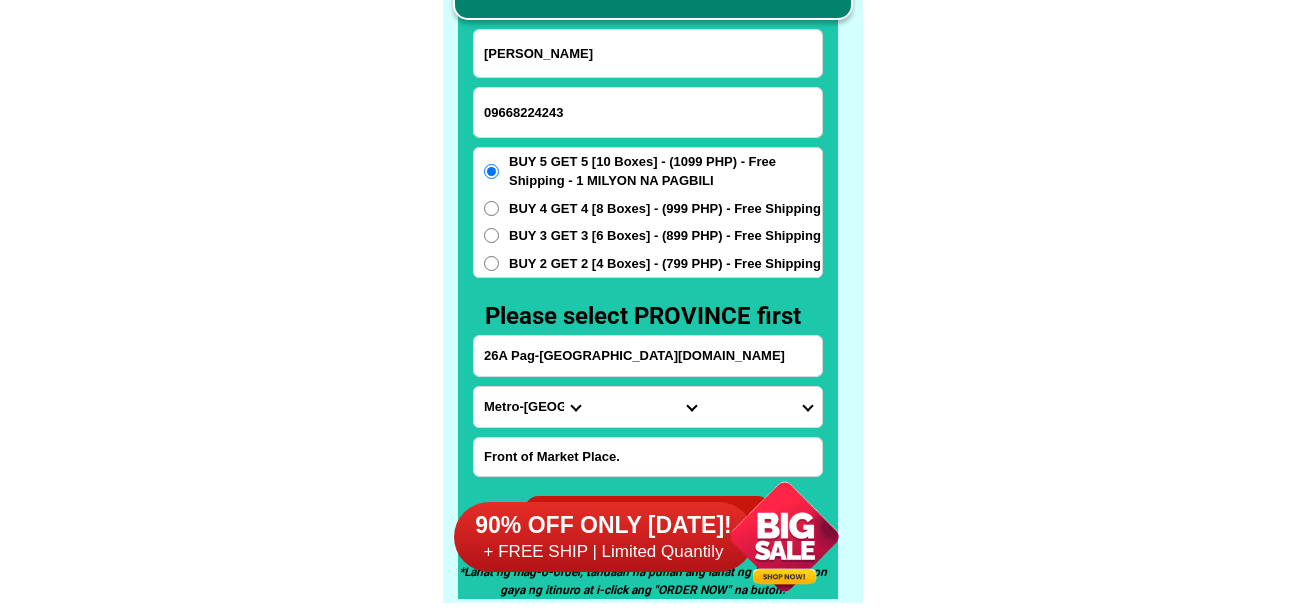 click on "09668224243" at bounding box center [648, 112] 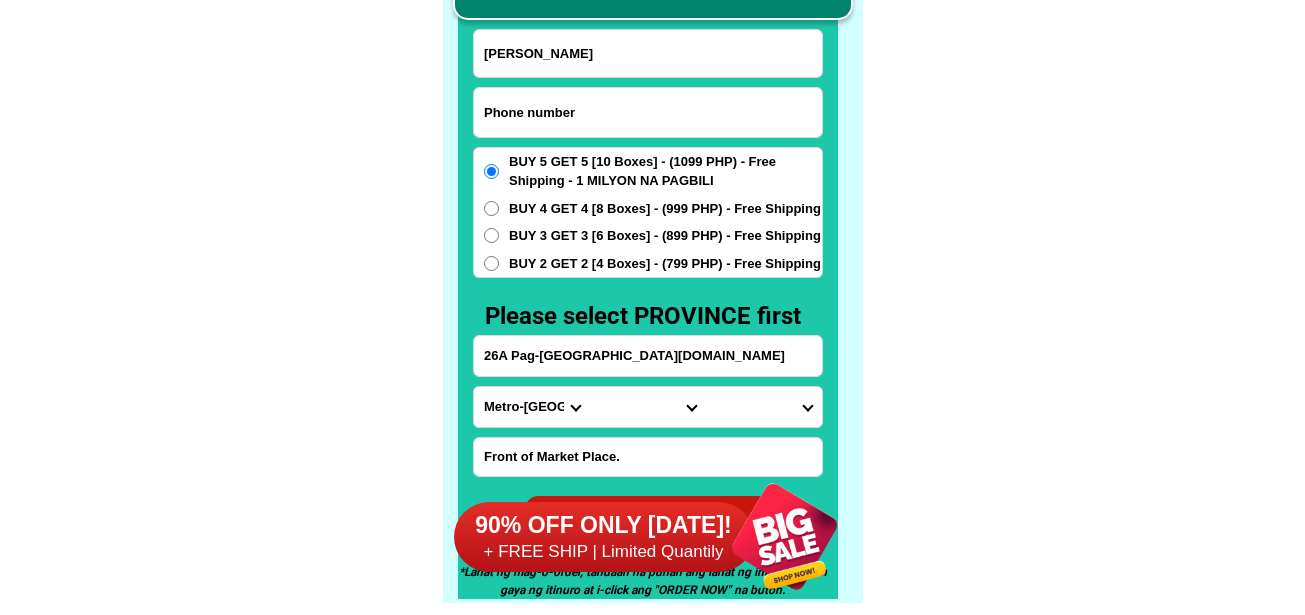 paste on "09385040455" 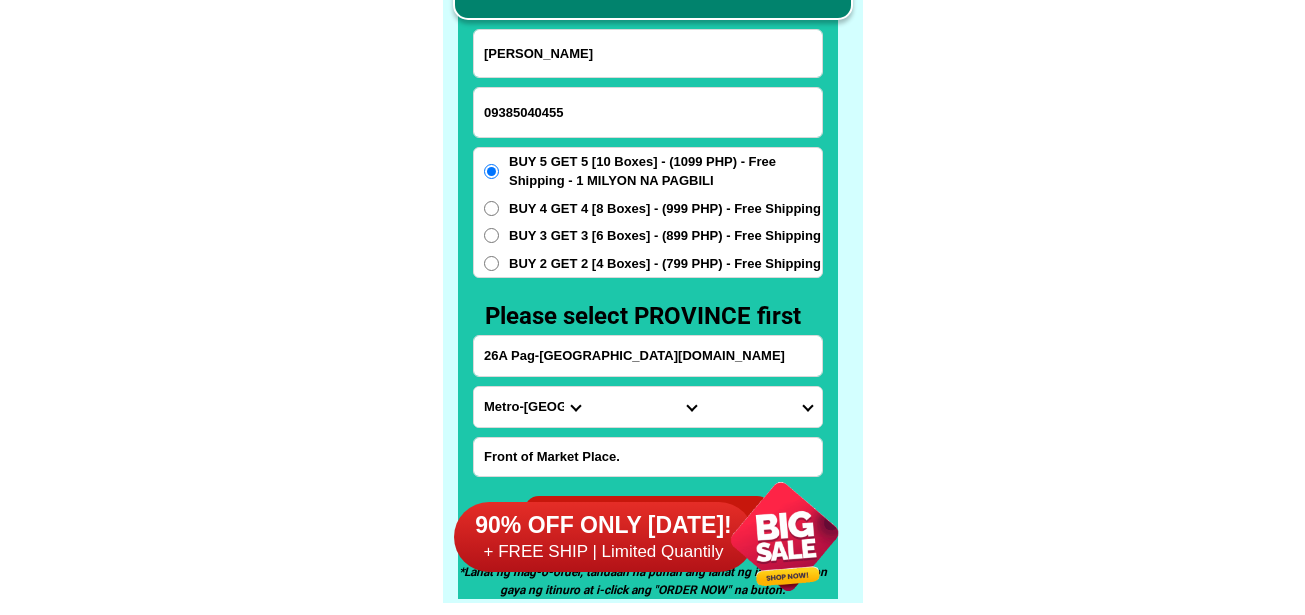 type on "09385040455" 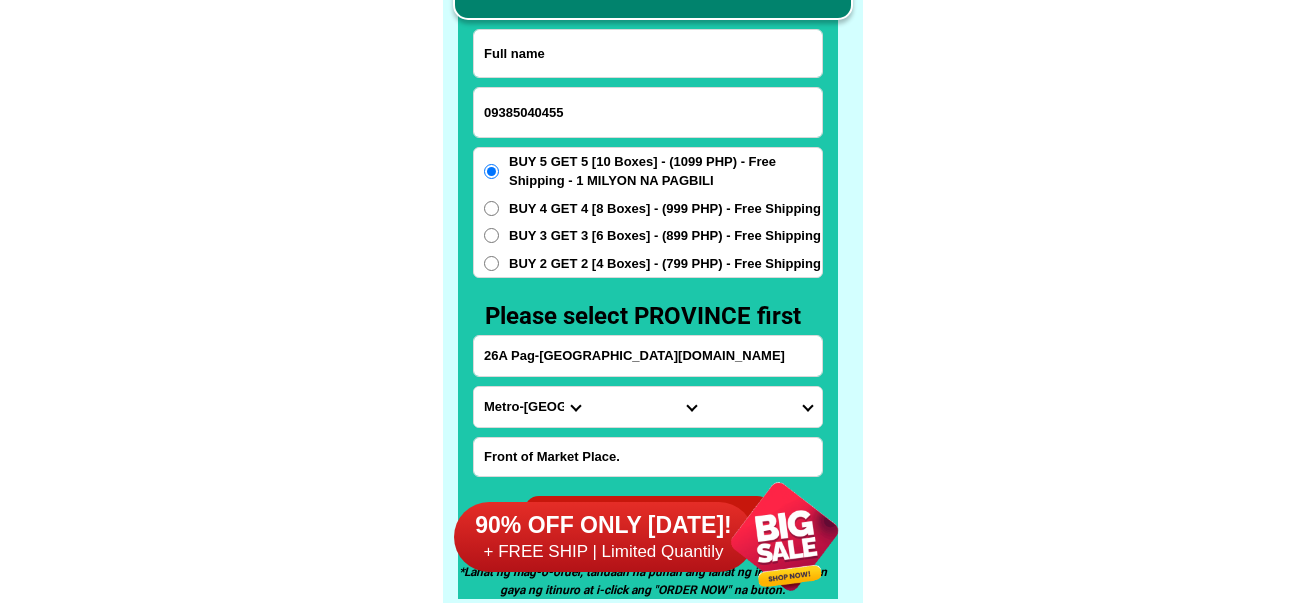 drag, startPoint x: 543, startPoint y: 53, endPoint x: 509, endPoint y: 10, distance: 54.81788 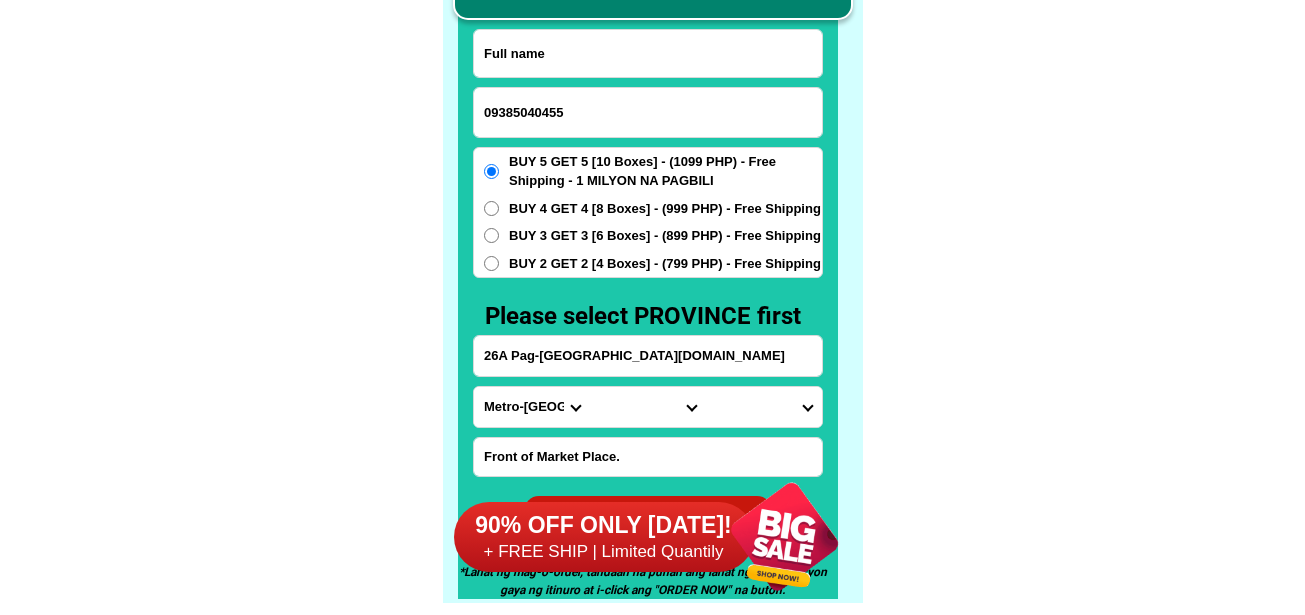 click at bounding box center (648, 53) 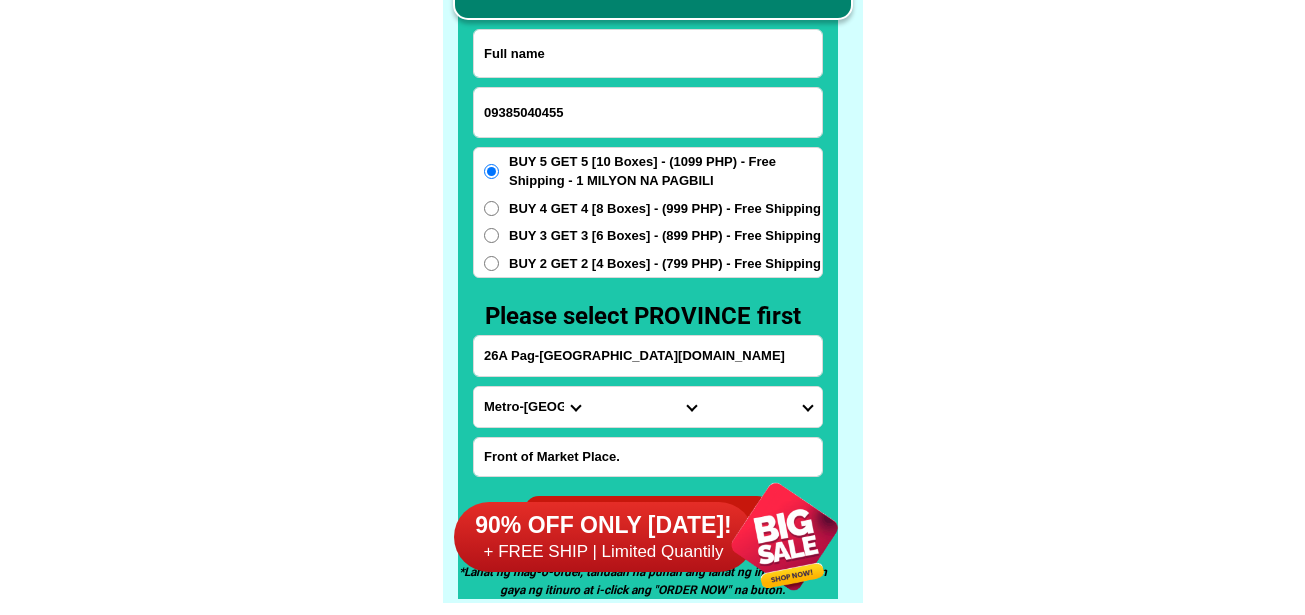 paste on "[PERSON_NAME]" 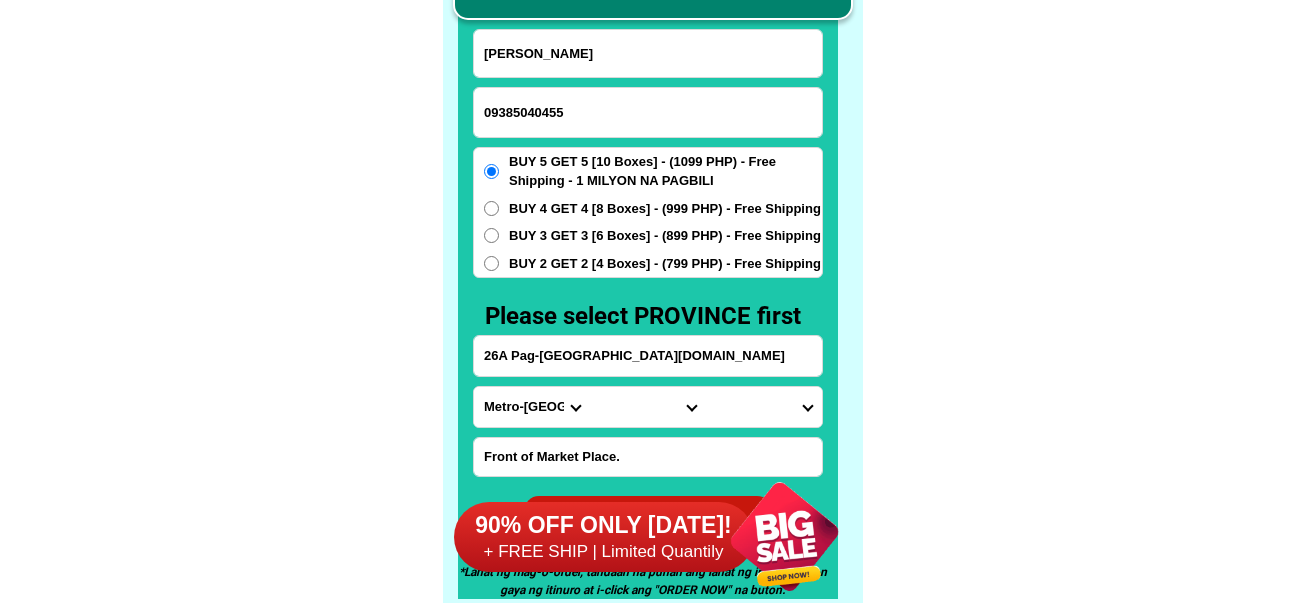 type on "[PERSON_NAME]" 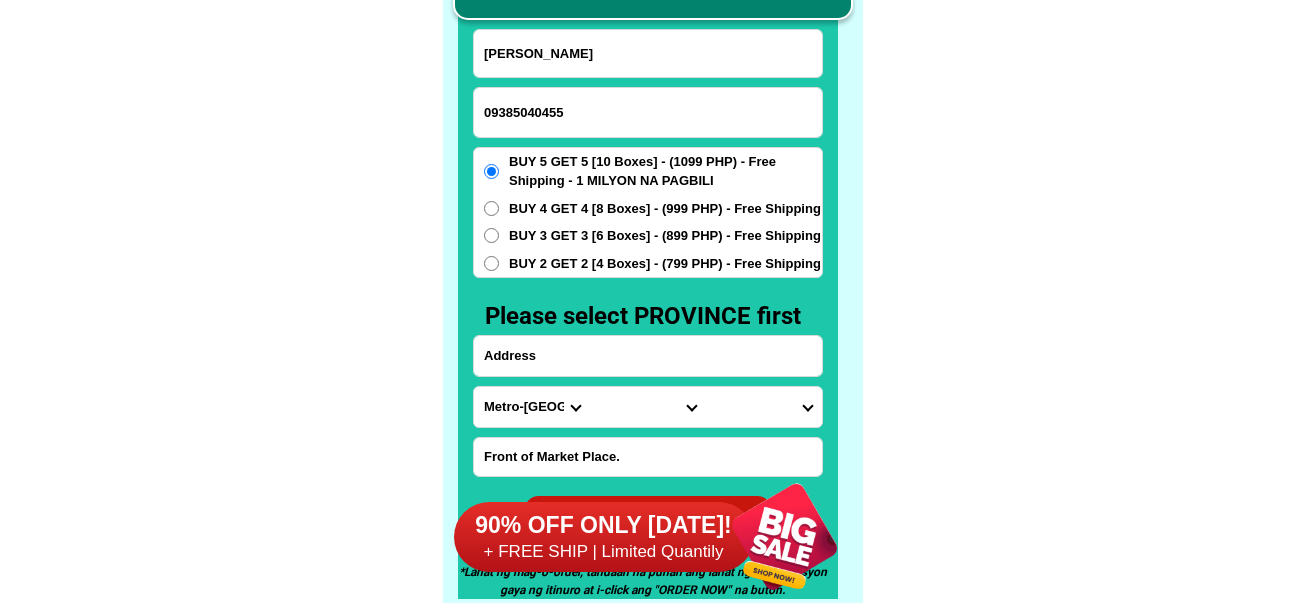 click at bounding box center [648, 356] 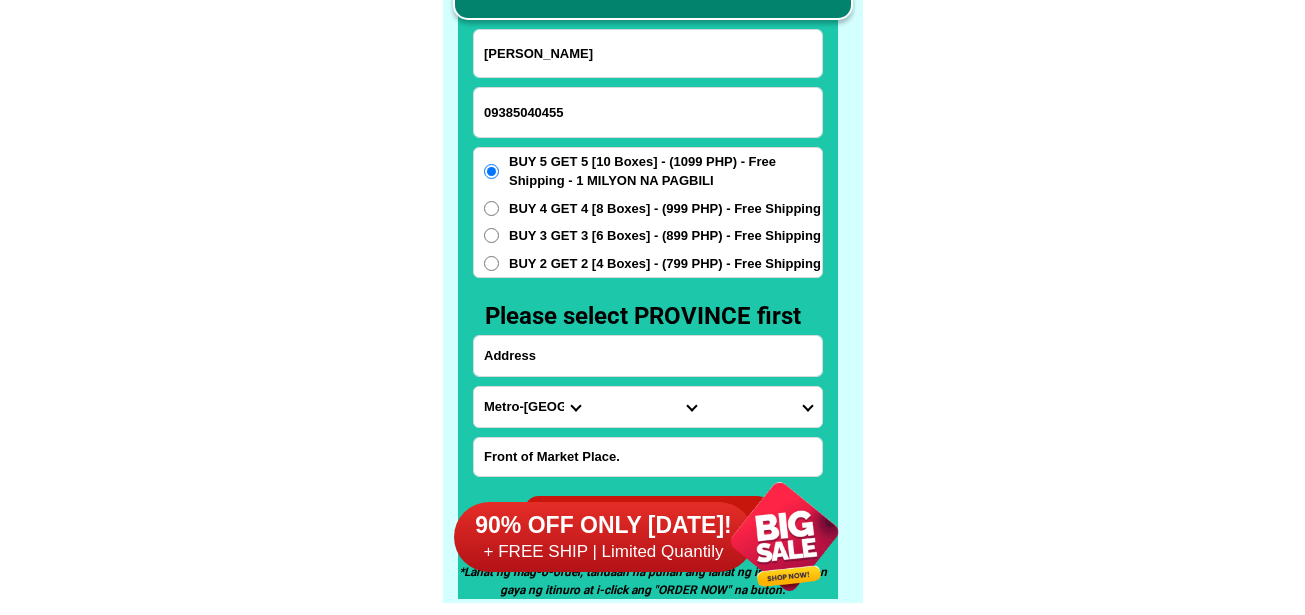 paste on "[PERSON_NAME] Residence" 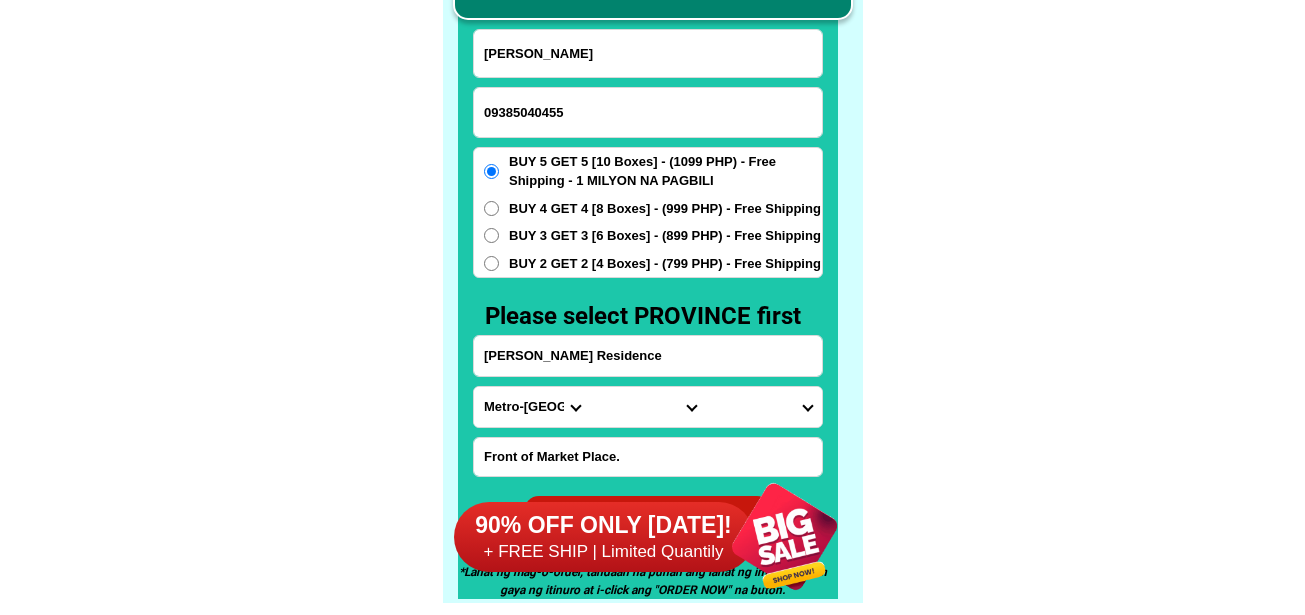type on "[PERSON_NAME] Residence" 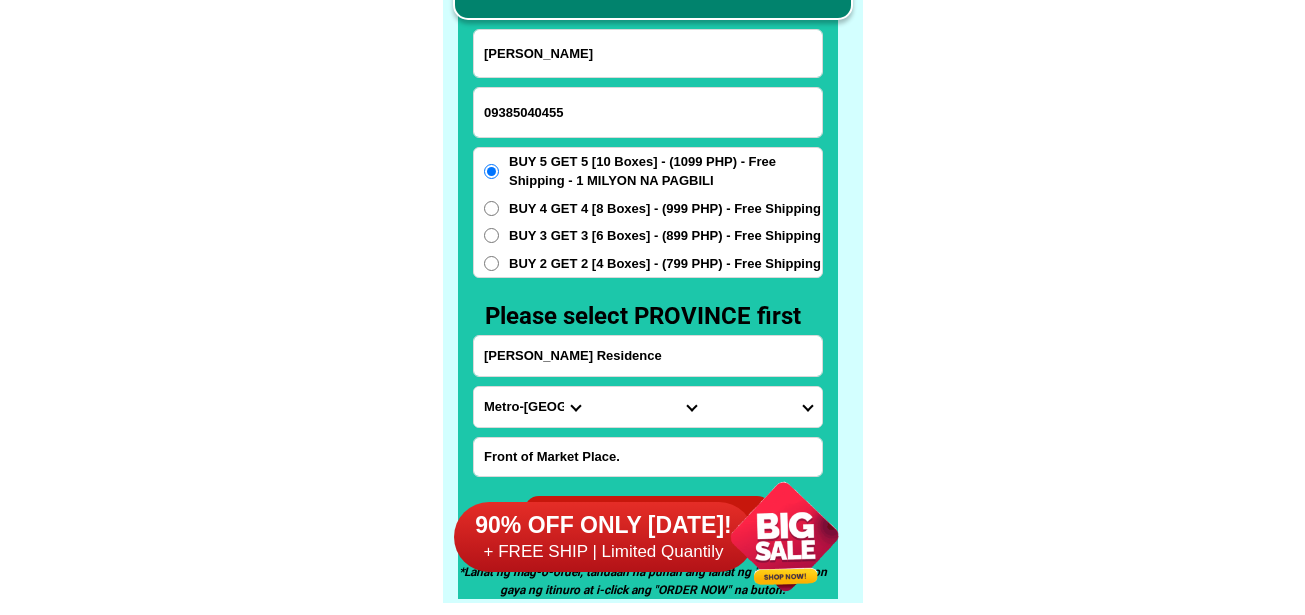 click on "Province [GEOGRAPHIC_DATA] [GEOGRAPHIC_DATA] [GEOGRAPHIC_DATA] [GEOGRAPHIC_DATA] [GEOGRAPHIC_DATA] [GEOGRAPHIC_DATA][PERSON_NAME][GEOGRAPHIC_DATA] [GEOGRAPHIC_DATA] [GEOGRAPHIC_DATA] [GEOGRAPHIC_DATA] [GEOGRAPHIC_DATA] [GEOGRAPHIC_DATA] [GEOGRAPHIC_DATA] [GEOGRAPHIC_DATA] [GEOGRAPHIC_DATA] [GEOGRAPHIC_DATA]-[GEOGRAPHIC_DATA] [GEOGRAPHIC_DATA] [GEOGRAPHIC_DATA] [GEOGRAPHIC_DATA] [GEOGRAPHIC_DATA] [GEOGRAPHIC_DATA] [GEOGRAPHIC_DATA]-de-oro [GEOGRAPHIC_DATA] [GEOGRAPHIC_DATA]-occidental [GEOGRAPHIC_DATA] [GEOGRAPHIC_DATA] Eastern-[GEOGRAPHIC_DATA] [GEOGRAPHIC_DATA] [GEOGRAPHIC_DATA] [GEOGRAPHIC_DATA]-norte [GEOGRAPHIC_DATA]-[GEOGRAPHIC_DATA] [GEOGRAPHIC_DATA] [GEOGRAPHIC_DATA] [GEOGRAPHIC_DATA] [GEOGRAPHIC_DATA] [GEOGRAPHIC_DATA] [GEOGRAPHIC_DATA] [GEOGRAPHIC_DATA] [GEOGRAPHIC_DATA] Metro-[GEOGRAPHIC_DATA] [GEOGRAPHIC_DATA]-[GEOGRAPHIC_DATA]-[GEOGRAPHIC_DATA]-province [GEOGRAPHIC_DATA]-[GEOGRAPHIC_DATA]-oriental [GEOGRAPHIC_DATA] [GEOGRAPHIC_DATA] [GEOGRAPHIC_DATA]-[GEOGRAPHIC_DATA]-[GEOGRAPHIC_DATA] [GEOGRAPHIC_DATA] [GEOGRAPHIC_DATA] [GEOGRAPHIC_DATA] [GEOGRAPHIC_DATA] [GEOGRAPHIC_DATA][PERSON_NAME][GEOGRAPHIC_DATA] [GEOGRAPHIC_DATA] [GEOGRAPHIC_DATA] [GEOGRAPHIC_DATA] [GEOGRAPHIC_DATA] [GEOGRAPHIC_DATA]-[GEOGRAPHIC_DATA]-[GEOGRAPHIC_DATA]-[GEOGRAPHIC_DATA] [GEOGRAPHIC_DATA] [GEOGRAPHIC_DATA]-[GEOGRAPHIC_DATA]-[GEOGRAPHIC_DATA] [GEOGRAPHIC_DATA] [GEOGRAPHIC_DATA] [GEOGRAPHIC_DATA]" at bounding box center [532, 407] 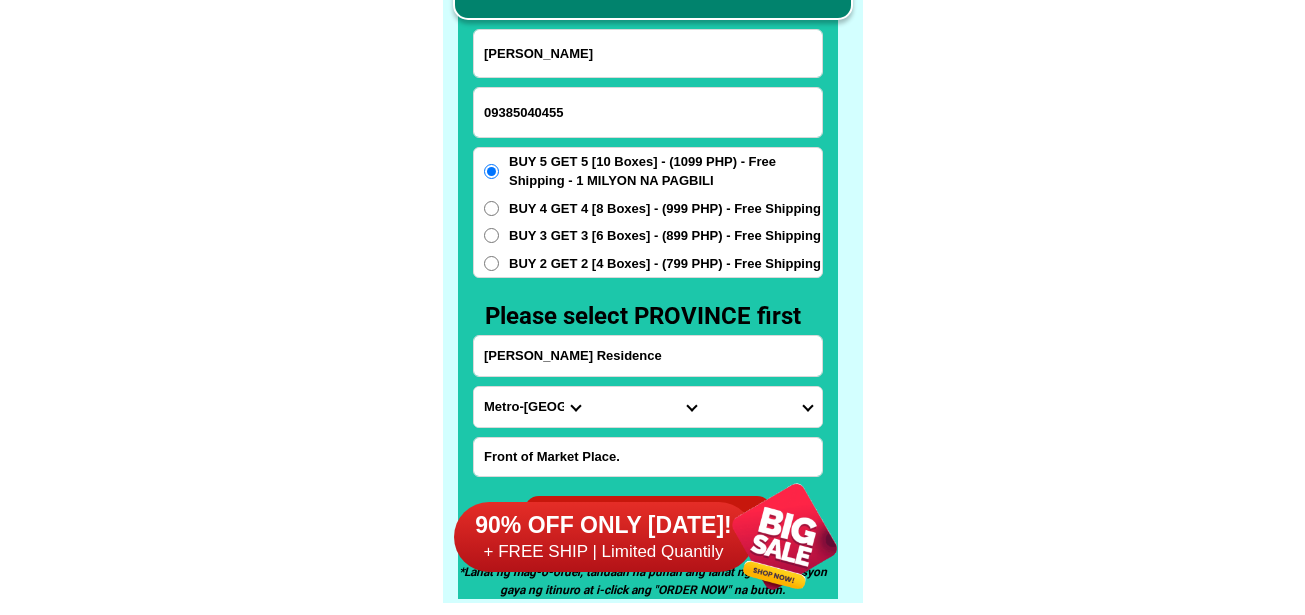 select on "63_170" 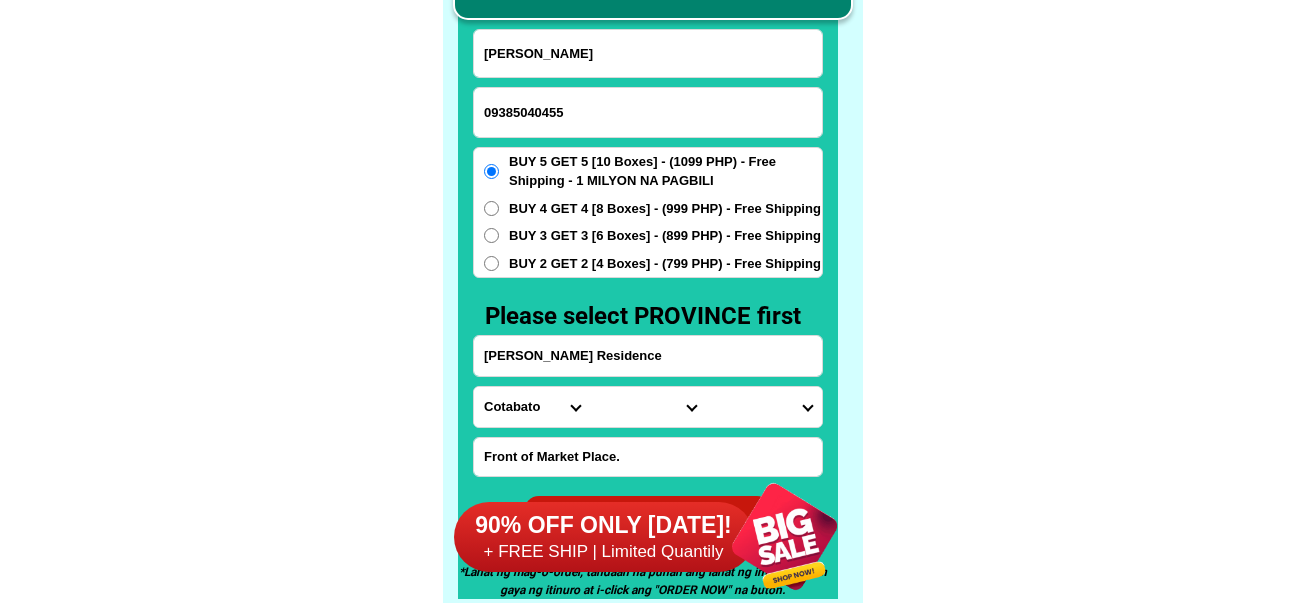 click on "Province [GEOGRAPHIC_DATA] [GEOGRAPHIC_DATA] [GEOGRAPHIC_DATA] [GEOGRAPHIC_DATA] [GEOGRAPHIC_DATA] [GEOGRAPHIC_DATA][PERSON_NAME][GEOGRAPHIC_DATA] [GEOGRAPHIC_DATA] [GEOGRAPHIC_DATA] [GEOGRAPHIC_DATA] [GEOGRAPHIC_DATA] [GEOGRAPHIC_DATA] [GEOGRAPHIC_DATA] [GEOGRAPHIC_DATA] [GEOGRAPHIC_DATA] [GEOGRAPHIC_DATA]-[GEOGRAPHIC_DATA] [GEOGRAPHIC_DATA] [GEOGRAPHIC_DATA] [GEOGRAPHIC_DATA] [GEOGRAPHIC_DATA] [GEOGRAPHIC_DATA] [GEOGRAPHIC_DATA]-de-oro [GEOGRAPHIC_DATA] [GEOGRAPHIC_DATA]-occidental [GEOGRAPHIC_DATA] [GEOGRAPHIC_DATA] Eastern-[GEOGRAPHIC_DATA] [GEOGRAPHIC_DATA] [GEOGRAPHIC_DATA] [GEOGRAPHIC_DATA]-norte [GEOGRAPHIC_DATA]-[GEOGRAPHIC_DATA] [GEOGRAPHIC_DATA] [GEOGRAPHIC_DATA] [GEOGRAPHIC_DATA] [GEOGRAPHIC_DATA] [GEOGRAPHIC_DATA] [GEOGRAPHIC_DATA] [GEOGRAPHIC_DATA] [GEOGRAPHIC_DATA] Metro-[GEOGRAPHIC_DATA] [GEOGRAPHIC_DATA]-[GEOGRAPHIC_DATA]-[GEOGRAPHIC_DATA]-province [GEOGRAPHIC_DATA]-[GEOGRAPHIC_DATA]-oriental [GEOGRAPHIC_DATA] [GEOGRAPHIC_DATA] [GEOGRAPHIC_DATA]-[GEOGRAPHIC_DATA]-[GEOGRAPHIC_DATA] [GEOGRAPHIC_DATA] [GEOGRAPHIC_DATA] [GEOGRAPHIC_DATA] [GEOGRAPHIC_DATA] [GEOGRAPHIC_DATA][PERSON_NAME][GEOGRAPHIC_DATA] [GEOGRAPHIC_DATA] [GEOGRAPHIC_DATA] [GEOGRAPHIC_DATA] [GEOGRAPHIC_DATA] [GEOGRAPHIC_DATA]-[GEOGRAPHIC_DATA]-[GEOGRAPHIC_DATA]-[GEOGRAPHIC_DATA] [GEOGRAPHIC_DATA] [GEOGRAPHIC_DATA]-[GEOGRAPHIC_DATA]-[GEOGRAPHIC_DATA] [GEOGRAPHIC_DATA] [GEOGRAPHIC_DATA] [GEOGRAPHIC_DATA]" at bounding box center [532, 407] 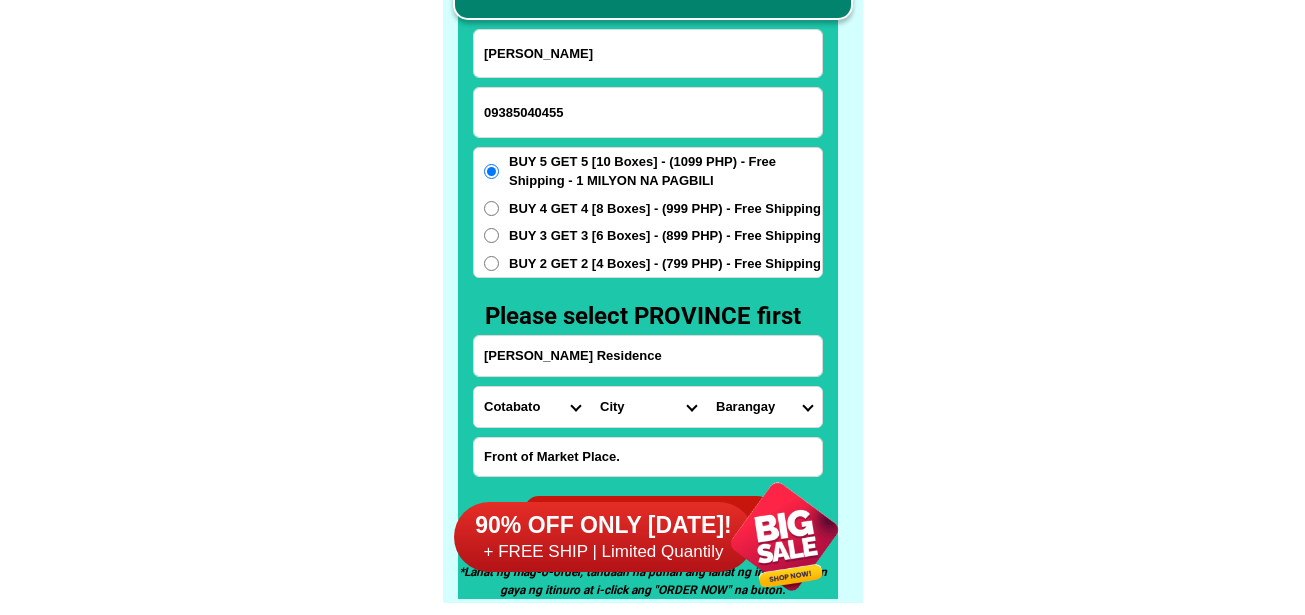 click on "City Alamada Aleosan Antipas Arakan Banisilan [GEOGRAPHIC_DATA]-city [GEOGRAPHIC_DATA] [GEOGRAPHIC_DATA]-city [GEOGRAPHIC_DATA] Magpet [GEOGRAPHIC_DATA] [GEOGRAPHIC_DATA]-[GEOGRAPHIC_DATA]-[PERSON_NAME][GEOGRAPHIC_DATA]-[GEOGRAPHIC_DATA]-president-roxas Pigkawayan Pikit Tulunan" at bounding box center (648, 407) 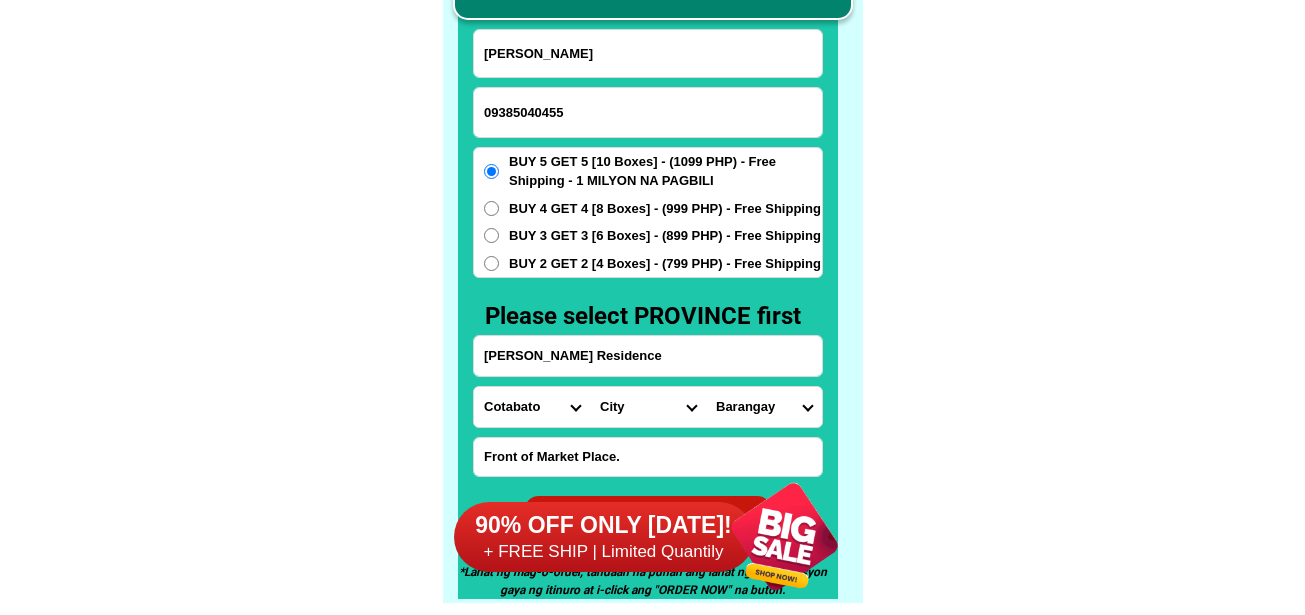 select on "63_1704381" 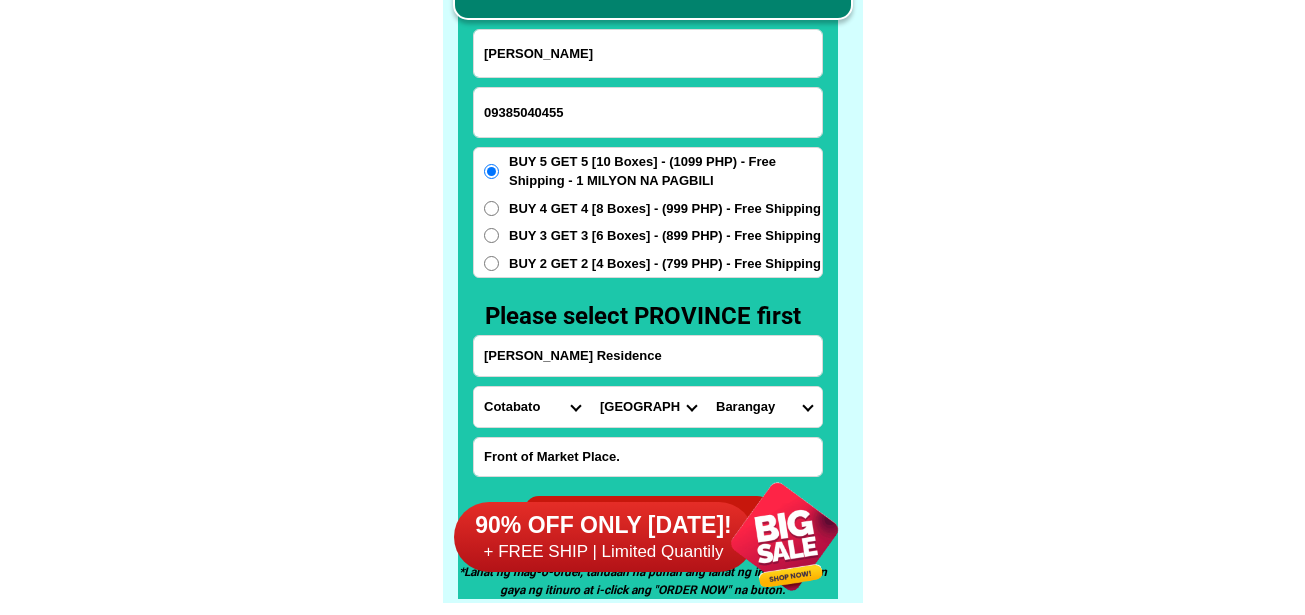 click on "City Alamada Aleosan Antipas Arakan Banisilan [GEOGRAPHIC_DATA]-city [GEOGRAPHIC_DATA] [GEOGRAPHIC_DATA]-city [GEOGRAPHIC_DATA] Magpet [GEOGRAPHIC_DATA] [GEOGRAPHIC_DATA]-[GEOGRAPHIC_DATA]-[PERSON_NAME][GEOGRAPHIC_DATA]-[GEOGRAPHIC_DATA]-president-roxas Pigkawayan Pikit Tulunan" at bounding box center [648, 407] 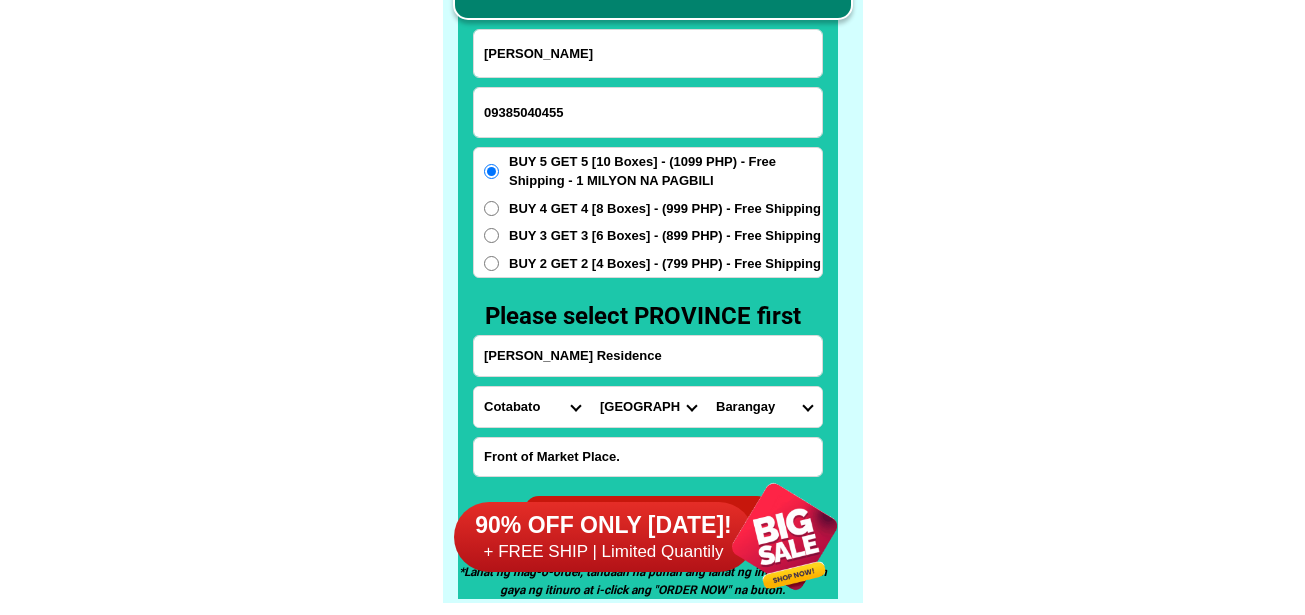 click on "Barangay Amas Amazion Balabag Balindog Benoligan Berada Gayola Ginatilan Ilomavis [GEOGRAPHIC_DATA] Kalaisan Kalasuyan Katipunan Lanao Linangcob Luvimin Macabolig Magsaysay [GEOGRAPHIC_DATA][PERSON_NAME][GEOGRAPHIC_DATA] ([GEOGRAPHIC_DATA]) [PERSON_NAME] Mua-an New bohol Nuangan [PERSON_NAME] ([GEOGRAPHIC_DATA]) [PERSON_NAME] [GEOGRAPHIC_DATA] [GEOGRAPHIC_DATA][PERSON_NAME] [GEOGRAPHIC_DATA][PERSON_NAME][GEOGRAPHIC_DATA] [GEOGRAPHIC_DATA] [GEOGRAPHIC_DATA] Sudapin Sumbao" at bounding box center [764, 407] 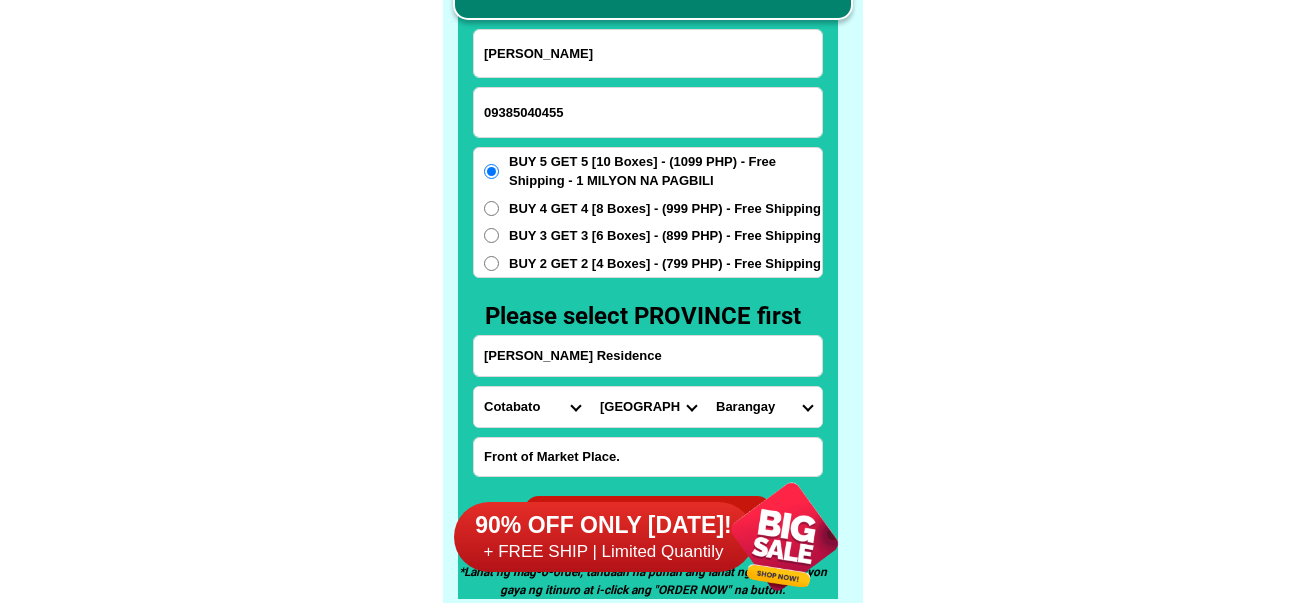 select on "63_17043811568" 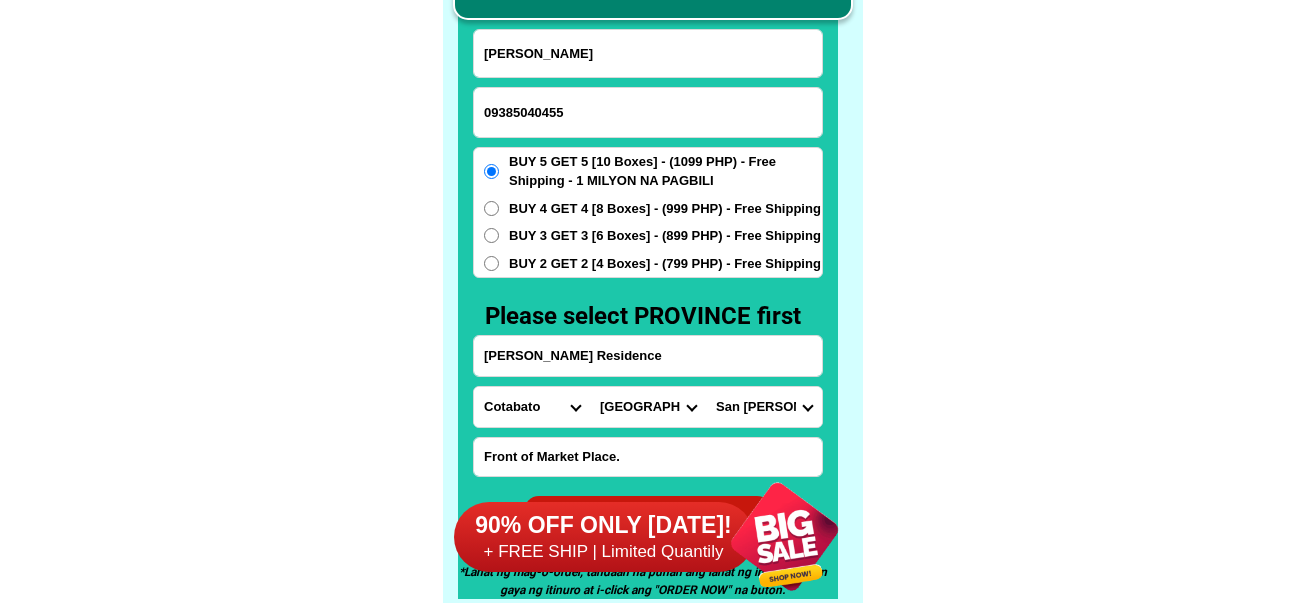 click on "Barangay Amas Amazion Balabag Balindog Benoligan Berada Gayola Ginatilan Ilomavis [GEOGRAPHIC_DATA] Kalaisan Kalasuyan Katipunan Lanao Linangcob Luvimin Macabolig Magsaysay [GEOGRAPHIC_DATA][PERSON_NAME][GEOGRAPHIC_DATA] ([GEOGRAPHIC_DATA]) [PERSON_NAME] Mua-an New bohol Nuangan [PERSON_NAME] ([GEOGRAPHIC_DATA]) [PERSON_NAME] [GEOGRAPHIC_DATA] [GEOGRAPHIC_DATA][PERSON_NAME] [GEOGRAPHIC_DATA][PERSON_NAME][GEOGRAPHIC_DATA] [GEOGRAPHIC_DATA] [GEOGRAPHIC_DATA] Sudapin Sumbao" at bounding box center [764, 407] 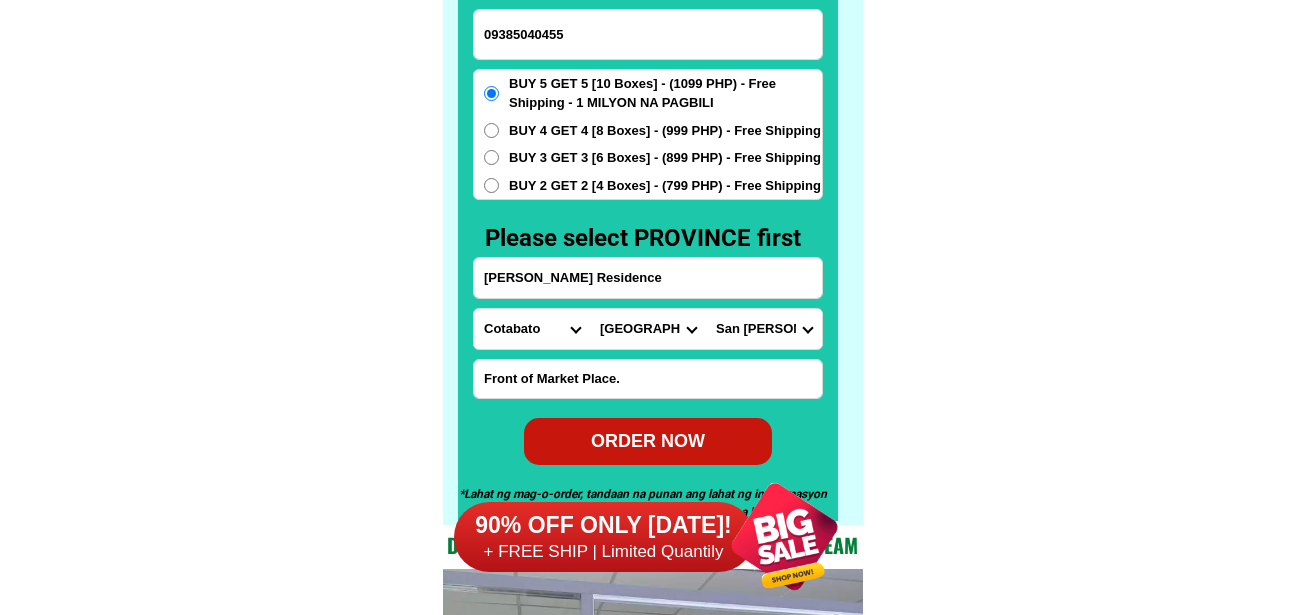 scroll, scrollTop: 15746, scrollLeft: 0, axis: vertical 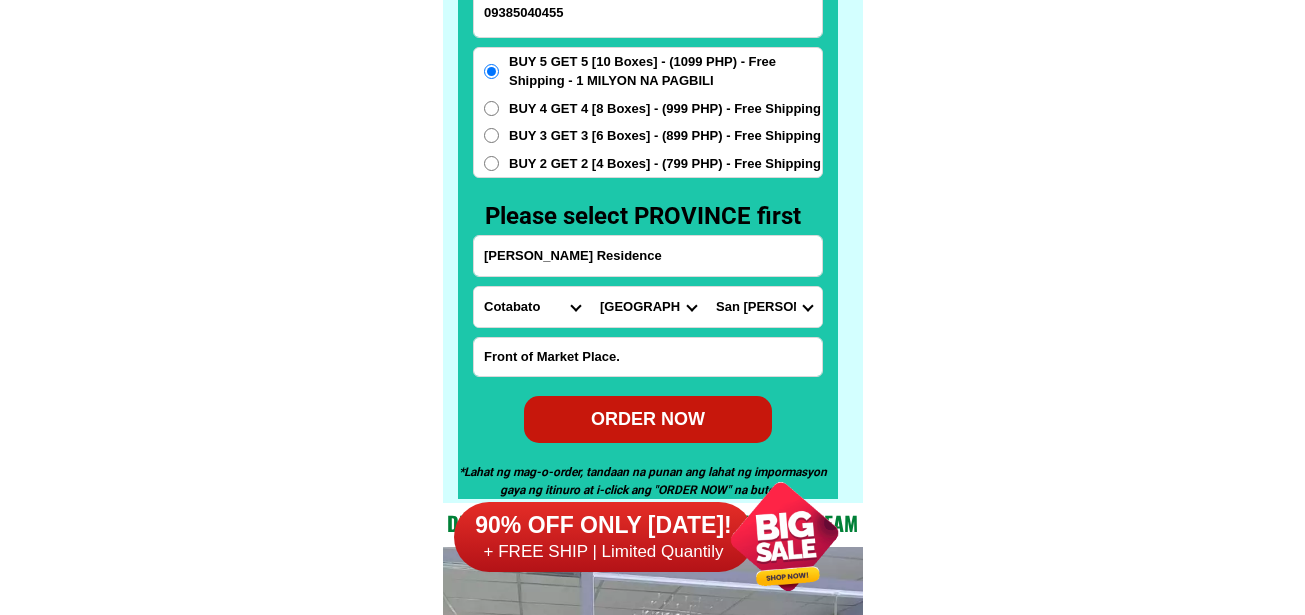 click on "BUY 2 GET 2 [4 Boxes] - (799 PHP) - Free Shipping" at bounding box center (665, 164) 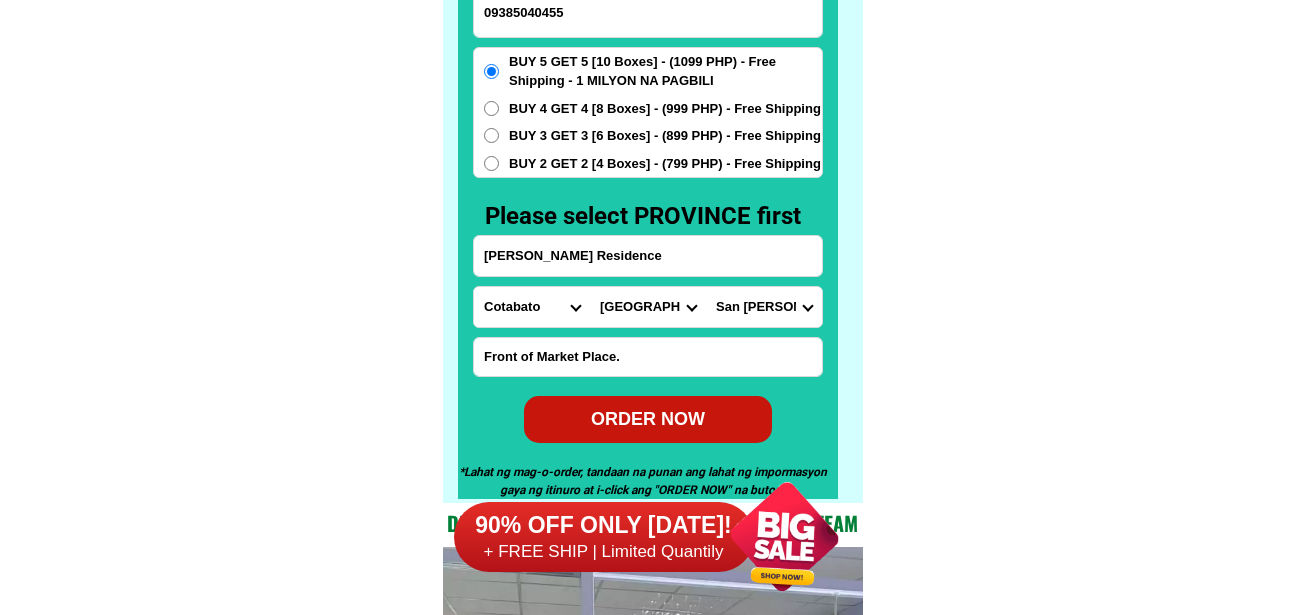 click on "BUY 2 GET 2 [4 Boxes] - (799 PHP) - Free Shipping" at bounding box center (491, 163) 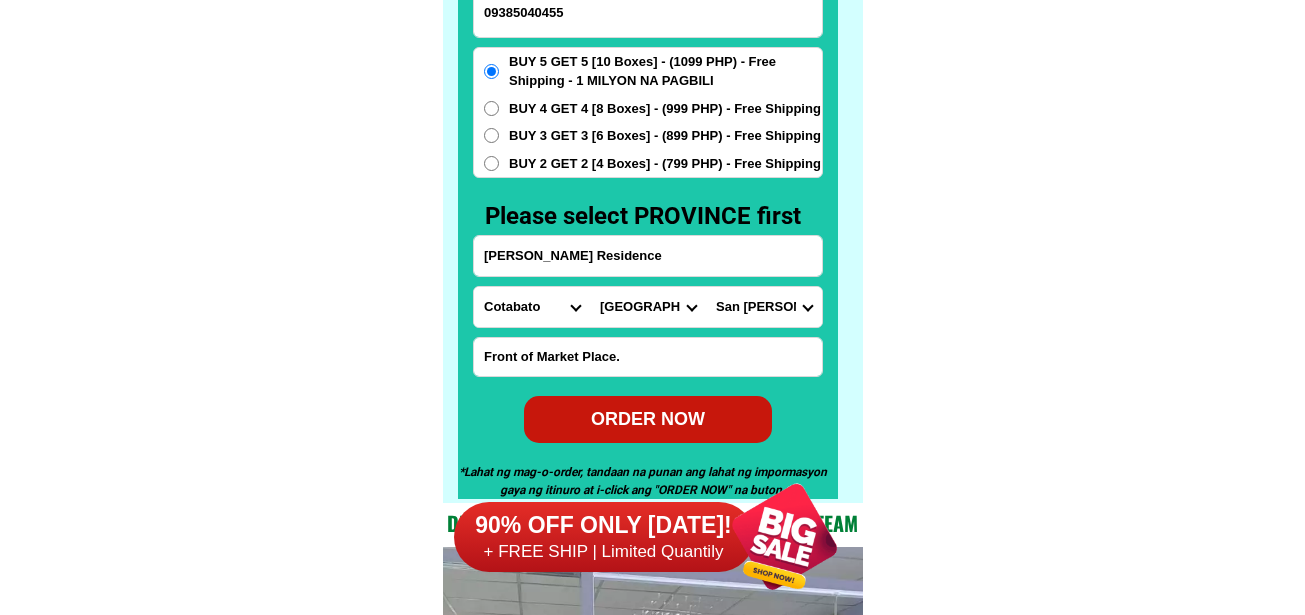 radio on "true" 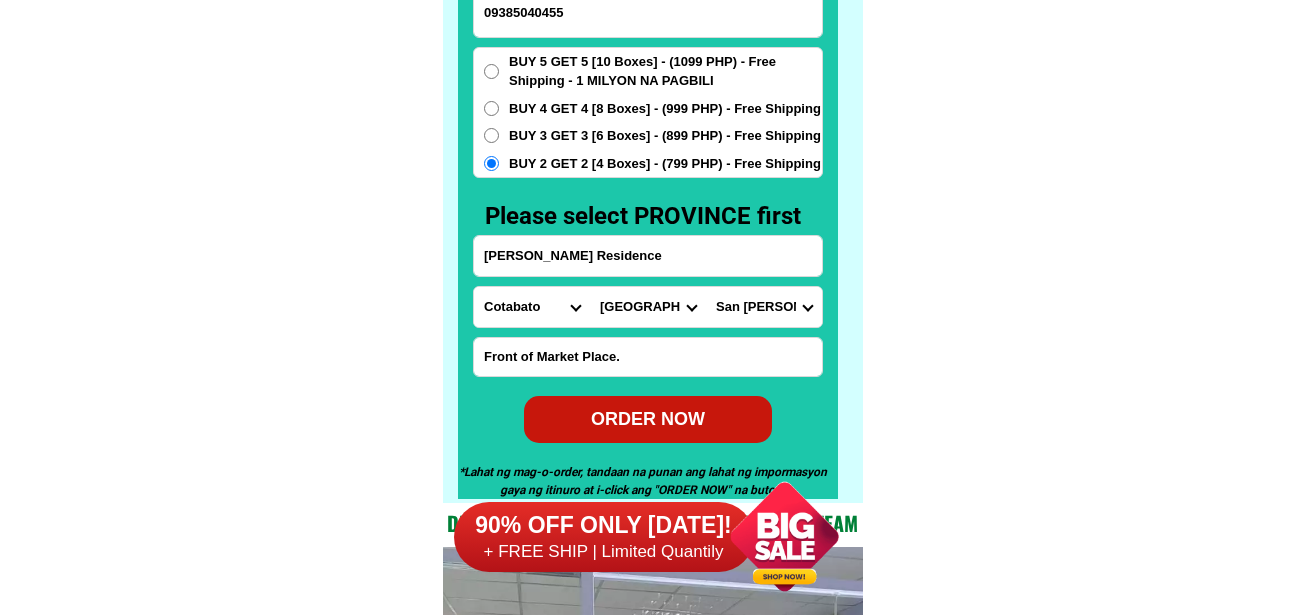 click on "ORDER NOW" at bounding box center [648, 419] 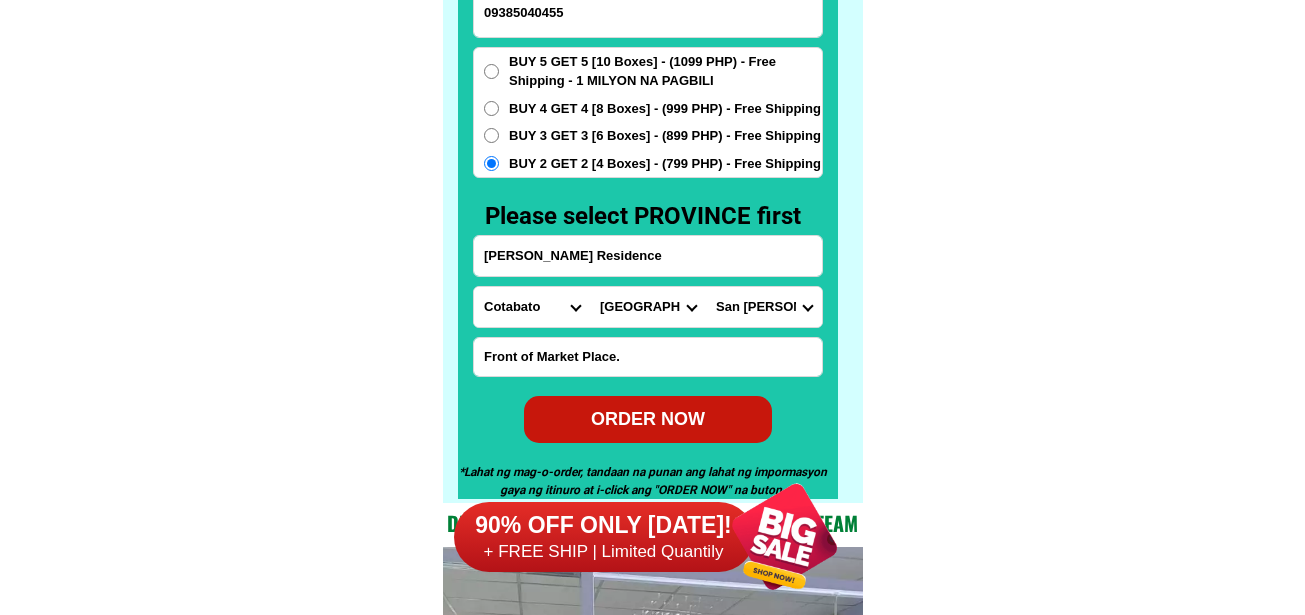 type 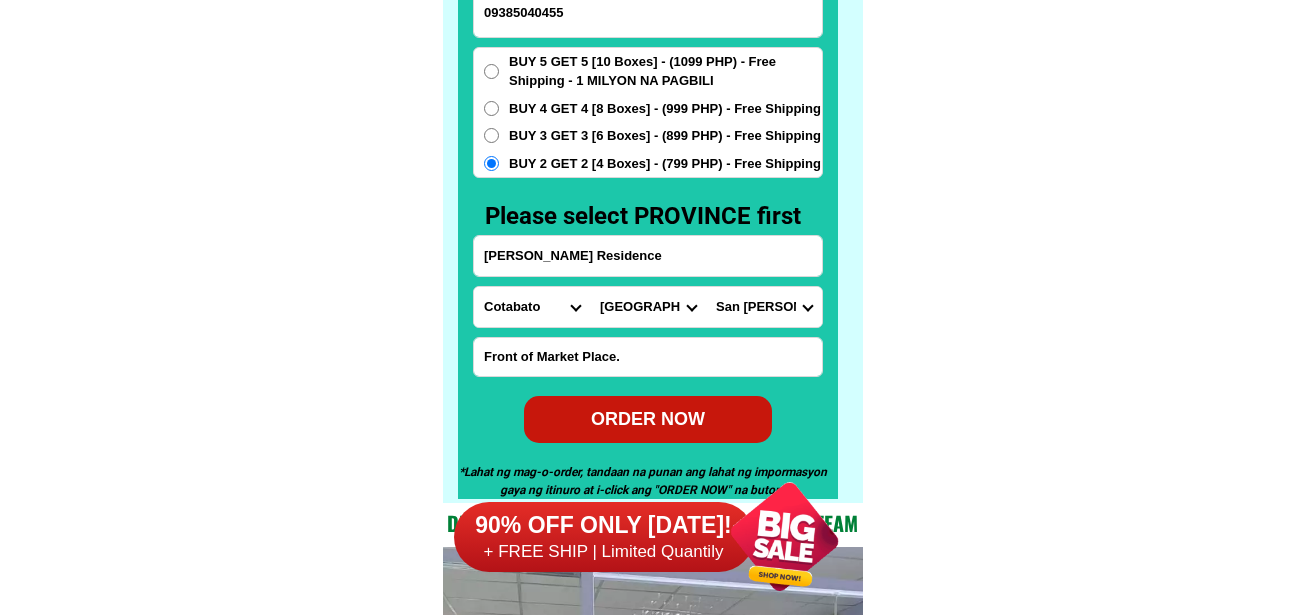 radio on "true" 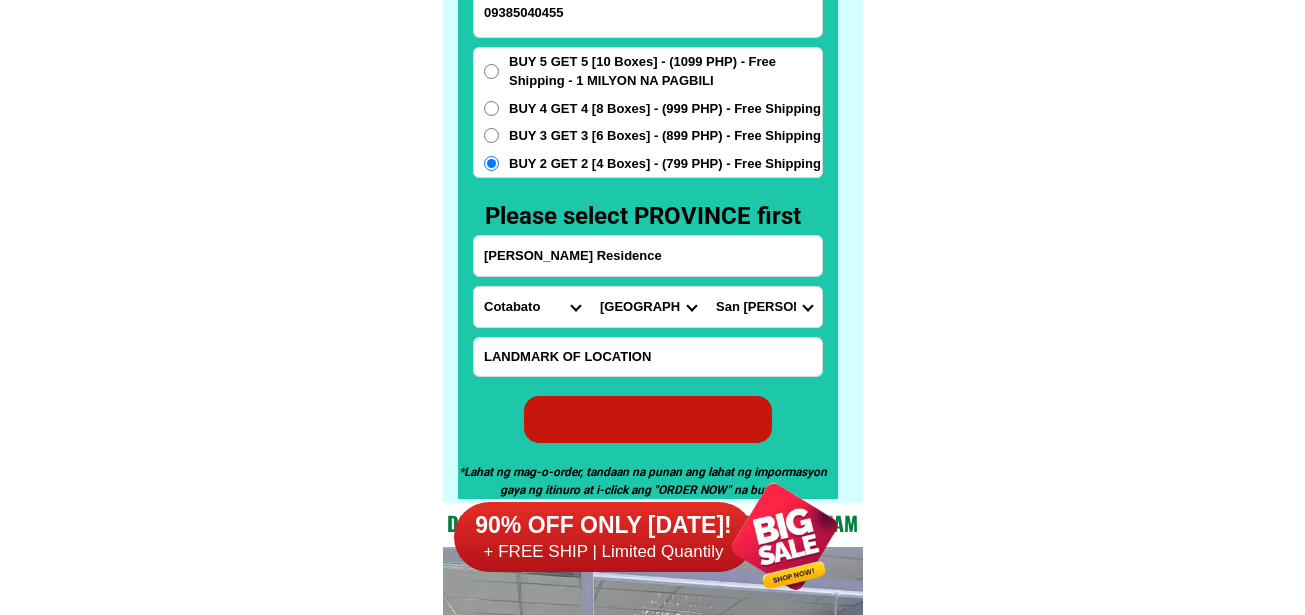 radio on "true" 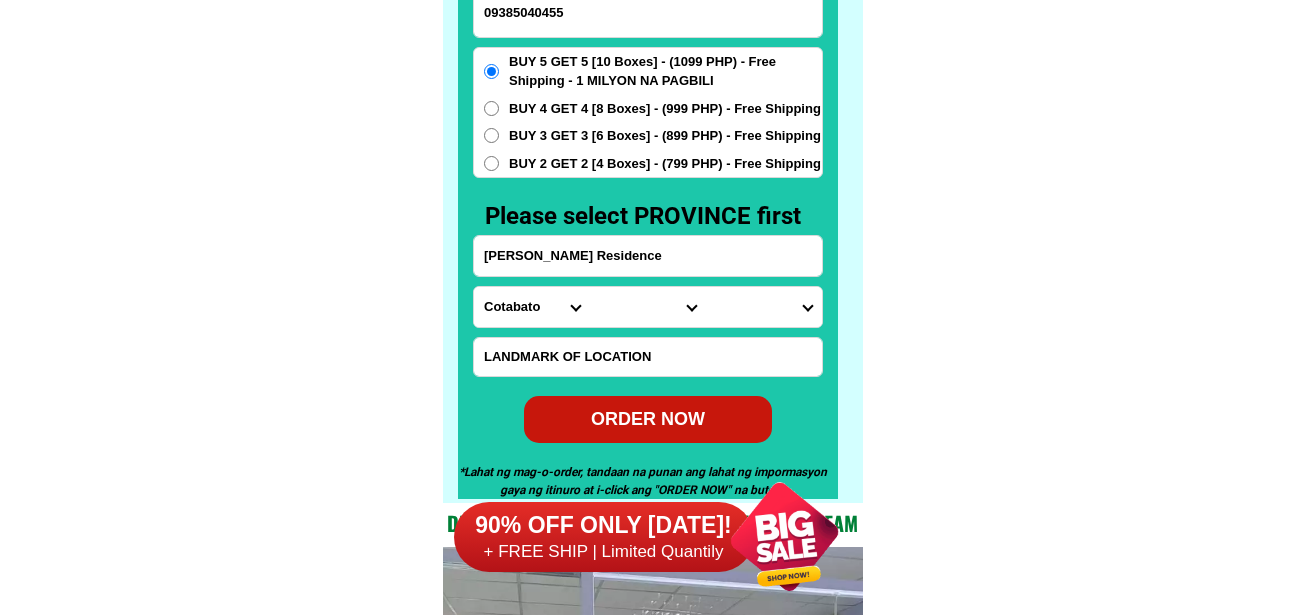 scroll, scrollTop: 15646, scrollLeft: 0, axis: vertical 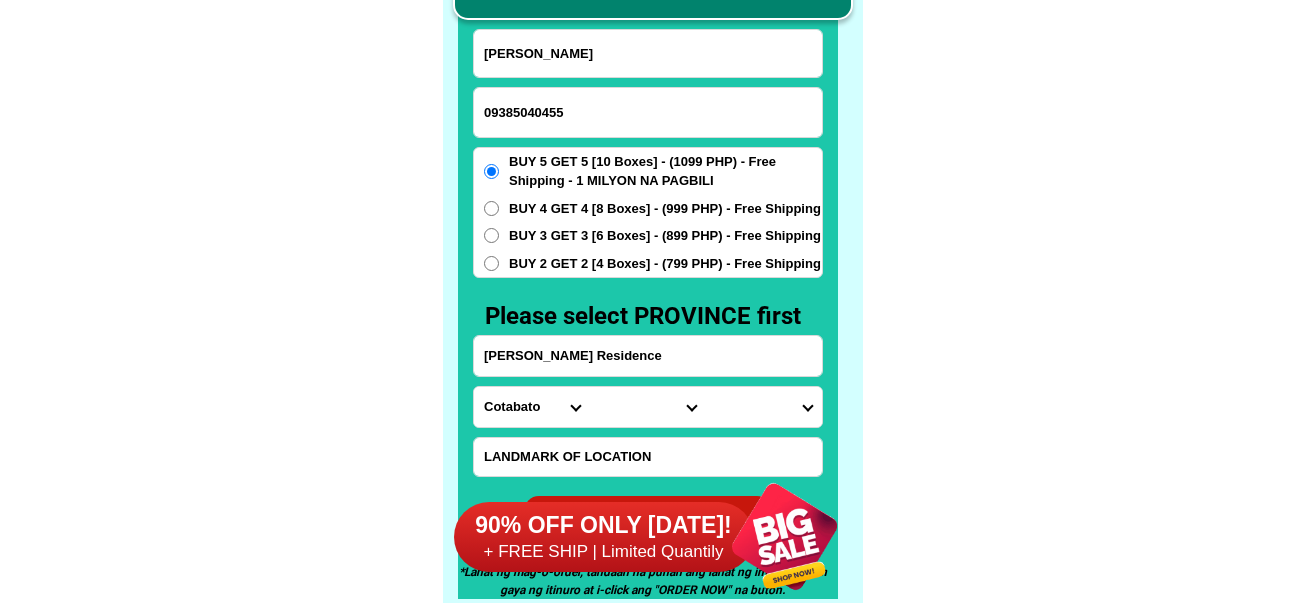 click on "09385040455" at bounding box center (648, 112) 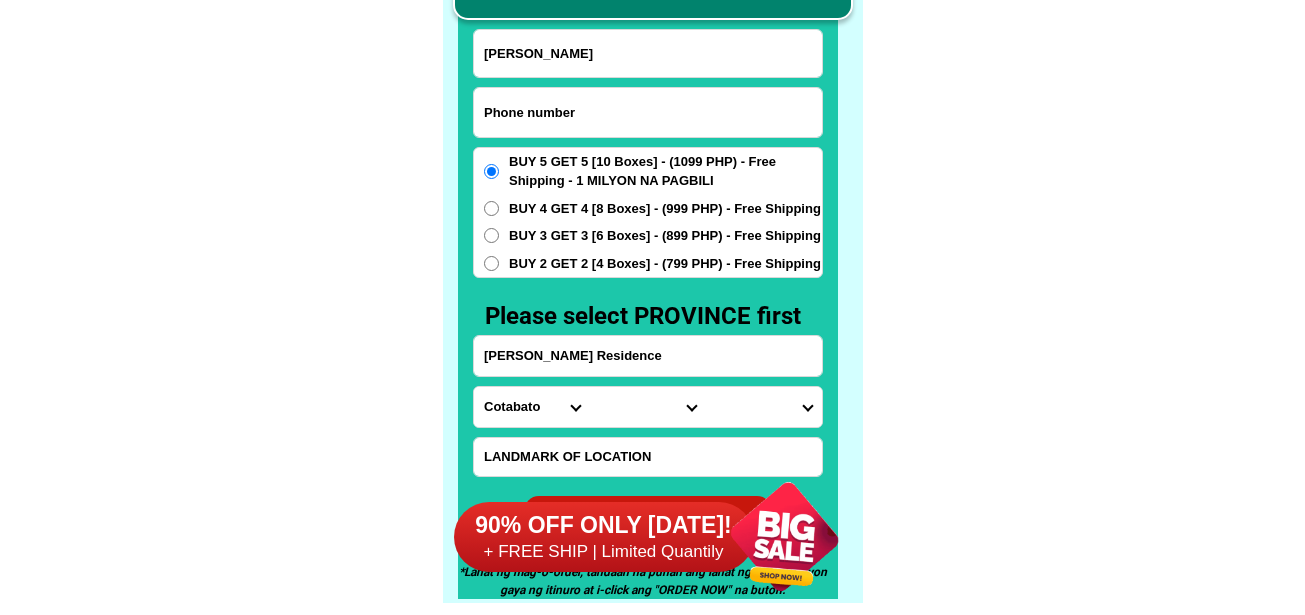 paste on "09684085153" 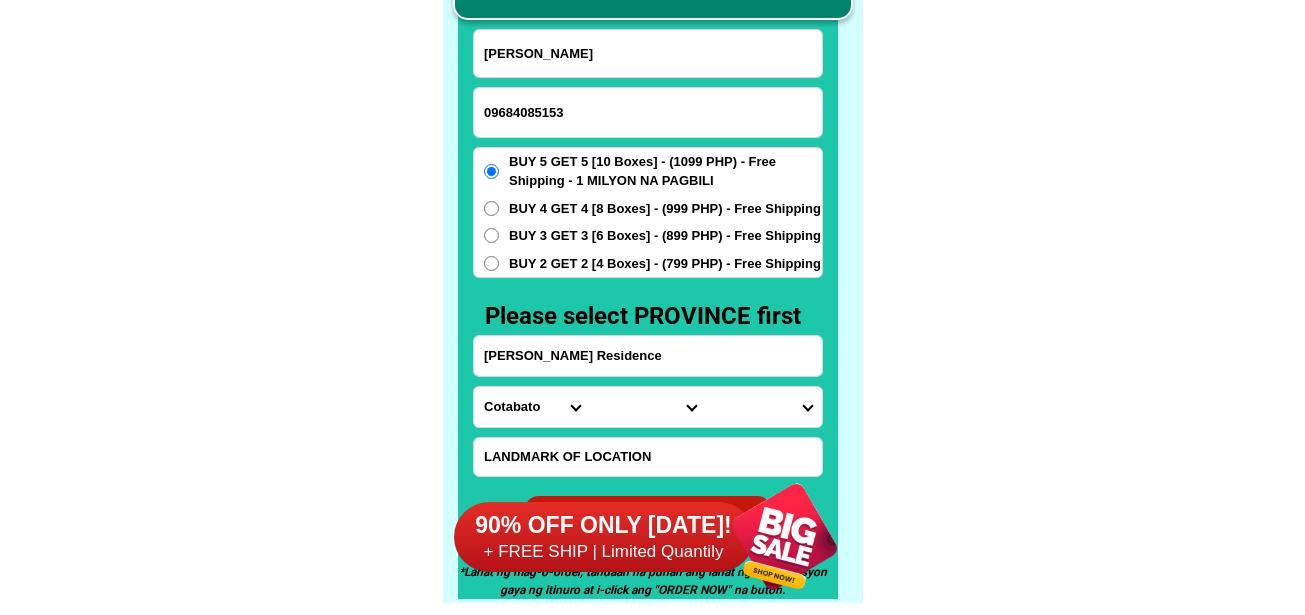 type on "09684085153" 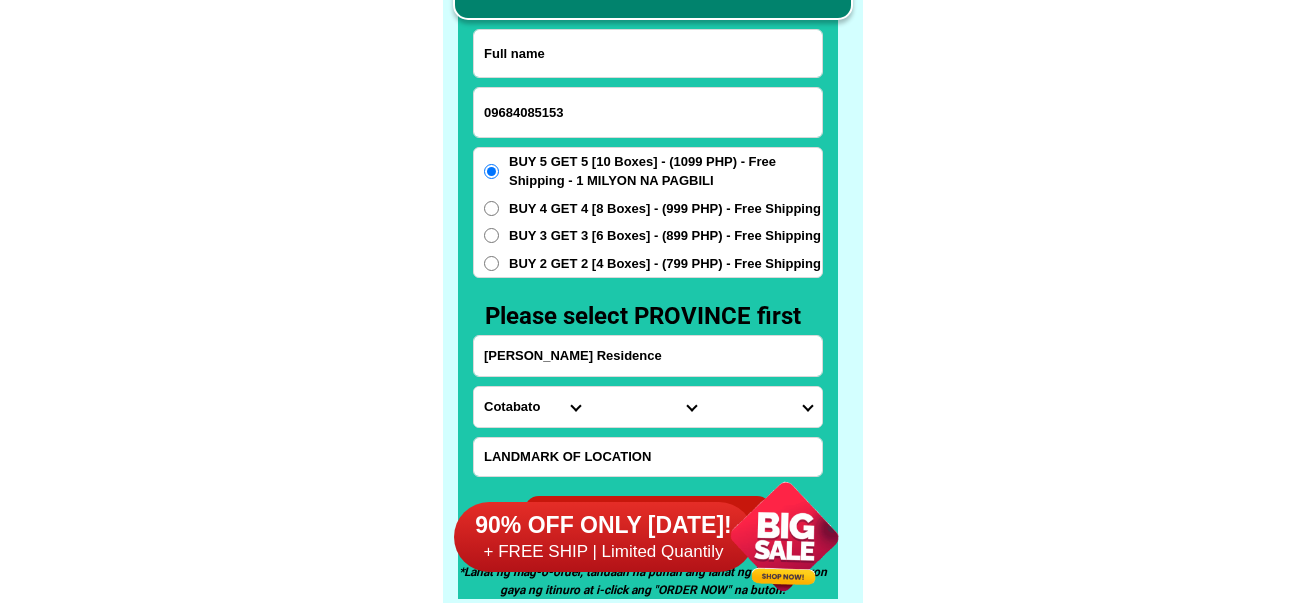 drag, startPoint x: 551, startPoint y: 58, endPoint x: 587, endPoint y: 6, distance: 63.245552 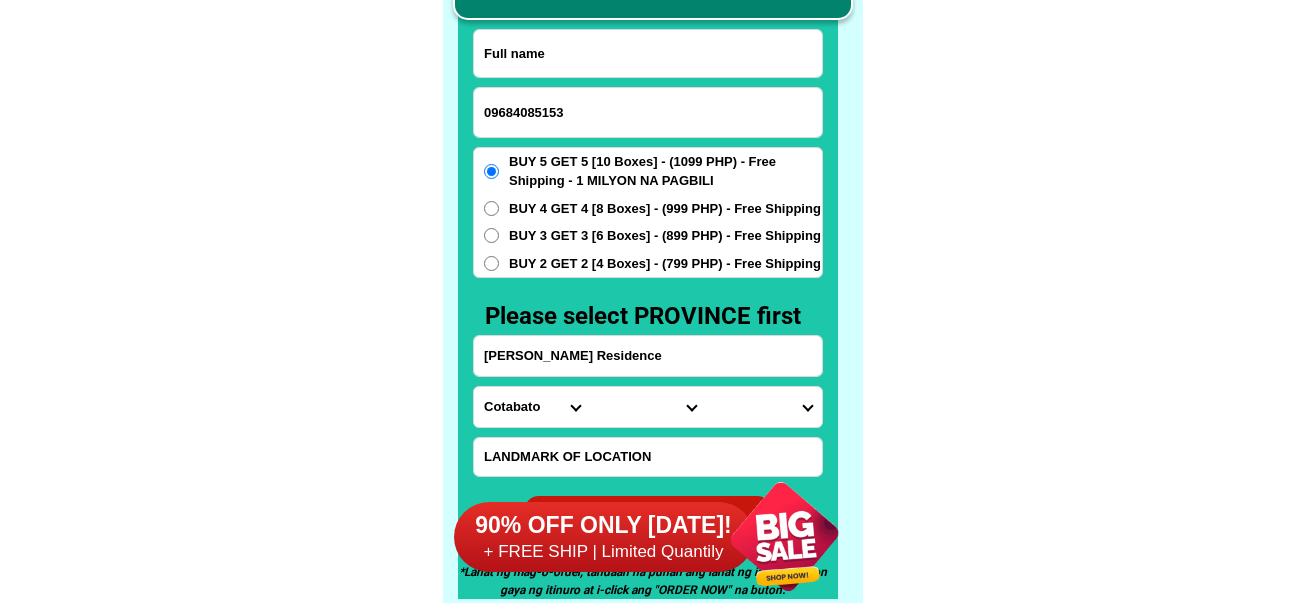 click at bounding box center [648, 53] 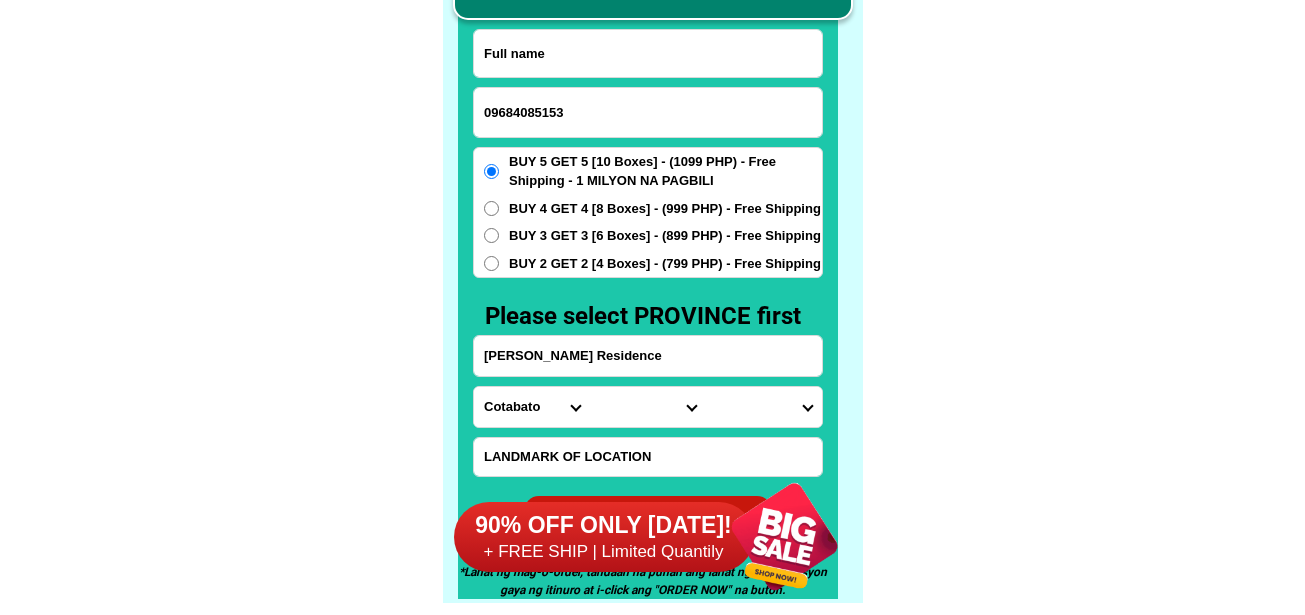 paste on "[PERSON_NAME]" 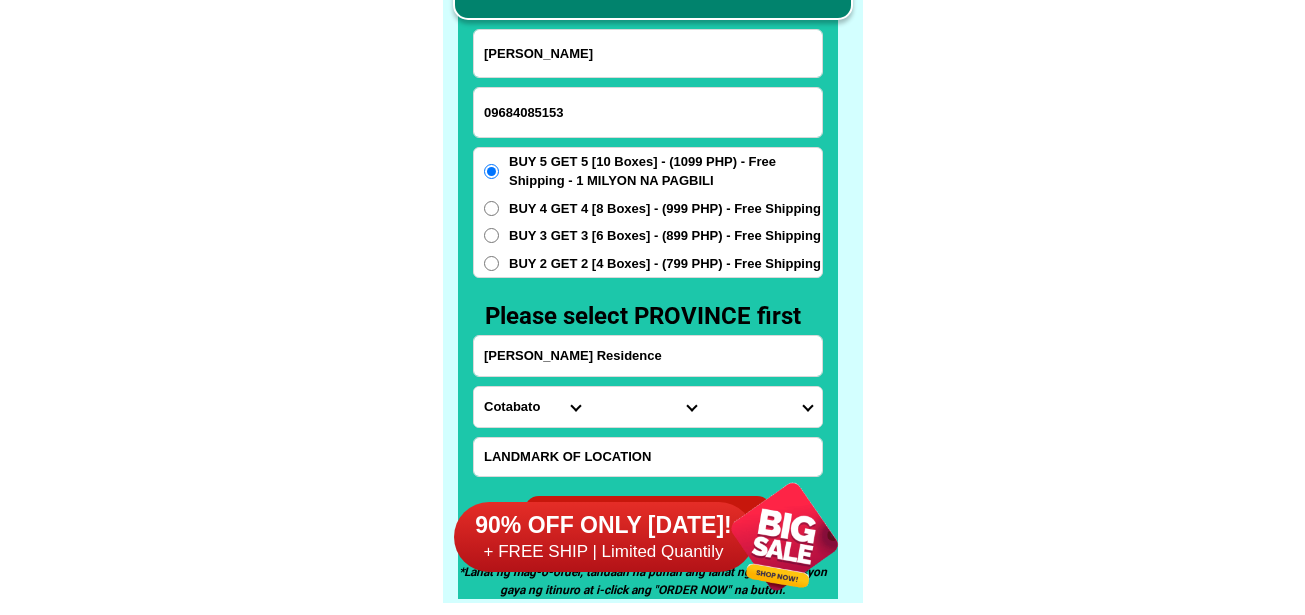 type on "[PERSON_NAME]" 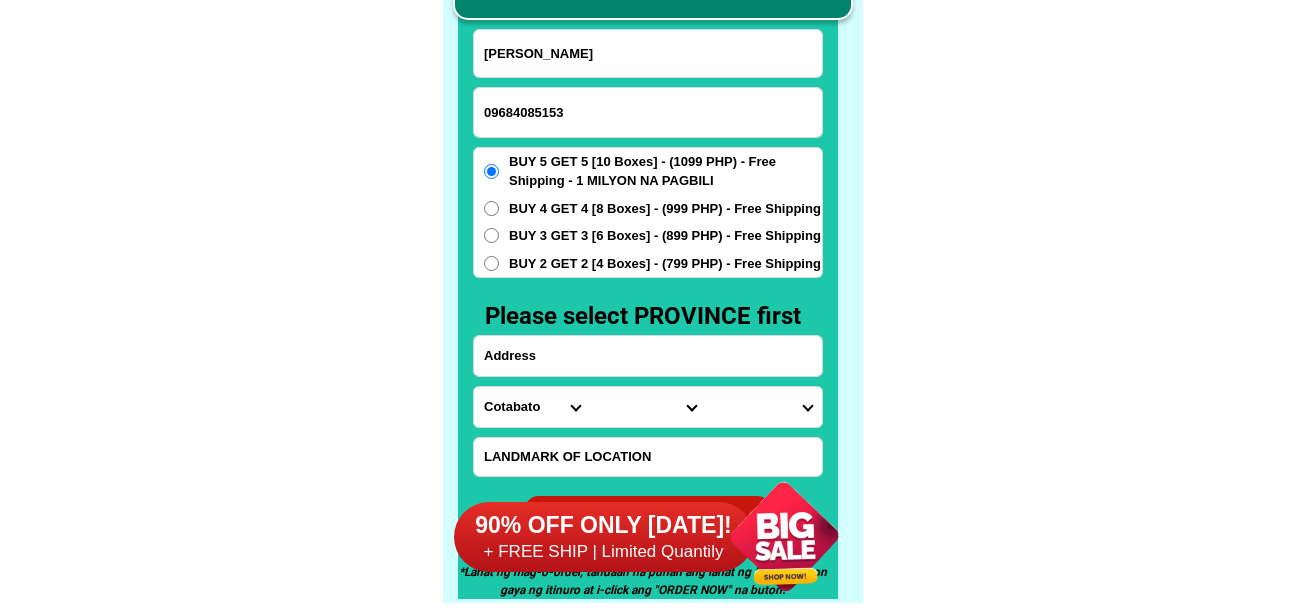 click at bounding box center (648, 356) 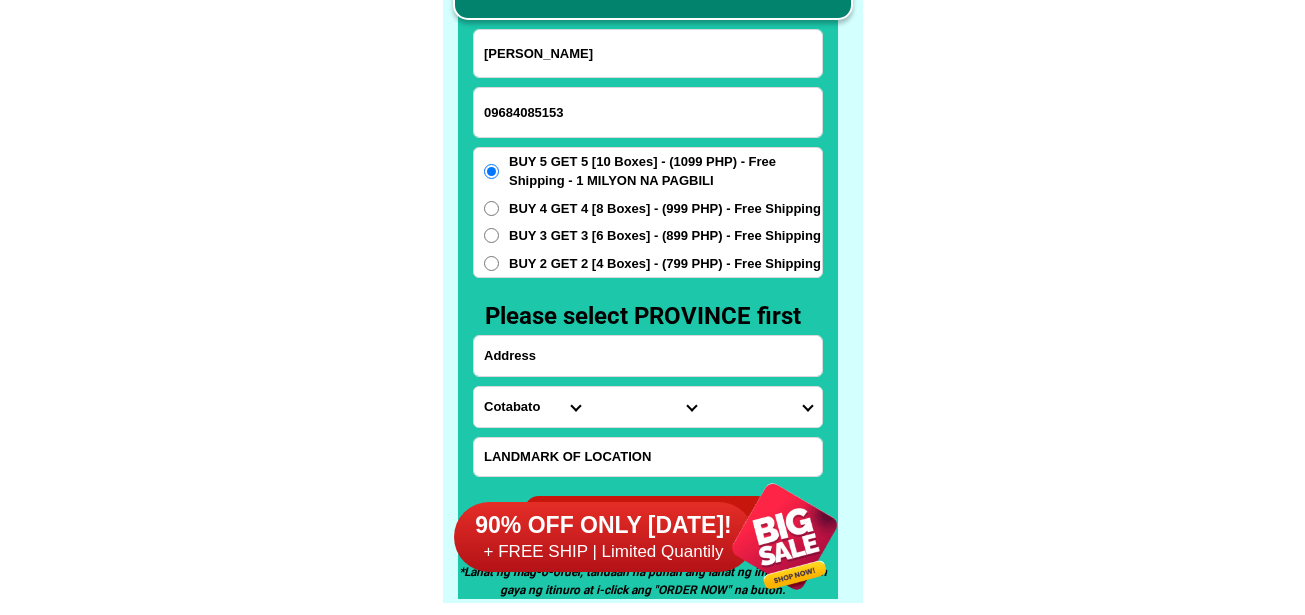 paste on "San [PERSON_NAME] Cam. Sur"" 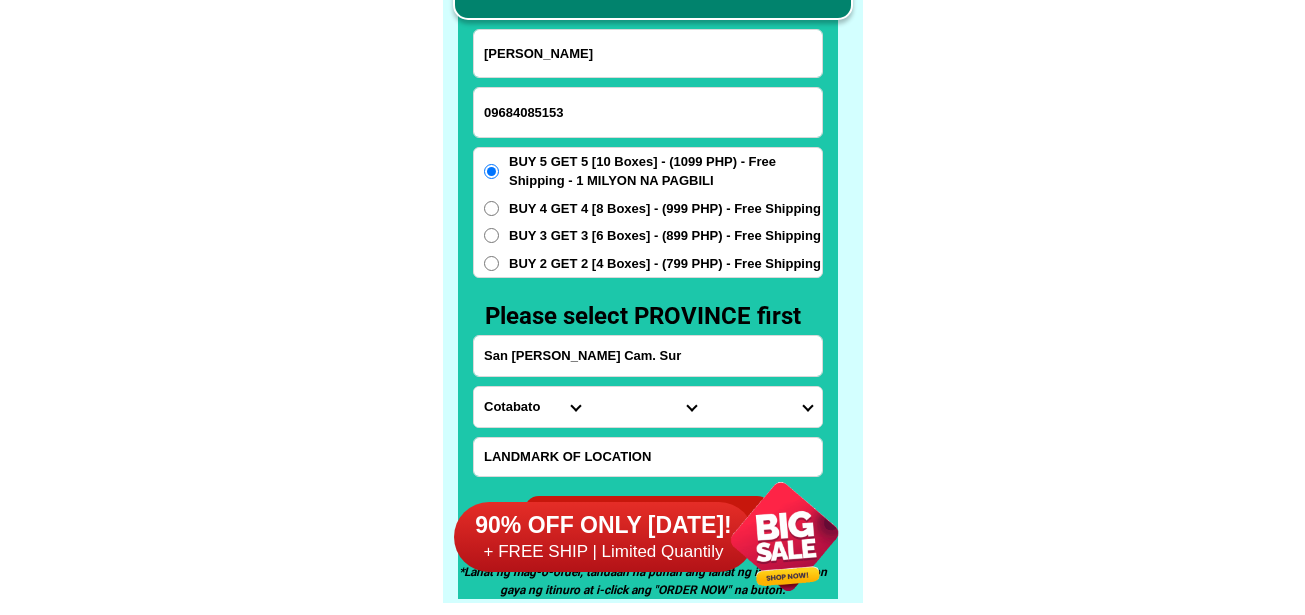 type on "San [PERSON_NAME] Cam. Sur" 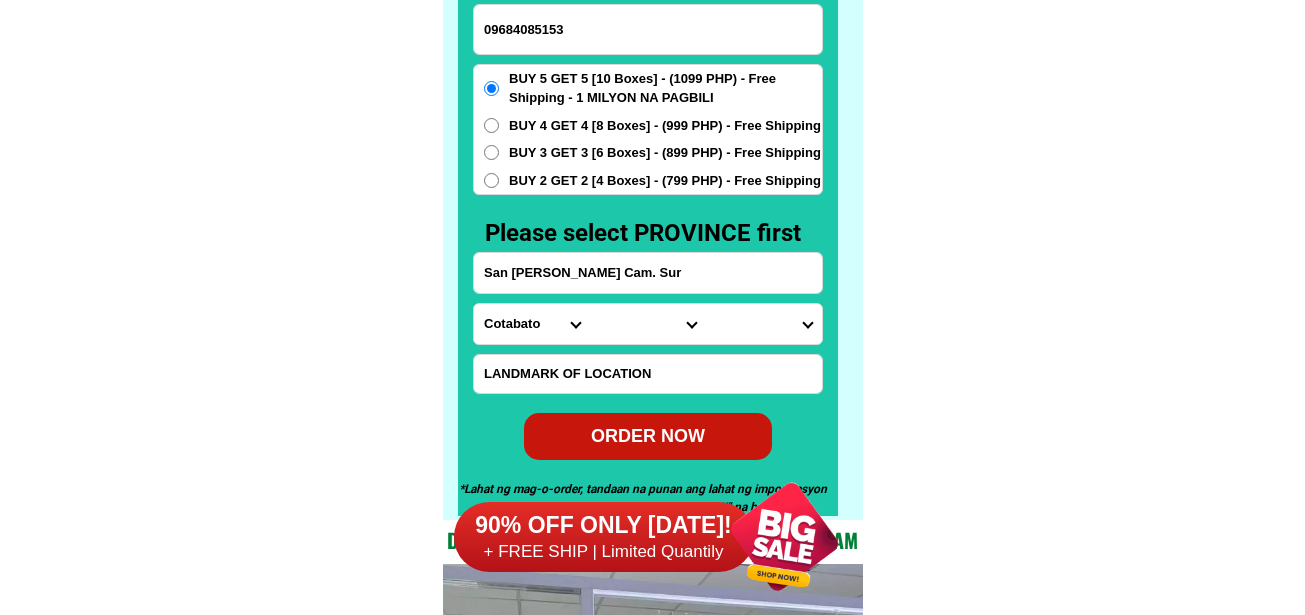 scroll, scrollTop: 15746, scrollLeft: 0, axis: vertical 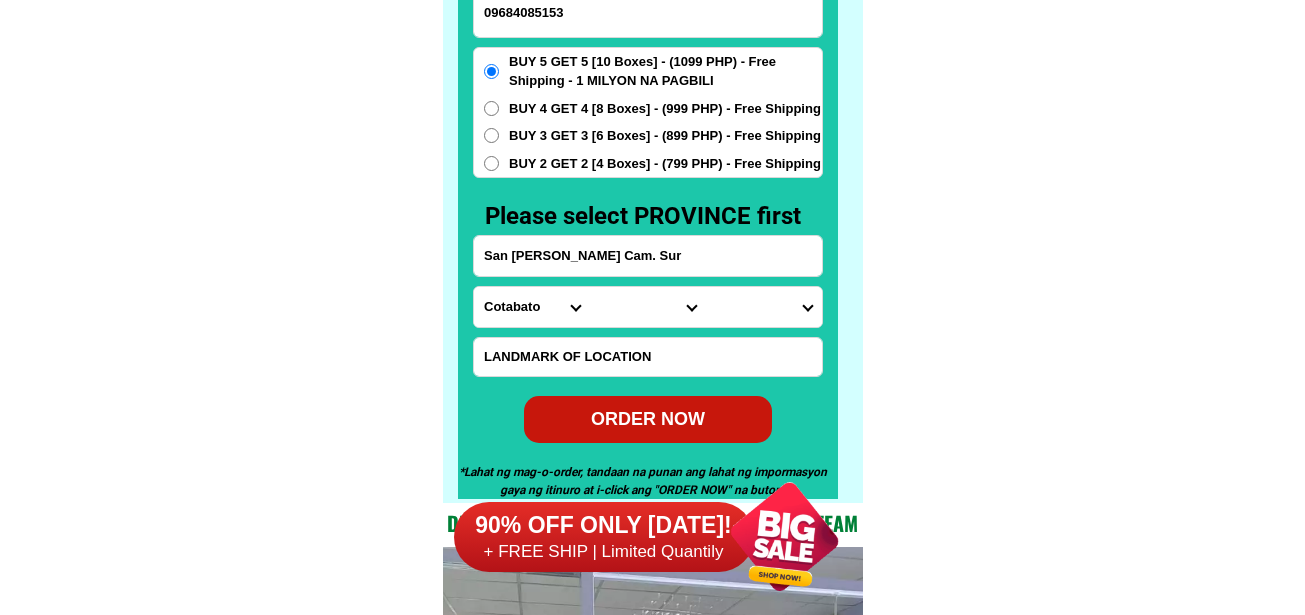 drag, startPoint x: 607, startPoint y: 357, endPoint x: 472, endPoint y: 7, distance: 375.1333 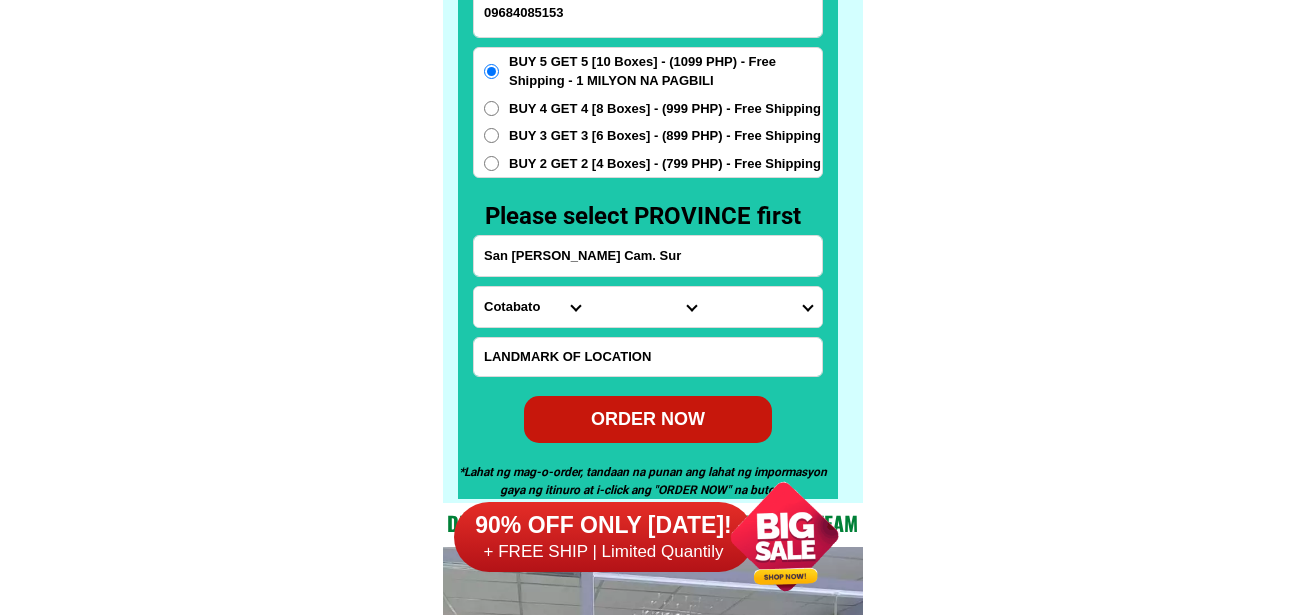 click at bounding box center [648, 357] 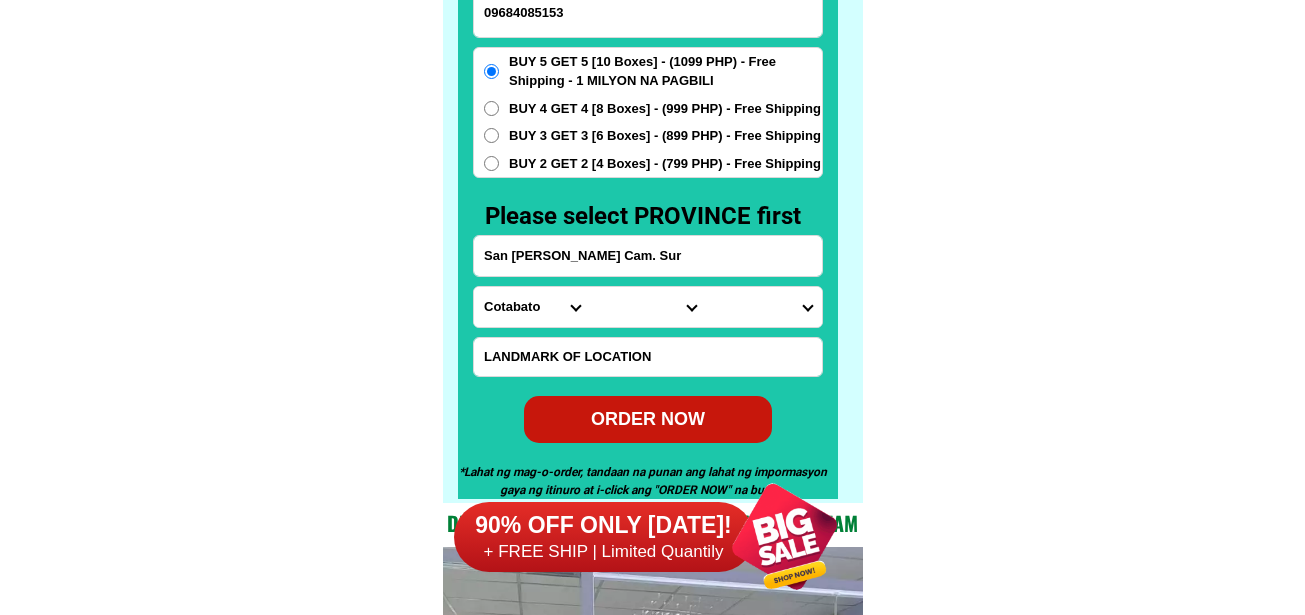 paste on "Infront ot Fleet Reserve" 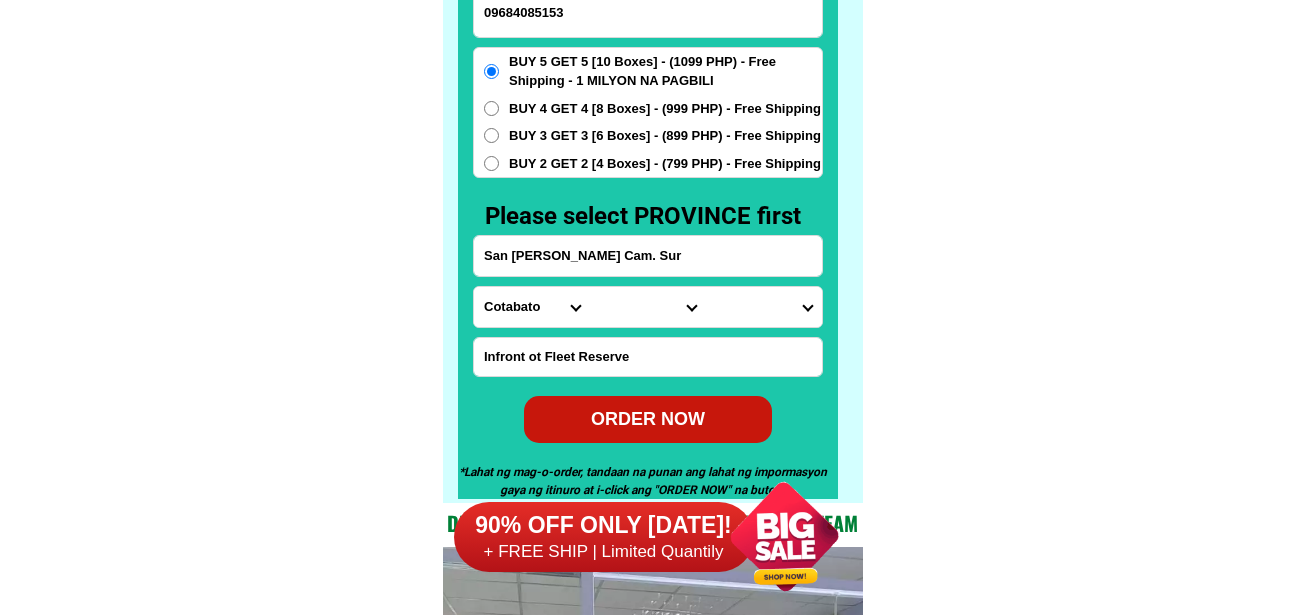 type on "Infront ot Fleet Reserve" 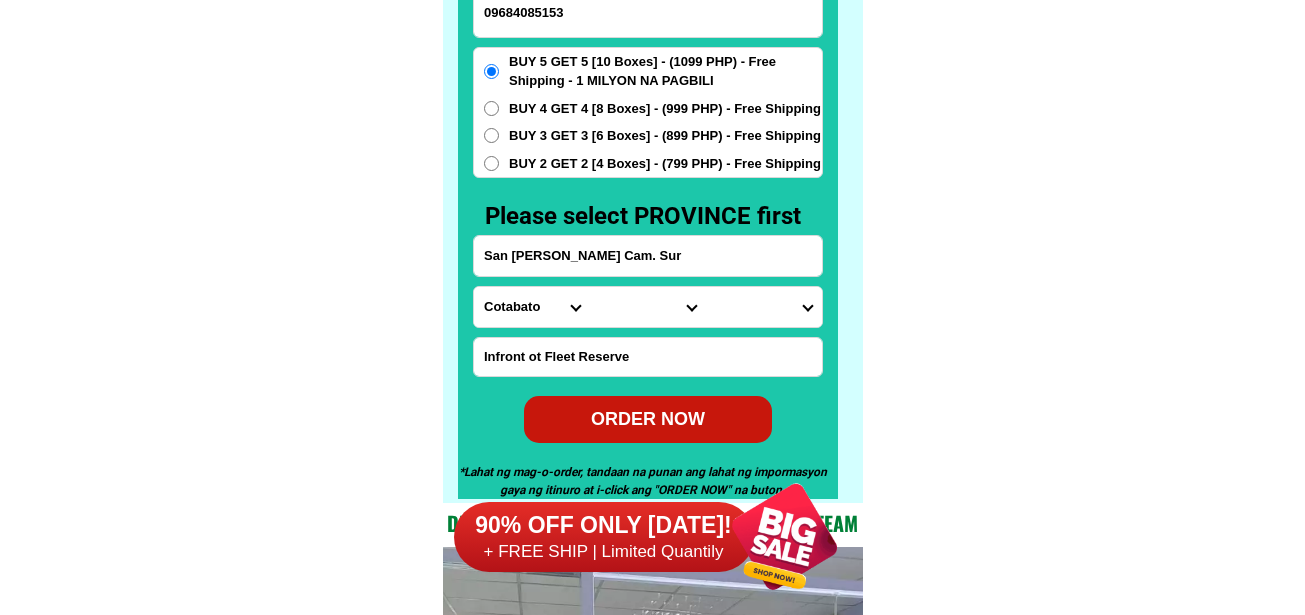 click on "Province [GEOGRAPHIC_DATA] [GEOGRAPHIC_DATA] [GEOGRAPHIC_DATA] [GEOGRAPHIC_DATA] [GEOGRAPHIC_DATA] [GEOGRAPHIC_DATA][PERSON_NAME][GEOGRAPHIC_DATA] [GEOGRAPHIC_DATA] [GEOGRAPHIC_DATA] [GEOGRAPHIC_DATA] [GEOGRAPHIC_DATA] [GEOGRAPHIC_DATA] [GEOGRAPHIC_DATA] [GEOGRAPHIC_DATA] [GEOGRAPHIC_DATA] [GEOGRAPHIC_DATA]-[GEOGRAPHIC_DATA] [GEOGRAPHIC_DATA] [GEOGRAPHIC_DATA] [GEOGRAPHIC_DATA] [GEOGRAPHIC_DATA] [GEOGRAPHIC_DATA] [GEOGRAPHIC_DATA]-de-oro [GEOGRAPHIC_DATA] [GEOGRAPHIC_DATA]-occidental [GEOGRAPHIC_DATA] [GEOGRAPHIC_DATA] Eastern-[GEOGRAPHIC_DATA] [GEOGRAPHIC_DATA] [GEOGRAPHIC_DATA] [GEOGRAPHIC_DATA]-norte [GEOGRAPHIC_DATA]-[GEOGRAPHIC_DATA] [GEOGRAPHIC_DATA] [GEOGRAPHIC_DATA] [GEOGRAPHIC_DATA] [GEOGRAPHIC_DATA] [GEOGRAPHIC_DATA] [GEOGRAPHIC_DATA] [GEOGRAPHIC_DATA] [GEOGRAPHIC_DATA] Metro-[GEOGRAPHIC_DATA] [GEOGRAPHIC_DATA]-[GEOGRAPHIC_DATA]-[GEOGRAPHIC_DATA]-province [GEOGRAPHIC_DATA]-[GEOGRAPHIC_DATA]-oriental [GEOGRAPHIC_DATA] [GEOGRAPHIC_DATA] [GEOGRAPHIC_DATA]-[GEOGRAPHIC_DATA]-[GEOGRAPHIC_DATA] [GEOGRAPHIC_DATA] [GEOGRAPHIC_DATA] [GEOGRAPHIC_DATA] [GEOGRAPHIC_DATA] [GEOGRAPHIC_DATA][PERSON_NAME][GEOGRAPHIC_DATA] [GEOGRAPHIC_DATA] [GEOGRAPHIC_DATA] [GEOGRAPHIC_DATA] [GEOGRAPHIC_DATA] [GEOGRAPHIC_DATA]-[GEOGRAPHIC_DATA]-[GEOGRAPHIC_DATA]-[GEOGRAPHIC_DATA] [GEOGRAPHIC_DATA] [GEOGRAPHIC_DATA]-[GEOGRAPHIC_DATA]-[GEOGRAPHIC_DATA] [GEOGRAPHIC_DATA] [GEOGRAPHIC_DATA] [GEOGRAPHIC_DATA]" at bounding box center (532, 307) 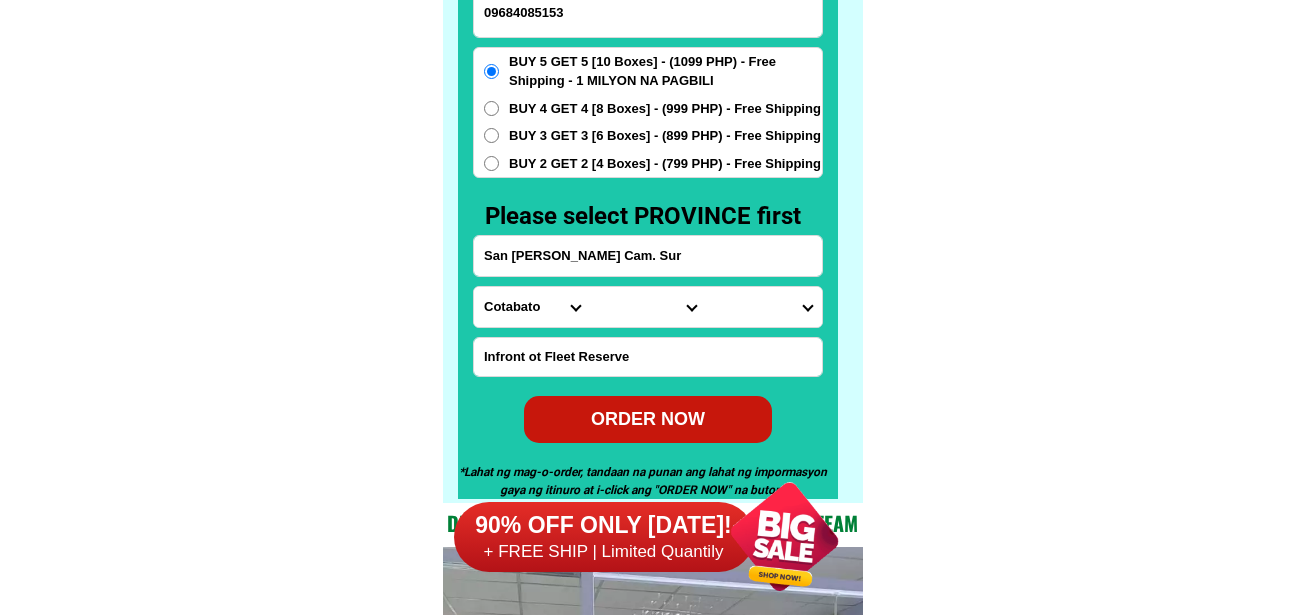 select on "63_374" 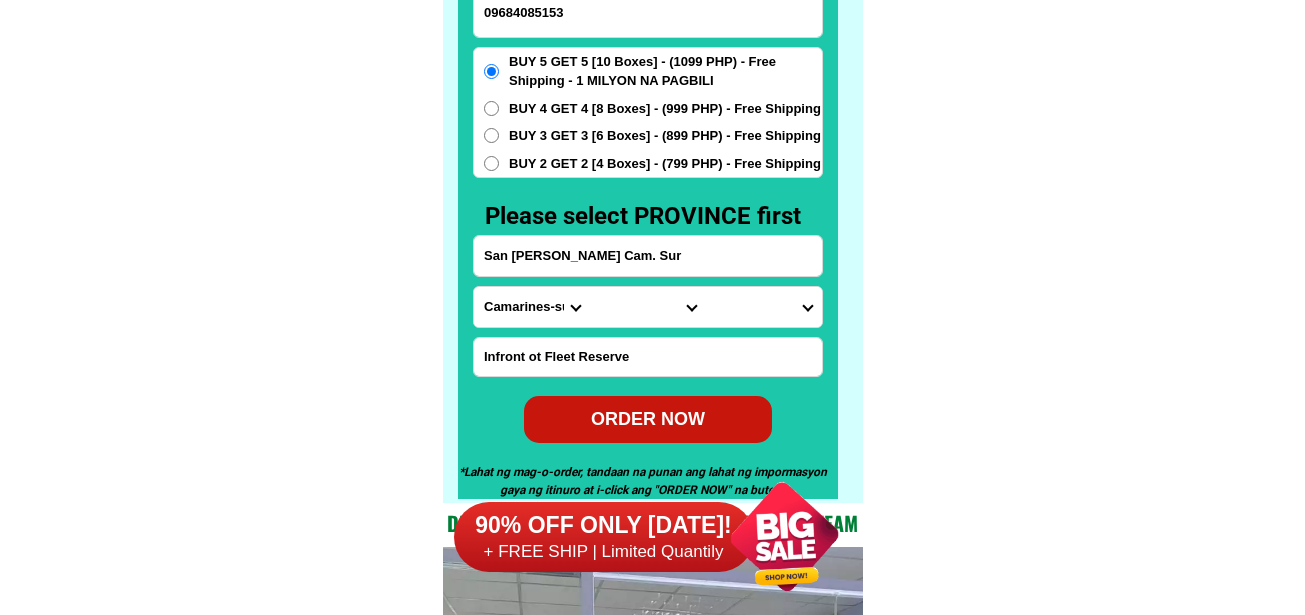 click on "Province [GEOGRAPHIC_DATA] [GEOGRAPHIC_DATA] [GEOGRAPHIC_DATA] [GEOGRAPHIC_DATA] [GEOGRAPHIC_DATA] [GEOGRAPHIC_DATA][PERSON_NAME][GEOGRAPHIC_DATA] [GEOGRAPHIC_DATA] [GEOGRAPHIC_DATA] [GEOGRAPHIC_DATA] [GEOGRAPHIC_DATA] [GEOGRAPHIC_DATA] [GEOGRAPHIC_DATA] [GEOGRAPHIC_DATA] [GEOGRAPHIC_DATA] [GEOGRAPHIC_DATA]-[GEOGRAPHIC_DATA] [GEOGRAPHIC_DATA] [GEOGRAPHIC_DATA] [GEOGRAPHIC_DATA] [GEOGRAPHIC_DATA] [GEOGRAPHIC_DATA] [GEOGRAPHIC_DATA]-de-oro [GEOGRAPHIC_DATA] [GEOGRAPHIC_DATA]-occidental [GEOGRAPHIC_DATA] [GEOGRAPHIC_DATA] Eastern-[GEOGRAPHIC_DATA] [GEOGRAPHIC_DATA] [GEOGRAPHIC_DATA] [GEOGRAPHIC_DATA]-norte [GEOGRAPHIC_DATA]-[GEOGRAPHIC_DATA] [GEOGRAPHIC_DATA] [GEOGRAPHIC_DATA] [GEOGRAPHIC_DATA] [GEOGRAPHIC_DATA] [GEOGRAPHIC_DATA] [GEOGRAPHIC_DATA] [GEOGRAPHIC_DATA] [GEOGRAPHIC_DATA] Metro-[GEOGRAPHIC_DATA] [GEOGRAPHIC_DATA]-[GEOGRAPHIC_DATA]-[GEOGRAPHIC_DATA]-province [GEOGRAPHIC_DATA]-[GEOGRAPHIC_DATA]-oriental [GEOGRAPHIC_DATA] [GEOGRAPHIC_DATA] [GEOGRAPHIC_DATA]-[GEOGRAPHIC_DATA]-[GEOGRAPHIC_DATA] [GEOGRAPHIC_DATA] [GEOGRAPHIC_DATA] [GEOGRAPHIC_DATA] [GEOGRAPHIC_DATA] [GEOGRAPHIC_DATA][PERSON_NAME][GEOGRAPHIC_DATA] [GEOGRAPHIC_DATA] [GEOGRAPHIC_DATA] [GEOGRAPHIC_DATA] [GEOGRAPHIC_DATA] [GEOGRAPHIC_DATA]-[GEOGRAPHIC_DATA]-[GEOGRAPHIC_DATA]-[GEOGRAPHIC_DATA] [GEOGRAPHIC_DATA] [GEOGRAPHIC_DATA]-[GEOGRAPHIC_DATA]-[GEOGRAPHIC_DATA] [GEOGRAPHIC_DATA] [GEOGRAPHIC_DATA] [GEOGRAPHIC_DATA]" at bounding box center [532, 307] 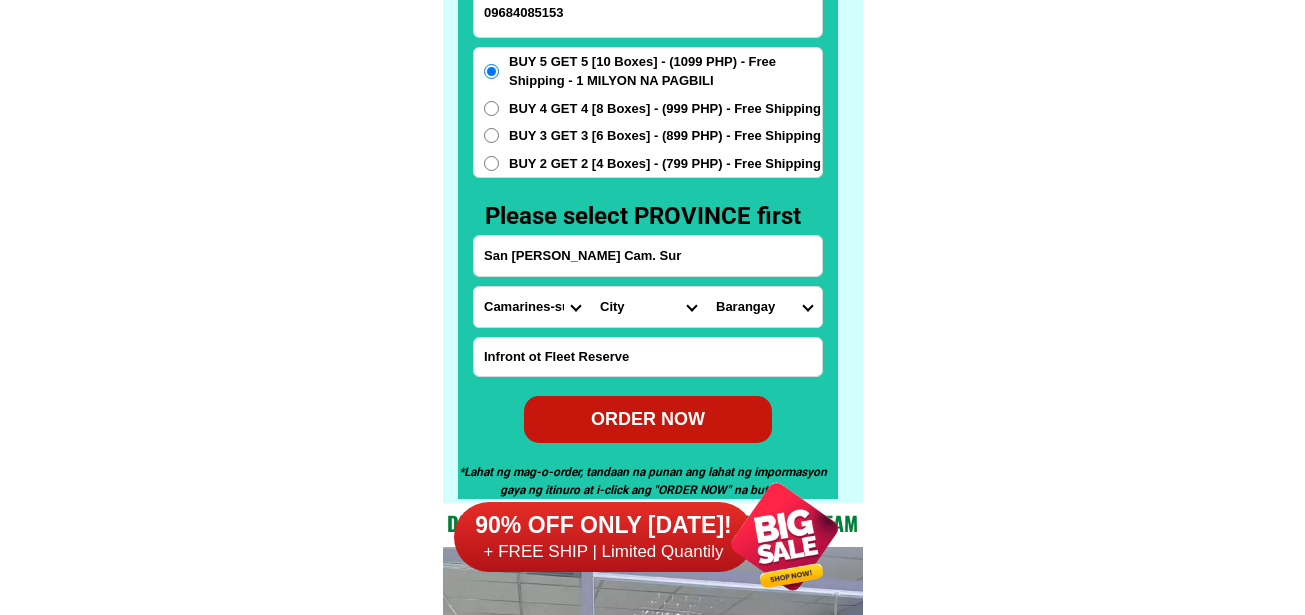 click on "City Baao Balatan Bombon Buhi [PERSON_NAME][GEOGRAPHIC_DATA] Calabanga [GEOGRAPHIC_DATA] [GEOGRAPHIC_DATA] [GEOGRAPHIC_DATA] [GEOGRAPHIC_DATA] [GEOGRAPHIC_DATA][PERSON_NAME][PERSON_NAME][GEOGRAPHIC_DATA] [GEOGRAPHIC_DATA] Del-[PERSON_NAME] [GEOGRAPHIC_DATA][PERSON_NAME] [GEOGRAPHIC_DATA] [GEOGRAPHIC_DATA]-city [GEOGRAPHIC_DATA] Lupi Magarao [GEOGRAPHIC_DATA] Minalabac Nabua [PERSON_NAME] Pasacao Pili Presentacion Ragay Sagnay Sipocot [GEOGRAPHIC_DATA] Tigaon [GEOGRAPHIC_DATA]" at bounding box center [648, 307] 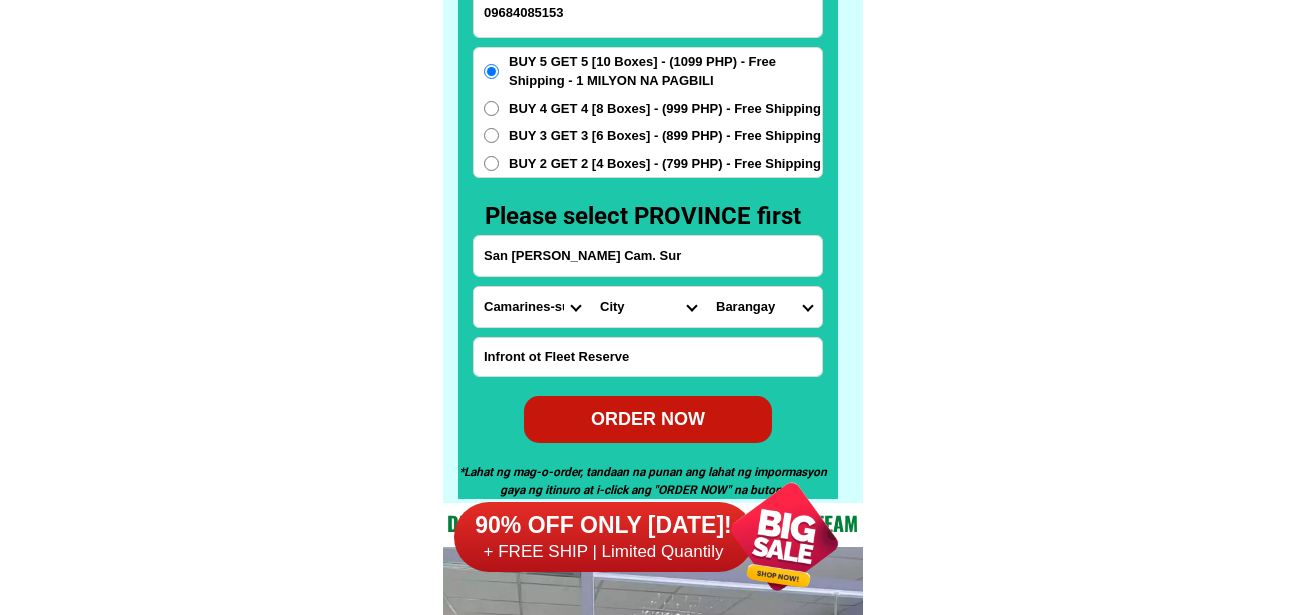 select on "63_3747927" 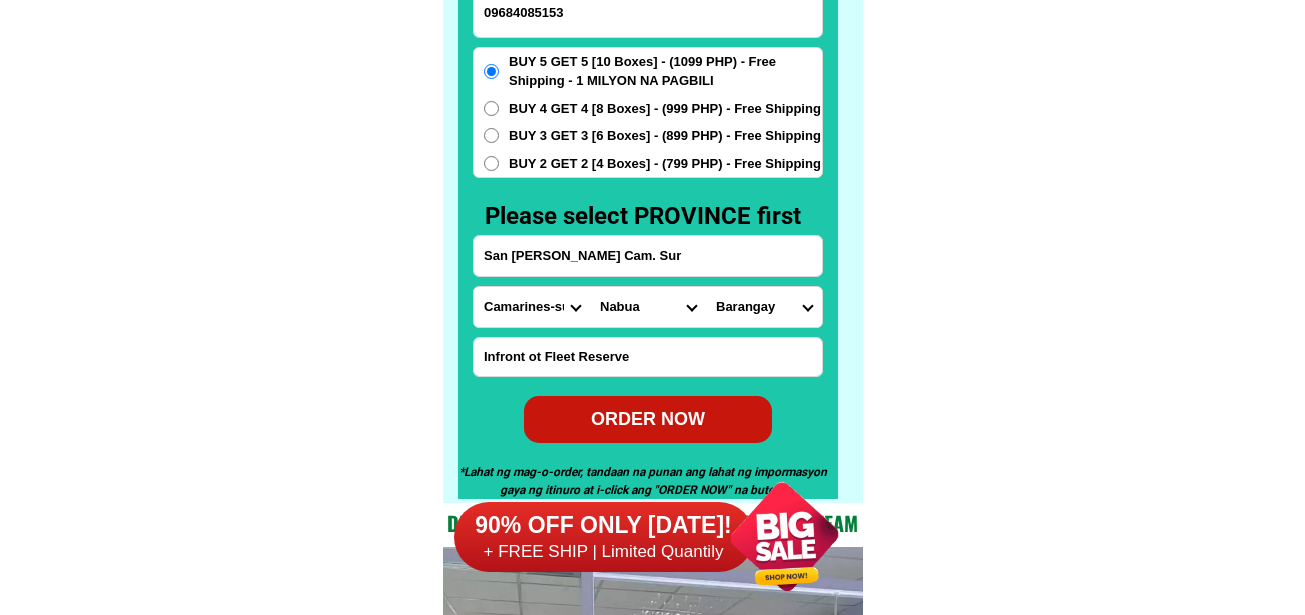 click on "City Baao Balatan Bombon Buhi [PERSON_NAME][GEOGRAPHIC_DATA] Calabanga [GEOGRAPHIC_DATA] [GEOGRAPHIC_DATA] [GEOGRAPHIC_DATA] [GEOGRAPHIC_DATA] [GEOGRAPHIC_DATA][PERSON_NAME][PERSON_NAME][GEOGRAPHIC_DATA] [GEOGRAPHIC_DATA] Del-[PERSON_NAME] [GEOGRAPHIC_DATA][PERSON_NAME] [GEOGRAPHIC_DATA] [GEOGRAPHIC_DATA]-city [GEOGRAPHIC_DATA] Lupi Magarao [GEOGRAPHIC_DATA] Minalabac Nabua [PERSON_NAME] Pasacao Pili Presentacion Ragay Sagnay Sipocot [GEOGRAPHIC_DATA] Tigaon [GEOGRAPHIC_DATA]" at bounding box center (648, 307) 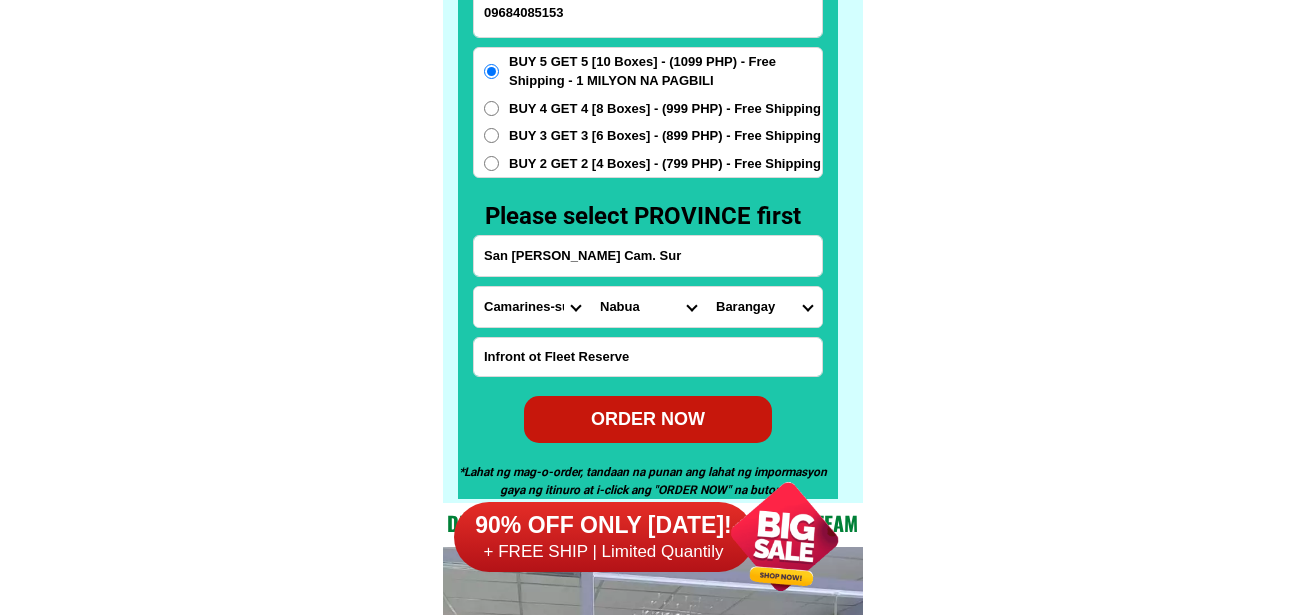click on "Barangay Angustia (angustia inapatan) Antipolo old Antipolo young [PERSON_NAME] Bustrac Dolorosa (dolorosa inapatan) [PERSON_NAME] ([PERSON_NAME]) Inapatan (del [PERSON_NAME] inapatan) La opinion La purisima (la purisima agupit) [PERSON_NAME] old [PERSON_NAME] ([GEOGRAPHIC_DATA][PERSON_NAME] malawag) [GEOGRAPHIC_DATA] proper ([GEOGRAPHIC_DATA]) Salvacion que gatos [GEOGRAPHIC_DATA] (pob.) [GEOGRAPHIC_DATA][PERSON_NAME] [GEOGRAPHIC_DATA][PERSON_NAME] (pob.) [GEOGRAPHIC_DATA] (pob.) [GEOGRAPHIC_DATA][PERSON_NAME] (pob.) [GEOGRAPHIC_DATA][PERSON_NAME] inapatan [GEOGRAPHIC_DATA][PERSON_NAME] ([GEOGRAPHIC_DATA][PERSON_NAME]) [GEOGRAPHIC_DATA][PERSON_NAME] (pob.) [GEOGRAPHIC_DATA][PERSON_NAME] (pob.) [GEOGRAPHIC_DATA][PERSON_NAME] (pob.) [GEOGRAPHIC_DATA] (pob.) [GEOGRAPHIC_DATA][PERSON_NAME] ([GEOGRAPHIC_DATA].) [GEOGRAPHIC_DATA][PERSON_NAME] [GEOGRAPHIC_DATA][PERSON_NAME] [GEOGRAPHIC_DATA]-[GEOGRAPHIC_DATA][PERSON_NAME] [GEOGRAPHIC_DATA][PERSON_NAME] ([GEOGRAPHIC_DATA]) [GEOGRAPHIC_DATA][PERSON_NAME] [GEOGRAPHIC_DATA][PERSON_NAME] [GEOGRAPHIC_DATA][DATE][PERSON_NAME] [PERSON_NAME][GEOGRAPHIC_DATA][PERSON_NAME] [GEOGRAPHIC_DATA][PERSON_NAME] [GEOGRAPHIC_DATA] proper Topas sogod" at bounding box center [764, 307] 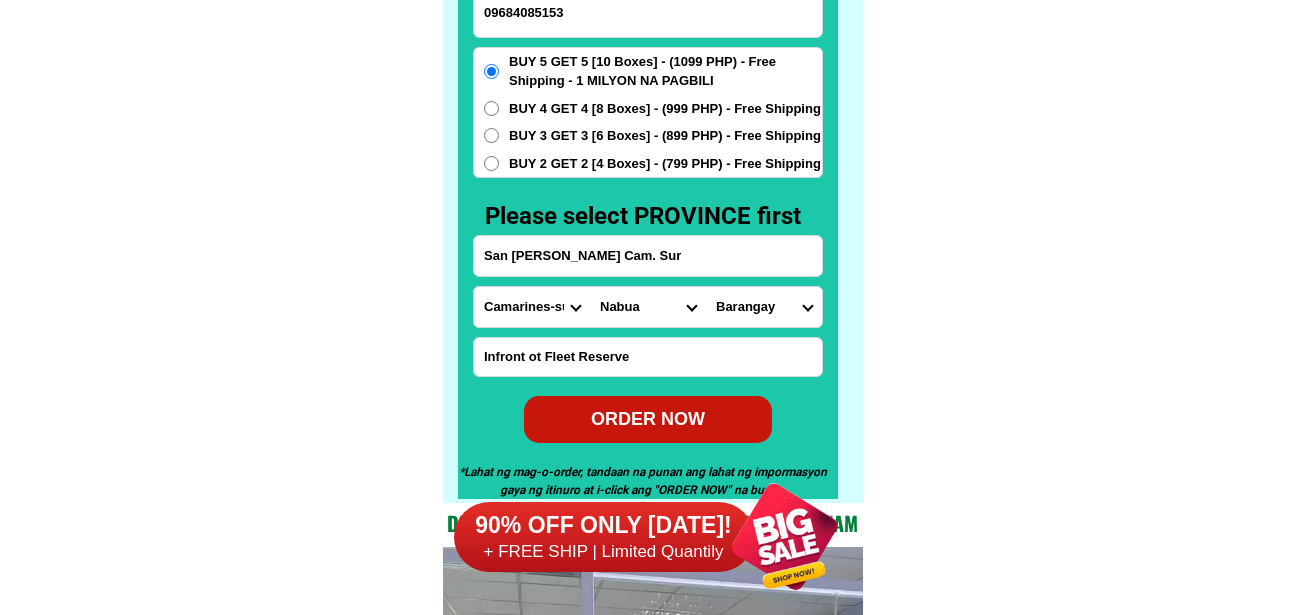 select on "63_37479273360" 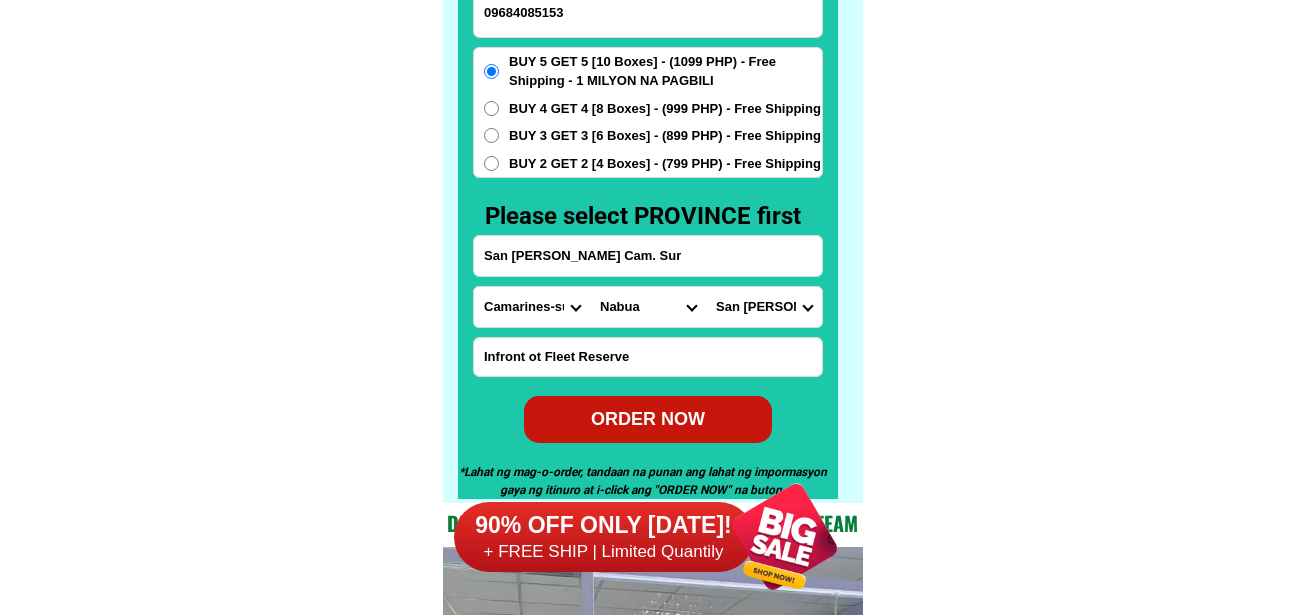 click on "Barangay Angustia (angustia inapatan) Antipolo old Antipolo young [PERSON_NAME] Bustrac Dolorosa (dolorosa inapatan) [PERSON_NAME] ([PERSON_NAME]) Inapatan (del [PERSON_NAME] inapatan) La opinion La purisima (la purisima agupit) [PERSON_NAME] old [PERSON_NAME] ([GEOGRAPHIC_DATA][PERSON_NAME] malawag) [GEOGRAPHIC_DATA] proper ([GEOGRAPHIC_DATA]) Salvacion que gatos [GEOGRAPHIC_DATA] (pob.) [GEOGRAPHIC_DATA][PERSON_NAME] [GEOGRAPHIC_DATA][PERSON_NAME] (pob.) [GEOGRAPHIC_DATA] (pob.) [GEOGRAPHIC_DATA][PERSON_NAME] (pob.) [GEOGRAPHIC_DATA][PERSON_NAME] inapatan [GEOGRAPHIC_DATA][PERSON_NAME] ([GEOGRAPHIC_DATA][PERSON_NAME]) [GEOGRAPHIC_DATA][PERSON_NAME] (pob.) [GEOGRAPHIC_DATA][PERSON_NAME] (pob.) [GEOGRAPHIC_DATA][PERSON_NAME] (pob.) [GEOGRAPHIC_DATA] (pob.) [GEOGRAPHIC_DATA][PERSON_NAME] ([GEOGRAPHIC_DATA].) [GEOGRAPHIC_DATA][PERSON_NAME] [GEOGRAPHIC_DATA][PERSON_NAME] [GEOGRAPHIC_DATA]-[GEOGRAPHIC_DATA][PERSON_NAME] [GEOGRAPHIC_DATA][PERSON_NAME] ([GEOGRAPHIC_DATA]) [GEOGRAPHIC_DATA][PERSON_NAME] [GEOGRAPHIC_DATA][PERSON_NAME] [GEOGRAPHIC_DATA][DATE][PERSON_NAME] [PERSON_NAME][GEOGRAPHIC_DATA][PERSON_NAME] [GEOGRAPHIC_DATA][PERSON_NAME] [GEOGRAPHIC_DATA] proper Topas sogod" at bounding box center (764, 307) 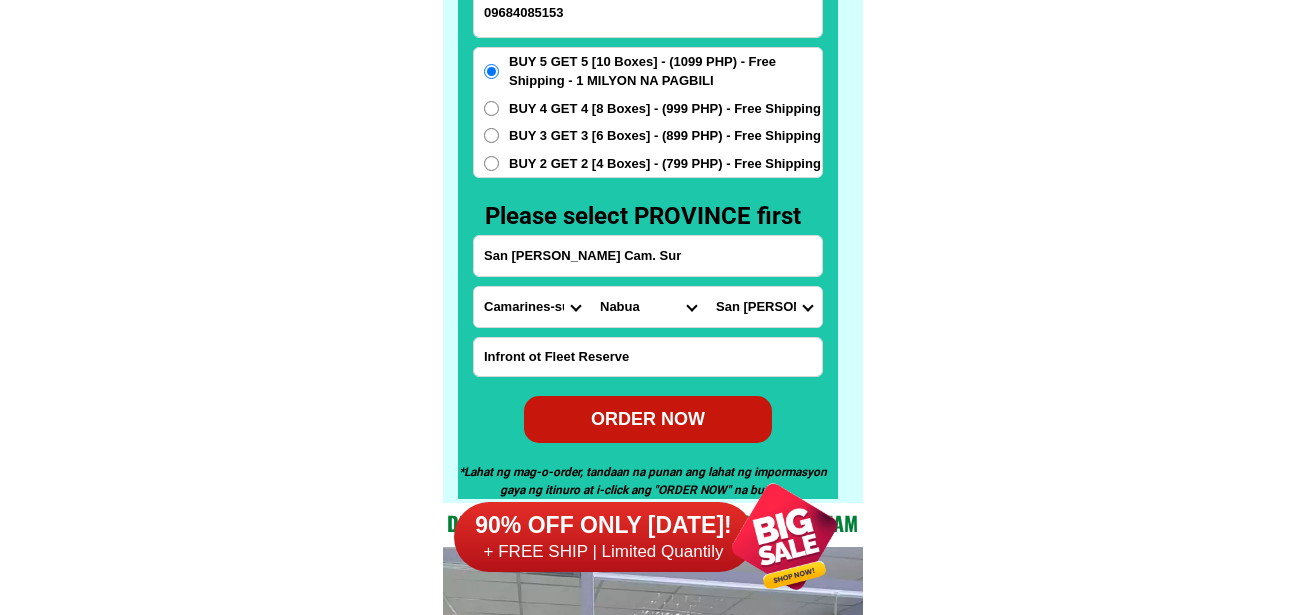 drag, startPoint x: 1011, startPoint y: 135, endPoint x: 974, endPoint y: 143, distance: 37.85499 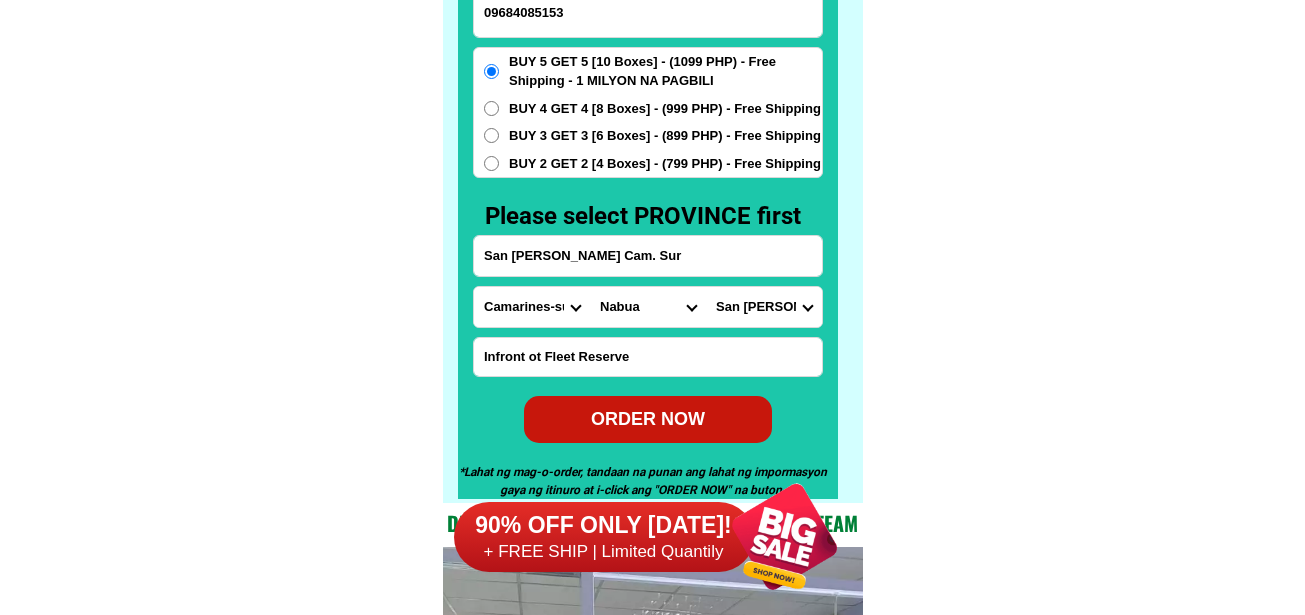 click on "FREE SHIPPING NATIONWIDE Contact Review Introduction Product BONA VITA COFFEE Comprehensive health protection solution
Research by [PERSON_NAME] and [PERSON_NAME] ✅ 𝙰𝚗𝚝𝚒 𝙲𝚊𝚗𝚌𝚎𝚛 ✅ 𝙰𝚗𝚝𝚒 𝚂𝚝𝚛𝚘𝚔𝚎
✅ 𝙰𝚗𝚝𝚒 𝙳𝚒𝚊𝚋𝚎𝚝𝚒𝚌 ✅ 𝙳𝚒𝚊𝚋𝚎𝚝𝚎𝚜 FAKE VS ORIGINAL Noon: nagkaroon ng [MEDICAL_DATA], hindi makalakad ng normal pagkatapos: uminom [PERSON_NAME] dalawang beses sa isang araw, maaaring maglakad nang mag-isa, bawasan ang mga sintomas ng kanser The product has been certified for
safety and effectiveness Prevent and combat signs of [MEDICAL_DATA], [MEDICAL_DATA], and cardiovascular diseases Helps strengthen bones and joints Prevent [MEDICAL_DATA] Reduce excess fat Anti-aging [PERSON_NAME] CAFE WITH HYDROLYZED COLLAGEN Enemy of the cause of disease [PERSON_NAME] Doc Nutrition Department of Philippines General Hospital shared that BONA VITA CAFE sprouts are the panacea in anti - aging and anti-disease. Start After 1 week" at bounding box center [652, -6301] 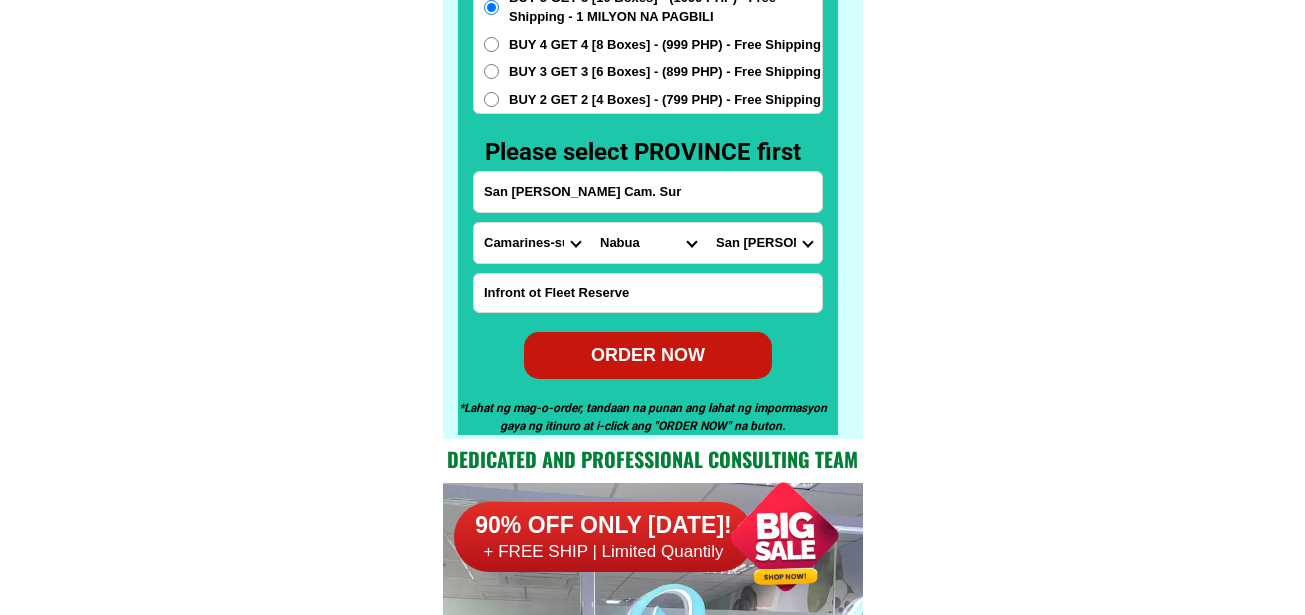 scroll, scrollTop: 15846, scrollLeft: 0, axis: vertical 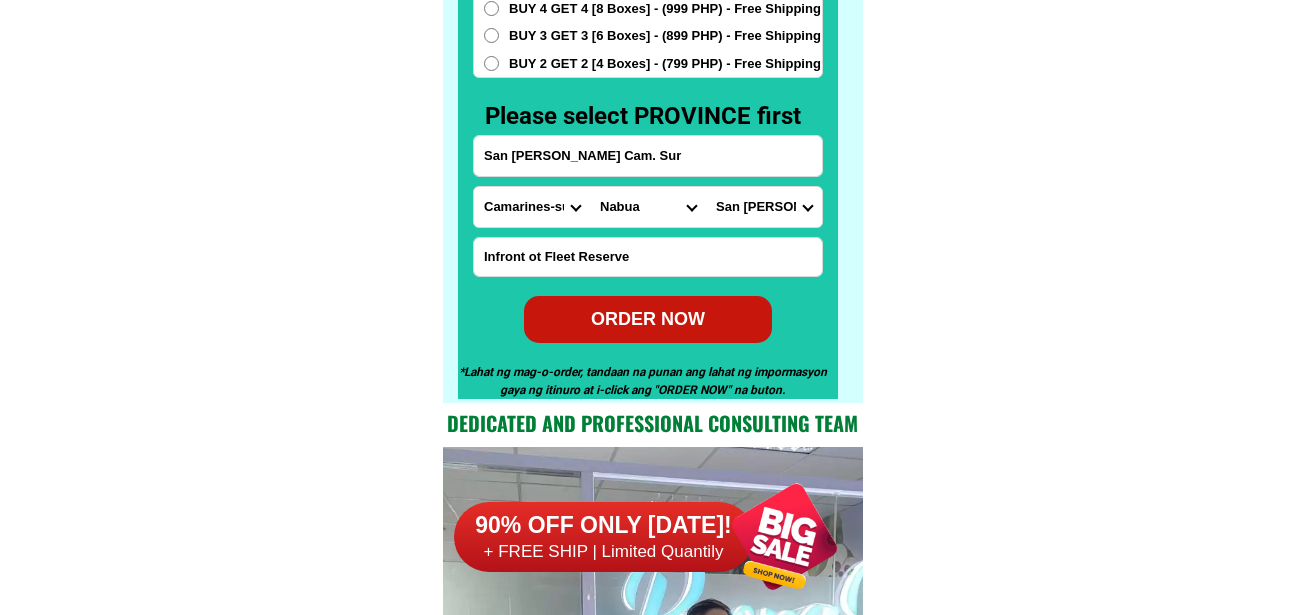 click on "ORDER NOW" at bounding box center (648, 319) 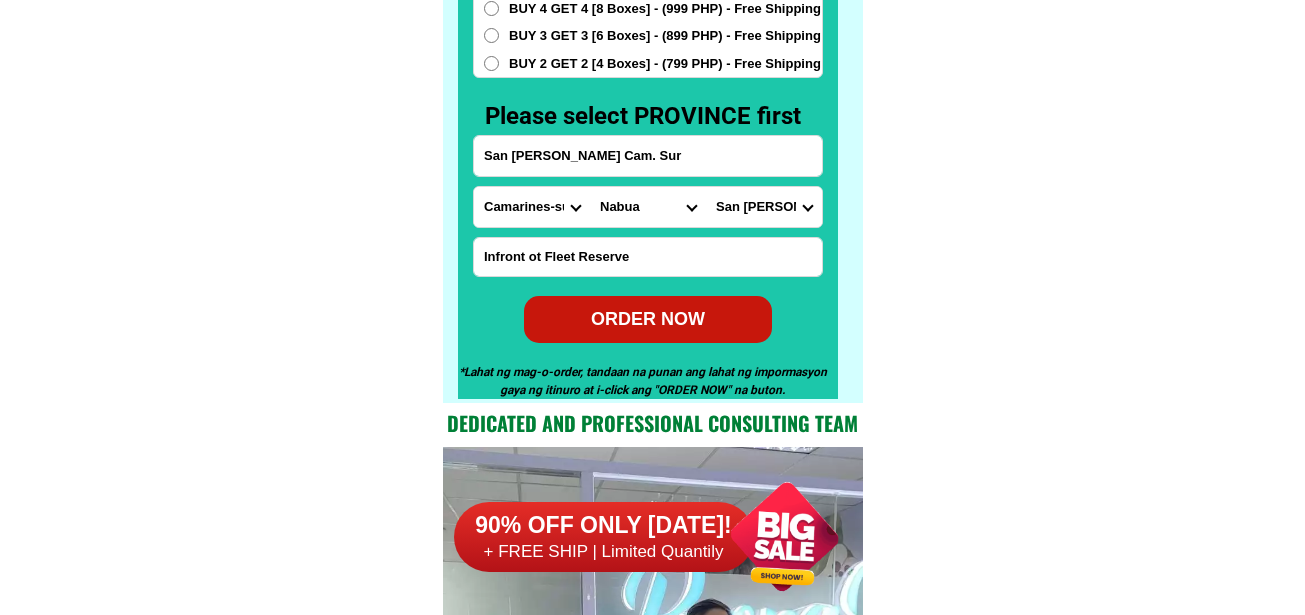 radio on "true" 